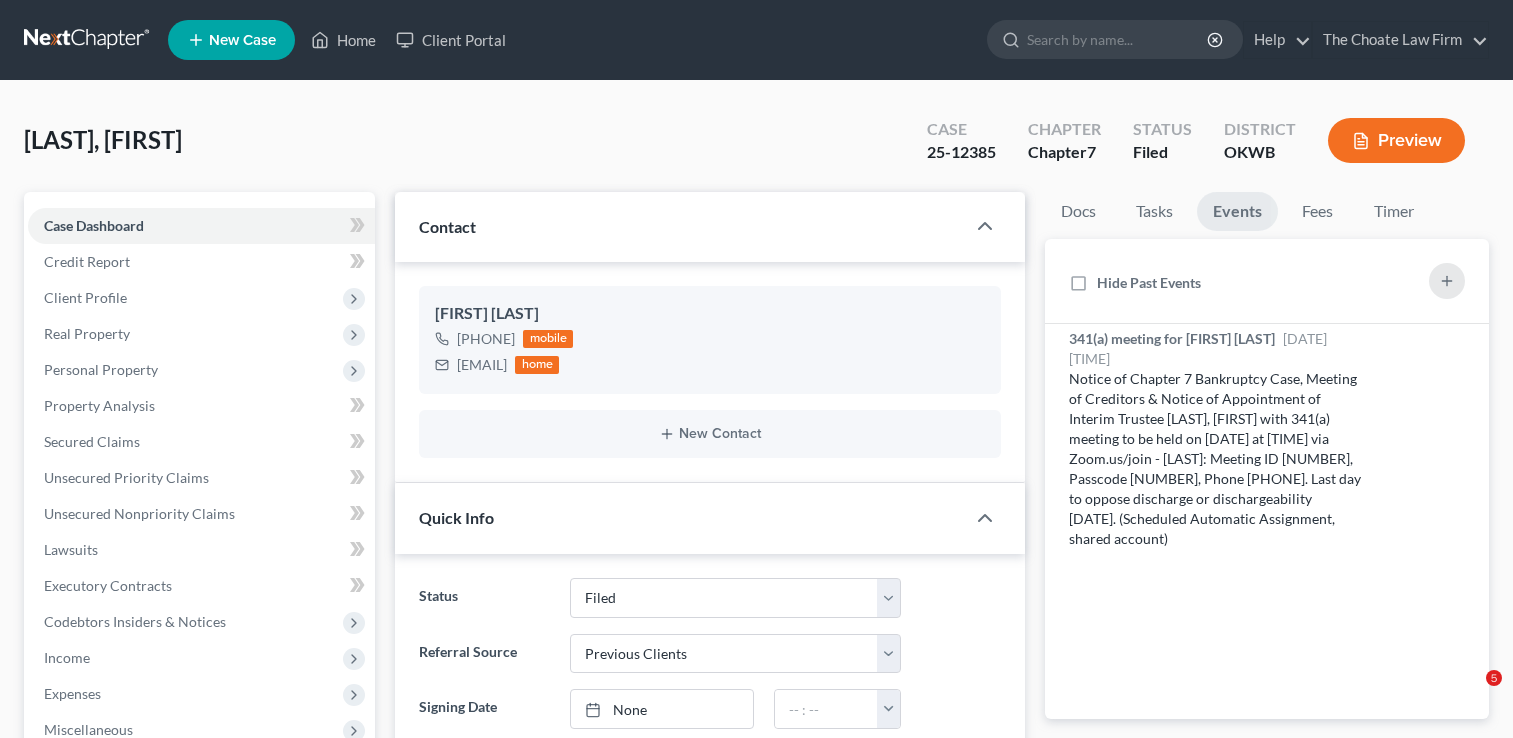 select on "2" 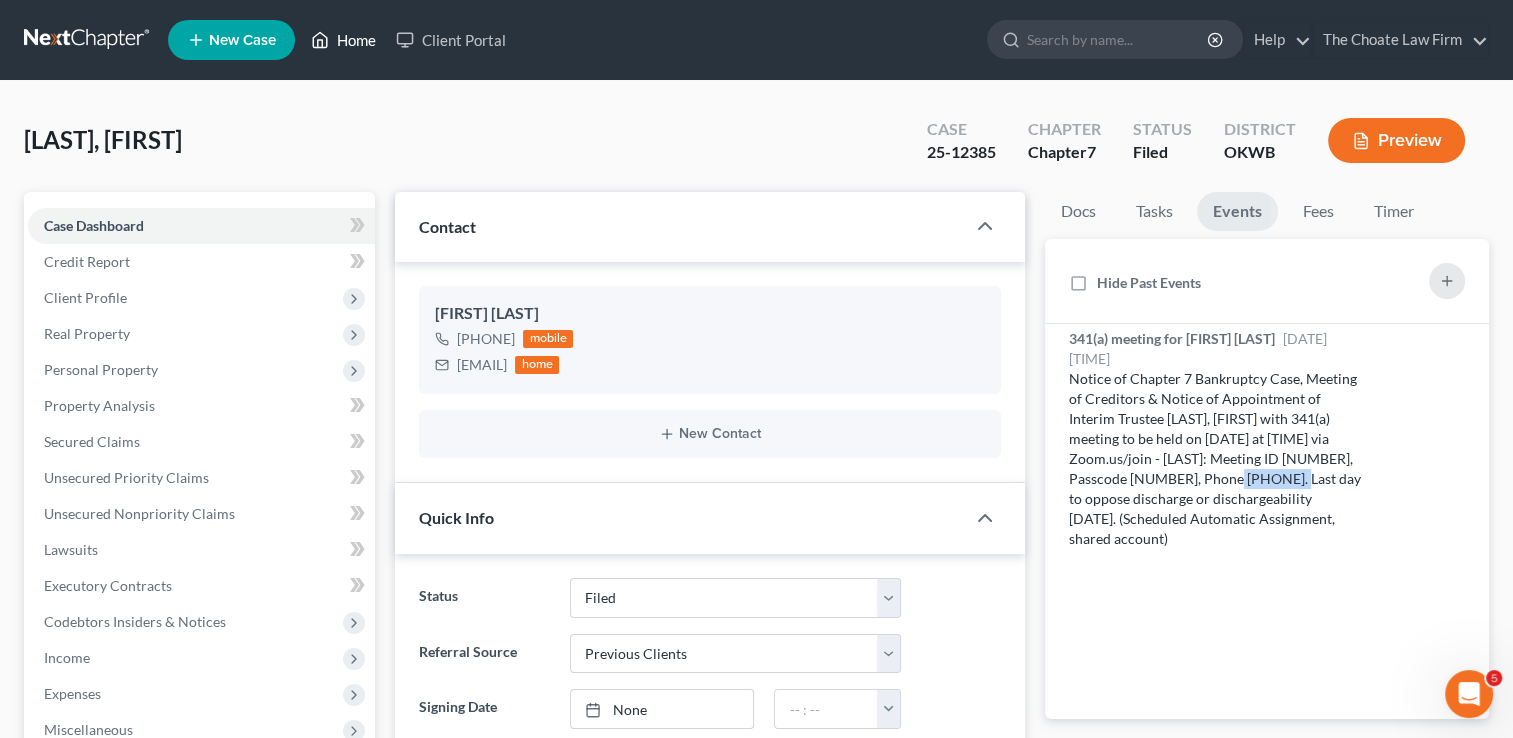 scroll, scrollTop: 0, scrollLeft: 0, axis: both 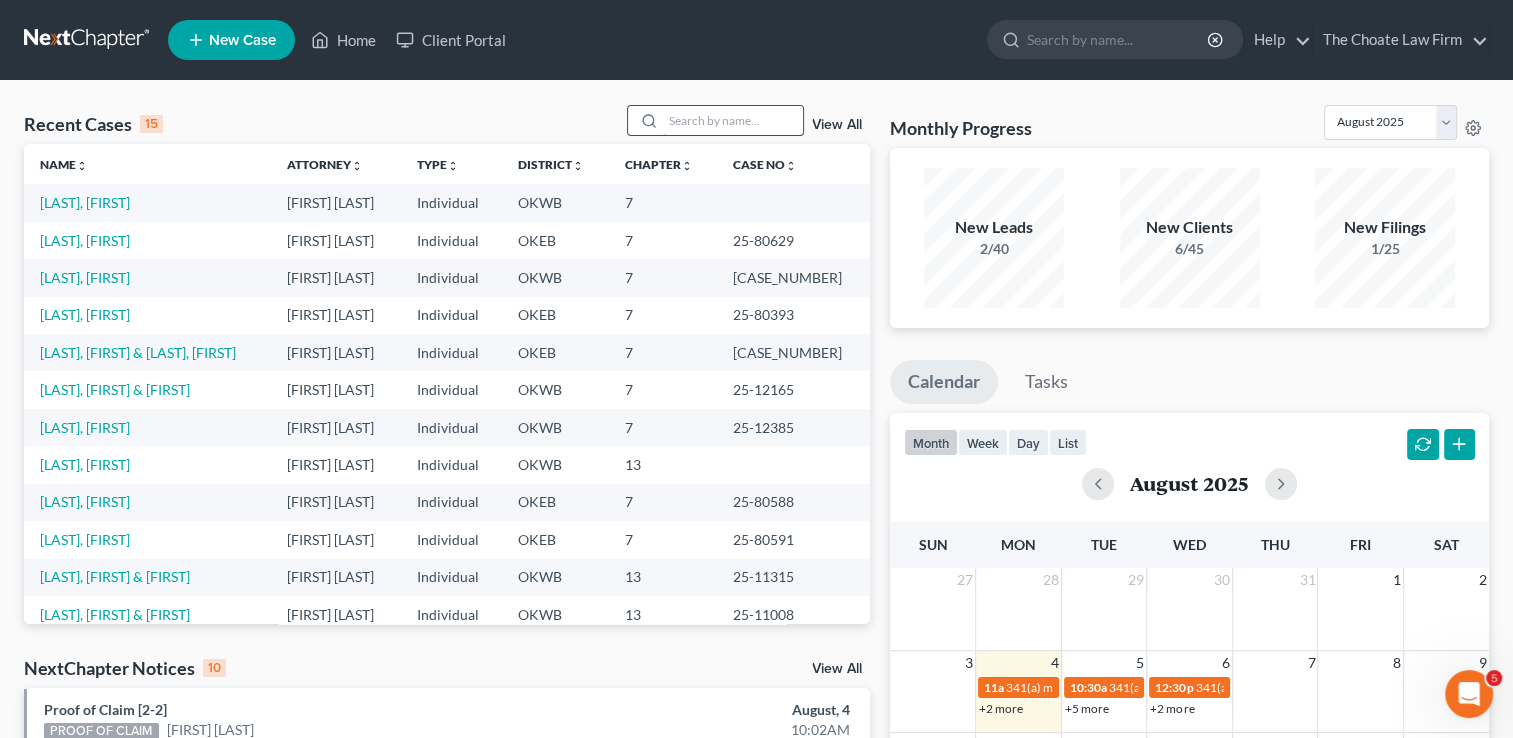 click at bounding box center (733, 120) 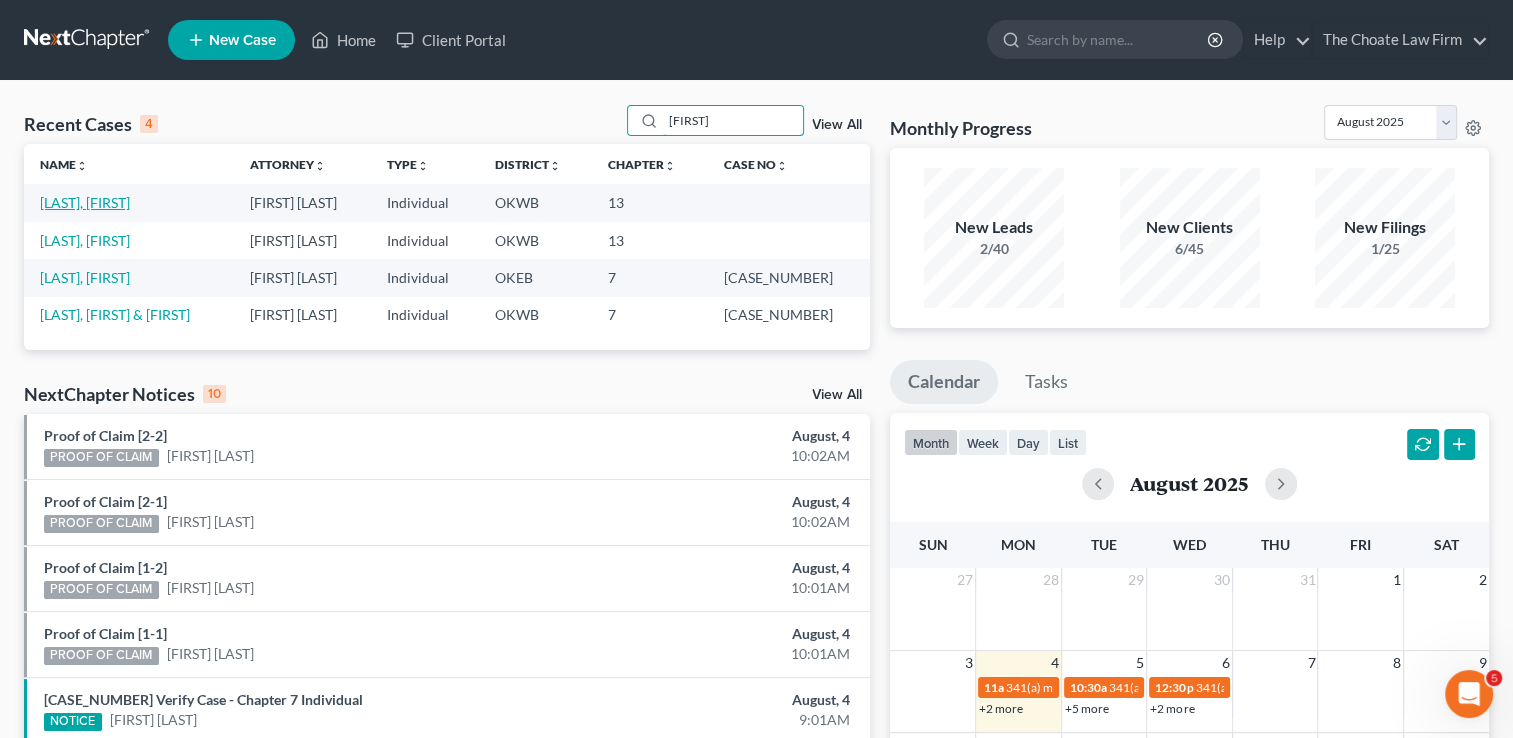 type on "sherri" 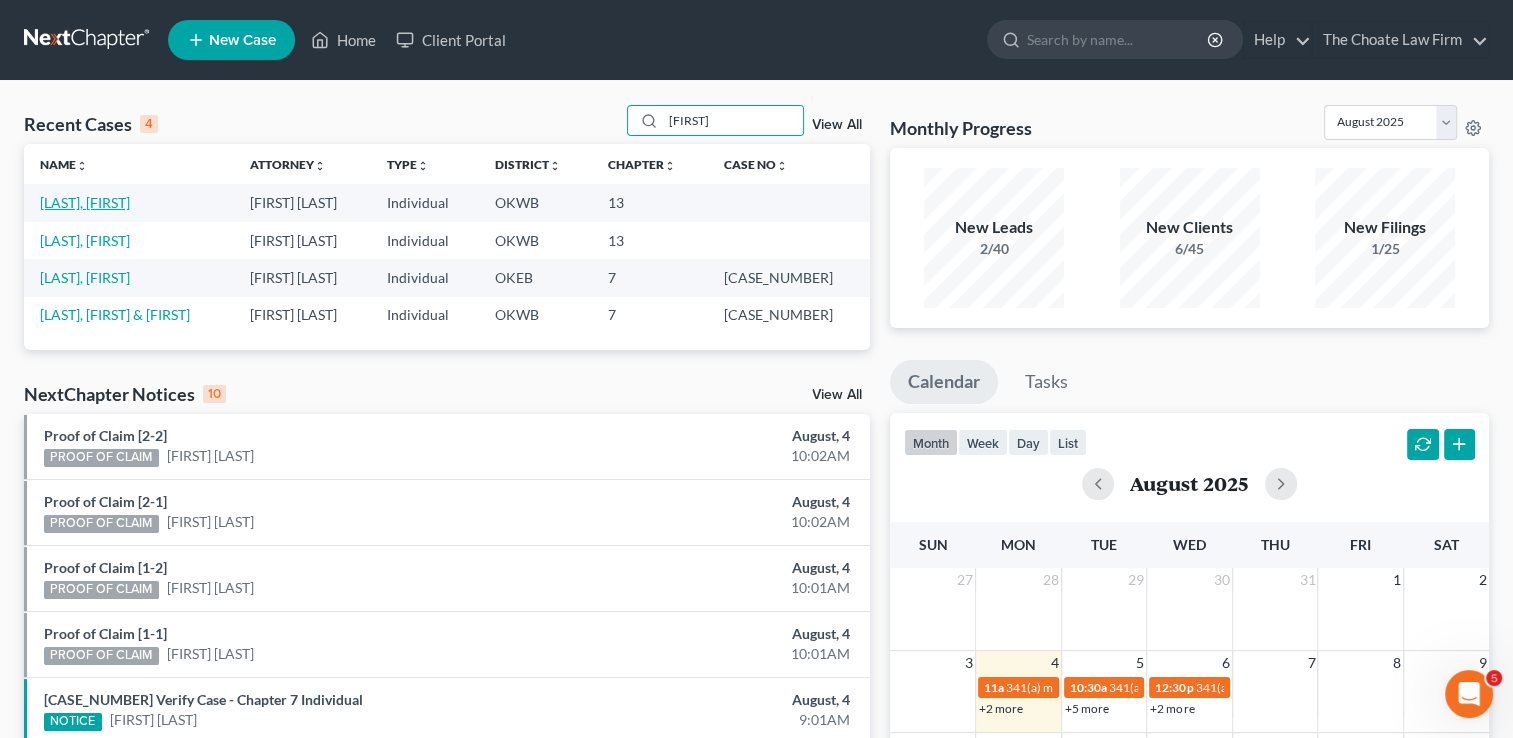 click on "[LAST], [FIRST]" at bounding box center (85, 202) 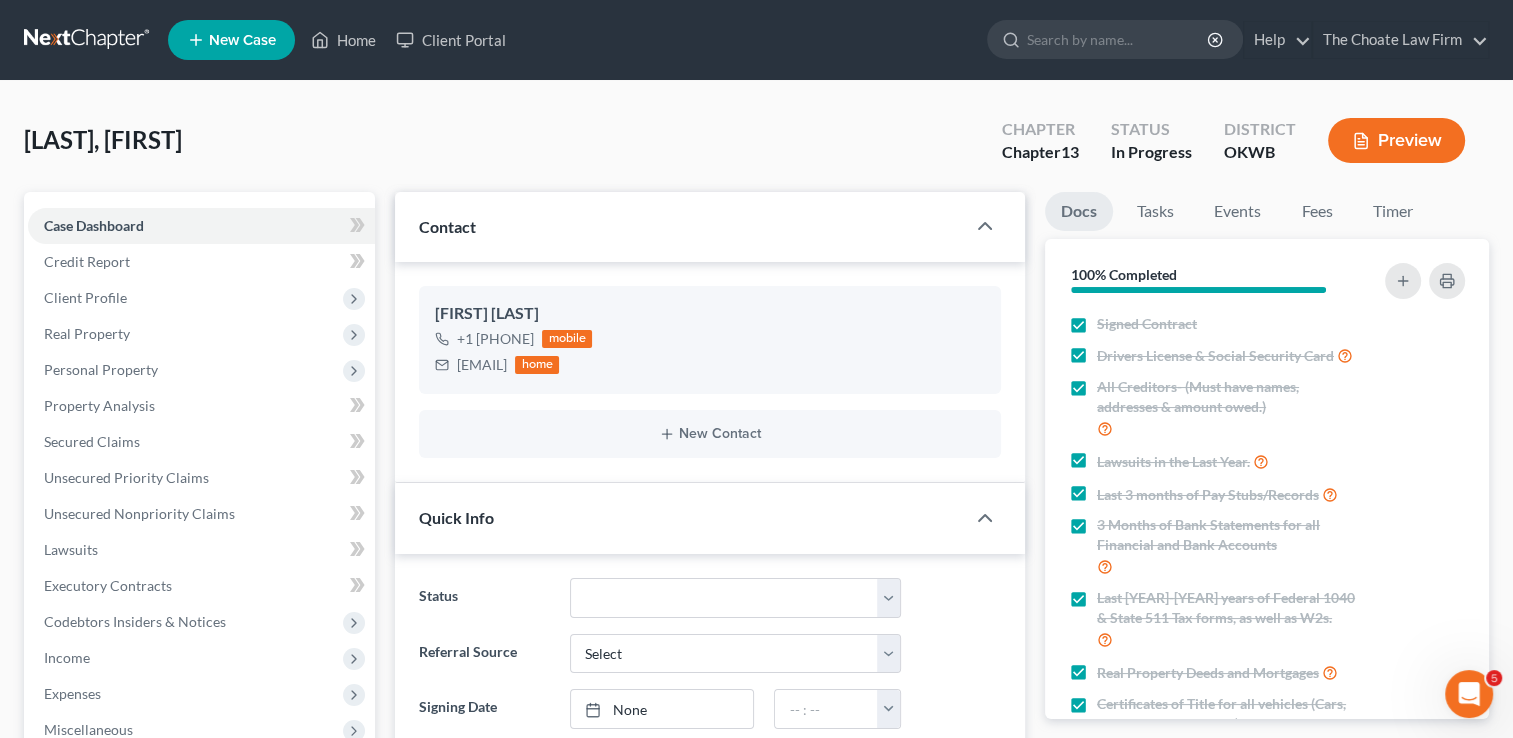 scroll, scrollTop: 595, scrollLeft: 0, axis: vertical 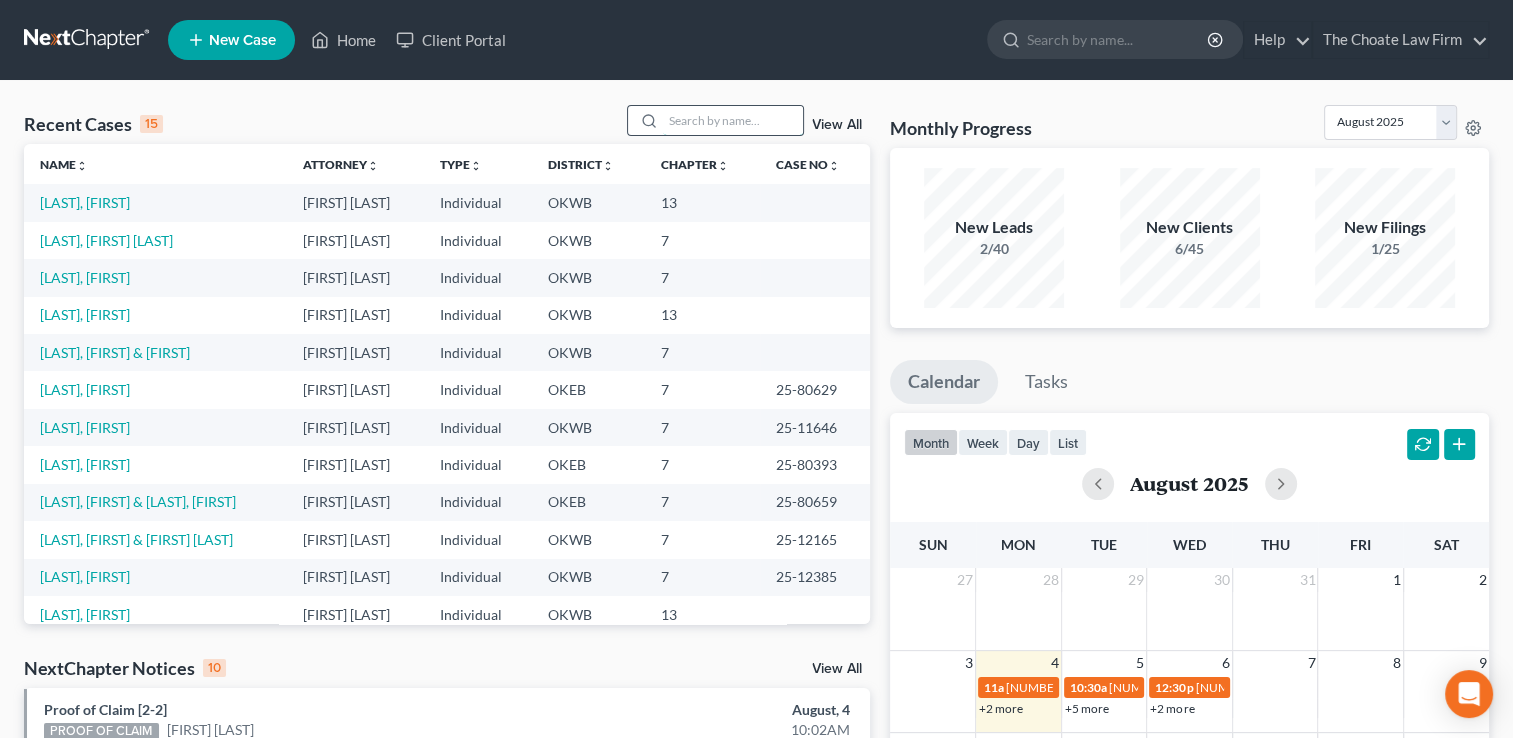click at bounding box center (733, 120) 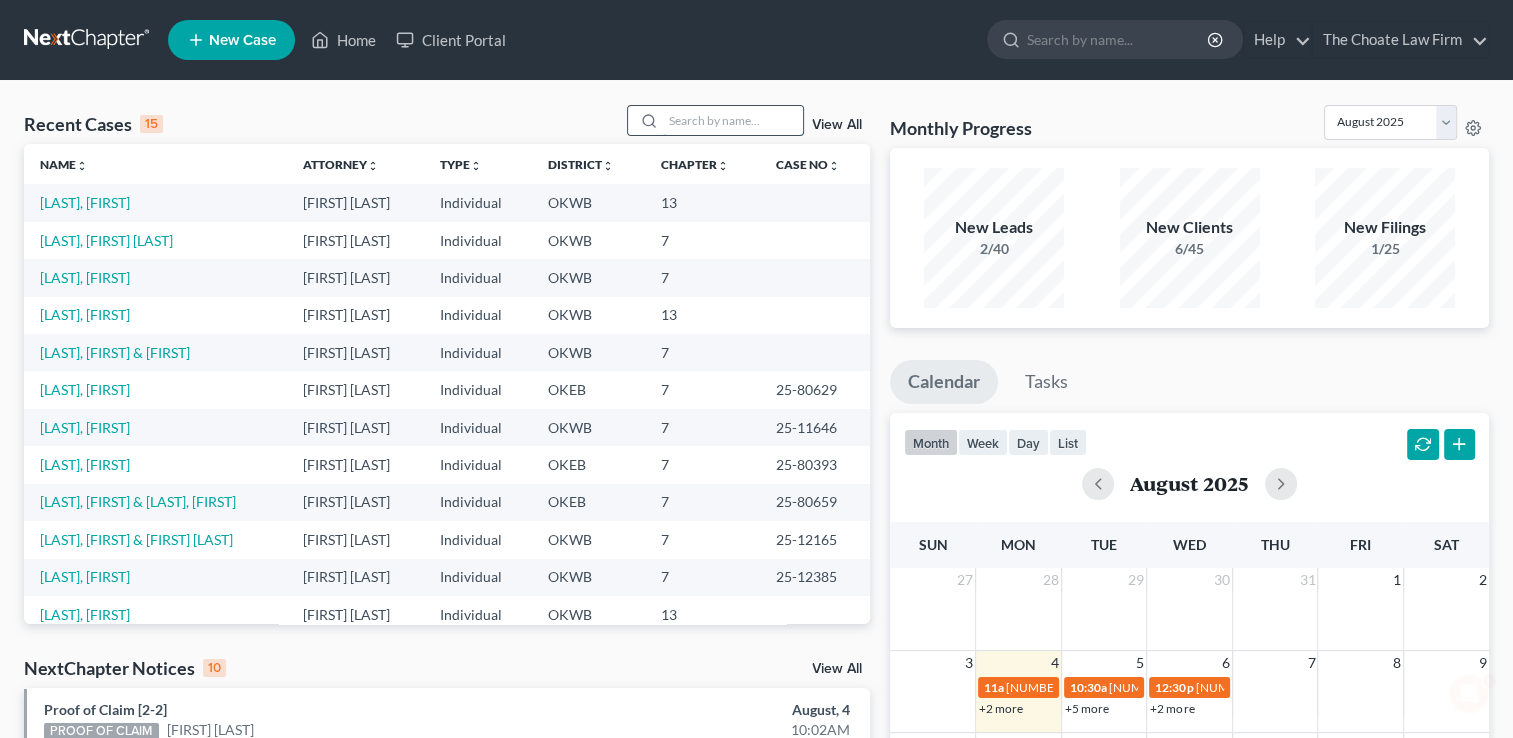 scroll, scrollTop: 0, scrollLeft: 0, axis: both 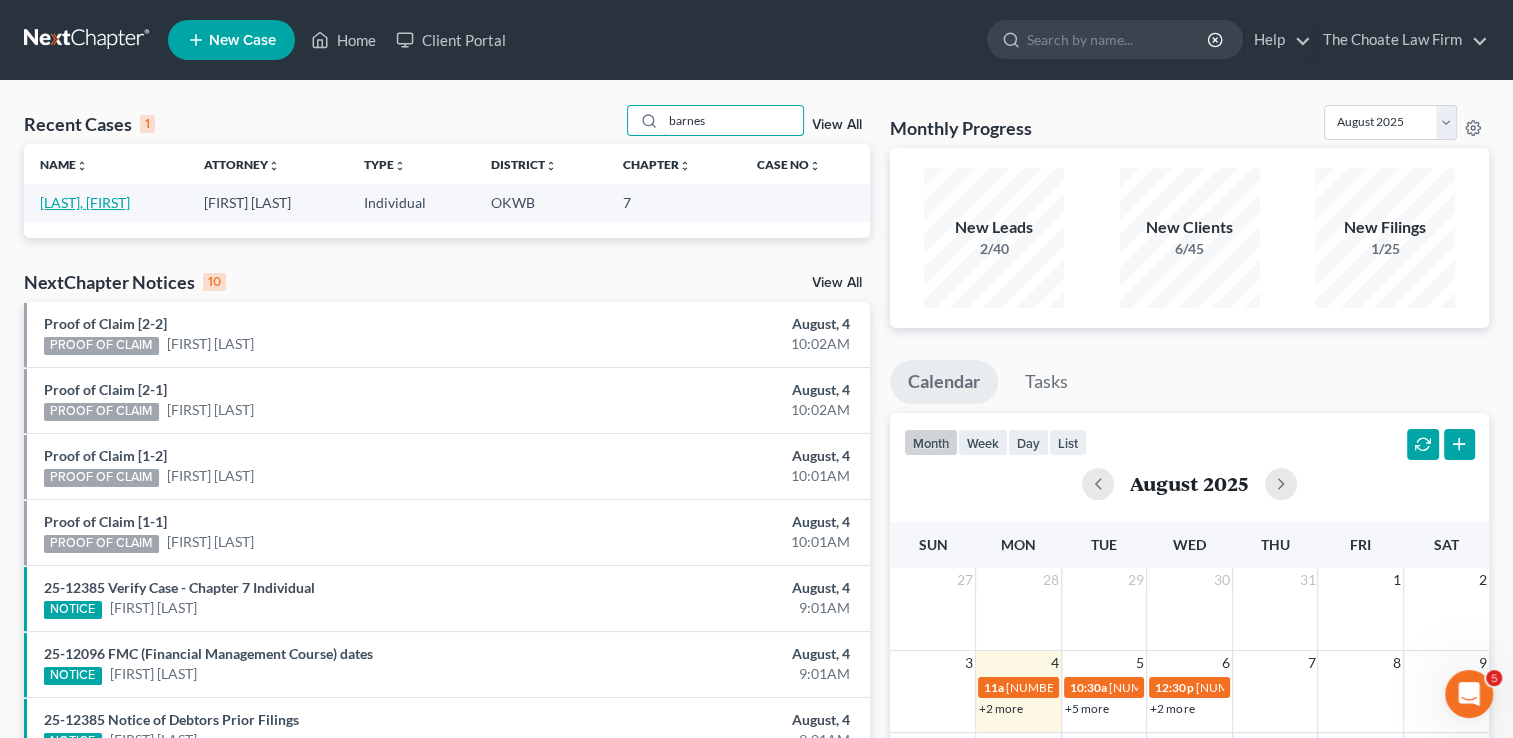 type on "barnes" 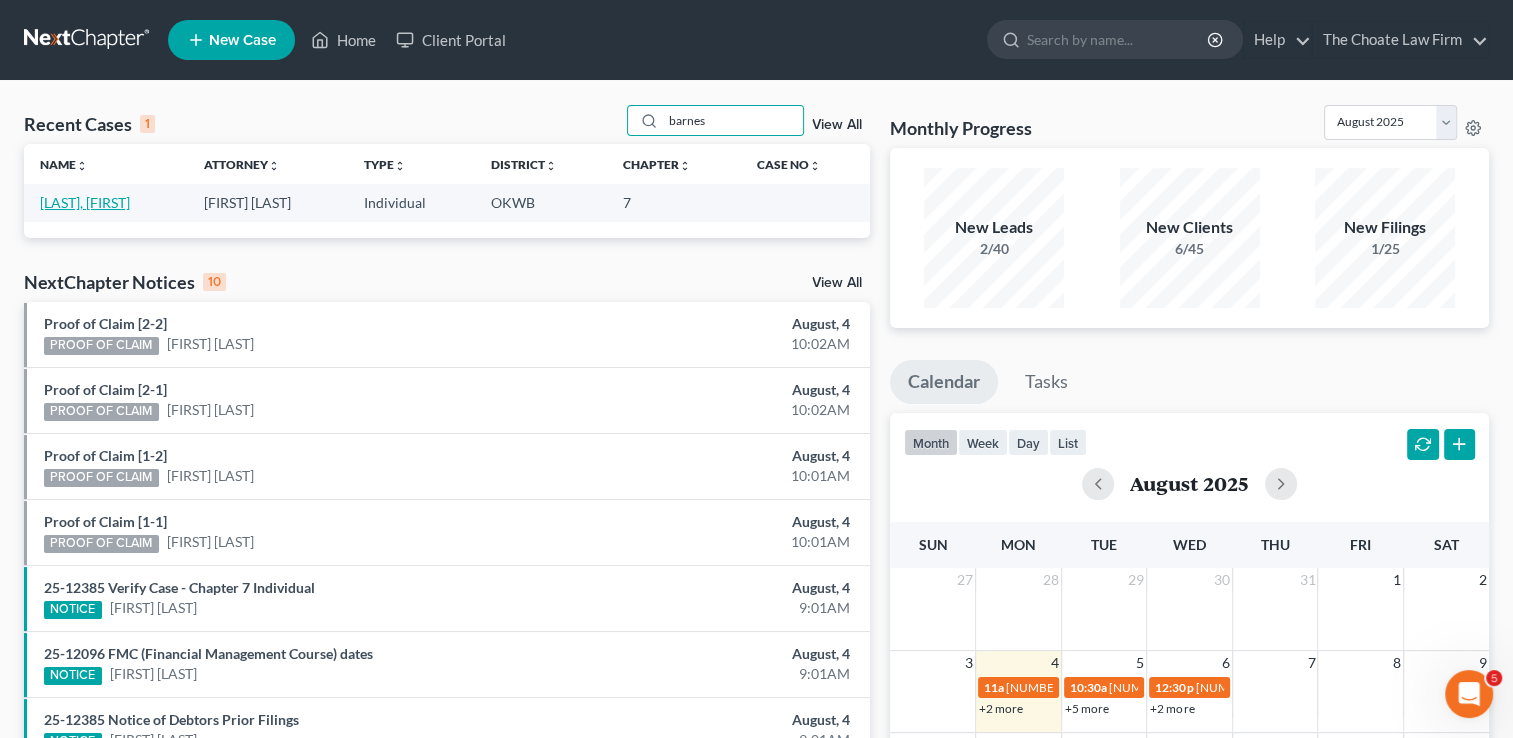 click on "Barnes, Cynthia" at bounding box center (85, 202) 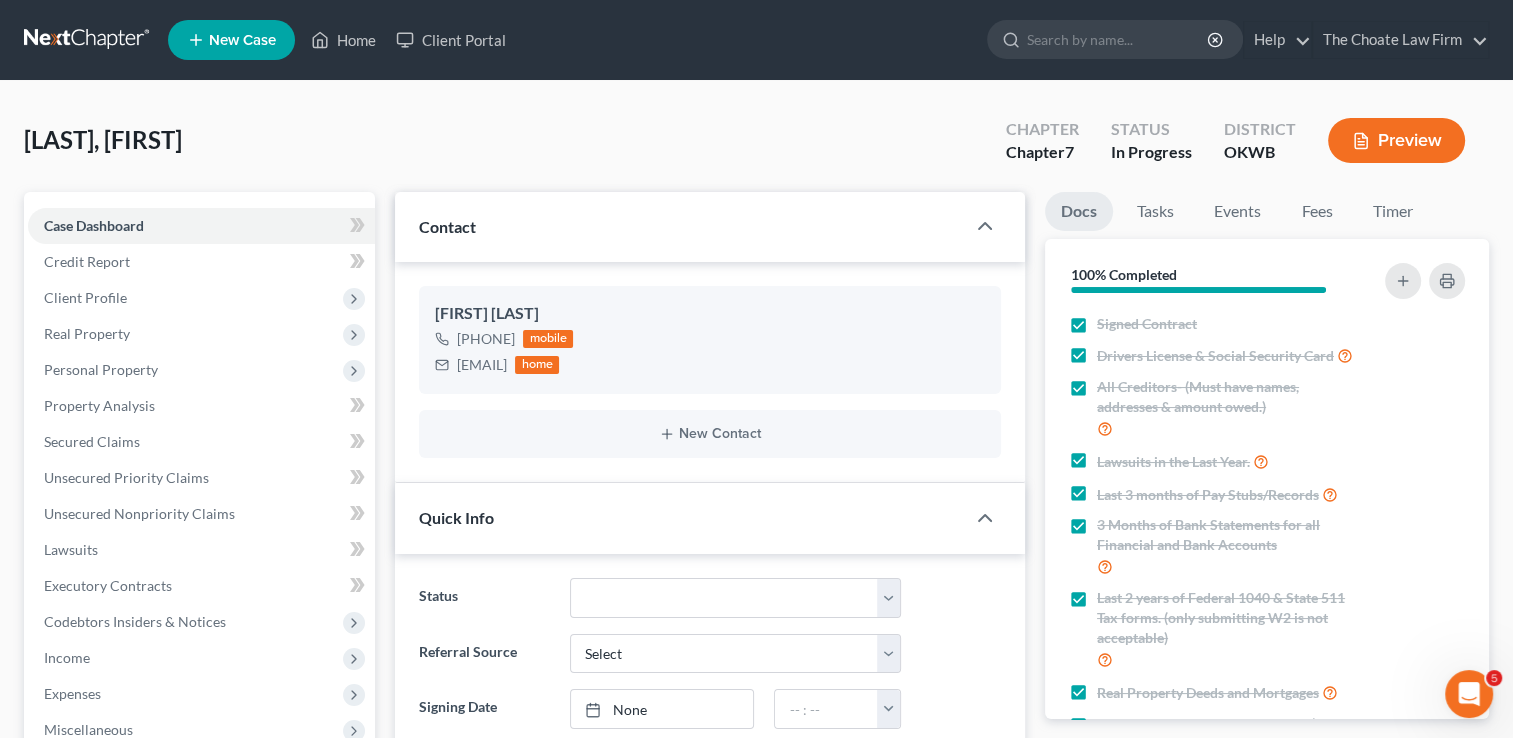 scroll, scrollTop: 2117, scrollLeft: 0, axis: vertical 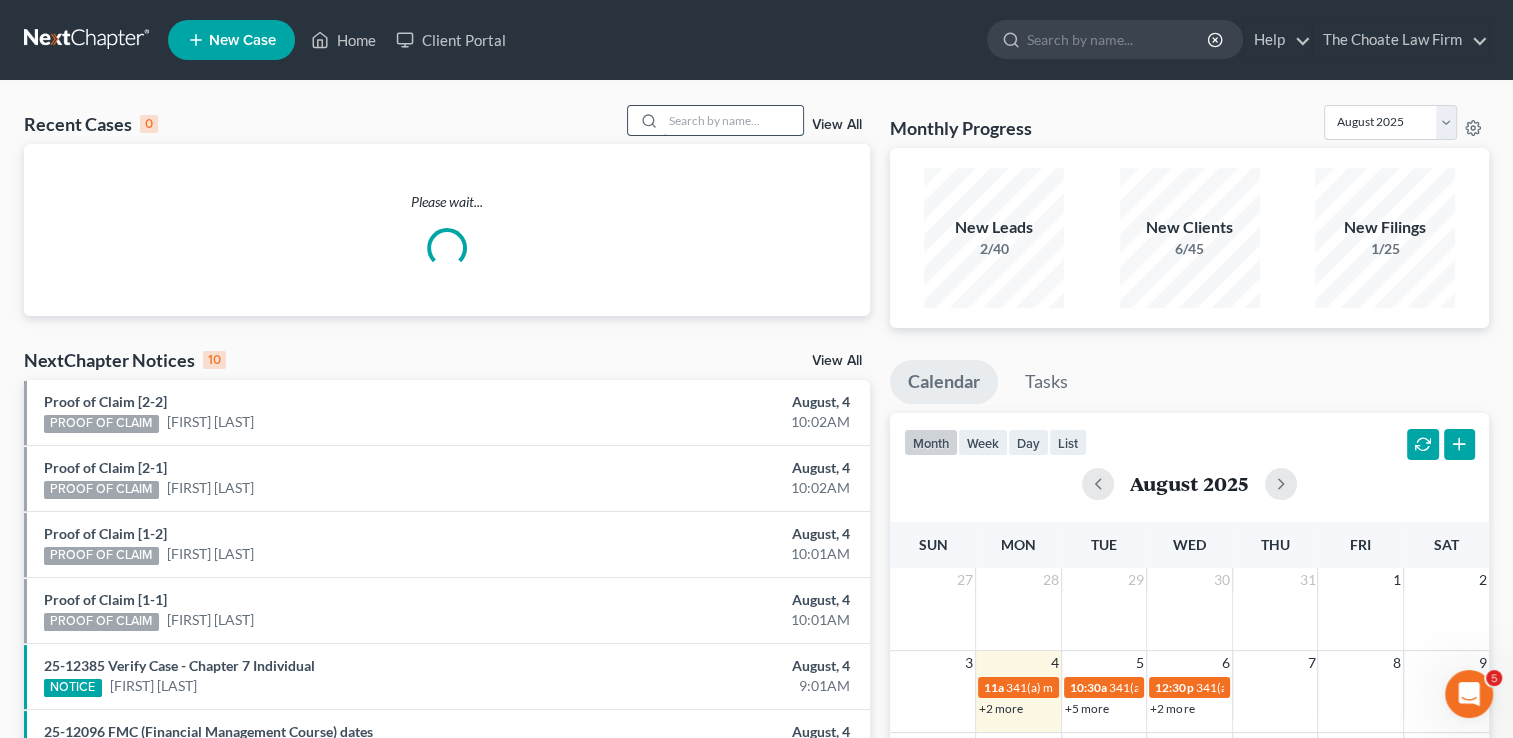 click at bounding box center [733, 120] 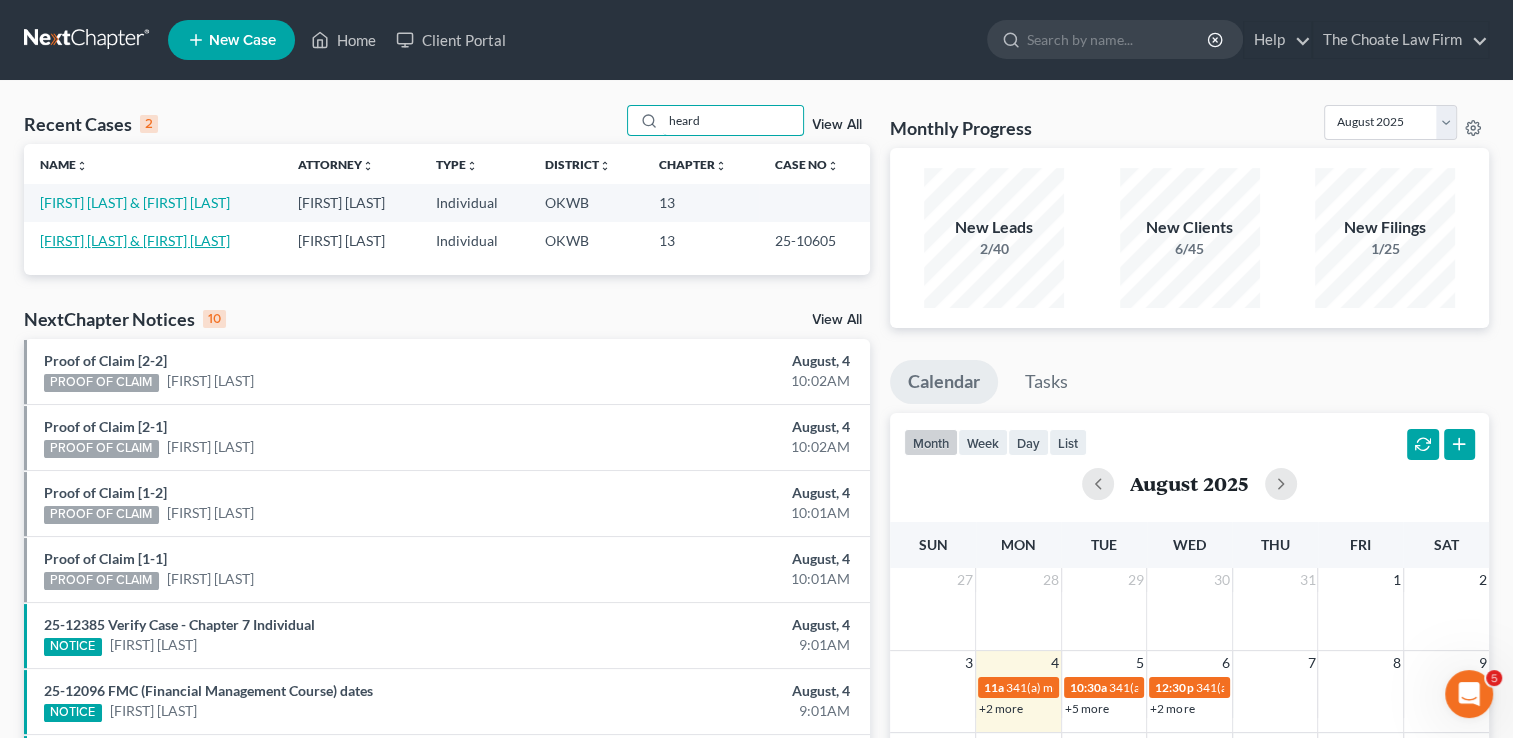 type on "heard" 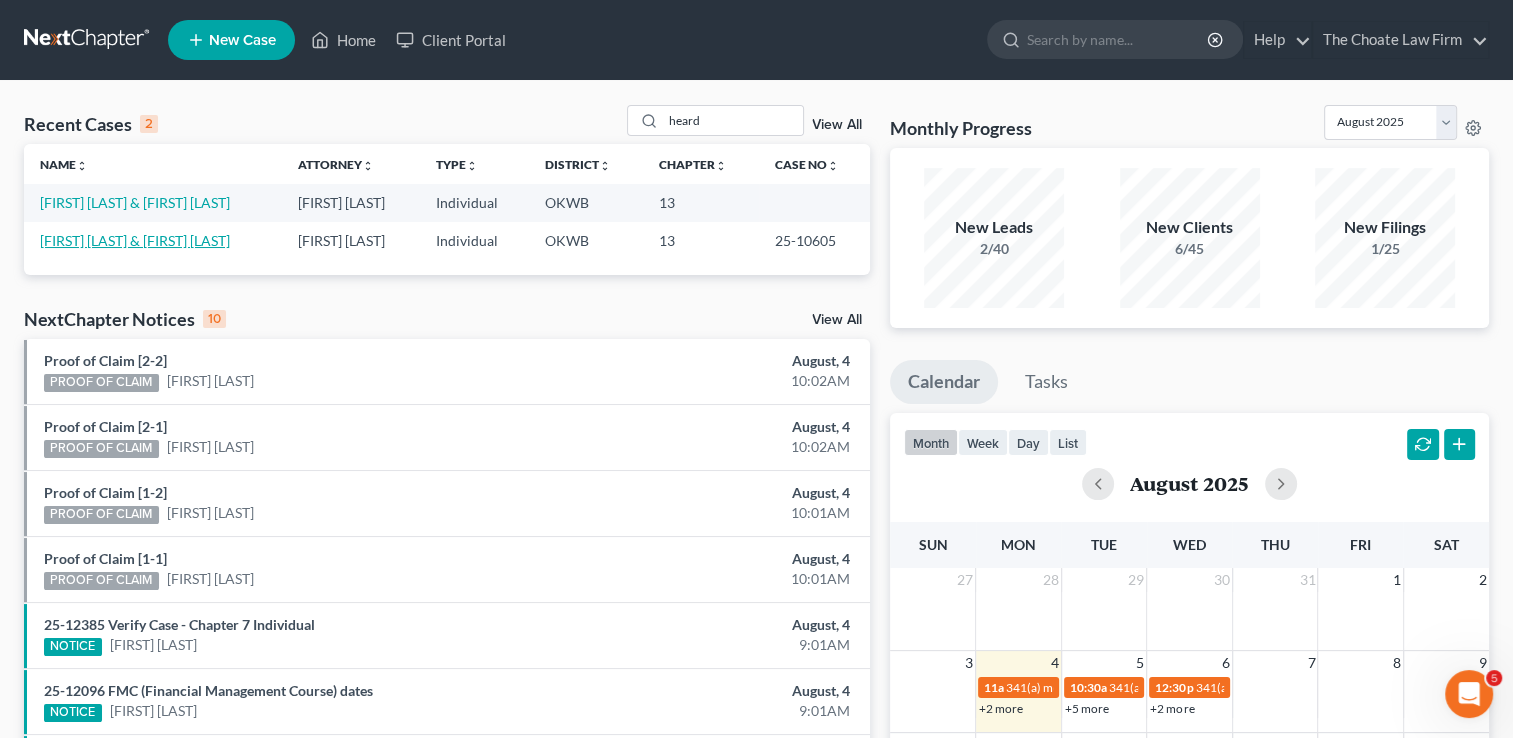 click on "[FIRST] [LAST] & [FIRST] [LAST]" at bounding box center [135, 240] 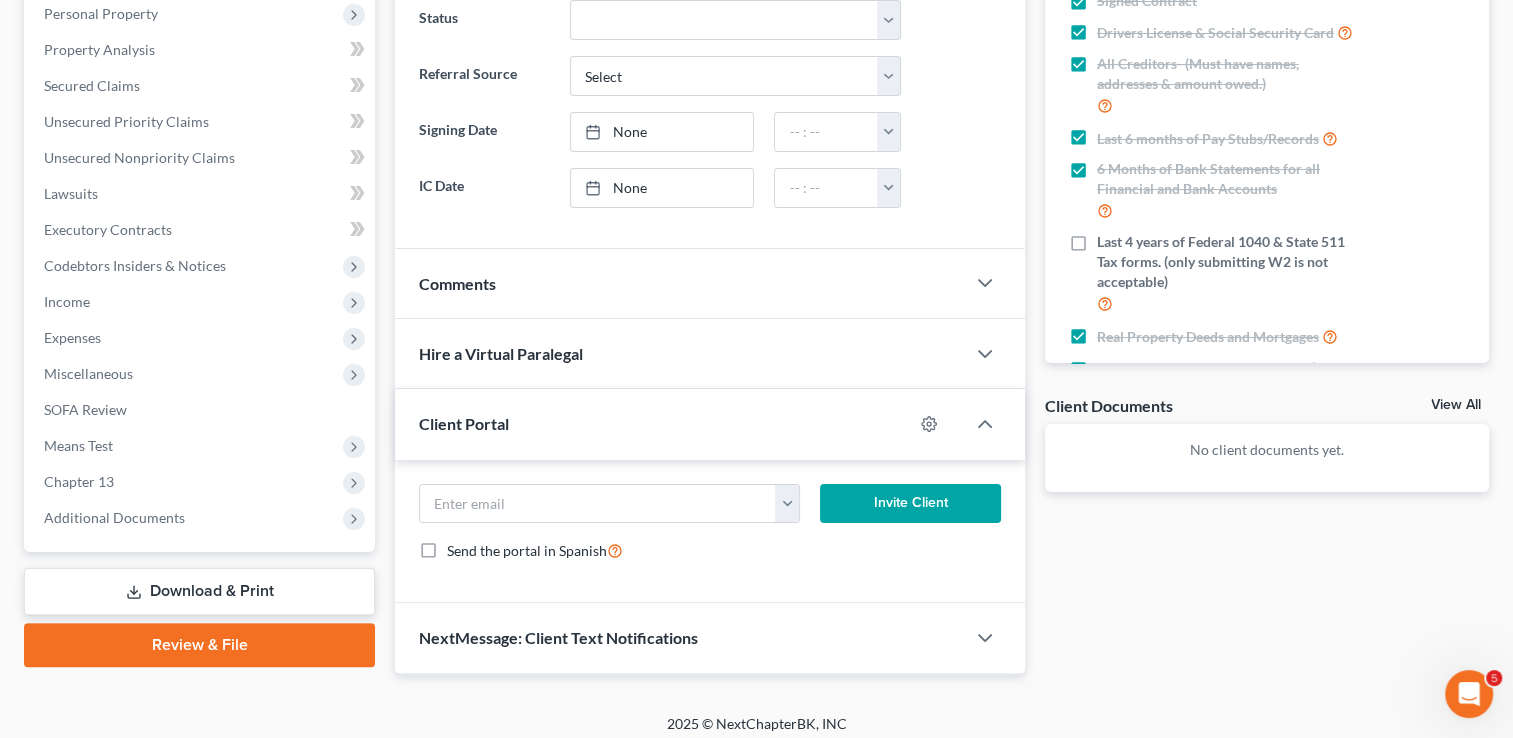 scroll, scrollTop: 363, scrollLeft: 0, axis: vertical 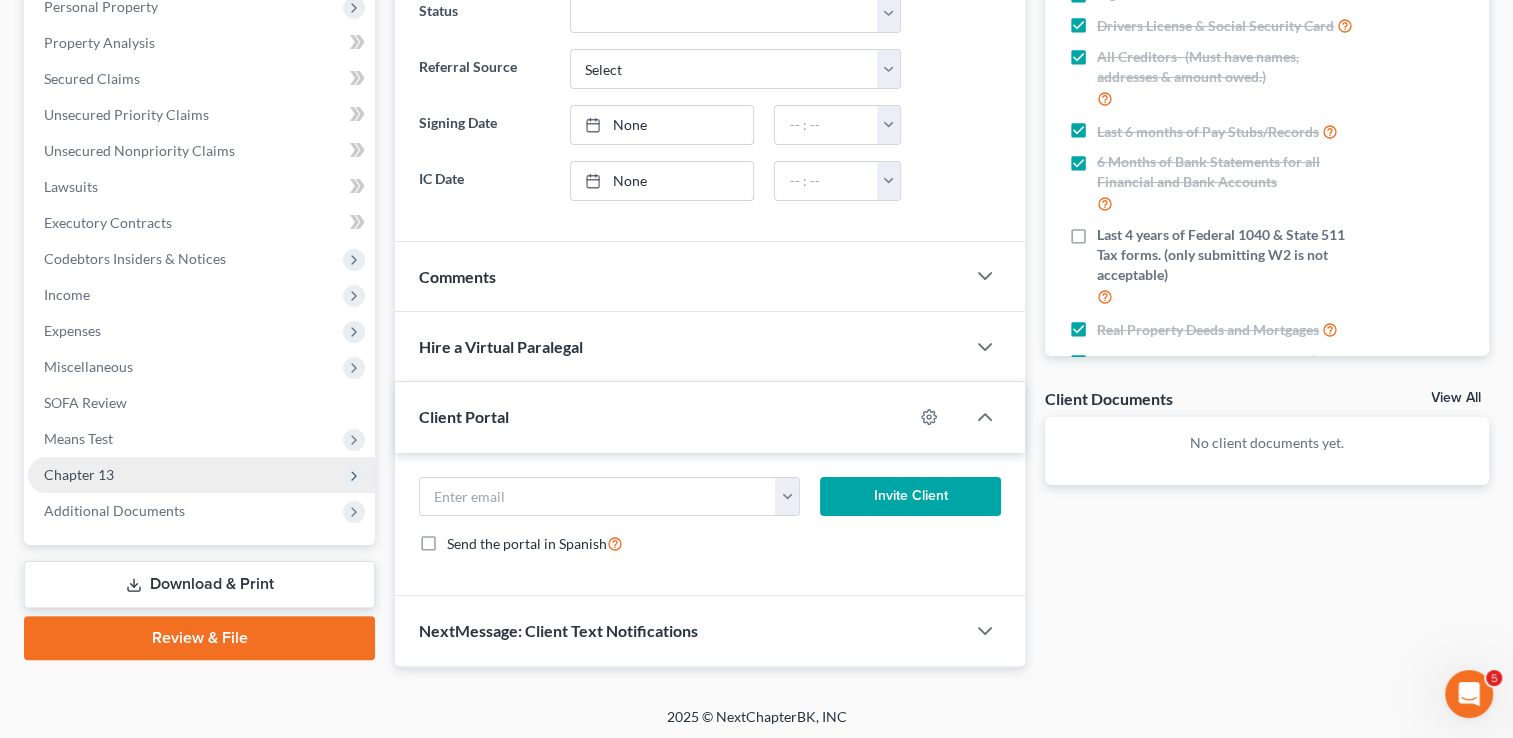 click on "Chapter 13" at bounding box center [79, 474] 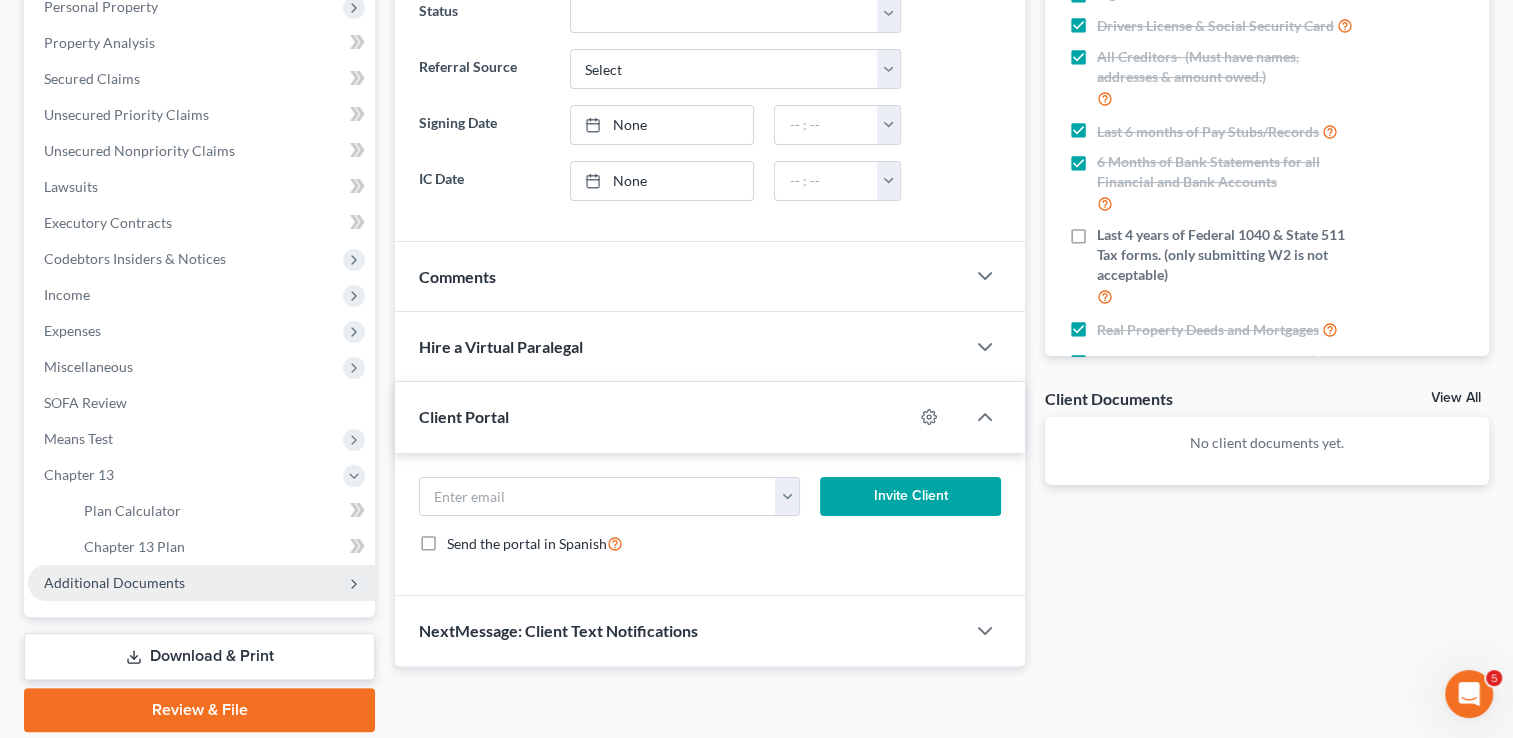 click on "Additional Documents" at bounding box center [114, 582] 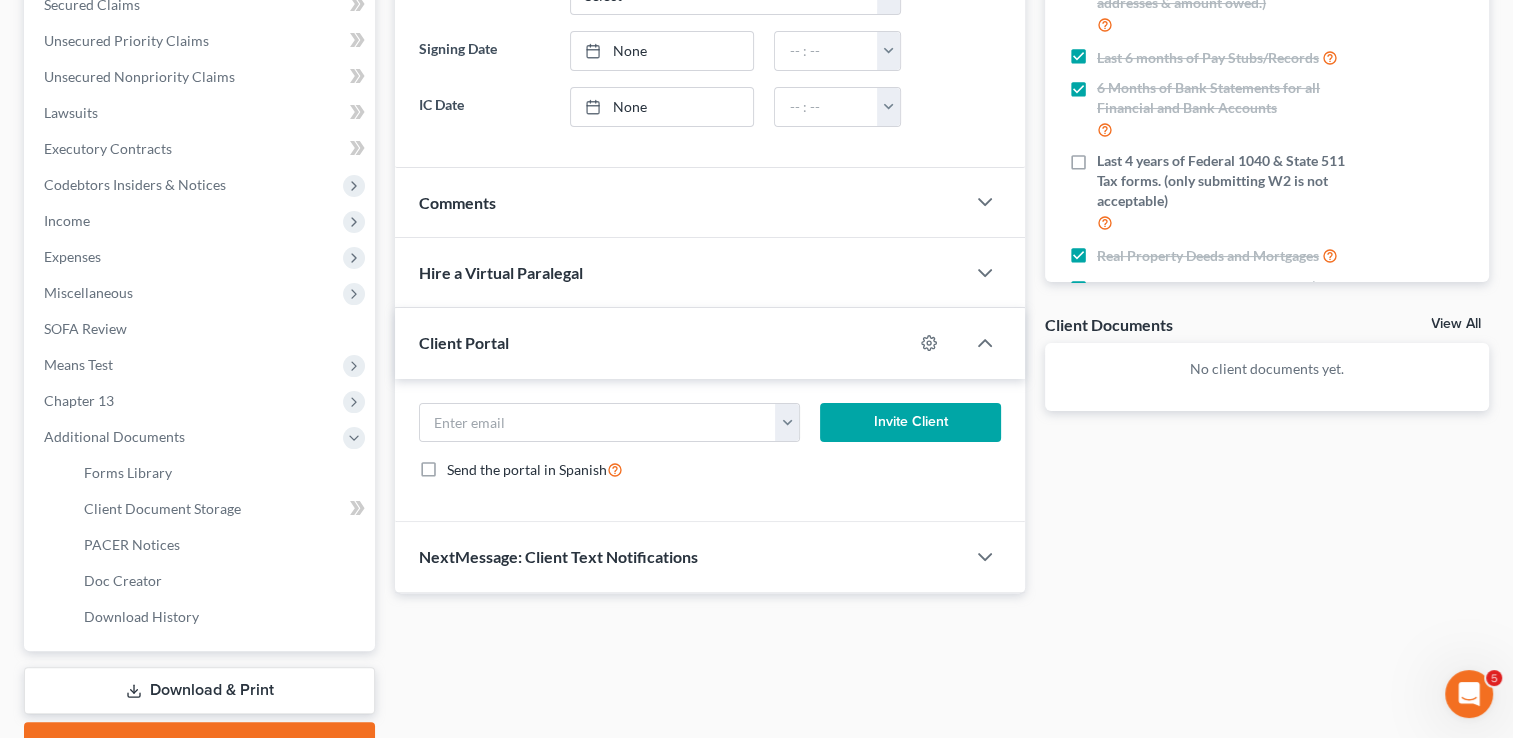 scroll, scrollTop: 539, scrollLeft: 0, axis: vertical 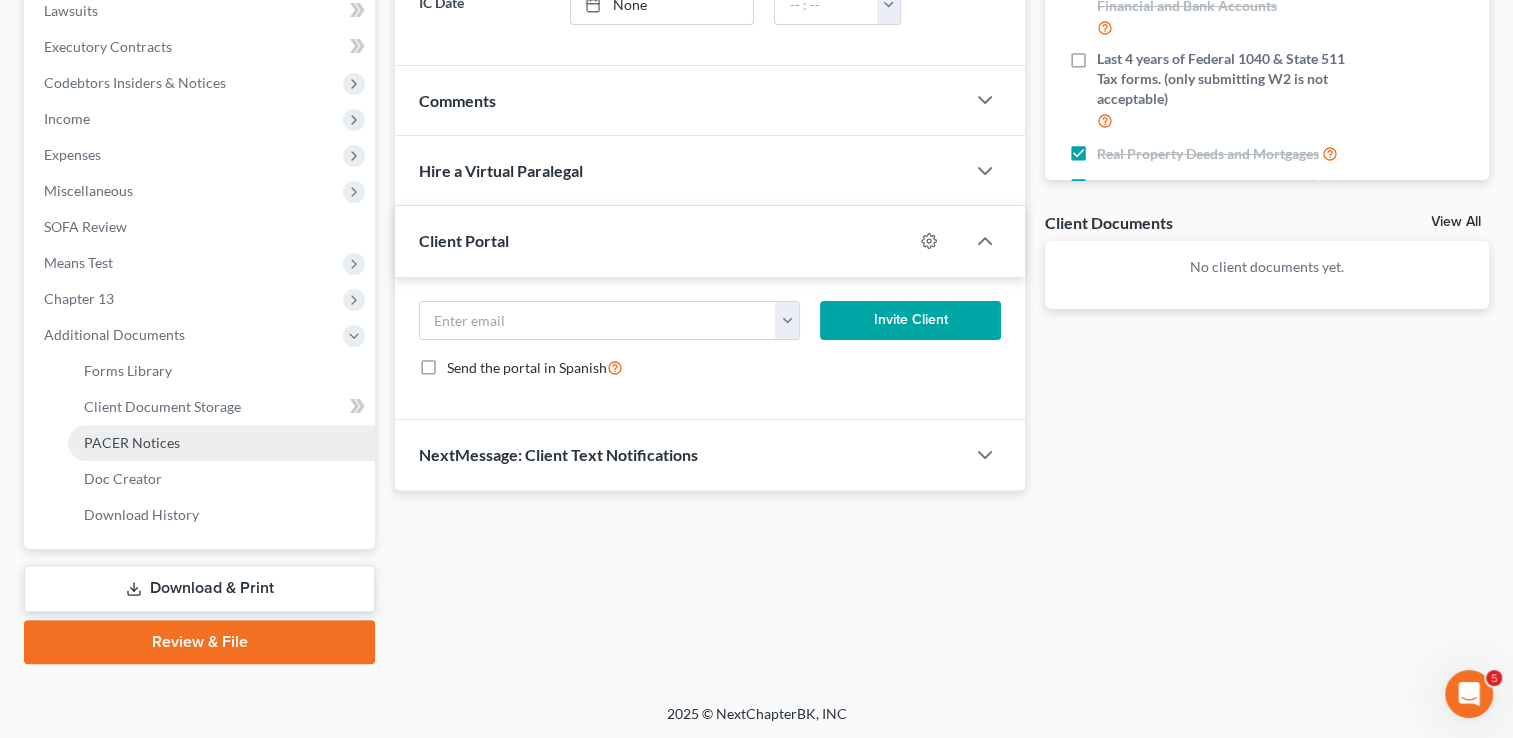 click on "PACER Notices" at bounding box center [132, 442] 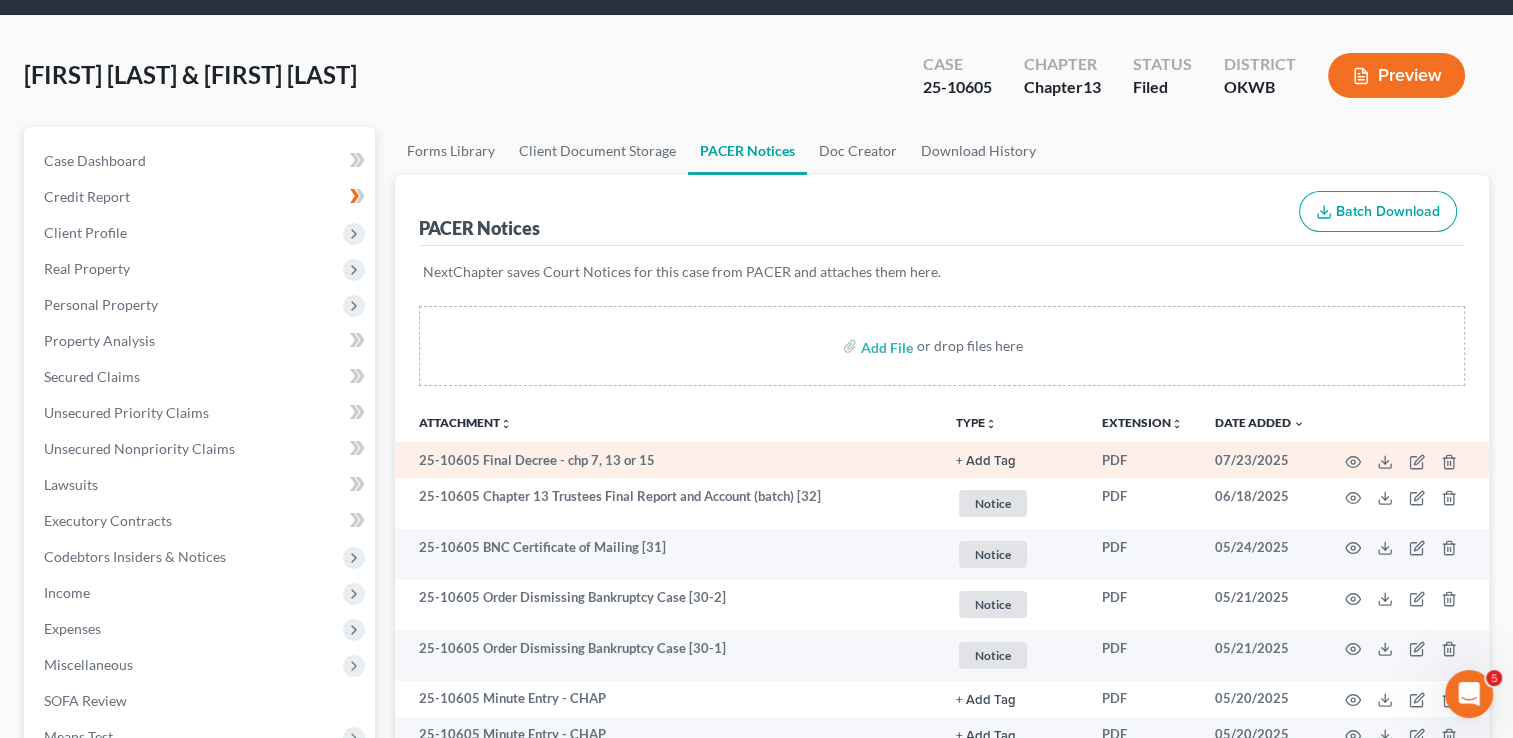 scroll, scrollTop: 100, scrollLeft: 0, axis: vertical 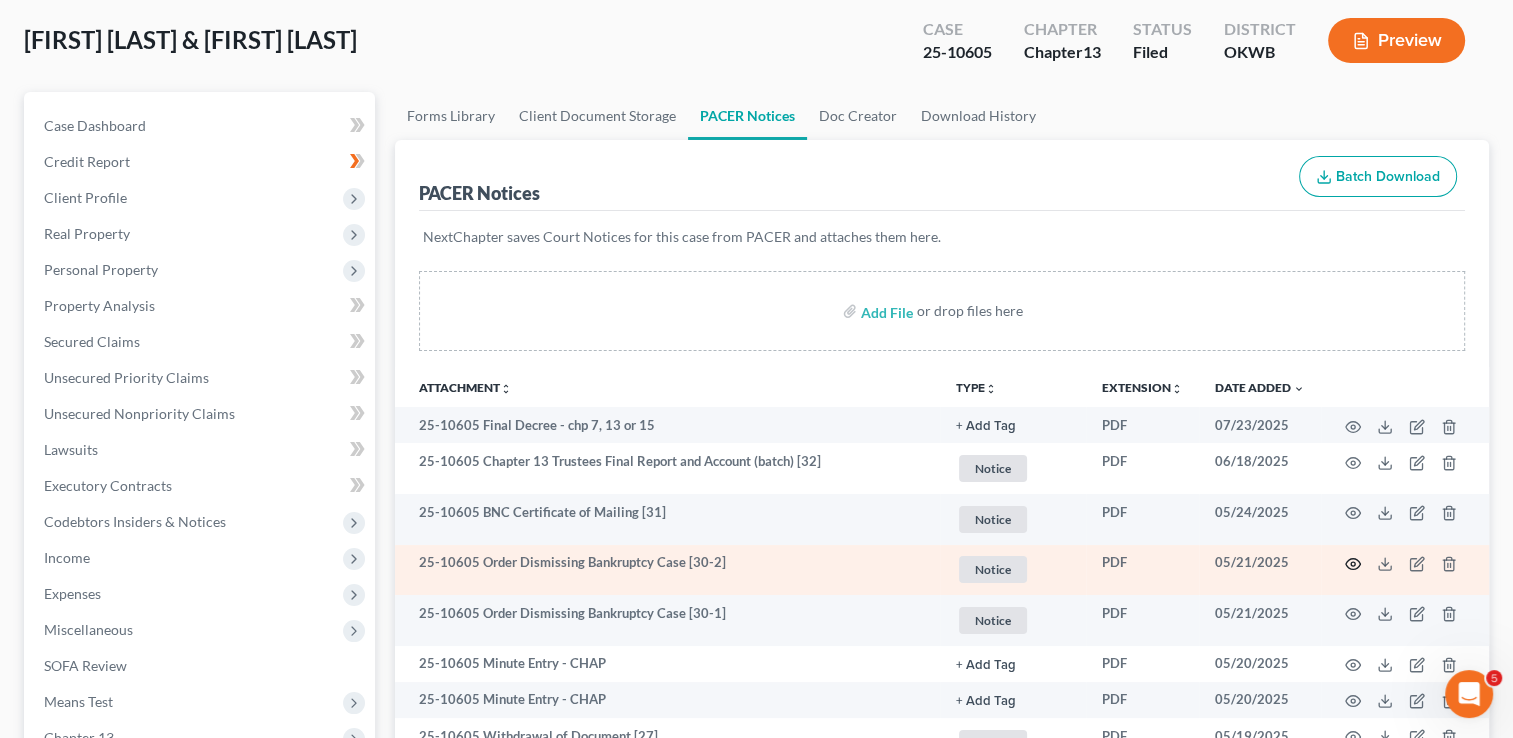 click 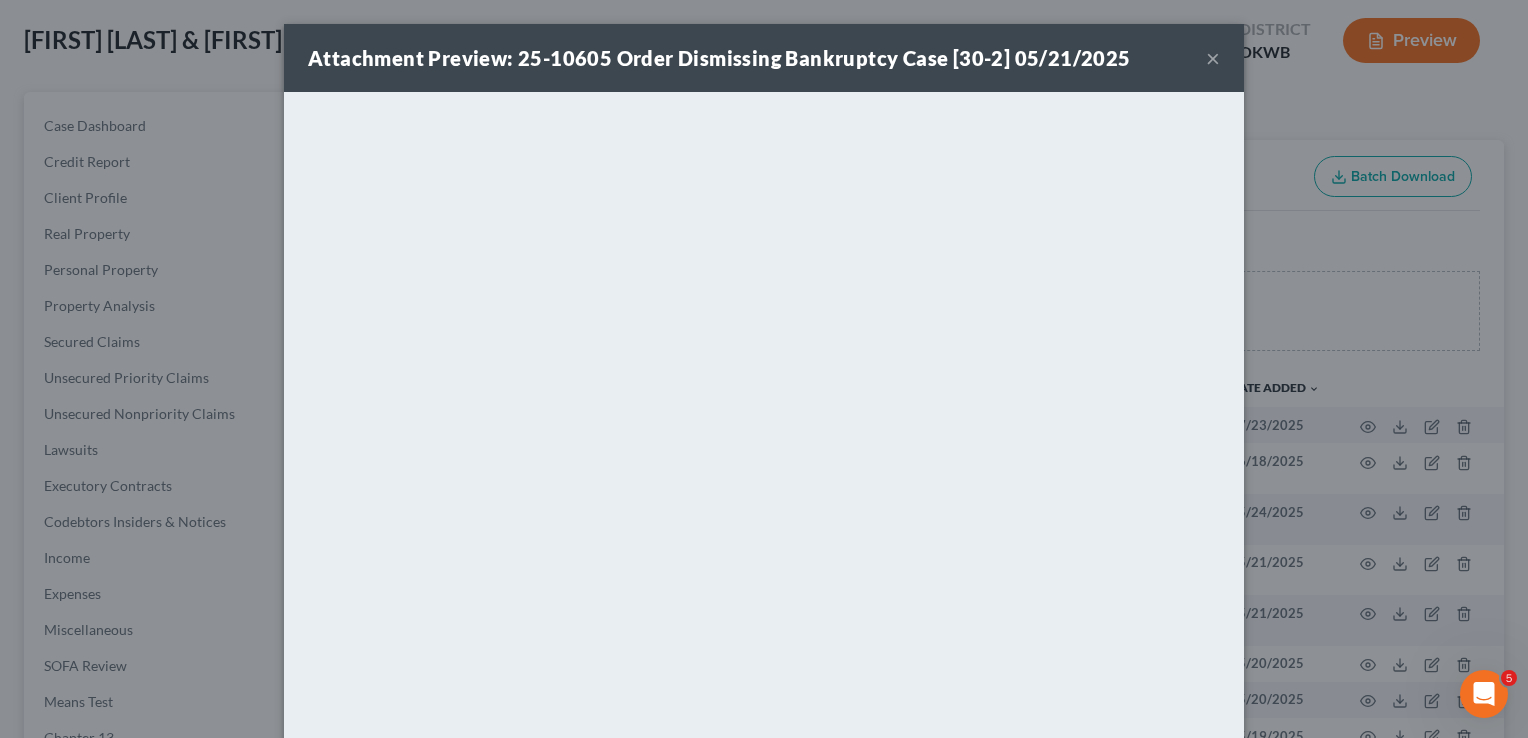 click on "×" at bounding box center (1213, 58) 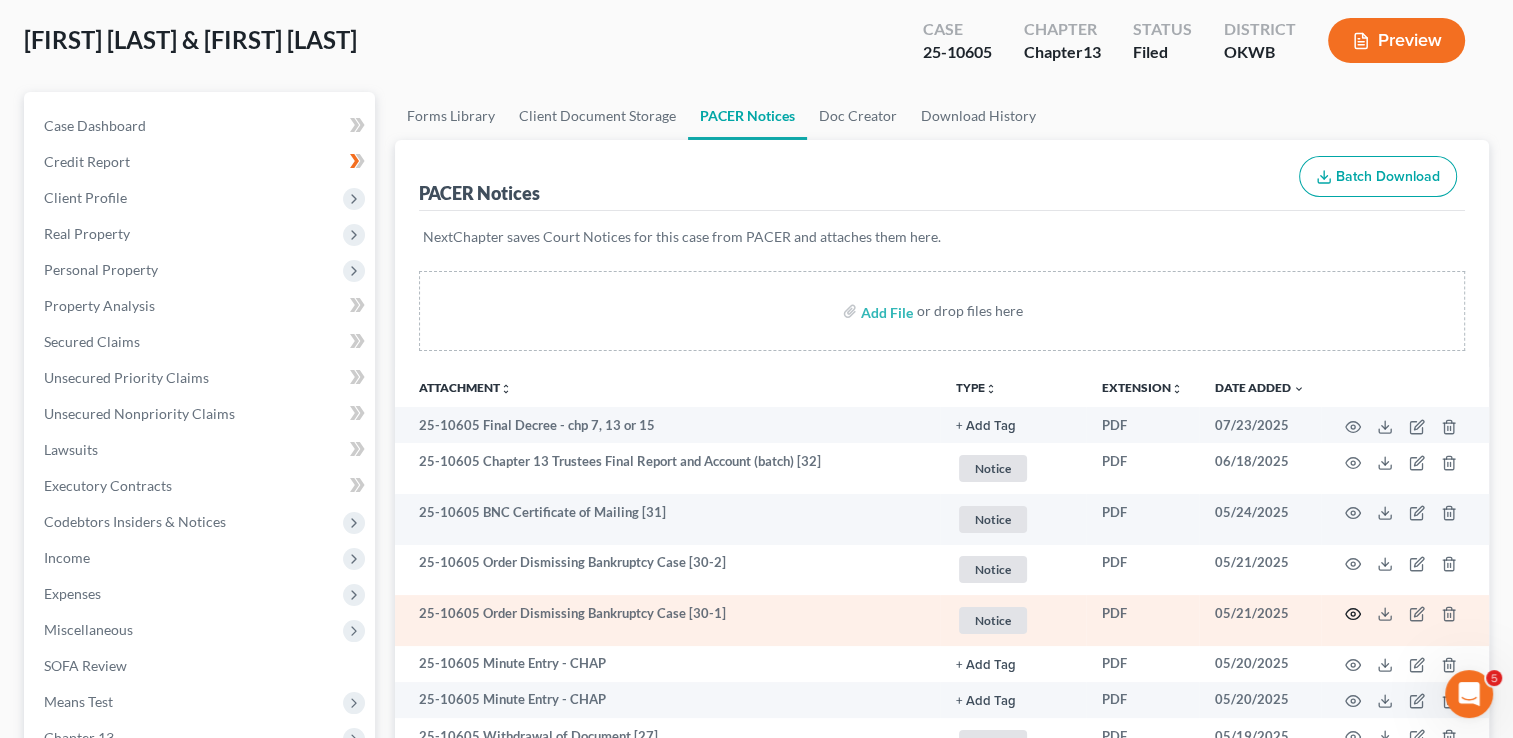 click 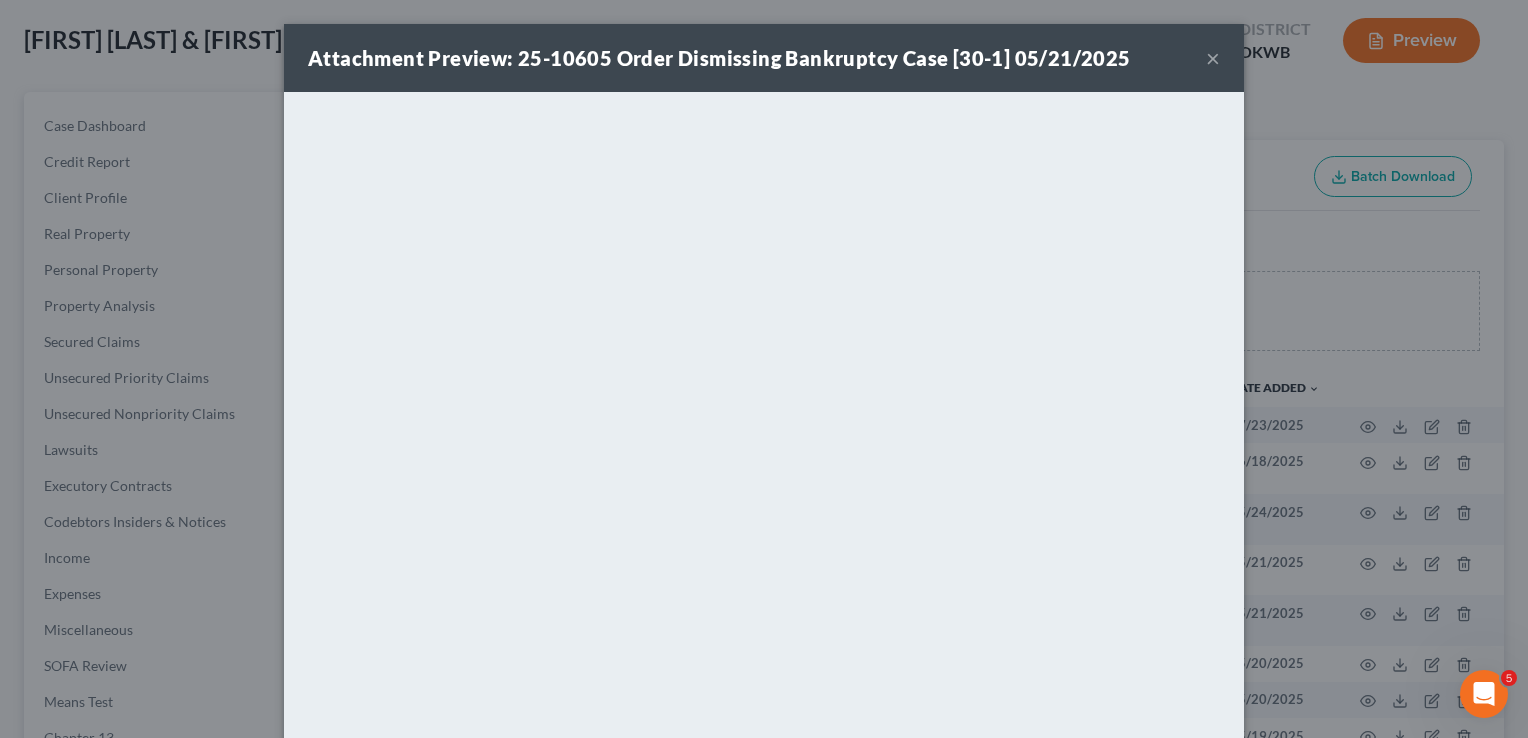 click on "×" at bounding box center [1213, 58] 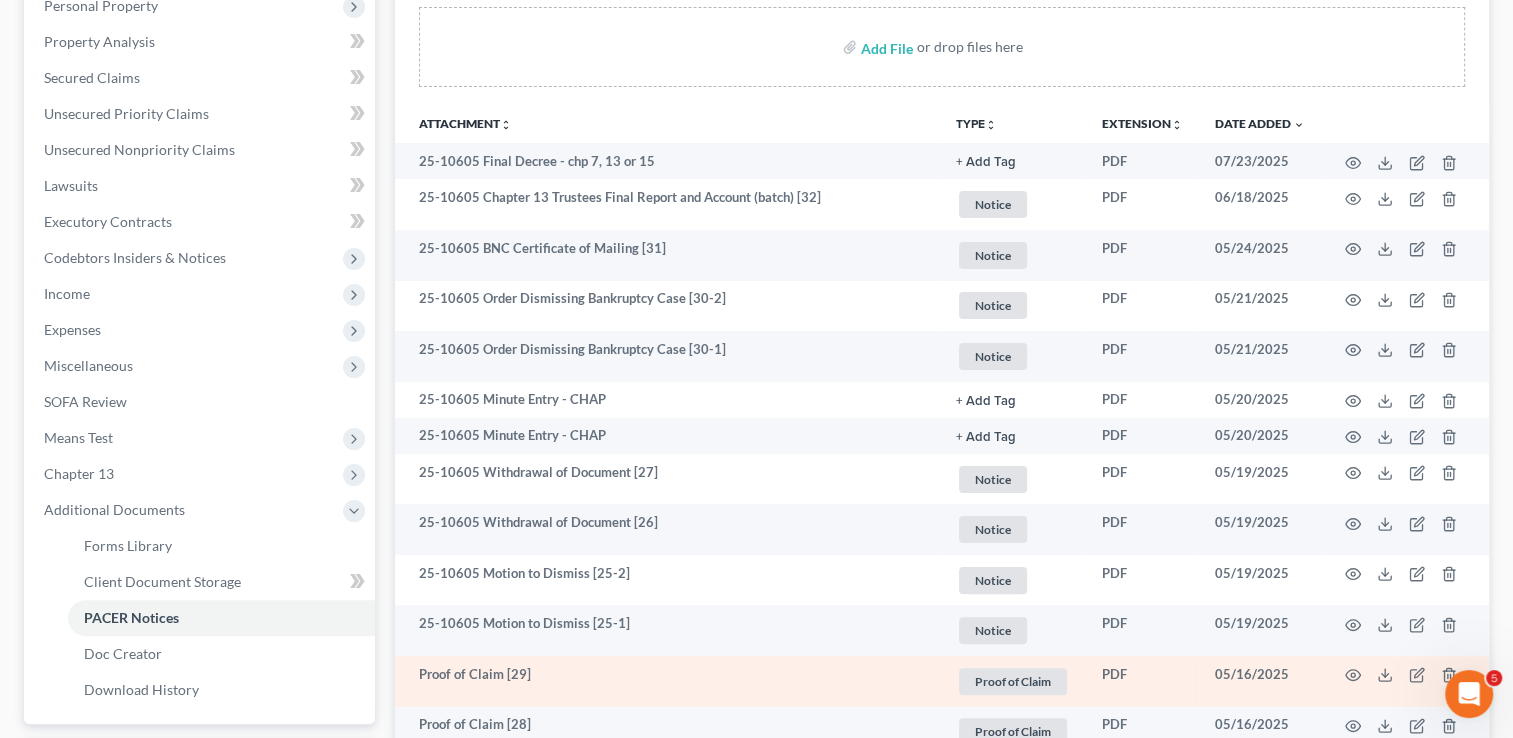 scroll, scrollTop: 400, scrollLeft: 0, axis: vertical 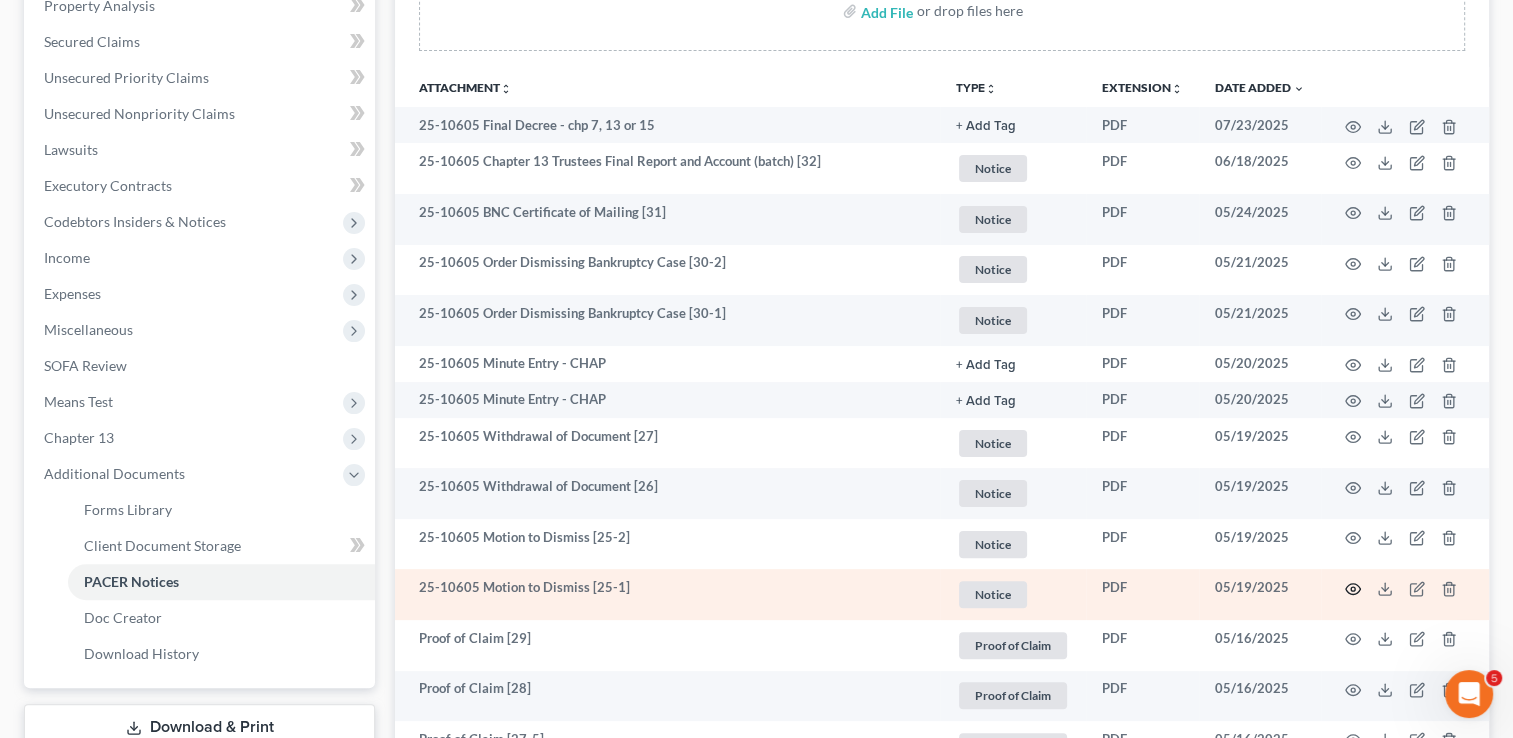 click 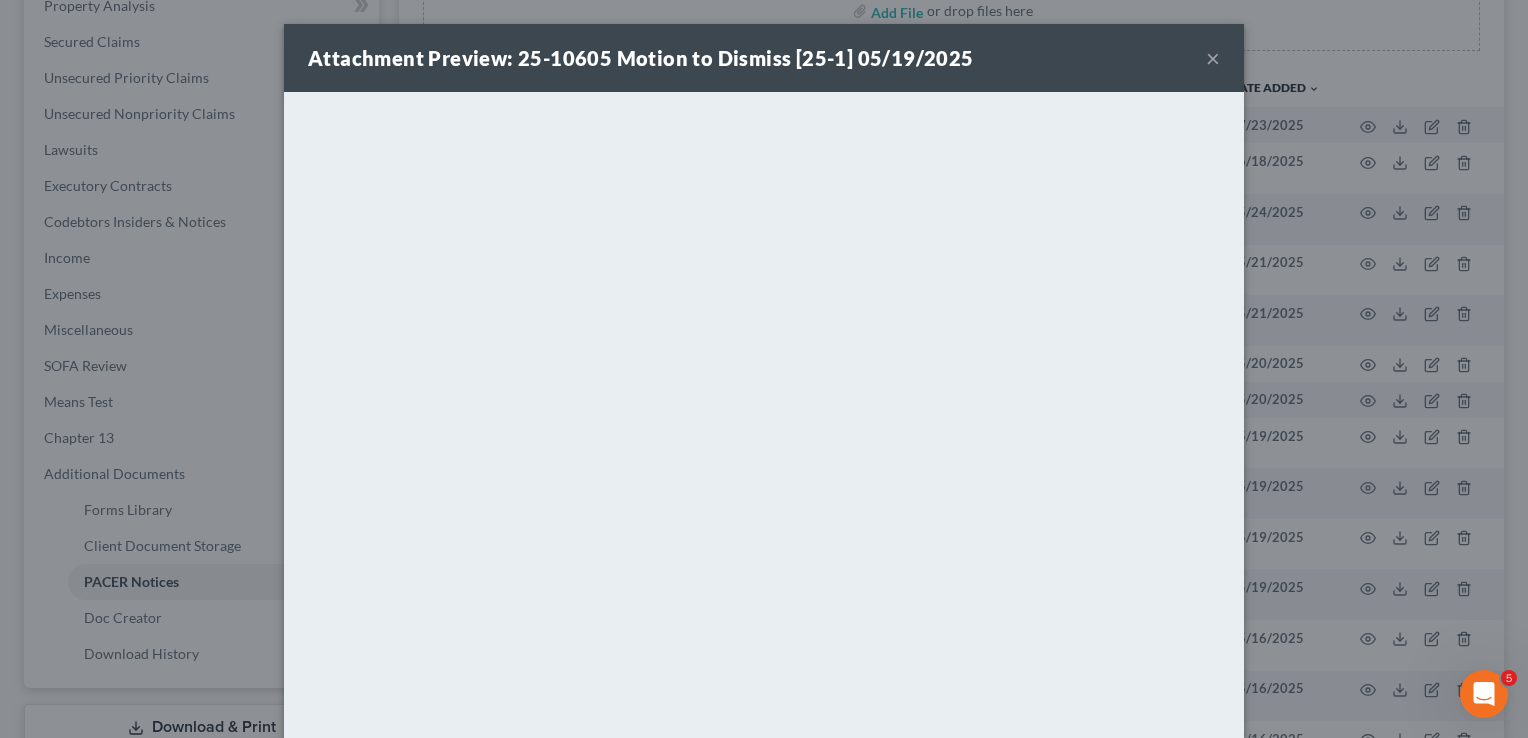 click on "×" at bounding box center (1213, 58) 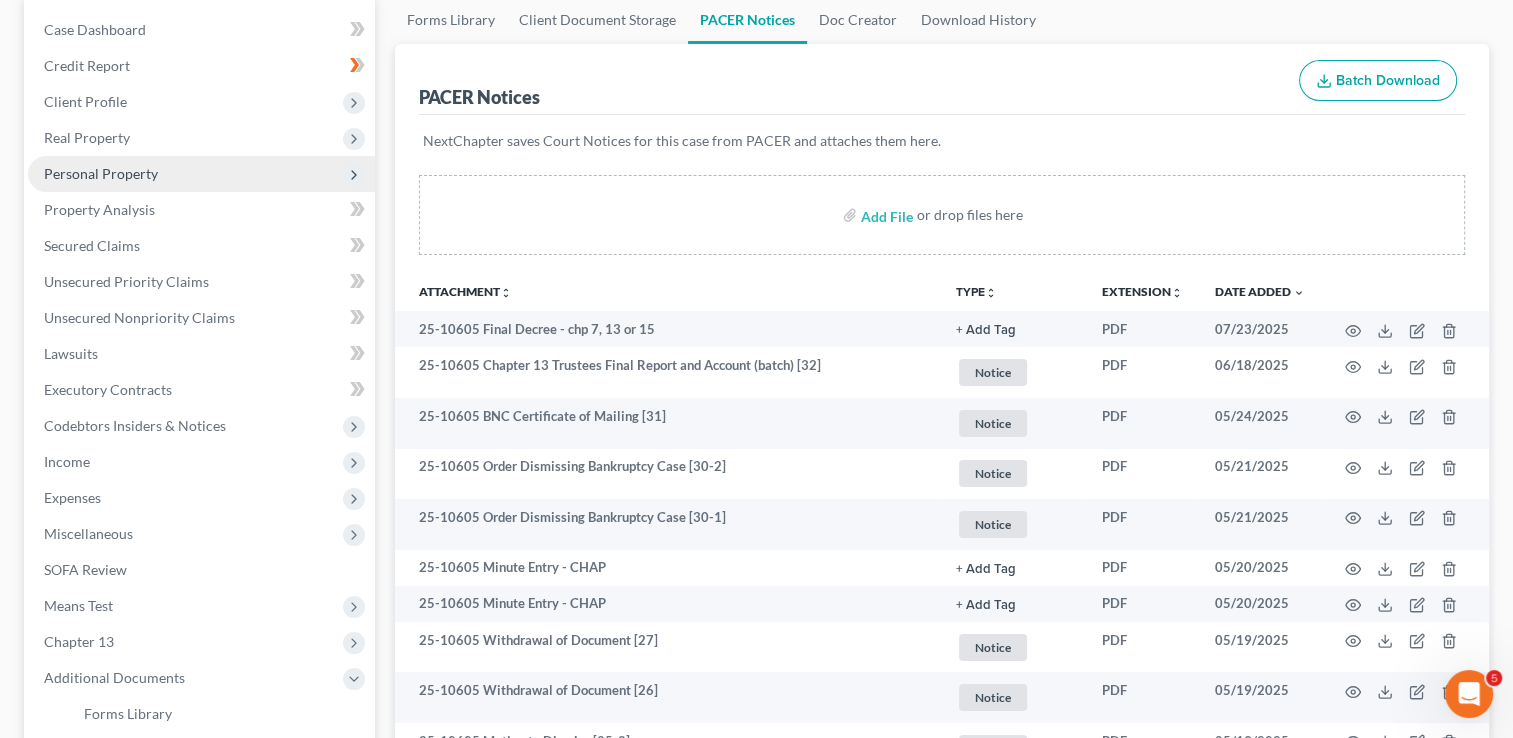 scroll, scrollTop: 0, scrollLeft: 0, axis: both 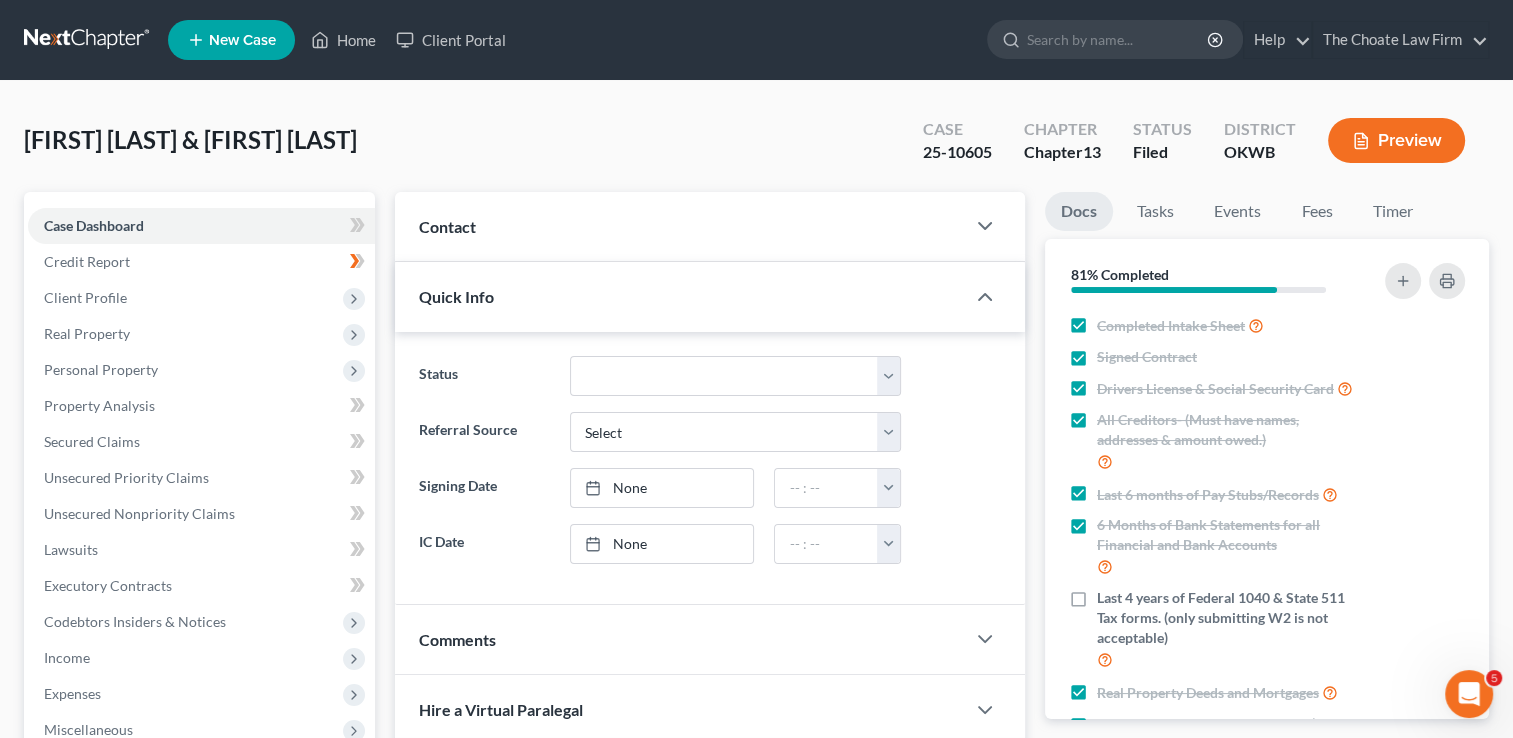 click at bounding box center (88, 40) 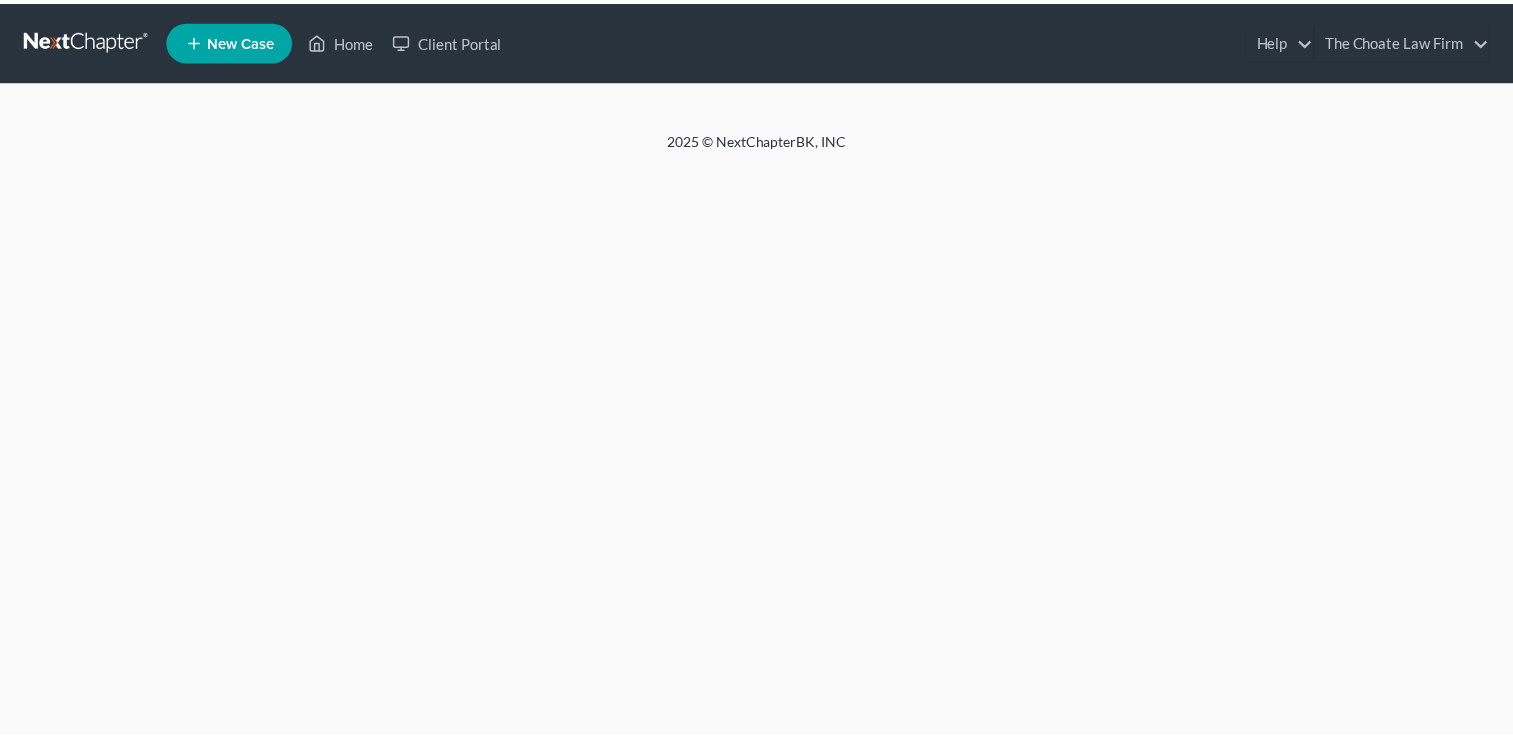 scroll, scrollTop: 0, scrollLeft: 0, axis: both 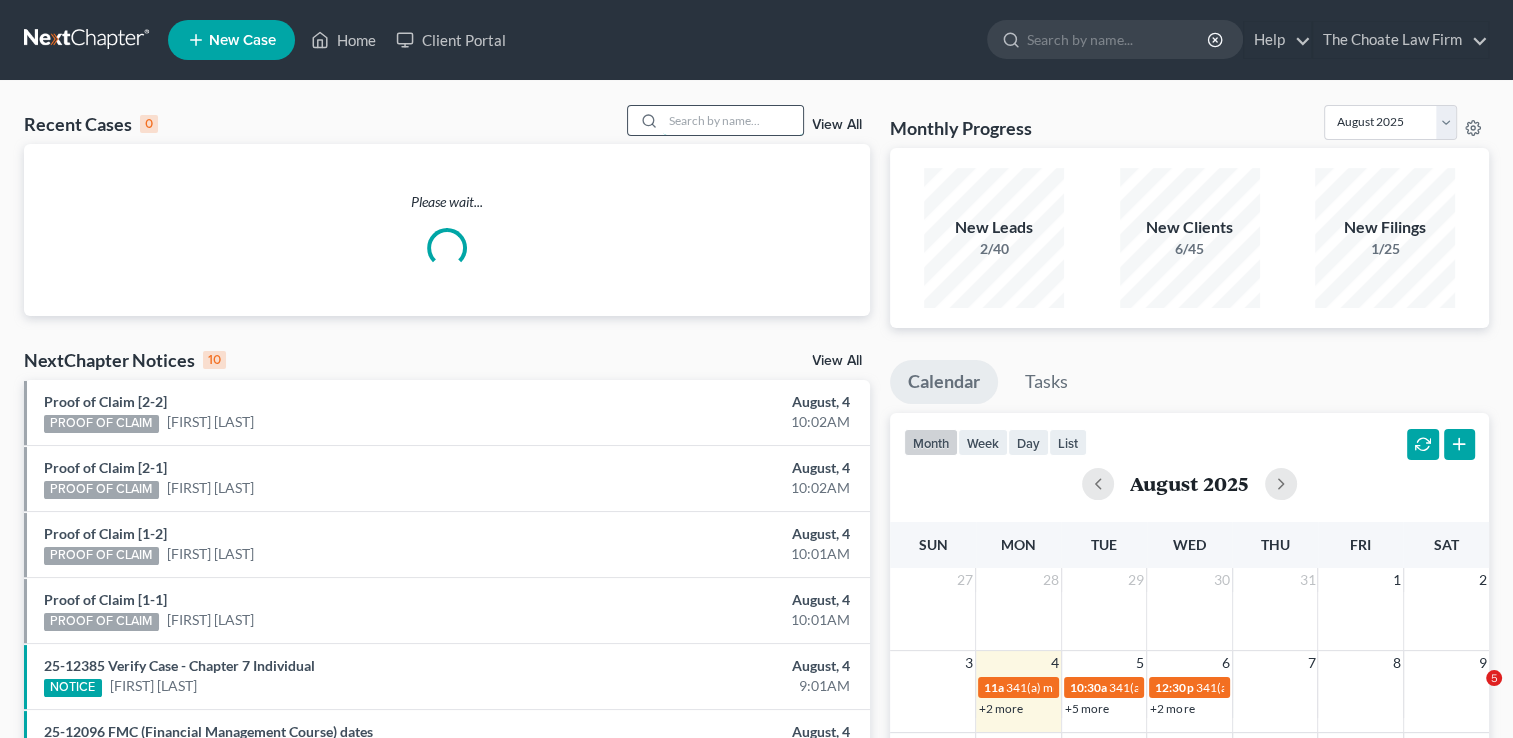 click at bounding box center [733, 120] 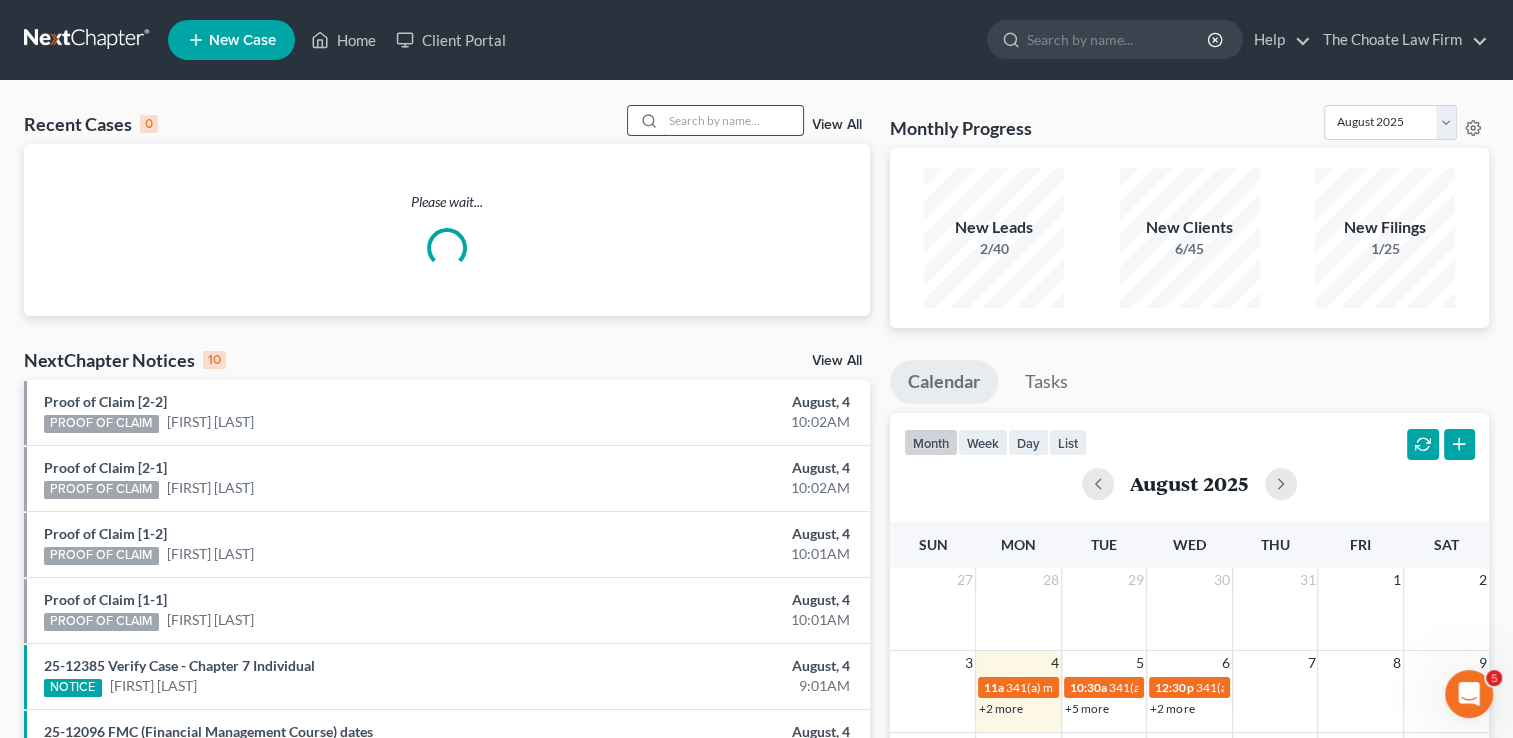 scroll, scrollTop: 0, scrollLeft: 0, axis: both 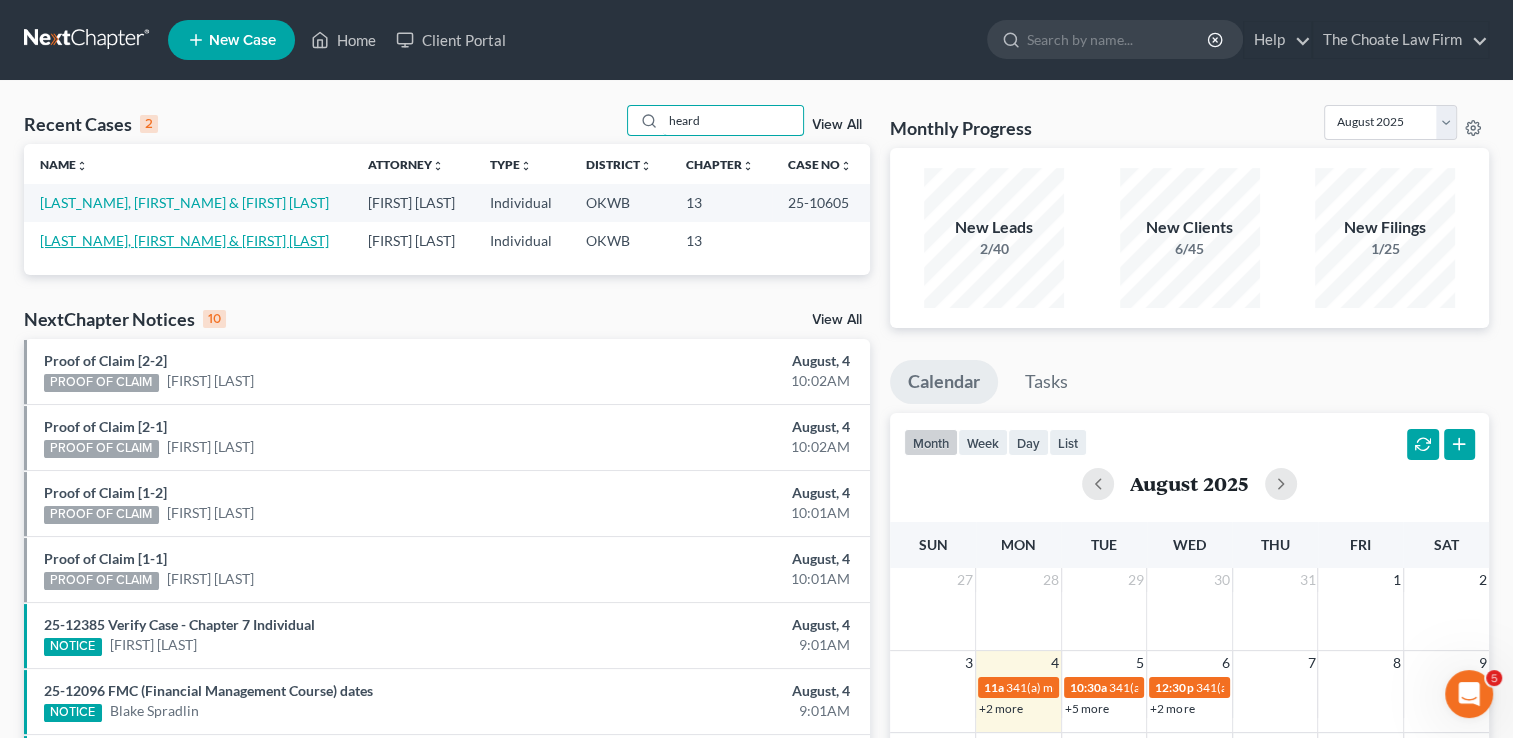 type on "heard" 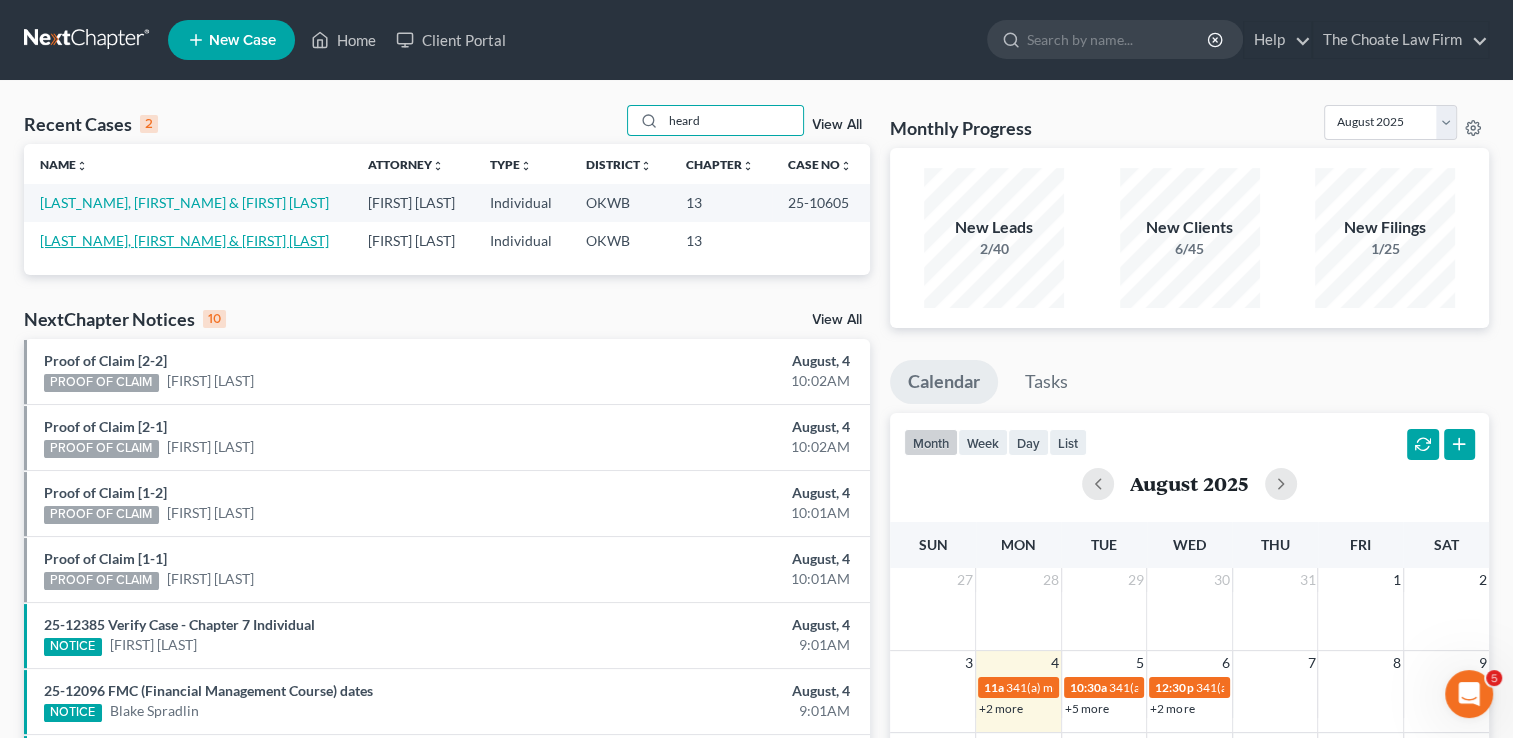 click on "[LAST_NAME], [FIRST_NAME] & [FIRST] [LAST]" at bounding box center (184, 240) 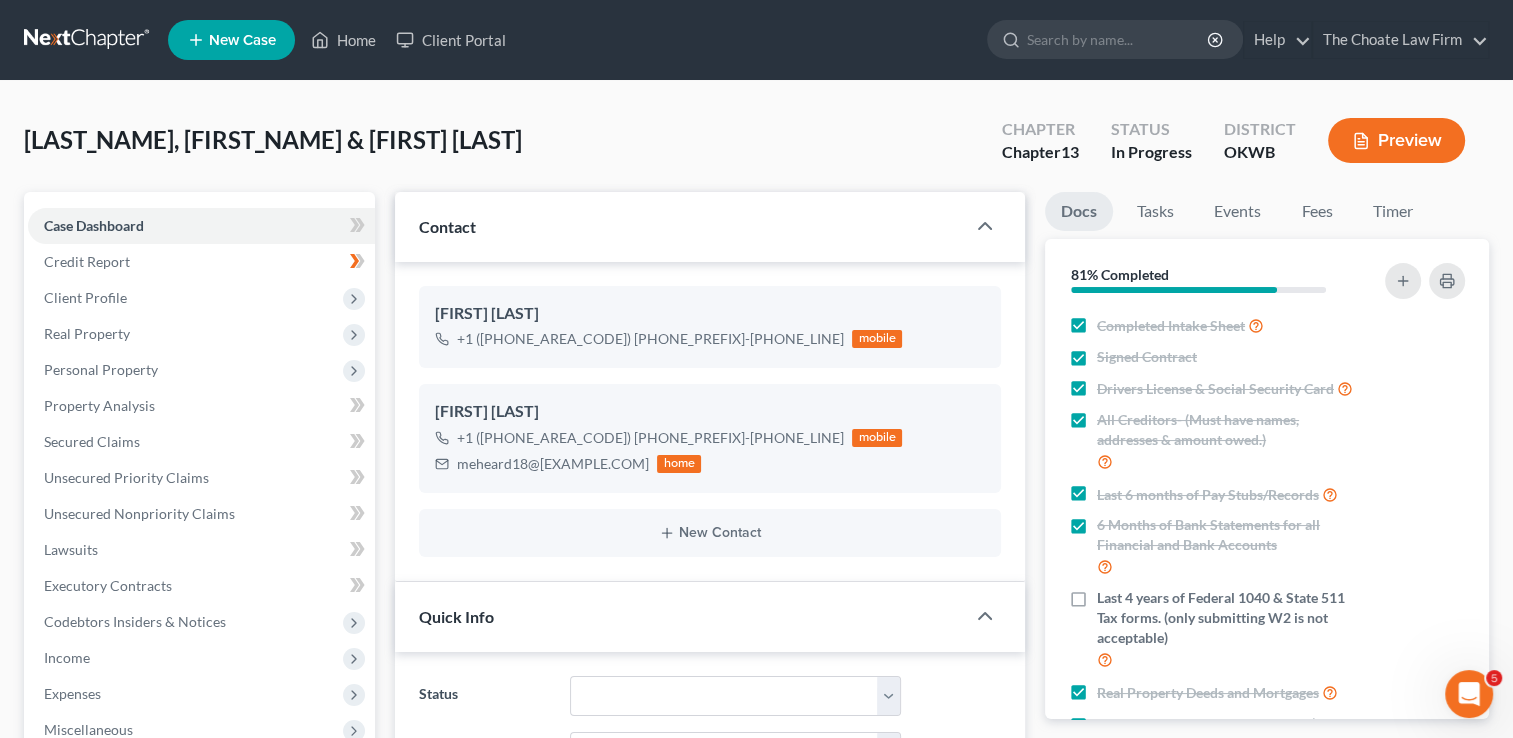 scroll, scrollTop: 2072, scrollLeft: 0, axis: vertical 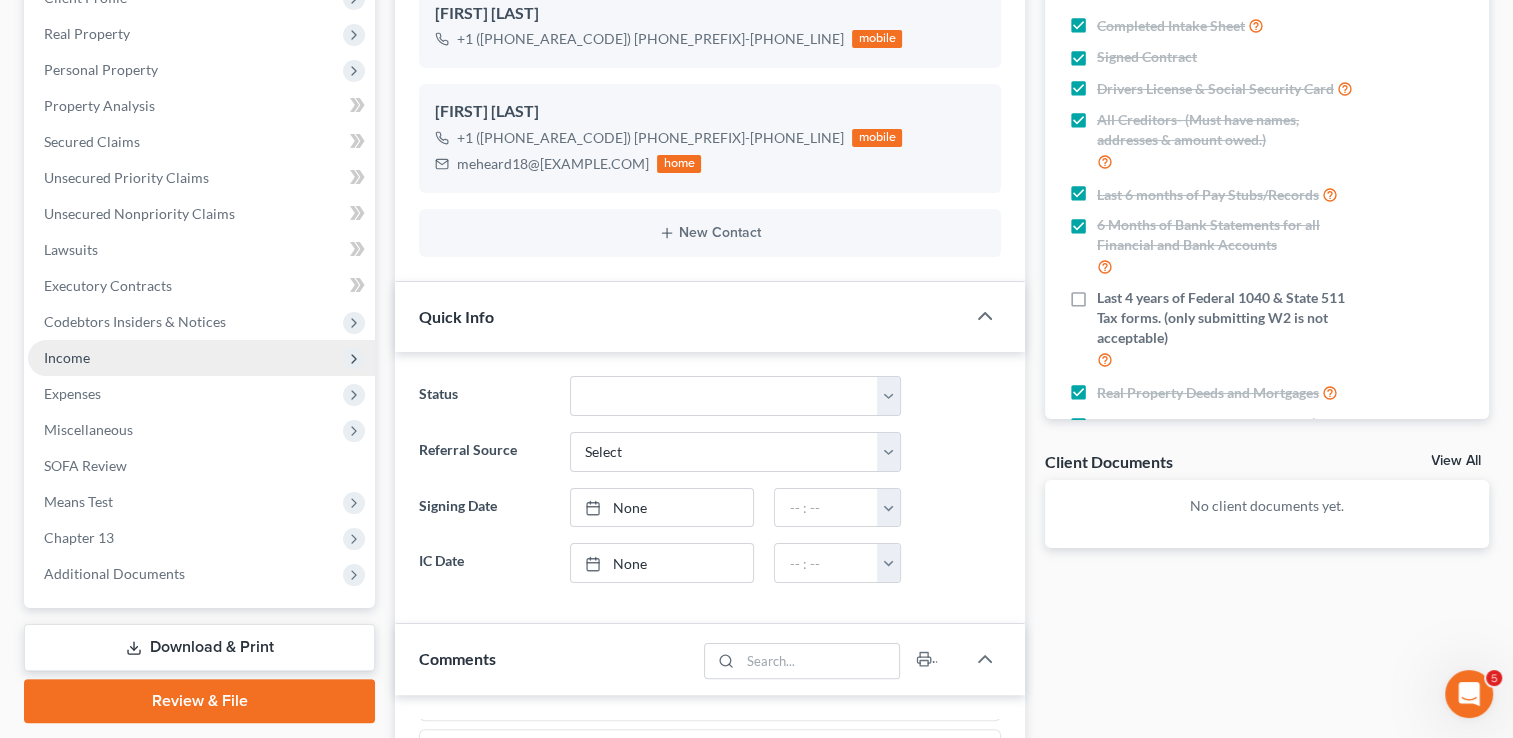 click on "Income" at bounding box center (67, 357) 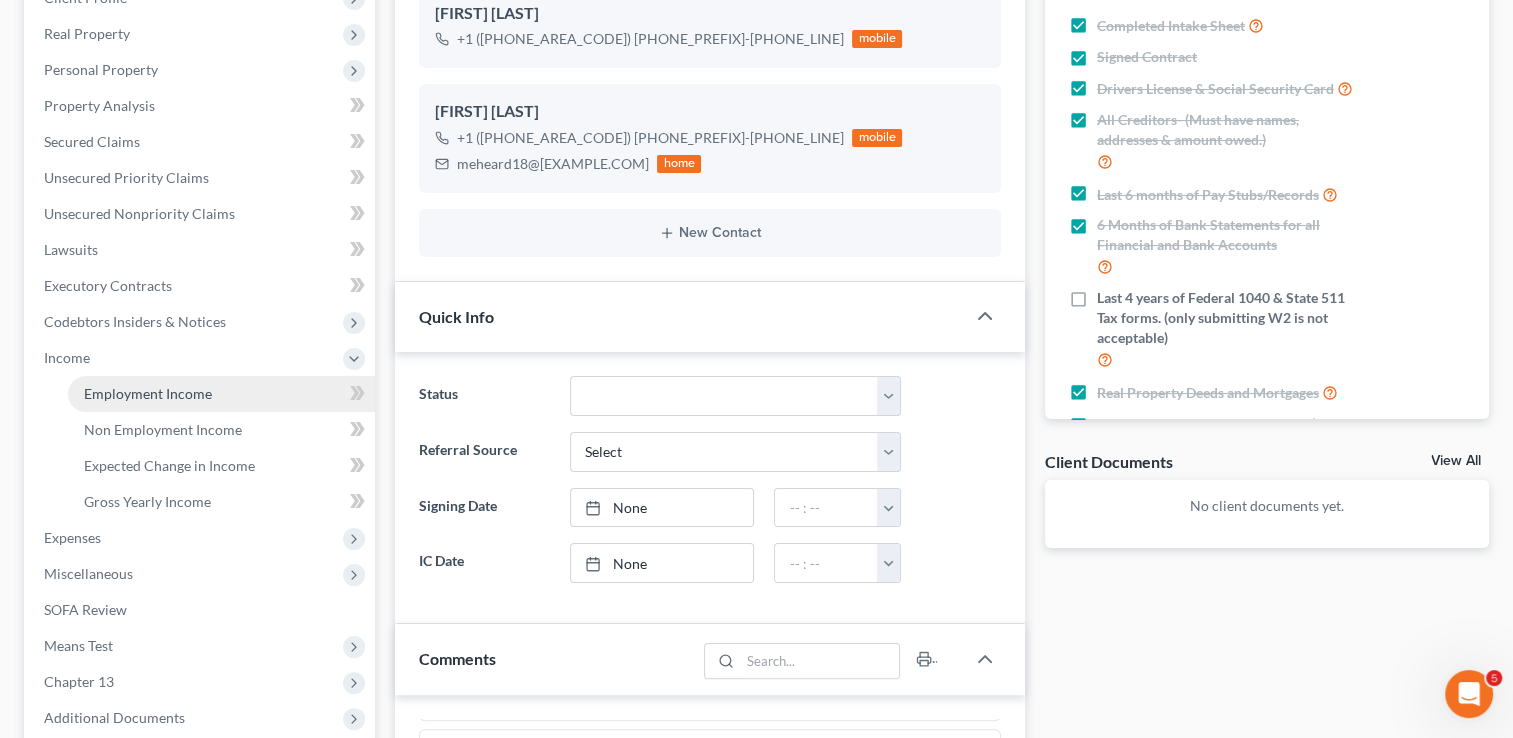 click on "Employment Income" at bounding box center (148, 393) 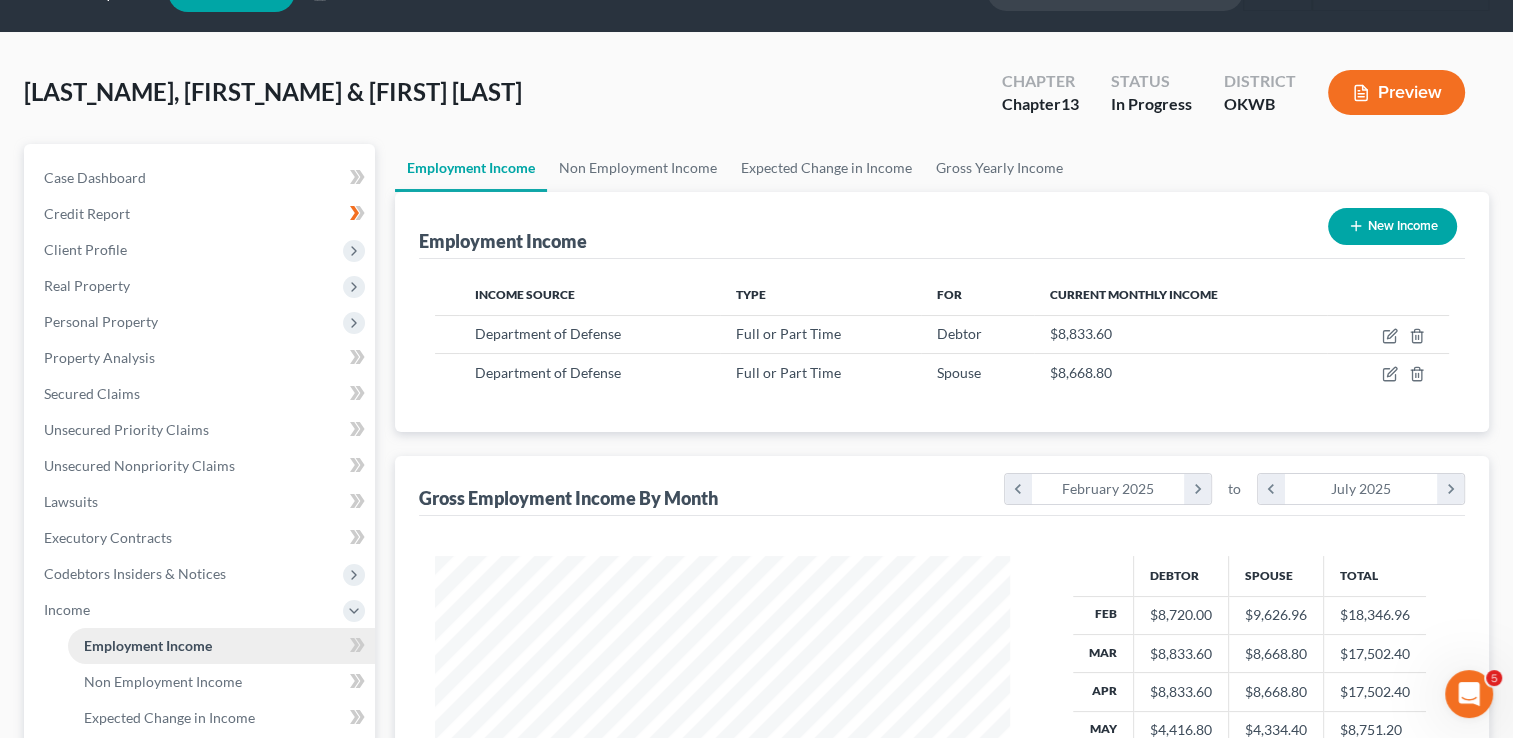 scroll, scrollTop: 0, scrollLeft: 0, axis: both 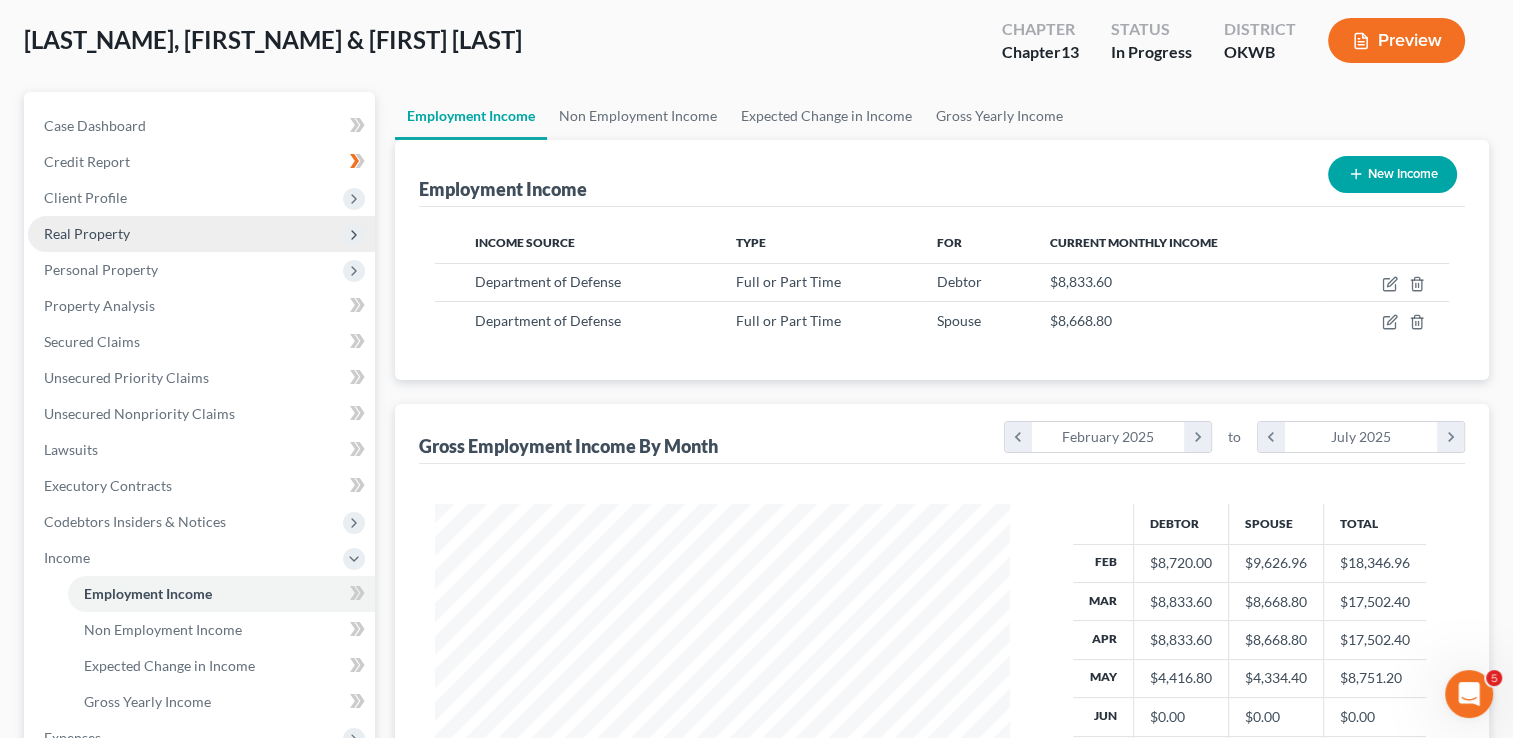 click on "Real Property" at bounding box center [87, 233] 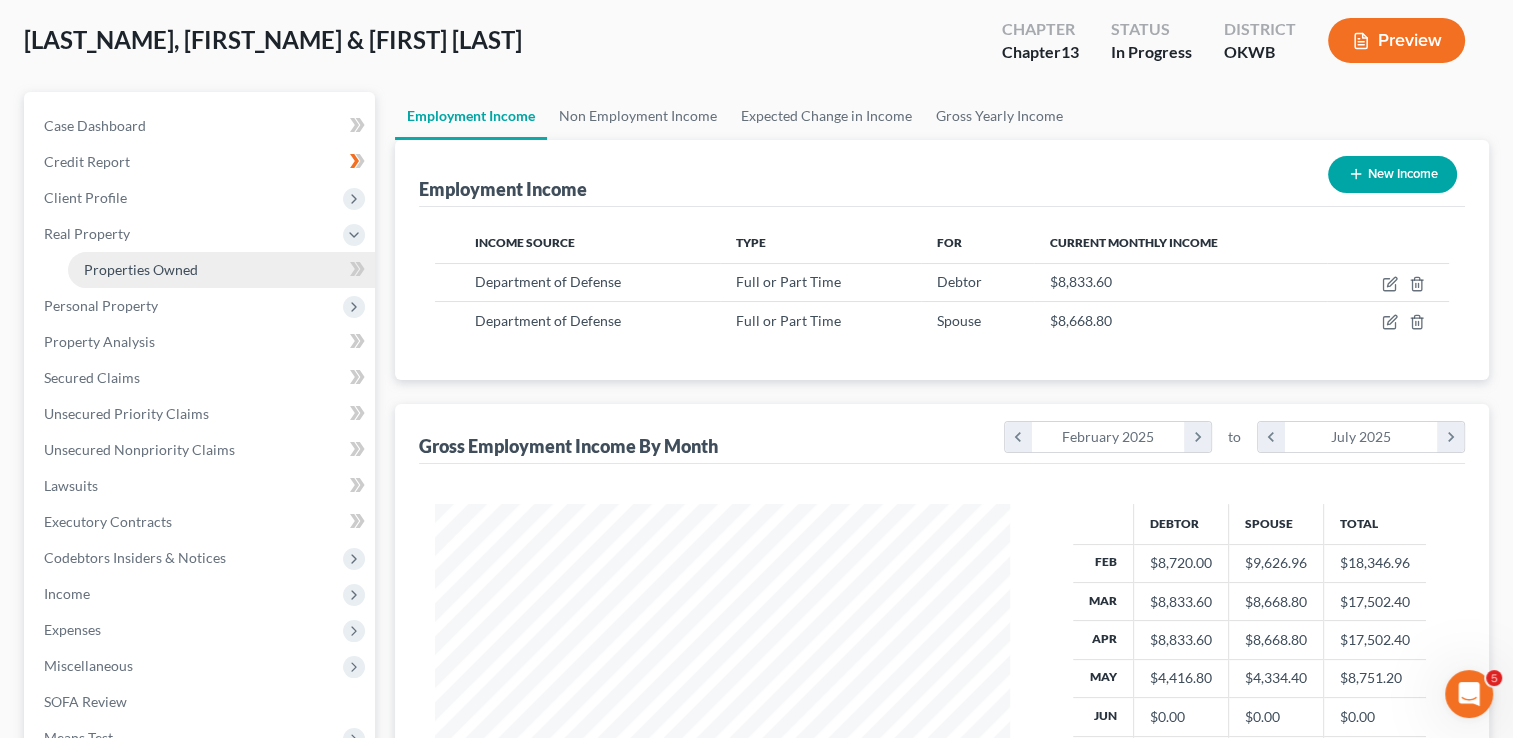 click on "Properties Owned" at bounding box center [141, 269] 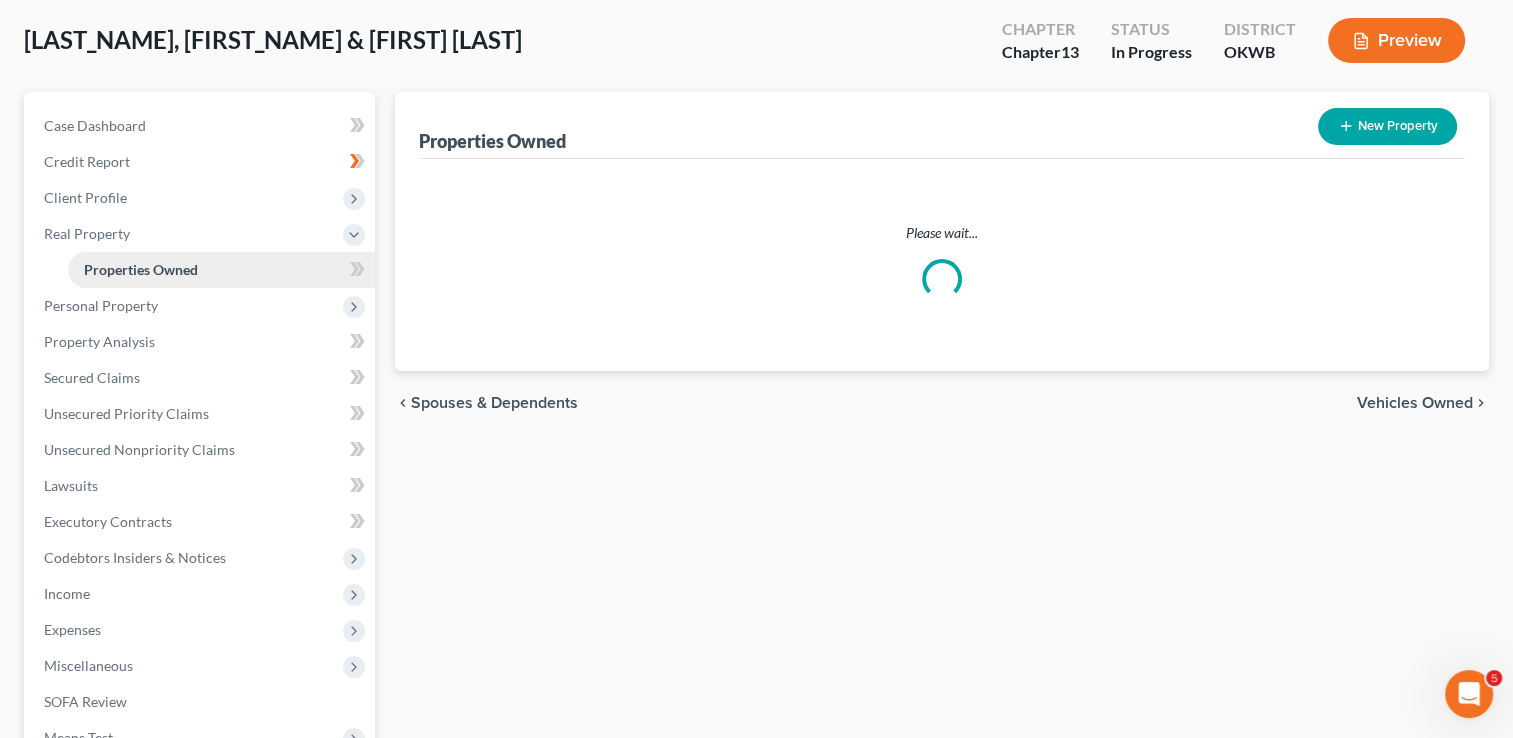 scroll, scrollTop: 0, scrollLeft: 0, axis: both 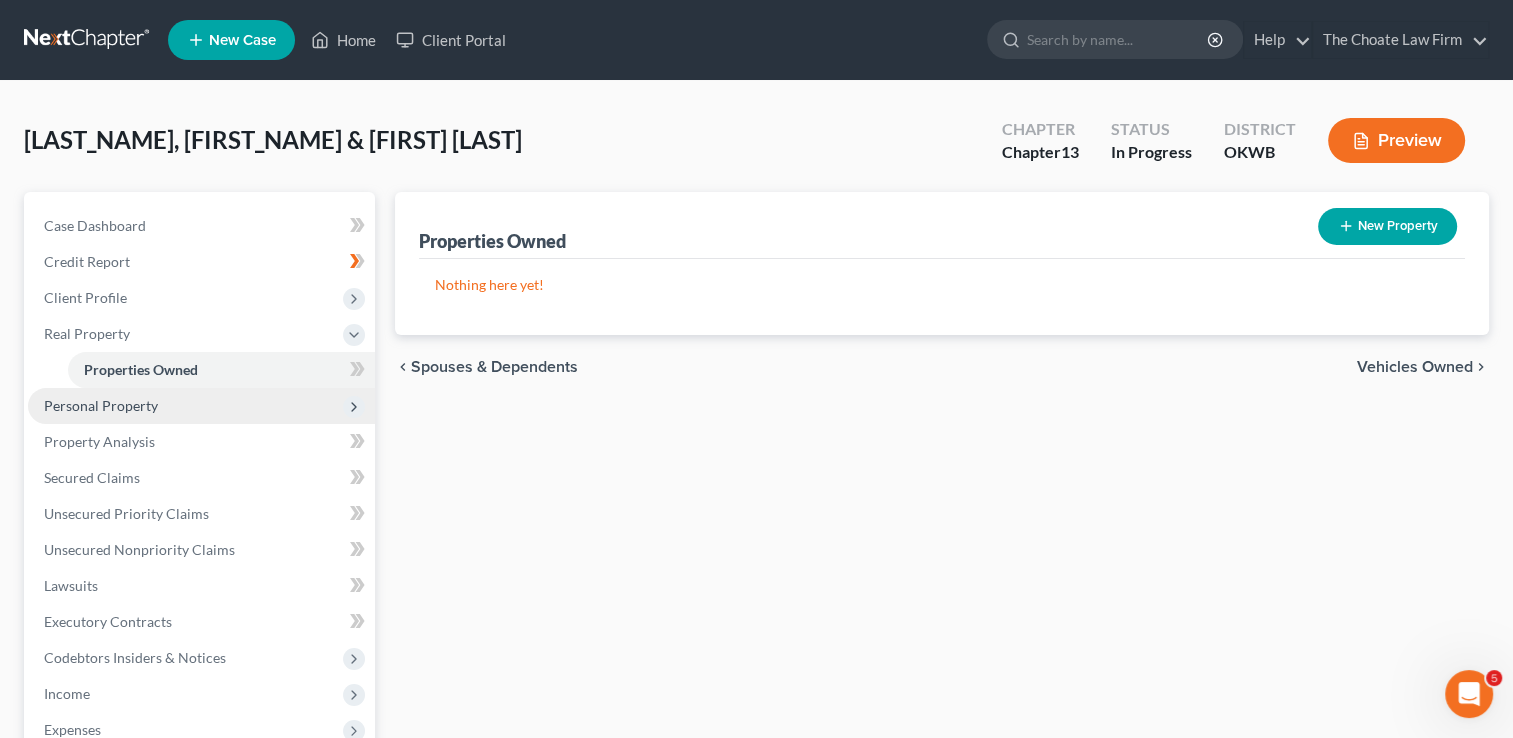 click on "Personal Property" at bounding box center [101, 405] 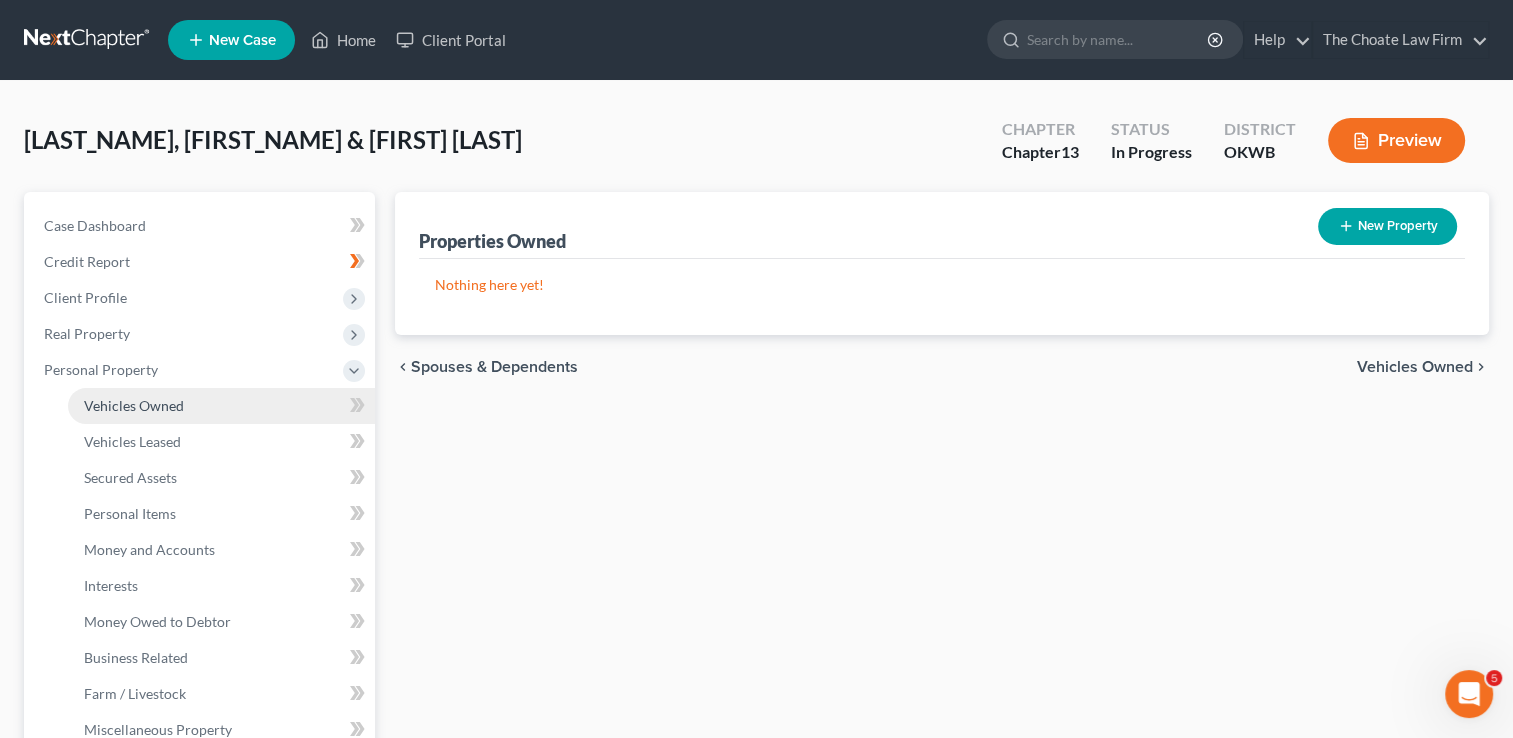 click on "Vehicles Owned" at bounding box center [221, 406] 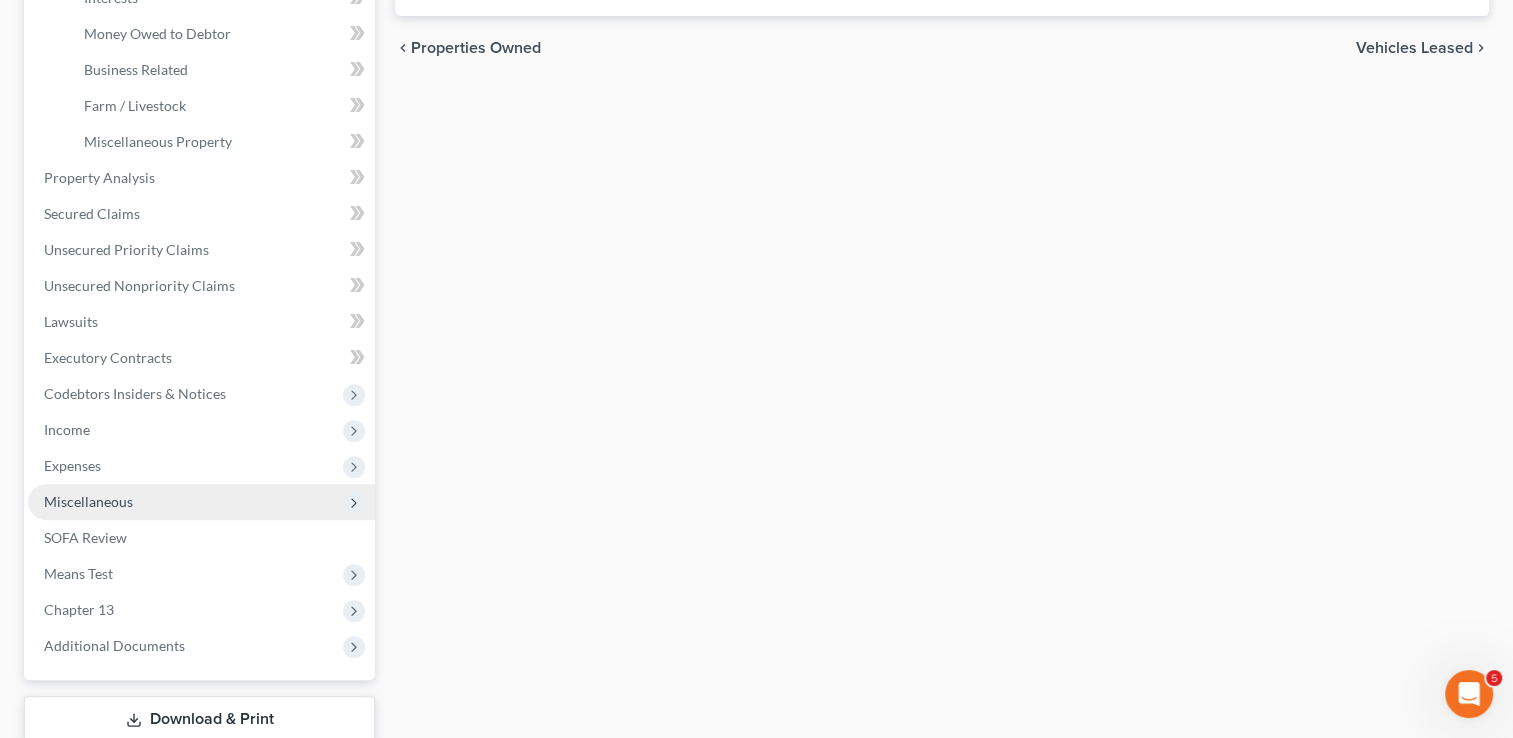 scroll, scrollTop: 600, scrollLeft: 0, axis: vertical 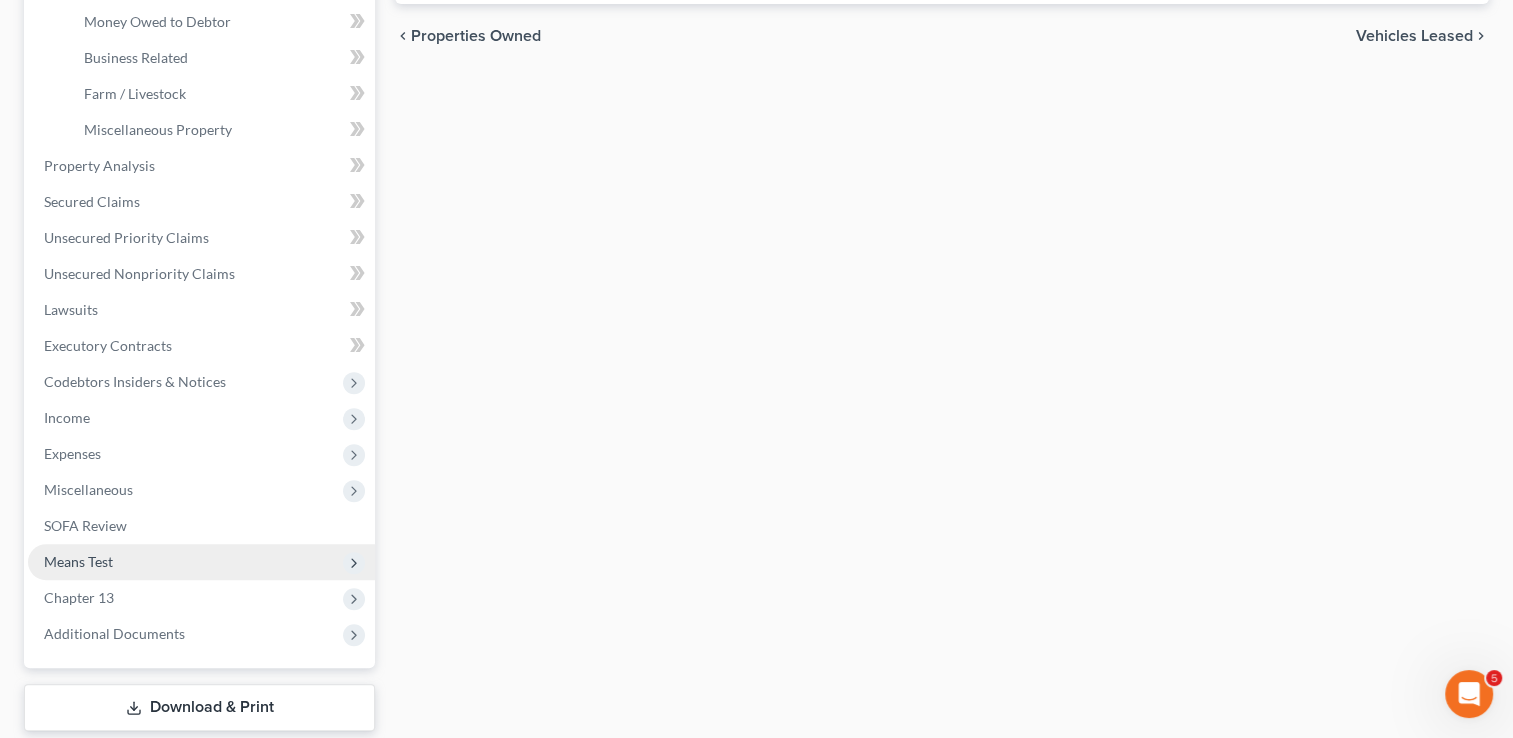 click on "Means Test" at bounding box center (78, 561) 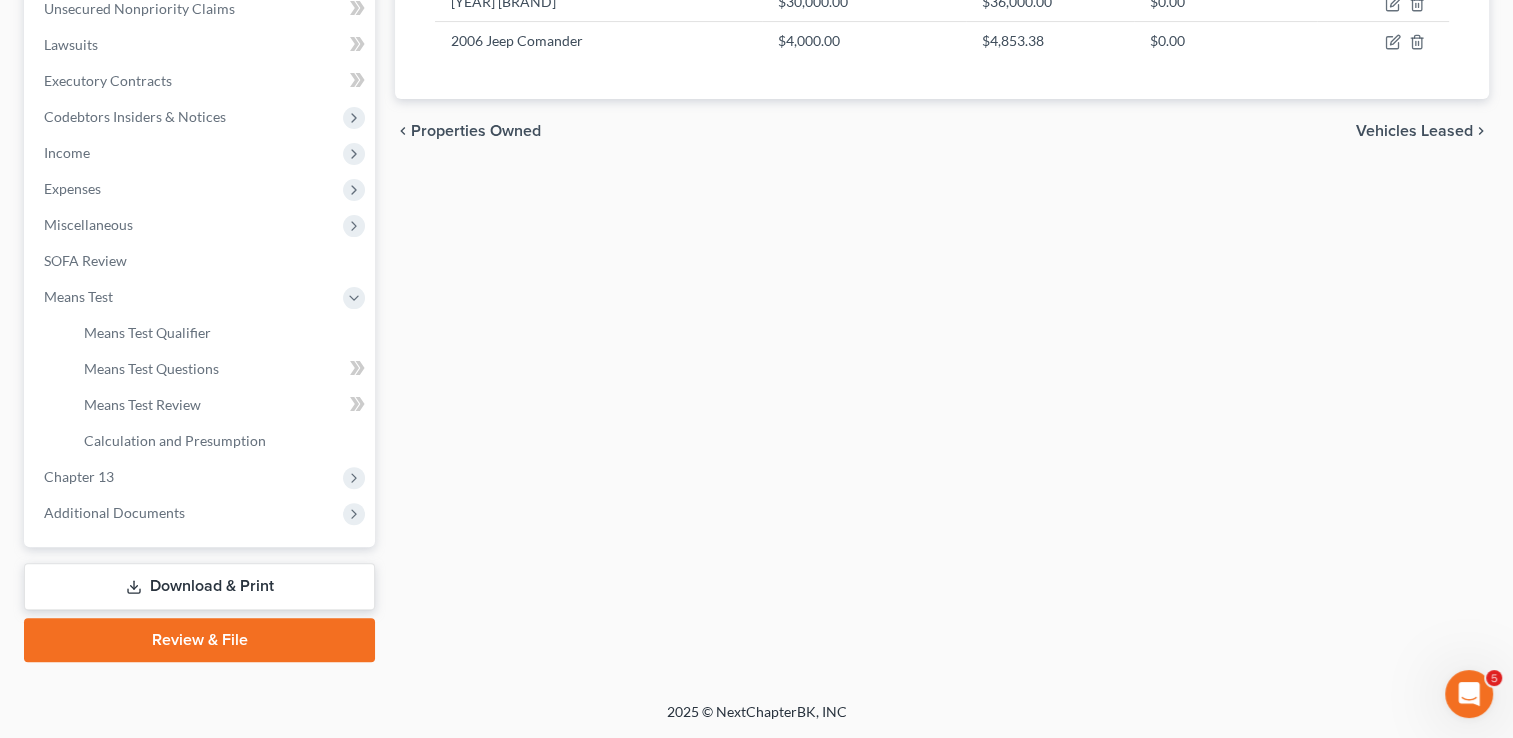 scroll, scrollTop: 503, scrollLeft: 0, axis: vertical 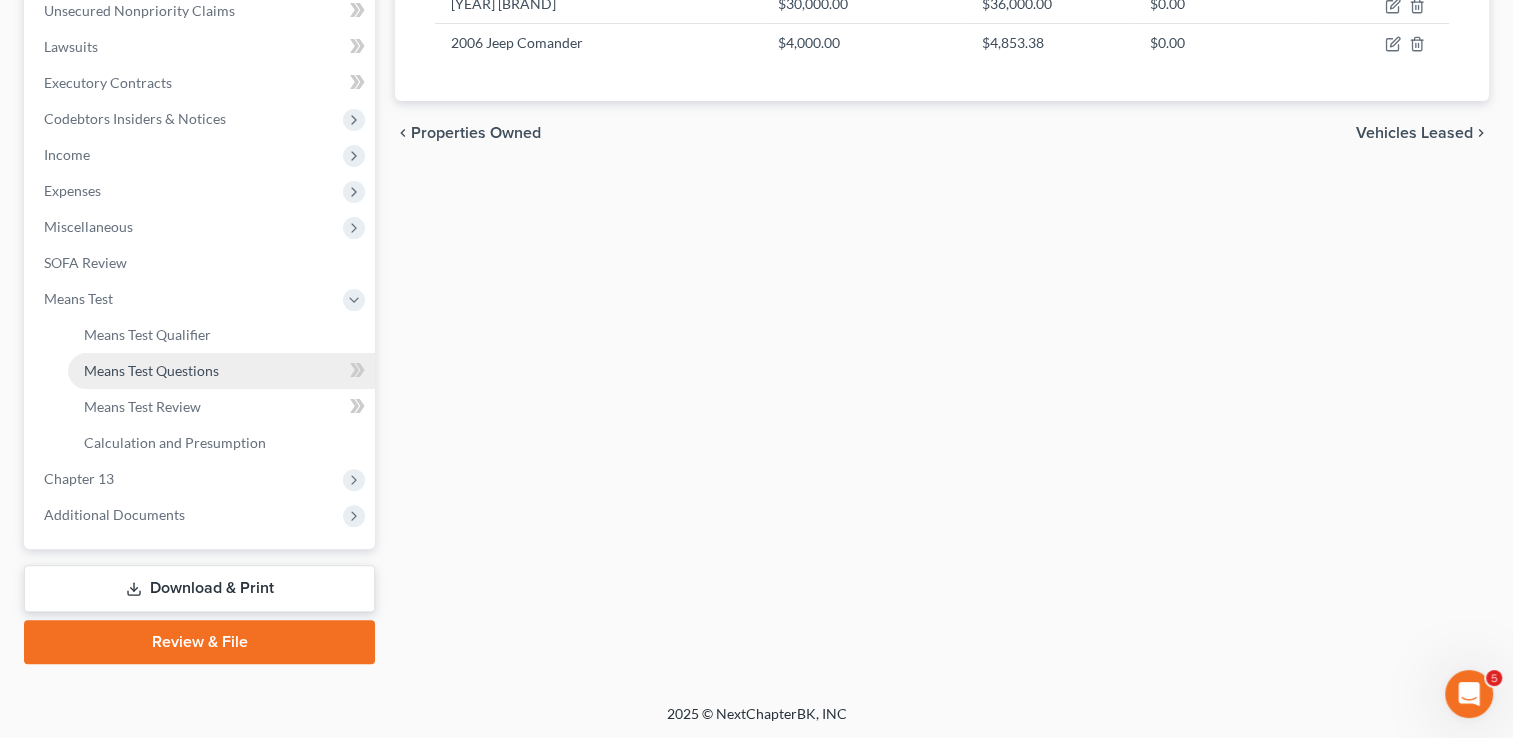 click on "Means Test Questions" at bounding box center [151, 370] 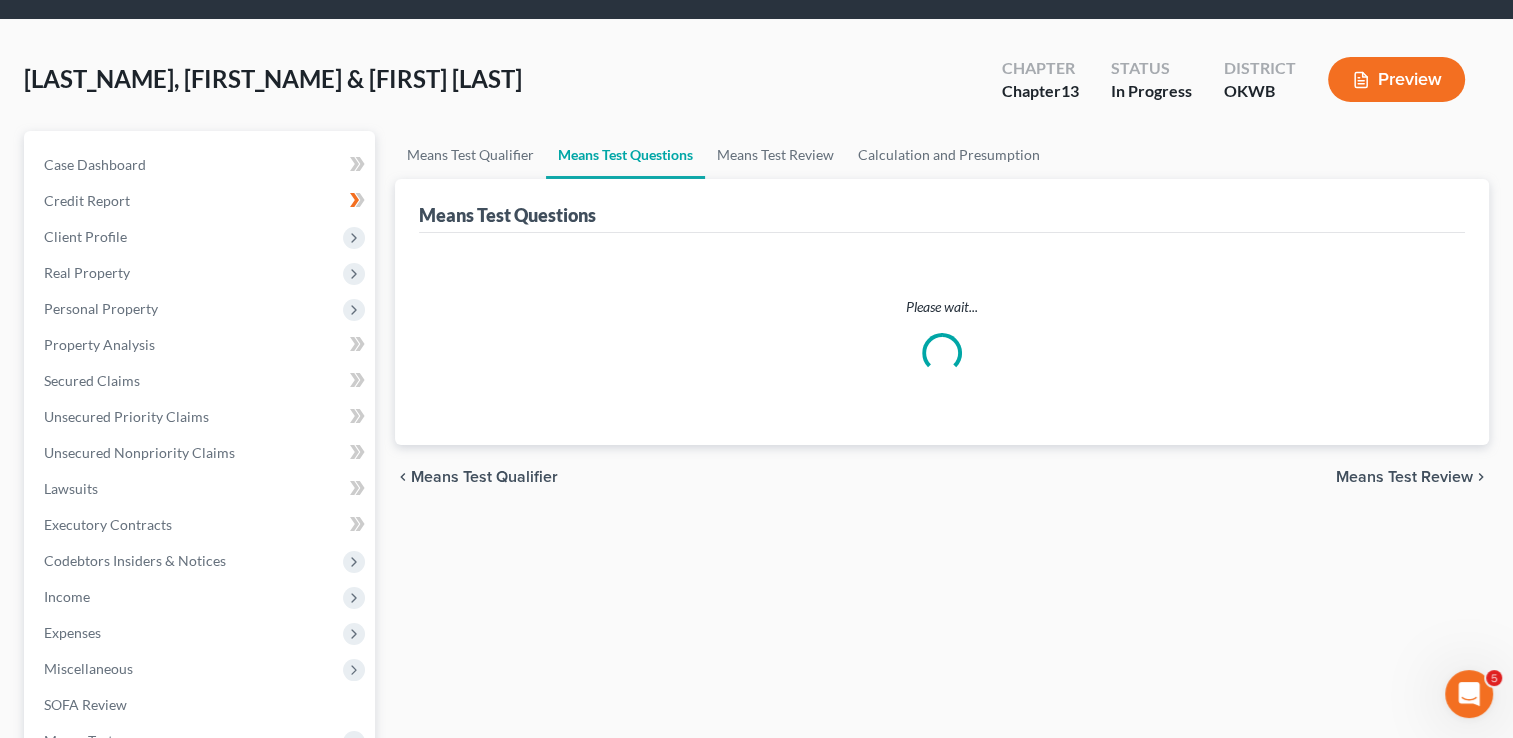 scroll, scrollTop: 0, scrollLeft: 0, axis: both 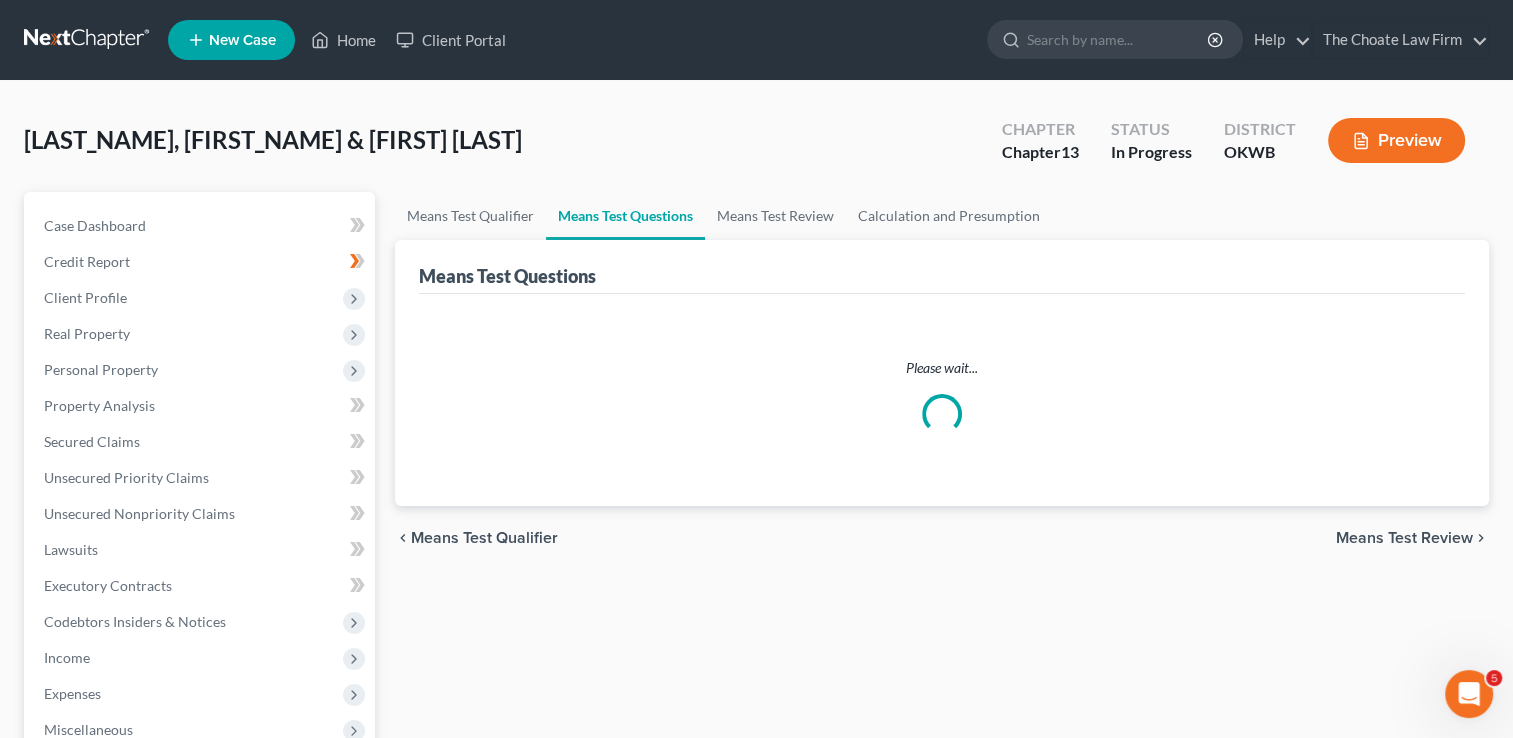 select on "3" 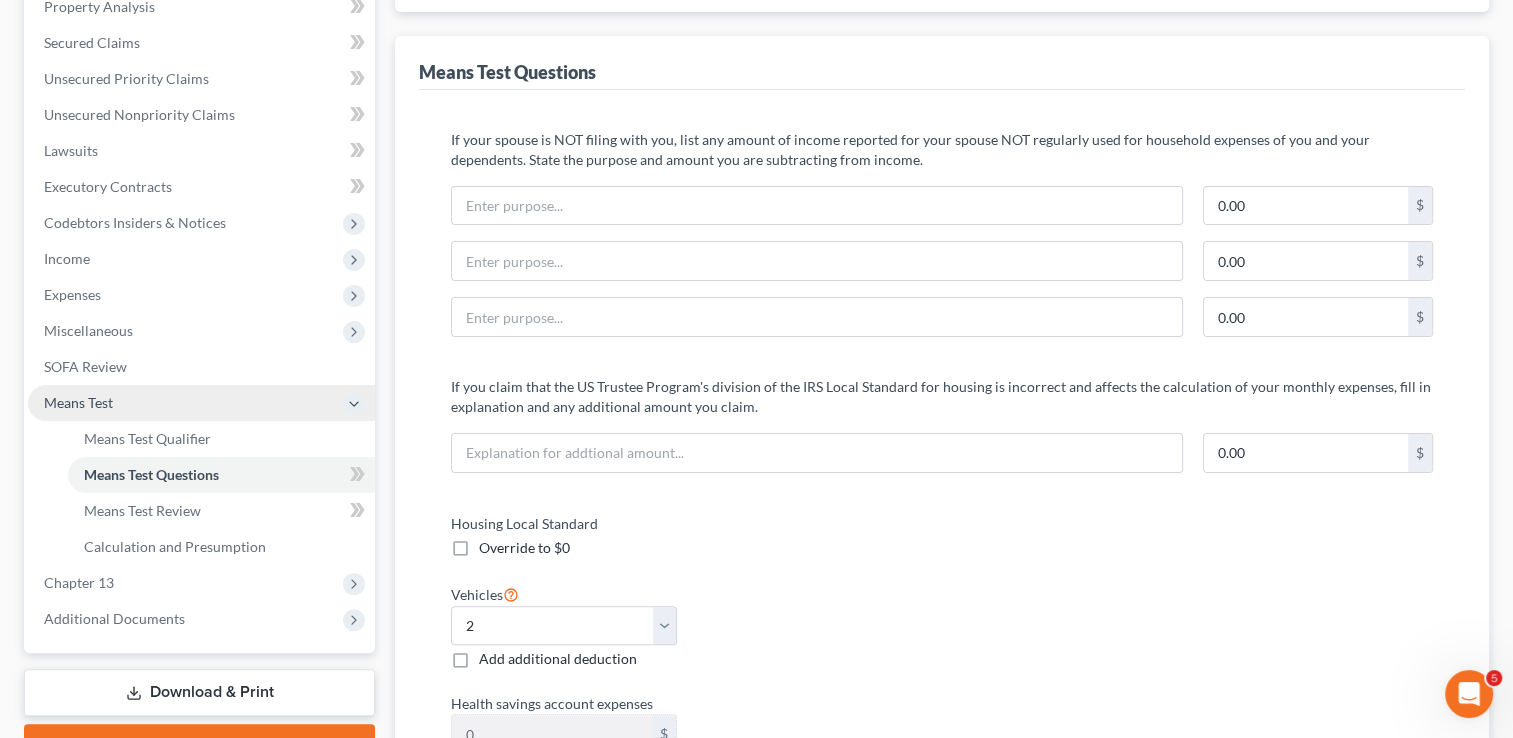 scroll, scrollTop: 400, scrollLeft: 0, axis: vertical 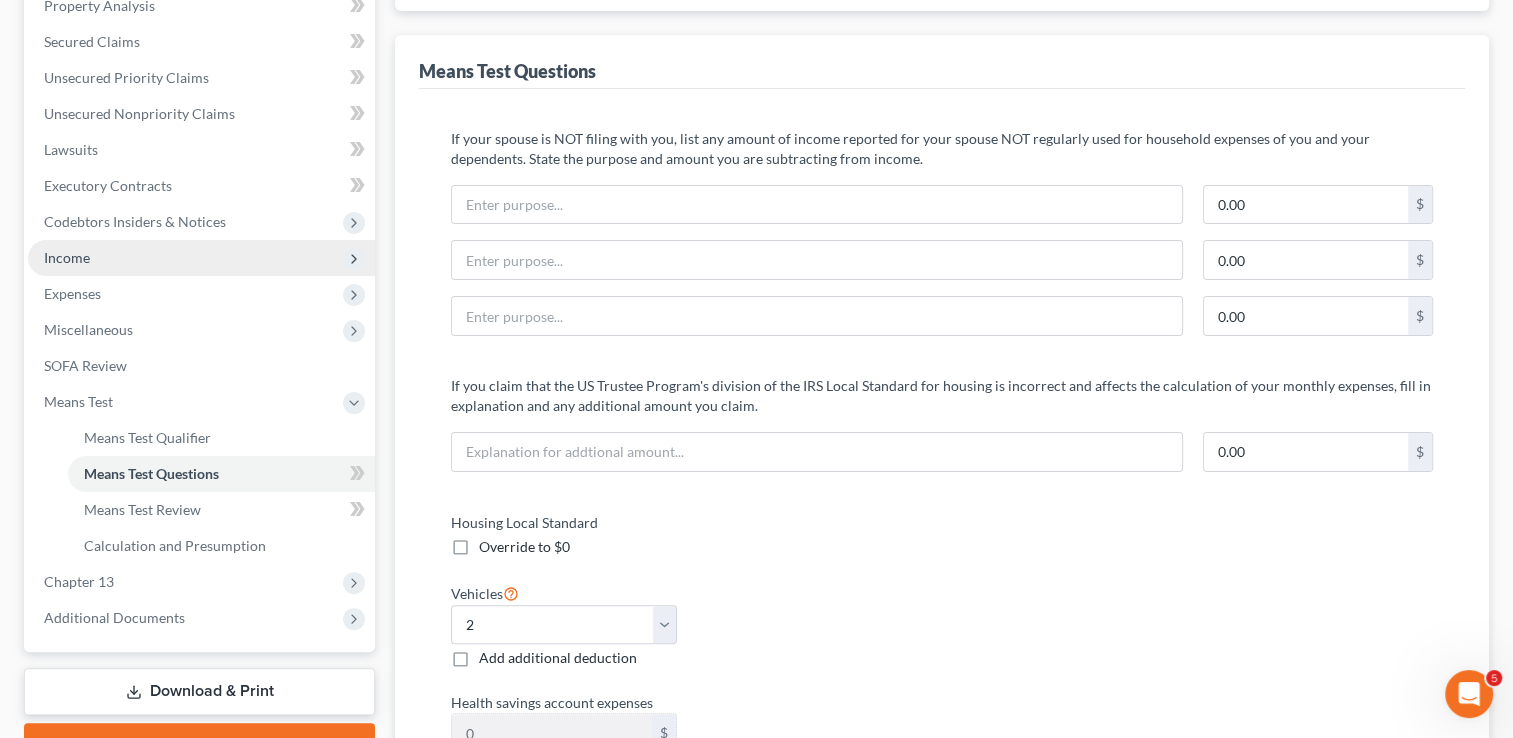 click on "Income" at bounding box center (67, 257) 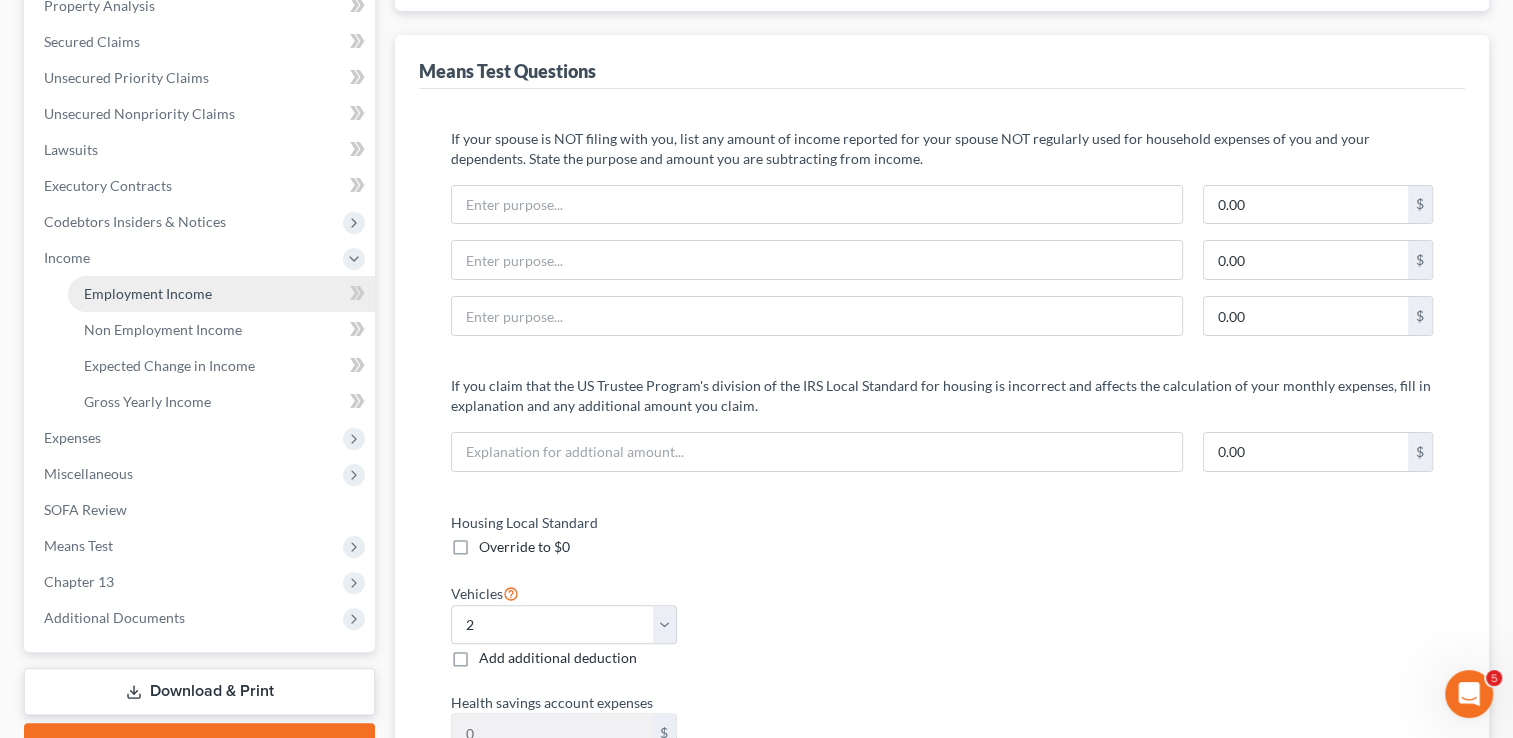 click on "Employment Income" at bounding box center [148, 293] 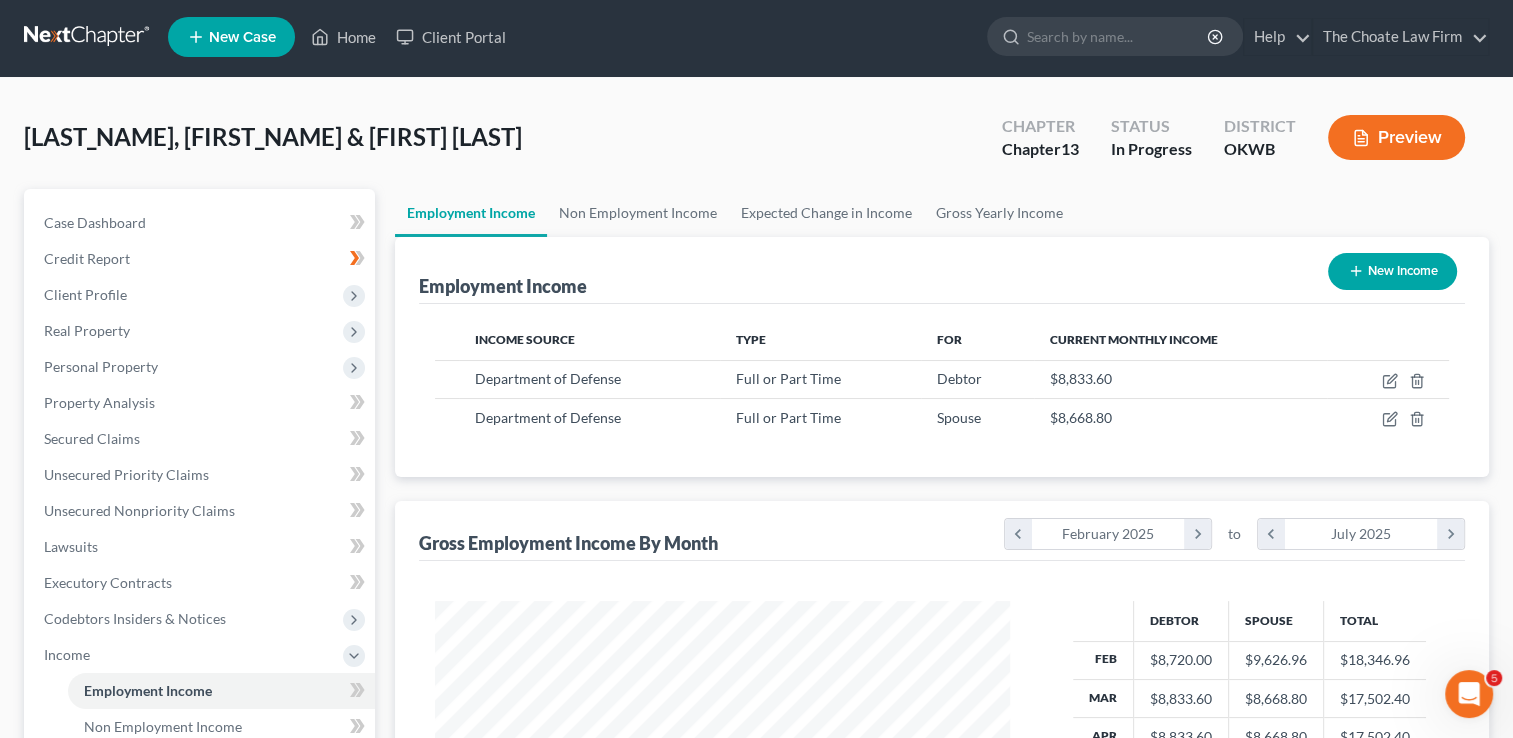scroll, scrollTop: 0, scrollLeft: 0, axis: both 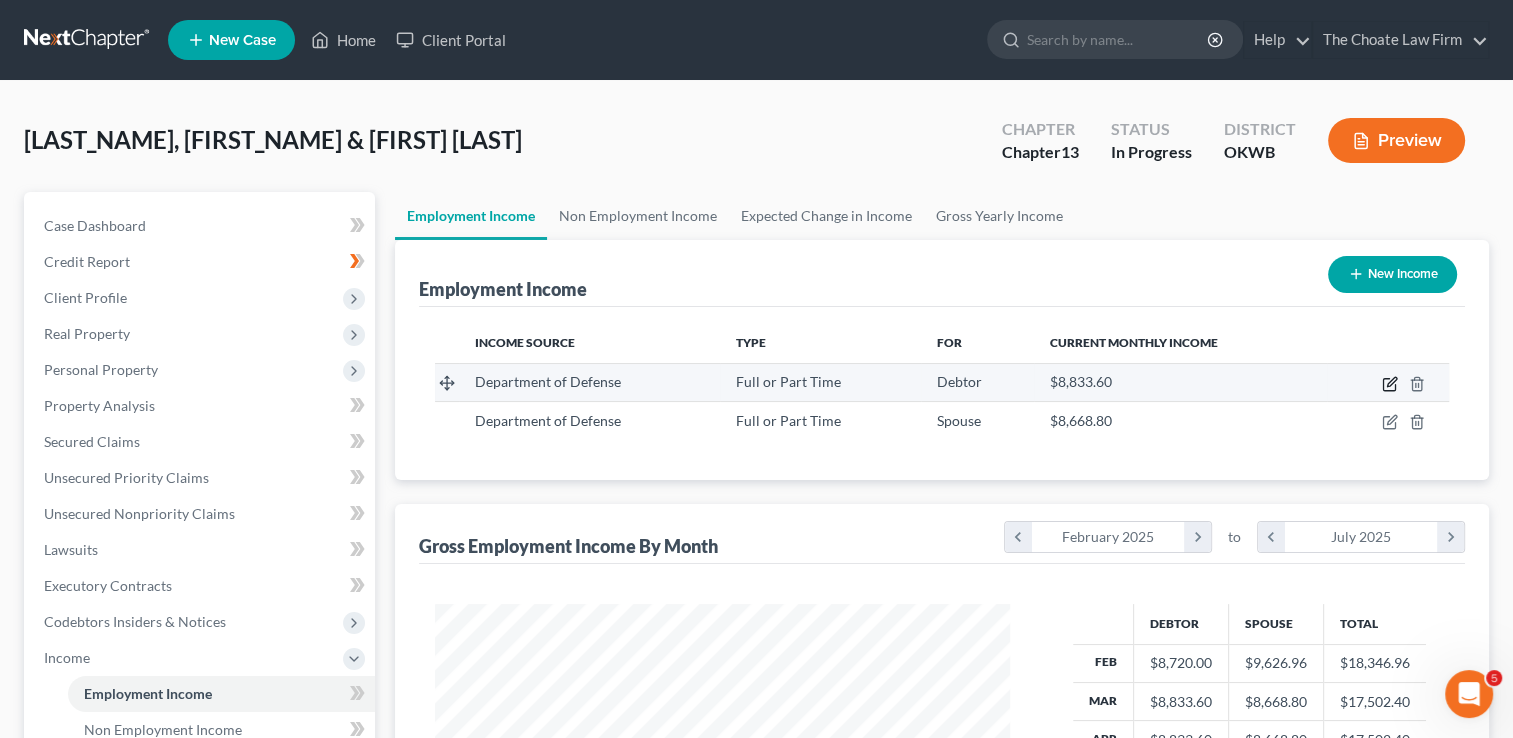 click 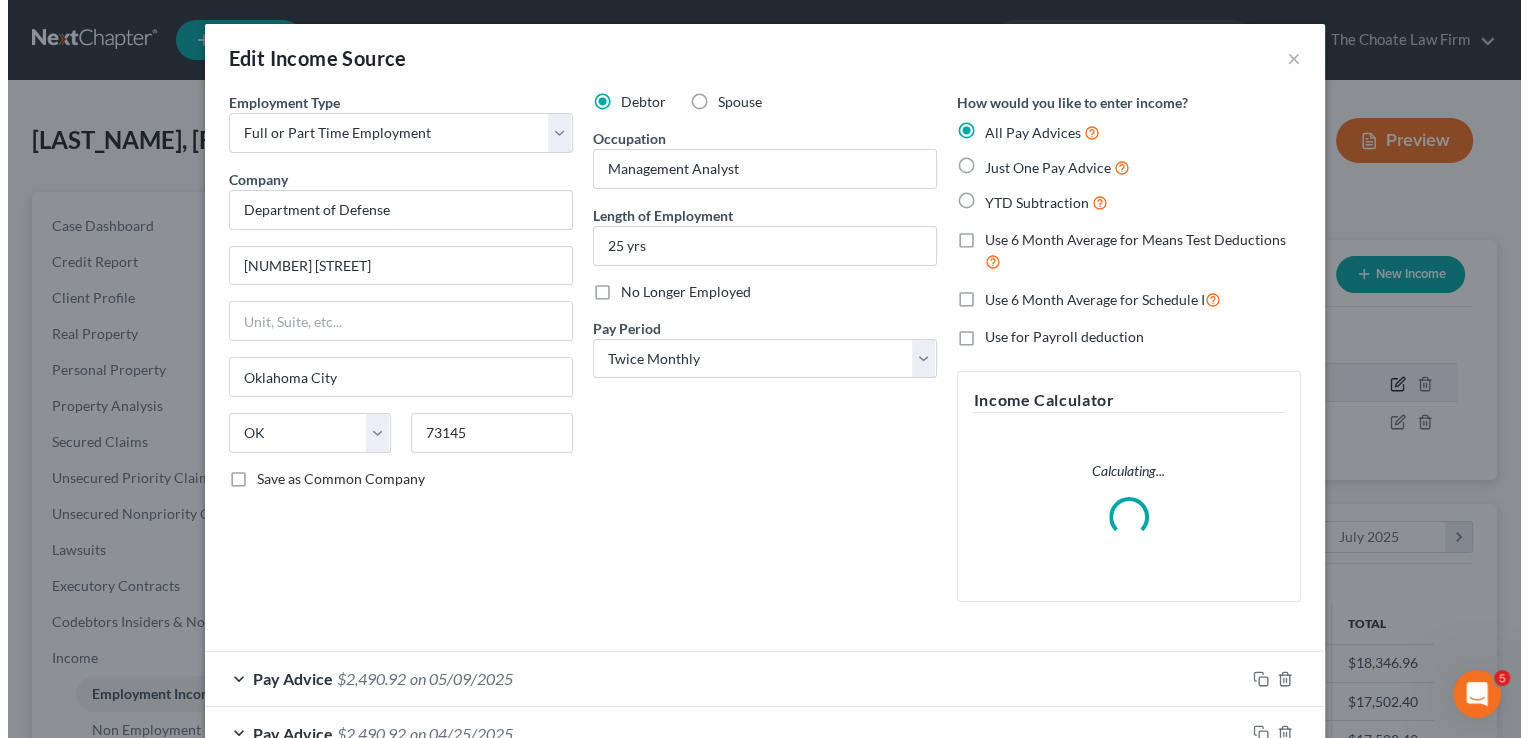 scroll, scrollTop: 999643, scrollLeft: 999378, axis: both 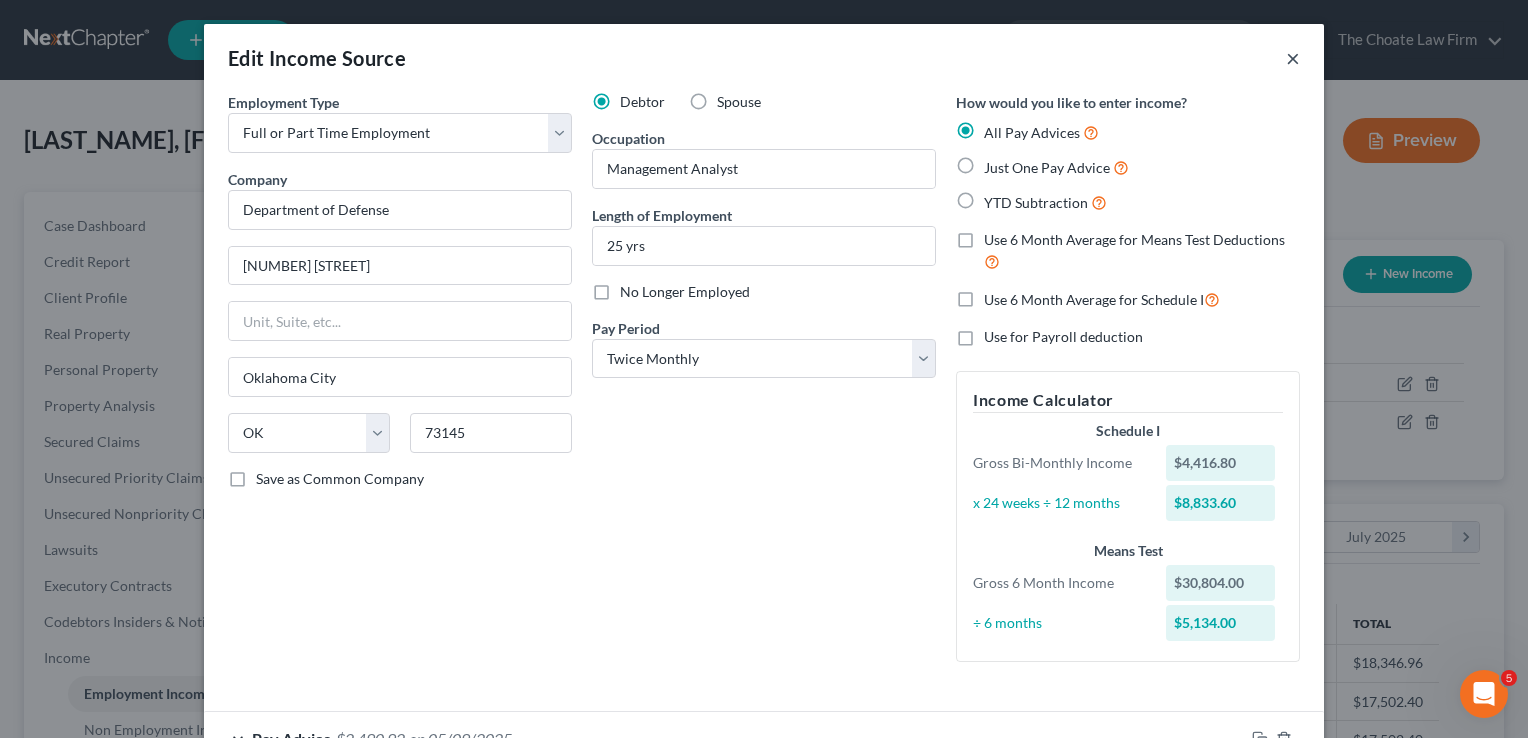 click on "×" at bounding box center [1293, 58] 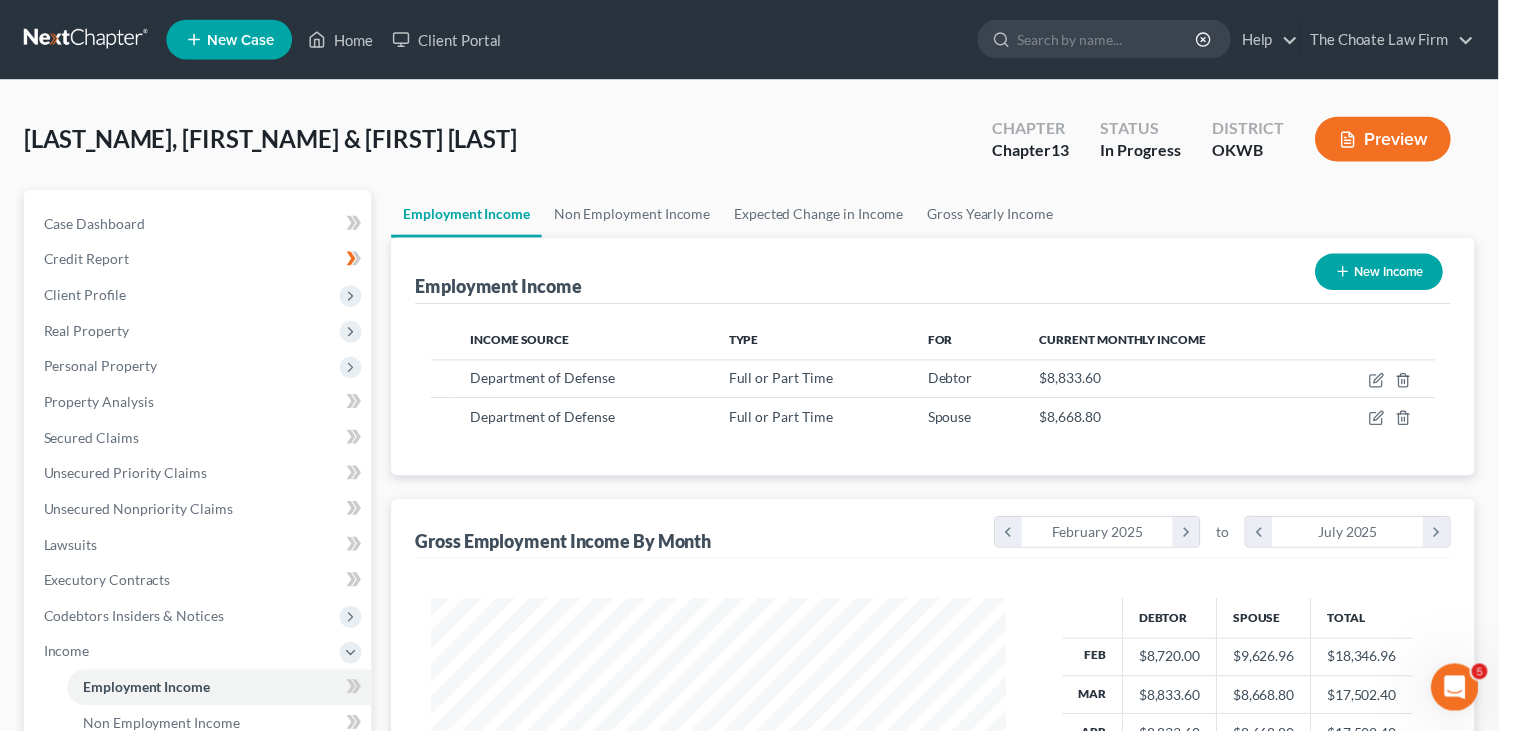 scroll, scrollTop: 356, scrollLeft: 615, axis: both 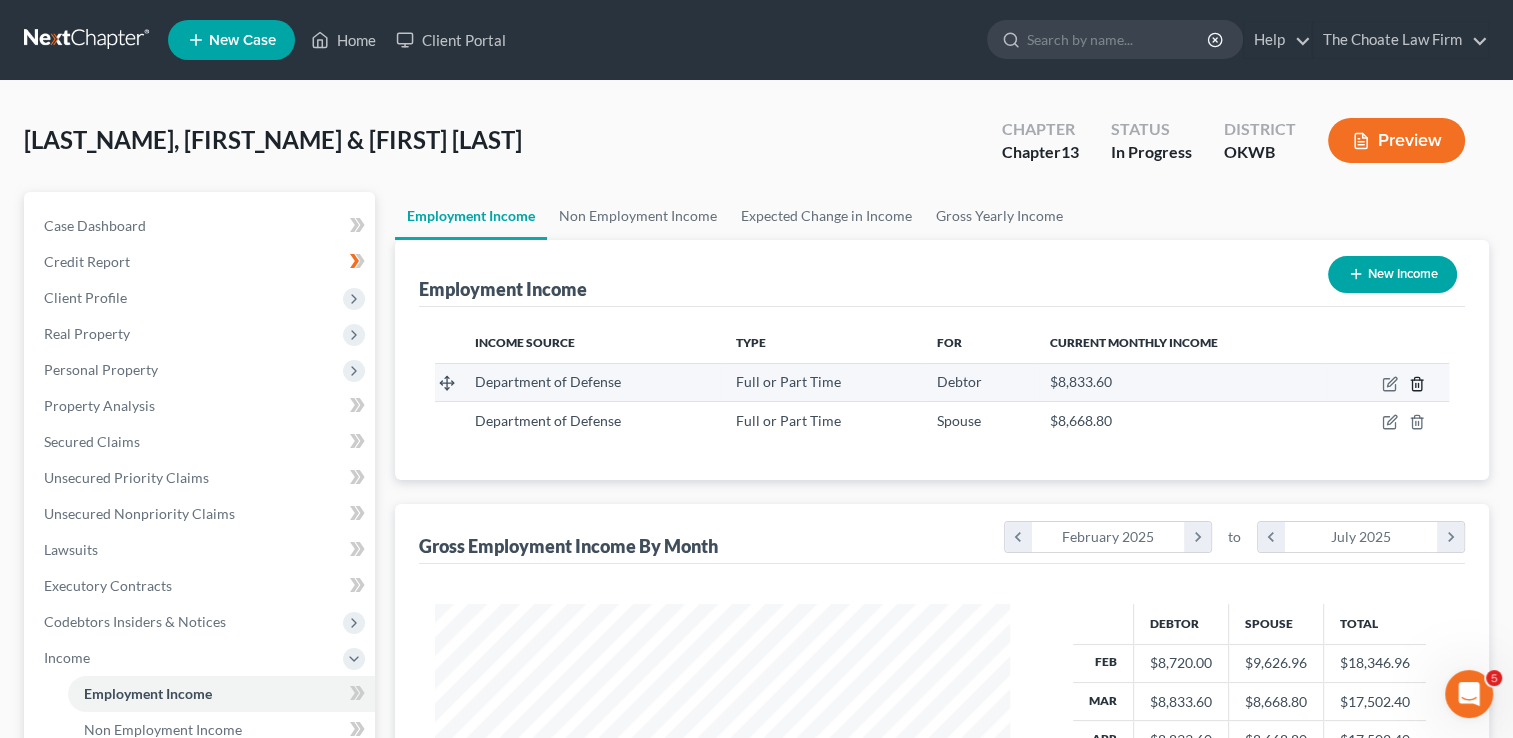 click 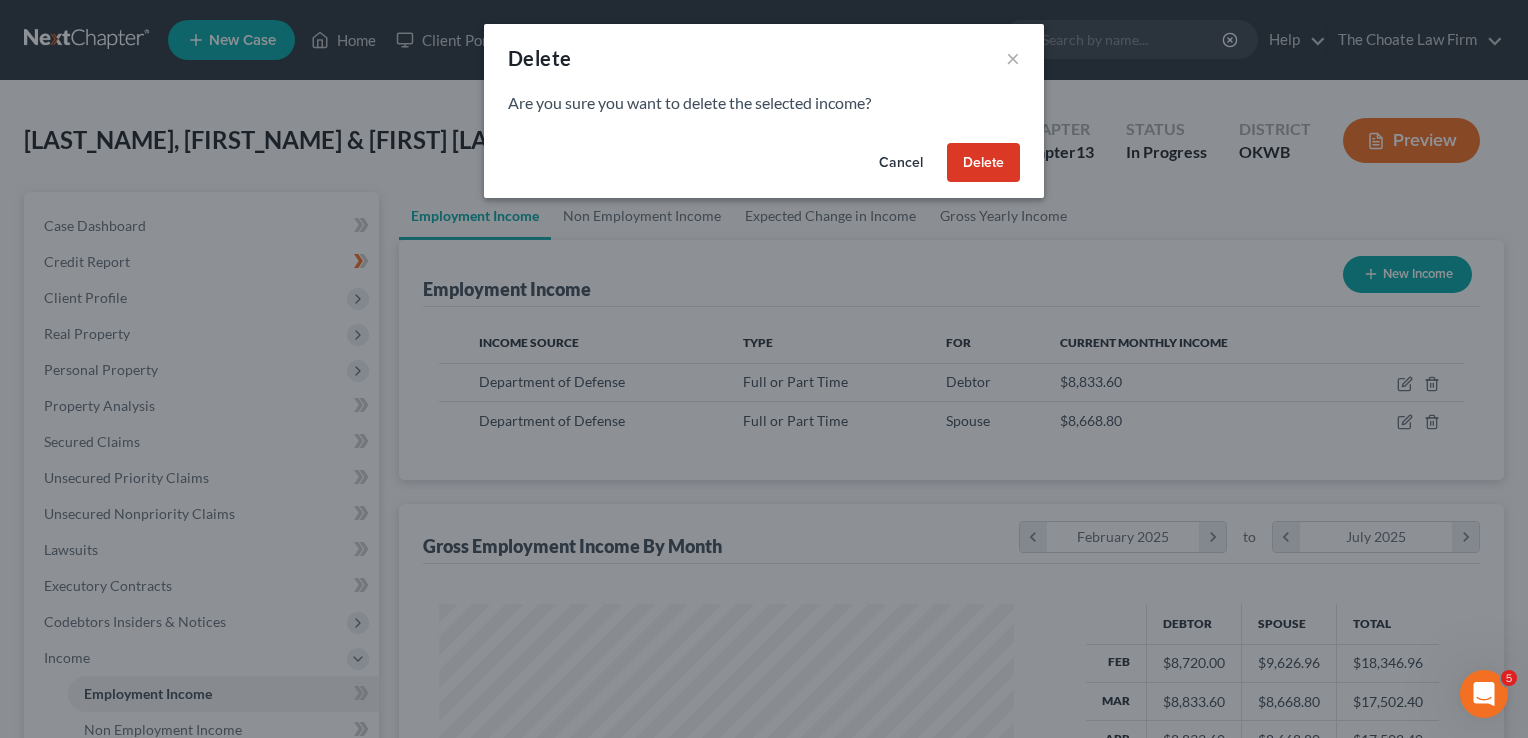 scroll, scrollTop: 999643, scrollLeft: 999378, axis: both 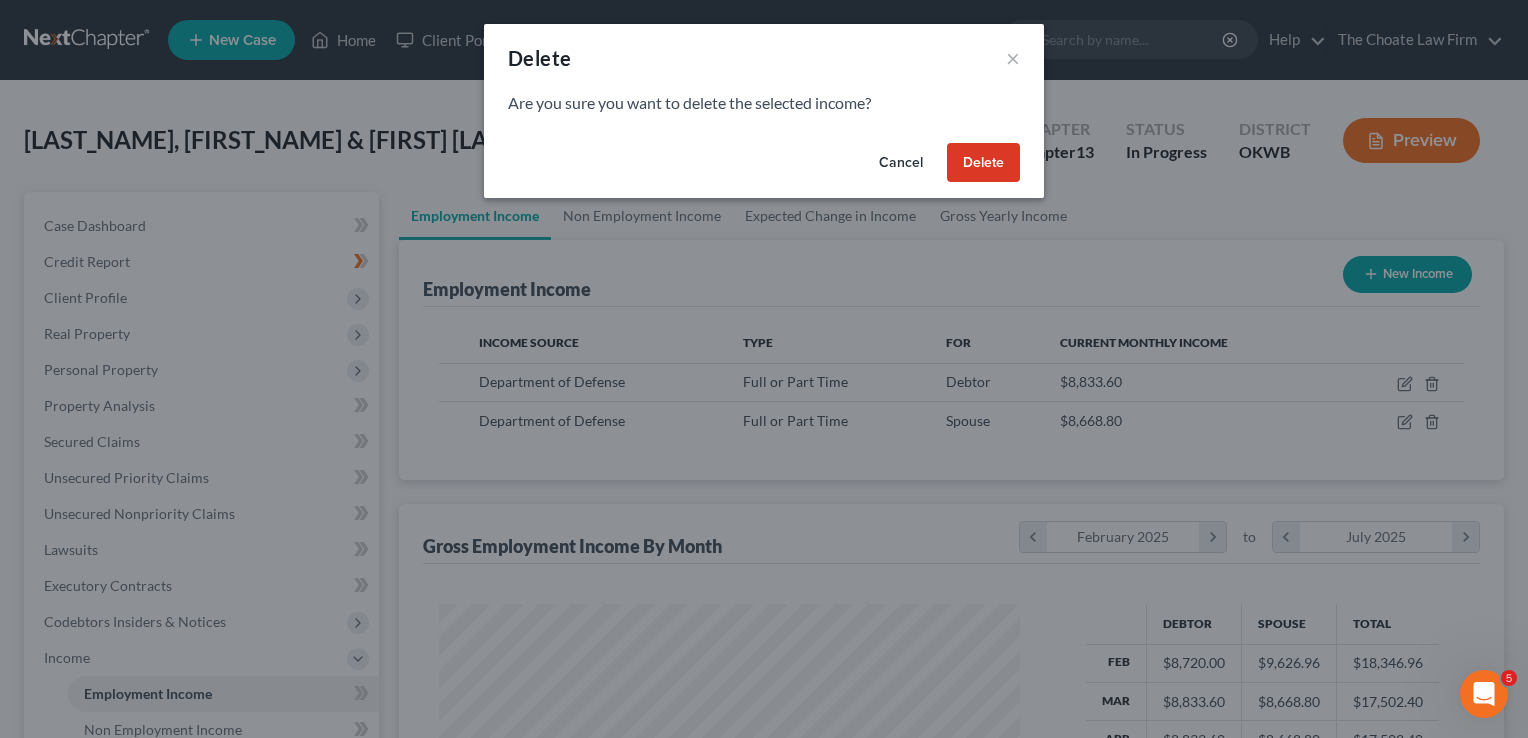 click on "Delete" at bounding box center [983, 163] 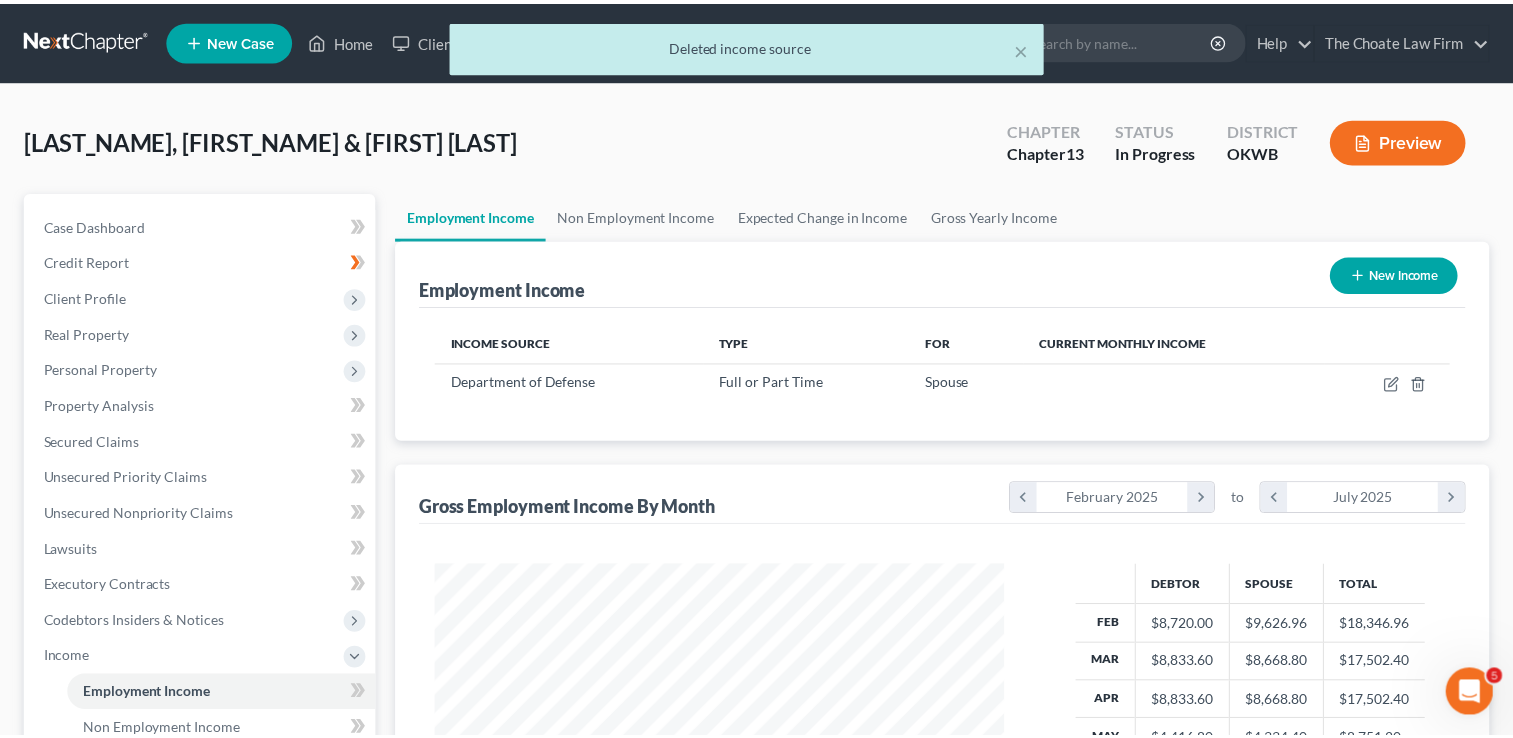 scroll, scrollTop: 356, scrollLeft: 615, axis: both 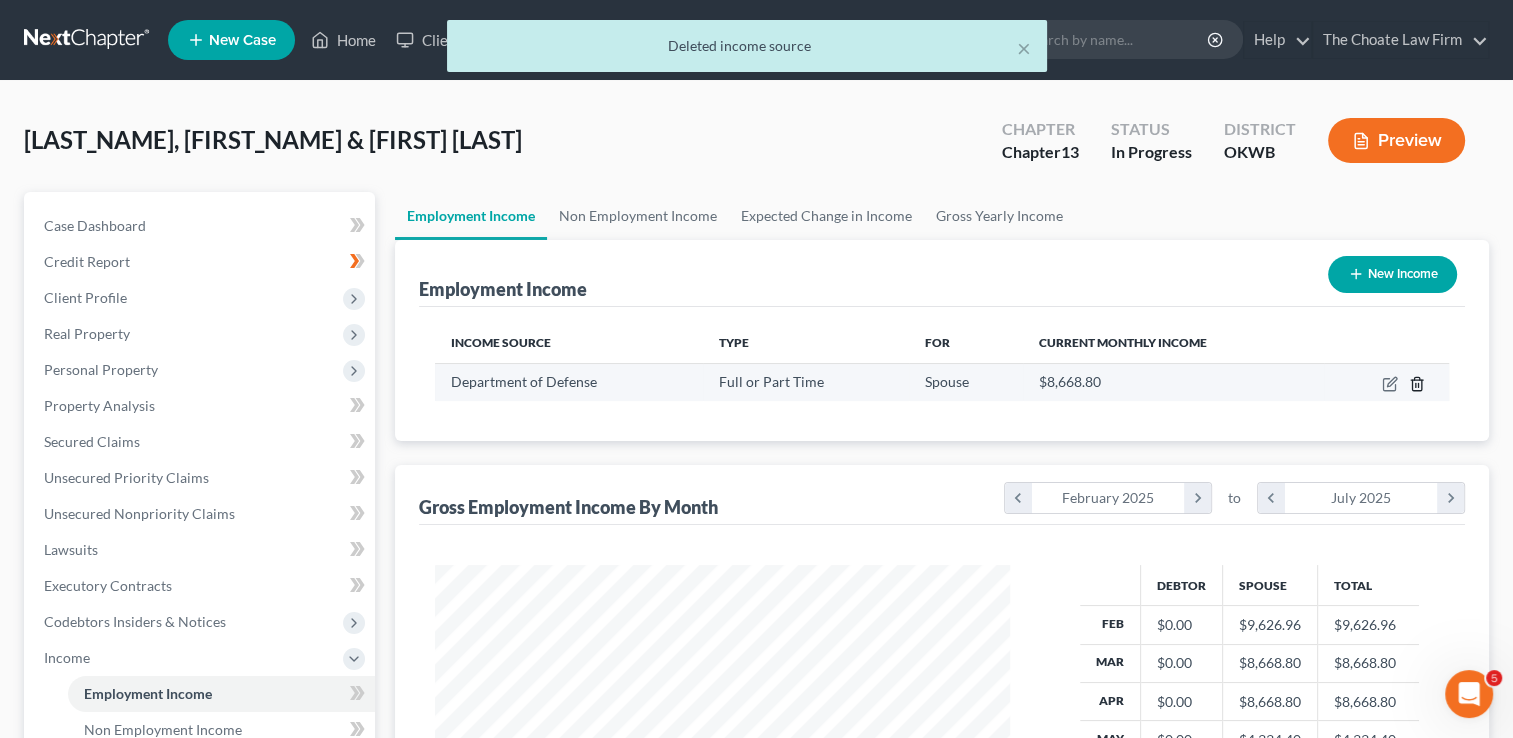 click 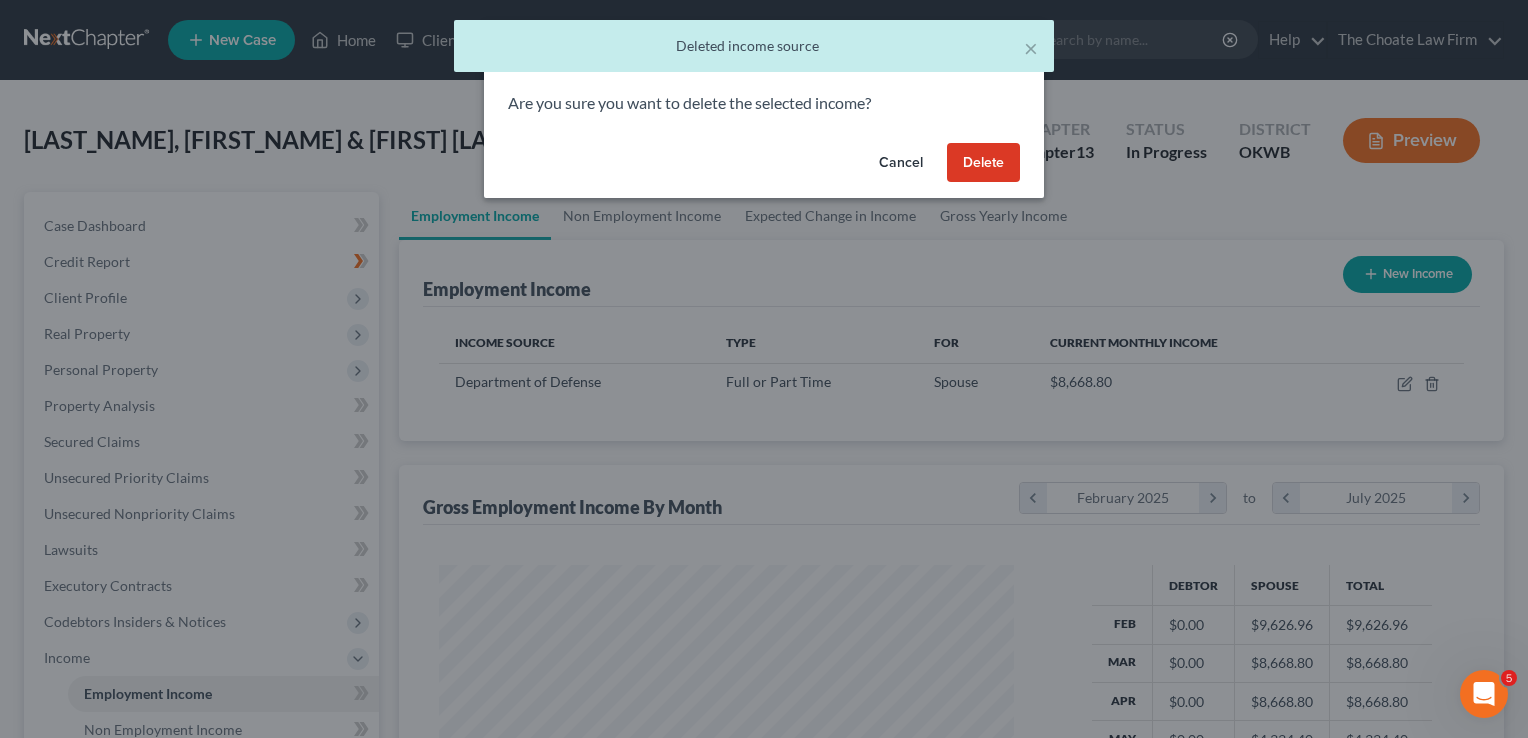 scroll, scrollTop: 999643, scrollLeft: 999378, axis: both 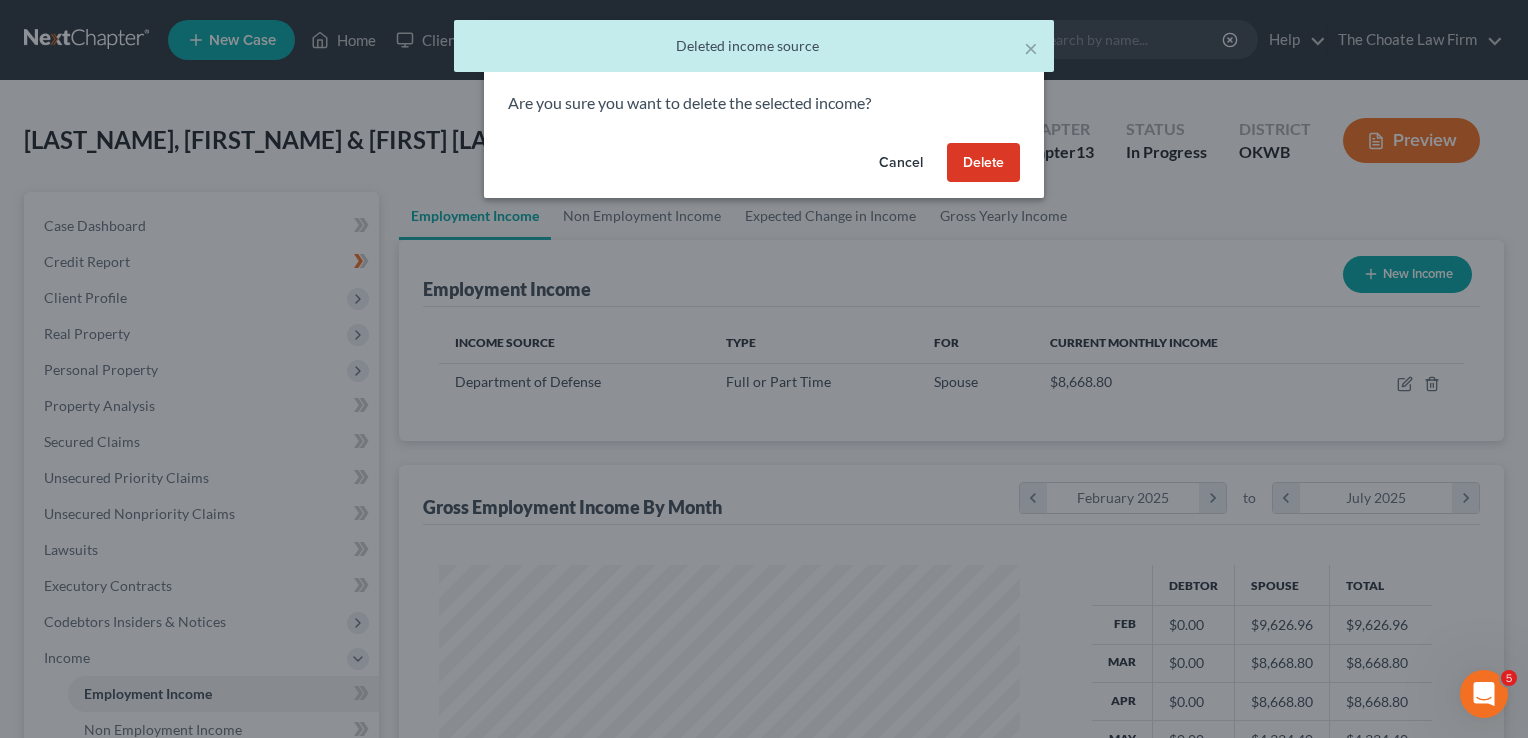 click on "Delete" at bounding box center (983, 163) 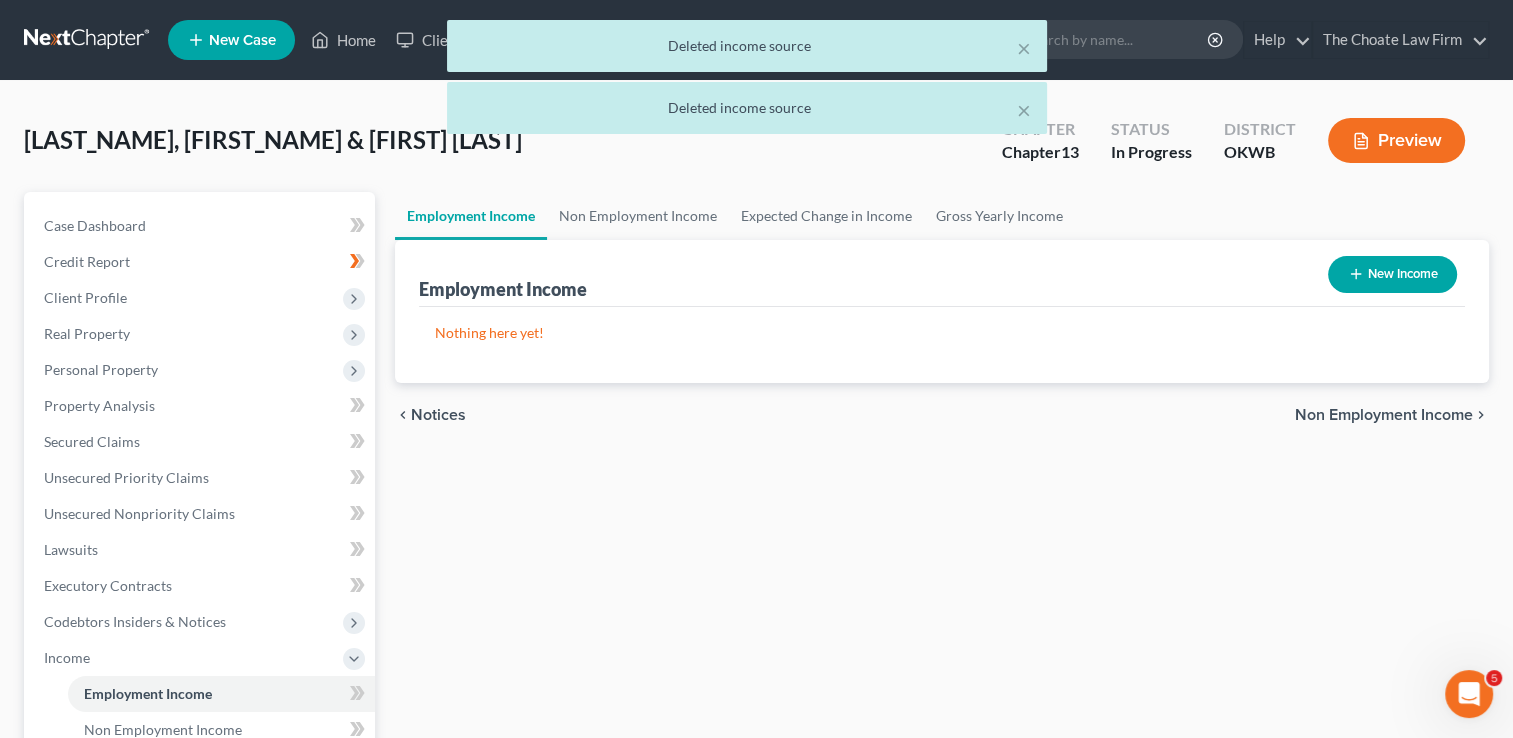 click on "New Income" at bounding box center [1392, 274] 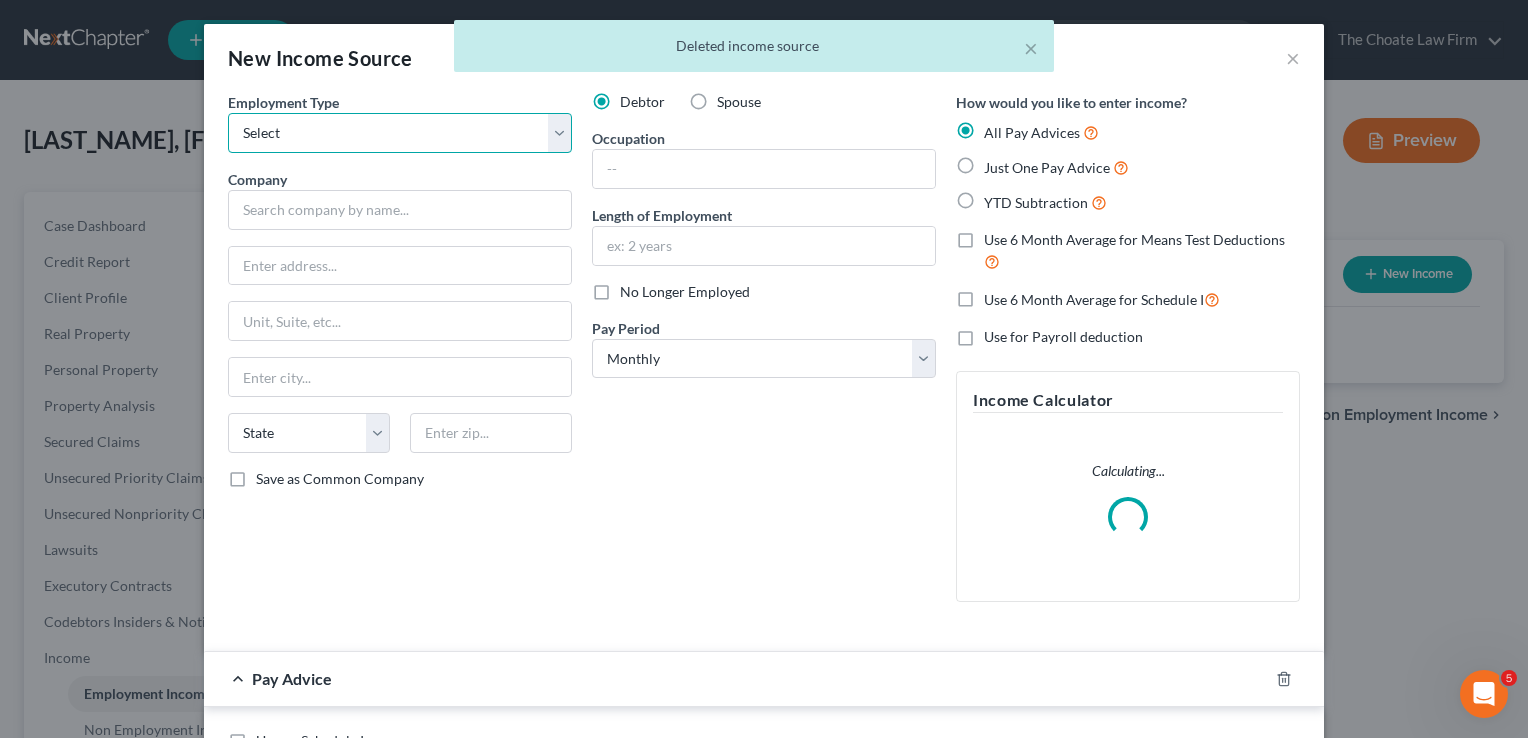 click on "Select Full or Part Time Employment Self Employment" at bounding box center (400, 133) 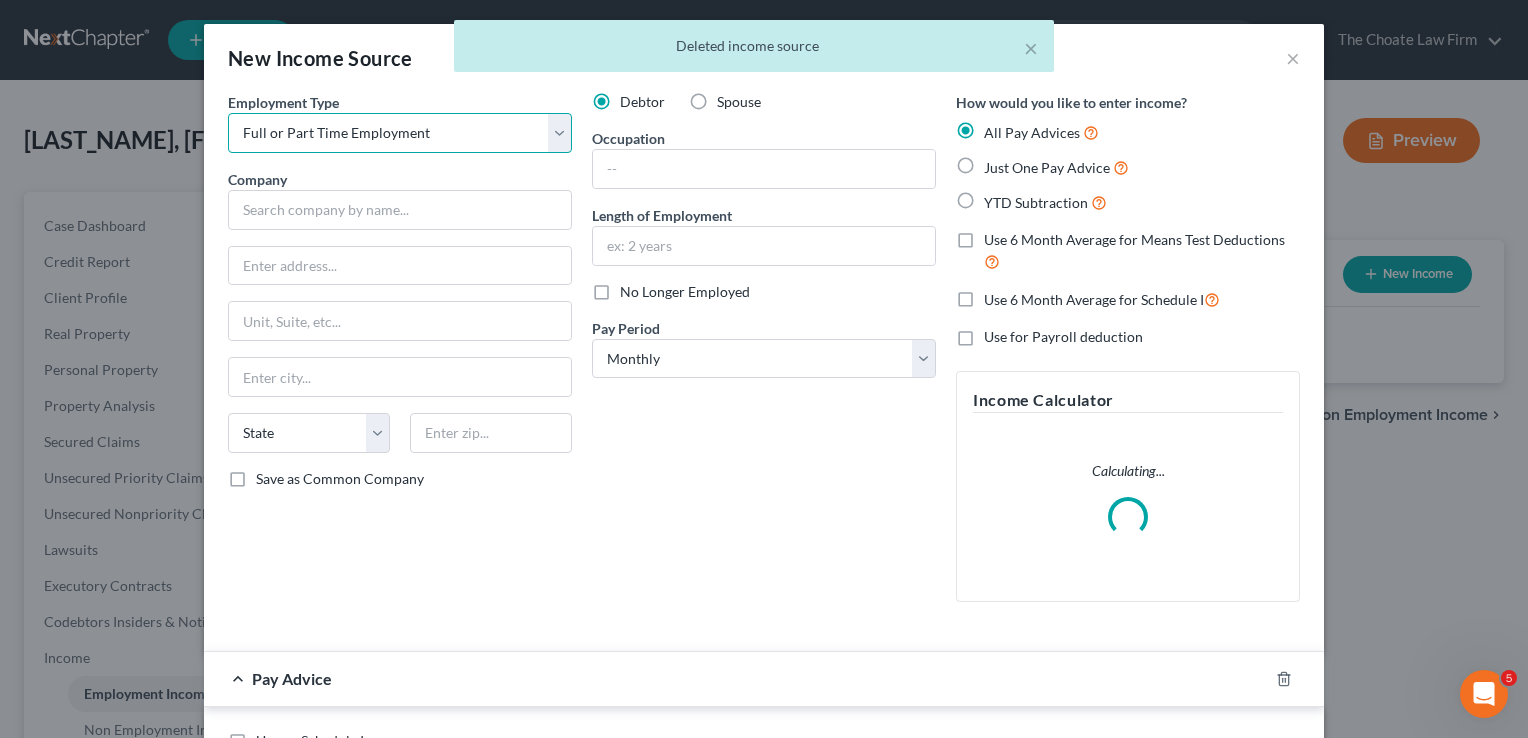 click on "Select Full or Part Time Employment Self Employment" at bounding box center (400, 133) 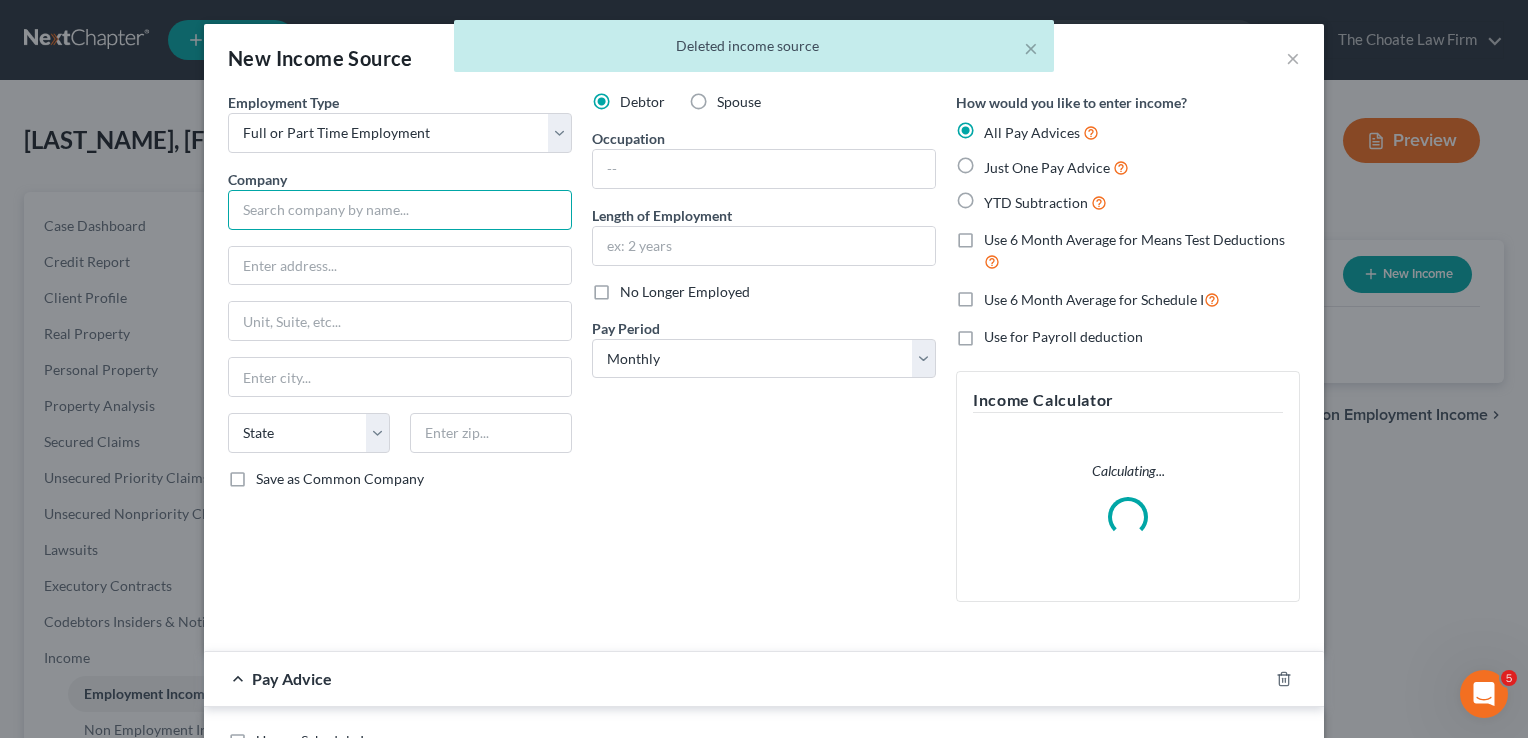 click at bounding box center (400, 210) 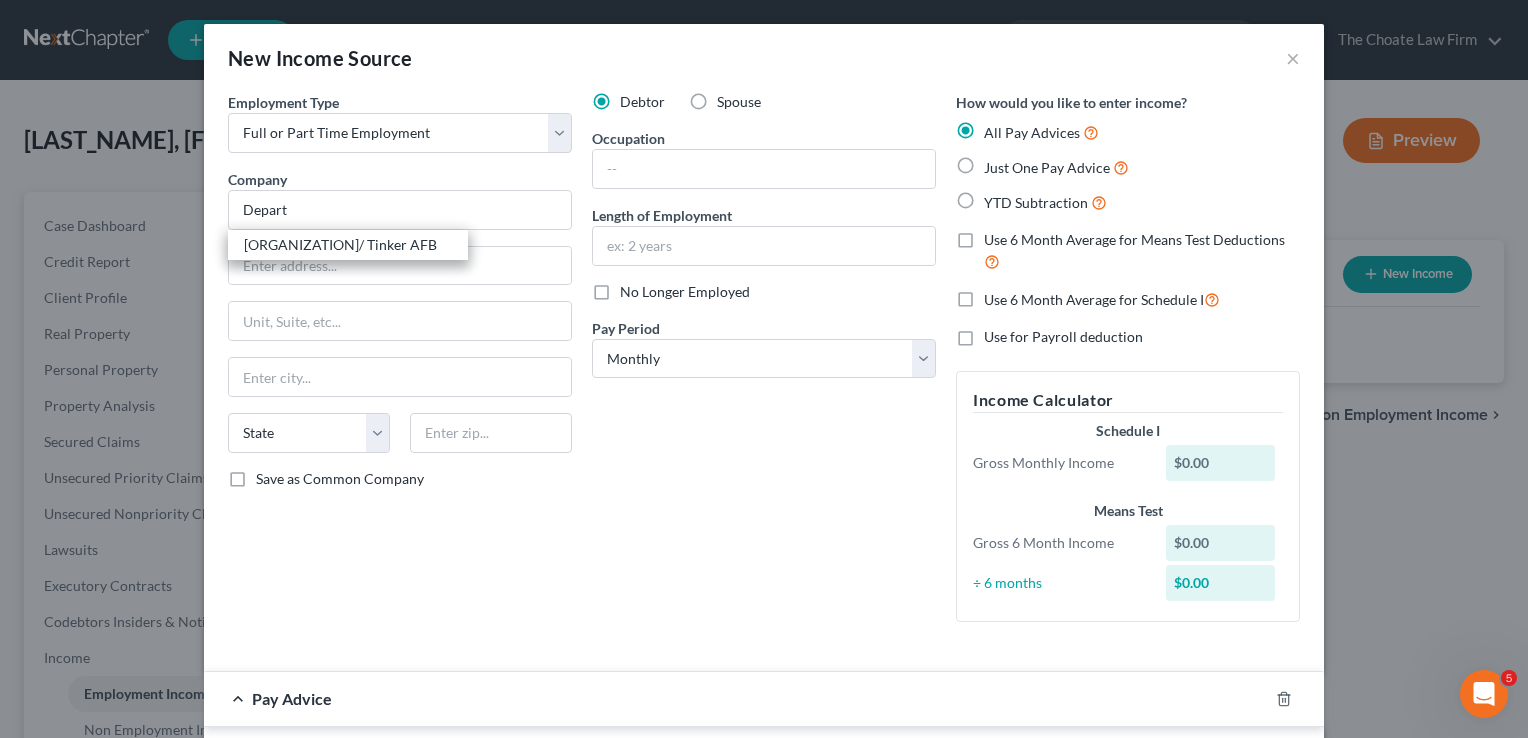 click on "Debtor Spouse Occupation Length of Employment No Longer Employed
Pay Period
*
Select Monthly Twice Monthly Every Other Week Weekly" at bounding box center [764, 365] 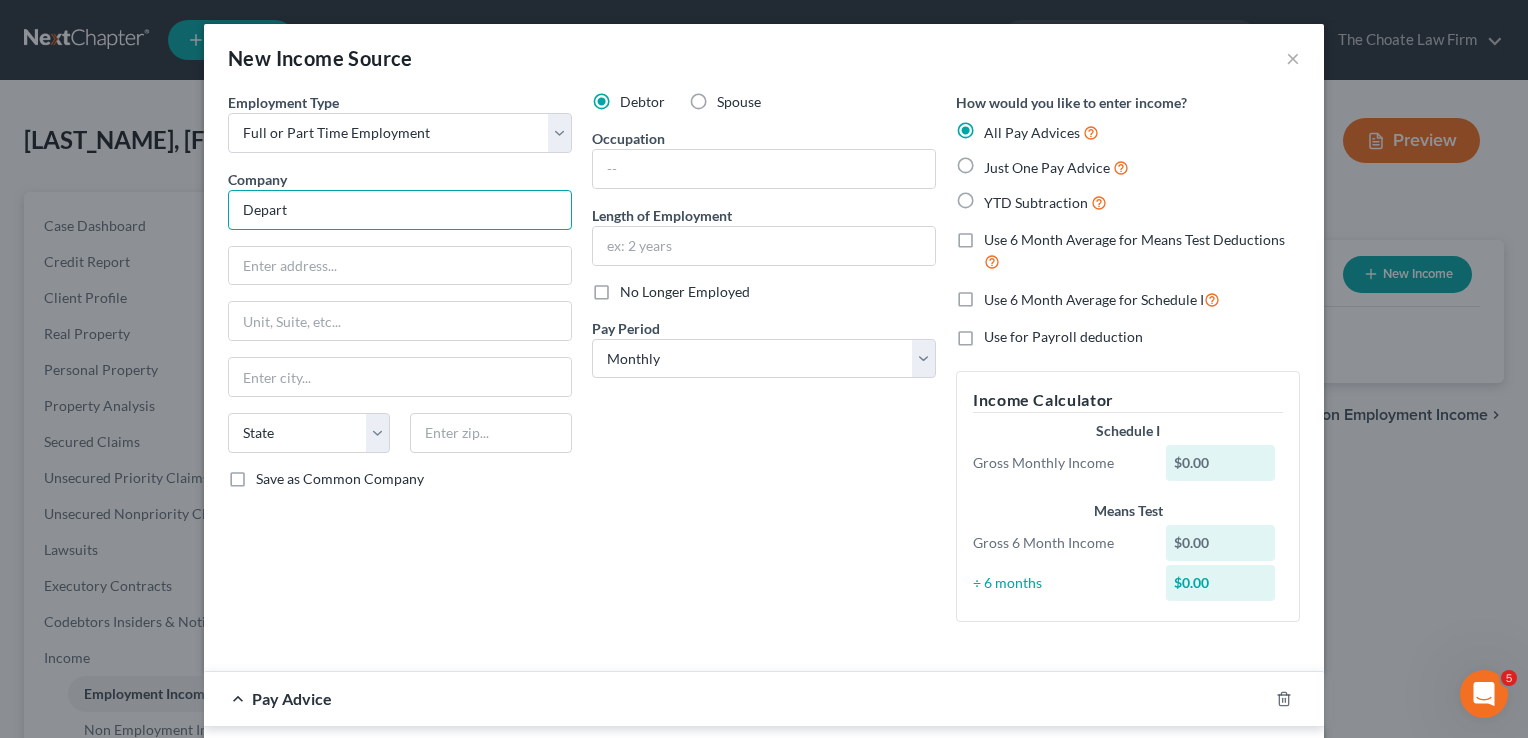 drag, startPoint x: 320, startPoint y: 208, endPoint x: 211, endPoint y: 205, distance: 109.041275 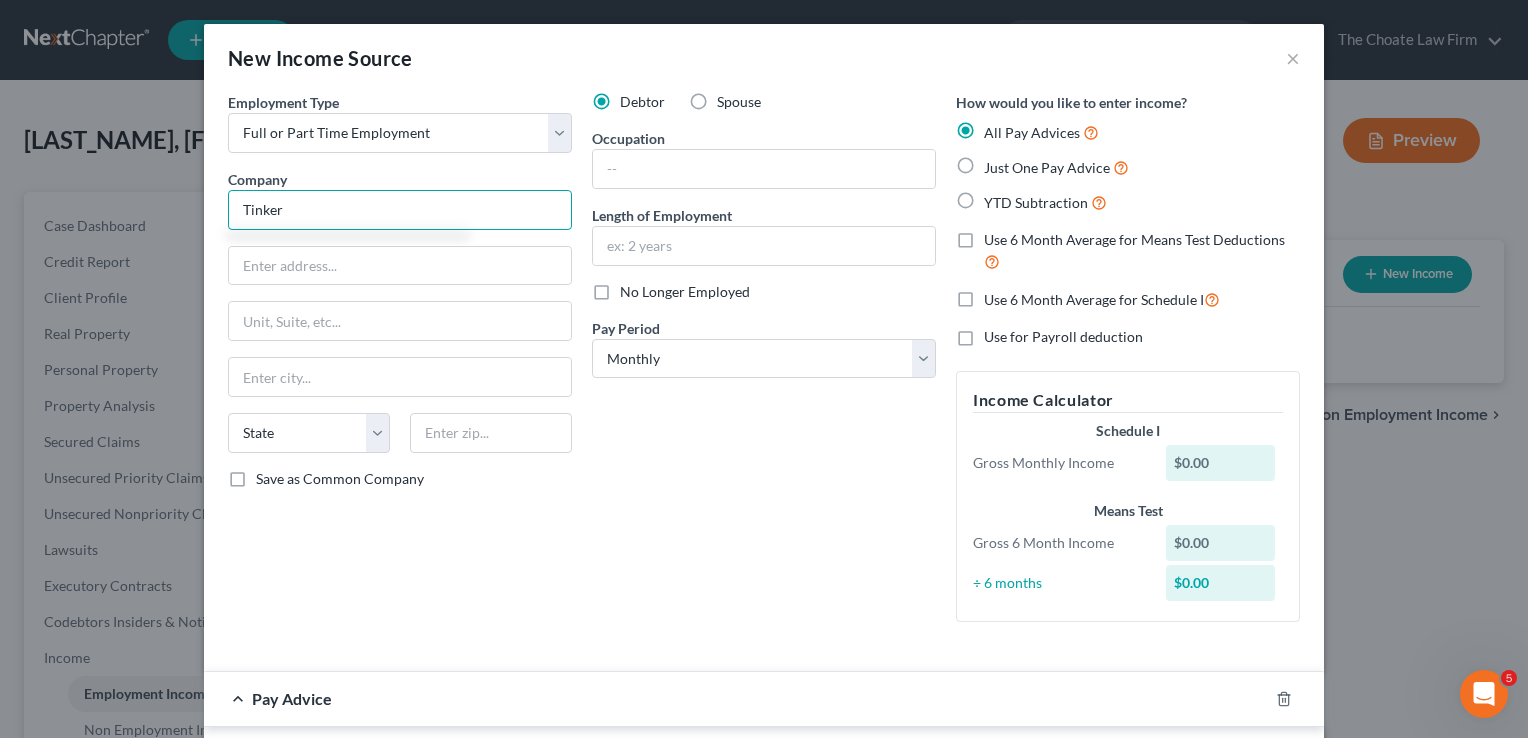 type on "Tinker Air Force Base" 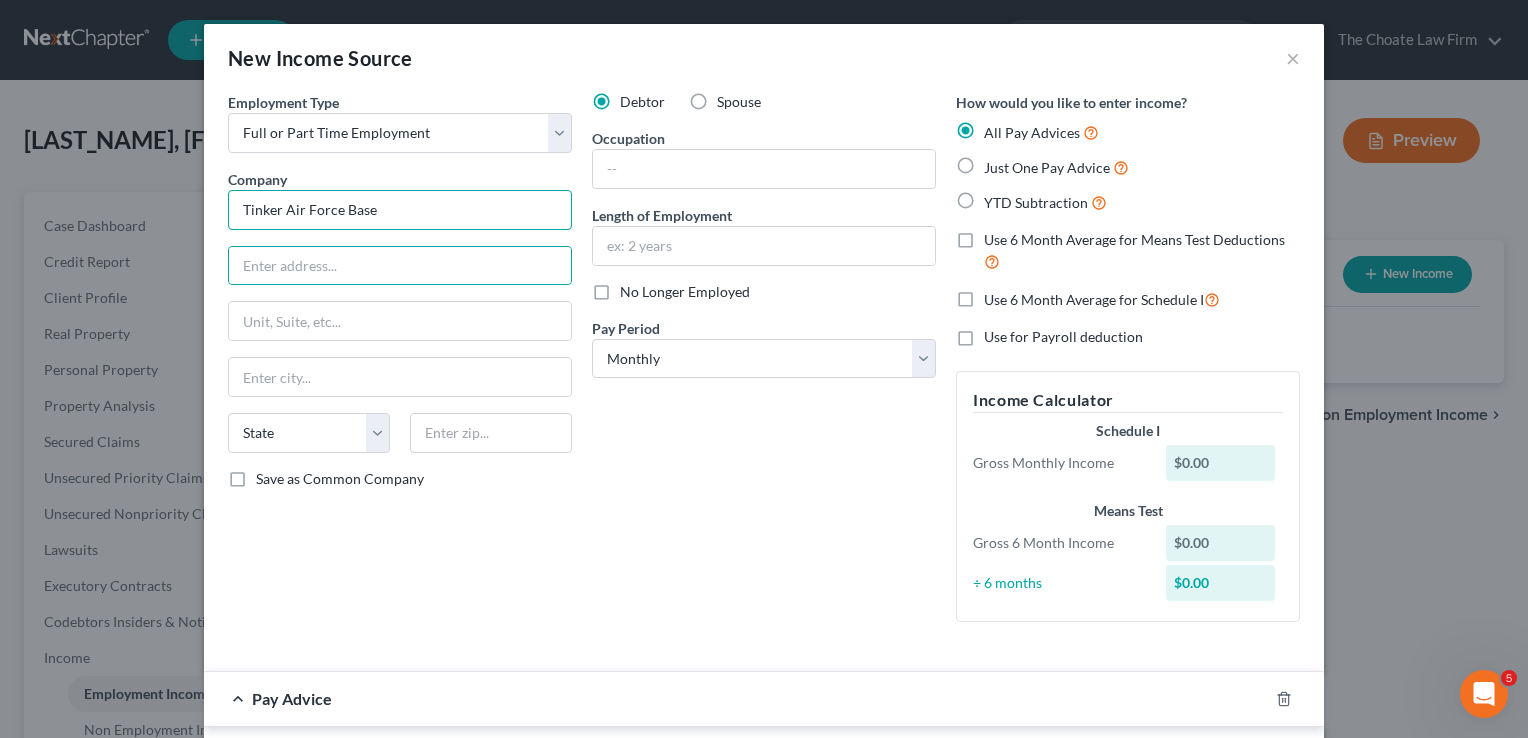 click on "Tinker Air Force Base" at bounding box center [400, 210] 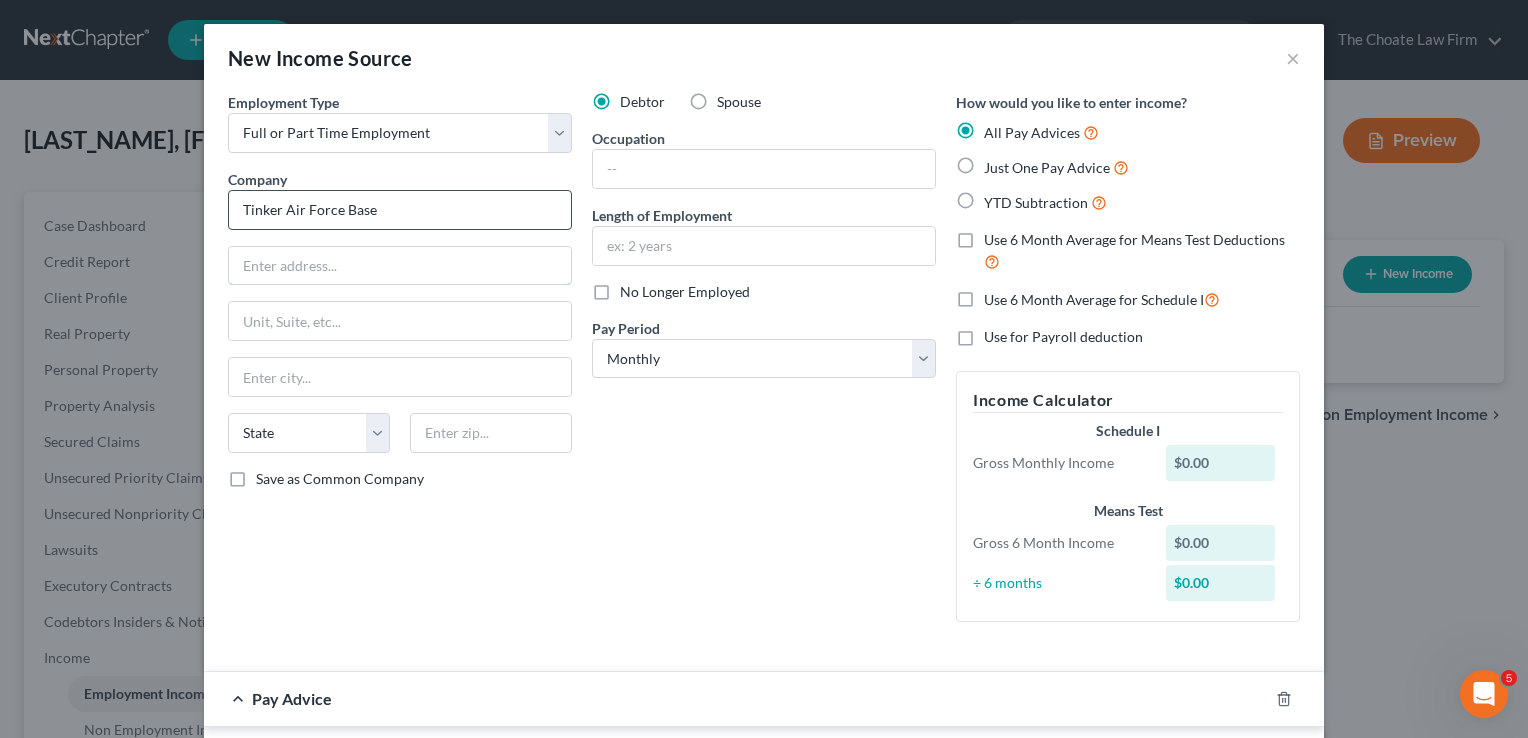 type on "6001 Arnold St." 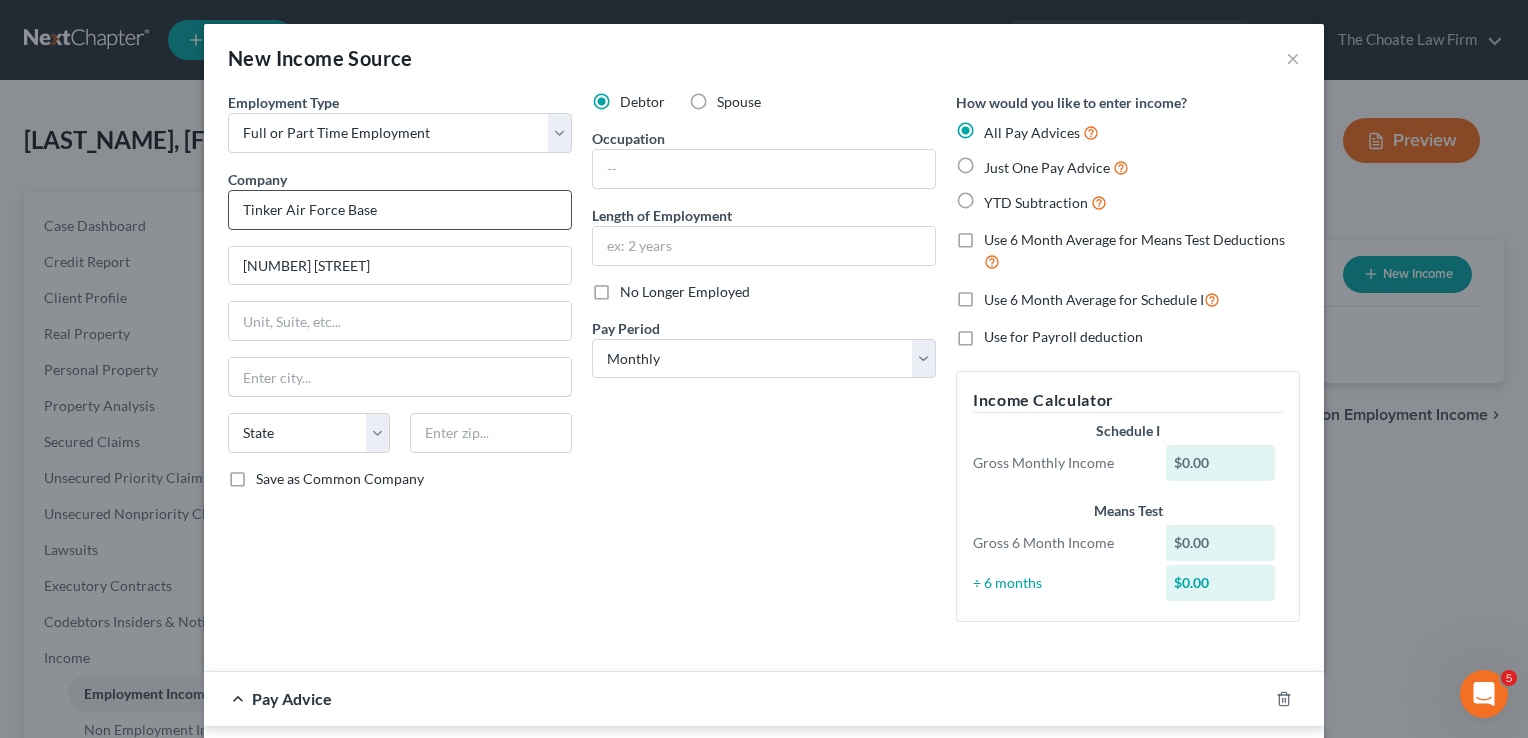 type on "Oklahoma City" 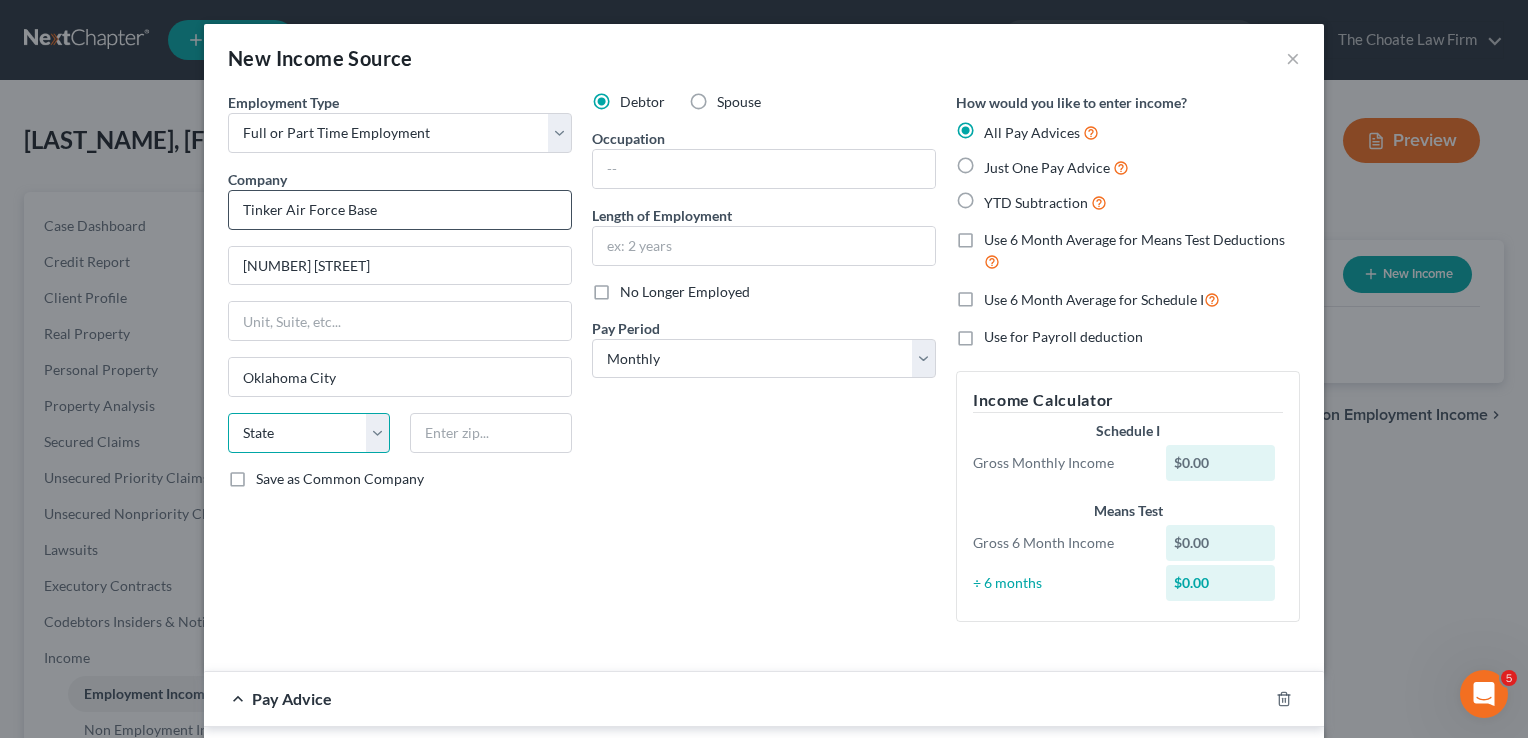 select on "37" 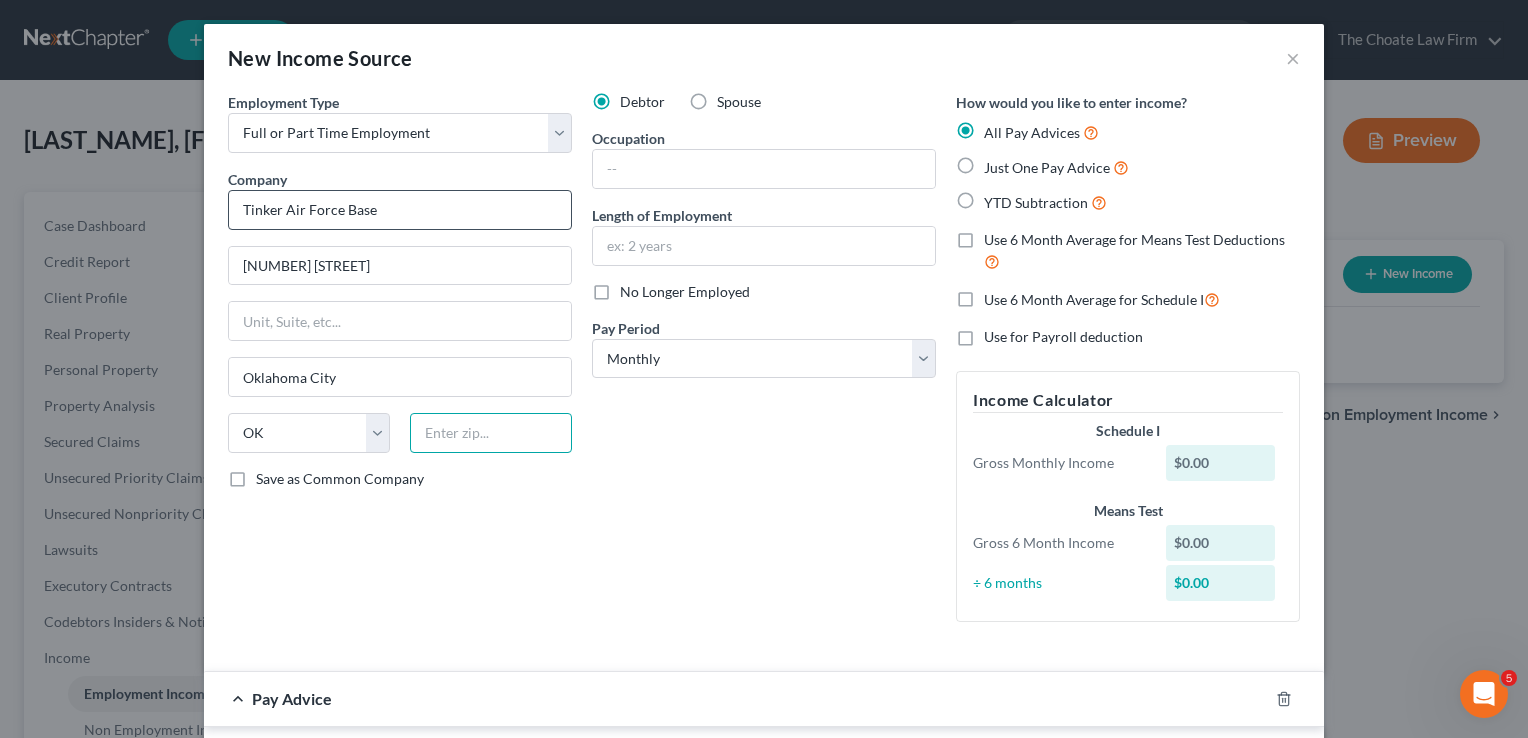 type on "73145" 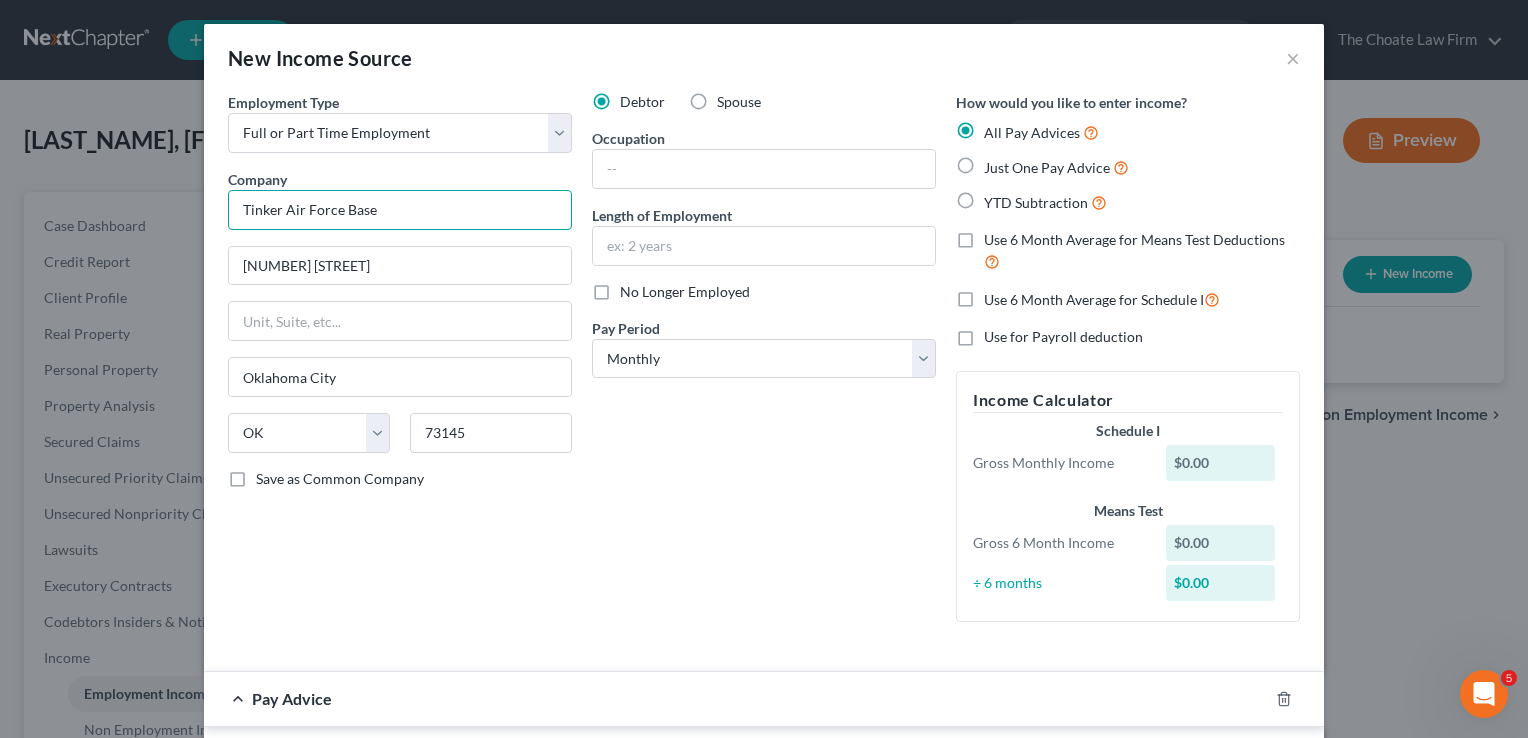 type on "Vela Properties" 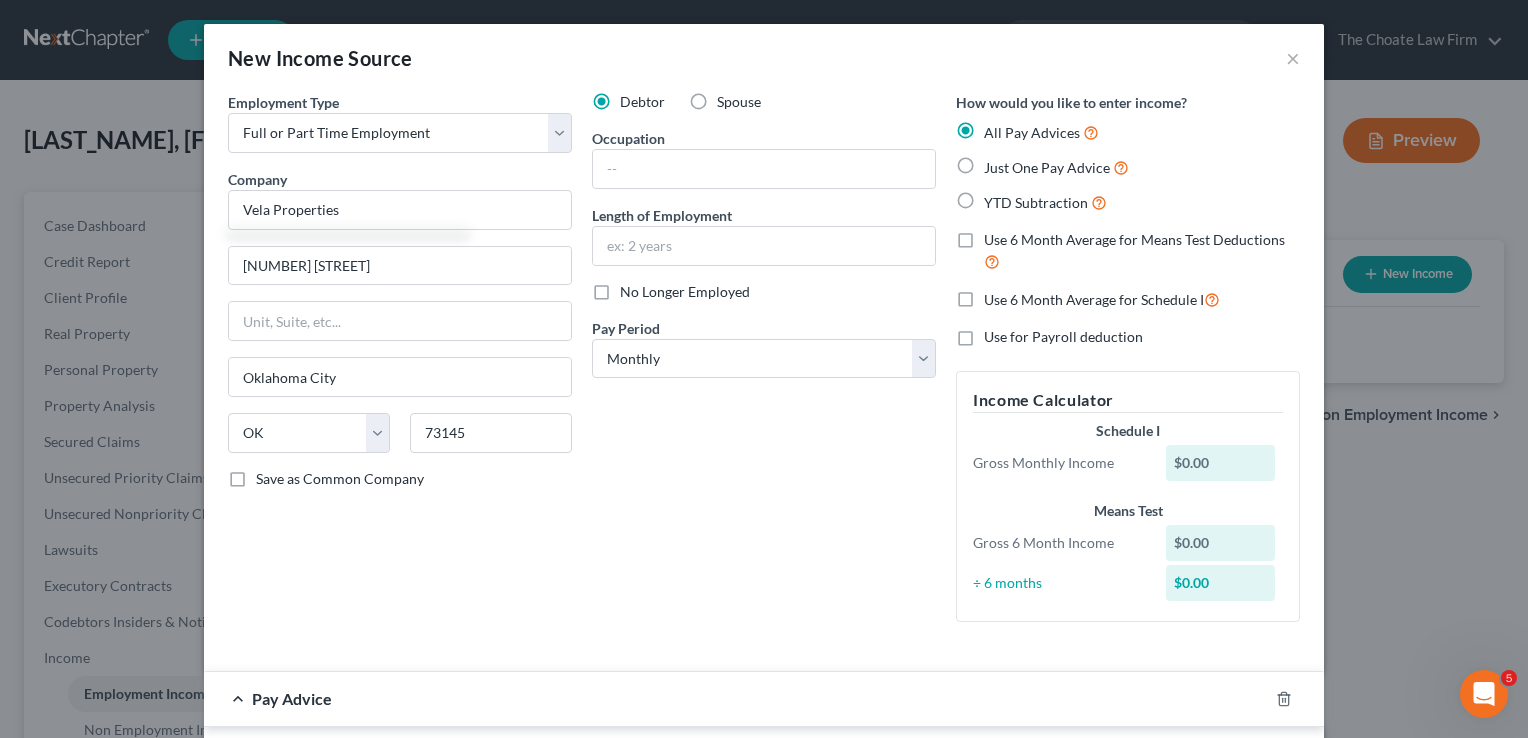drag, startPoint x: 696, startPoint y: 518, endPoint x: 700, endPoint y: 426, distance: 92.086914 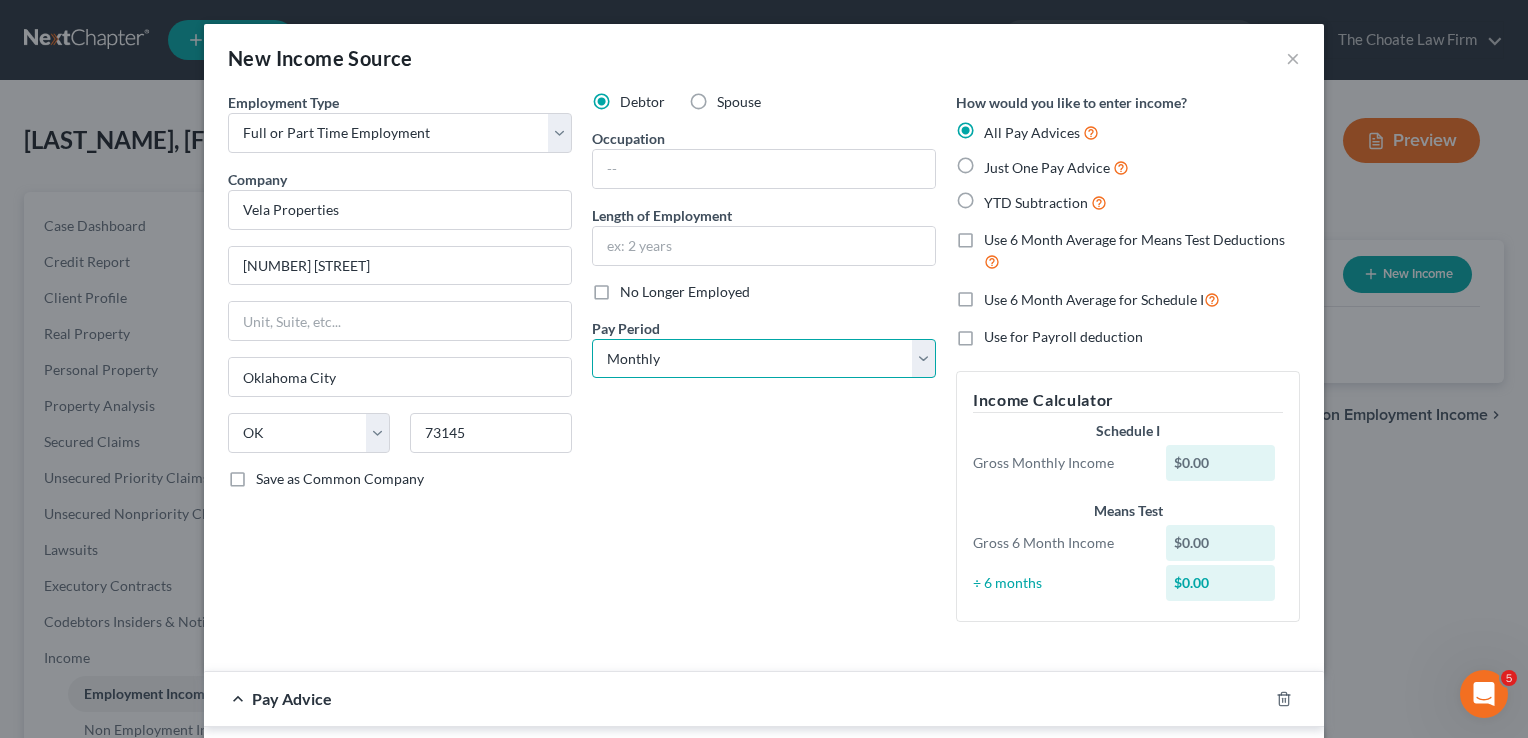 click on "Select Monthly Twice Monthly Every Other Week Weekly" at bounding box center [764, 359] 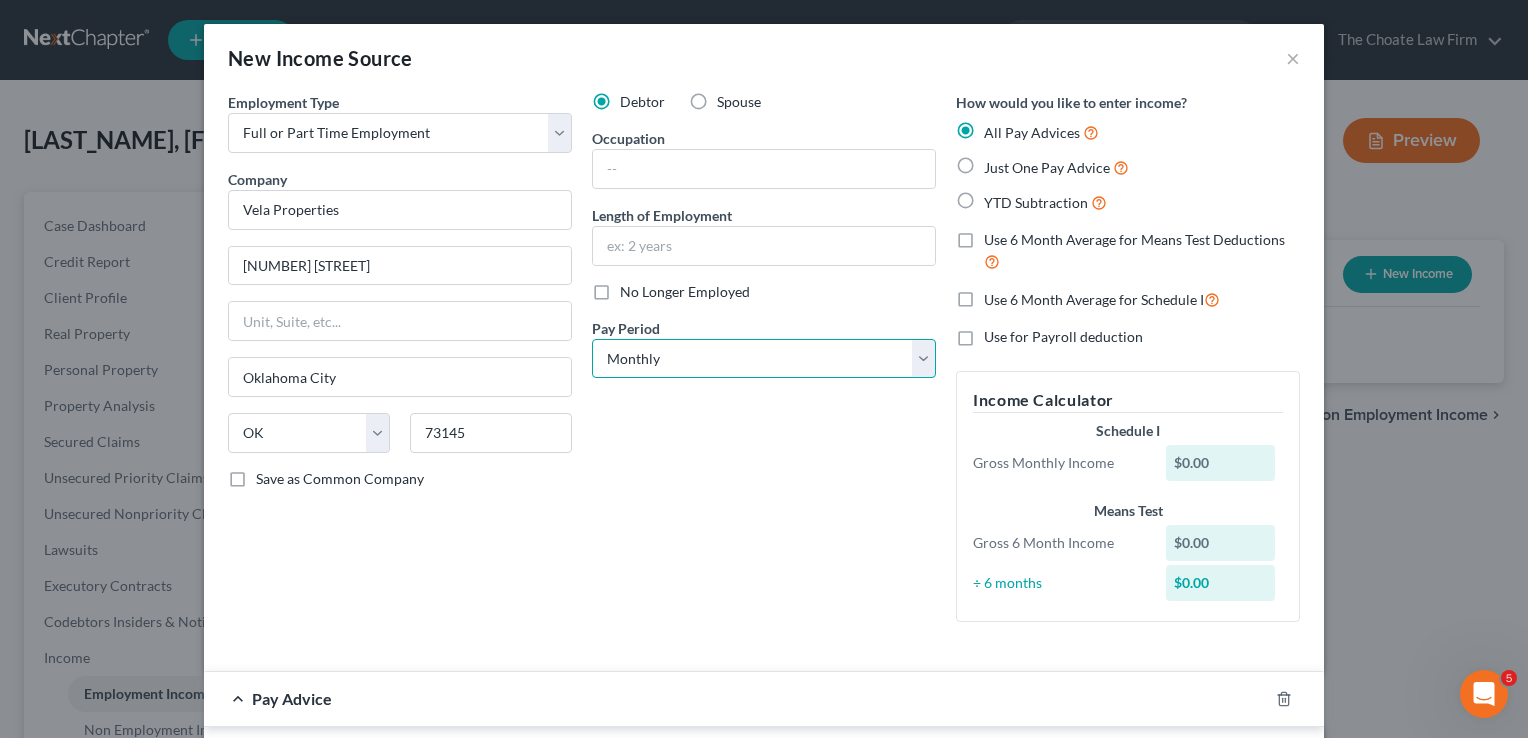select on "1" 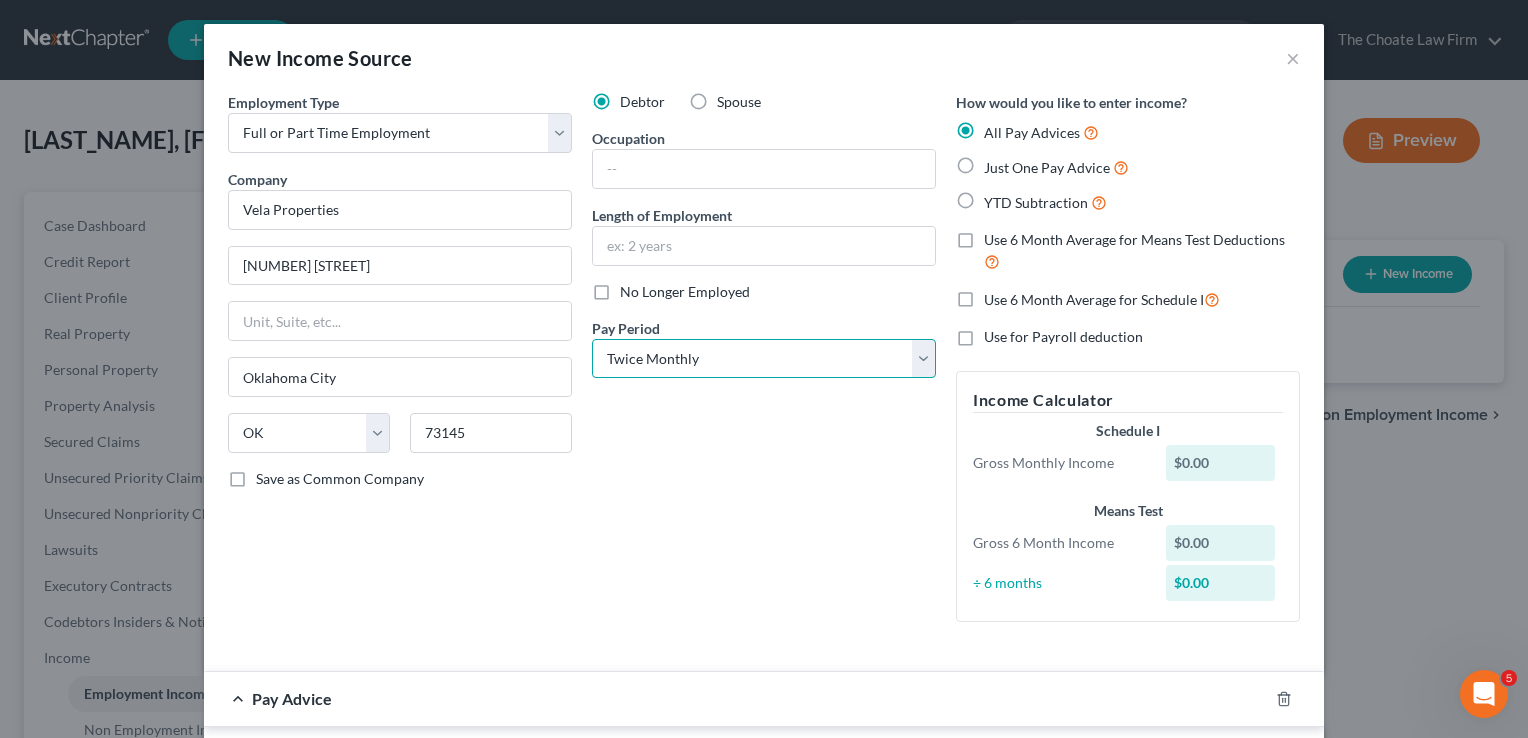 click on "Select Monthly Twice Monthly Every Other Week Weekly" at bounding box center (764, 359) 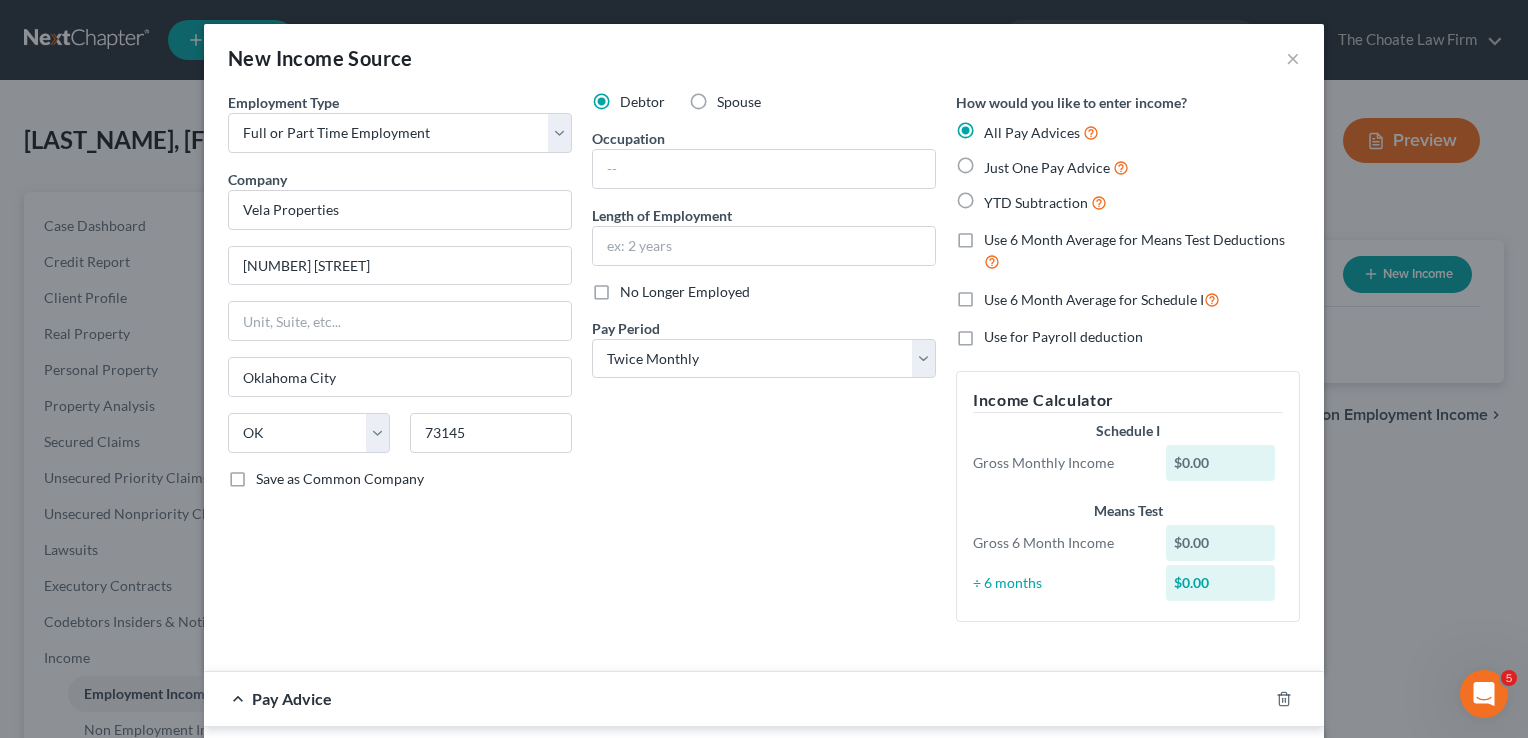 click on "Debtor Spouse Occupation Length of Employment No Longer Employed
Pay Period
*
Select Monthly Twice Monthly Every Other Week Weekly" at bounding box center [764, 365] 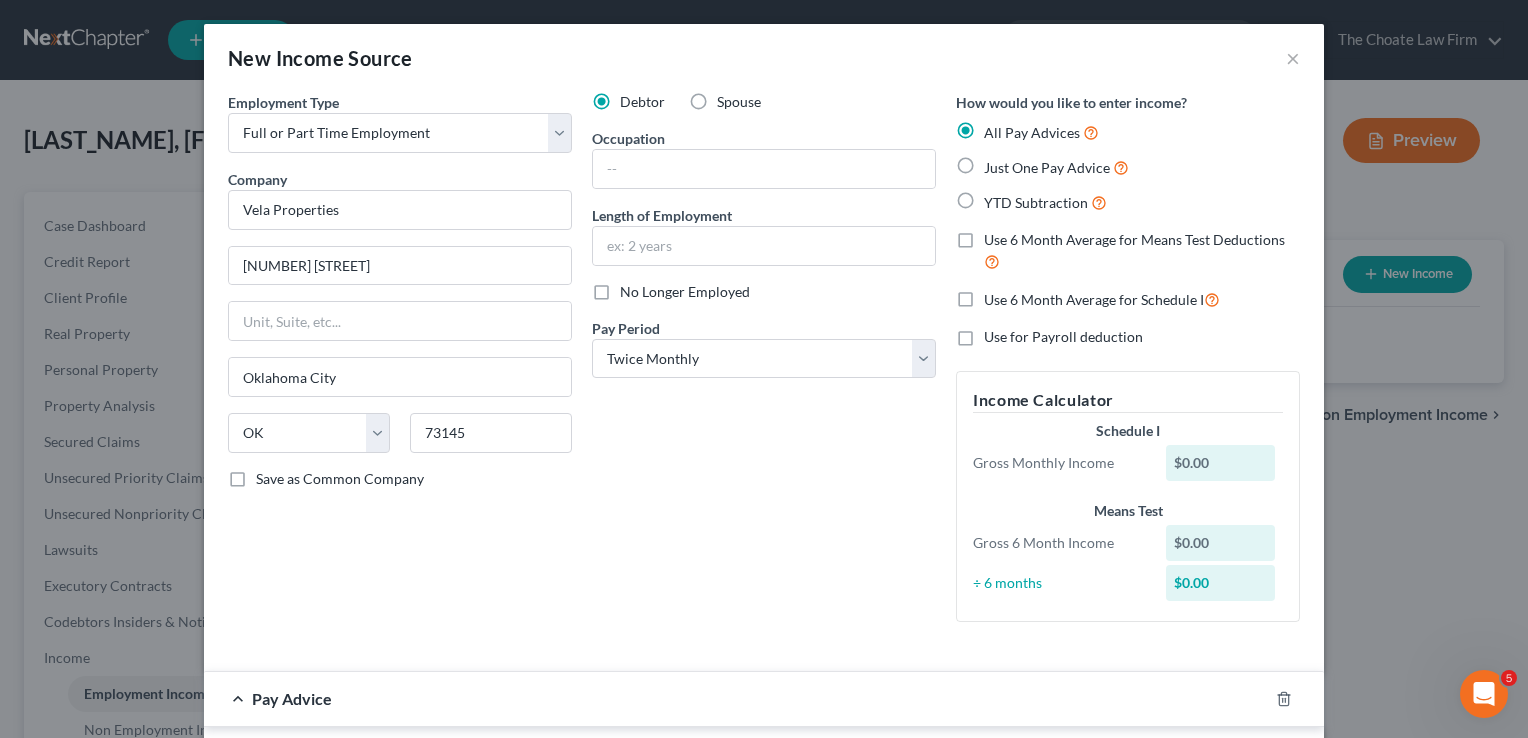 click on "YTD Subtraction" at bounding box center (1045, 202) 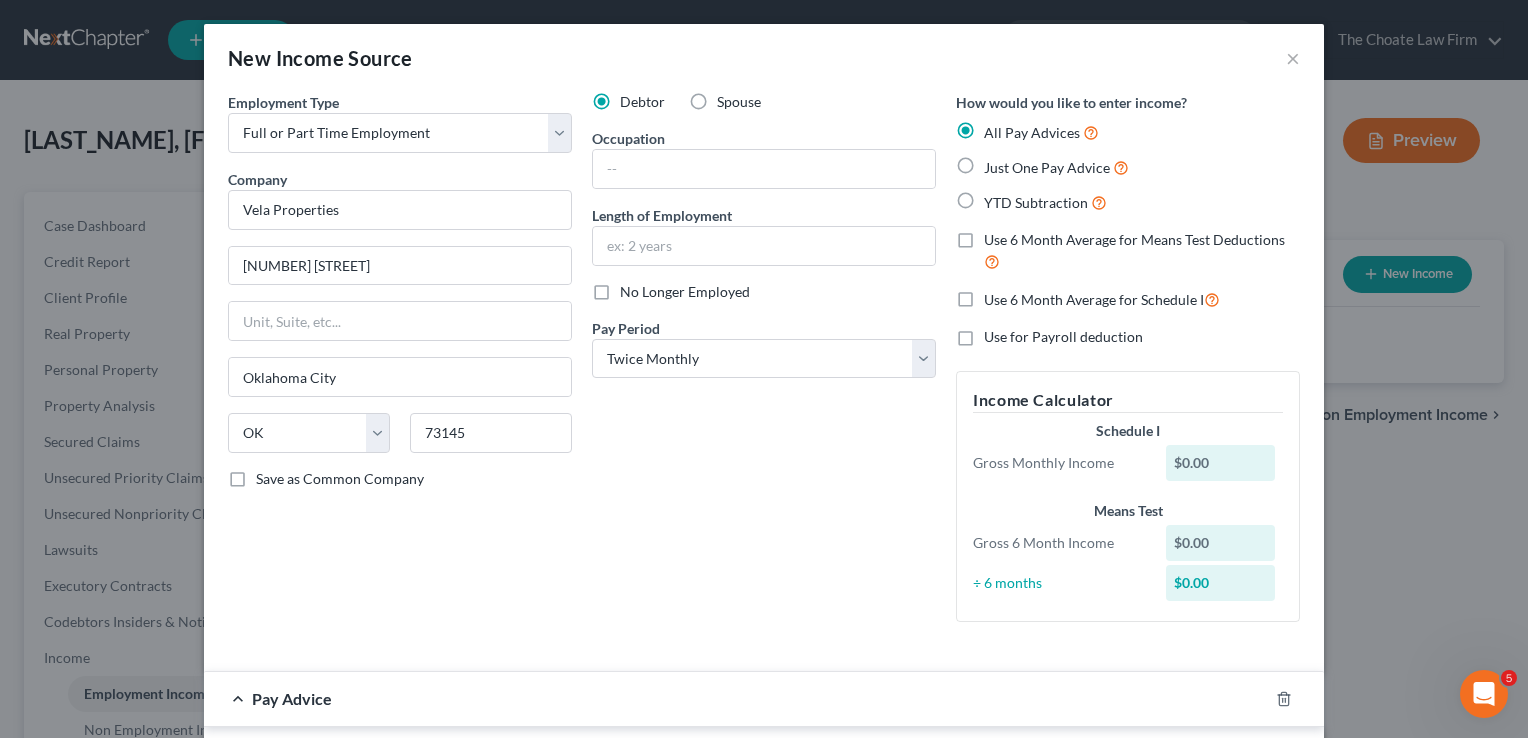 click on "YTD Subtraction" at bounding box center (998, 197) 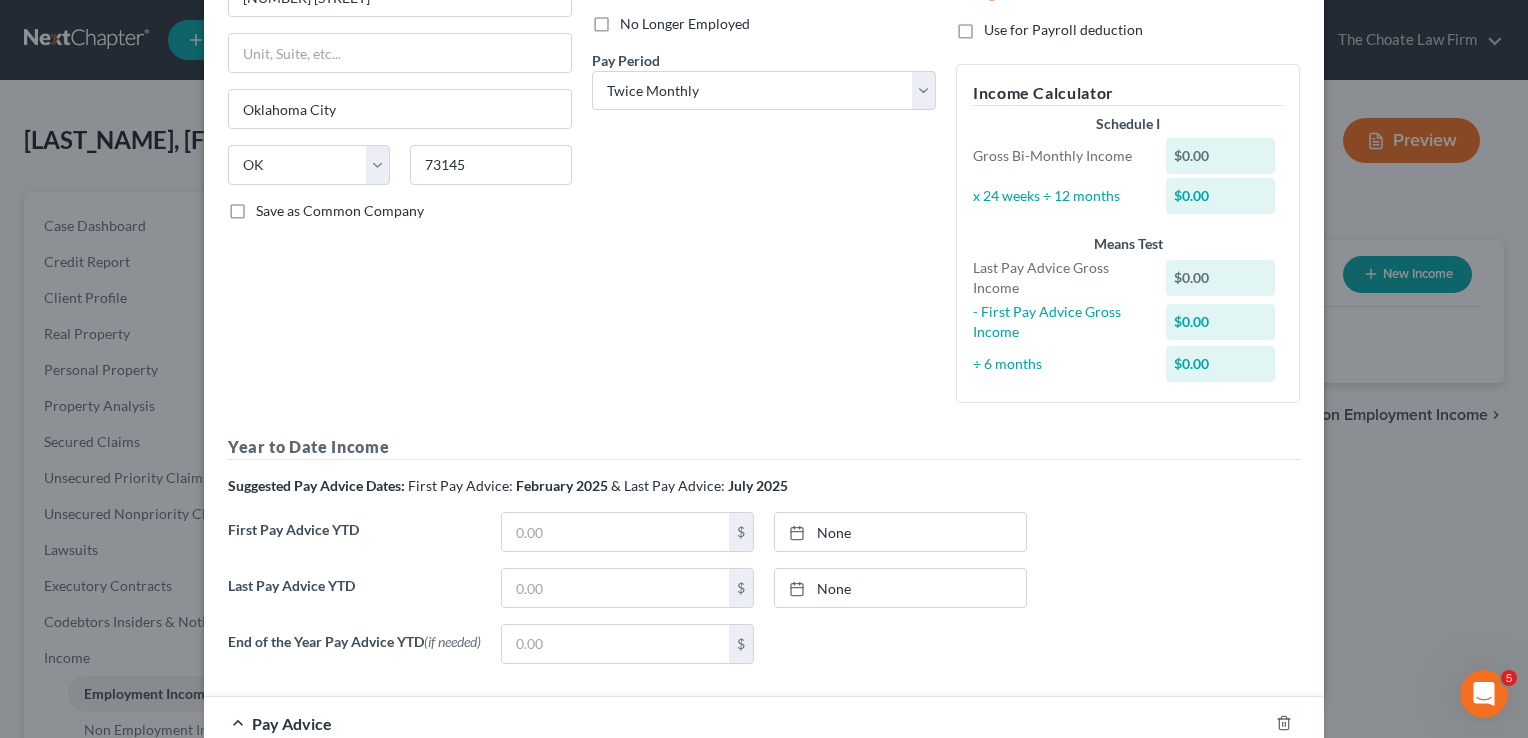 scroll, scrollTop: 400, scrollLeft: 0, axis: vertical 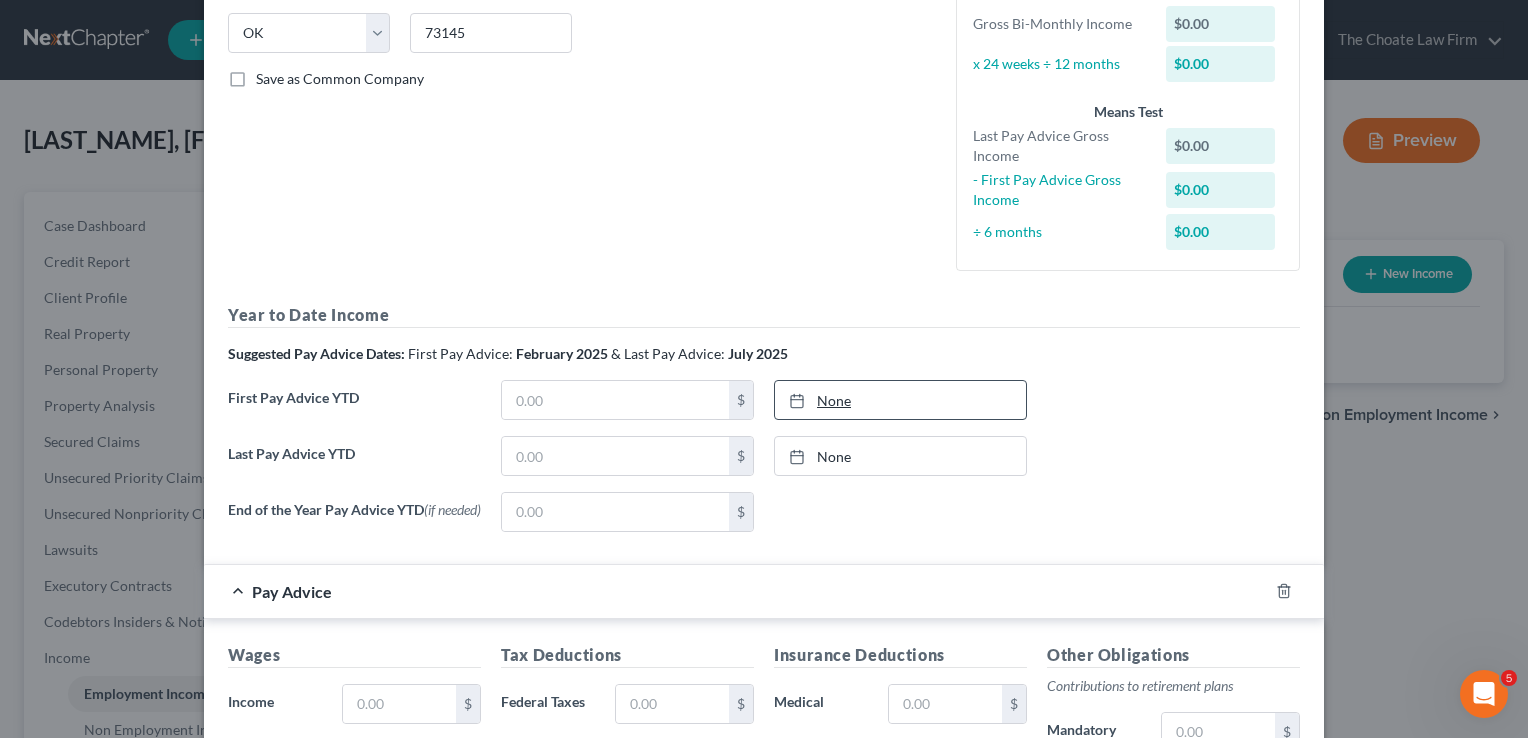 click on "None" at bounding box center (900, 400) 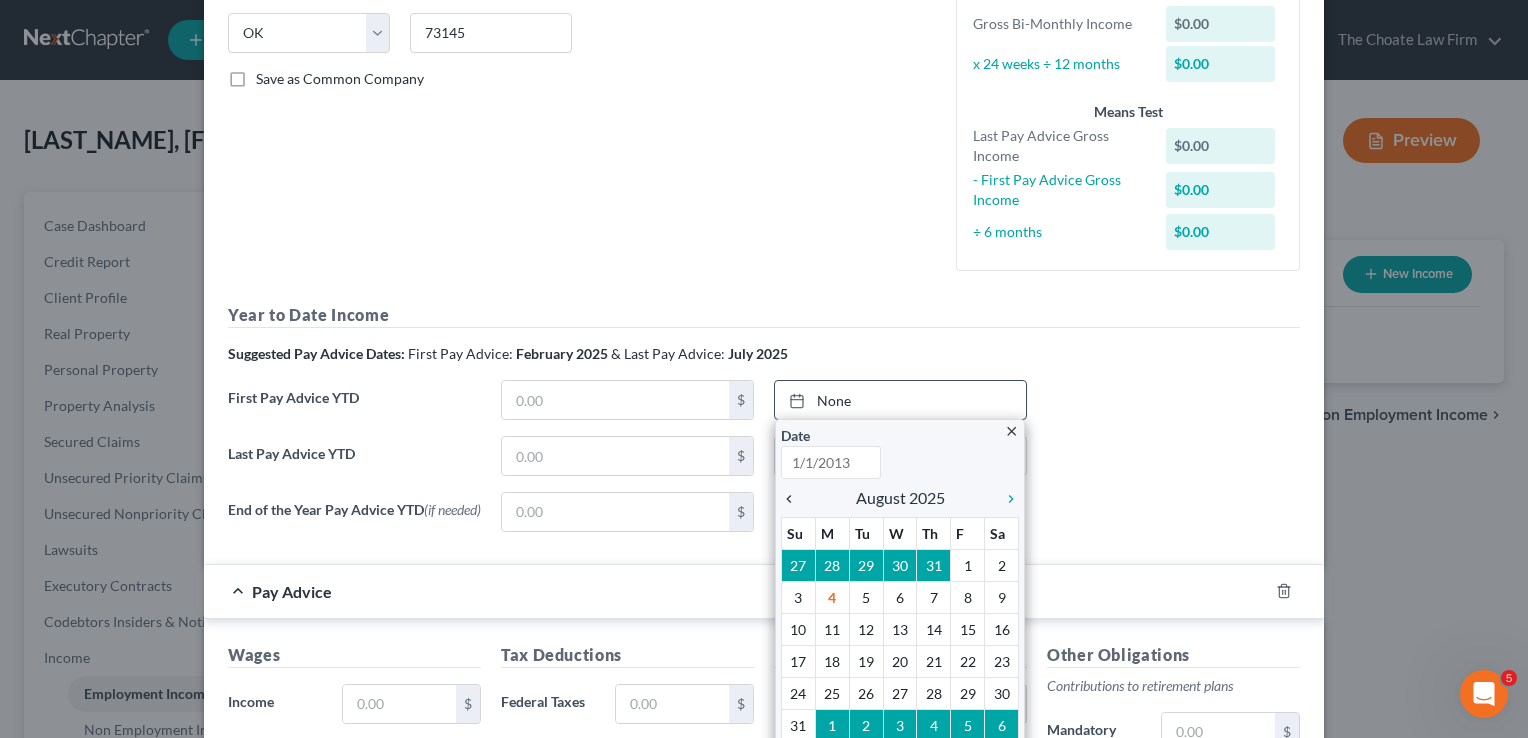 type on "8/4/2025" 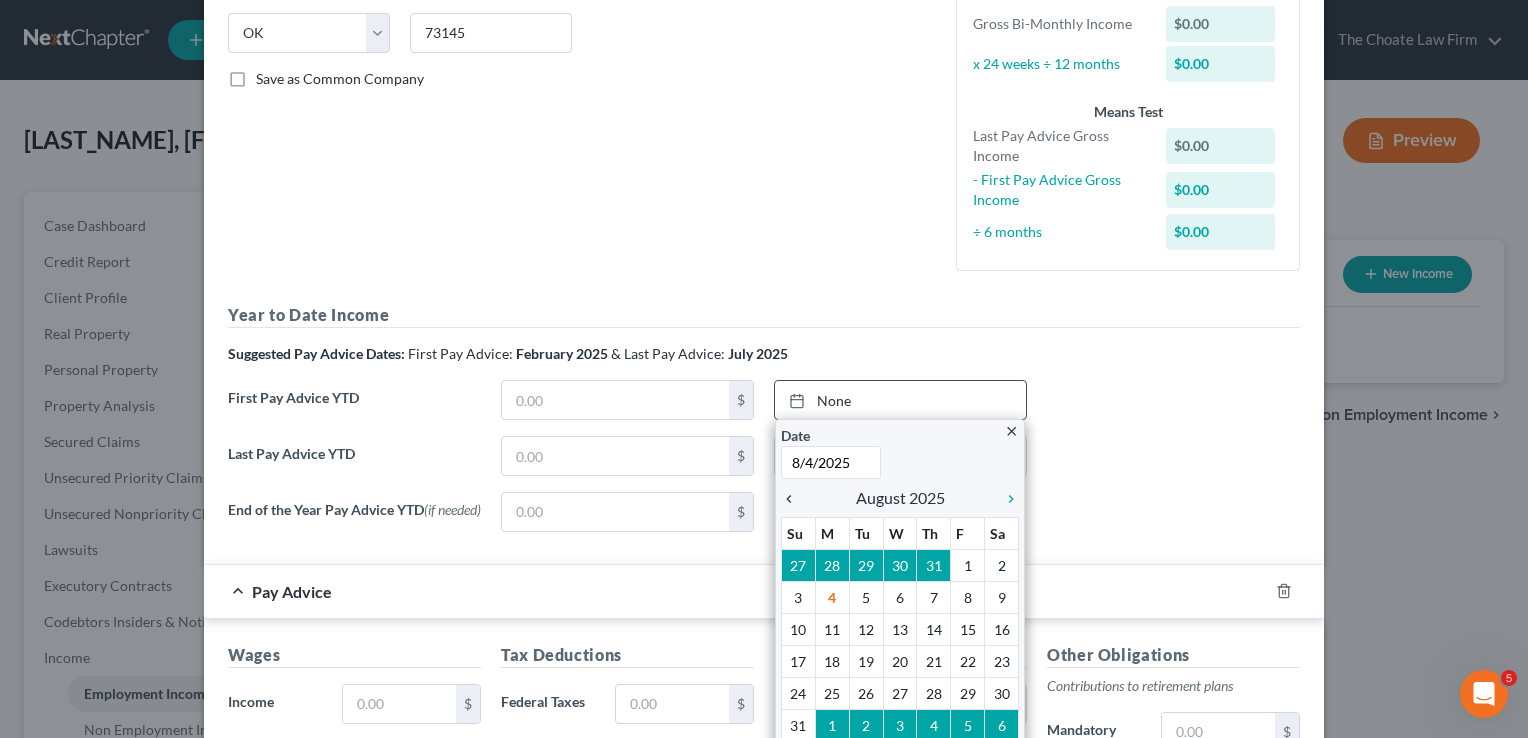 click on "chevron_left" at bounding box center [794, 499] 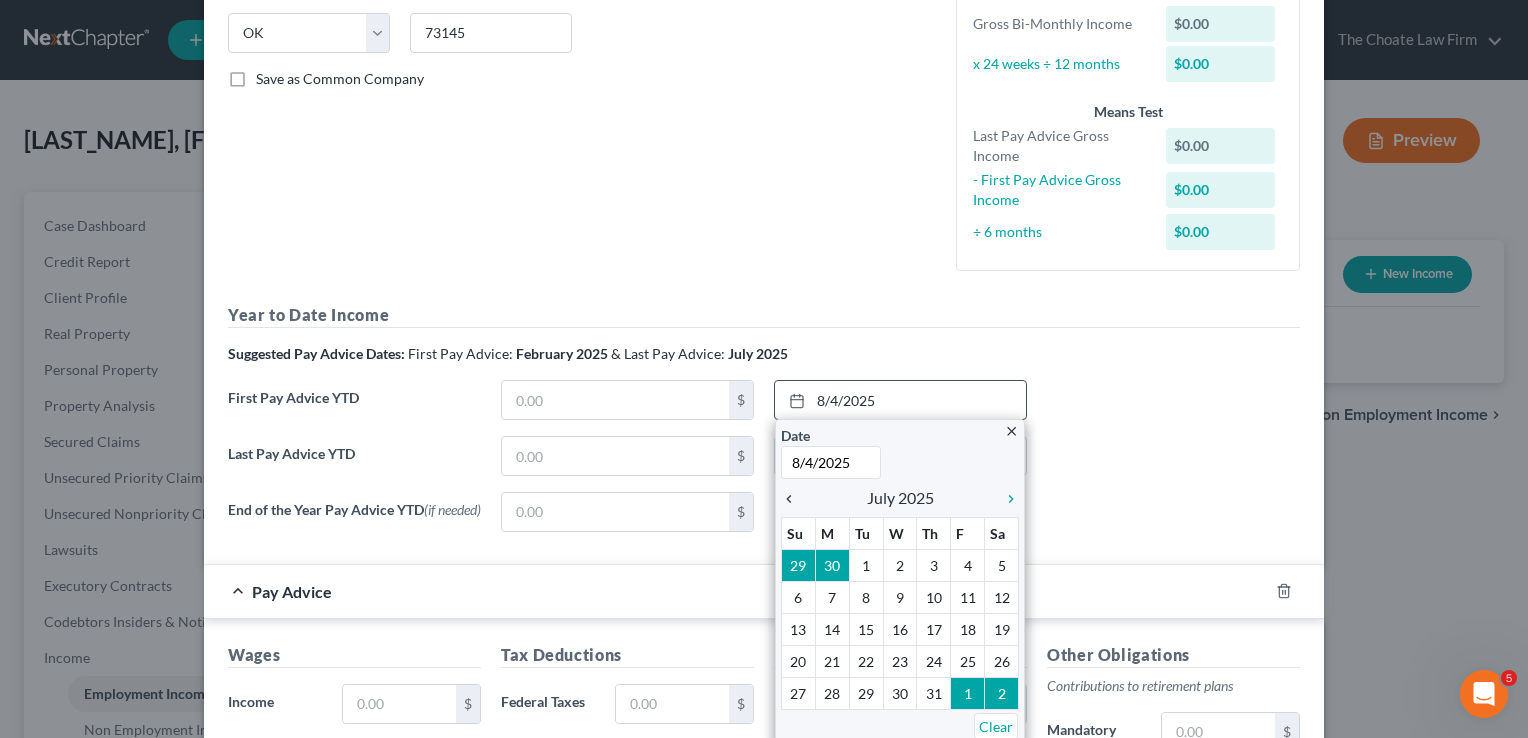 click on "chevron_left" at bounding box center [794, 499] 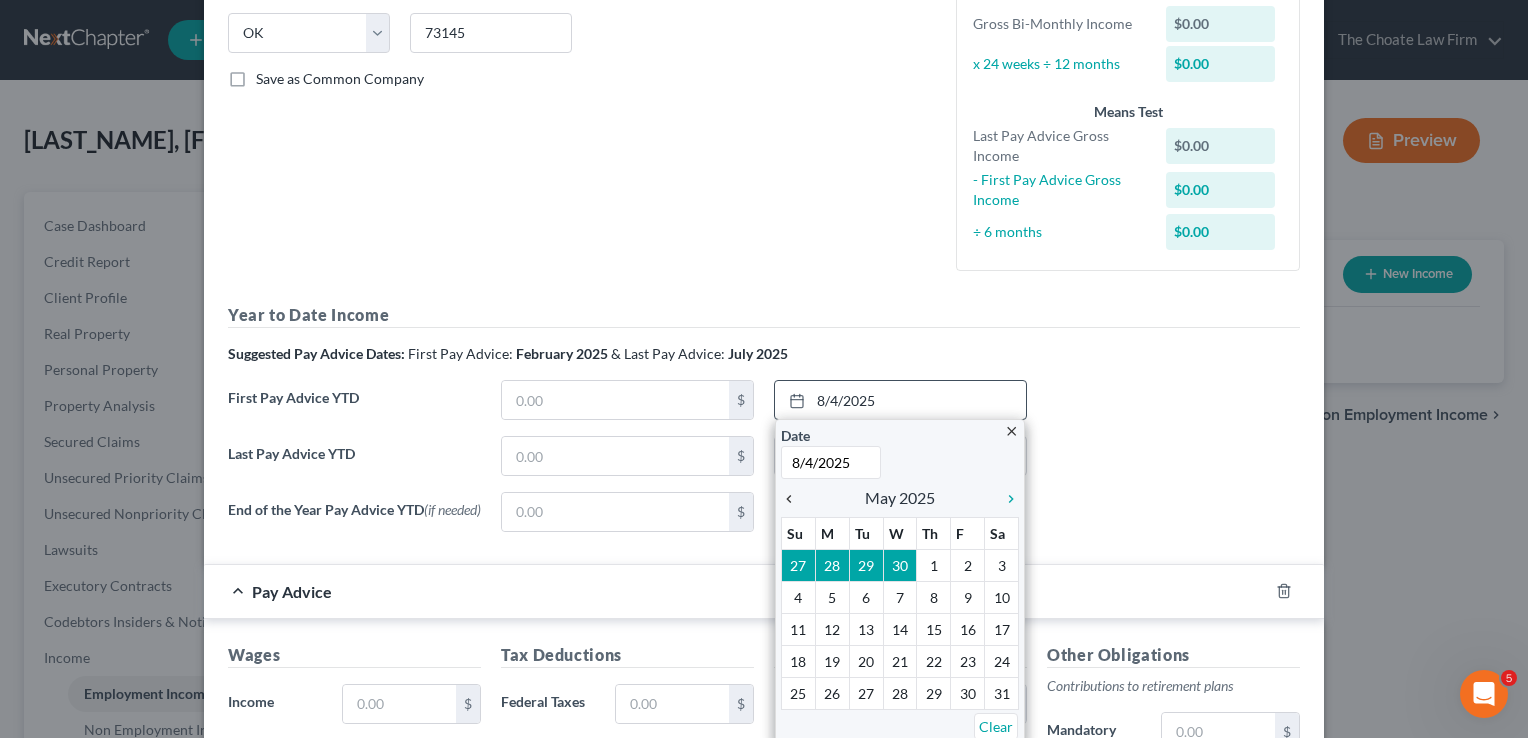 click on "chevron_left" at bounding box center [794, 499] 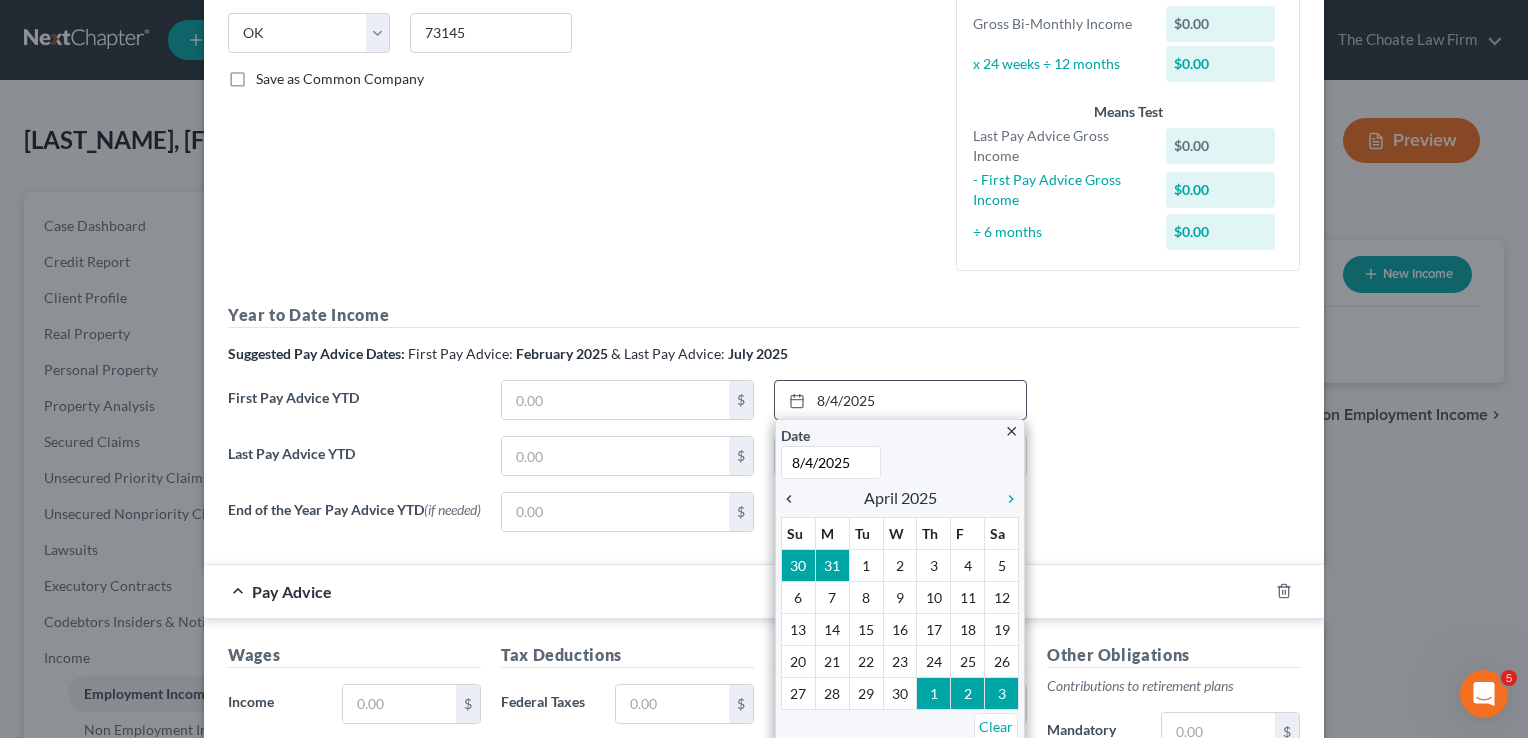 click on "chevron_left" at bounding box center [794, 499] 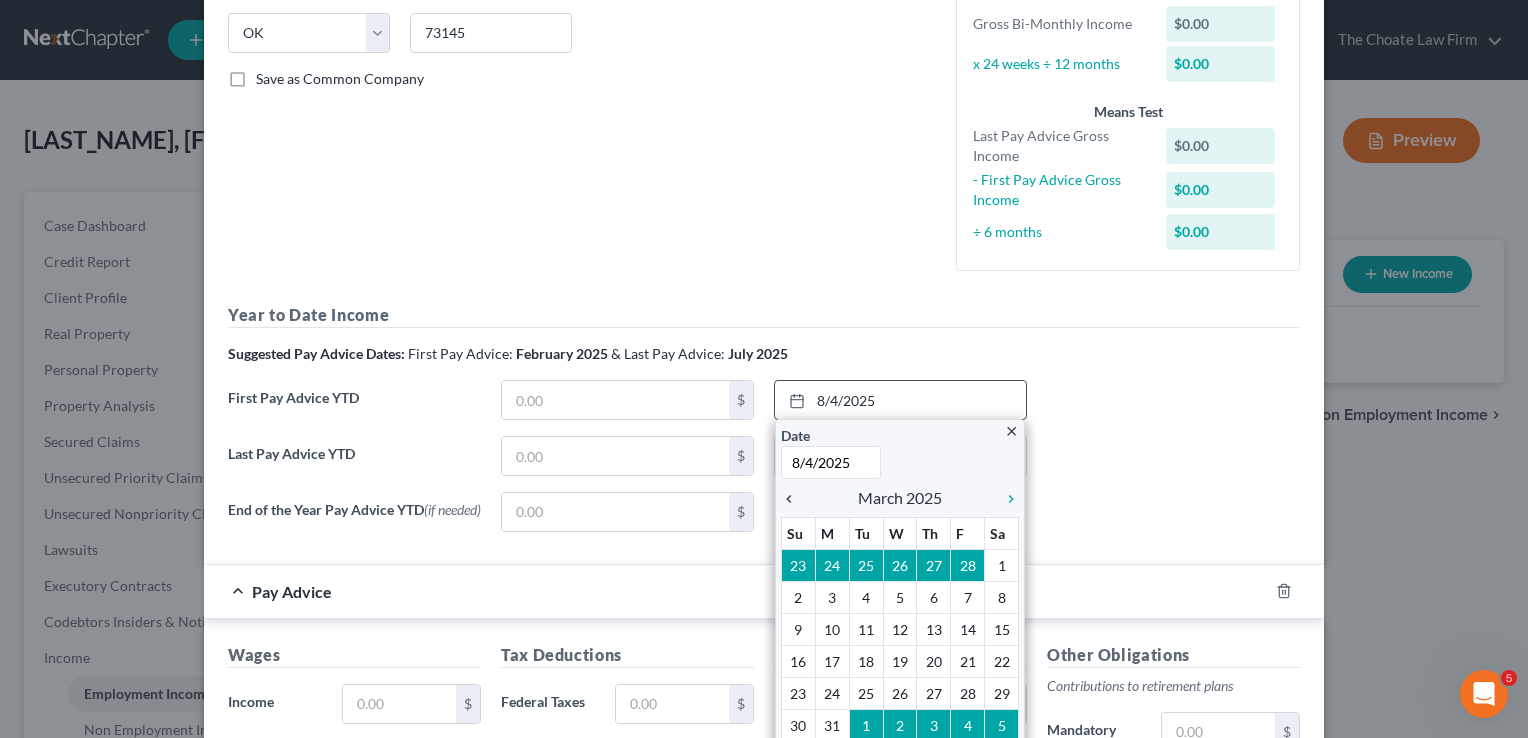click on "chevron_left" at bounding box center (794, 499) 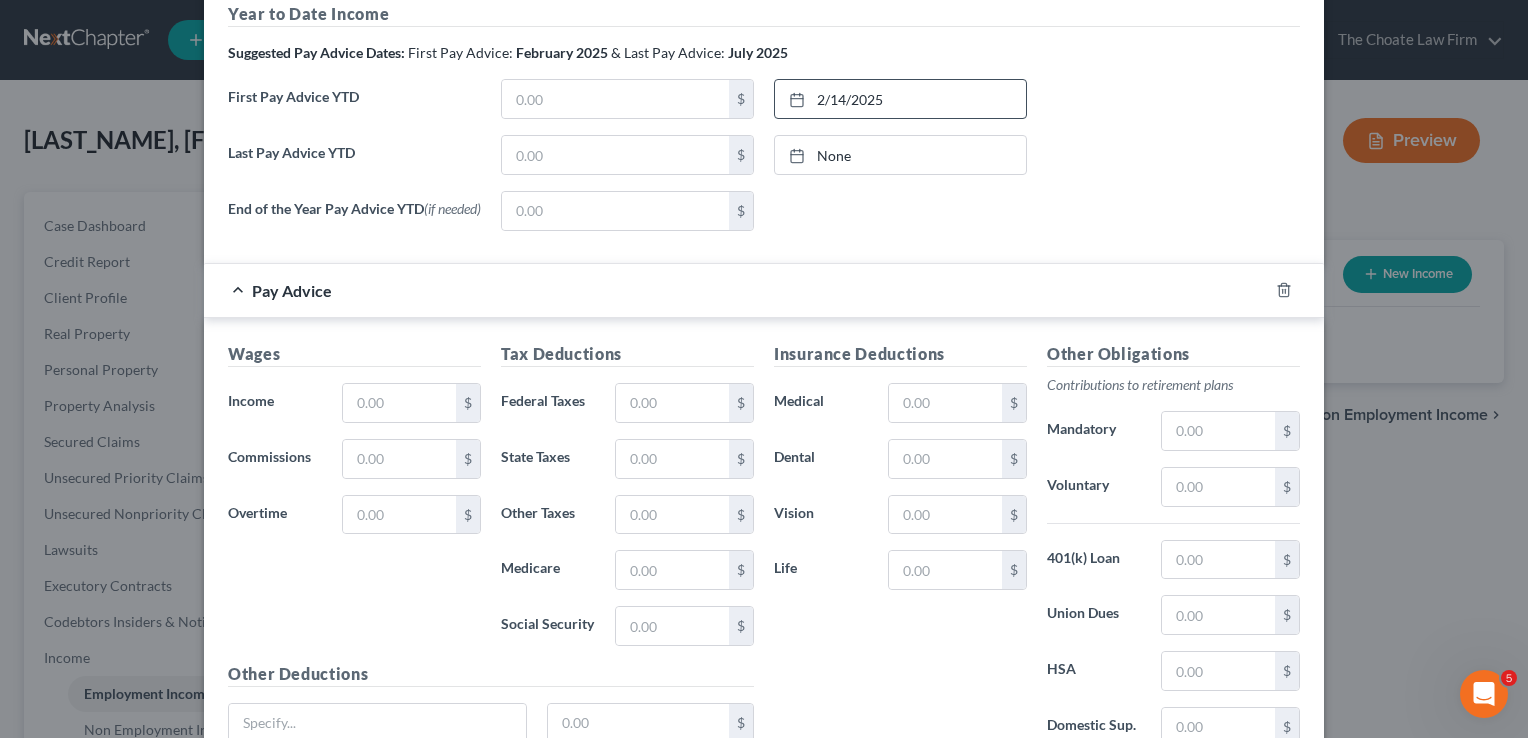 scroll, scrollTop: 478, scrollLeft: 0, axis: vertical 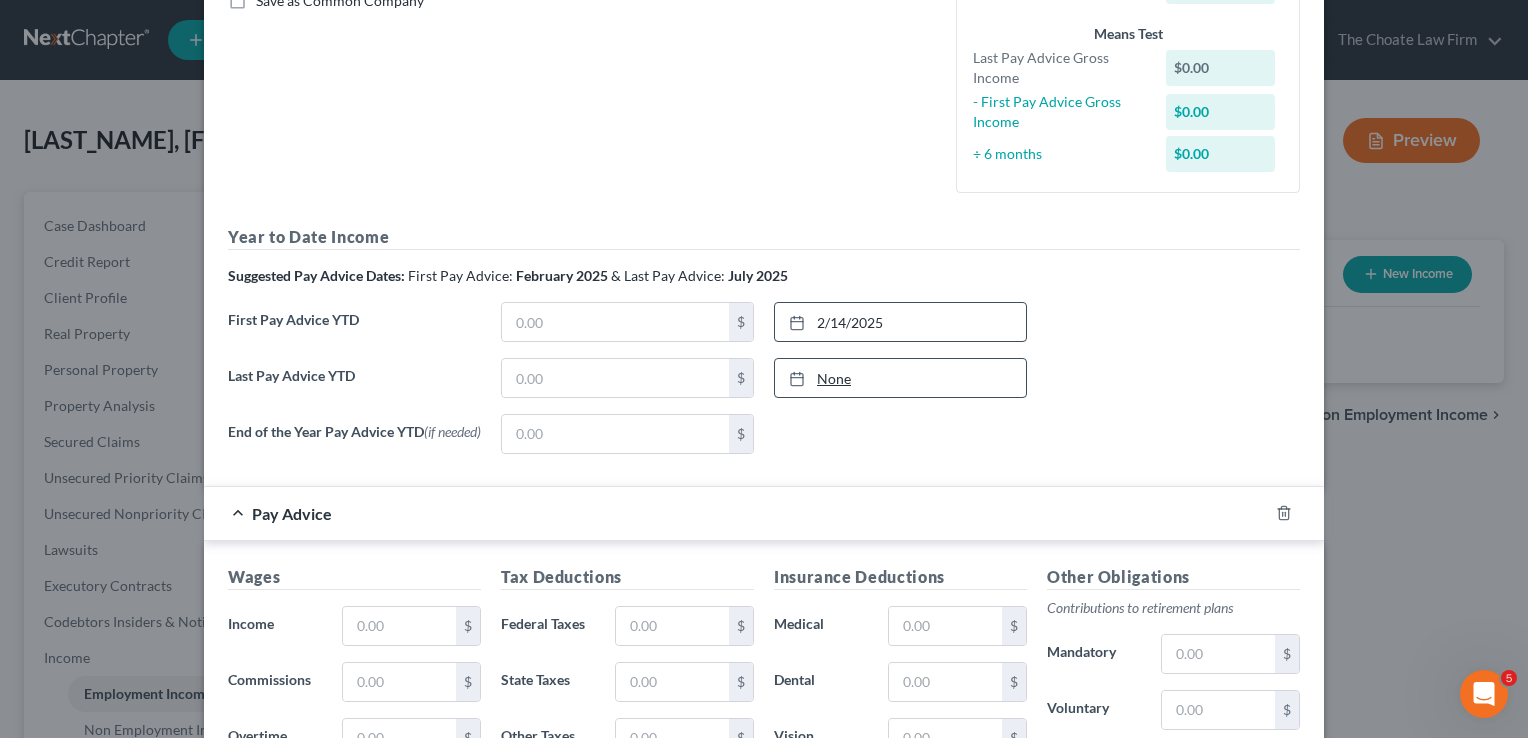 click on "None" at bounding box center [900, 378] 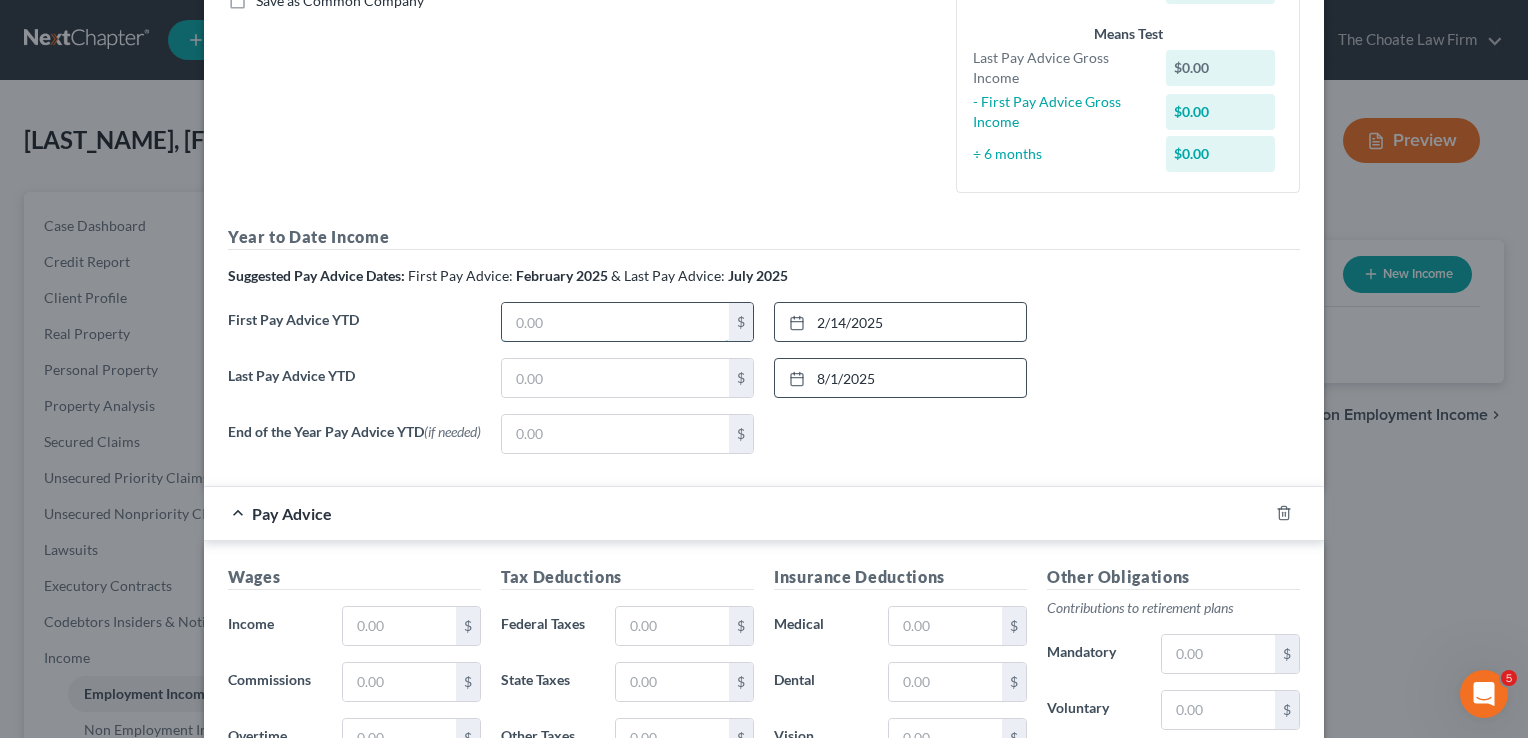 click at bounding box center (615, 322) 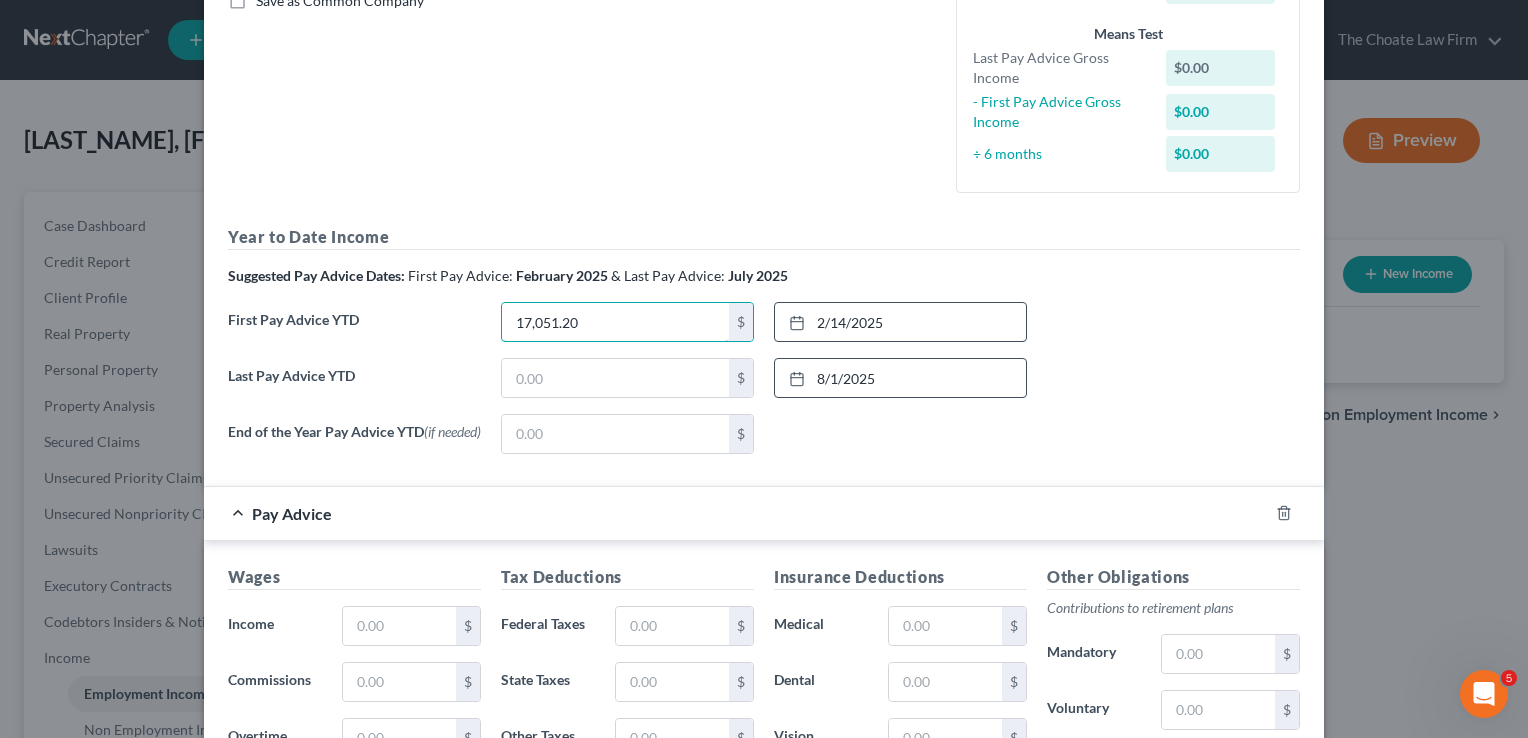 type on "17,051.20" 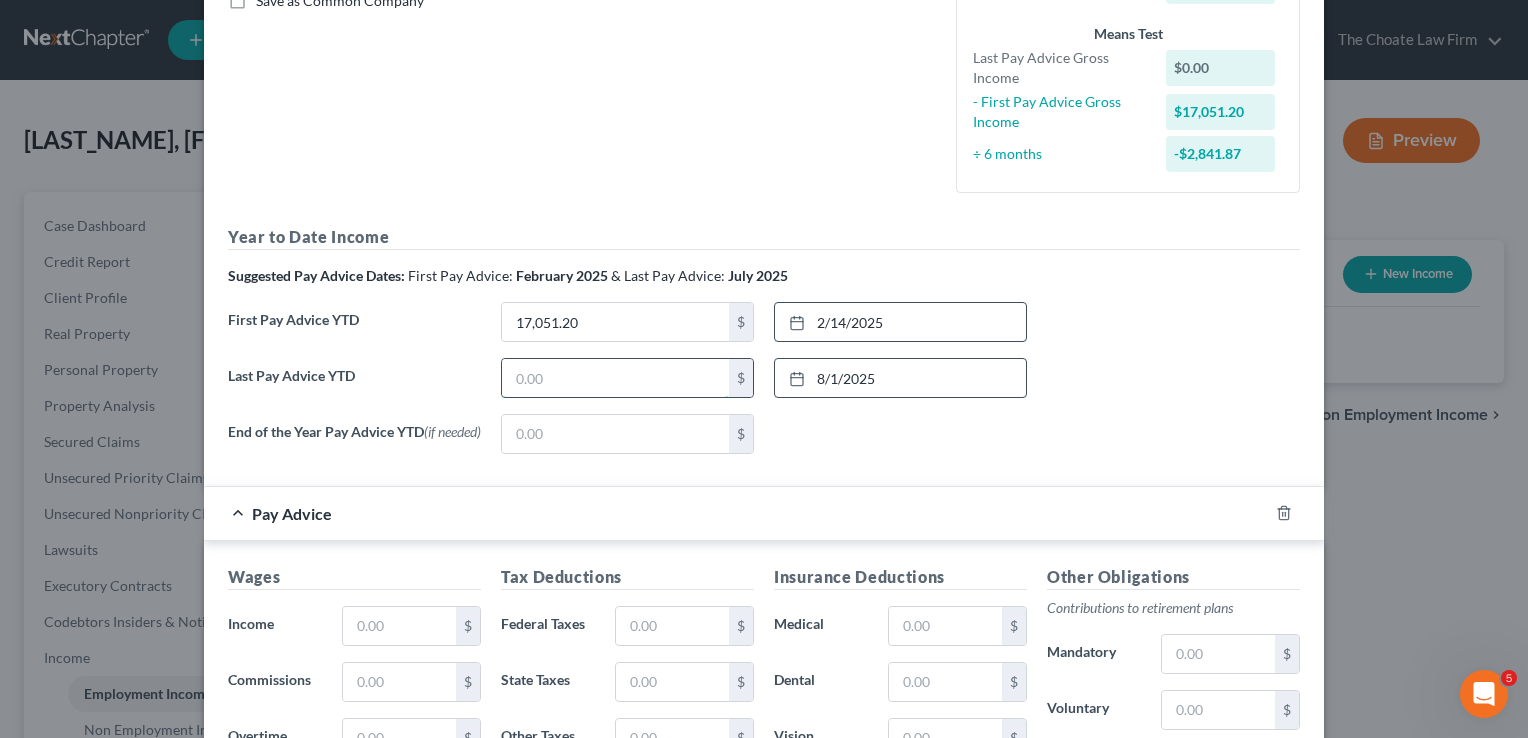 click at bounding box center (615, 378) 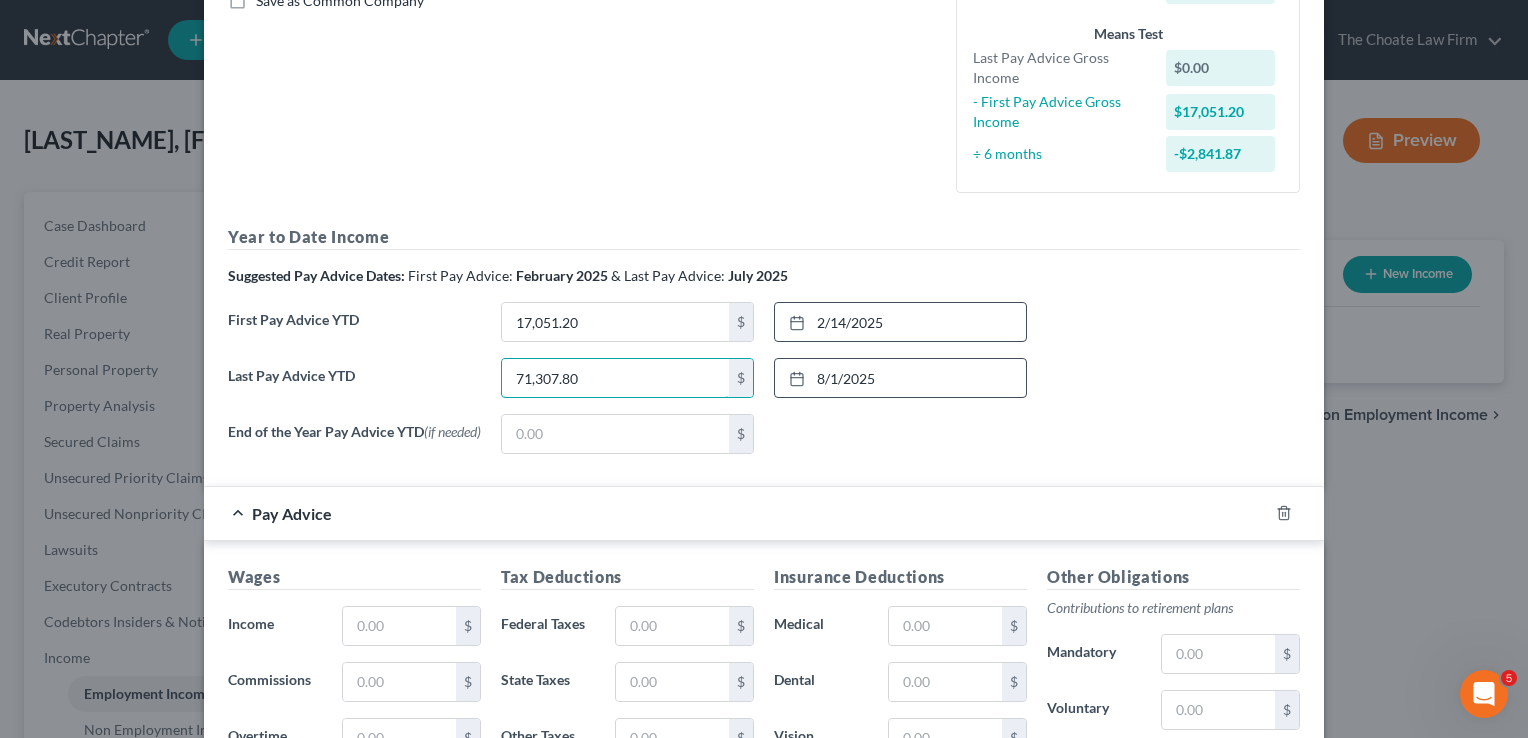 type on "71,307.80" 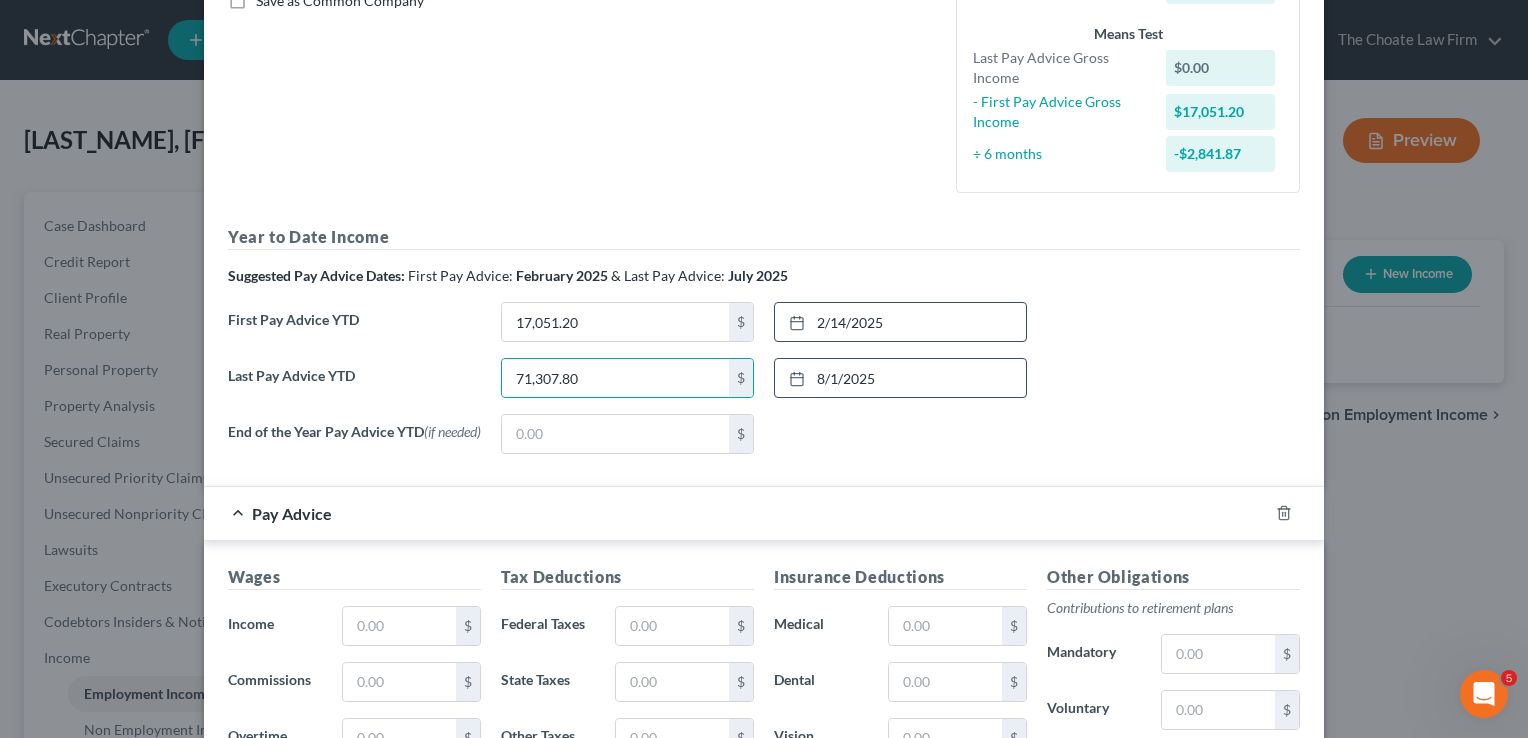 click on "Last Pay Advice YTD 71,307.80 $
8/1/2025
close
Date
8/1/2025
Time
12:00 AM
chevron_left
August 2025
chevron_right
Su M Tu W Th F Sa
27 28 29 30 31 1 2
3 4 5 6 7 8 9
10 11 12 13 14 15 16
17 18 19 20 21 22 23
24 25 26 27 28 29 30
31 1 2 3 4 5 6
Clear" at bounding box center (764, 386) 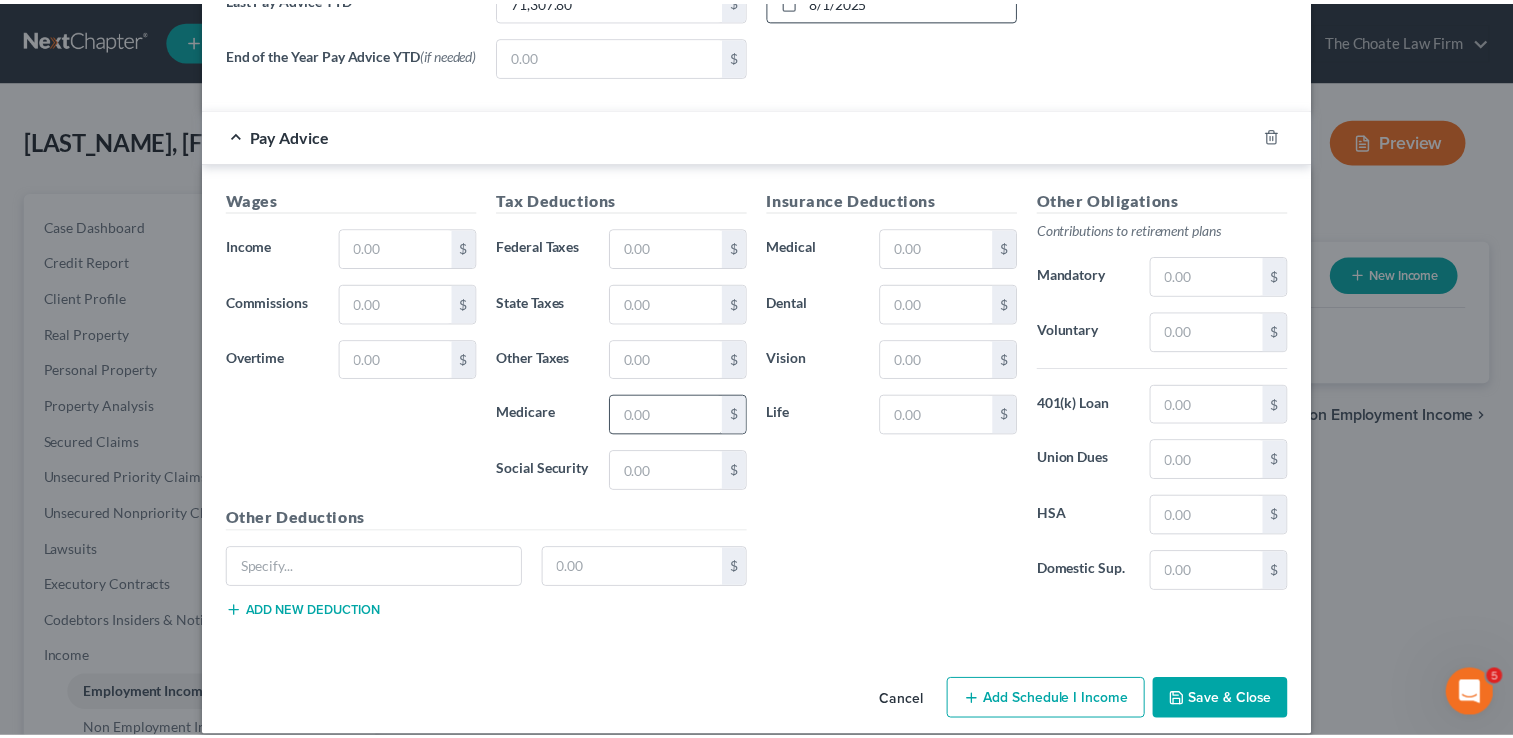 scroll, scrollTop: 878, scrollLeft: 0, axis: vertical 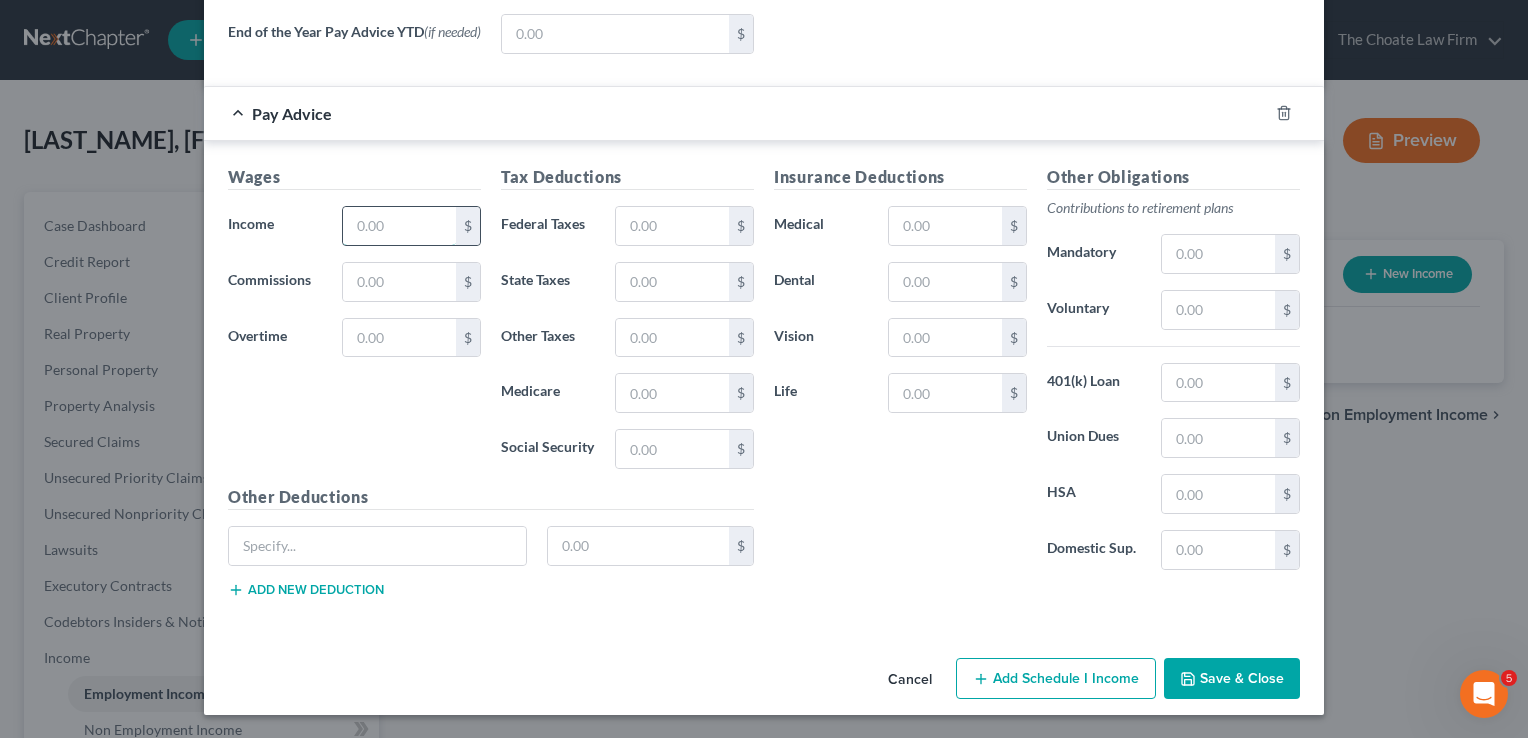 click at bounding box center (399, 226) 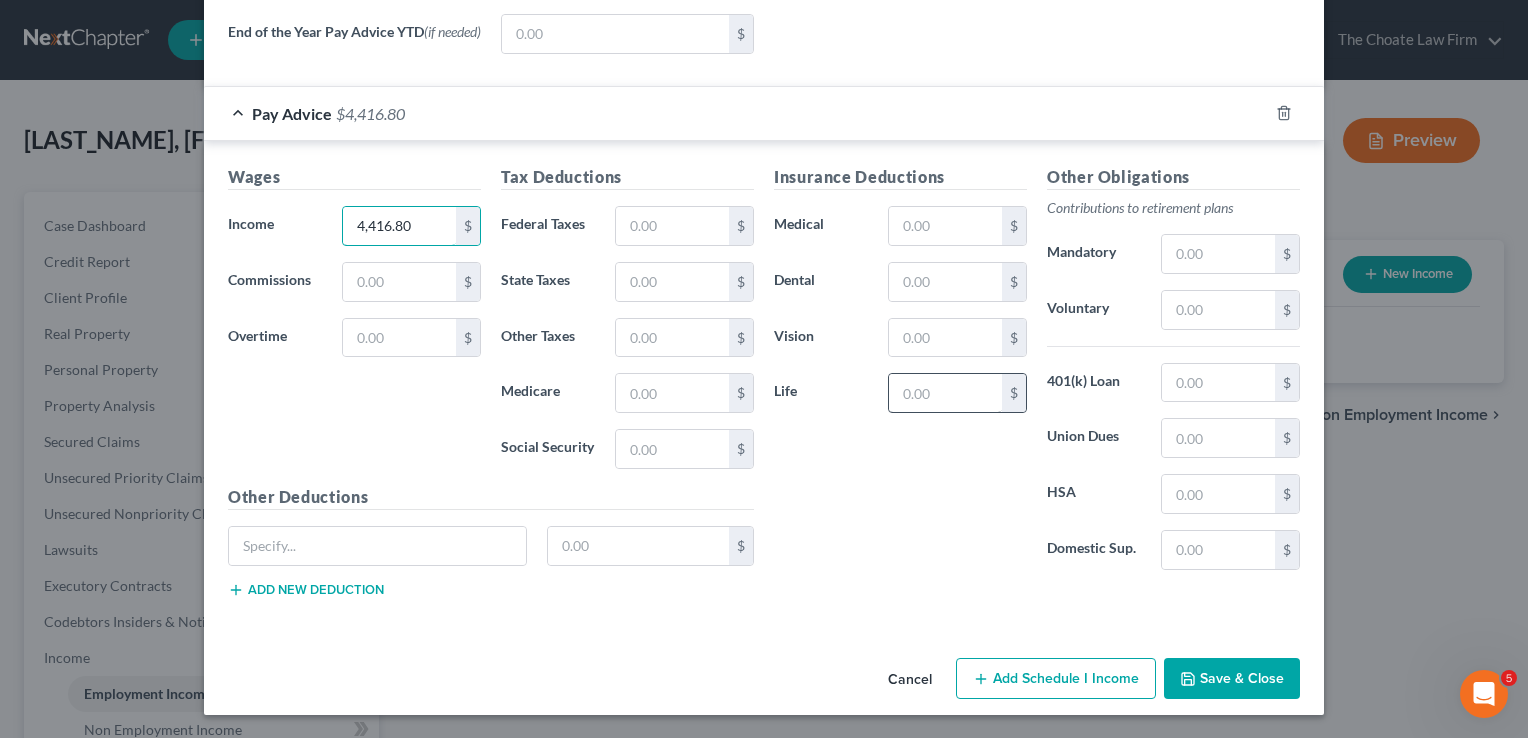 type on "4,416.80" 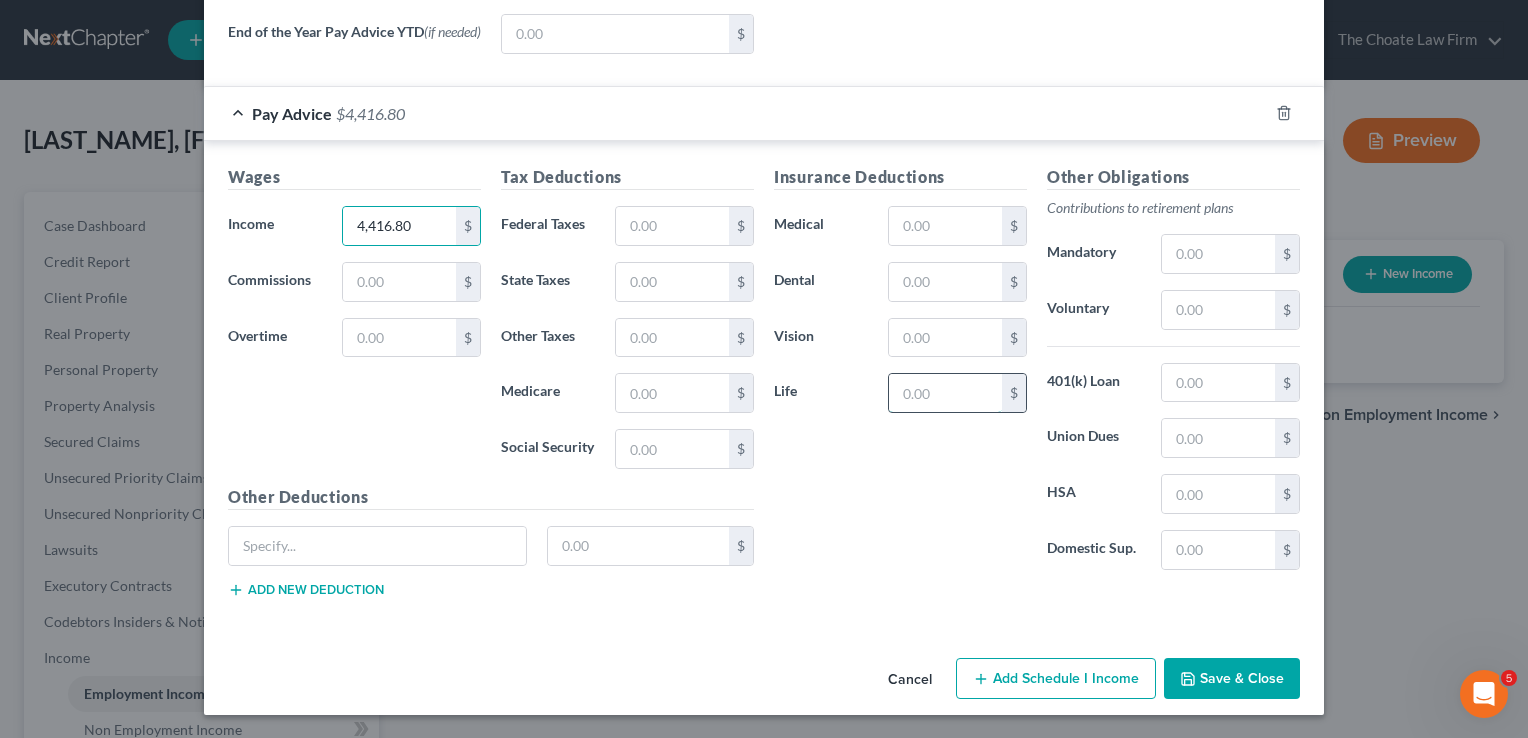 click at bounding box center (945, 393) 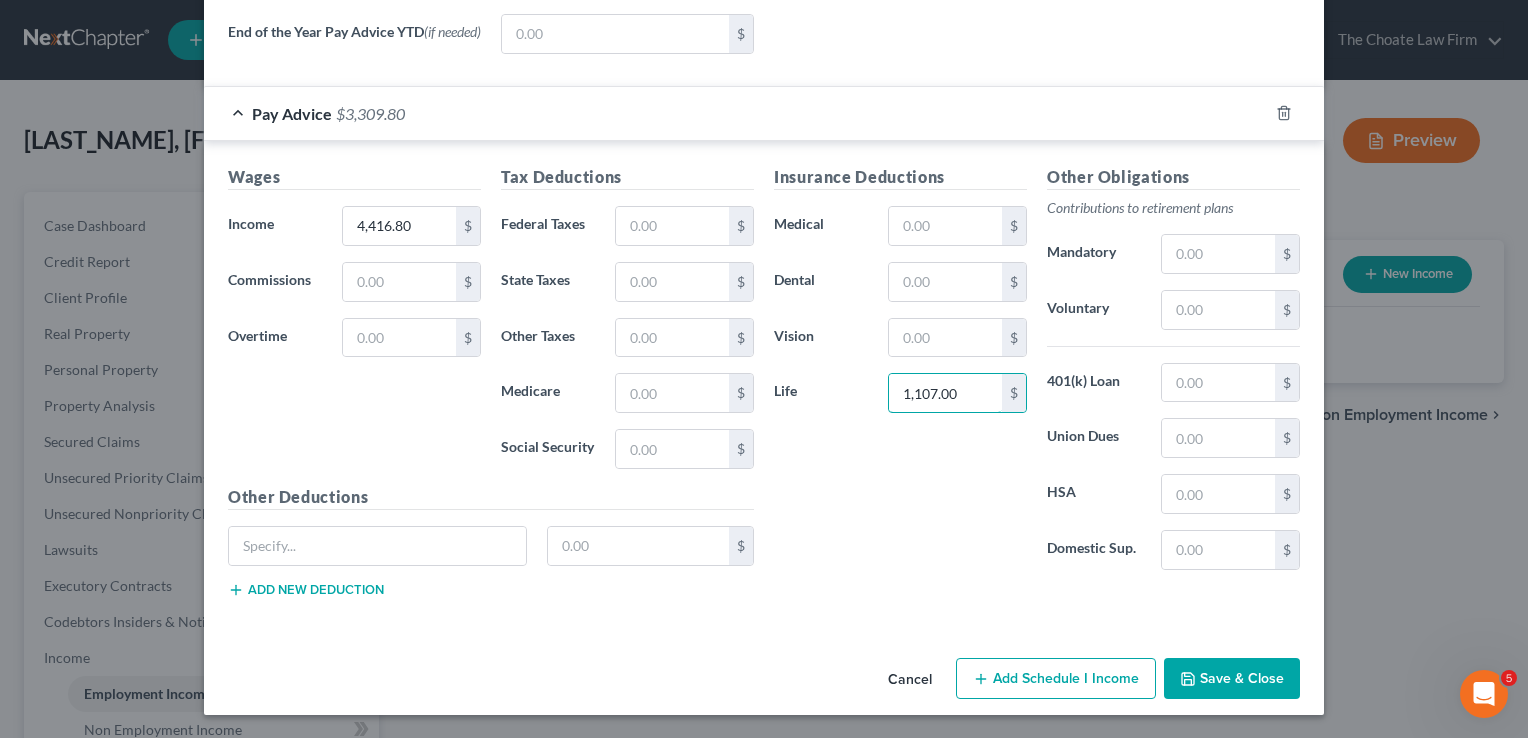 type on "1,107.00" 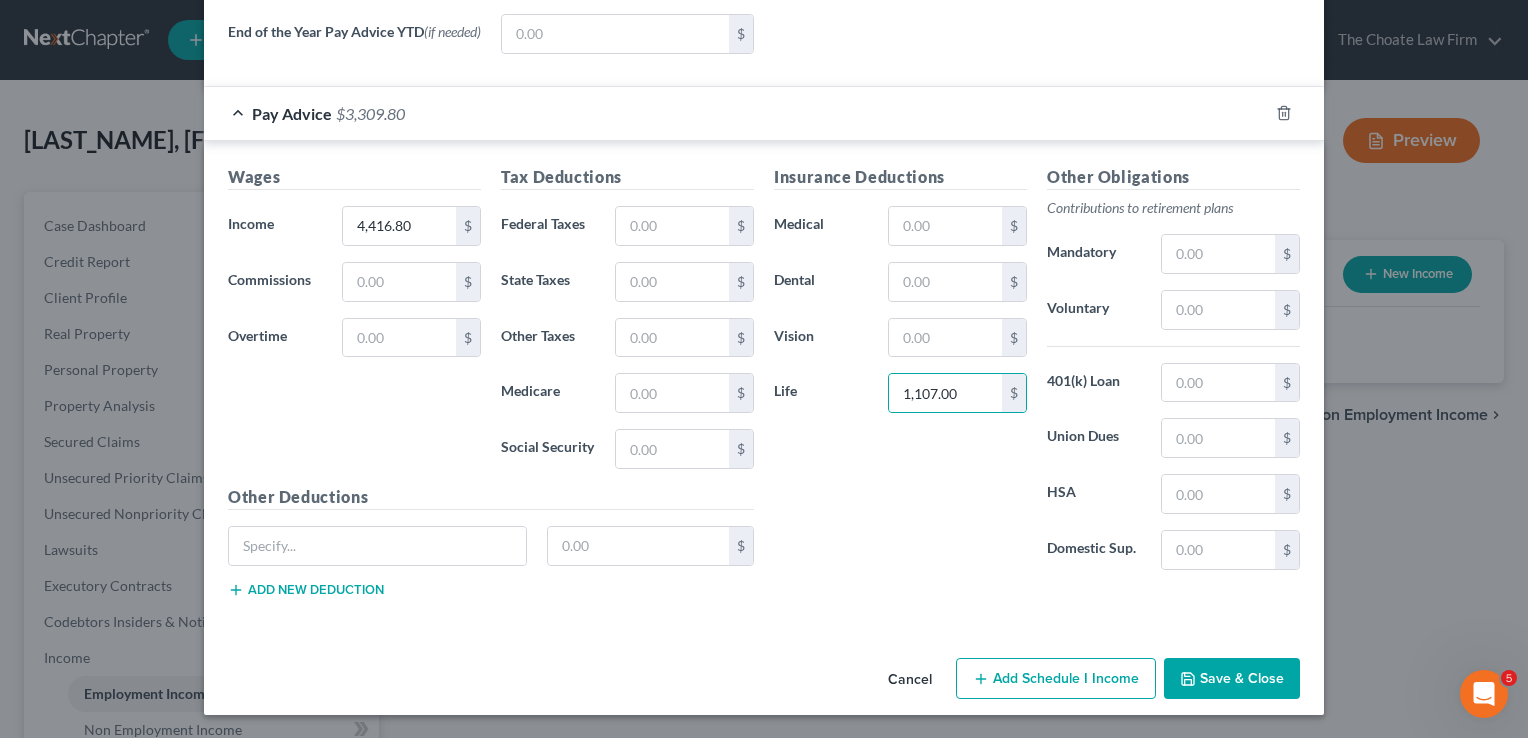click on "Insurance Deductions Medical $ Dental $ Vision $ Life 1,107.00 $" at bounding box center (900, 375) 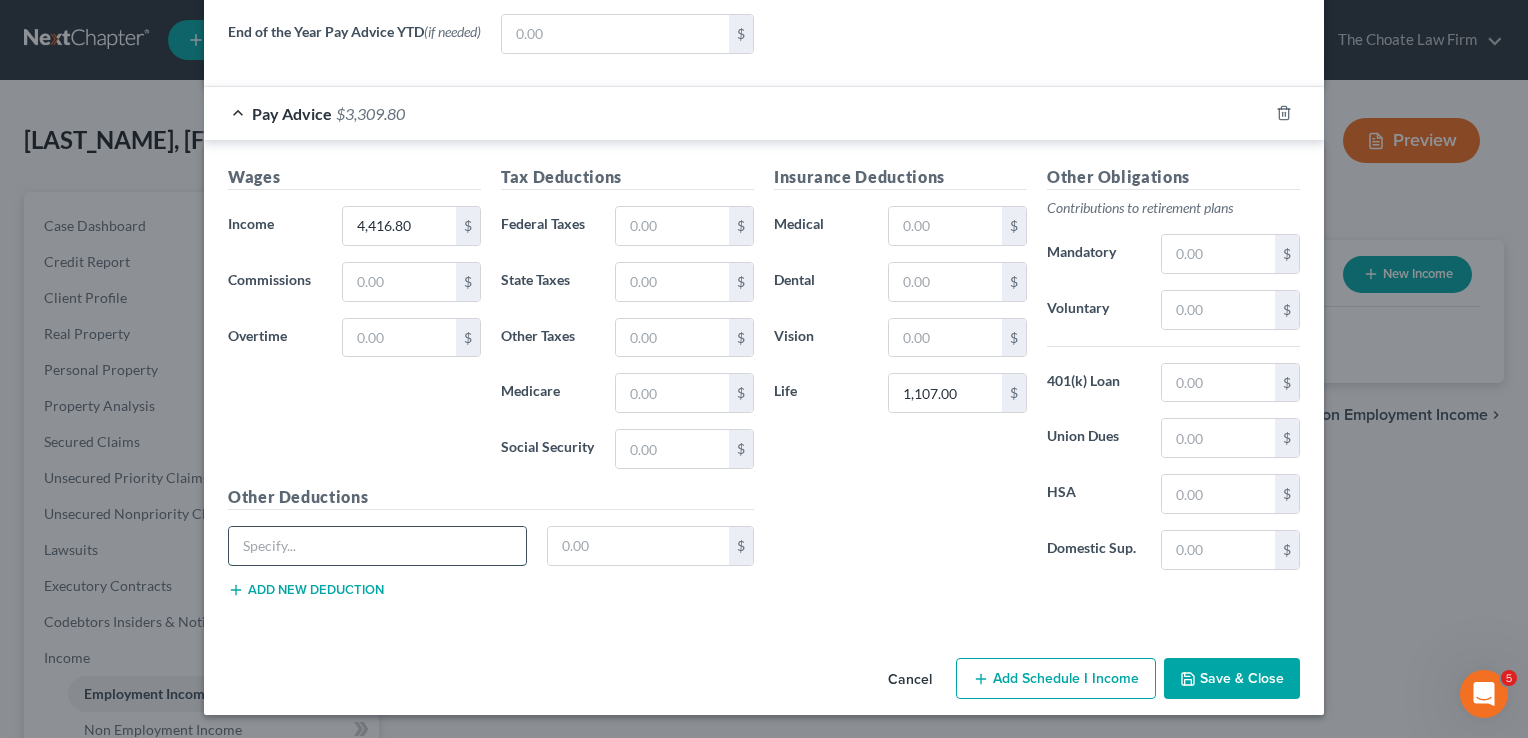 click at bounding box center [377, 546] 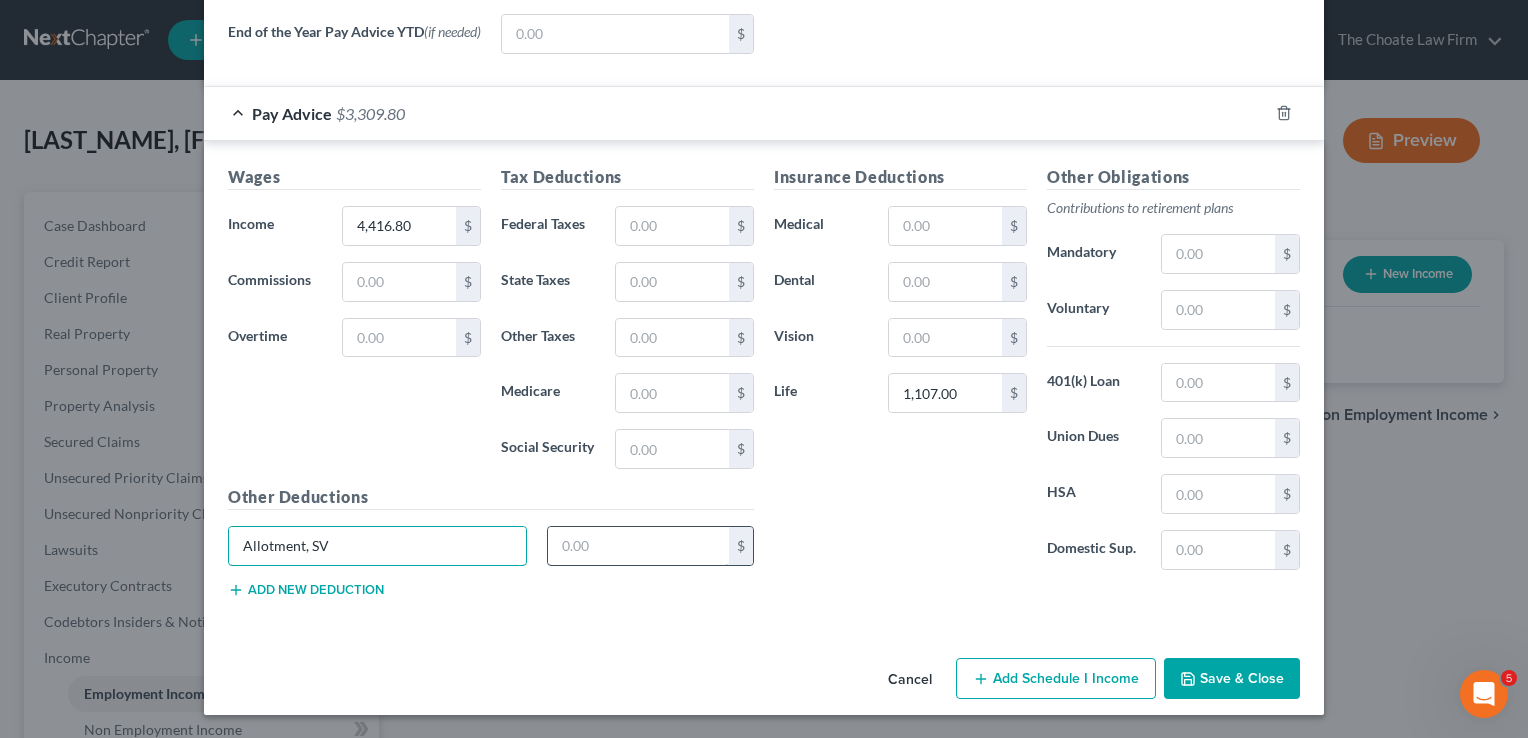 type on "Allotment, SV" 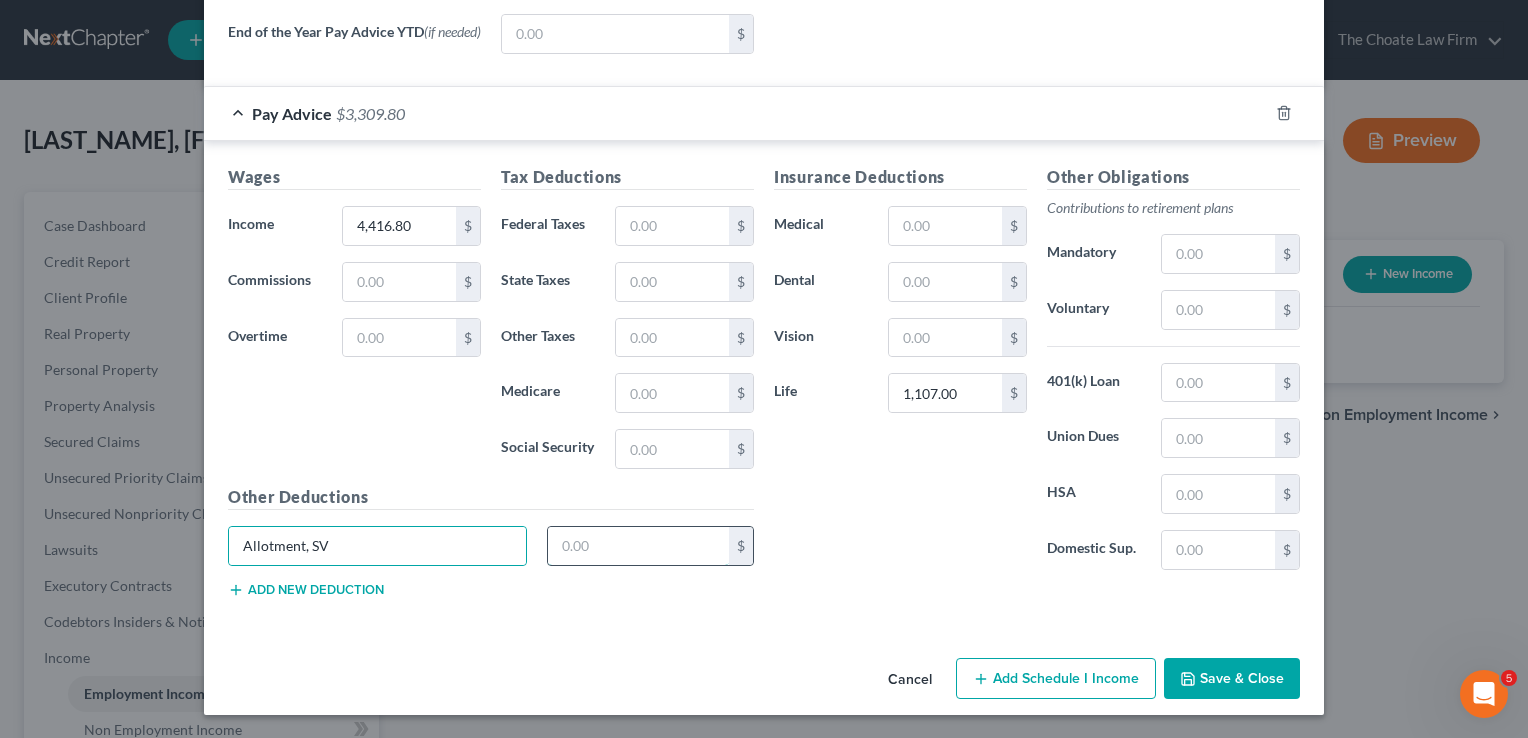 click at bounding box center [639, 546] 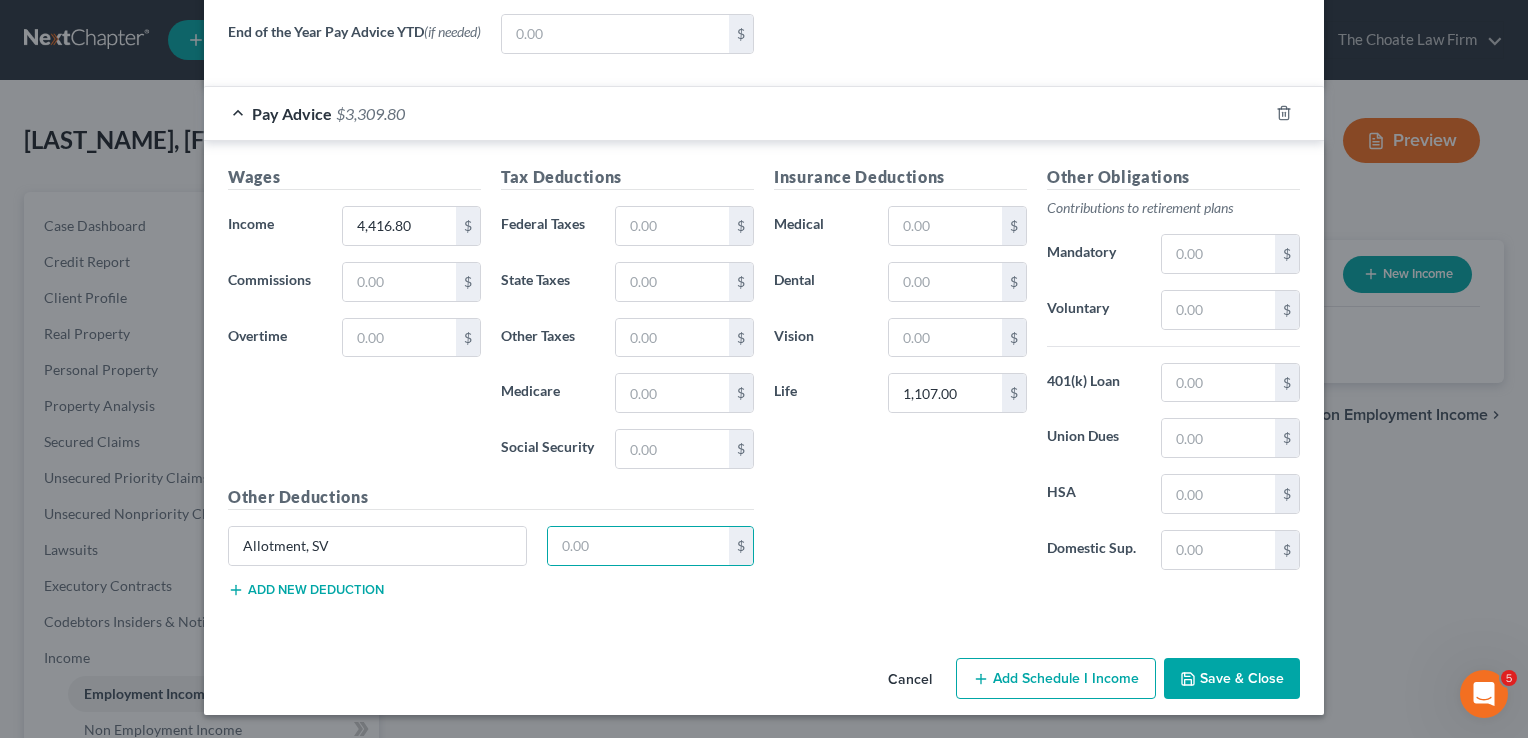 click on "Wages
Income
*
4,416.80 $ Commissions $ Overtime $ Tax Deductions Federal Taxes $ State Taxes $ Other Taxes $ Medicare $ Social Security $ Other Deductions Allotment, SV $ Add new deduction Insurance Deductions Medical $ Dental $ Vision $ Life 1,107.00 $ Other Obligations Contributions to retirement plans Mandatory $ Voluntary $ 401(k) Loan $ Union Dues $ HSA $ Domestic Sup. $" at bounding box center (764, 385) 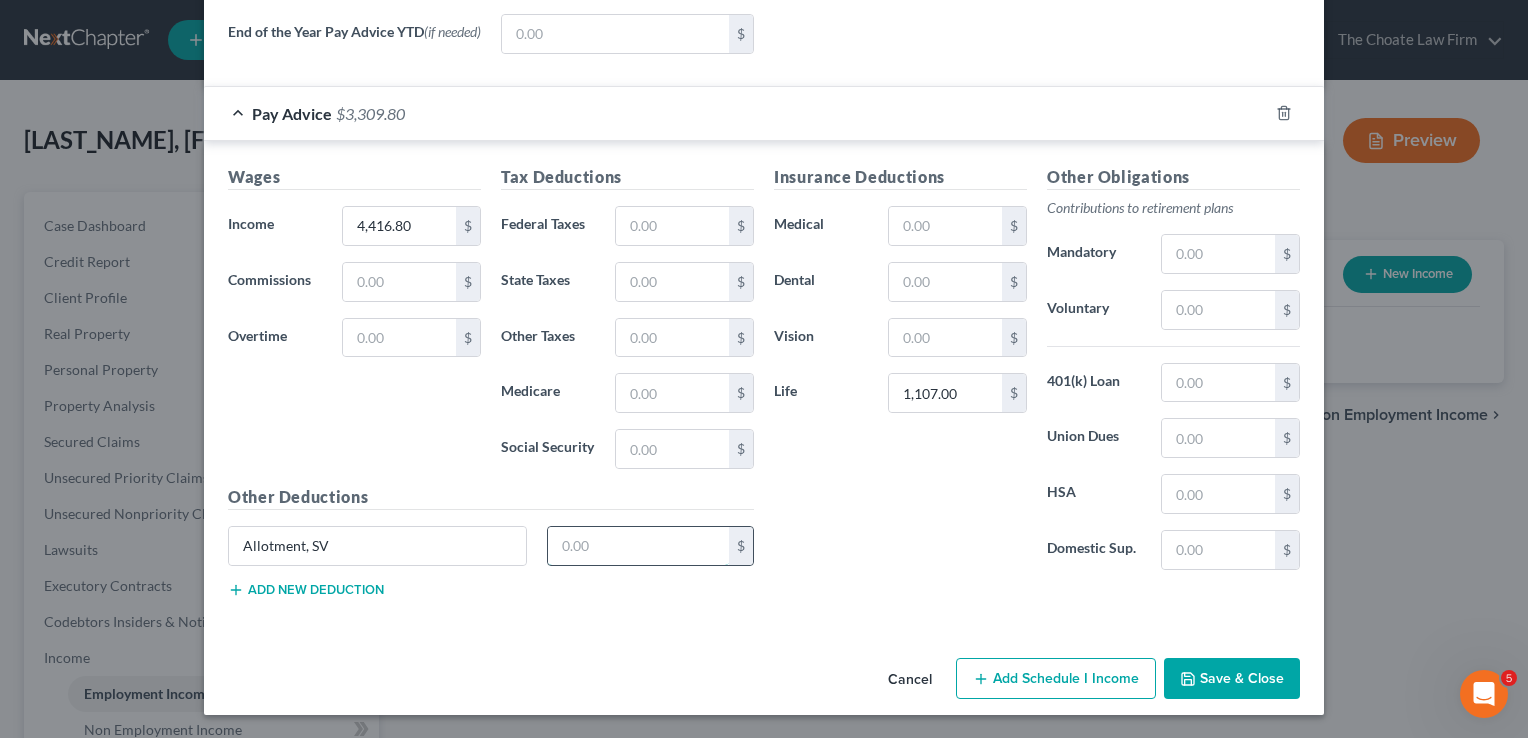 click at bounding box center [639, 546] 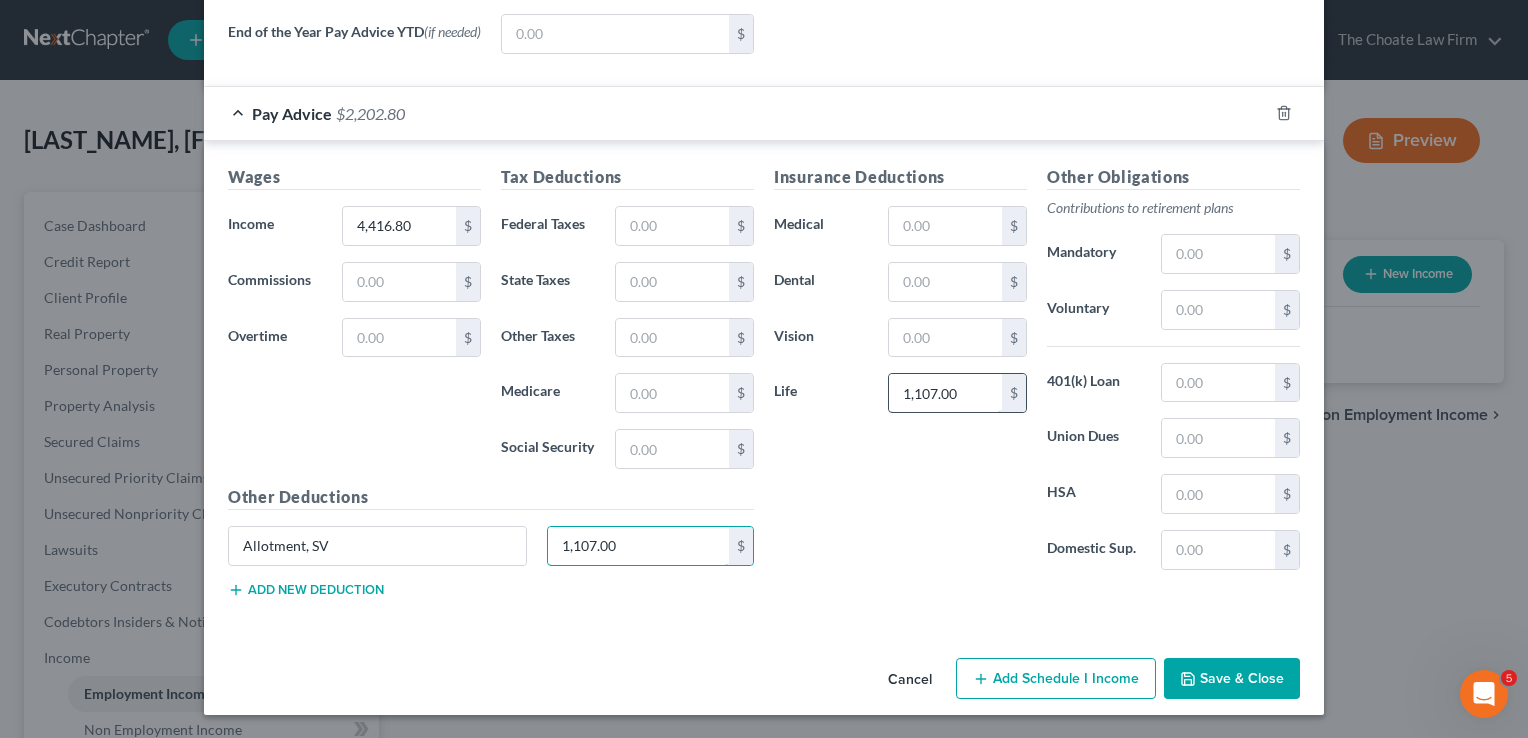 type on "1,107.00" 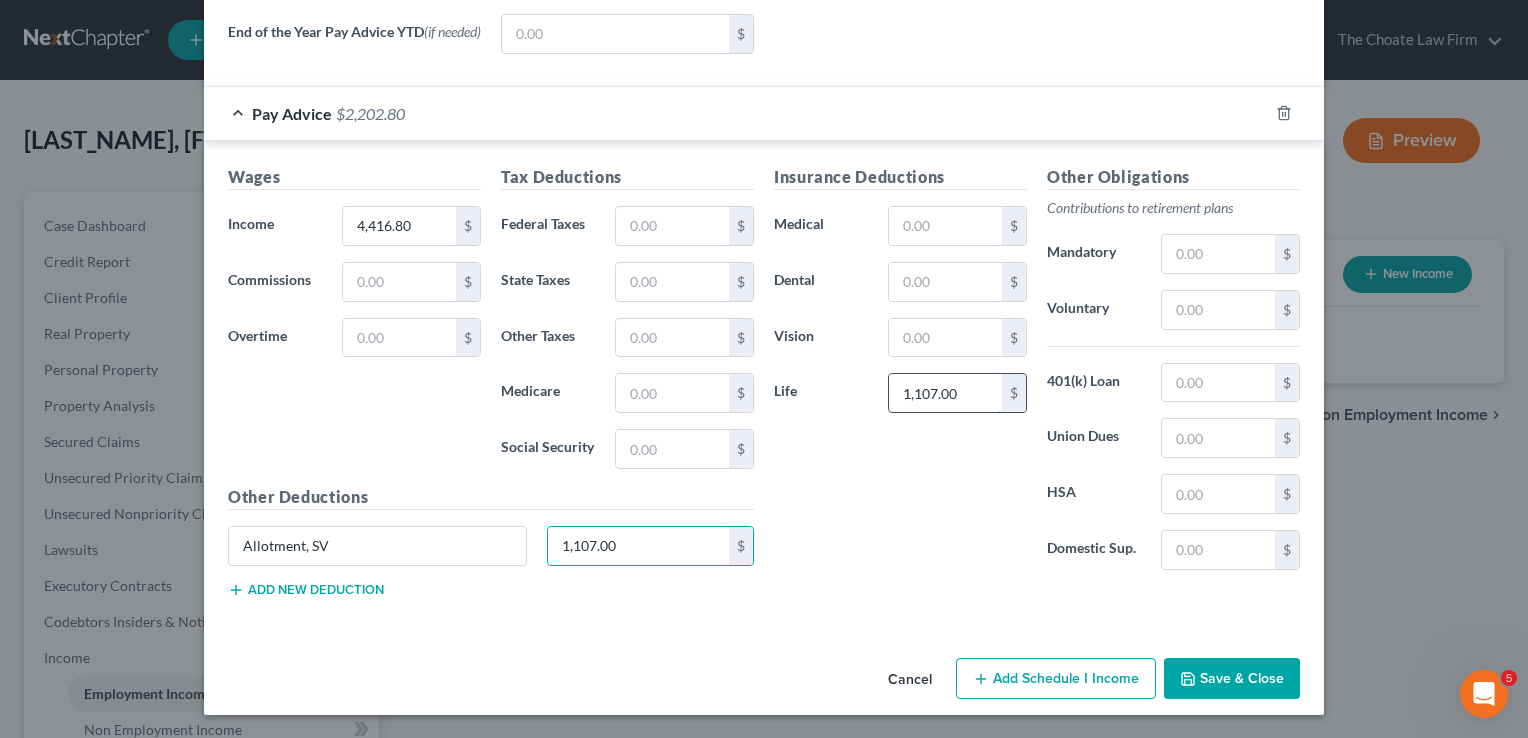click on "1,107.00" at bounding box center [945, 393] 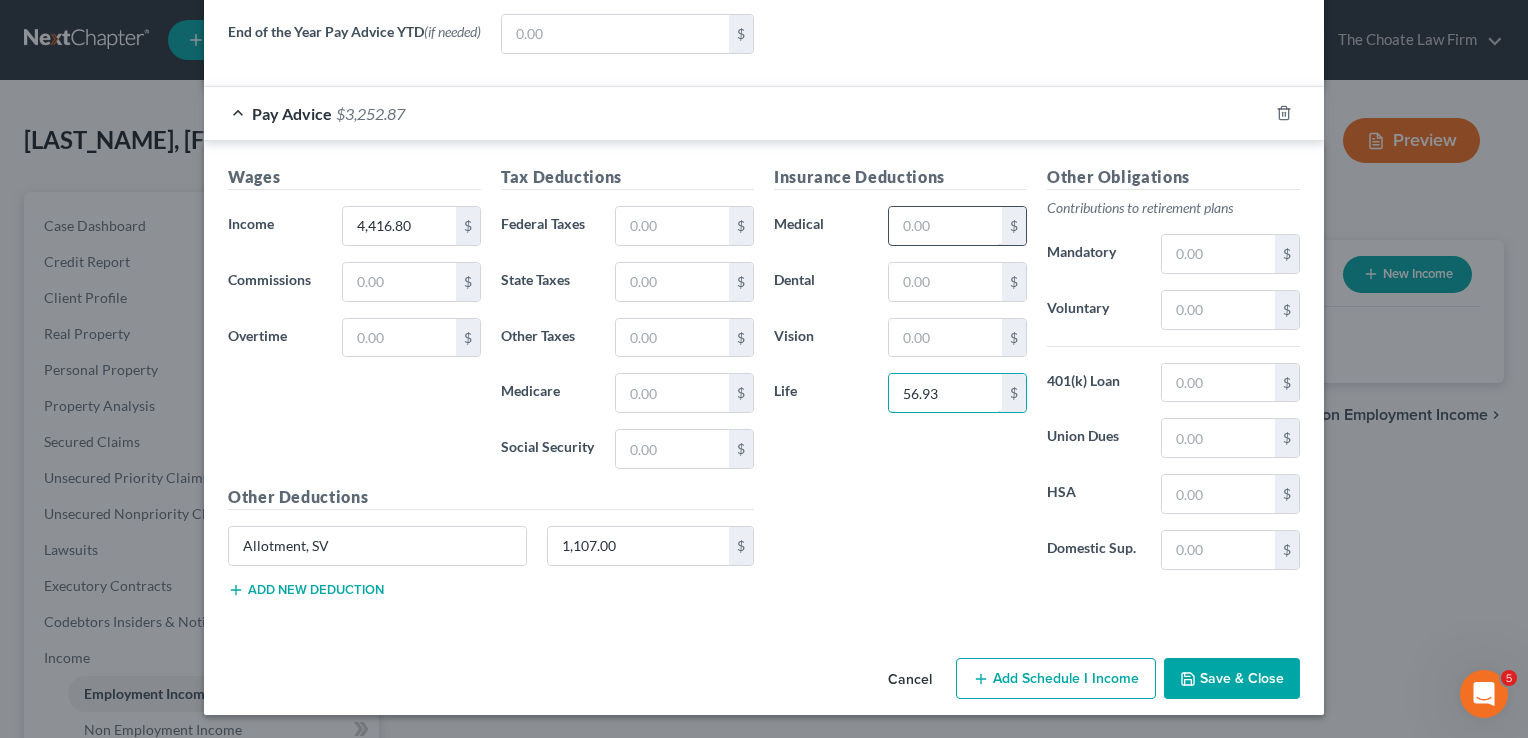 type on "56.93" 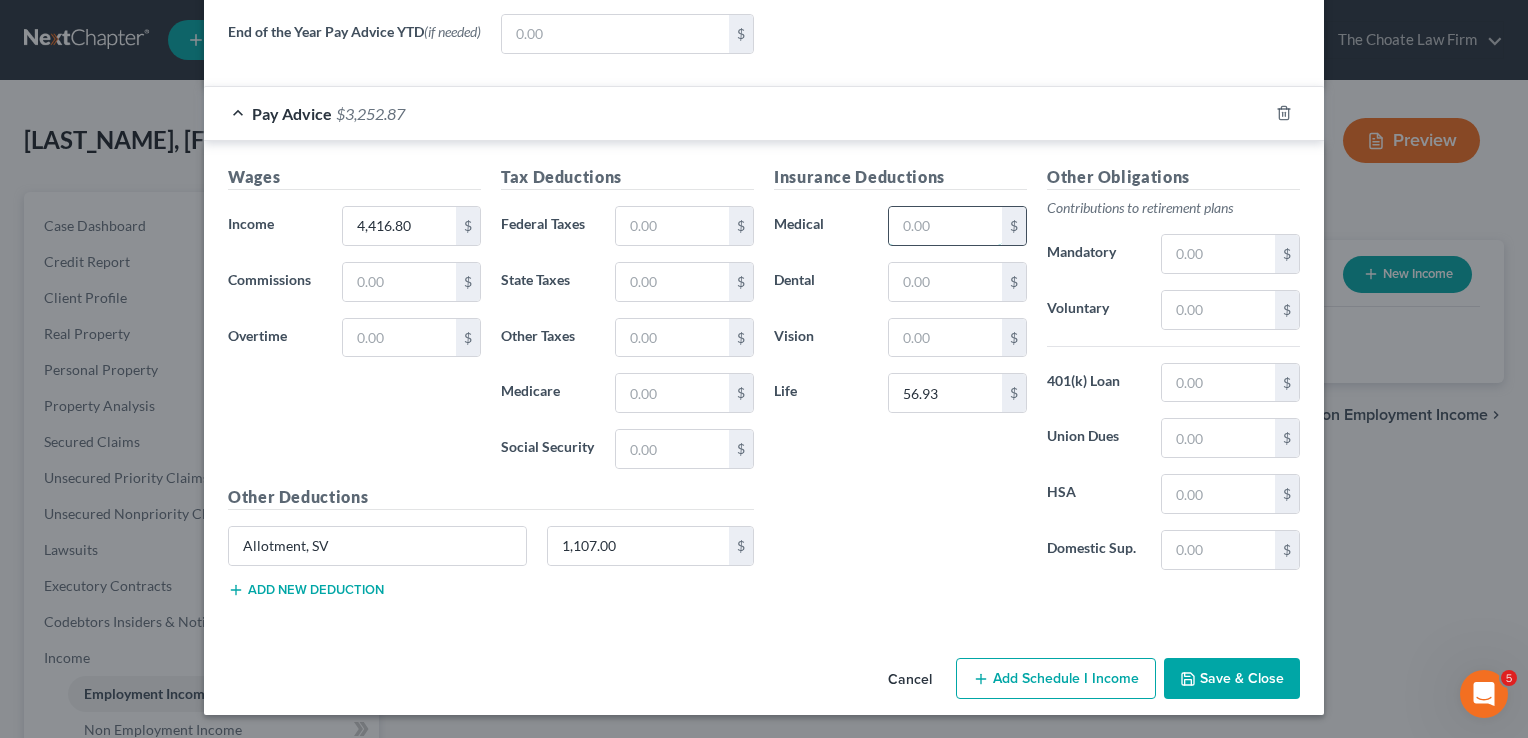click at bounding box center (945, 226) 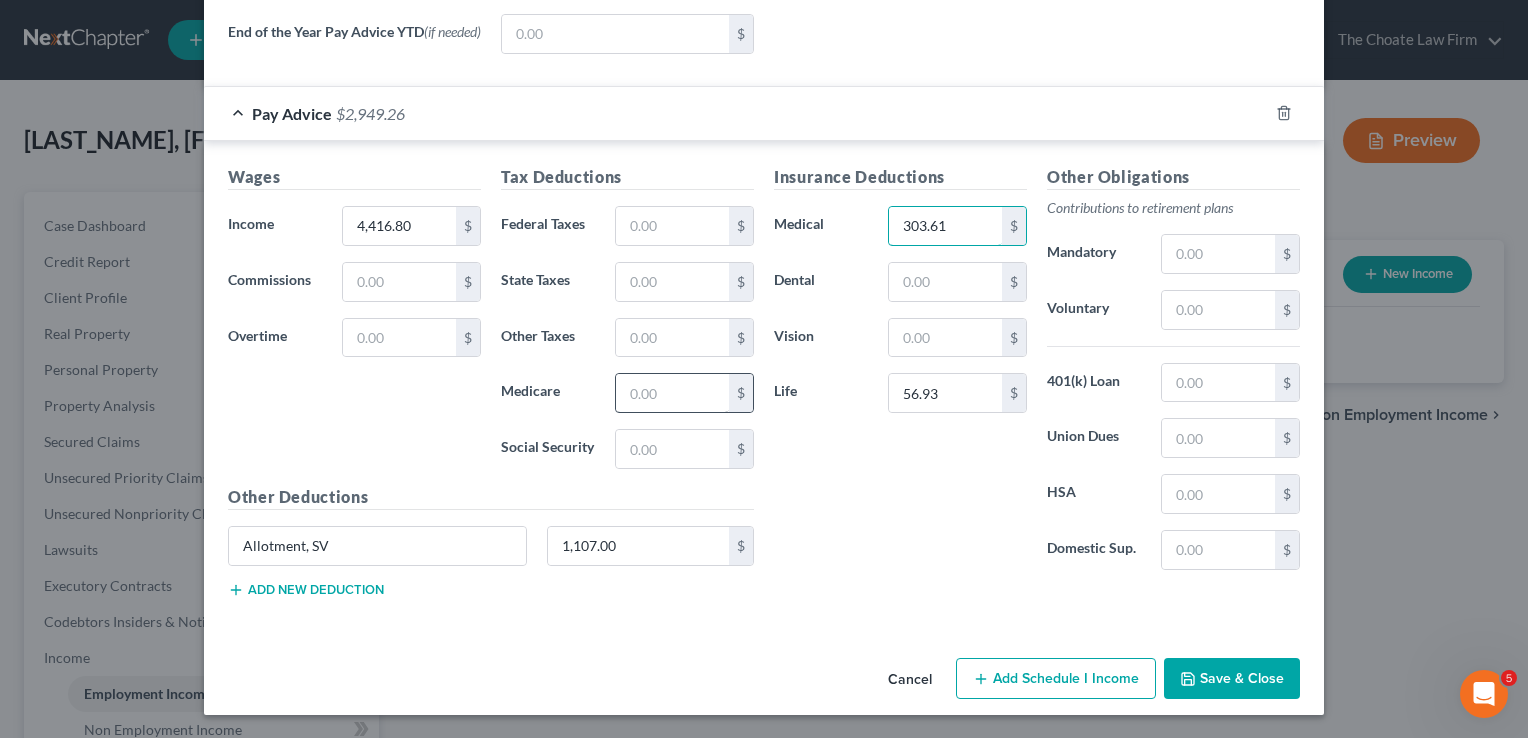 type on "303.61" 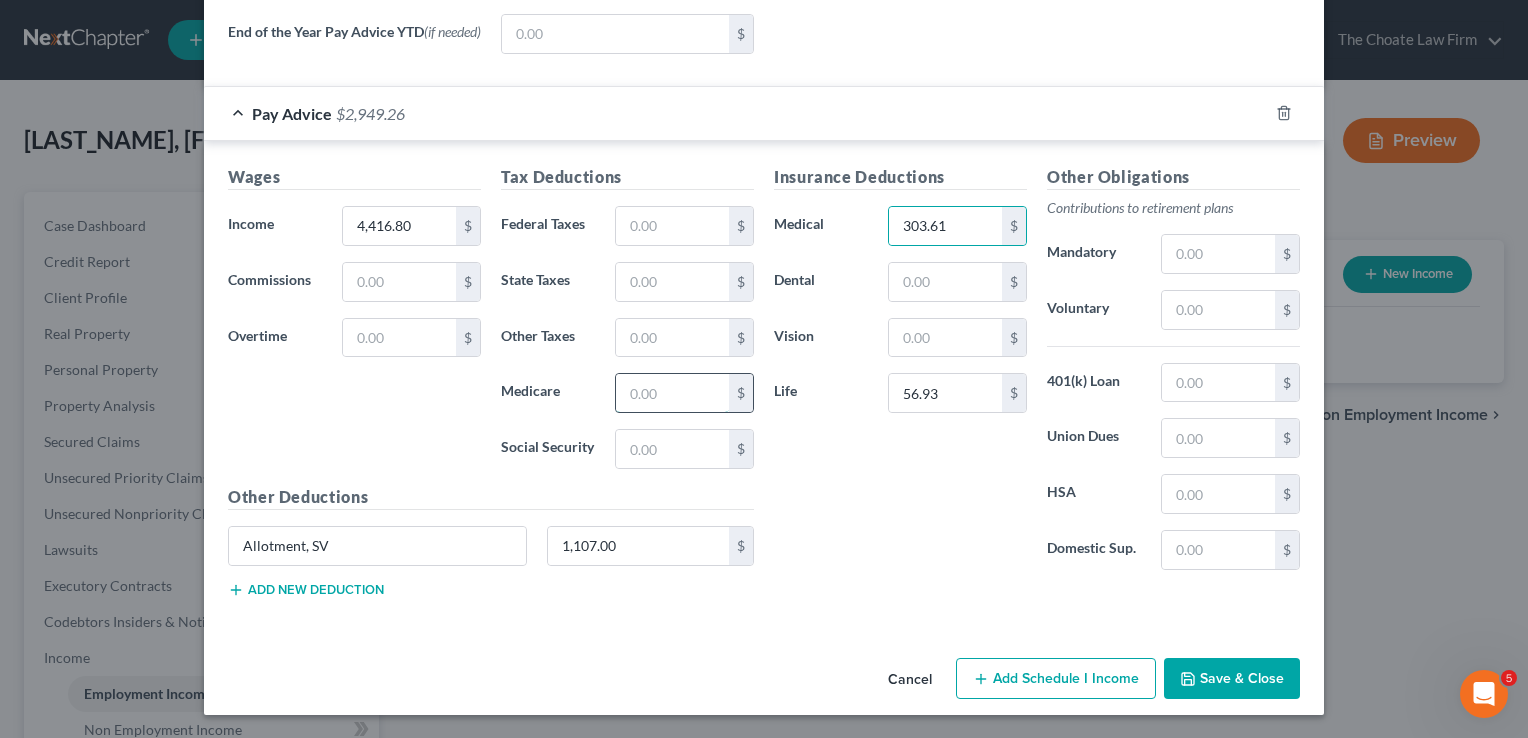 click at bounding box center [672, 393] 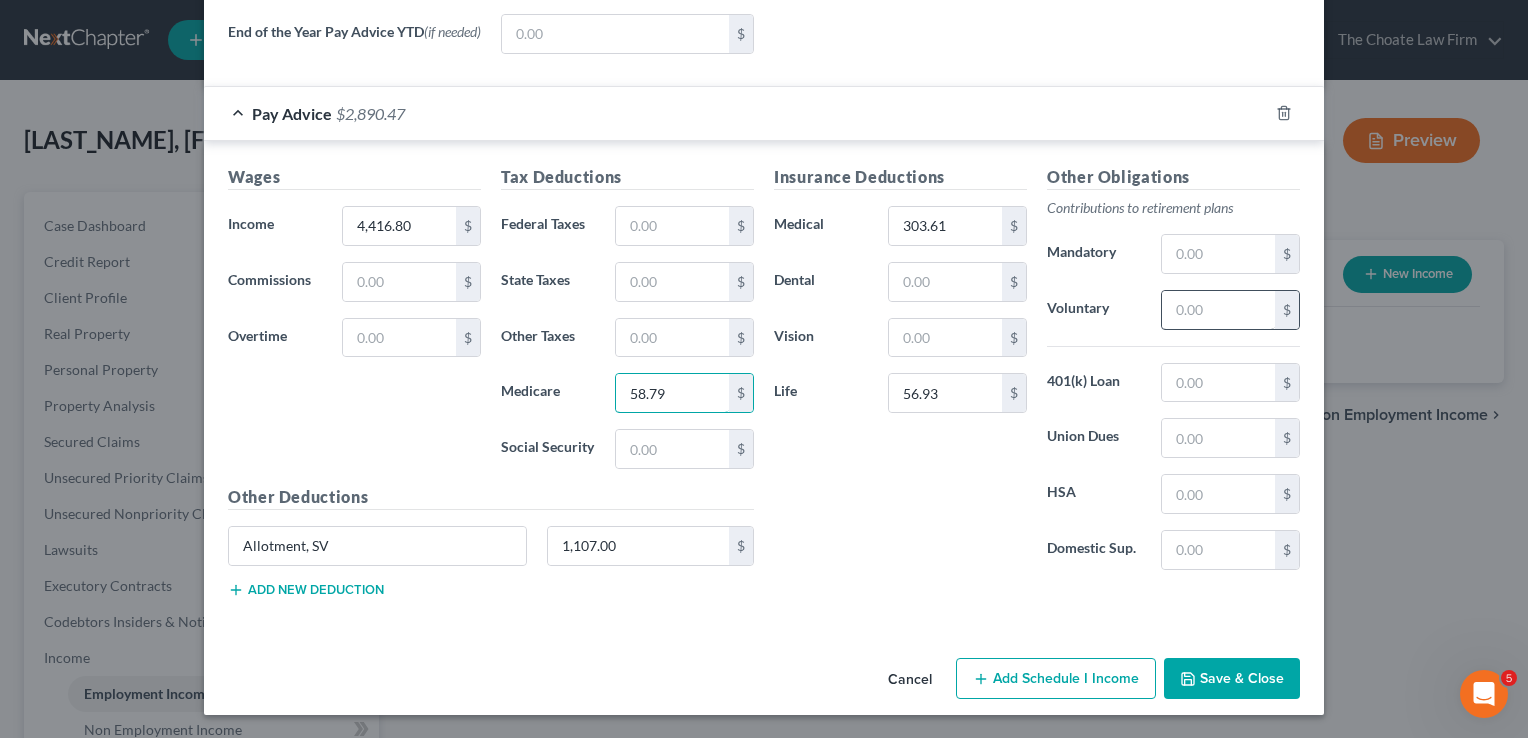 type on "58.79" 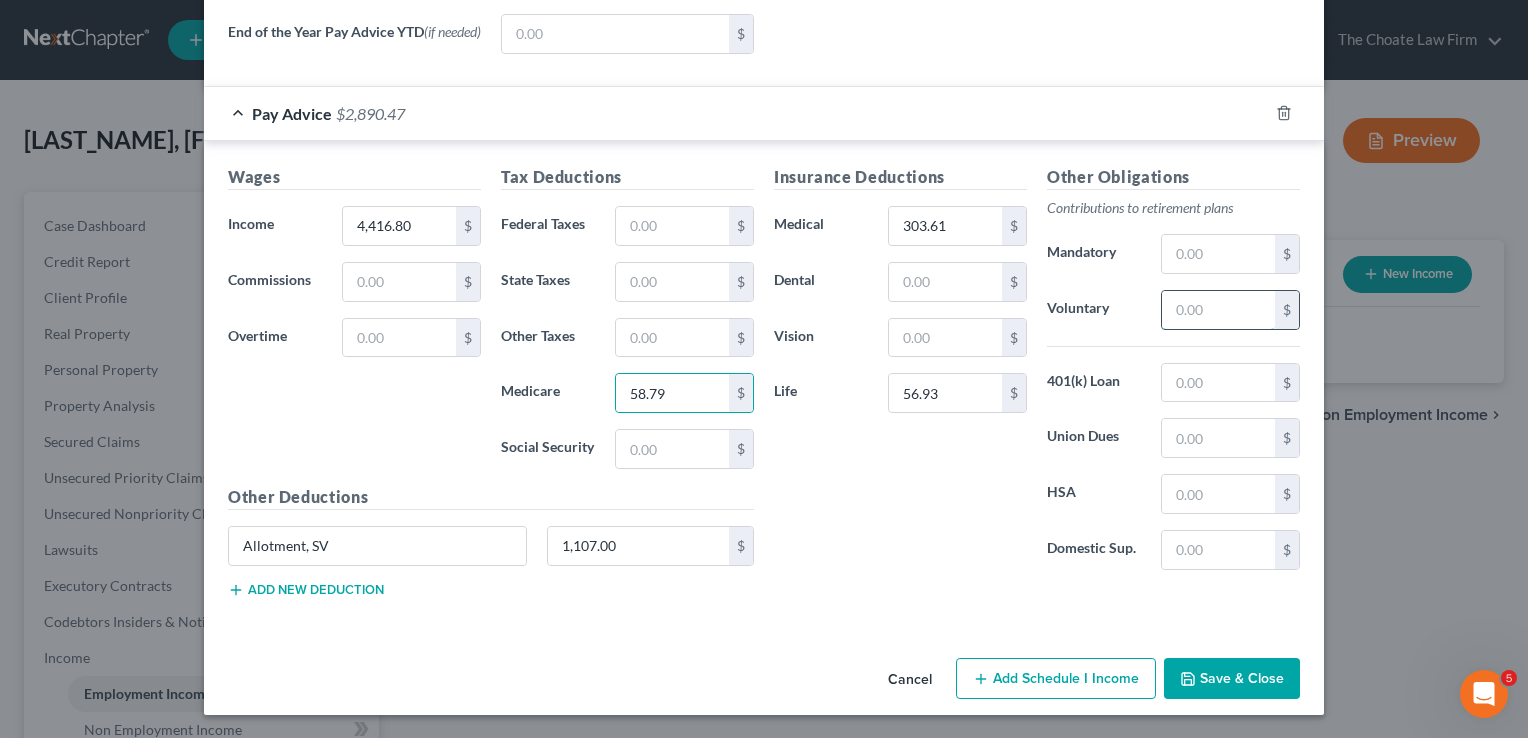 click at bounding box center (1218, 310) 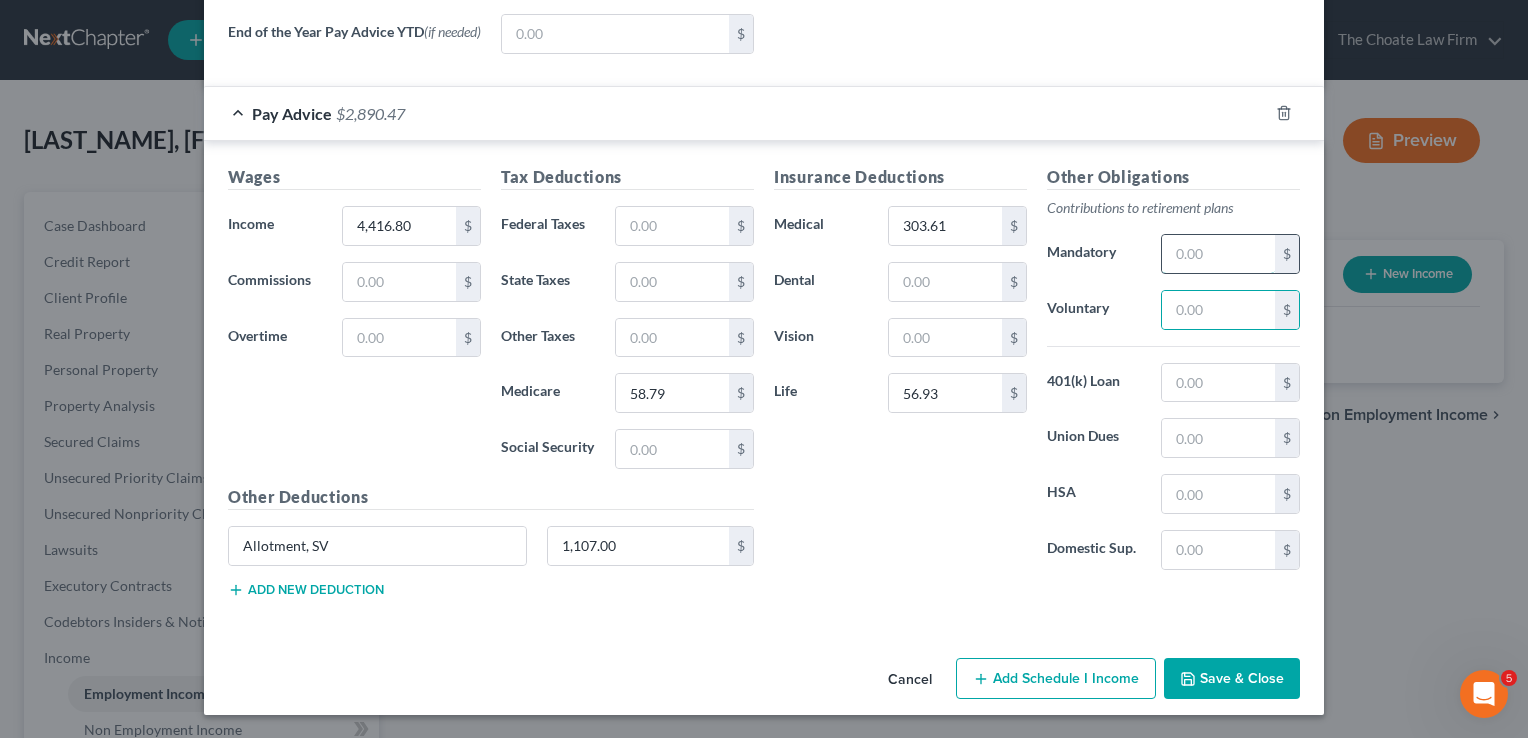 click at bounding box center (1218, 254) 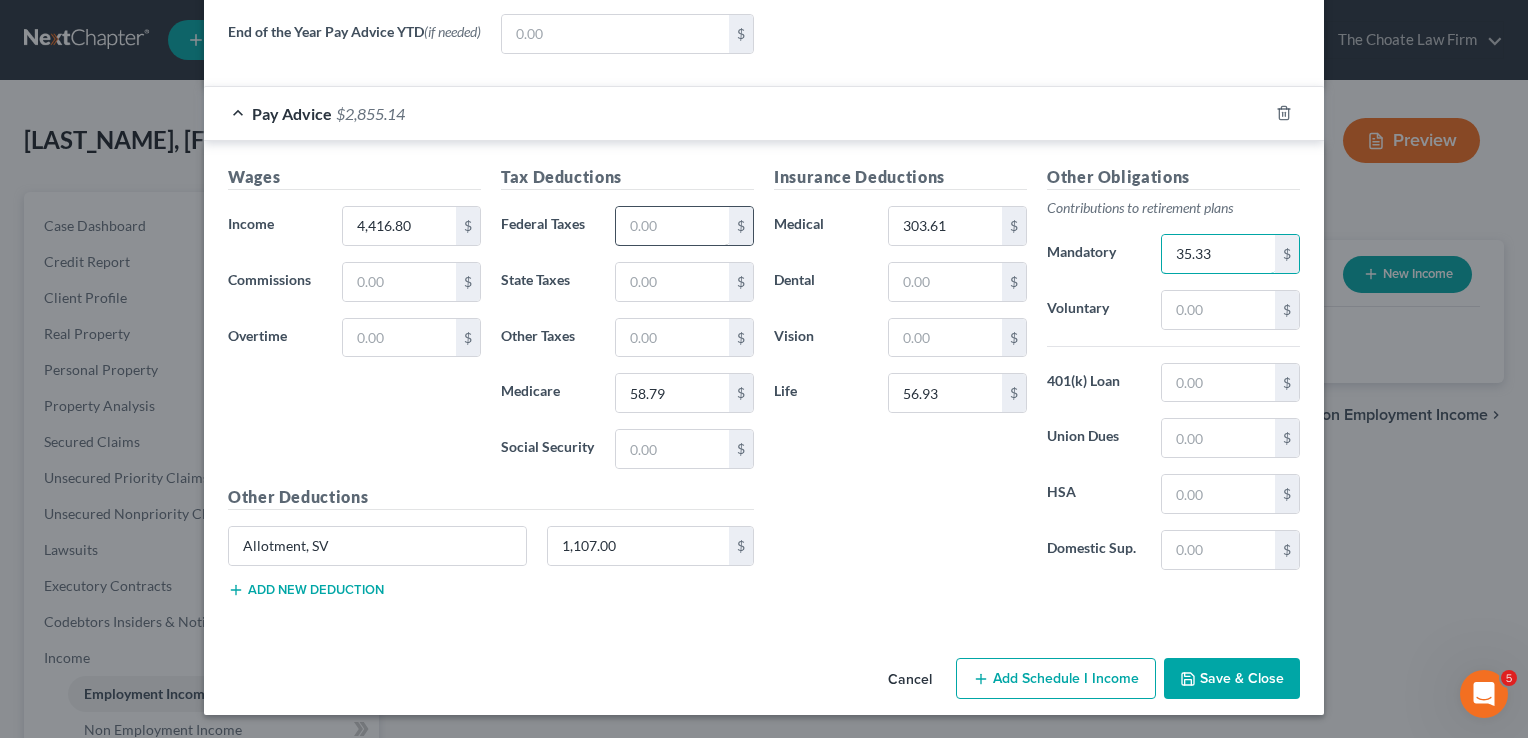type on "35.33" 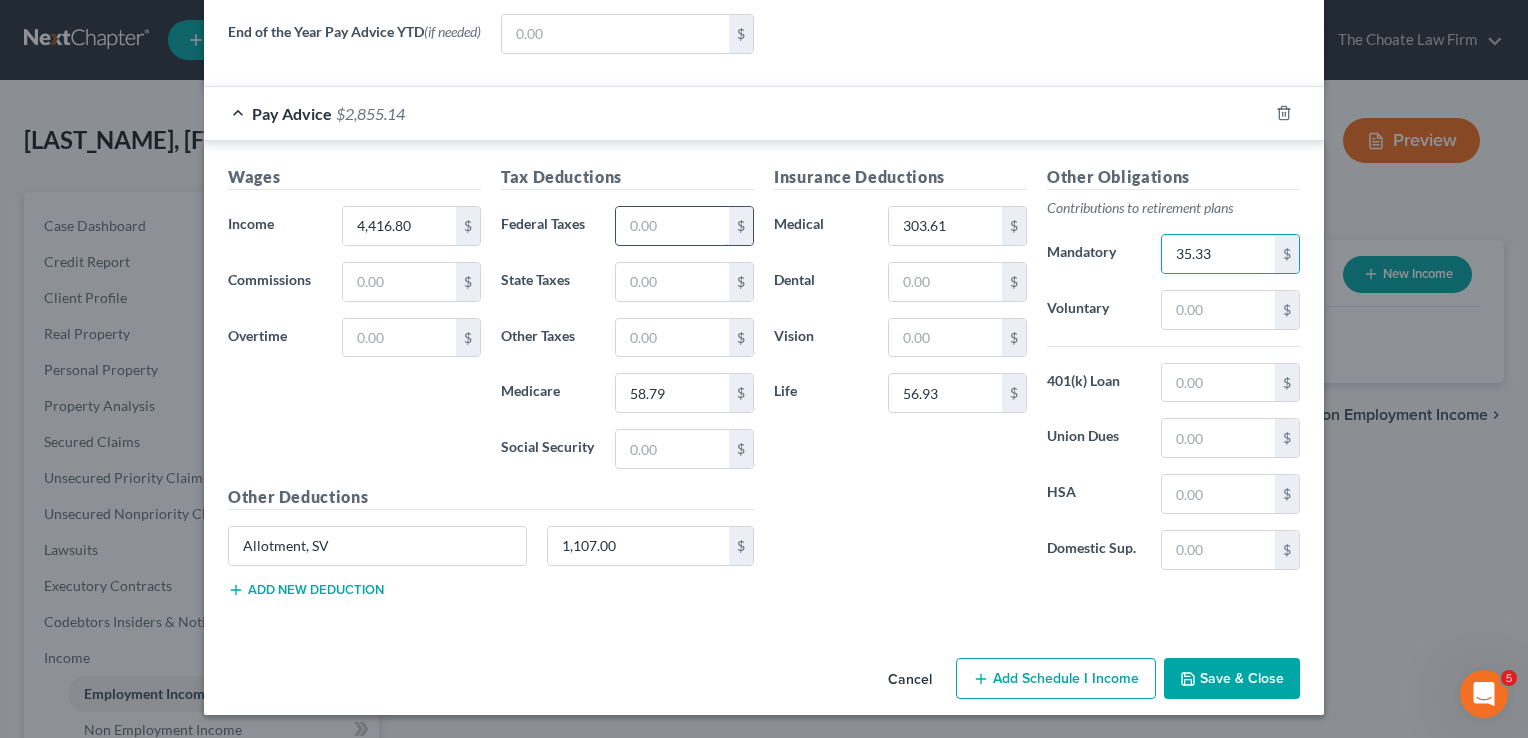 click at bounding box center [672, 226] 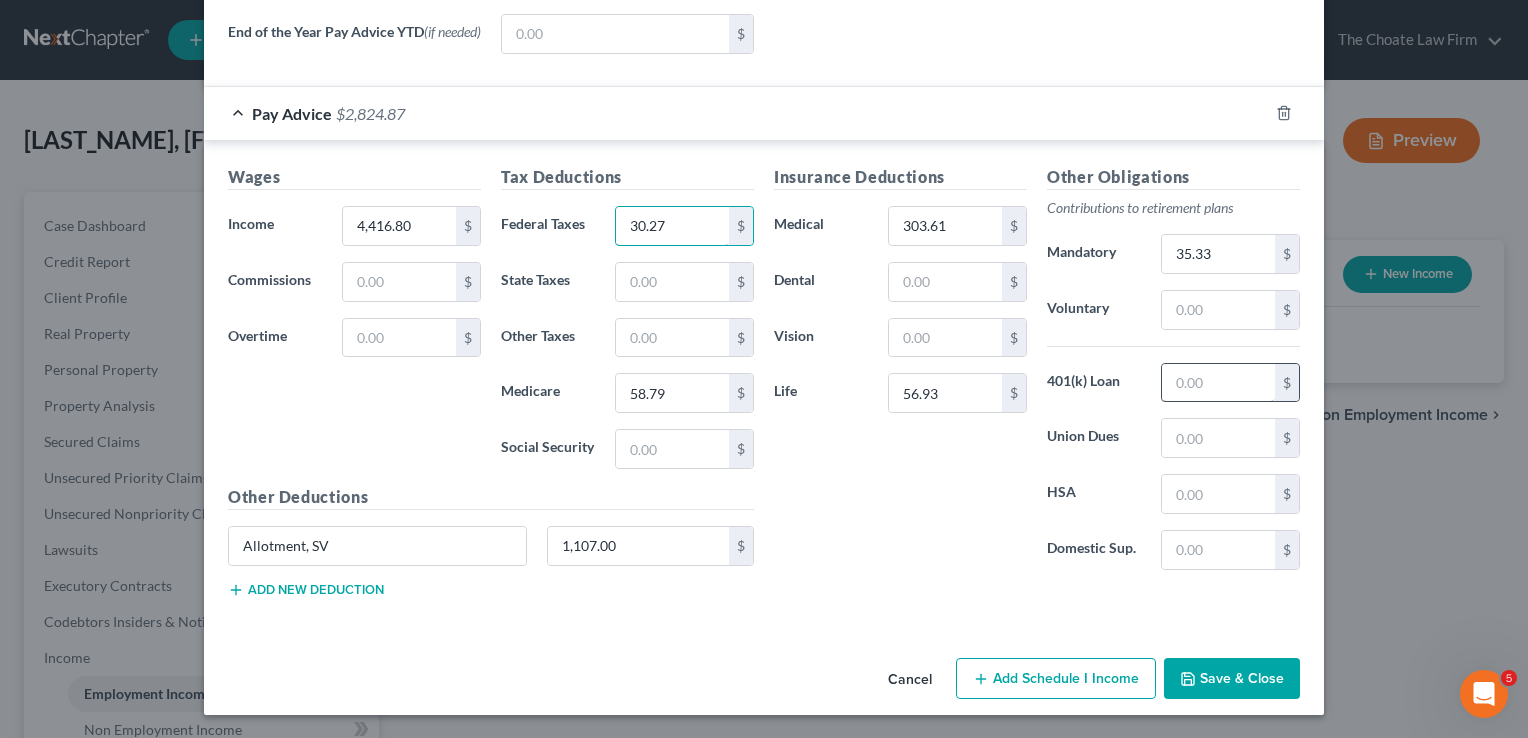 type on "30.27" 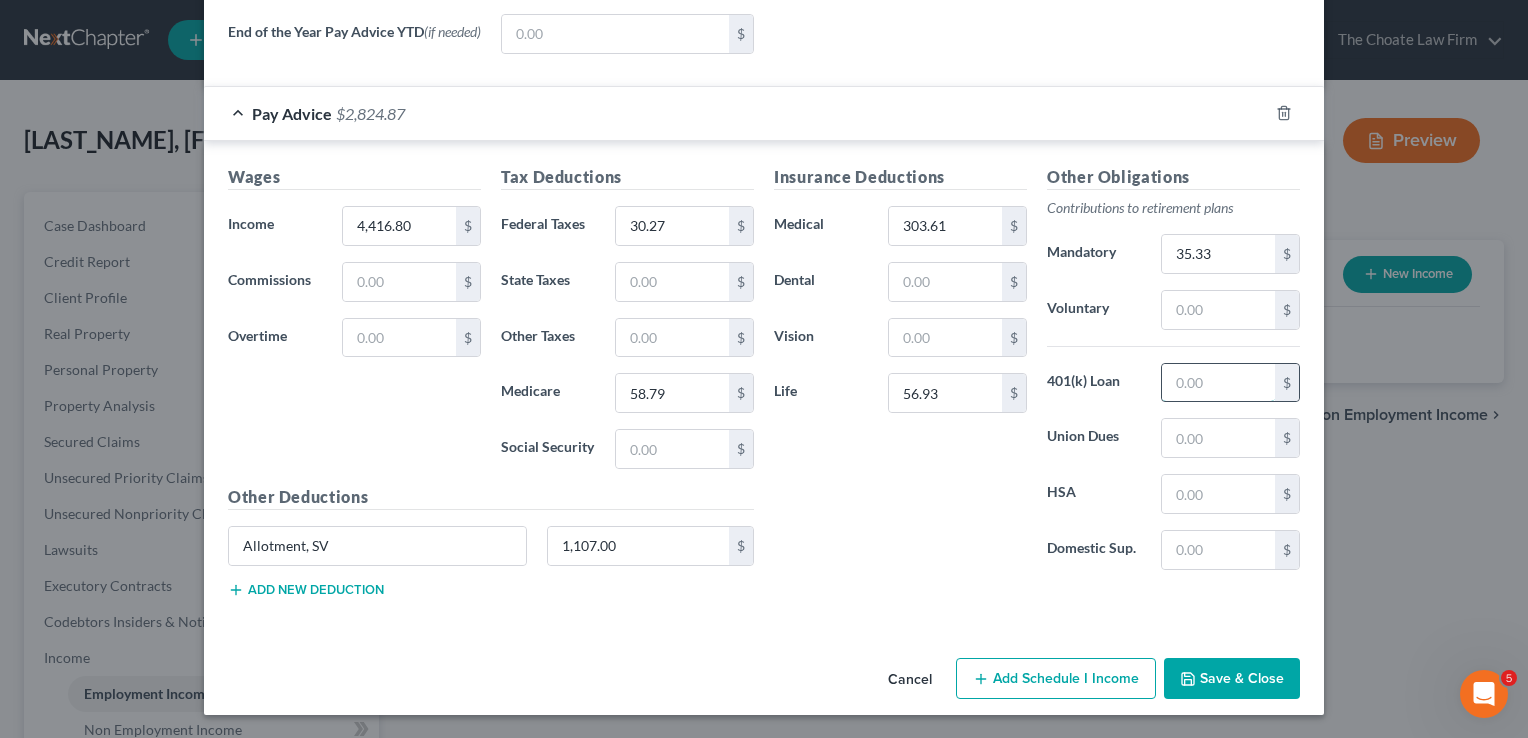 click at bounding box center (1218, 383) 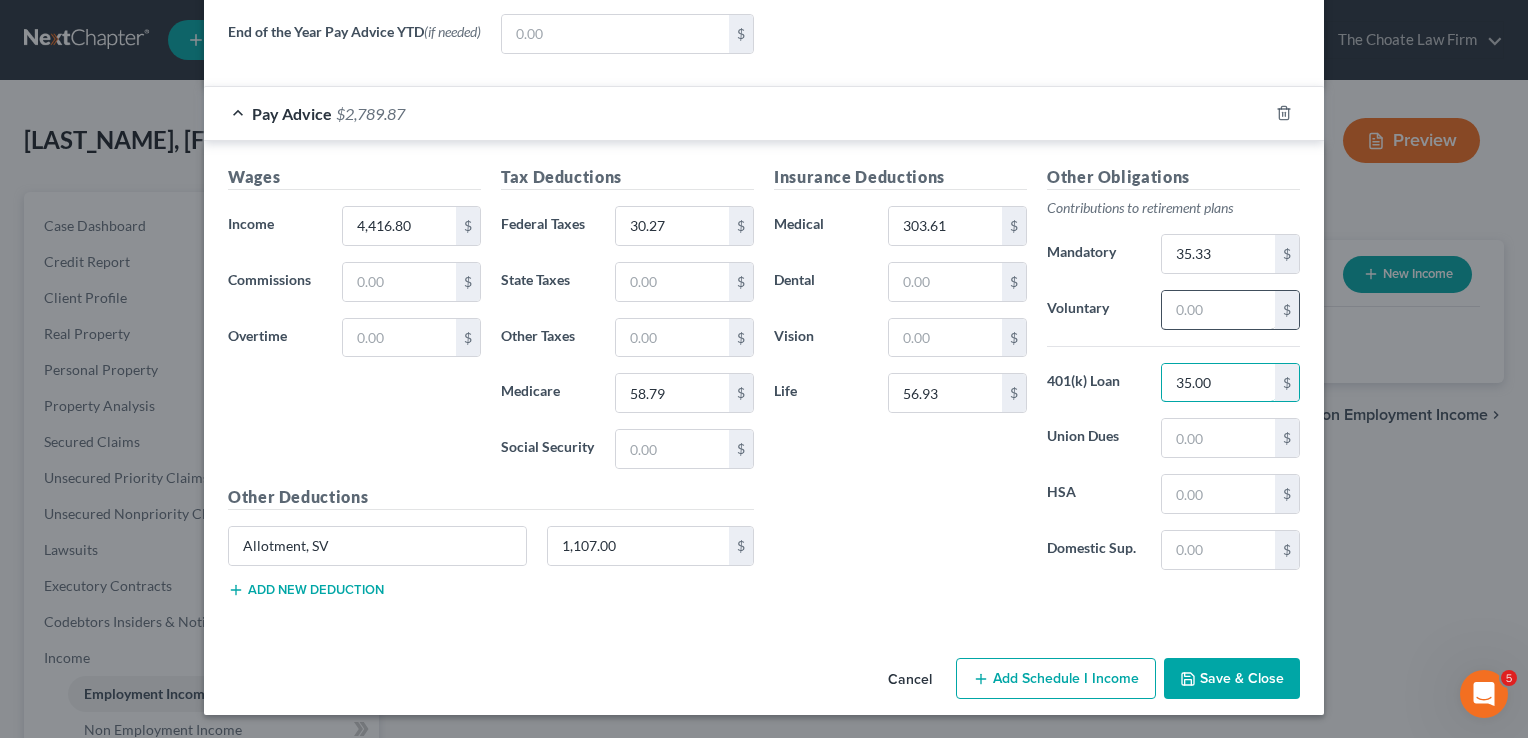 type on "35.00" 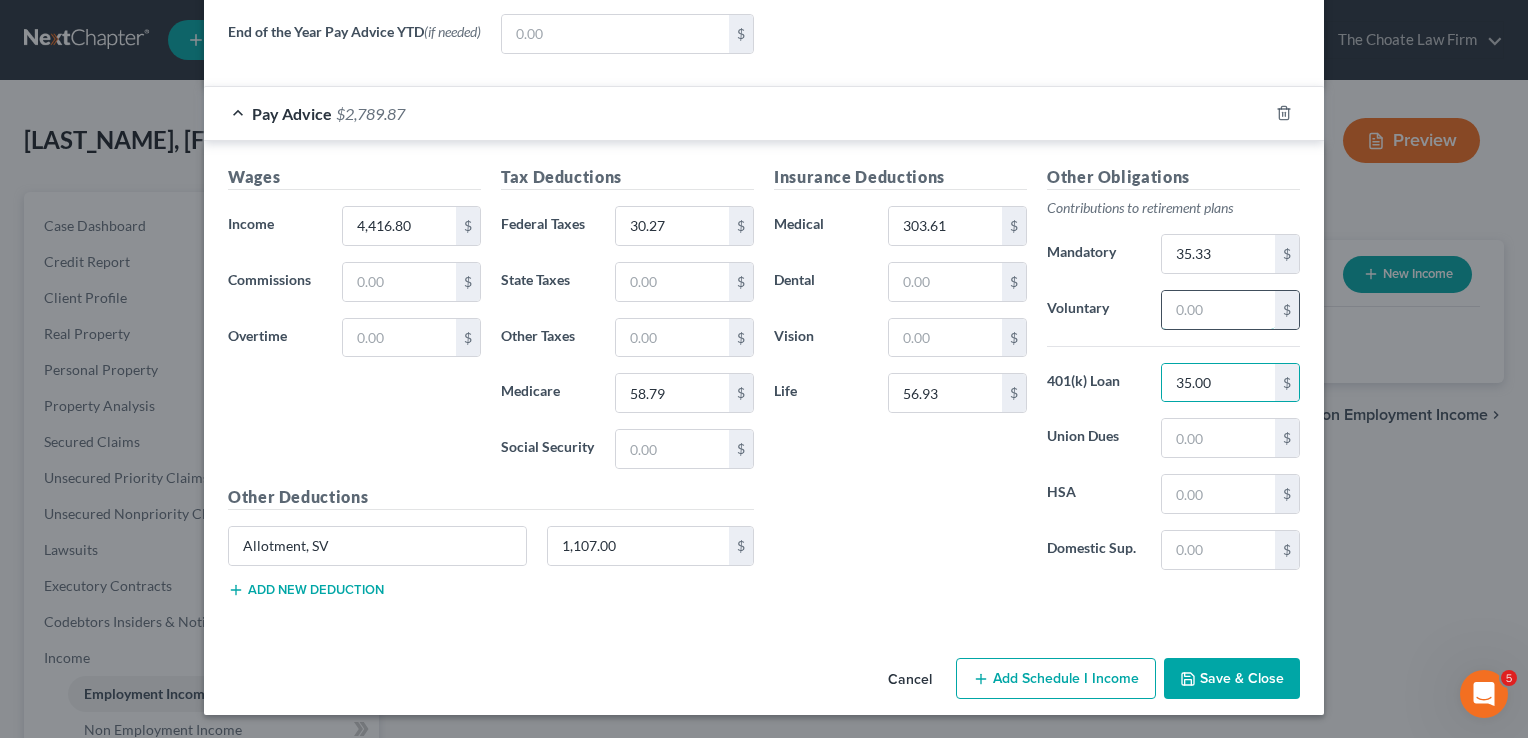 click at bounding box center [1218, 310] 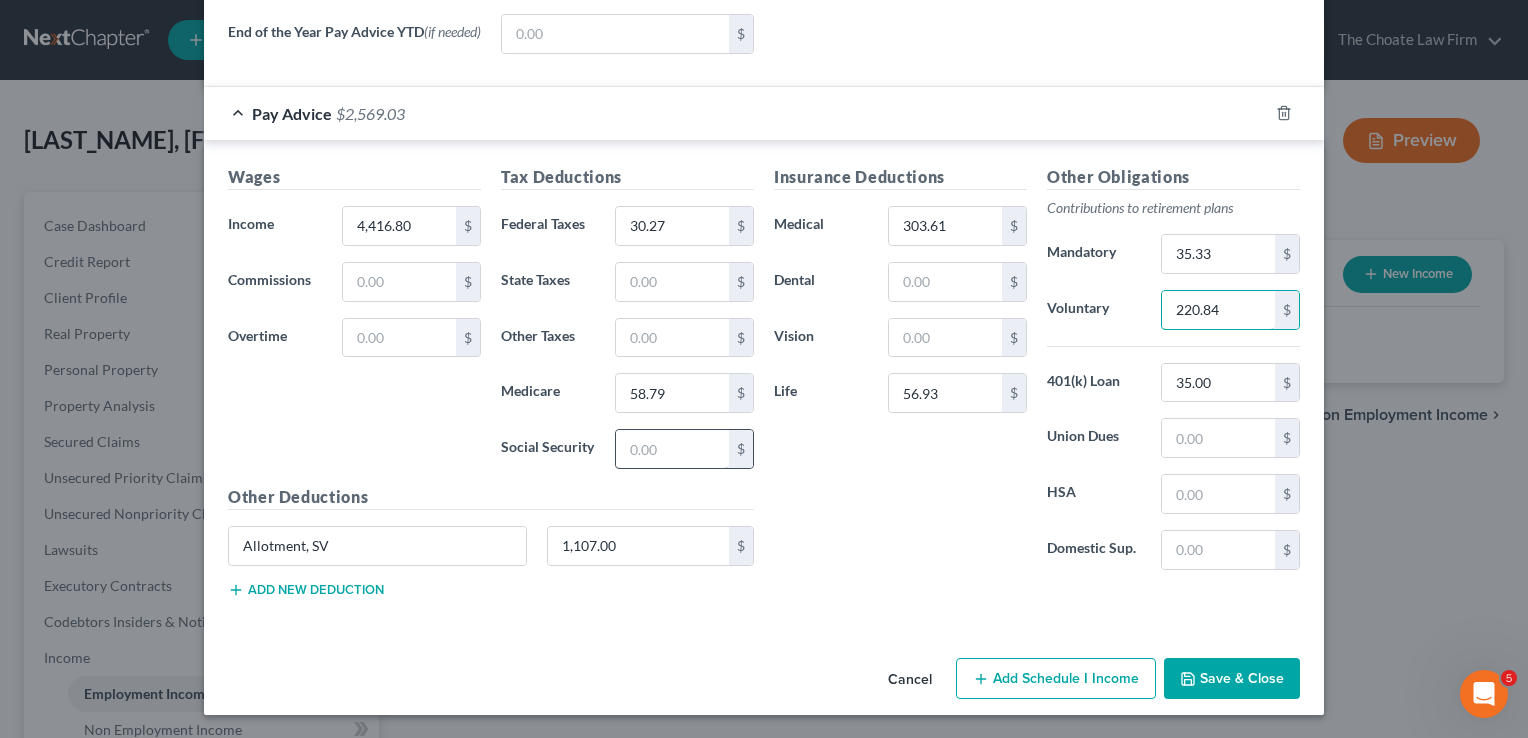 type on "220.84" 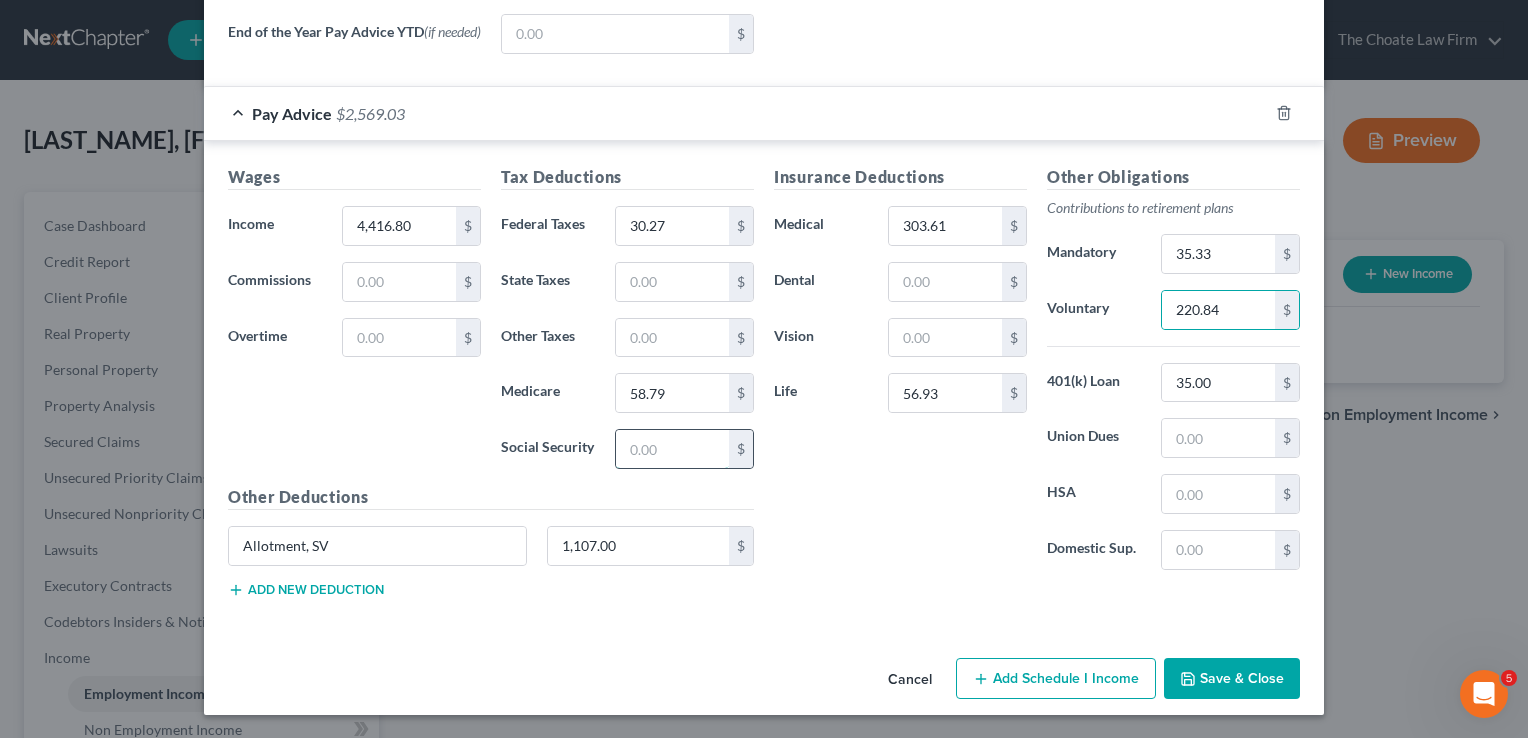 click at bounding box center [672, 449] 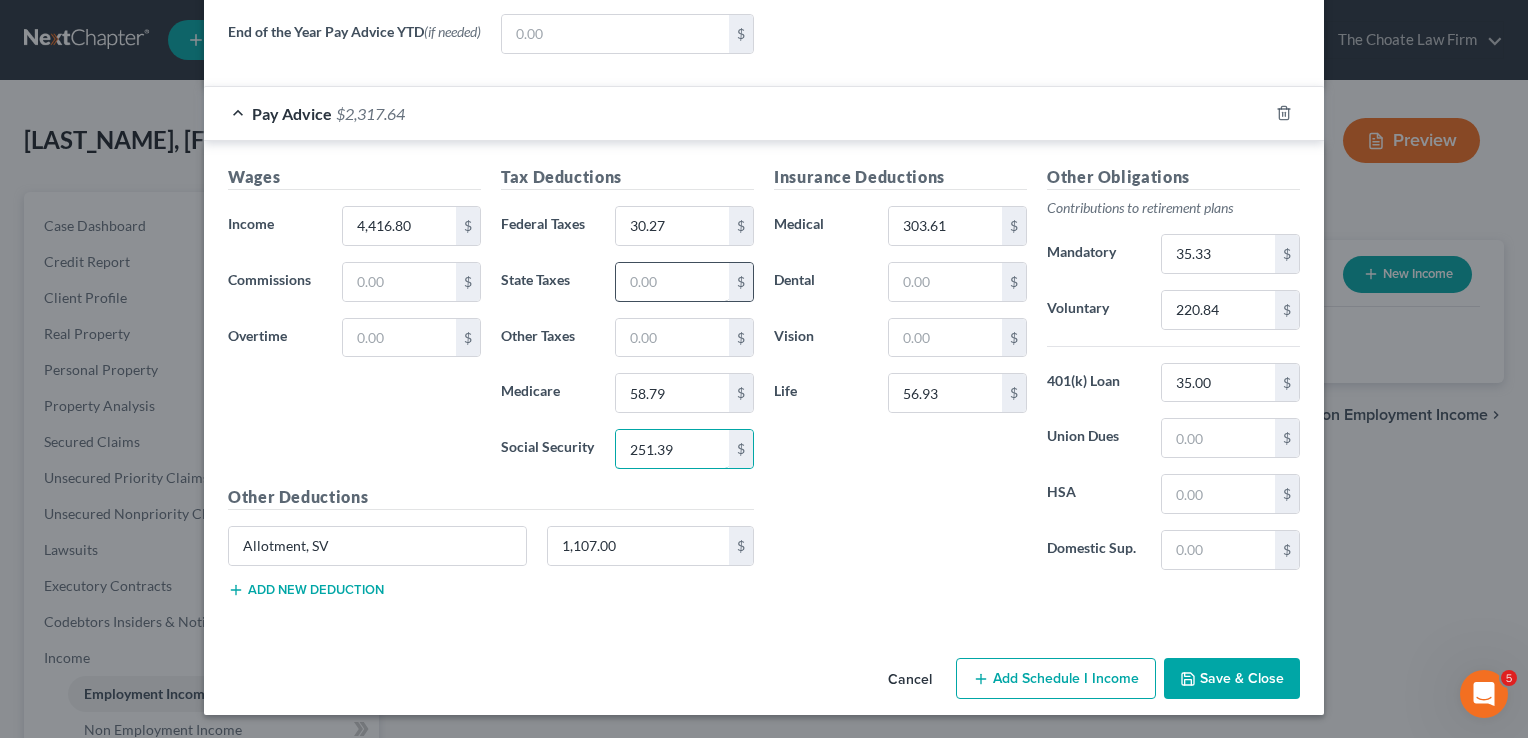 type on "251.39" 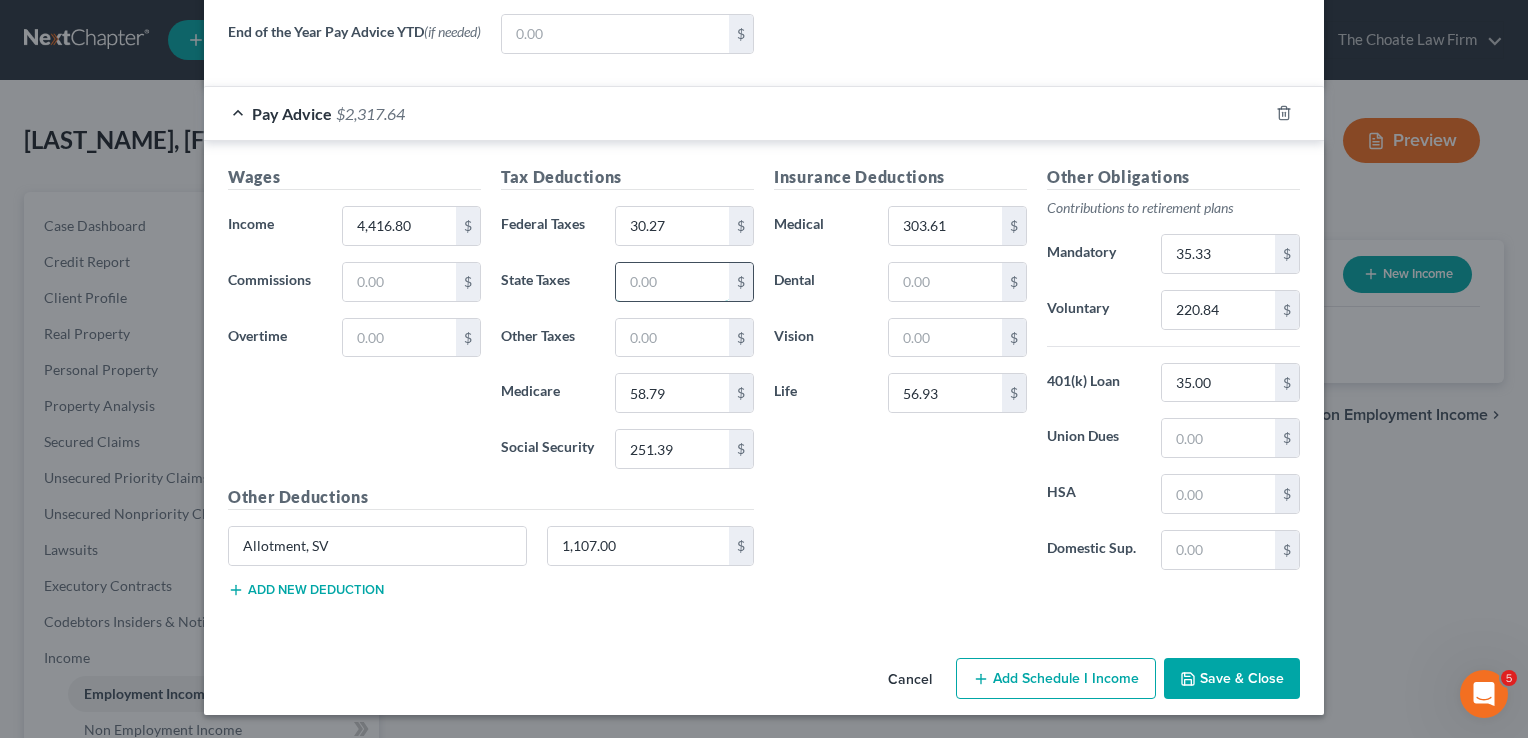 click at bounding box center [672, 282] 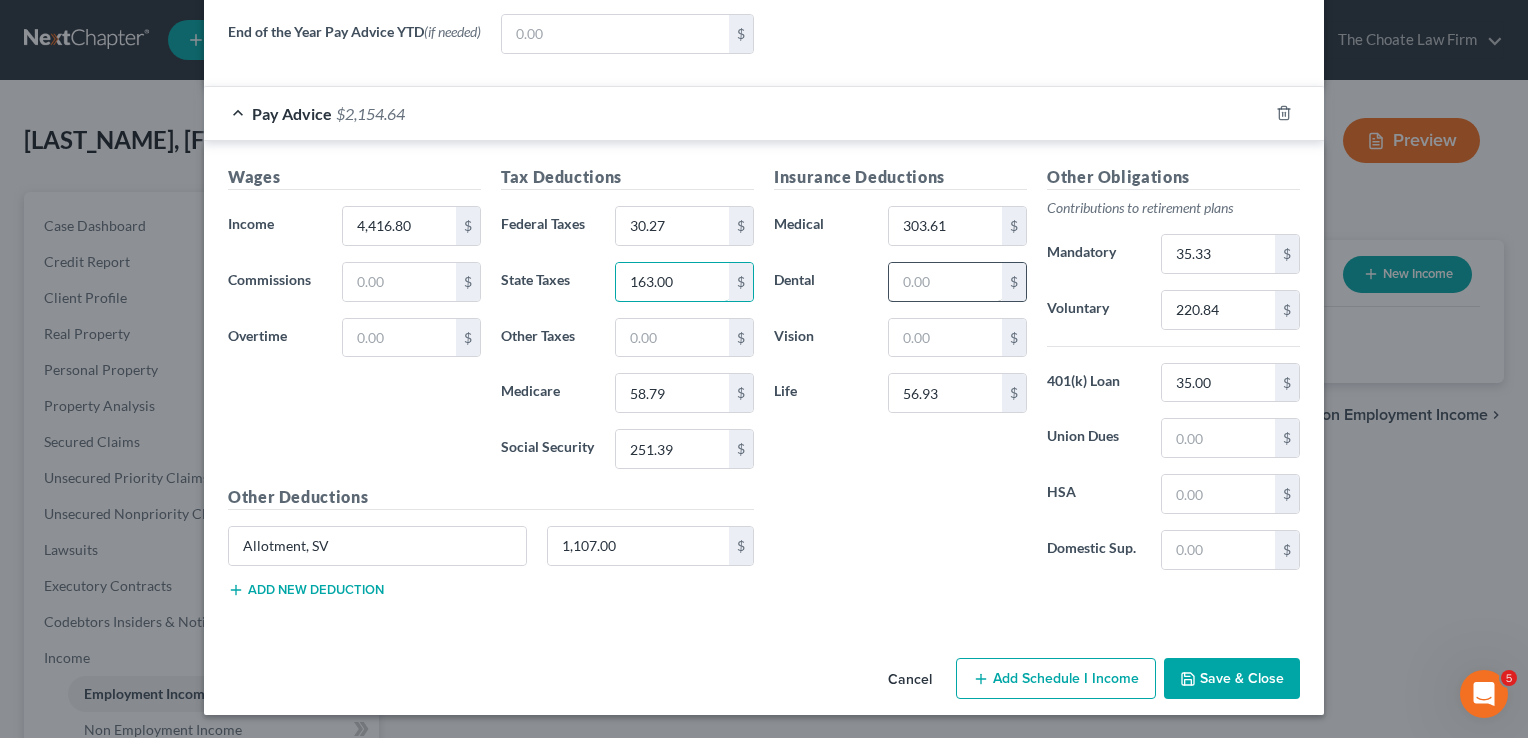 type on "163.00" 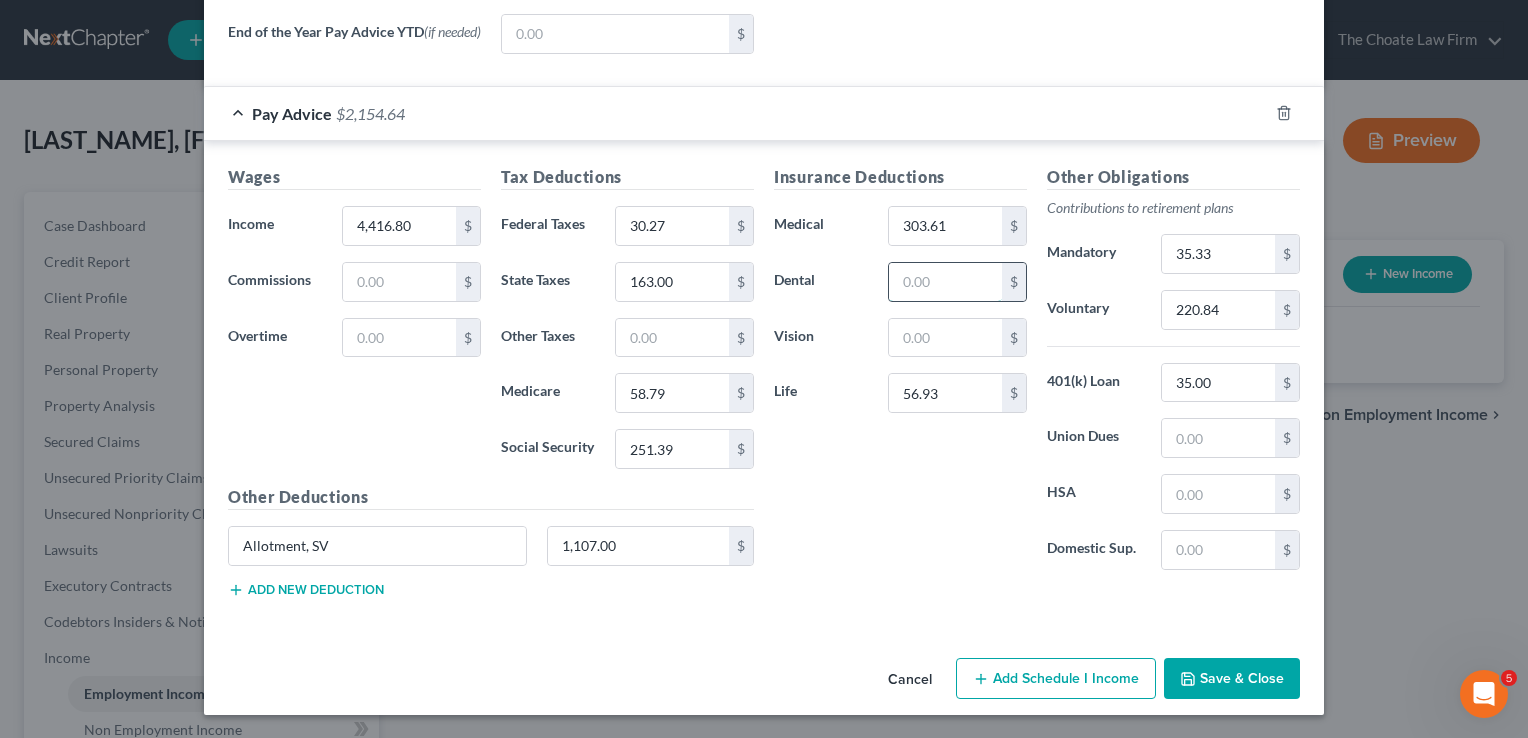 click at bounding box center (945, 282) 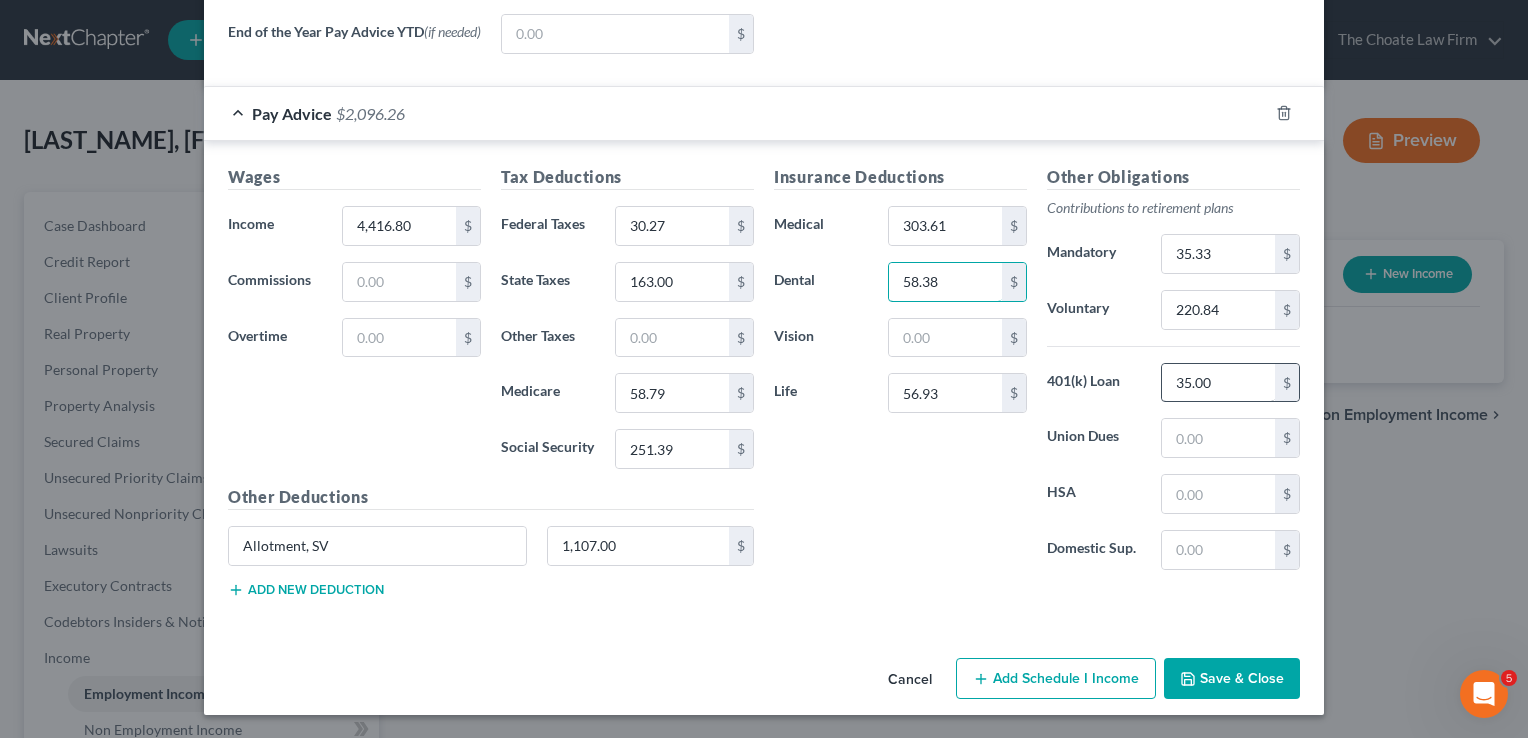 type on "58.38" 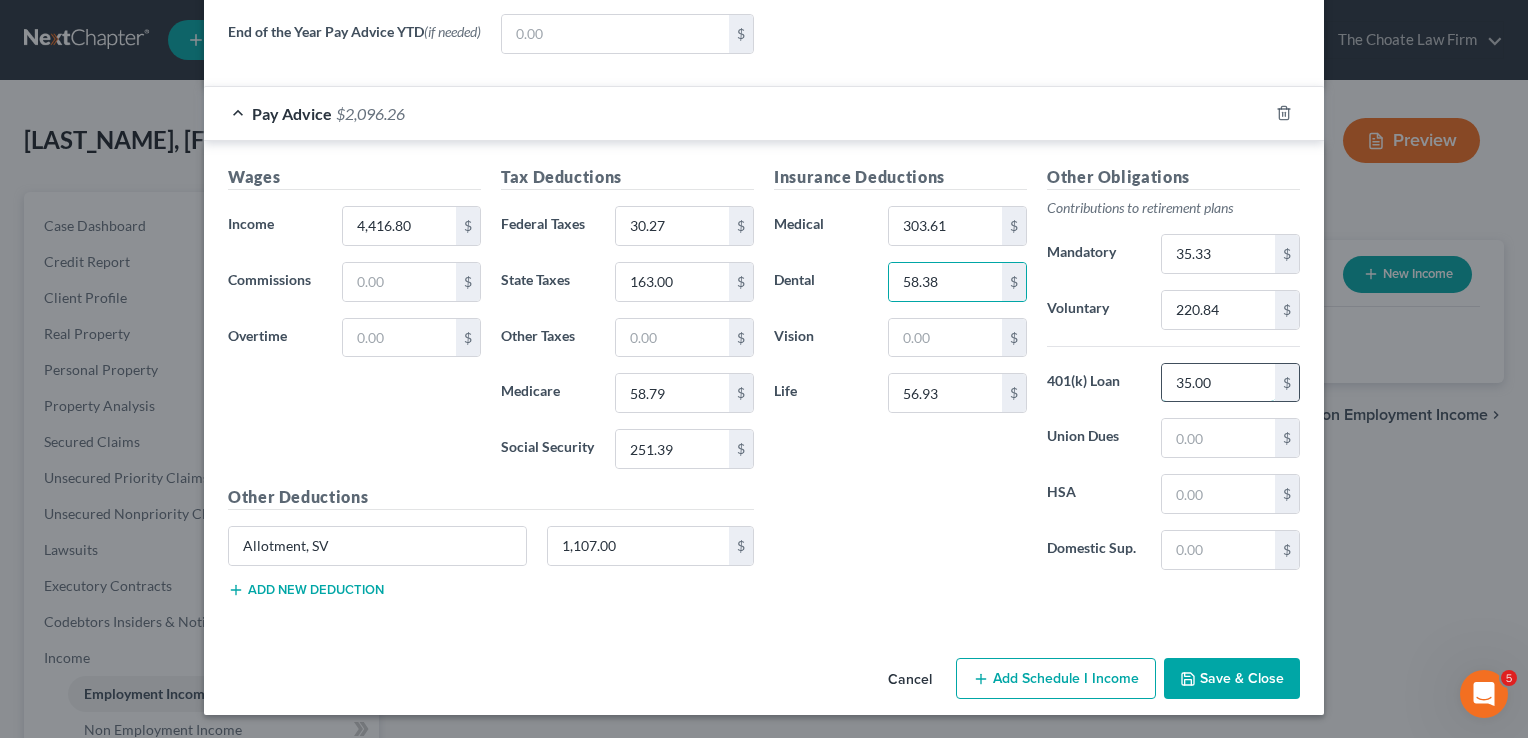 click on "35.00" at bounding box center [1218, 383] 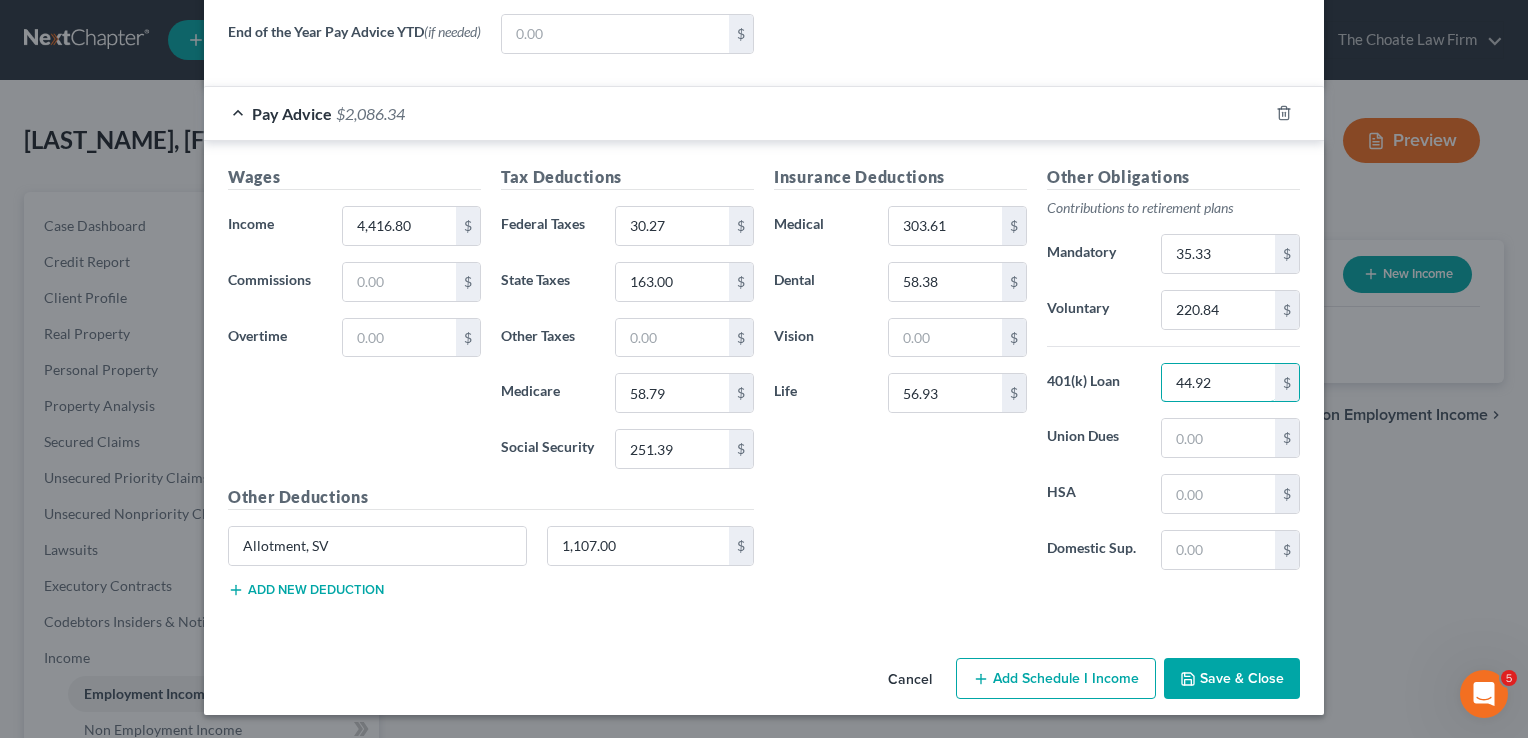 type on "44.92" 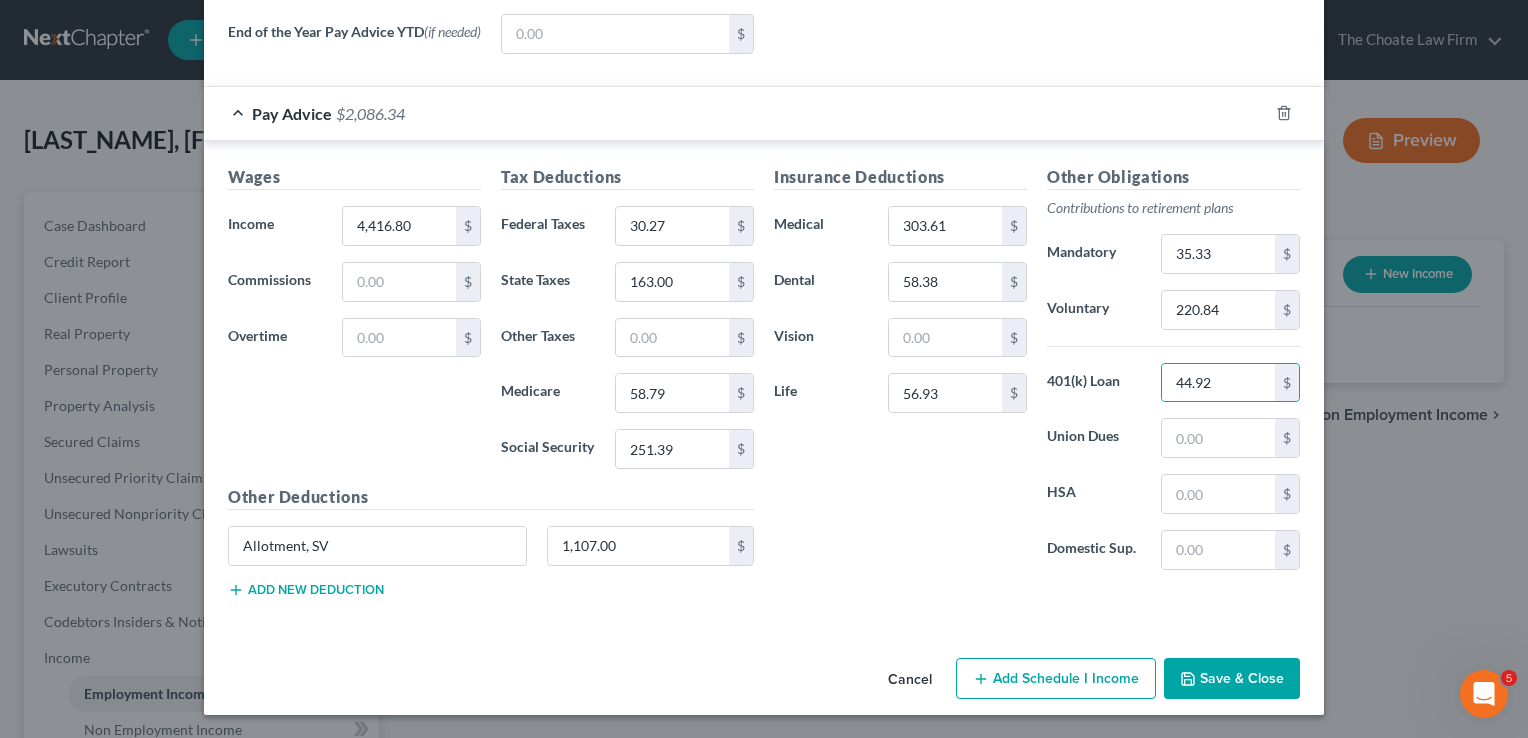 click on "Insurance Deductions Medical 303.61 $ Dental 58.38 $ Vision $ Life 56.93 $" at bounding box center (900, 375) 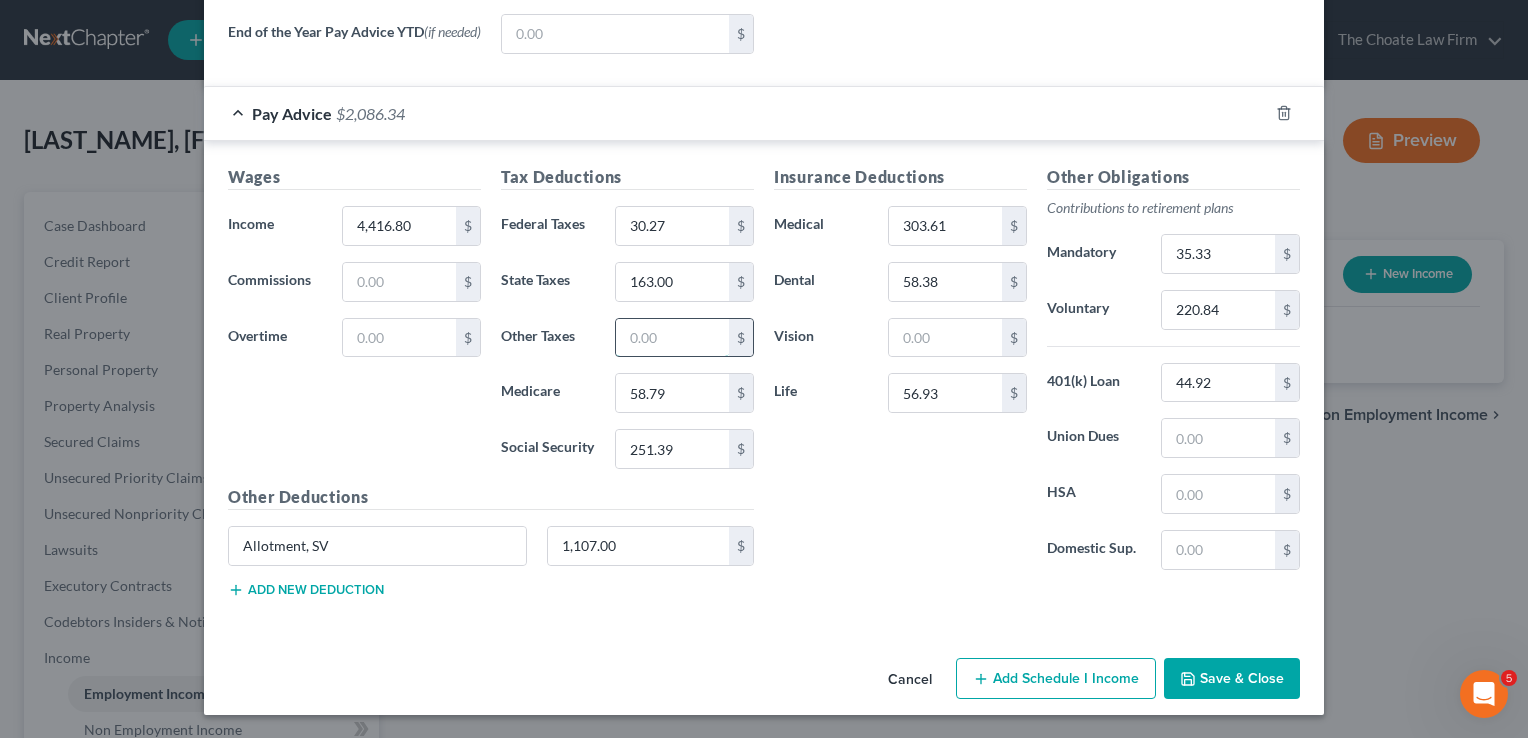 drag, startPoint x: 664, startPoint y: 333, endPoint x: 700, endPoint y: 346, distance: 38.27532 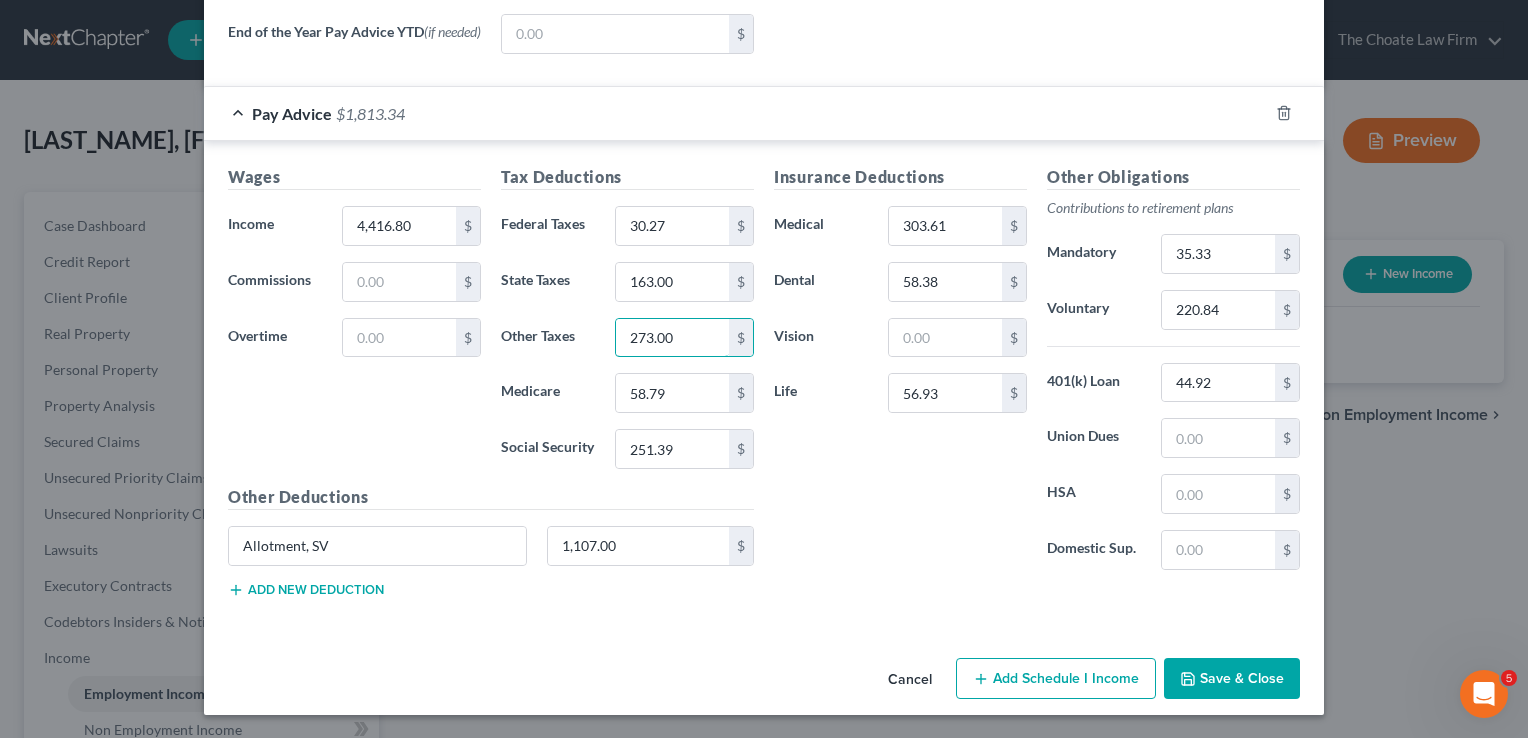 type on "273.00" 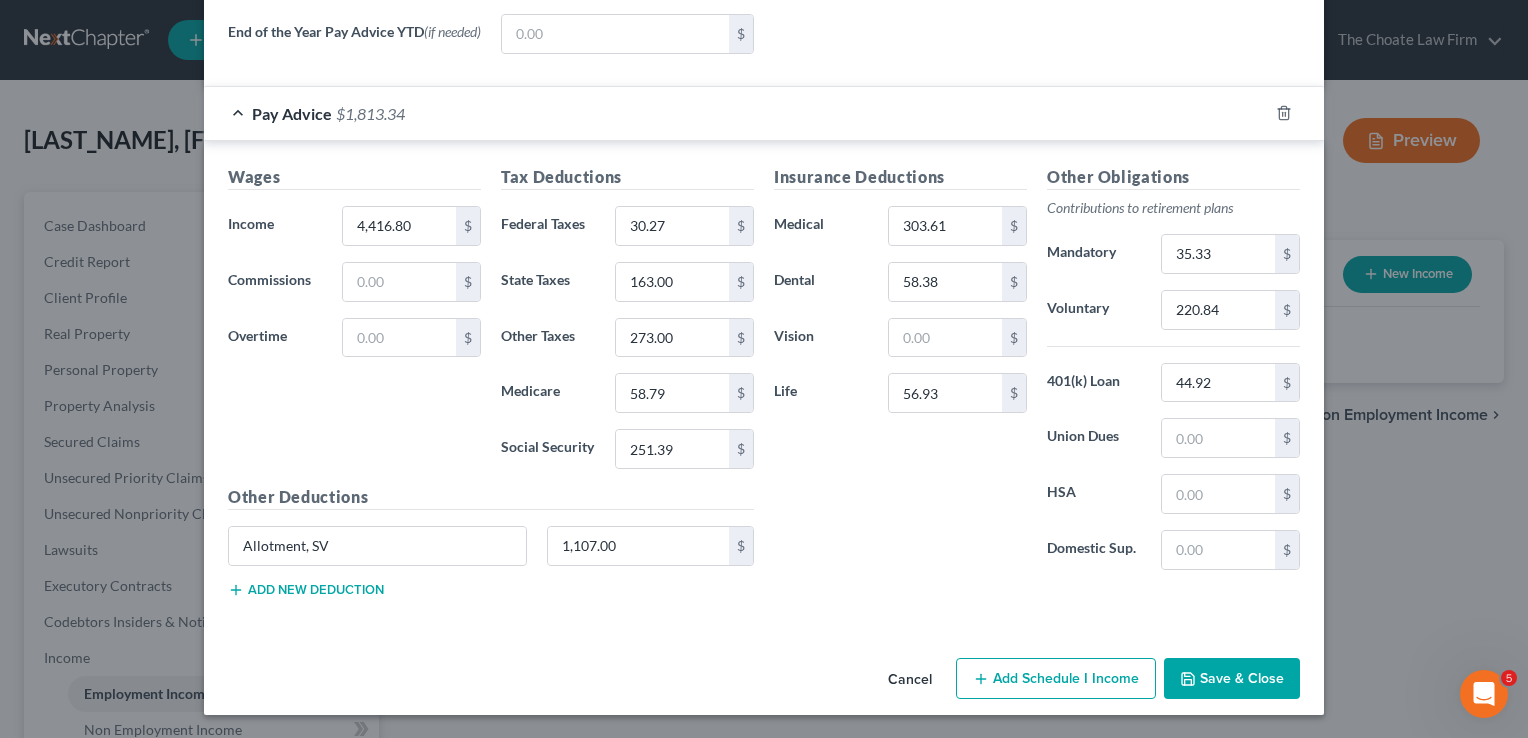 click on "Save & Close" at bounding box center (1232, 679) 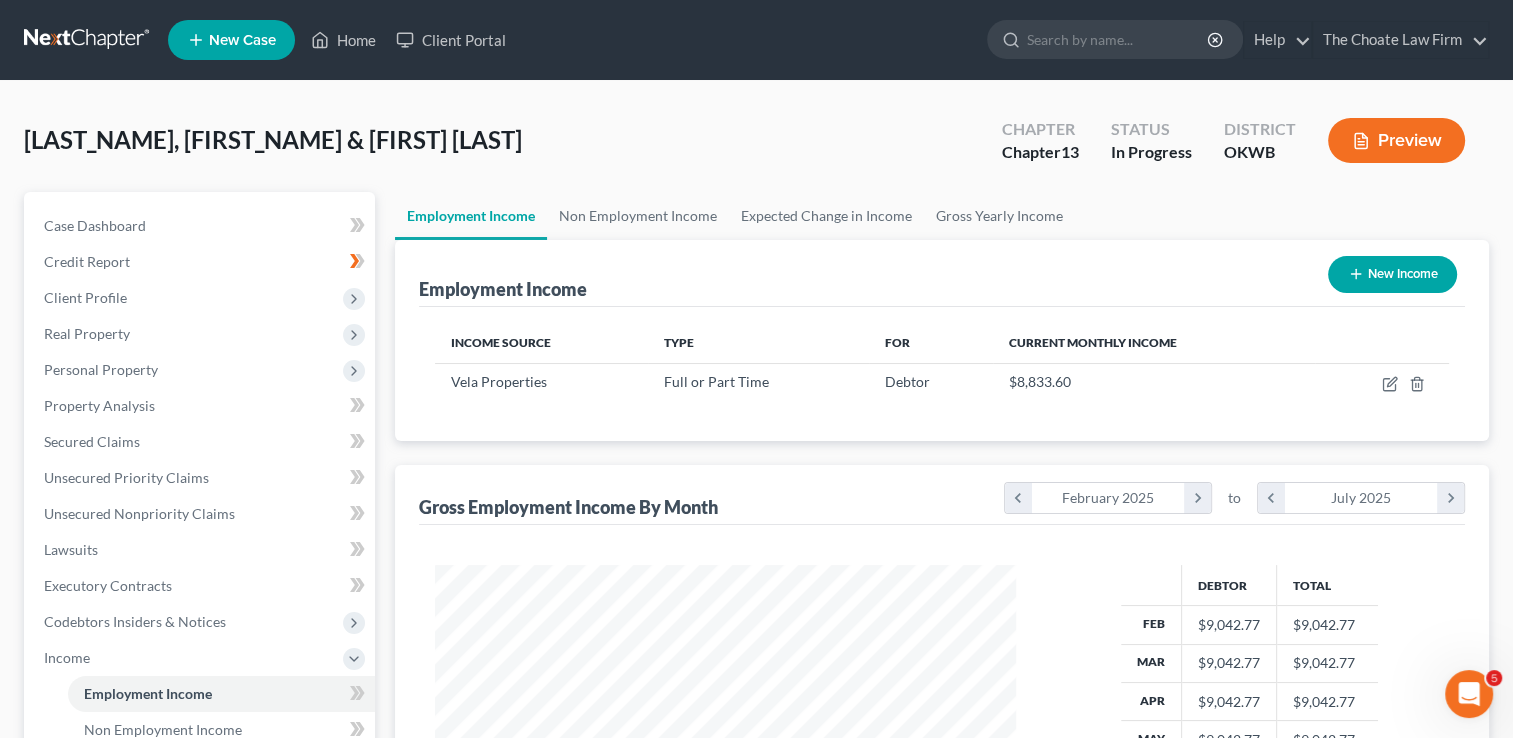 scroll, scrollTop: 999643, scrollLeft: 999385, axis: both 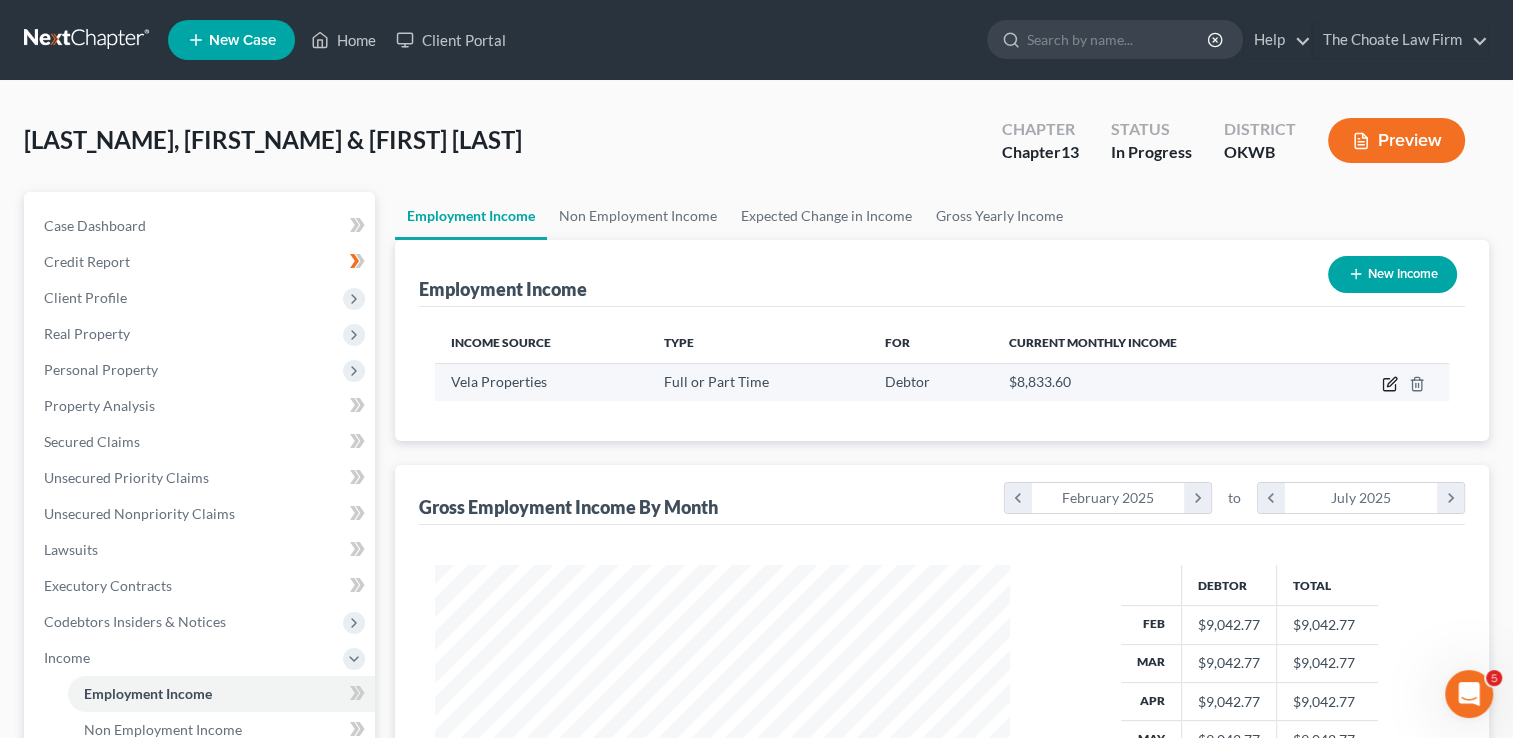 click 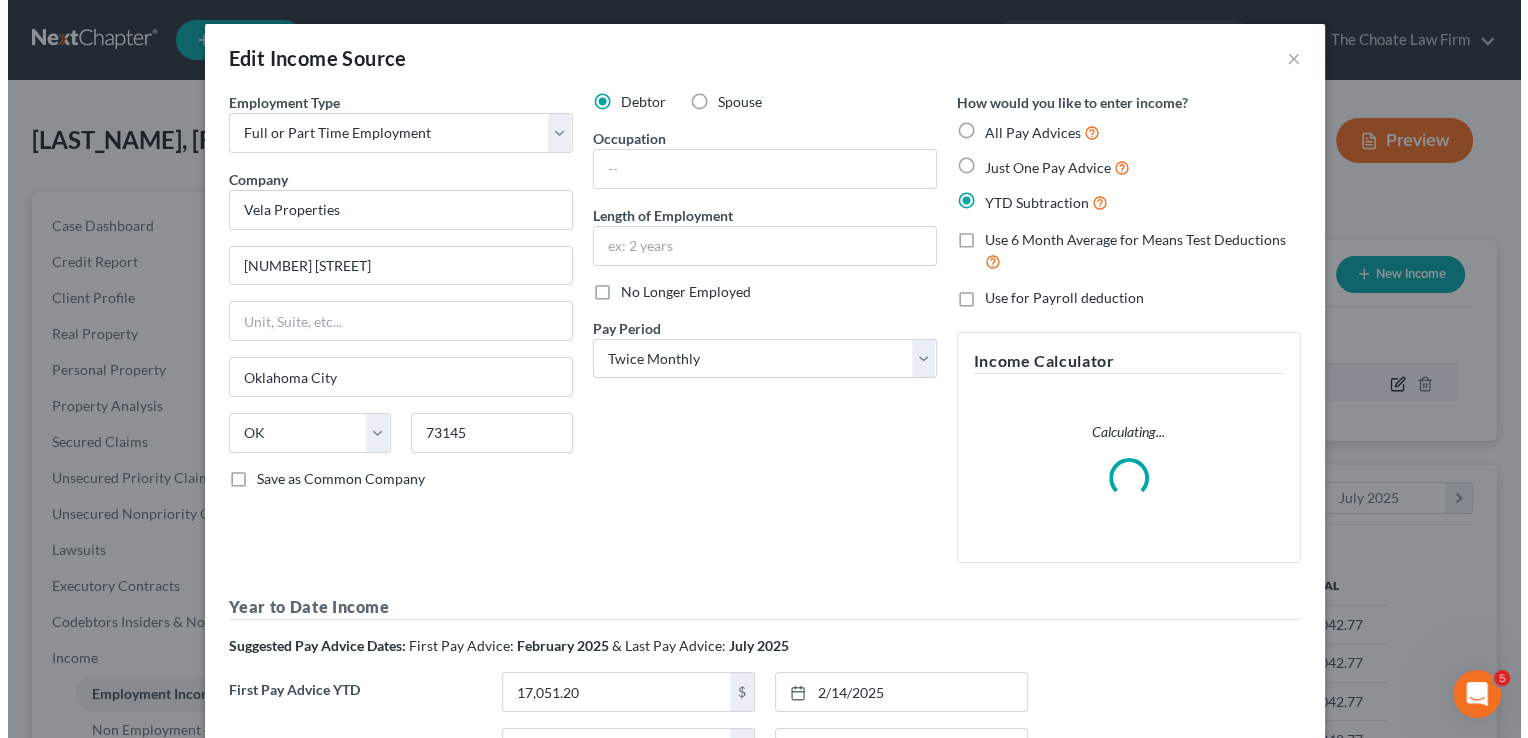 scroll, scrollTop: 999643, scrollLeft: 999378, axis: both 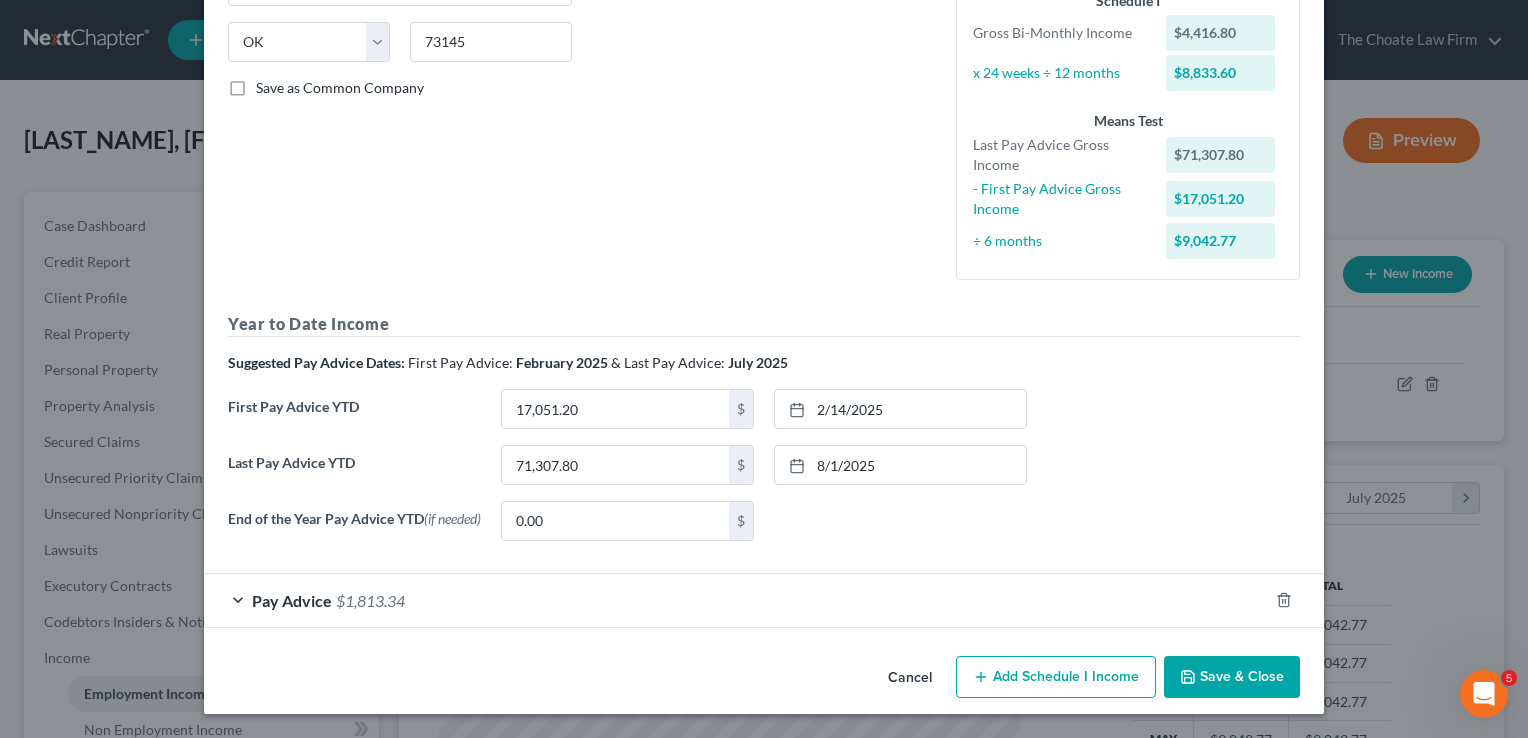 click on "Save & Close" at bounding box center (1232, 677) 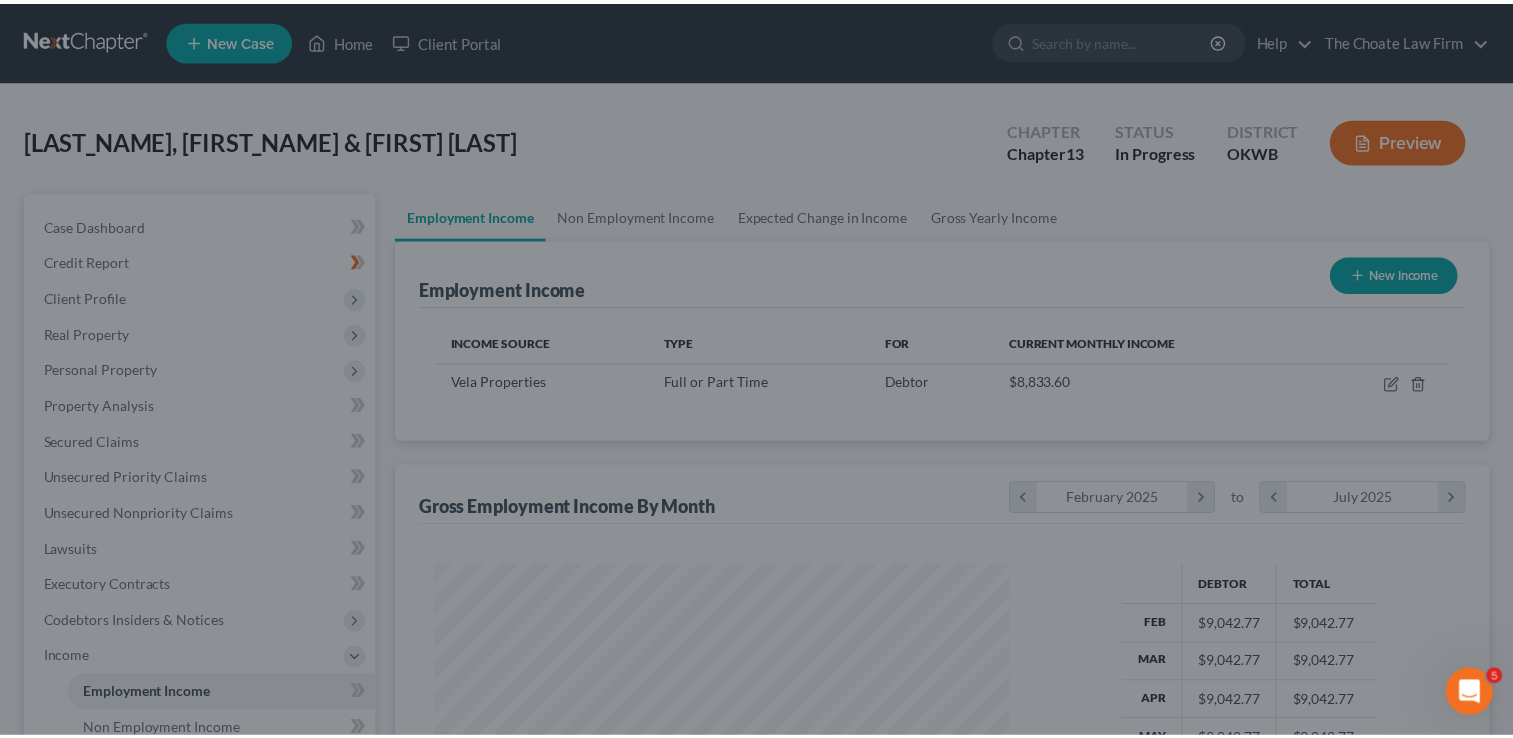 scroll, scrollTop: 356, scrollLeft: 615, axis: both 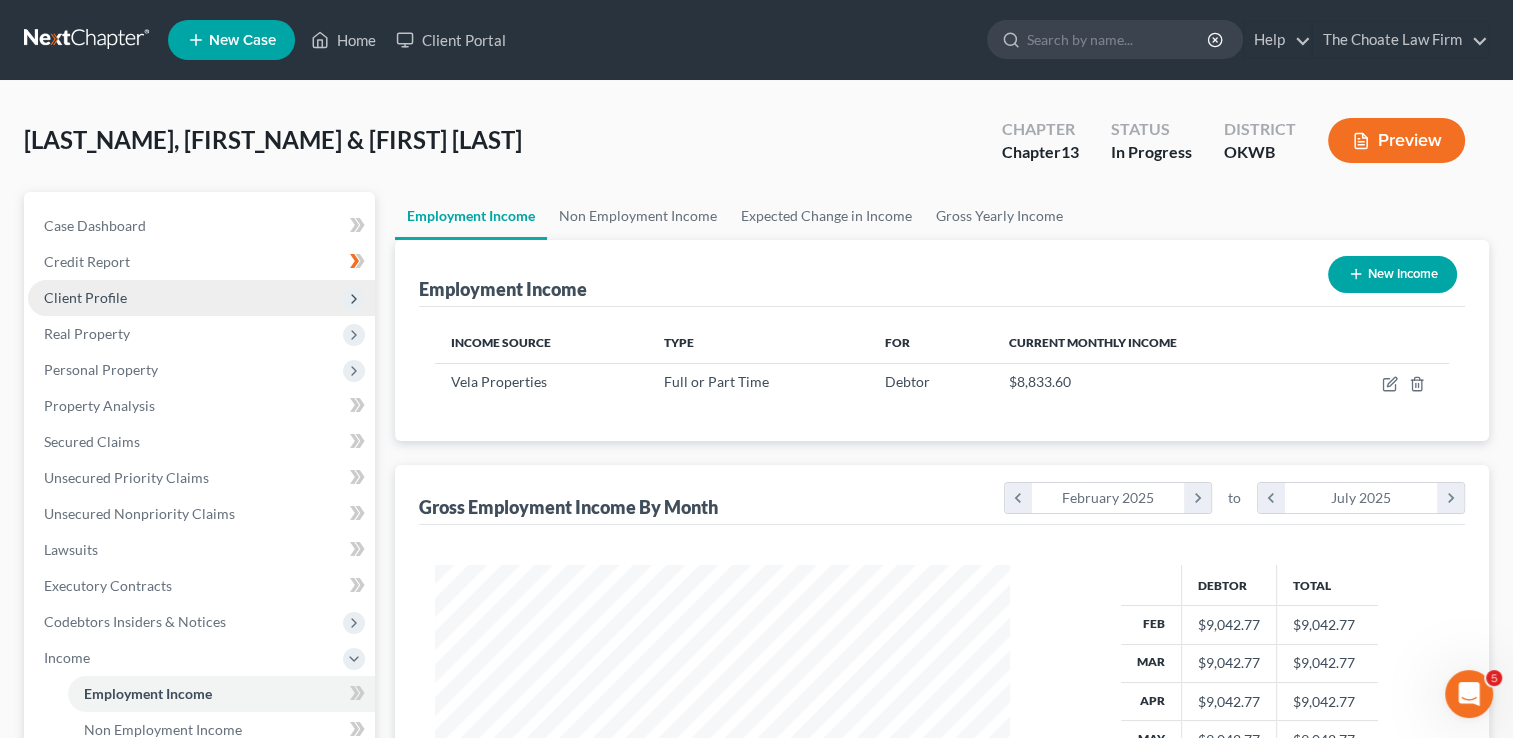 click on "Client Profile" at bounding box center [85, 297] 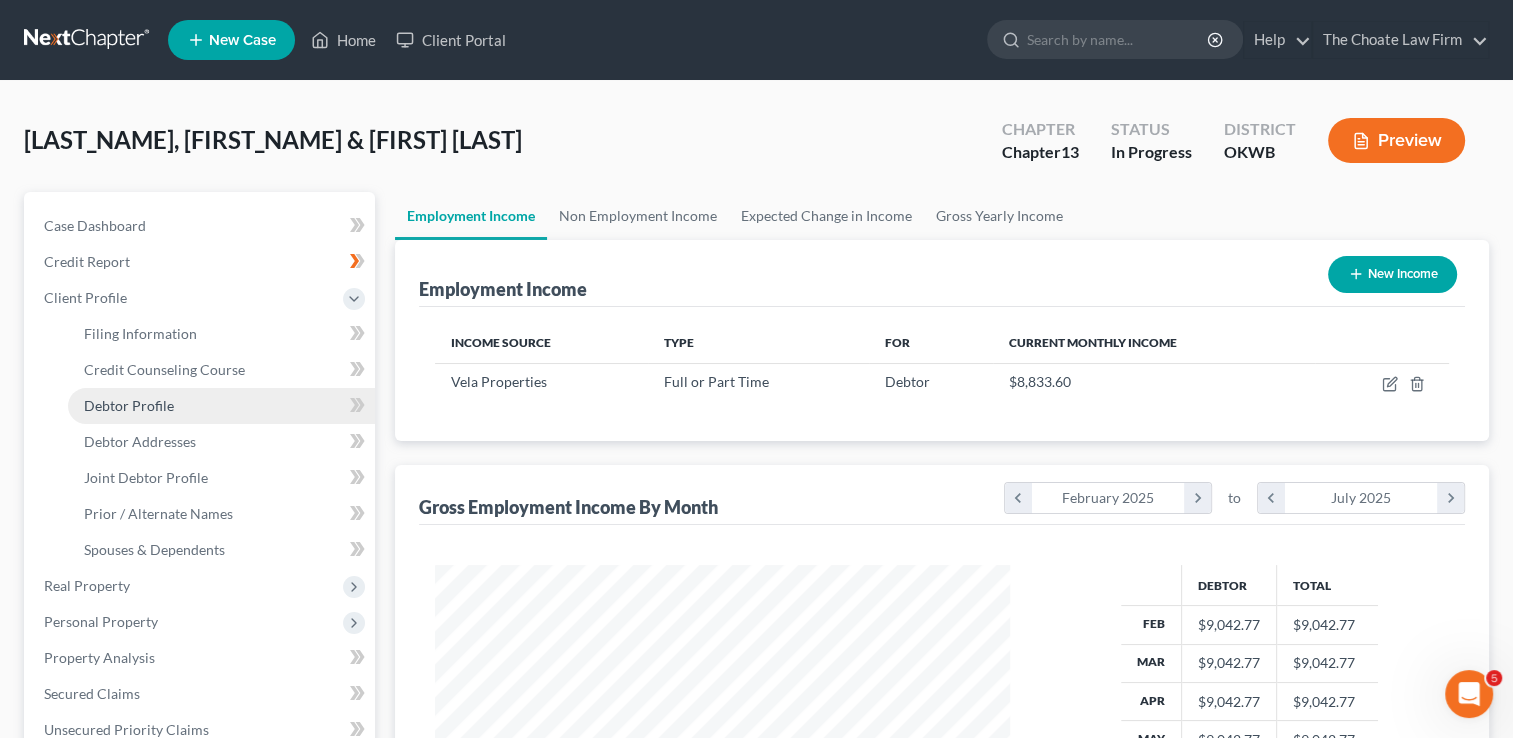 click on "Debtor Profile" at bounding box center [129, 405] 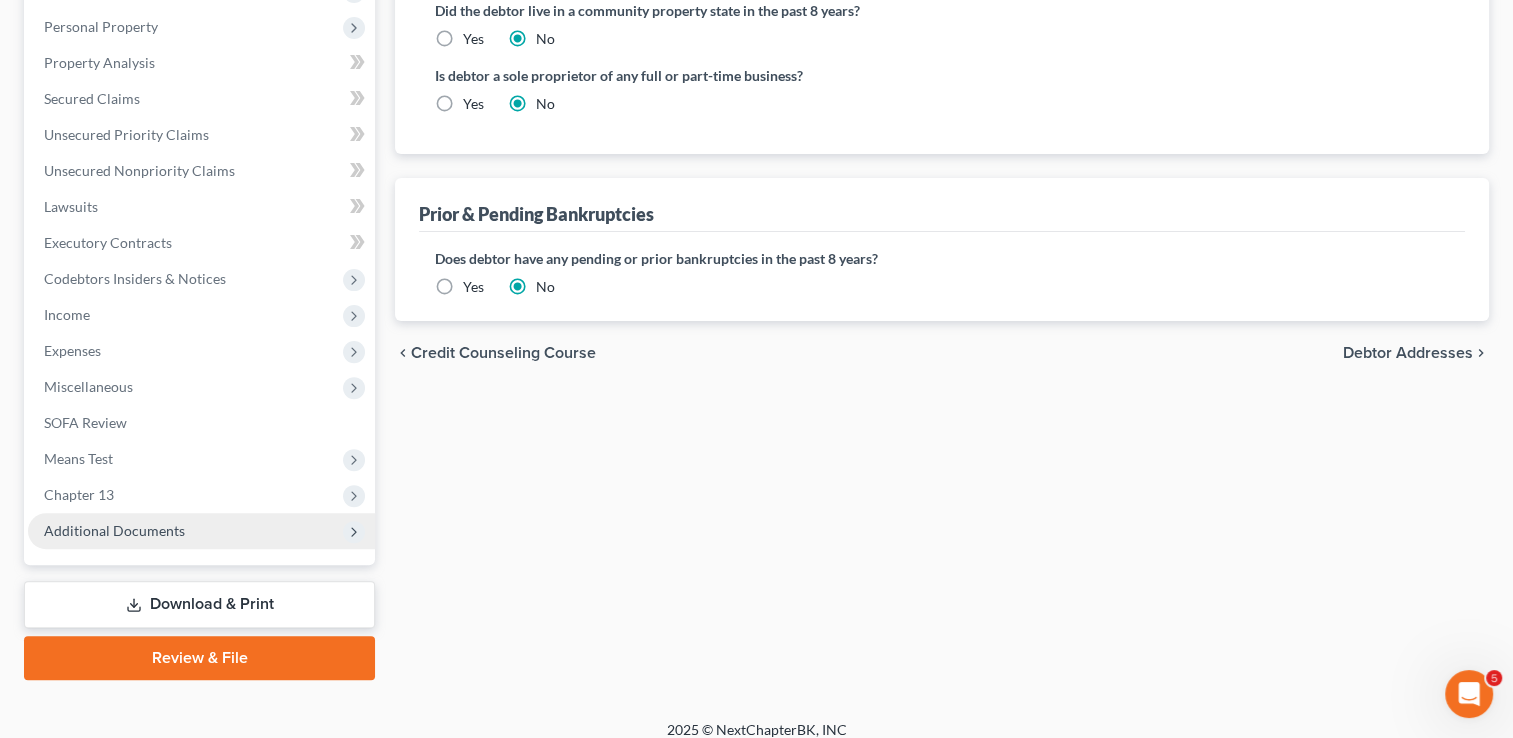 scroll, scrollTop: 600, scrollLeft: 0, axis: vertical 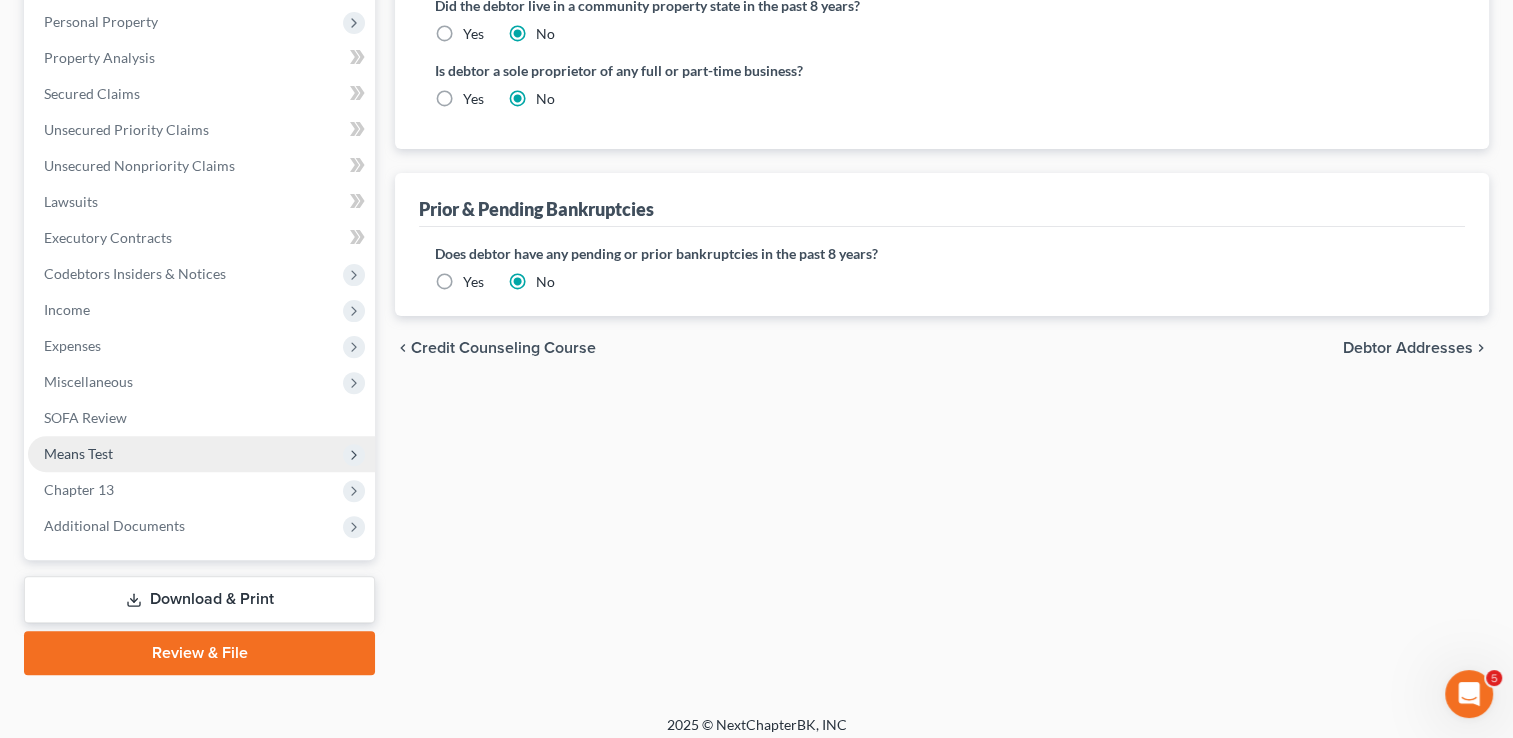 click on "Means Test" at bounding box center [201, 454] 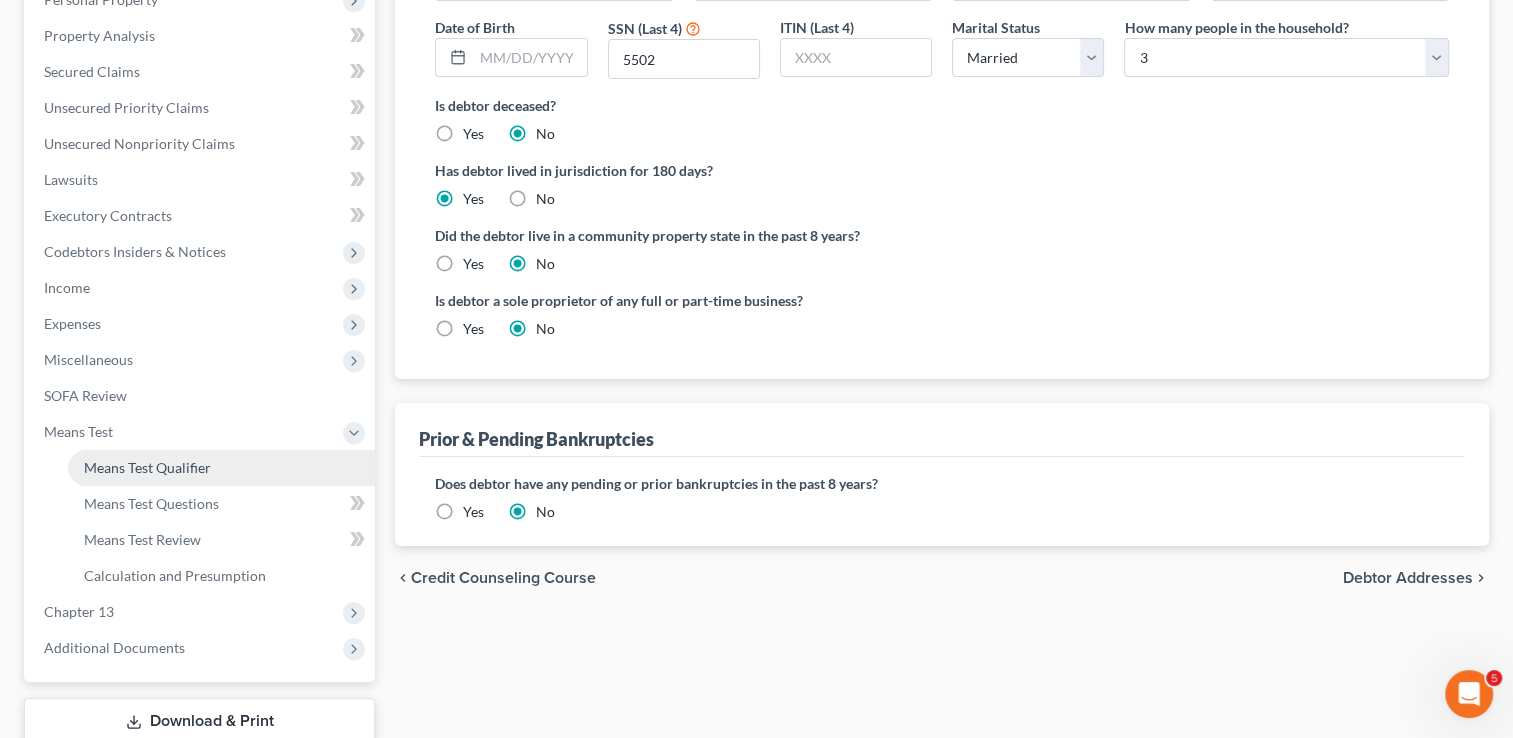 scroll, scrollTop: 348, scrollLeft: 0, axis: vertical 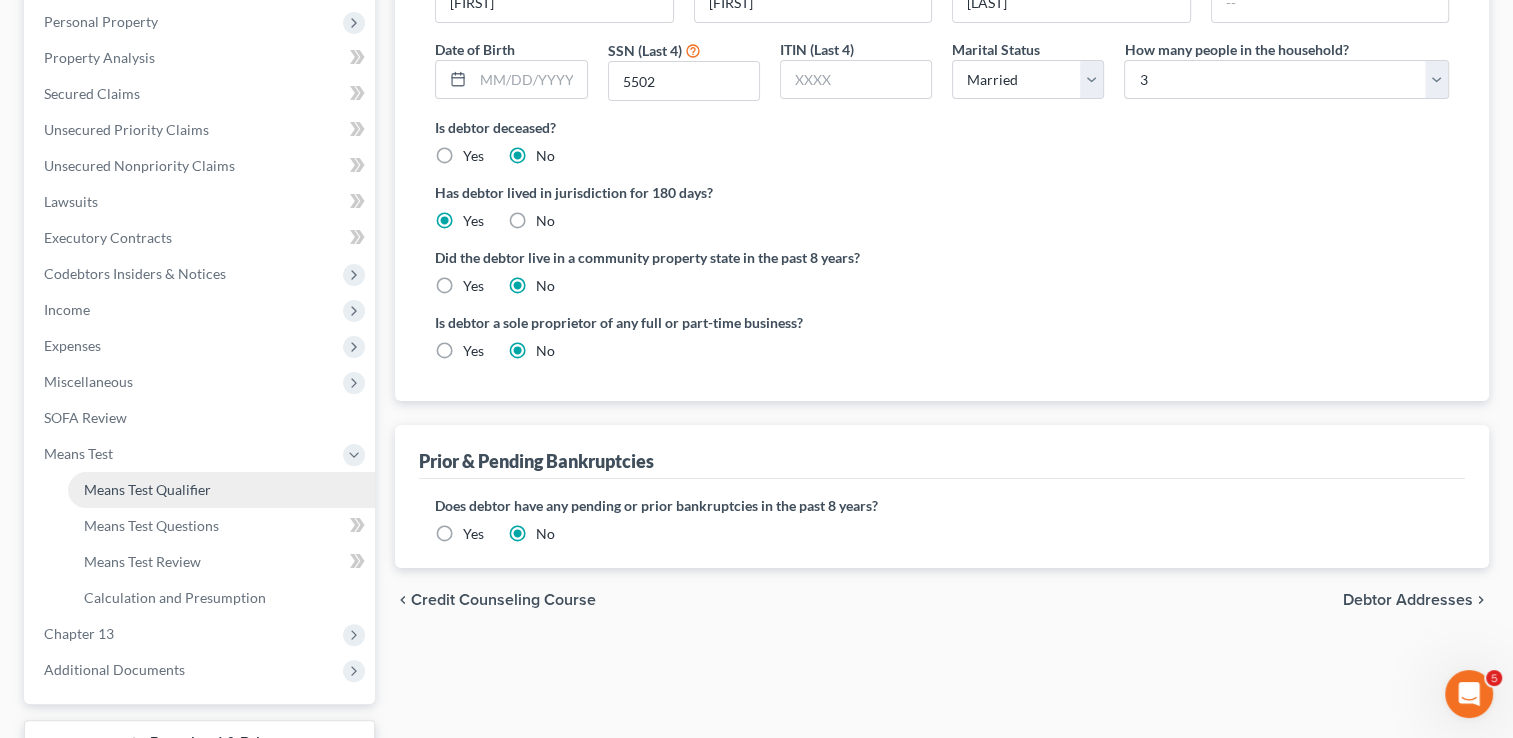 click on "Means Test Qualifier" at bounding box center [147, 489] 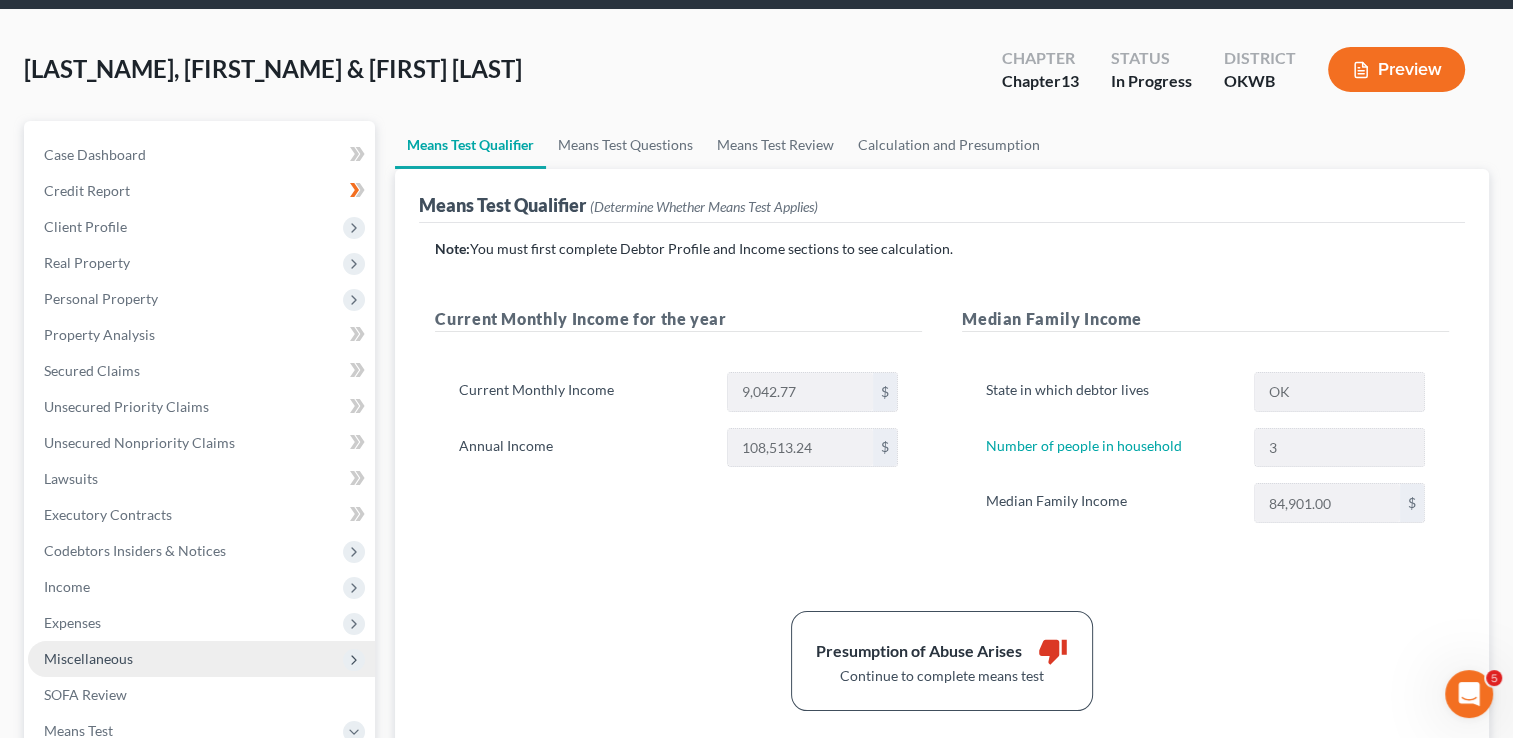 scroll, scrollTop: 200, scrollLeft: 0, axis: vertical 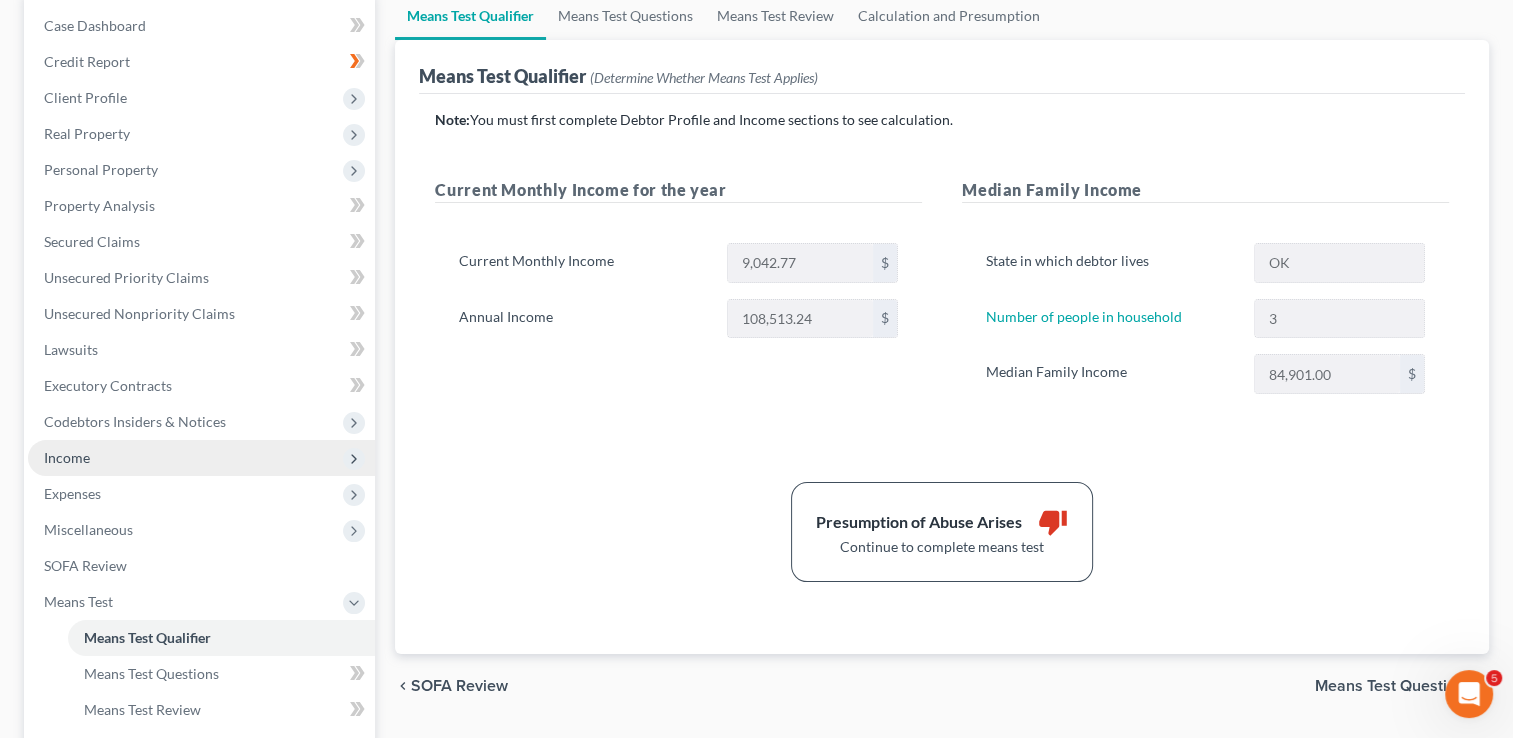 click on "Income" at bounding box center (201, 458) 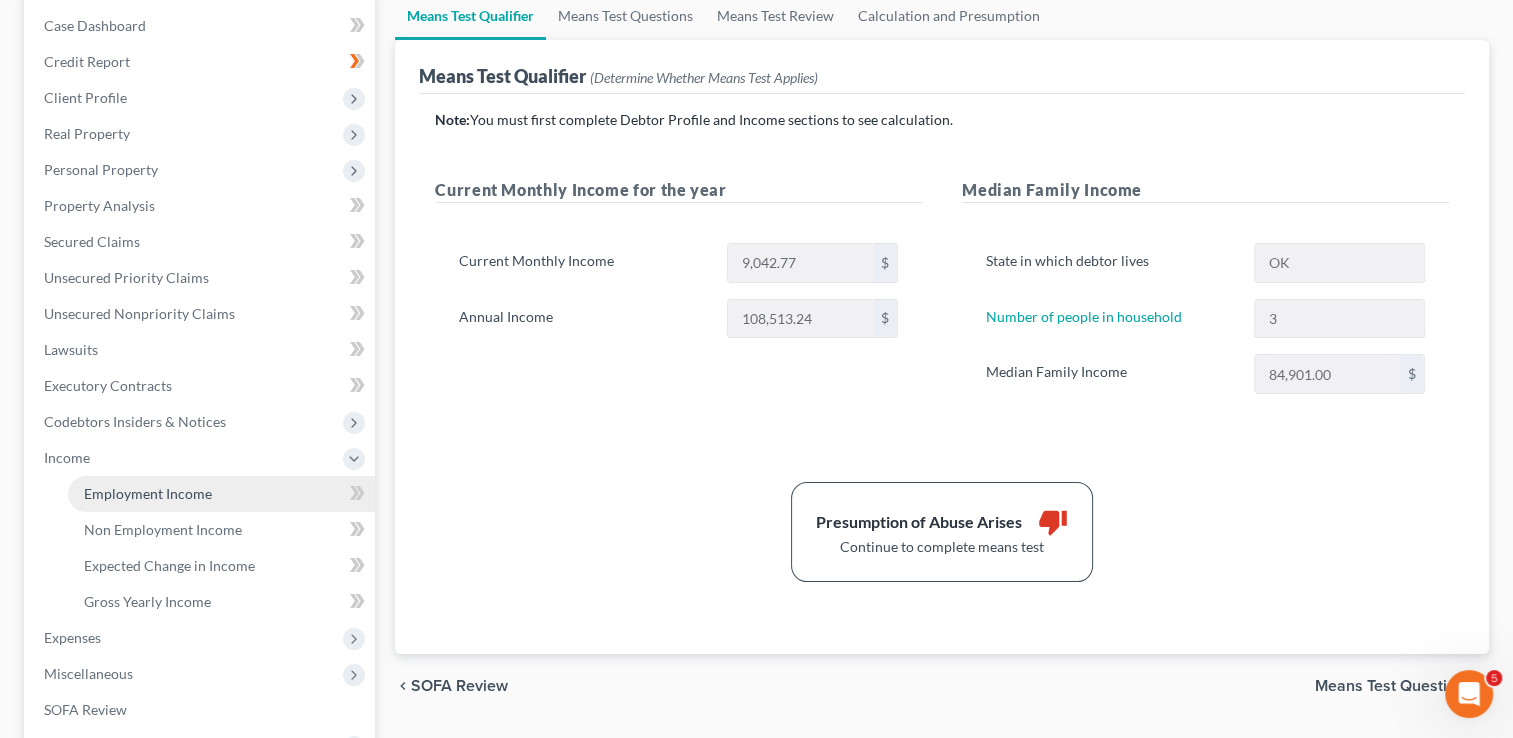 click on "Employment Income" at bounding box center (148, 493) 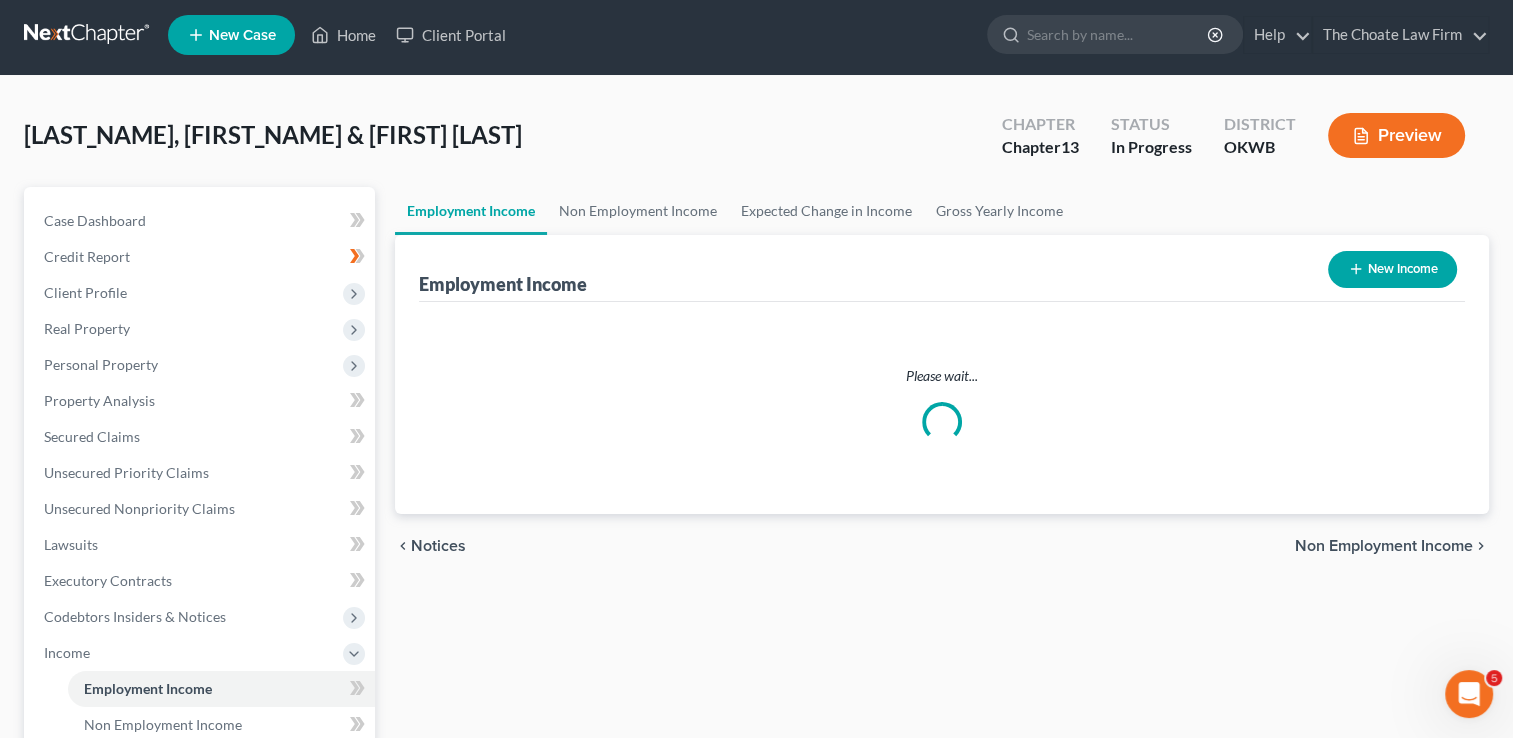 scroll, scrollTop: 0, scrollLeft: 0, axis: both 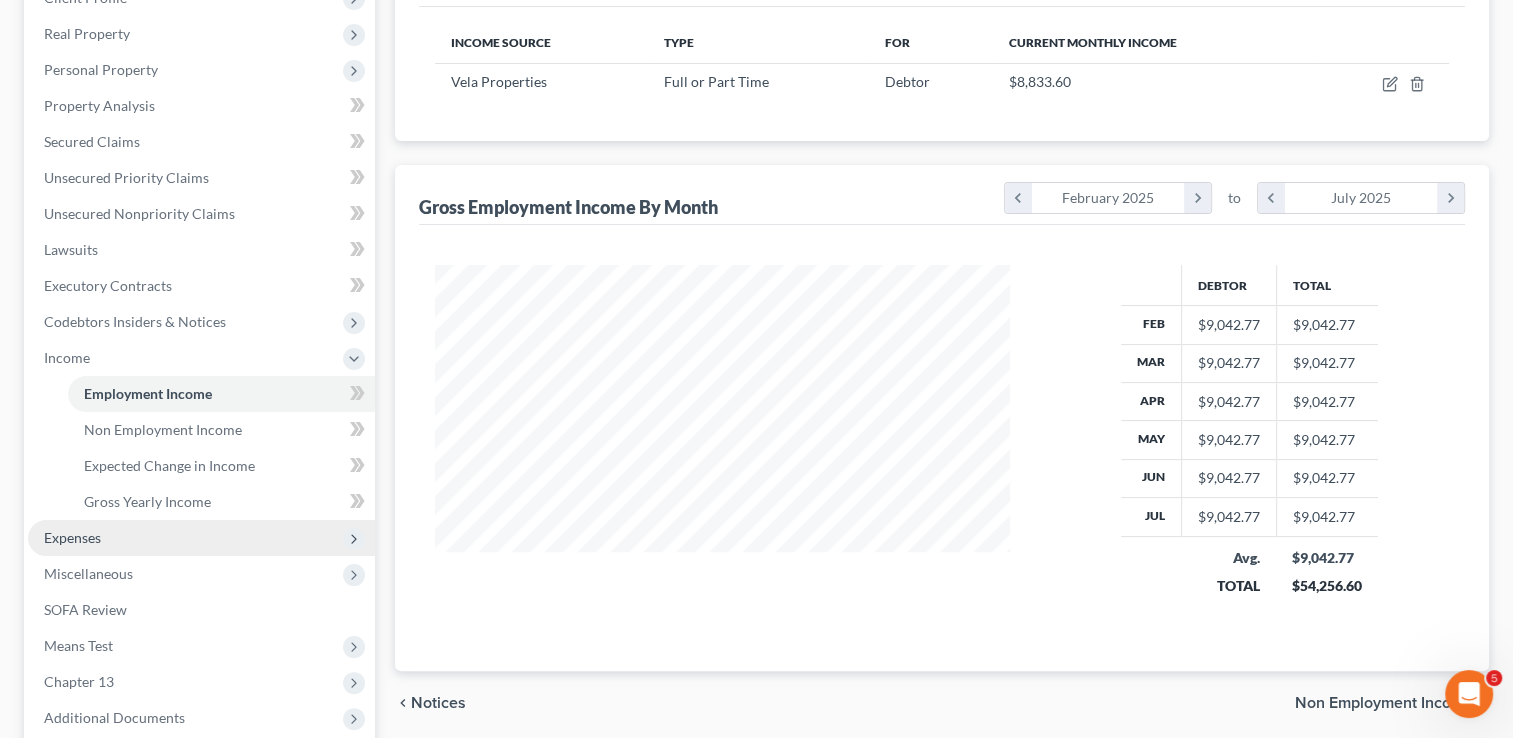click on "Expenses" at bounding box center [201, 538] 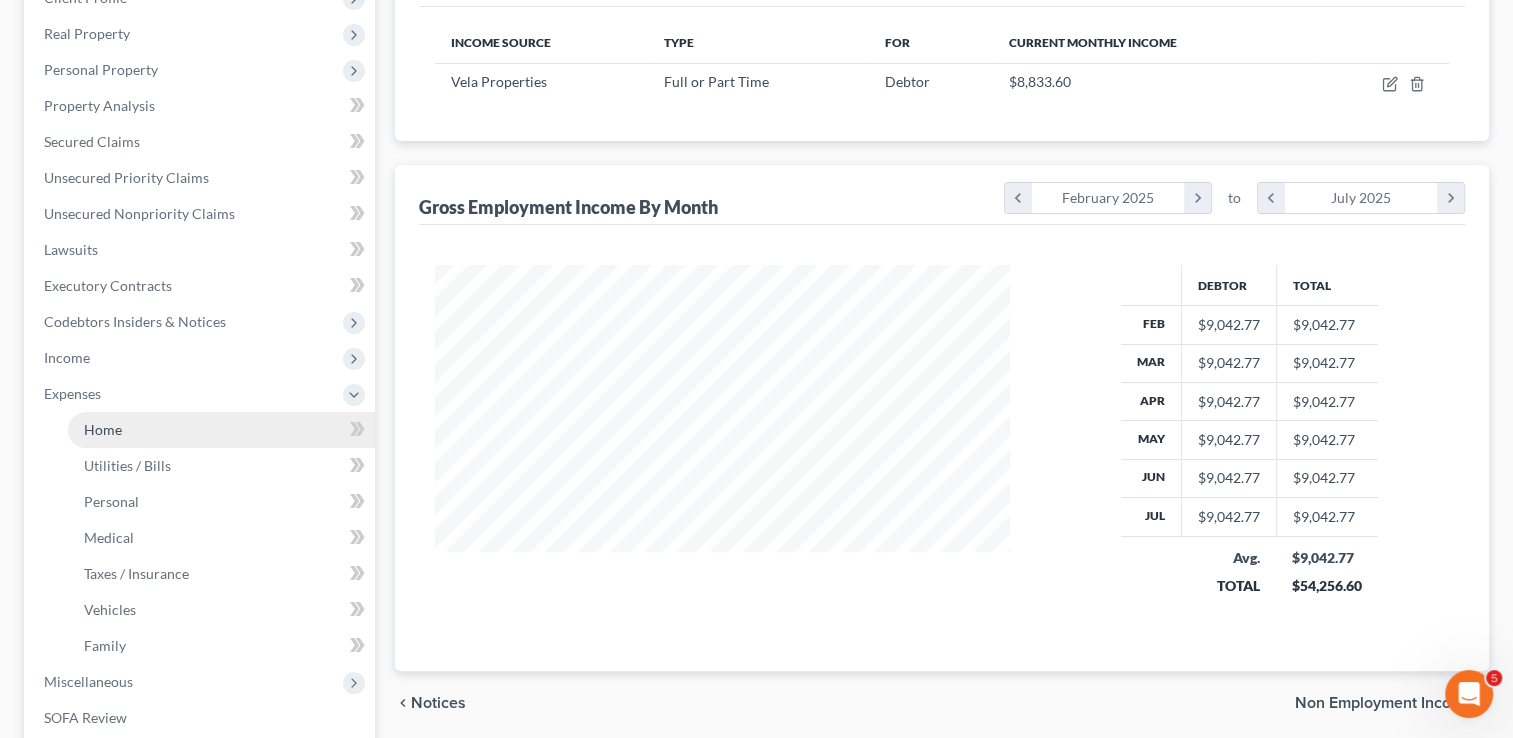 click on "Home" at bounding box center (221, 430) 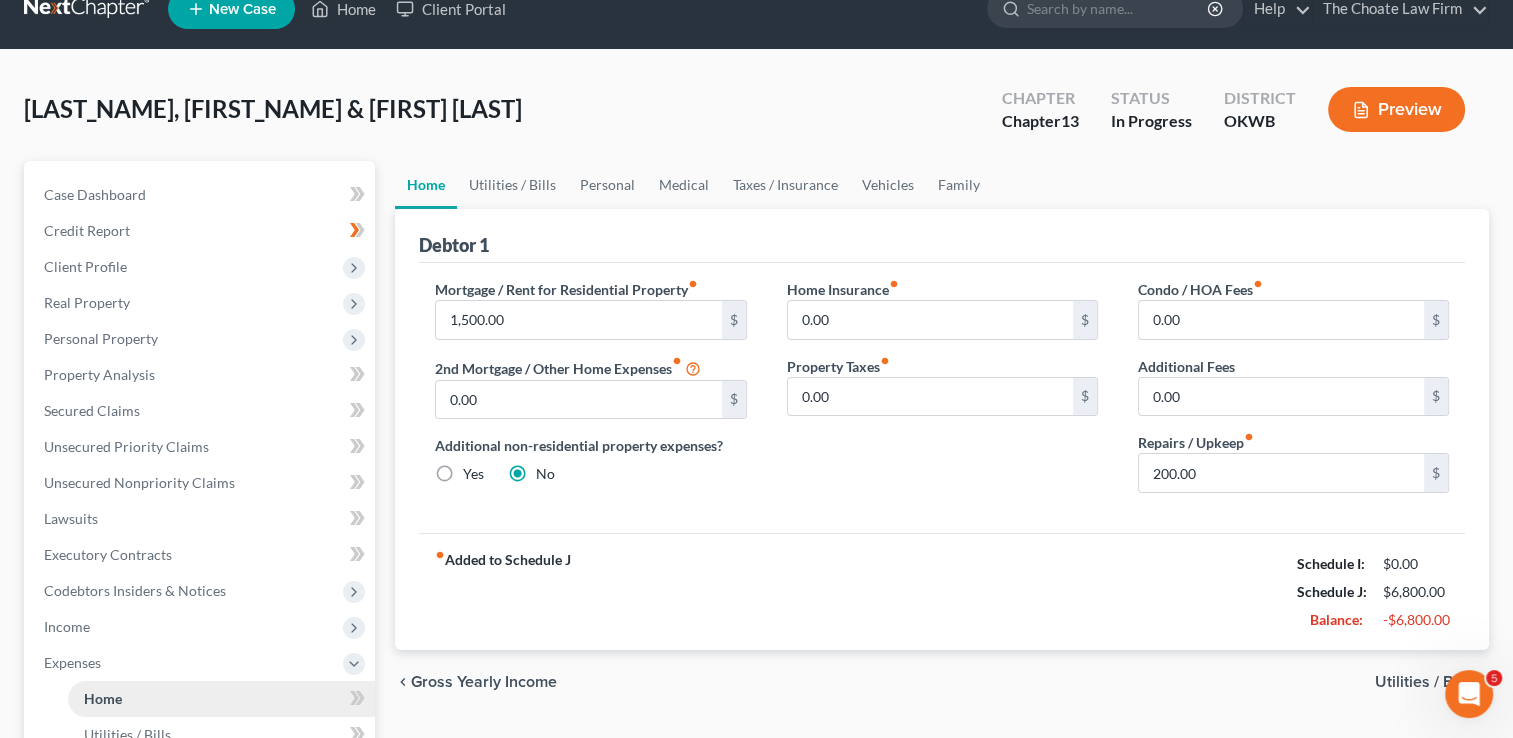 scroll, scrollTop: 0, scrollLeft: 0, axis: both 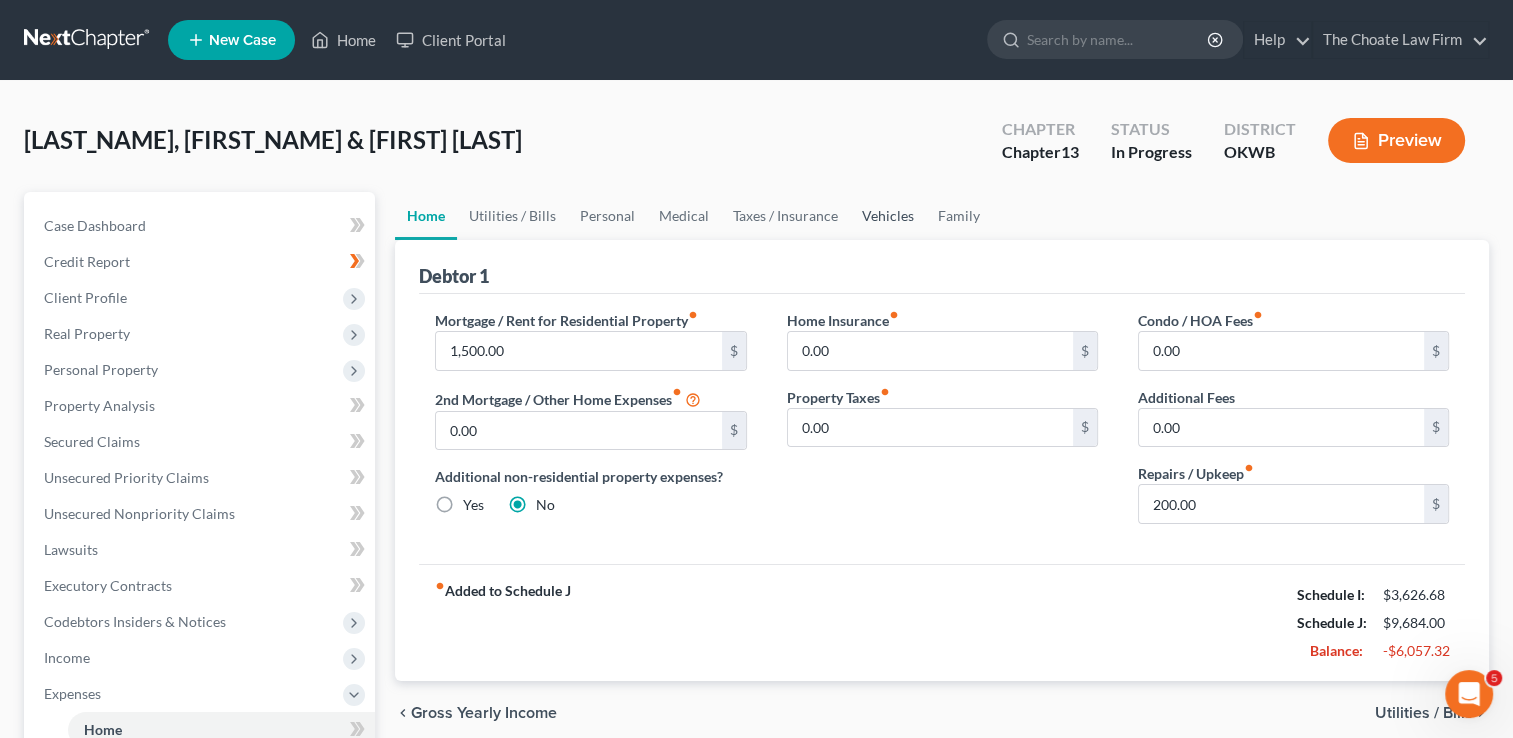 click on "Vehicles" at bounding box center [888, 216] 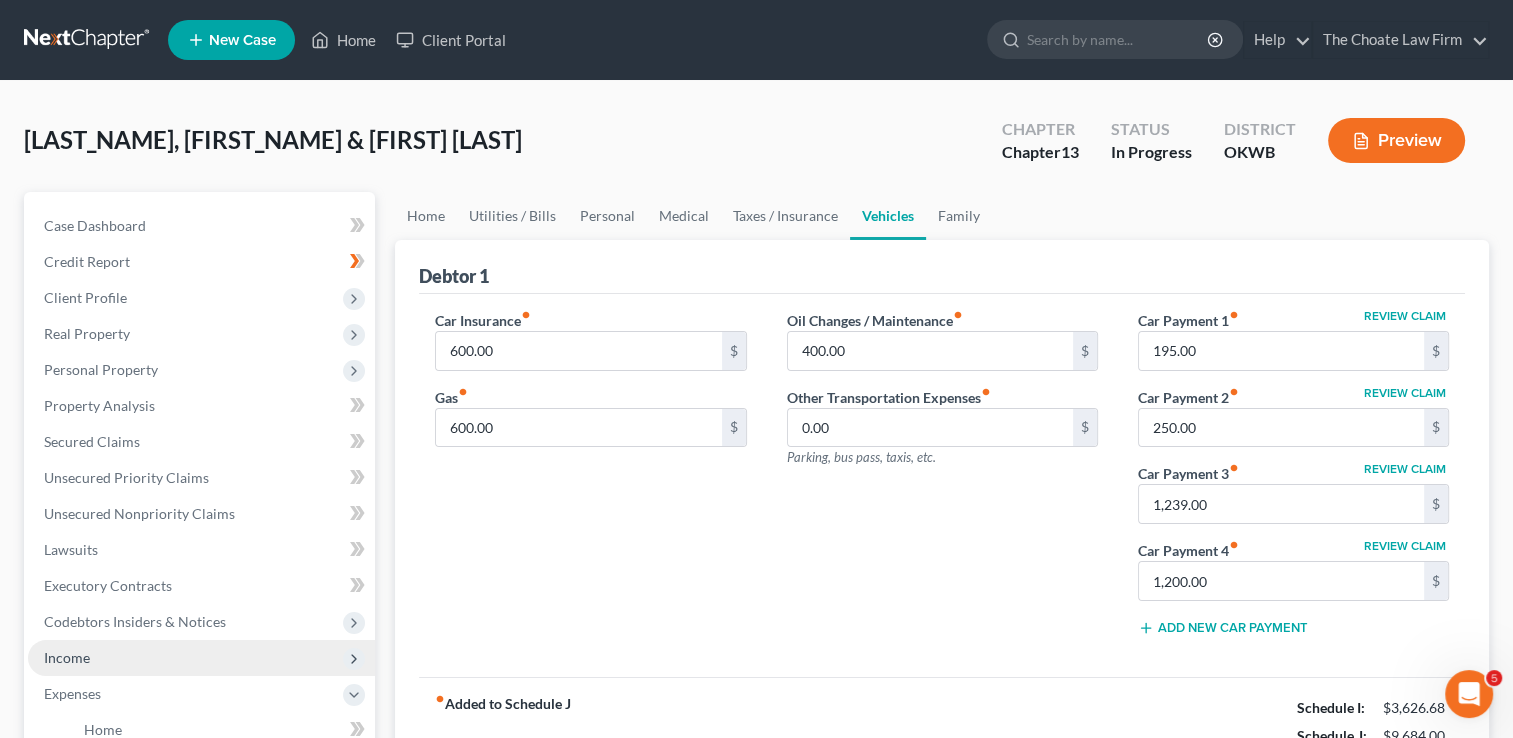 click on "Income" at bounding box center [67, 657] 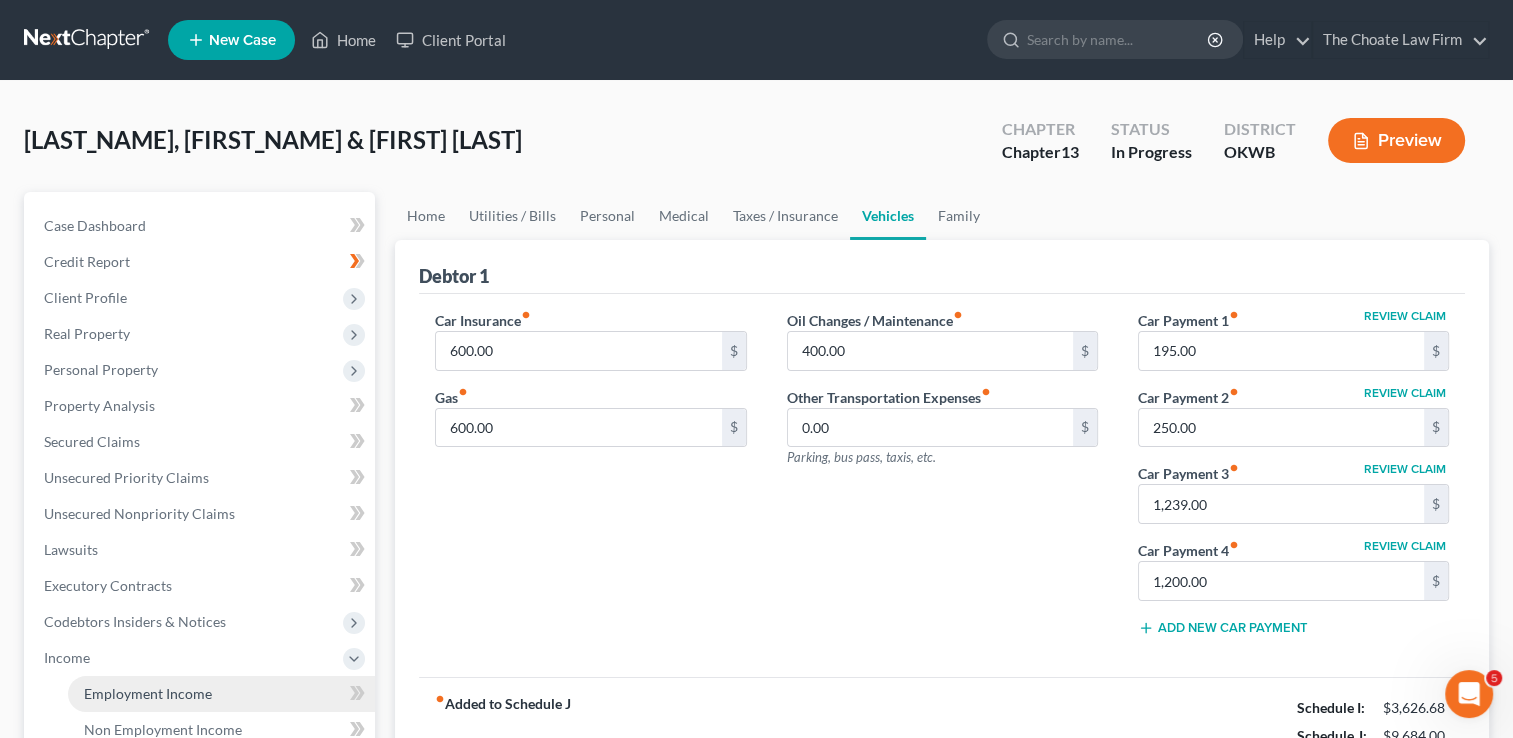 click on "Employment Income" at bounding box center [148, 693] 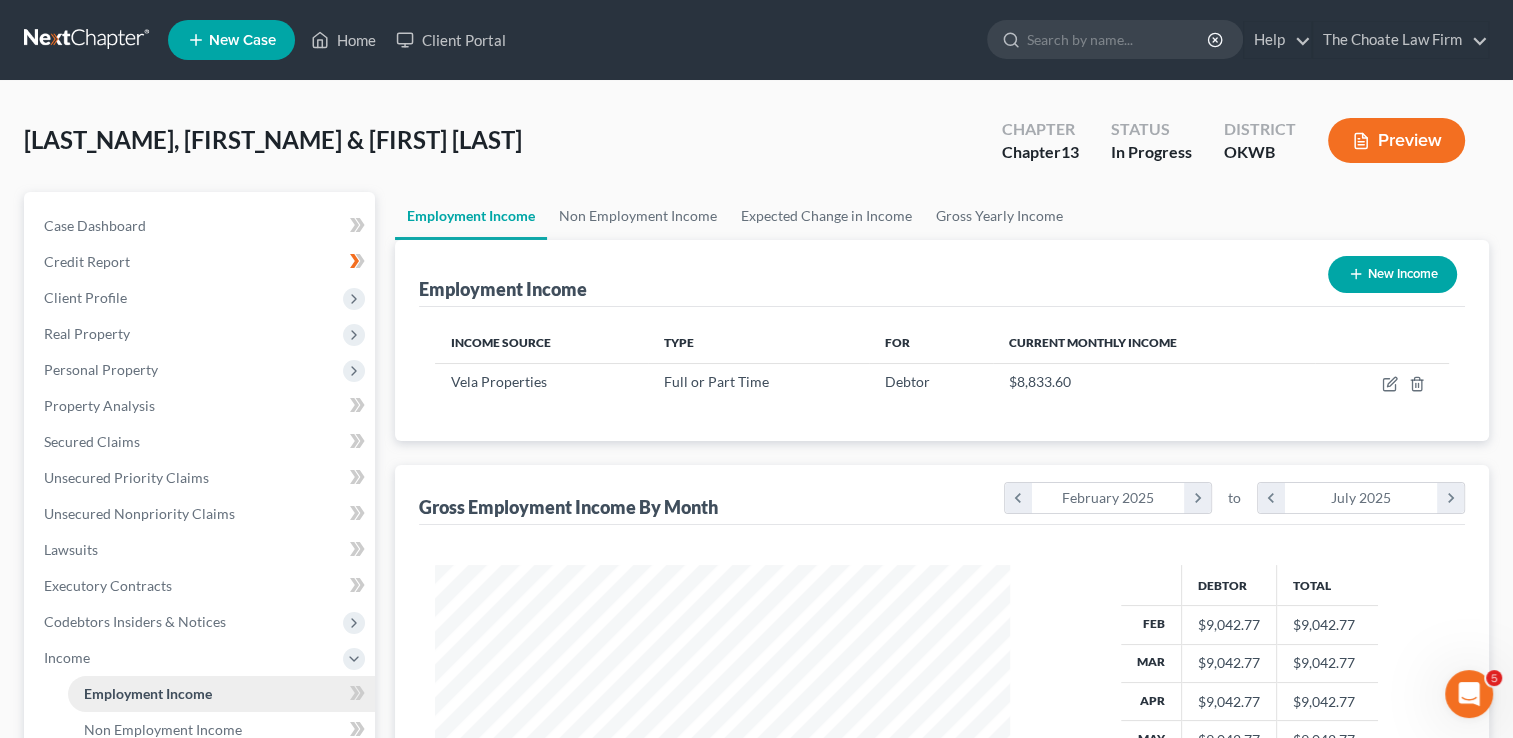 scroll, scrollTop: 999643, scrollLeft: 999385, axis: both 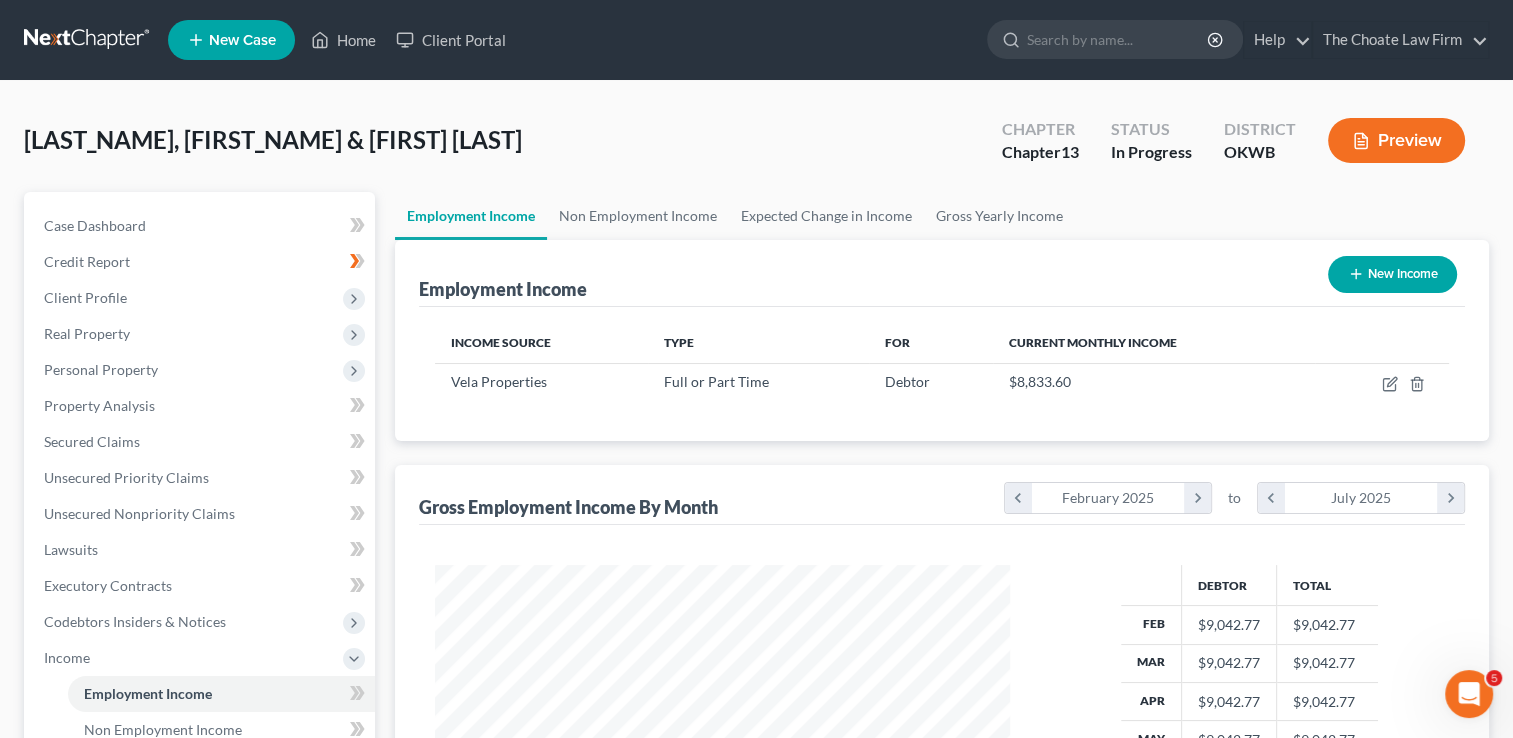 click on "New Income" at bounding box center (1392, 274) 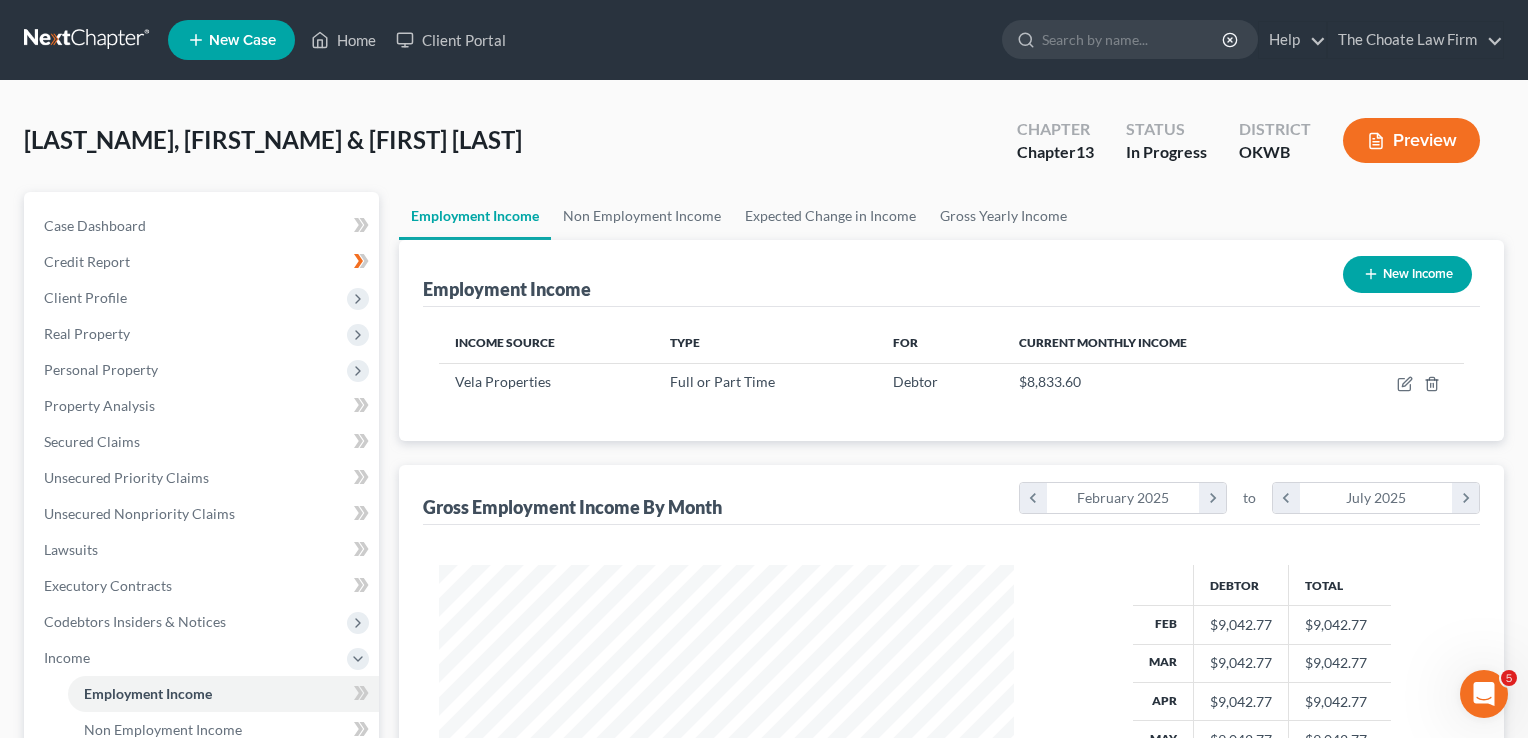 select on "0" 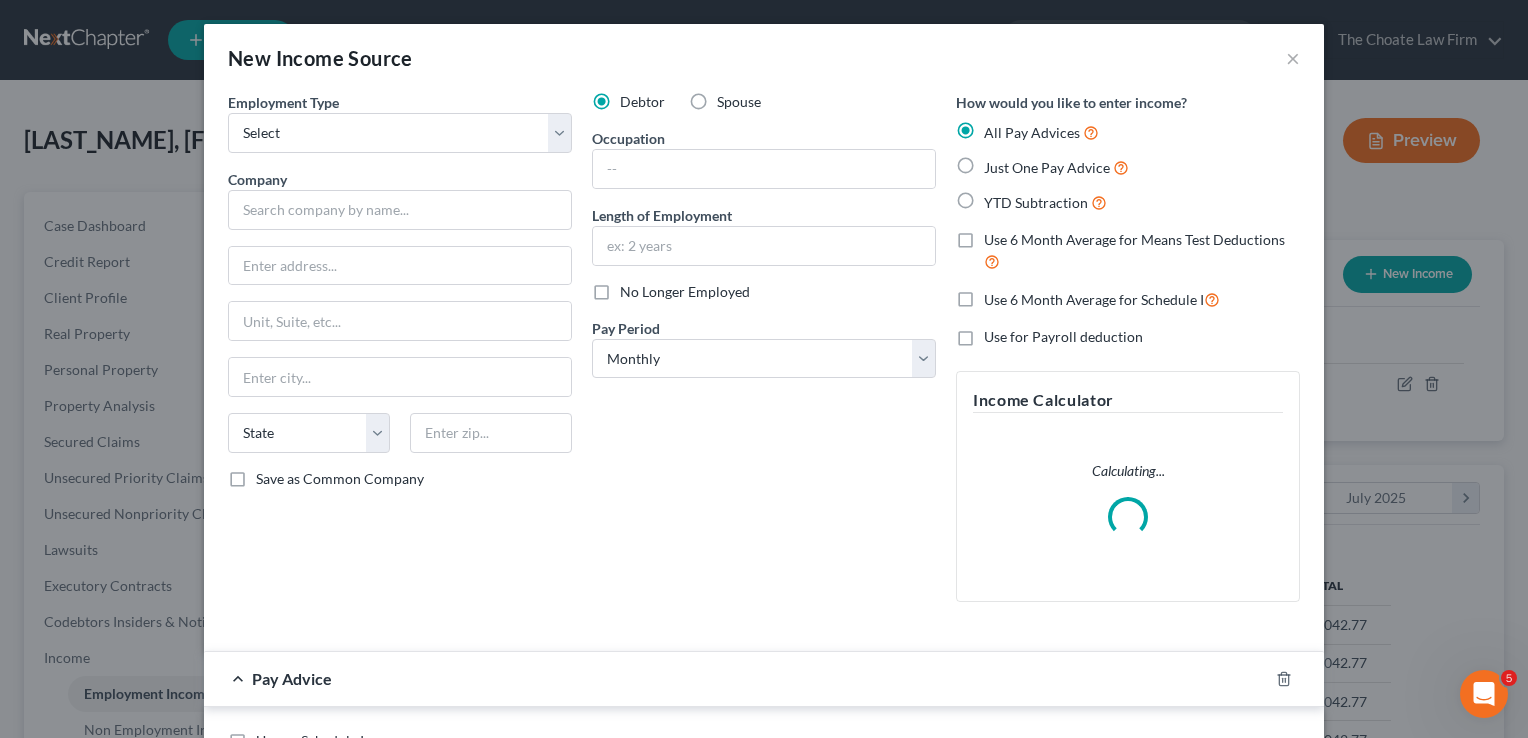 scroll, scrollTop: 999643, scrollLeft: 999378, axis: both 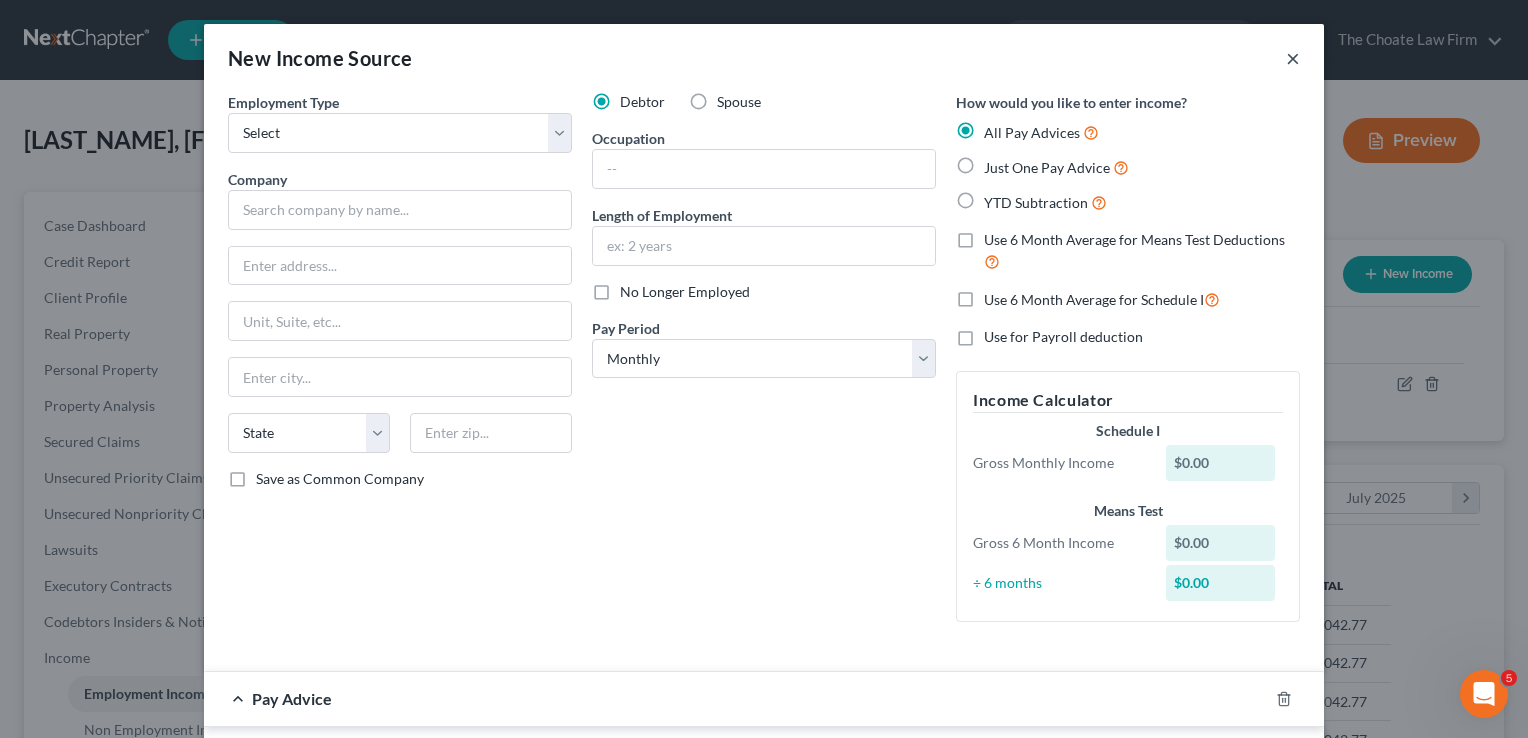 click on "×" at bounding box center (1293, 58) 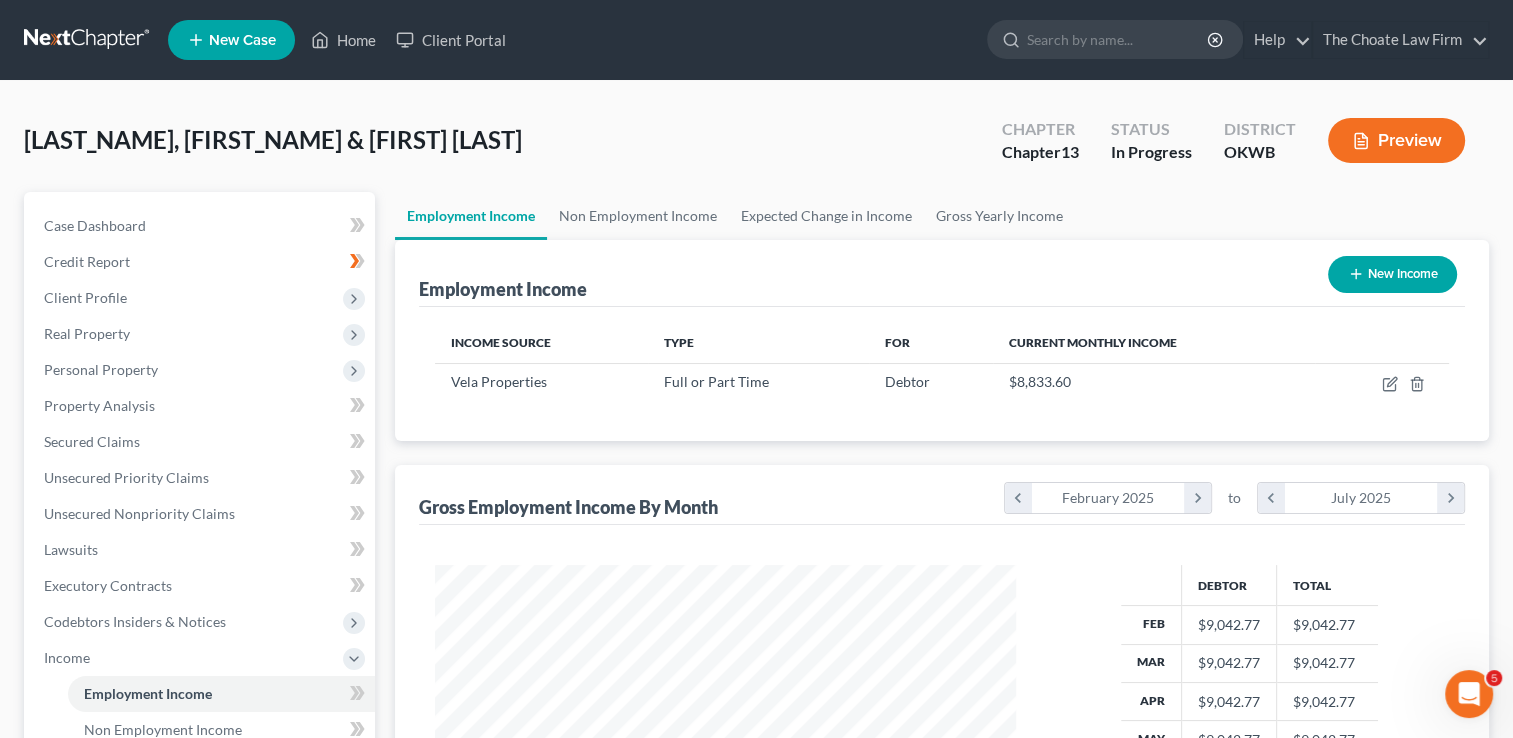 scroll, scrollTop: 356, scrollLeft: 615, axis: both 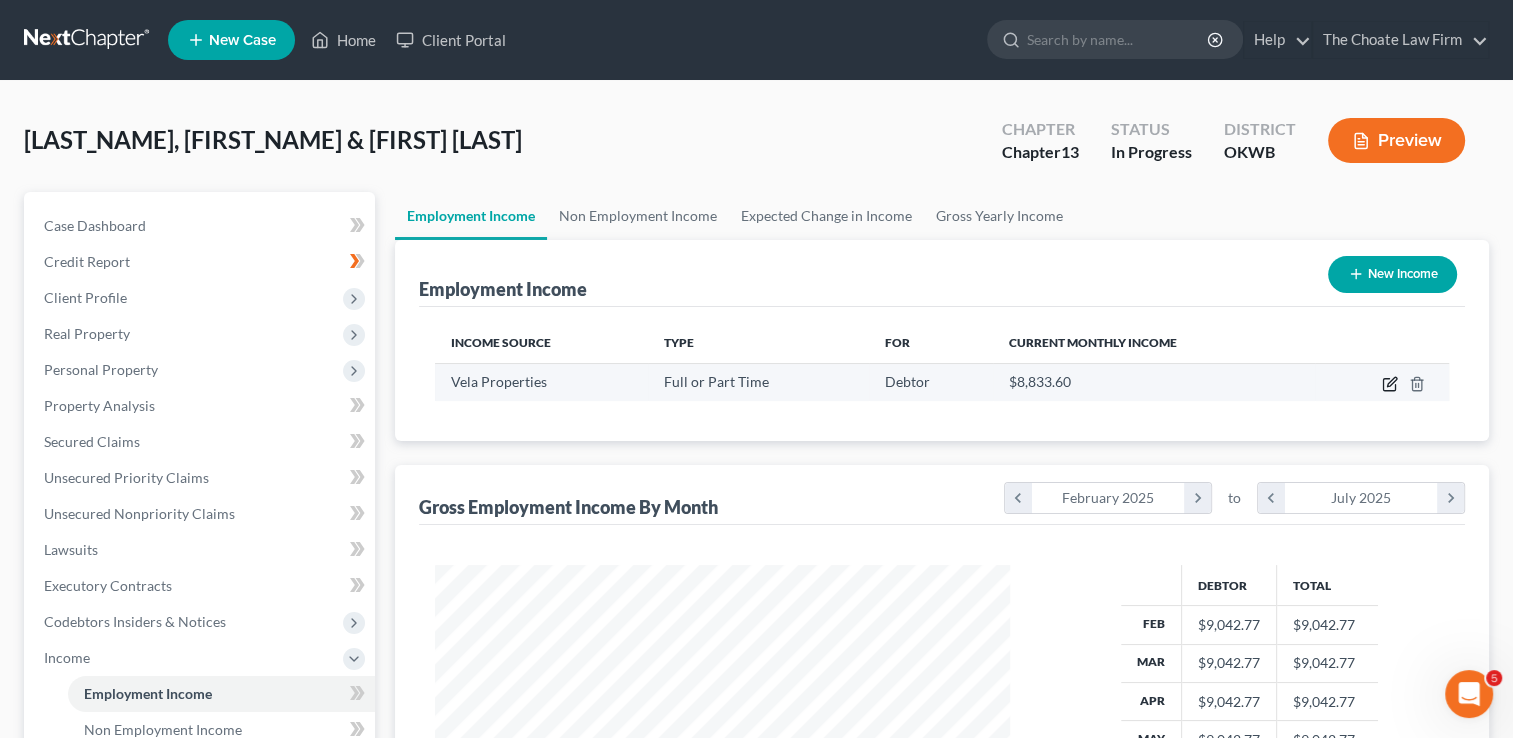 click 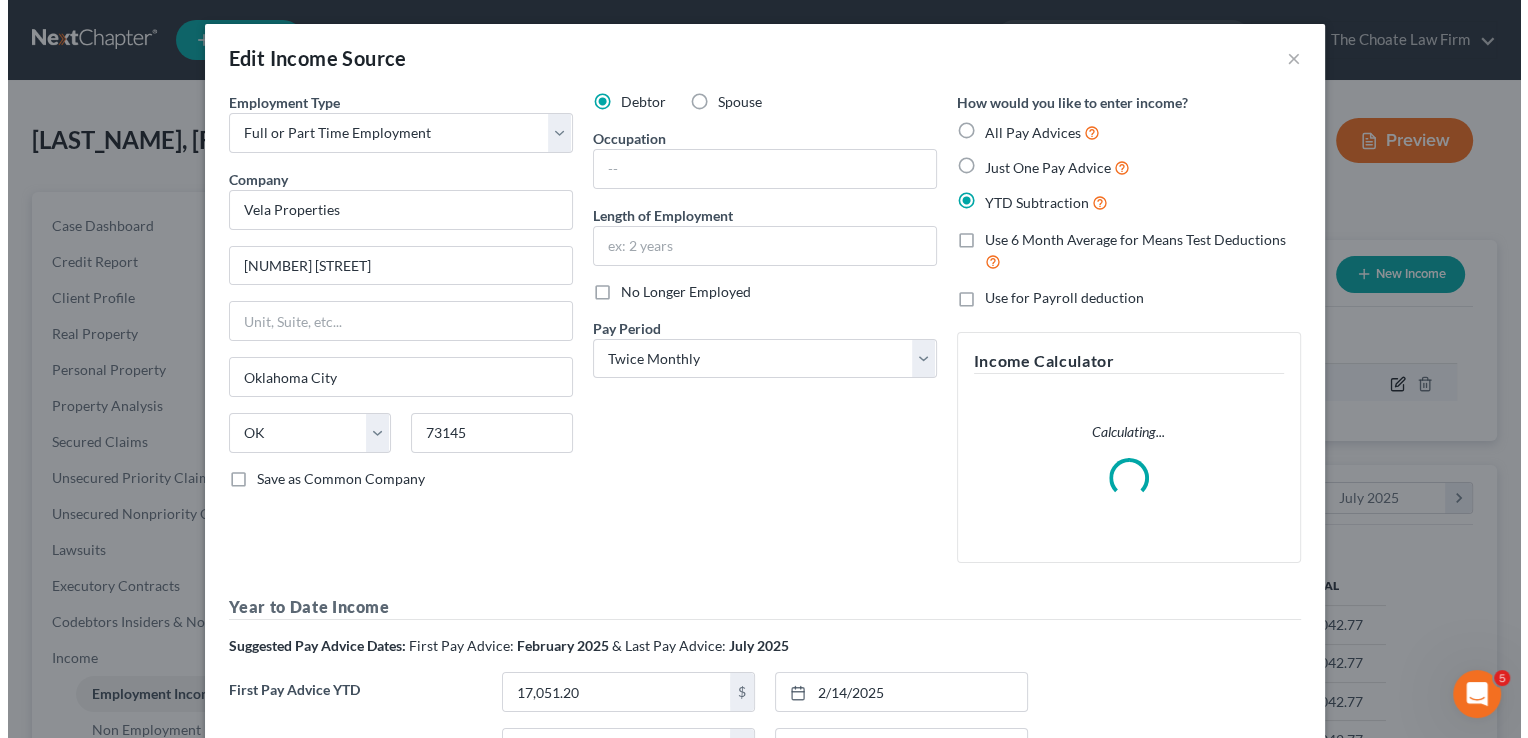 scroll, scrollTop: 999643, scrollLeft: 999378, axis: both 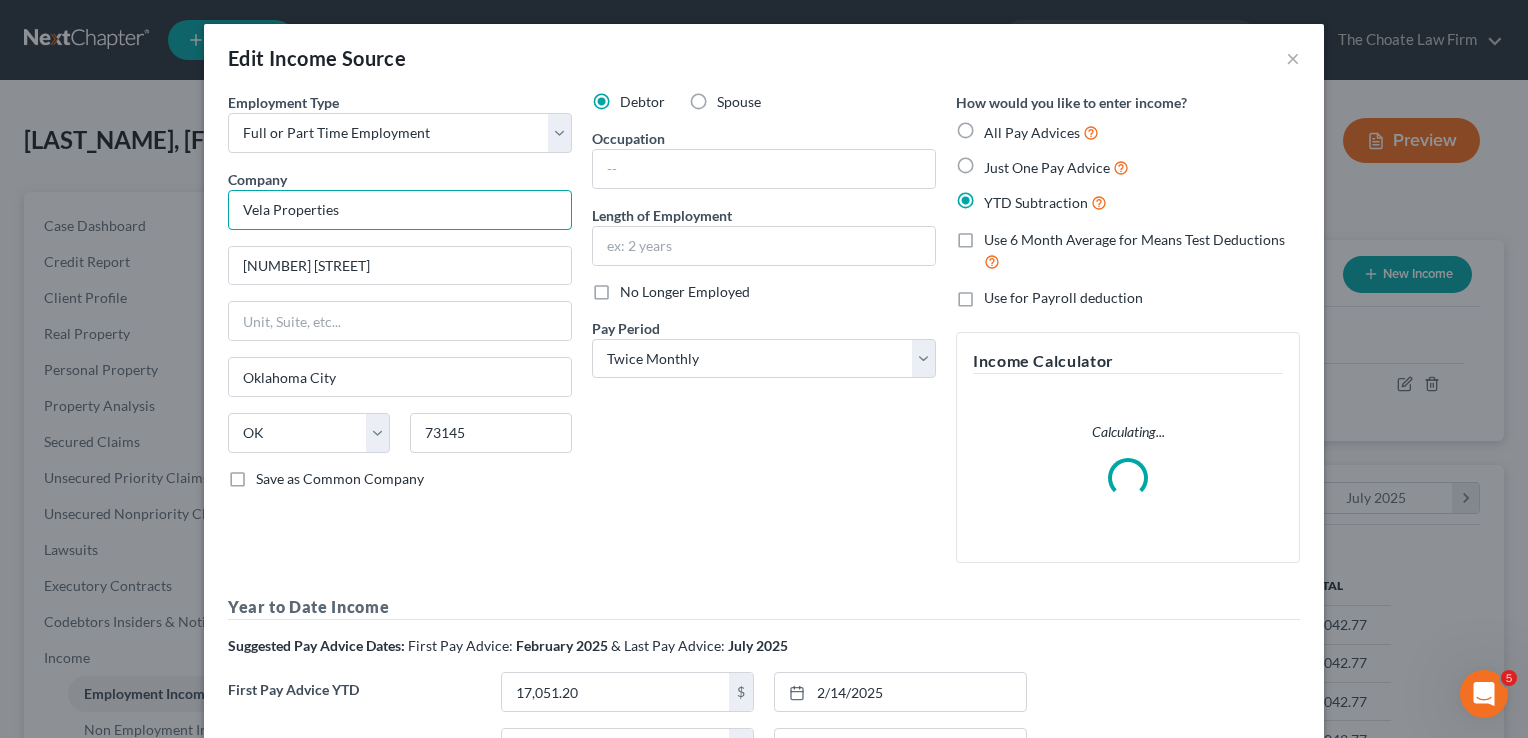drag, startPoint x: 332, startPoint y: 208, endPoint x: 228, endPoint y: 228, distance: 105.90562 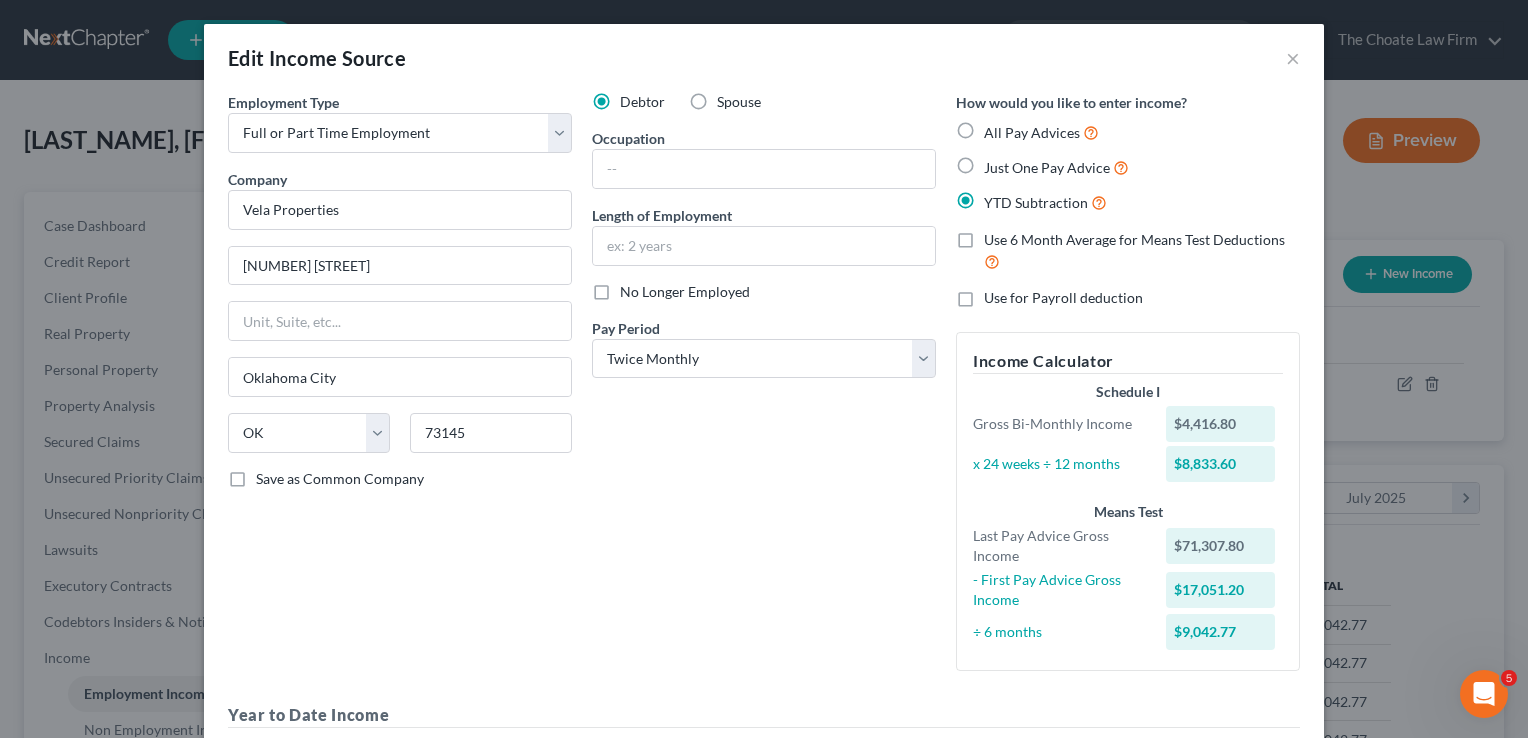 click on "Debtor Spouse Occupation Length of Employment No Longer Employed
Pay Period
*
Select Monthly Twice Monthly Every Other Week Weekly" at bounding box center [764, 389] 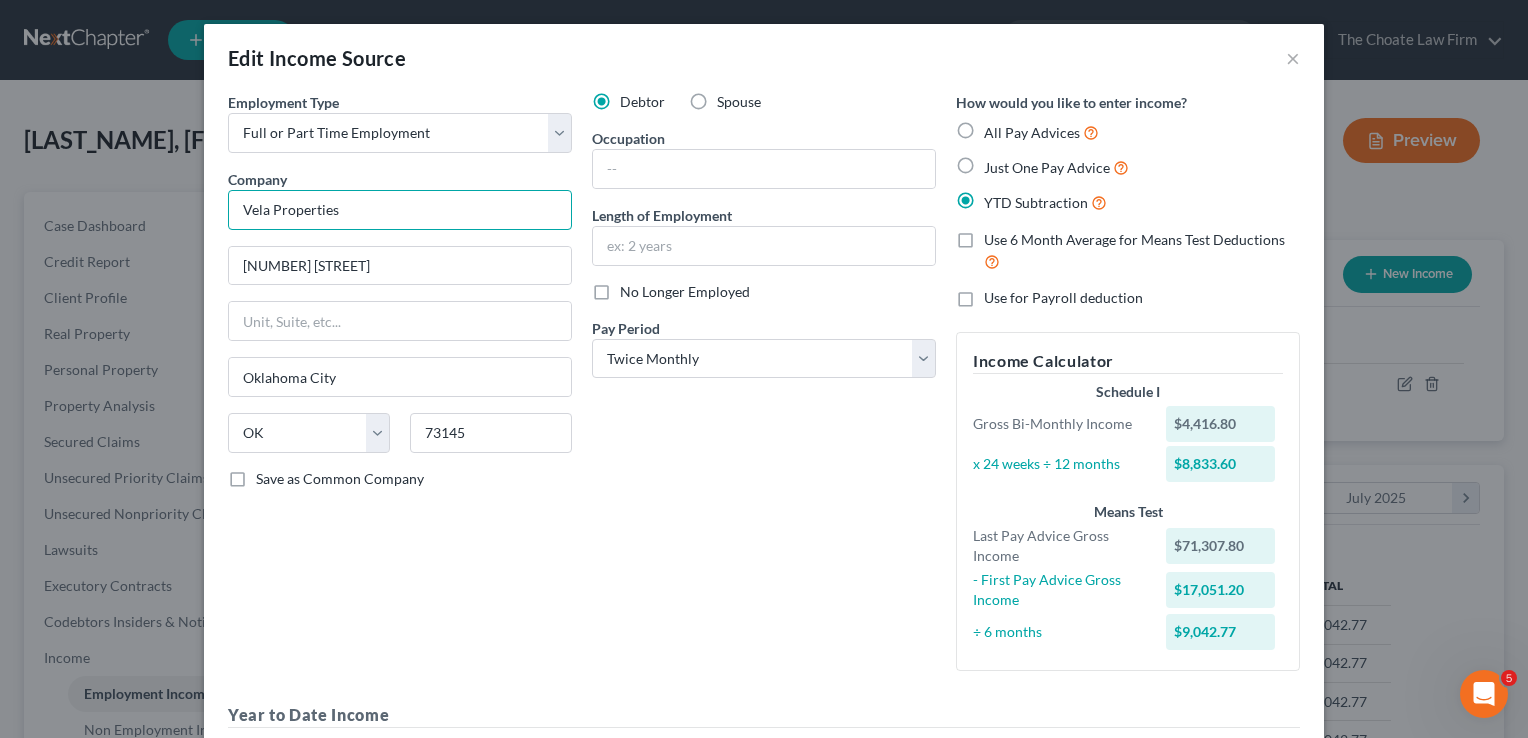 drag, startPoint x: 284, startPoint y: 205, endPoint x: 192, endPoint y: 213, distance: 92.34717 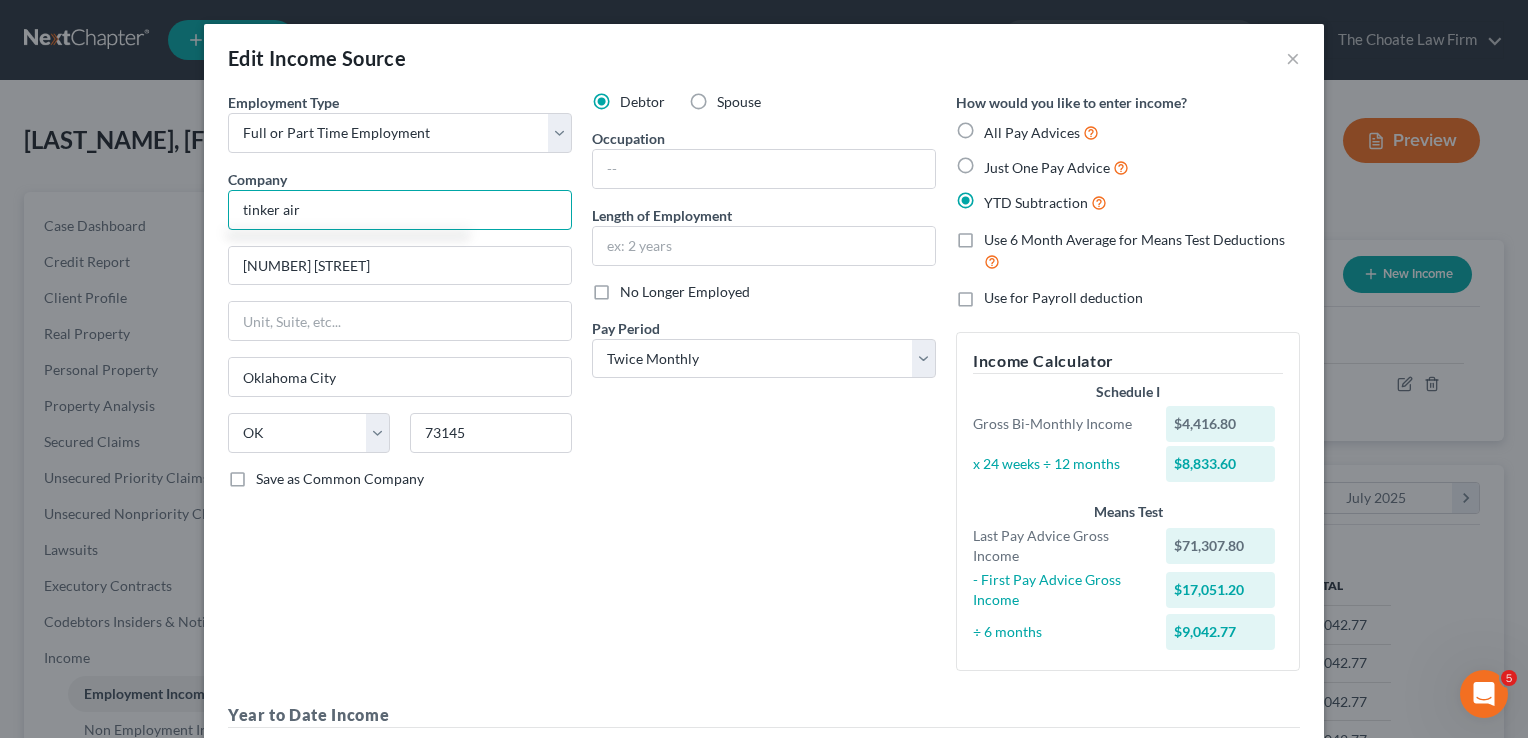 type on "Tinker Air Force Base" 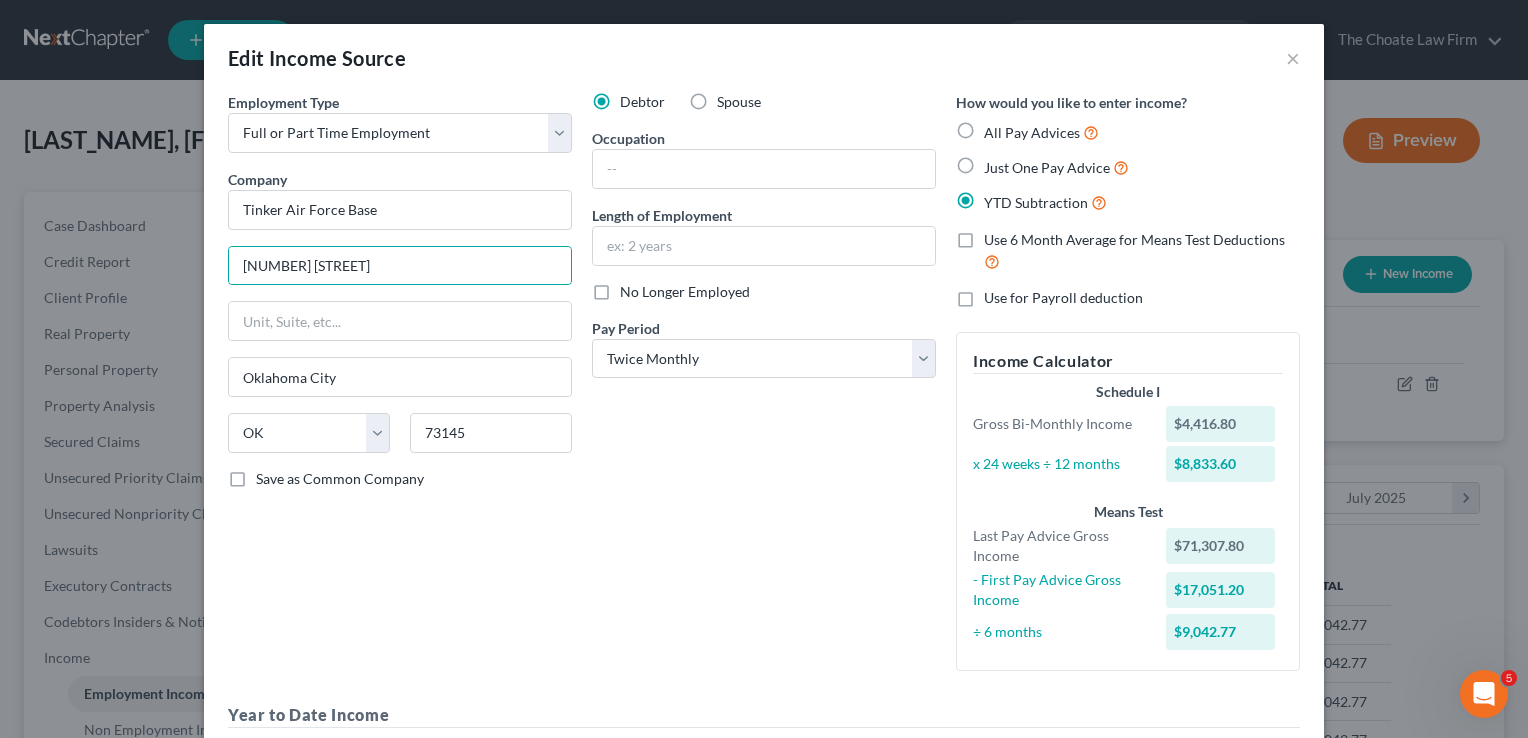 click on "Debtor Spouse Occupation Length of Employment No Longer Employed
Pay Period
*
Select Monthly Twice Monthly Every Other Week Weekly" at bounding box center [764, 389] 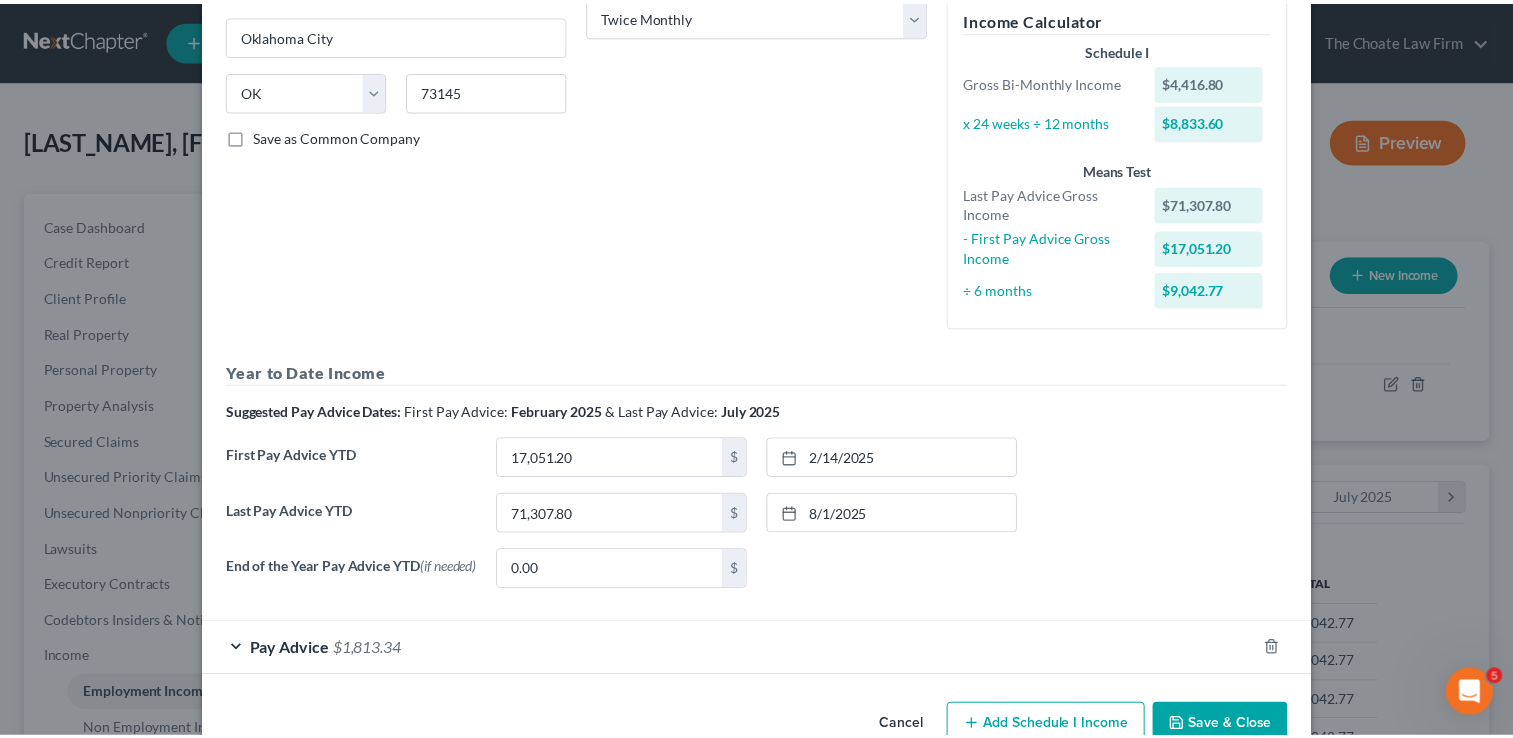 scroll, scrollTop: 392, scrollLeft: 0, axis: vertical 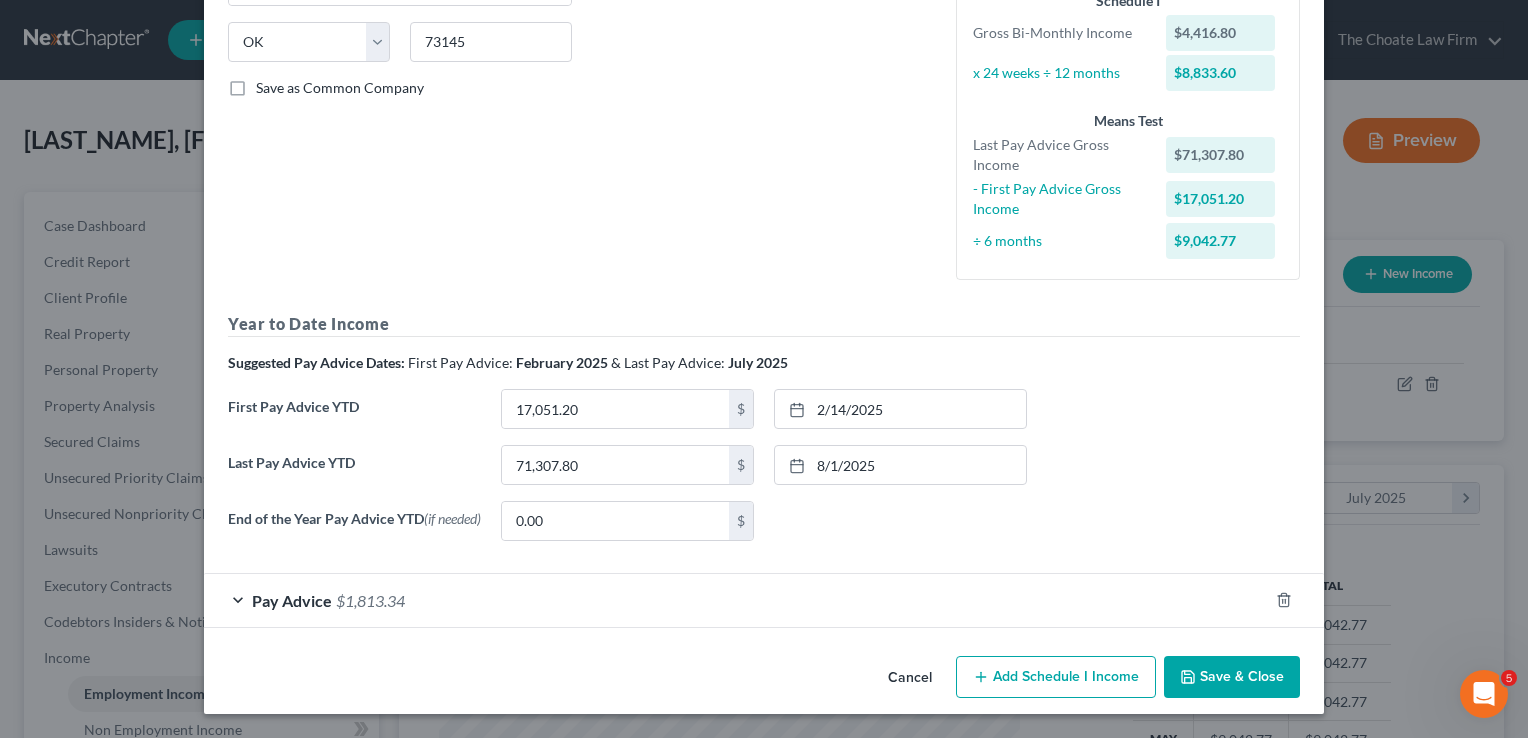 click on "Save & Close" at bounding box center [1232, 677] 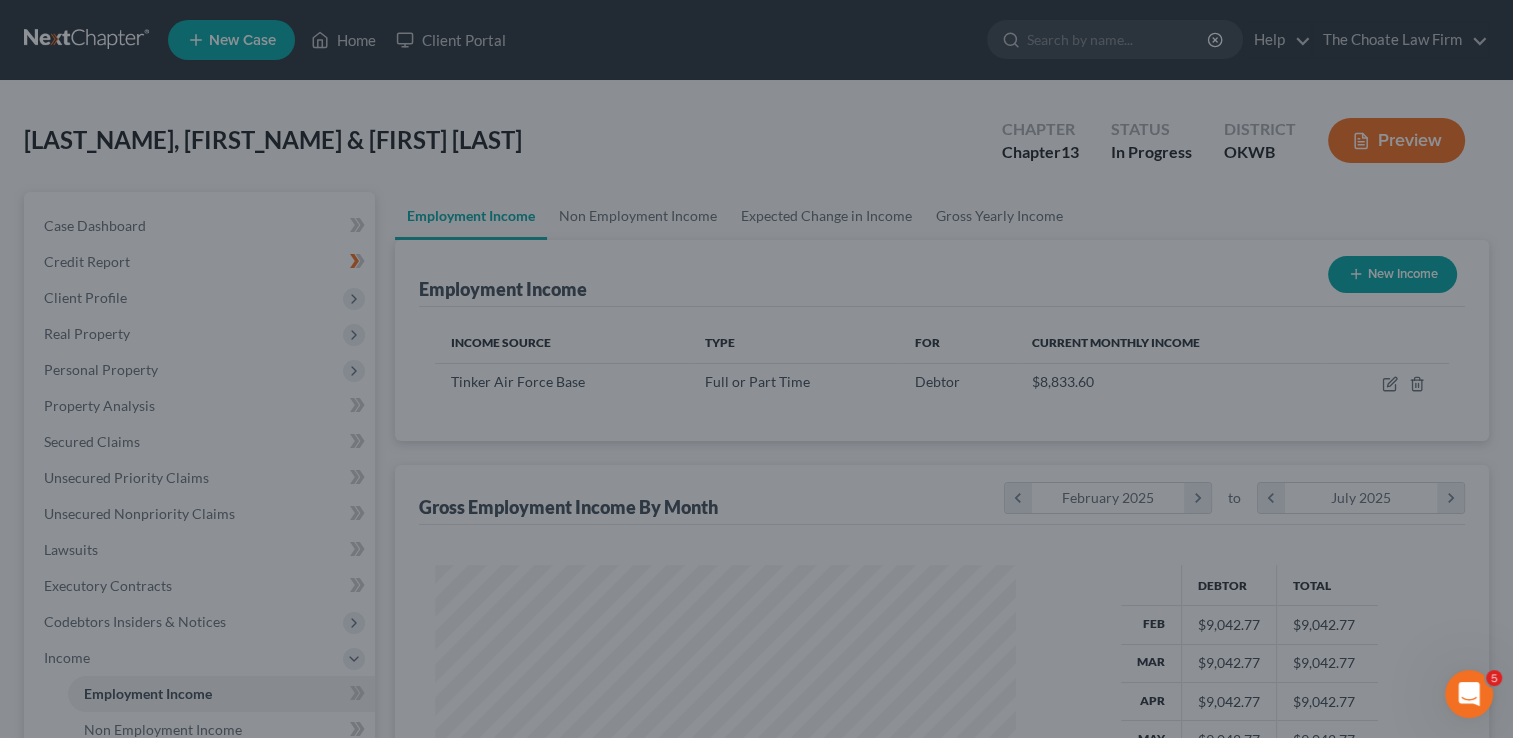 scroll, scrollTop: 356, scrollLeft: 615, axis: both 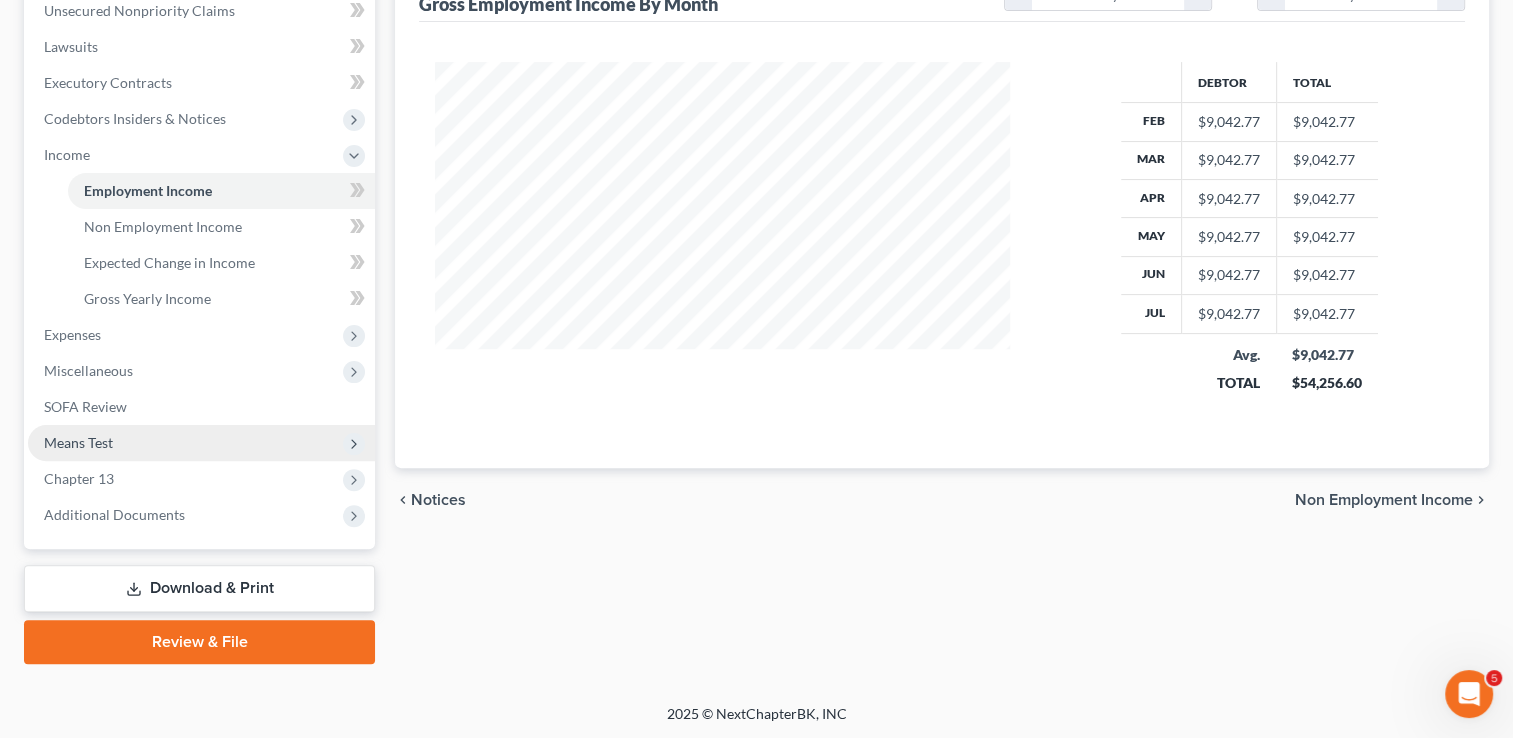 click on "Means Test" at bounding box center (78, 442) 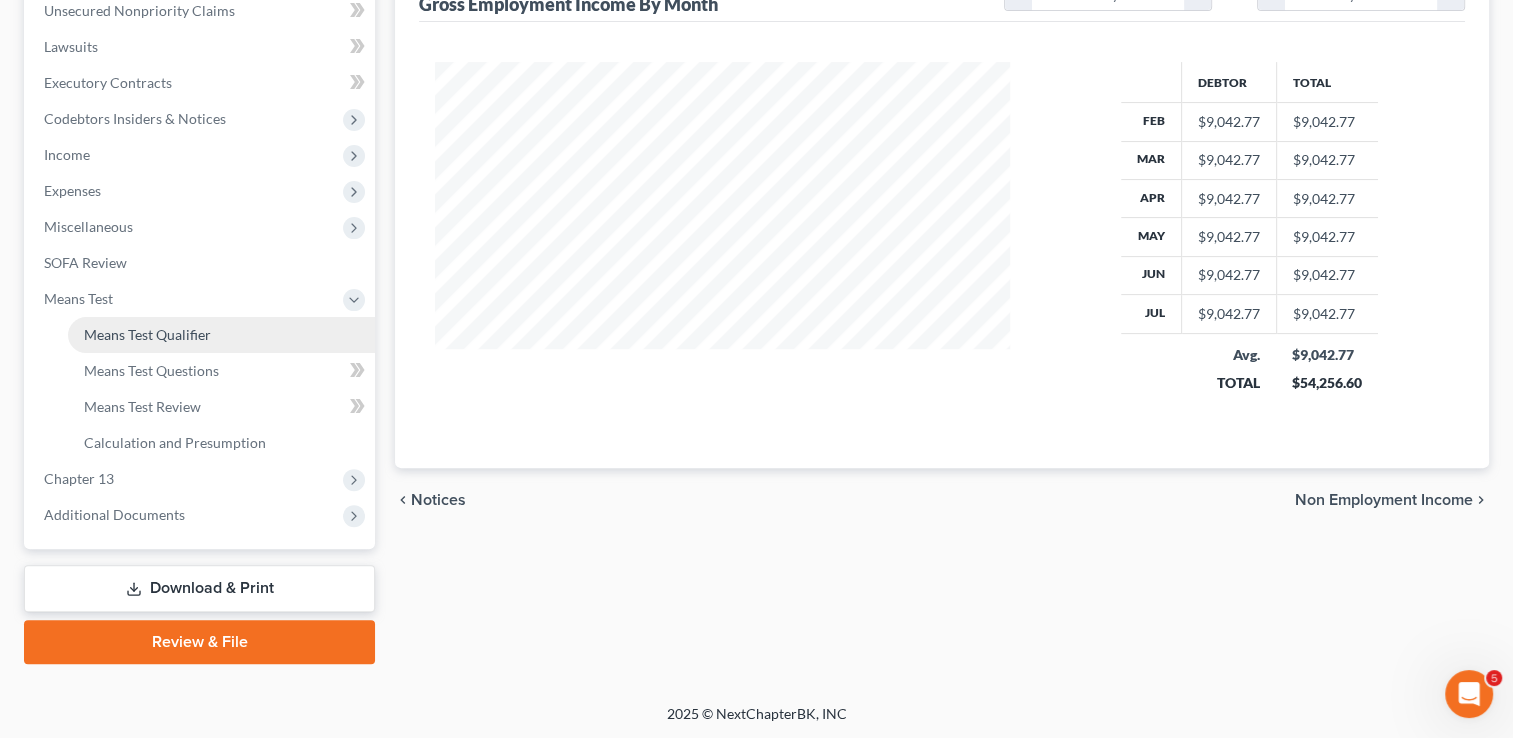 click on "Means Test Qualifier" at bounding box center [147, 334] 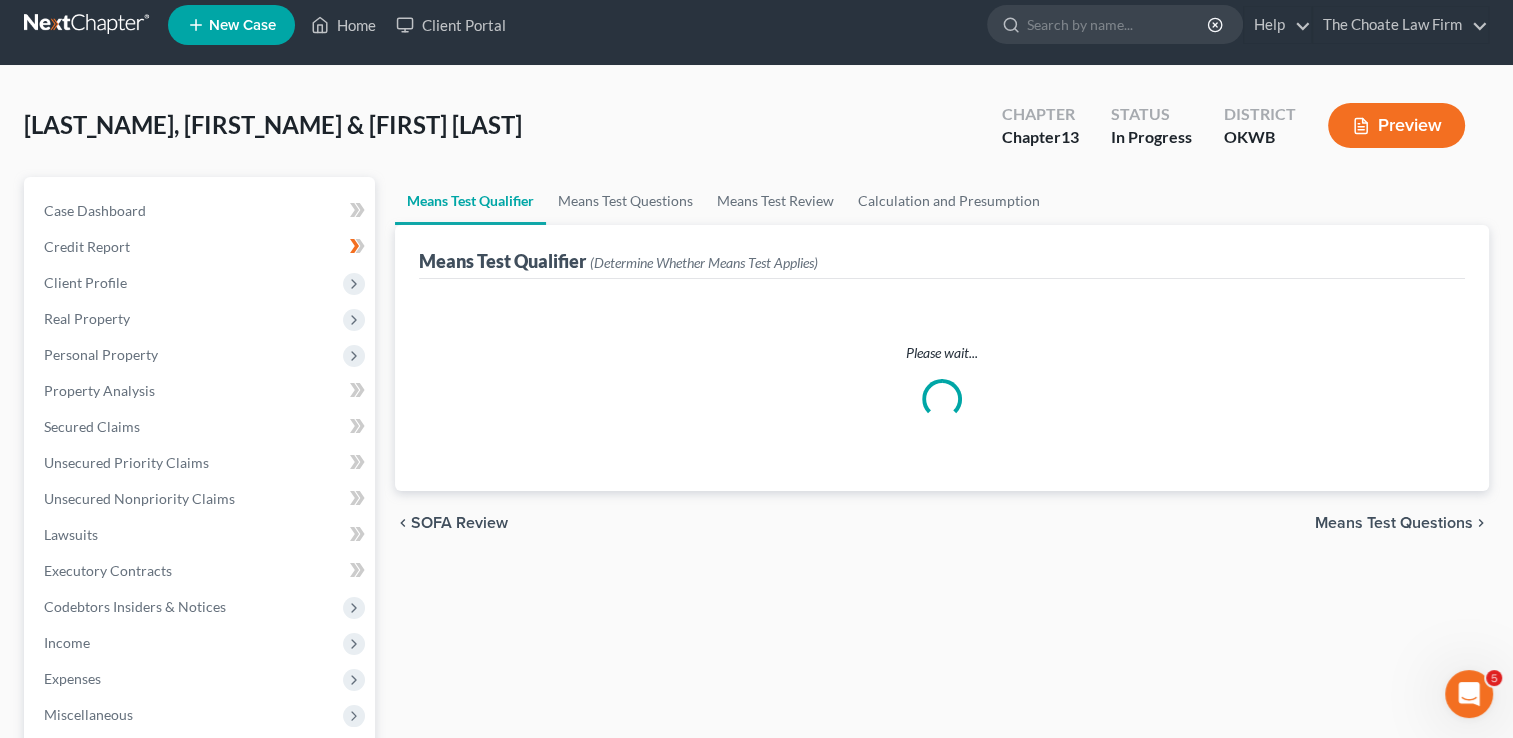 scroll, scrollTop: 0, scrollLeft: 0, axis: both 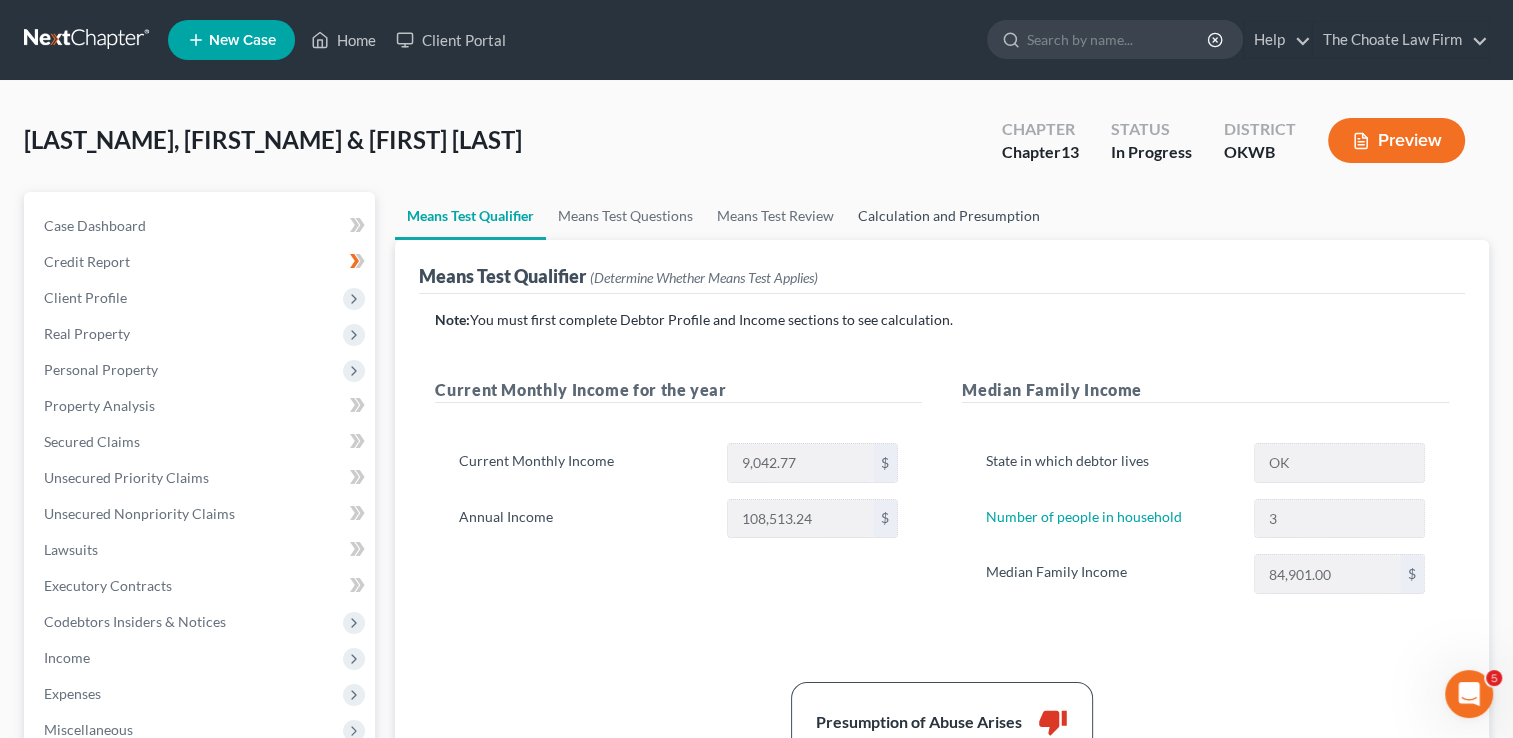 click on "Calculation and Presumption" at bounding box center (949, 216) 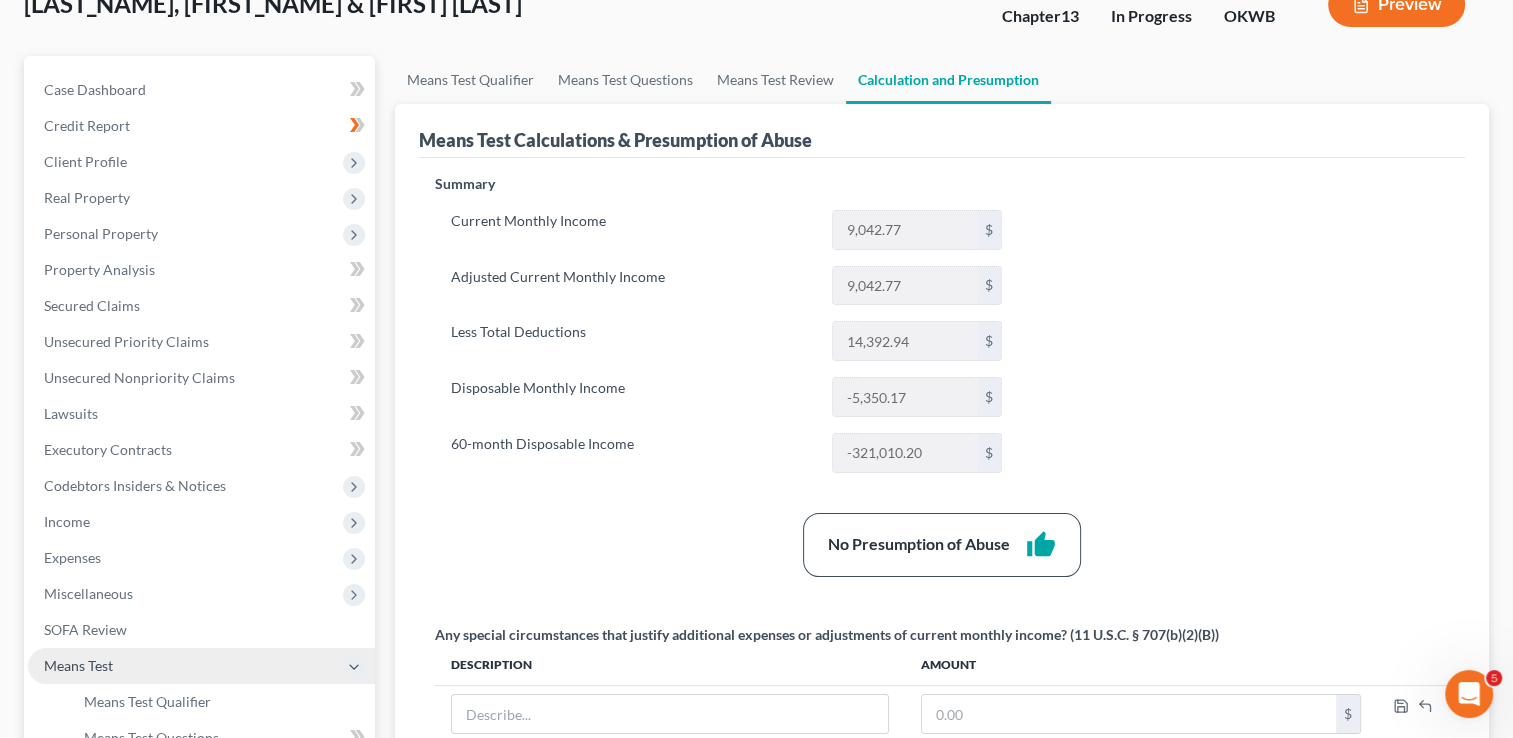scroll, scrollTop: 200, scrollLeft: 0, axis: vertical 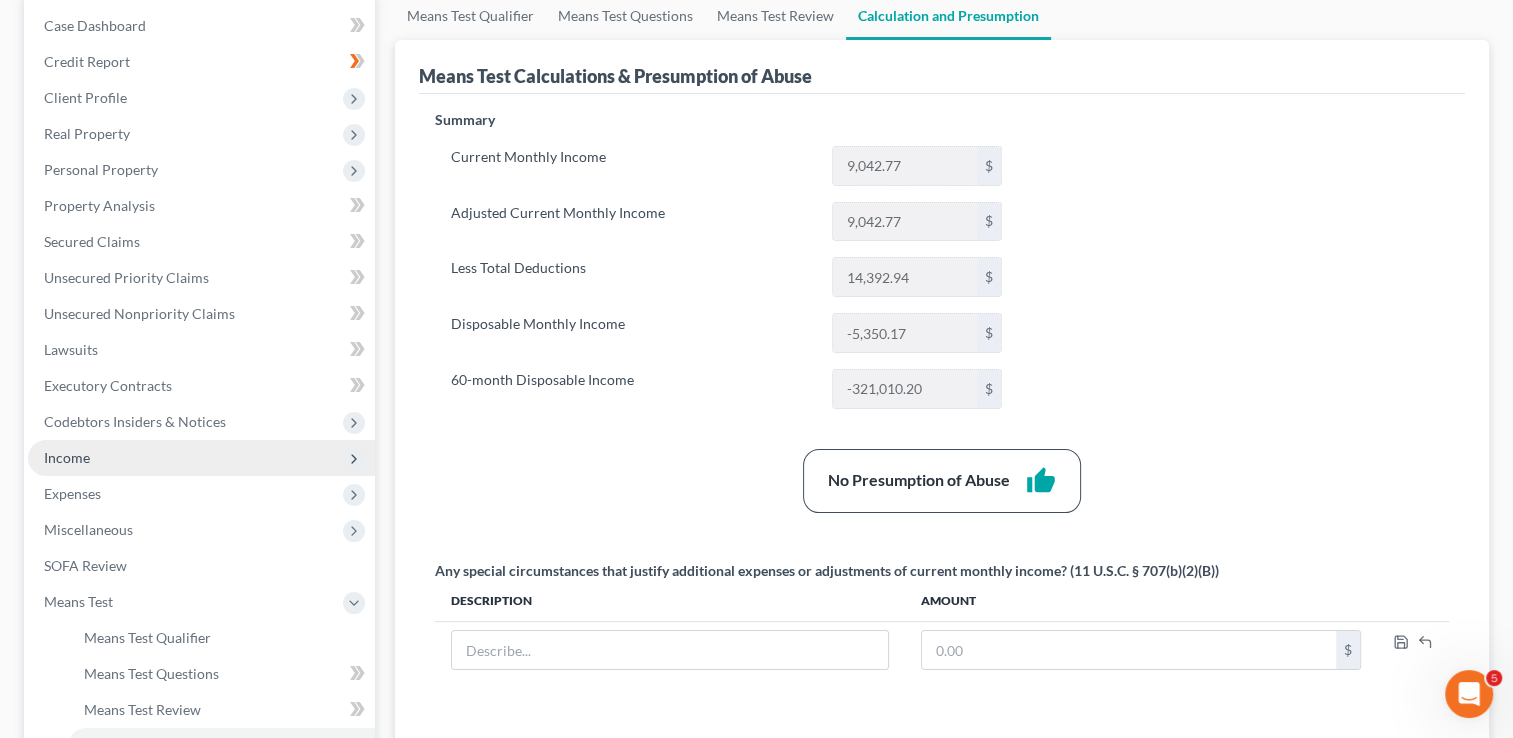 click on "Income" at bounding box center (67, 457) 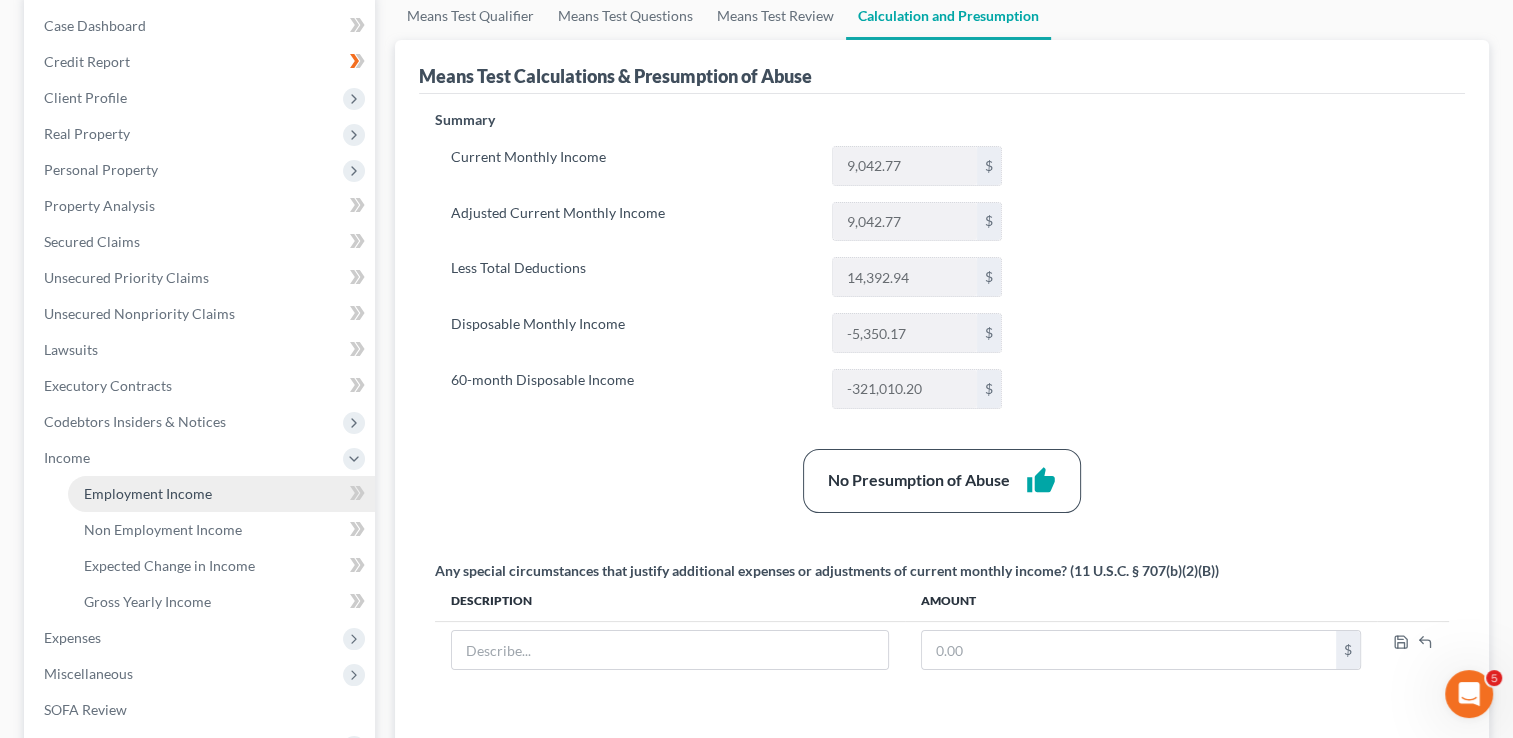 click on "Employment Income" at bounding box center (148, 493) 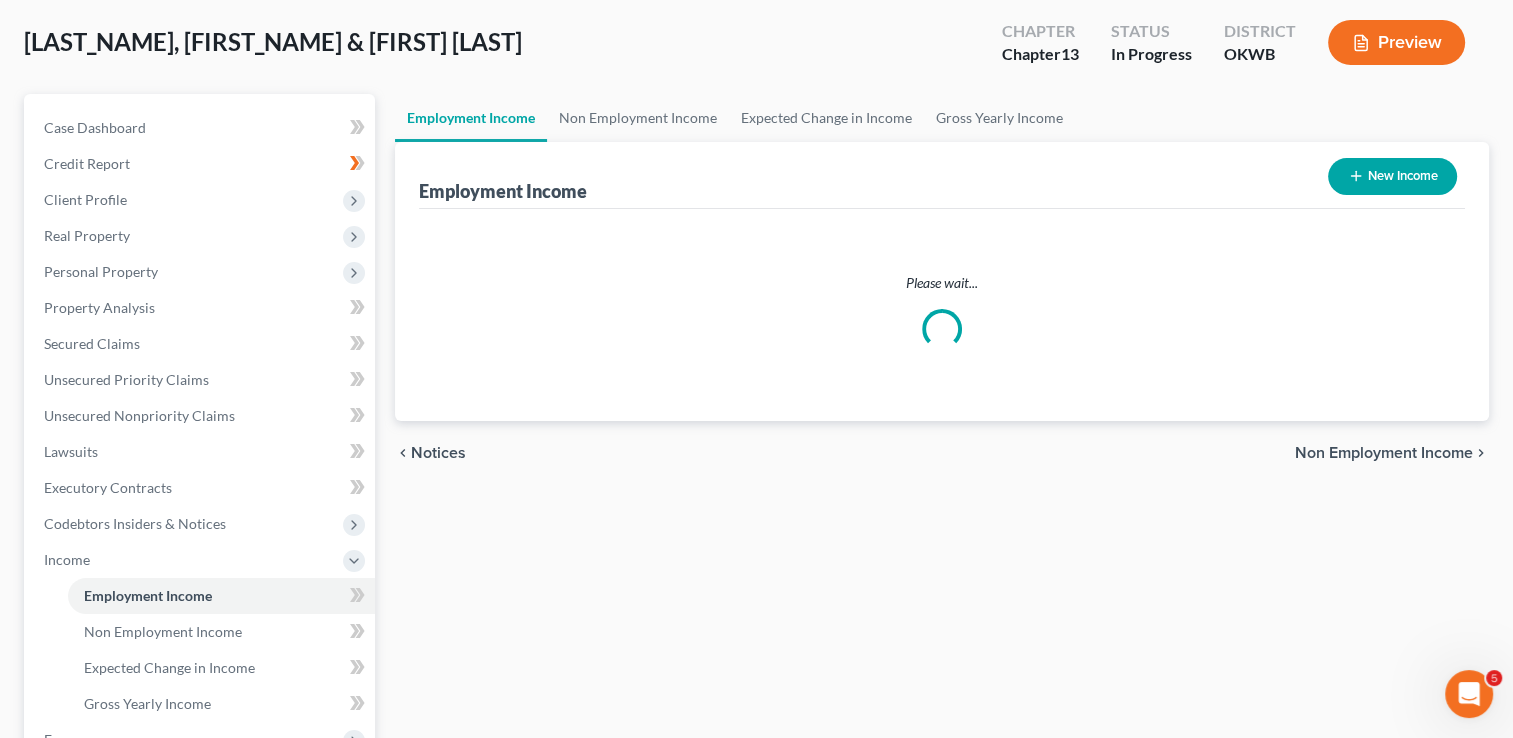 scroll, scrollTop: 0, scrollLeft: 0, axis: both 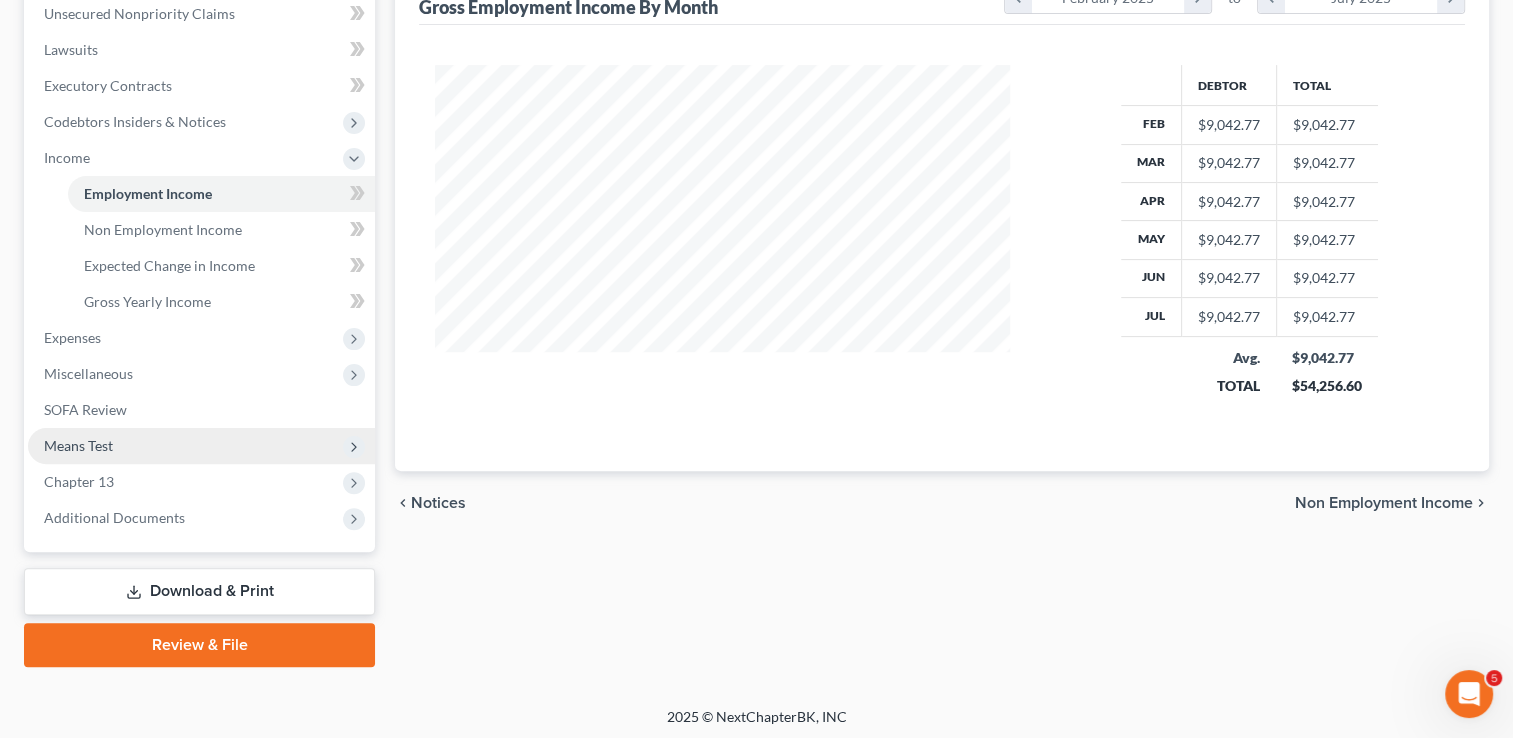 click on "Means Test" at bounding box center [78, 445] 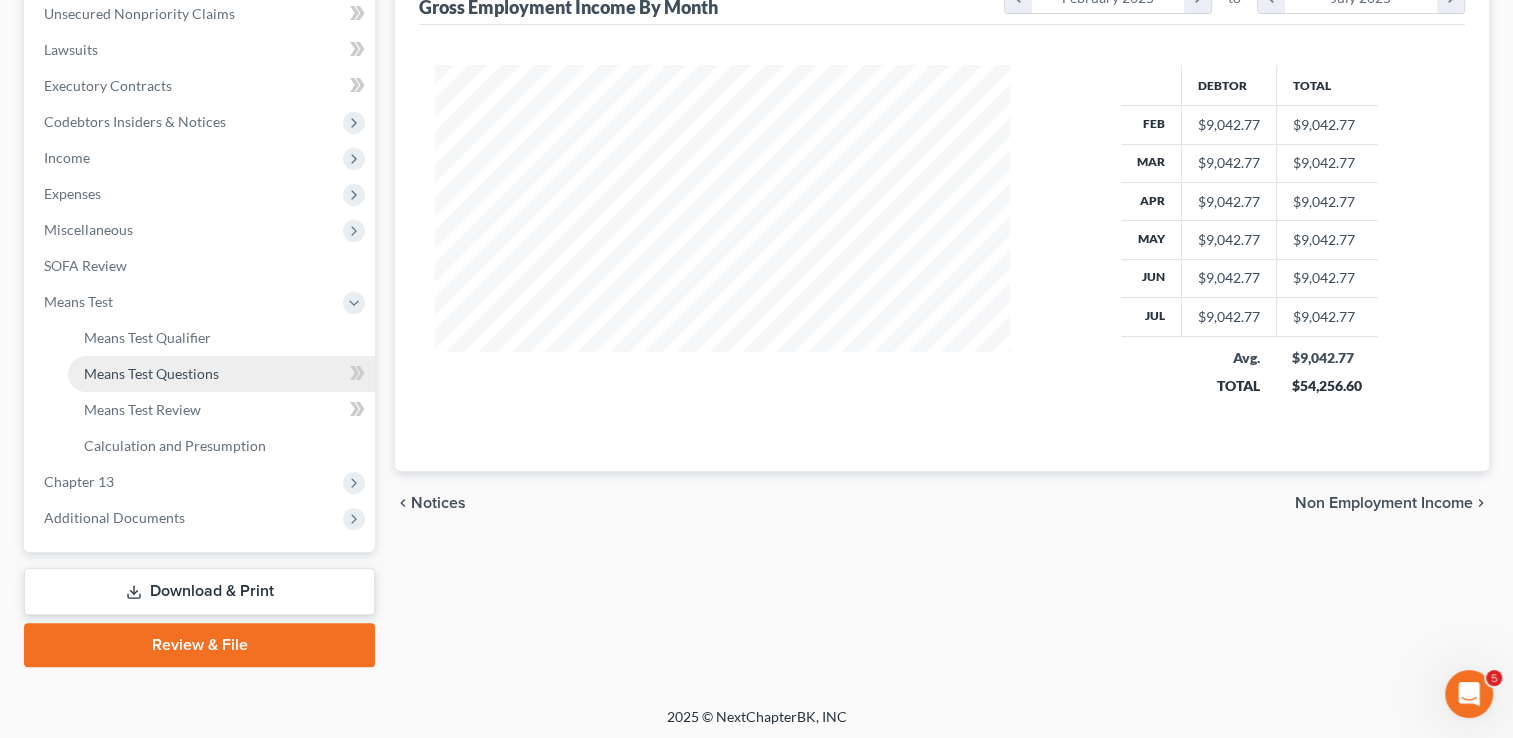 click on "Means Test Questions" at bounding box center (151, 373) 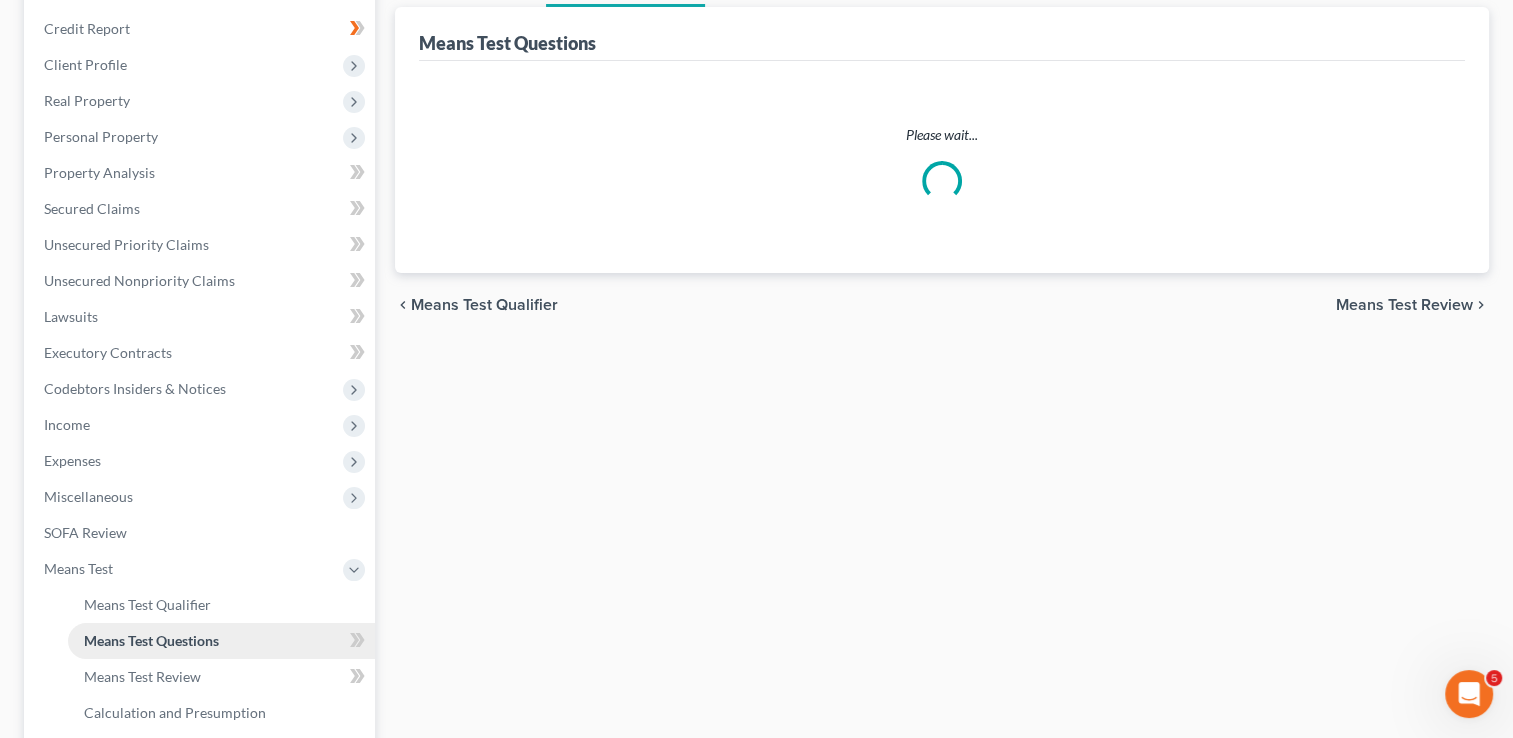 scroll, scrollTop: 0, scrollLeft: 0, axis: both 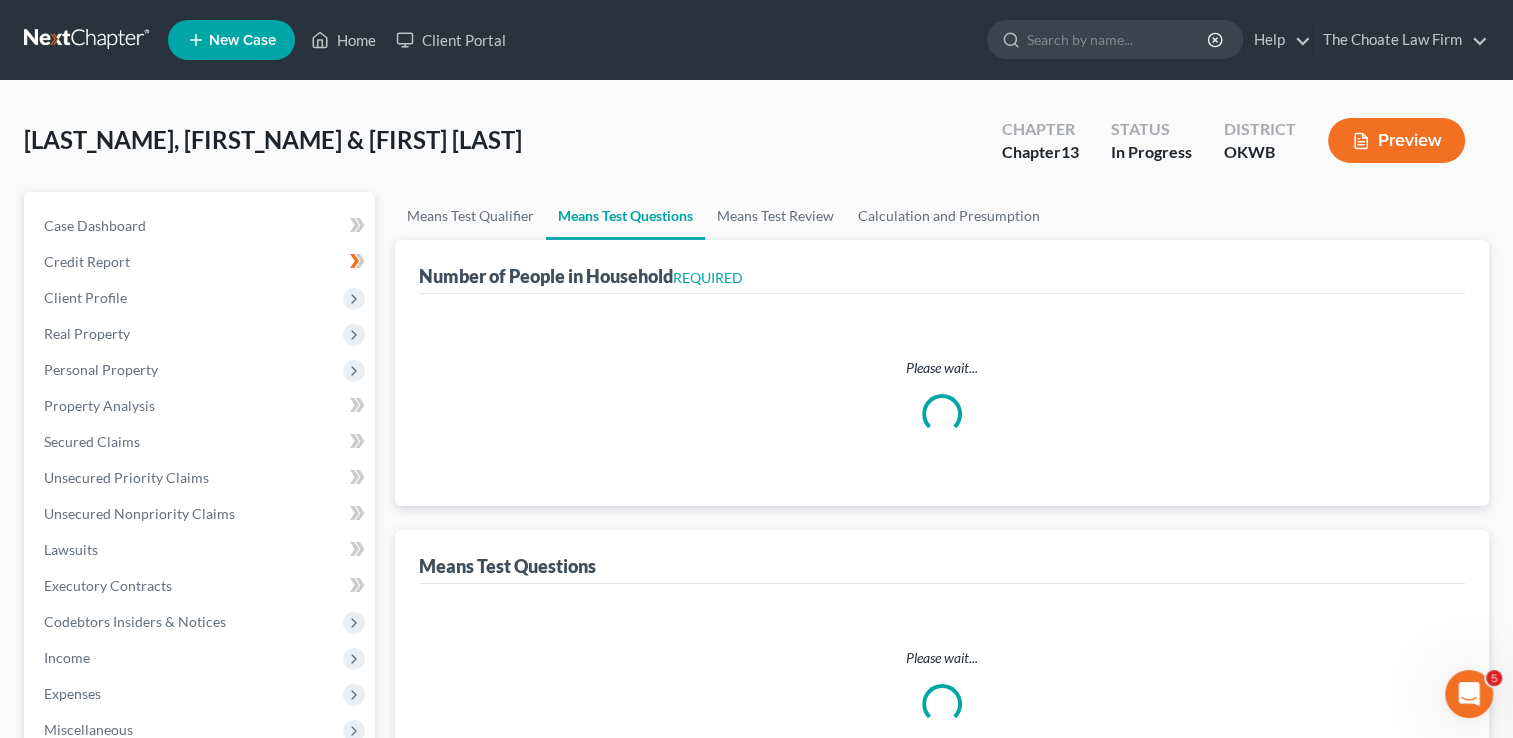 select on "1" 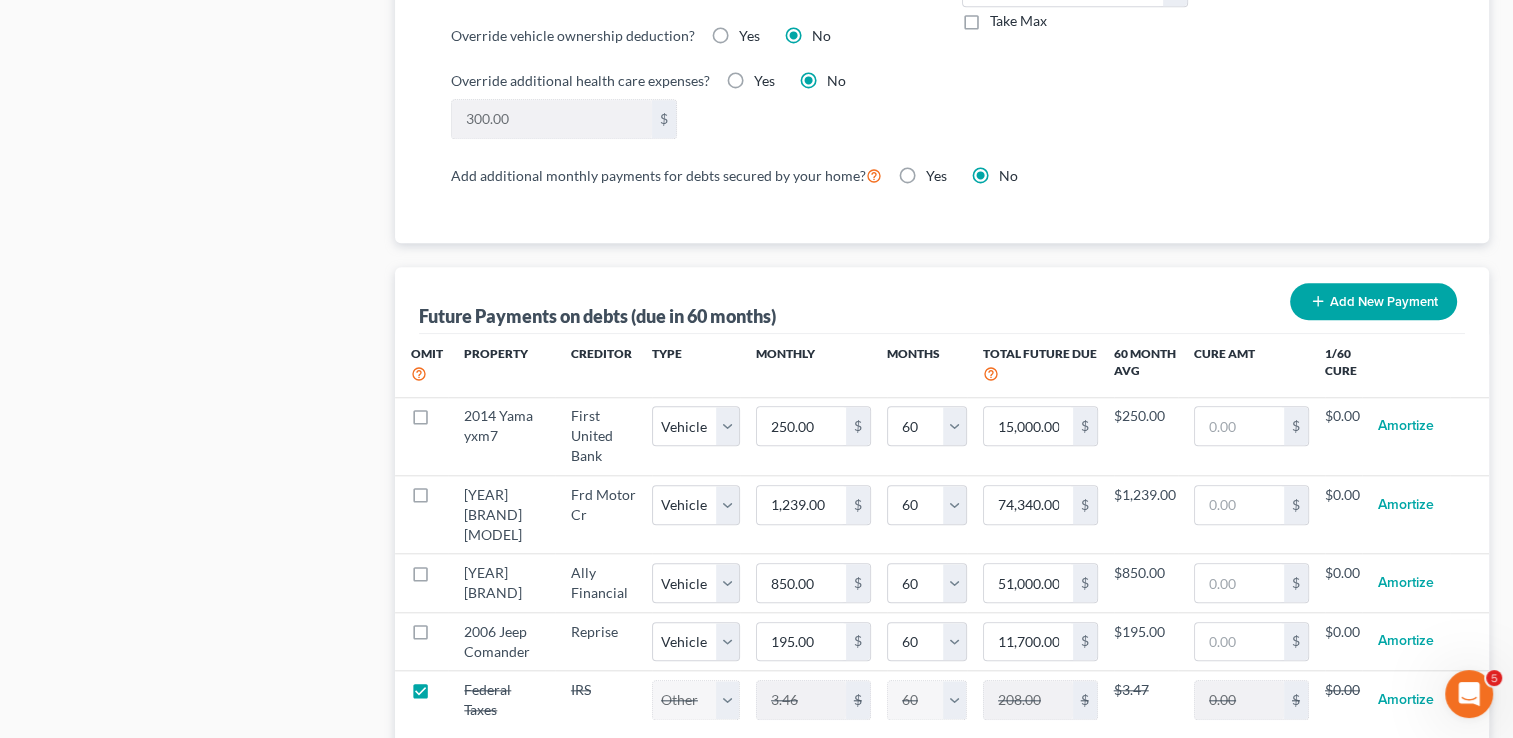 scroll, scrollTop: 1800, scrollLeft: 0, axis: vertical 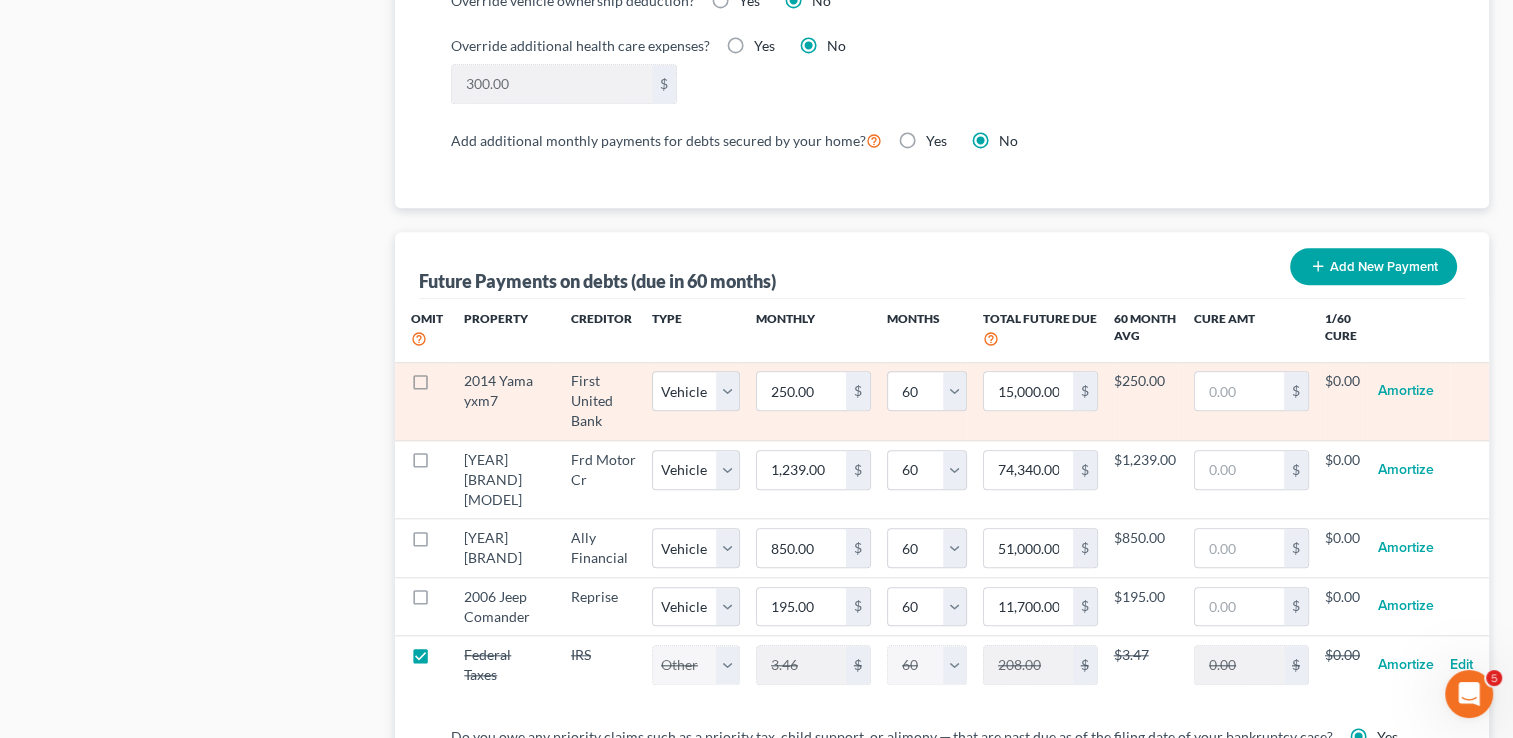 click at bounding box center [439, 386] 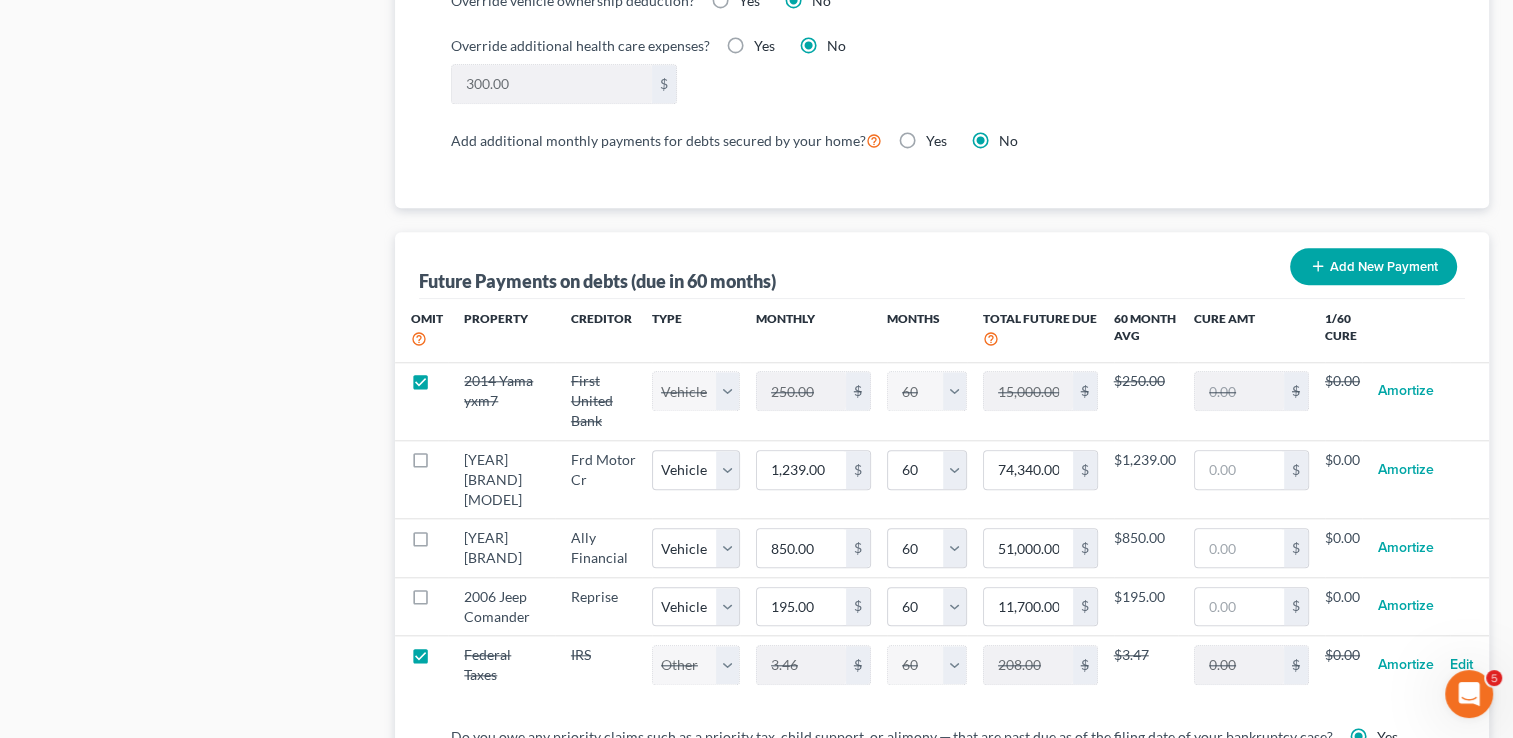 select on "1" 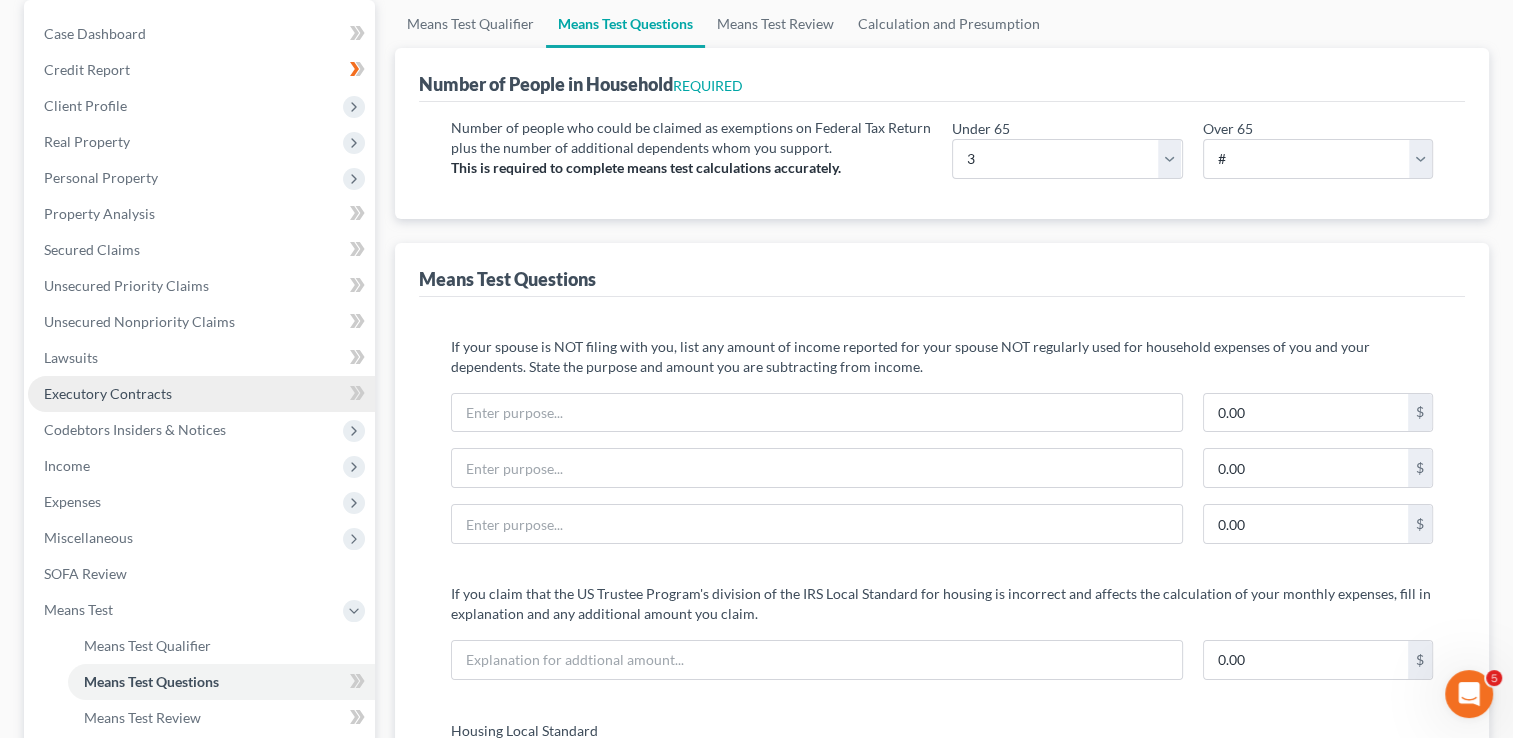 scroll, scrollTop: 200, scrollLeft: 0, axis: vertical 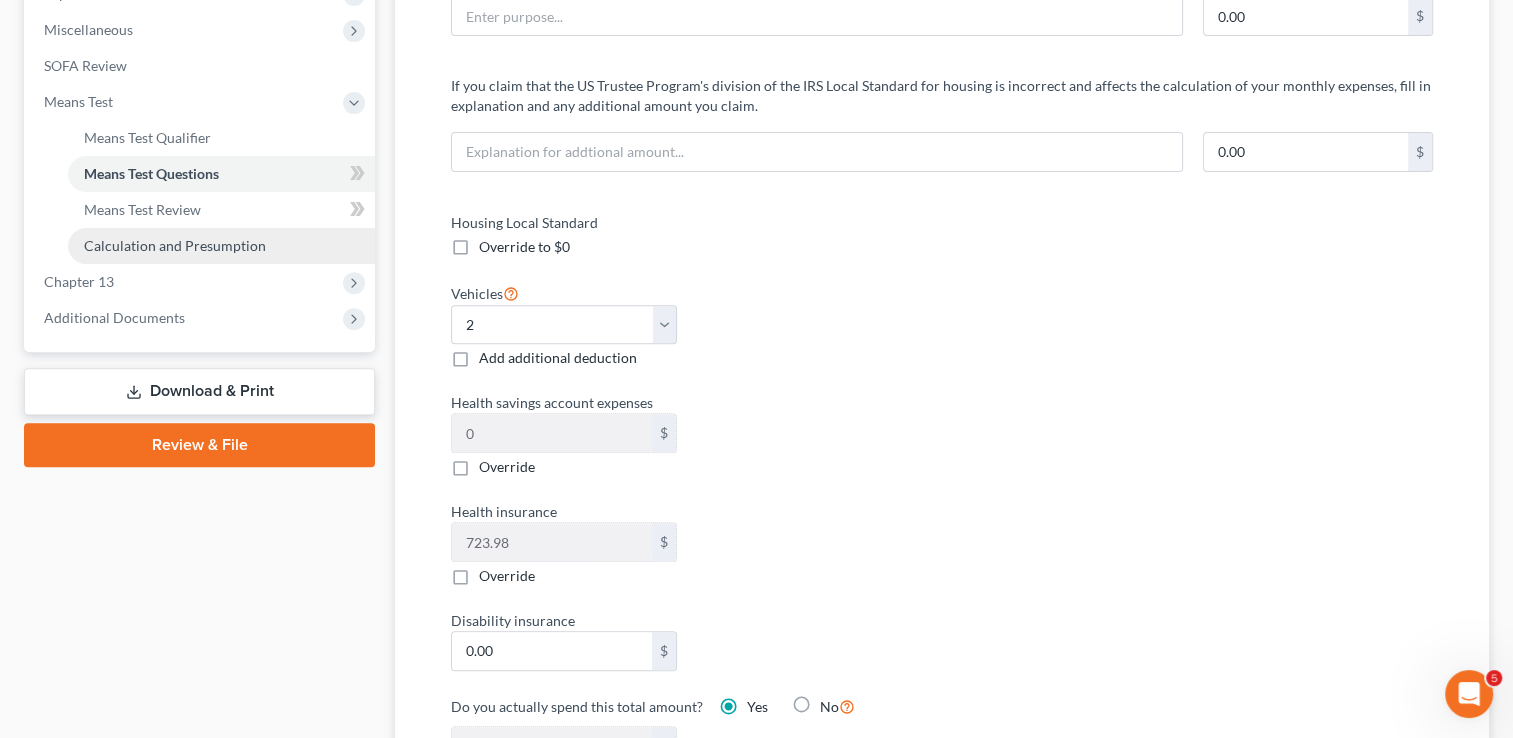 click on "Calculation and Presumption" at bounding box center [175, 245] 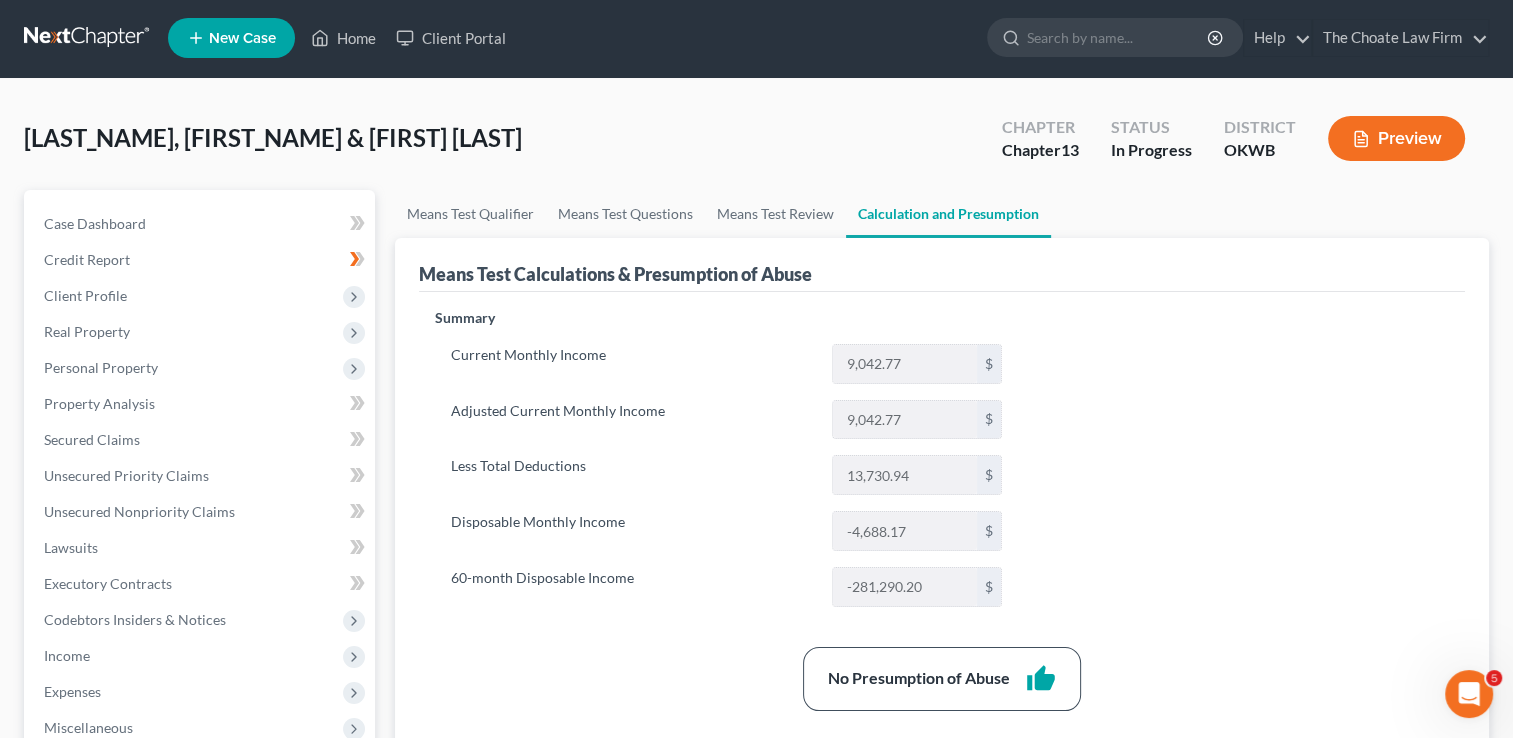 scroll, scrollTop: 0, scrollLeft: 0, axis: both 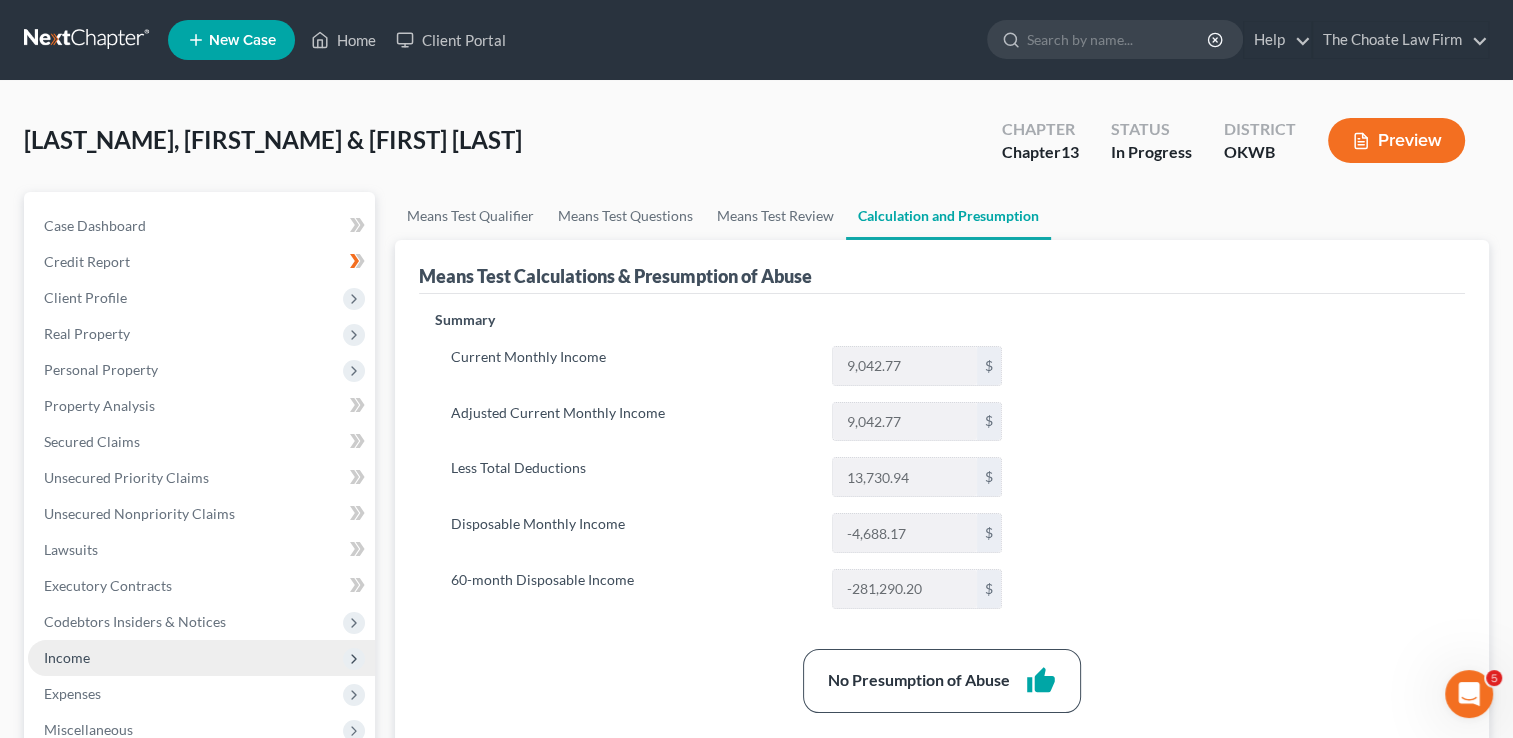 click on "Income" at bounding box center [201, 658] 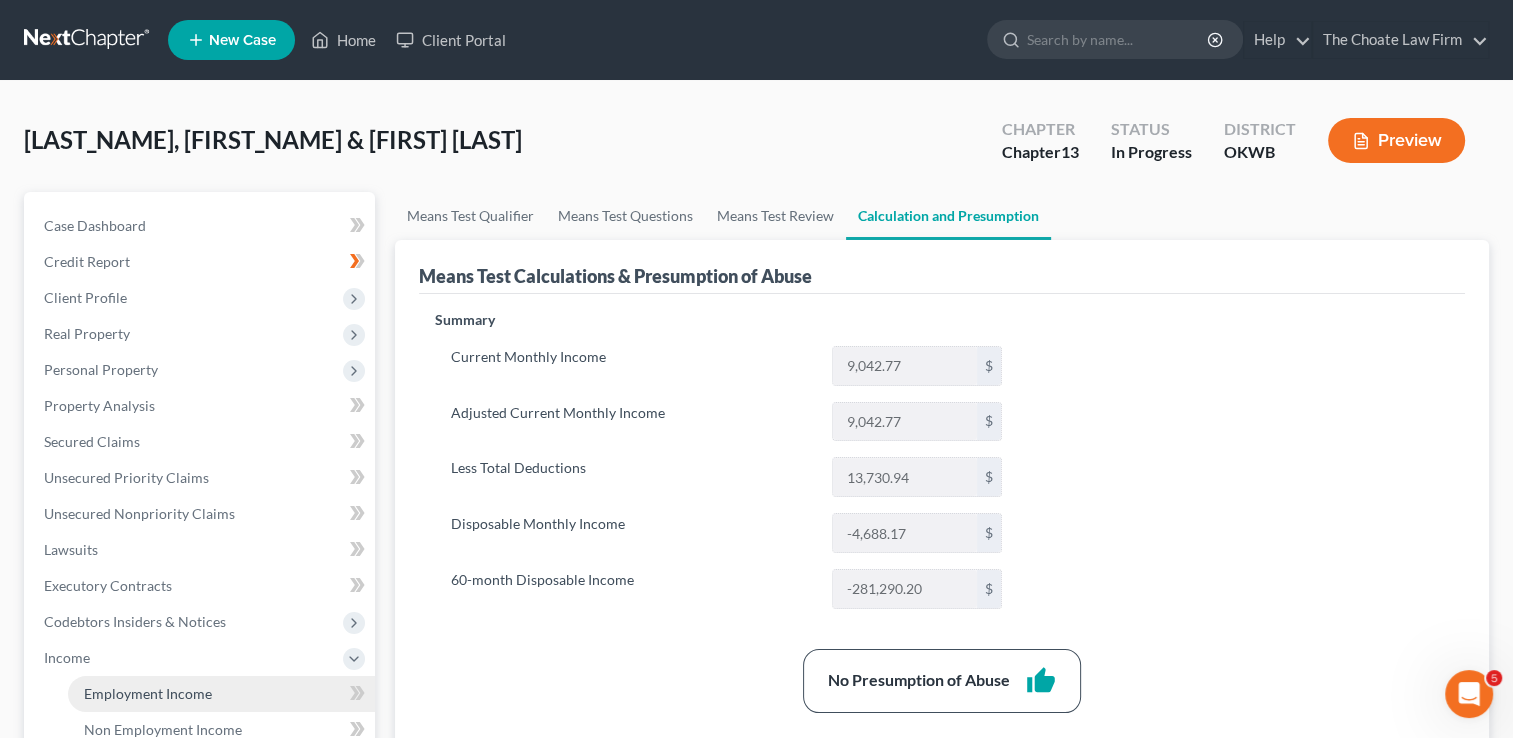 click on "Employment Income" at bounding box center [148, 693] 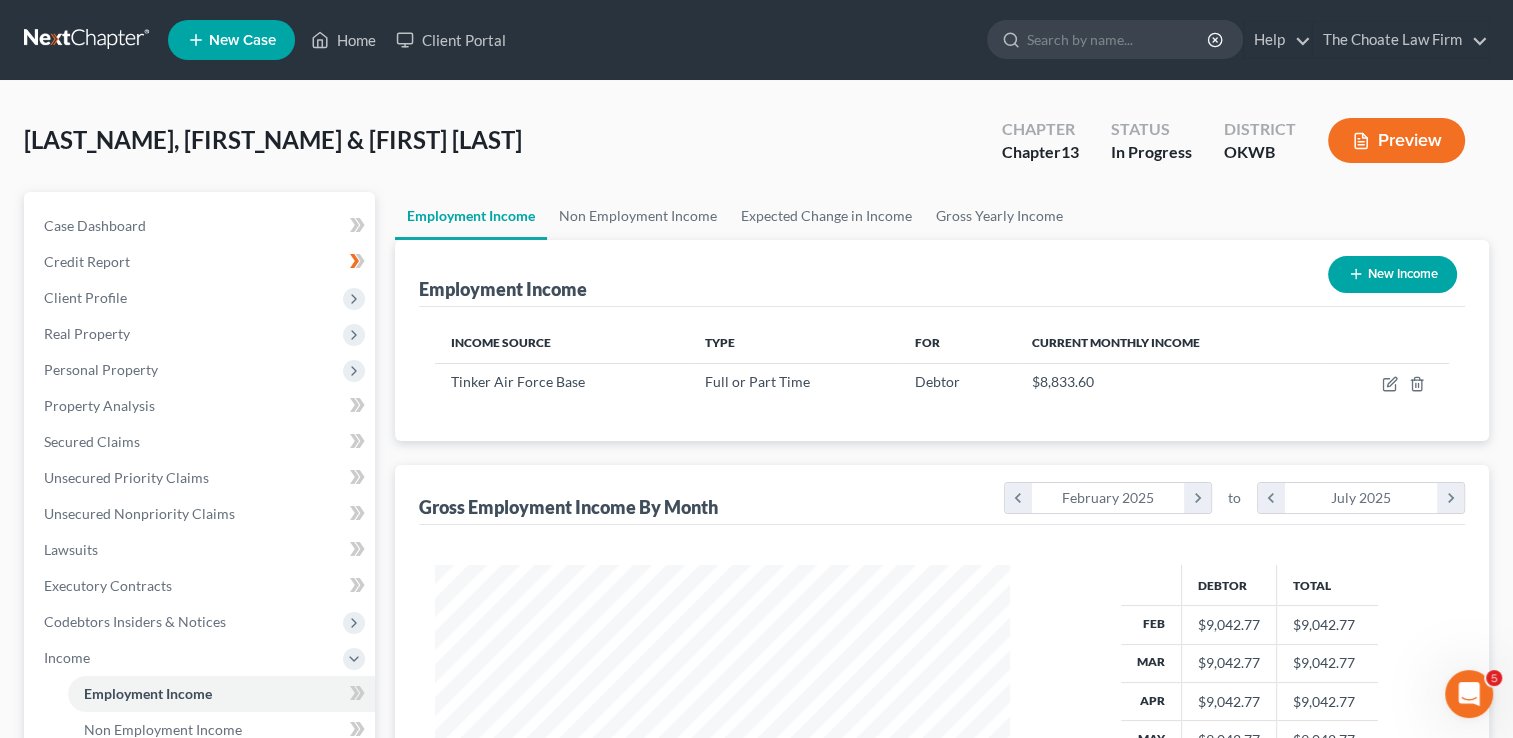 scroll, scrollTop: 999643, scrollLeft: 999385, axis: both 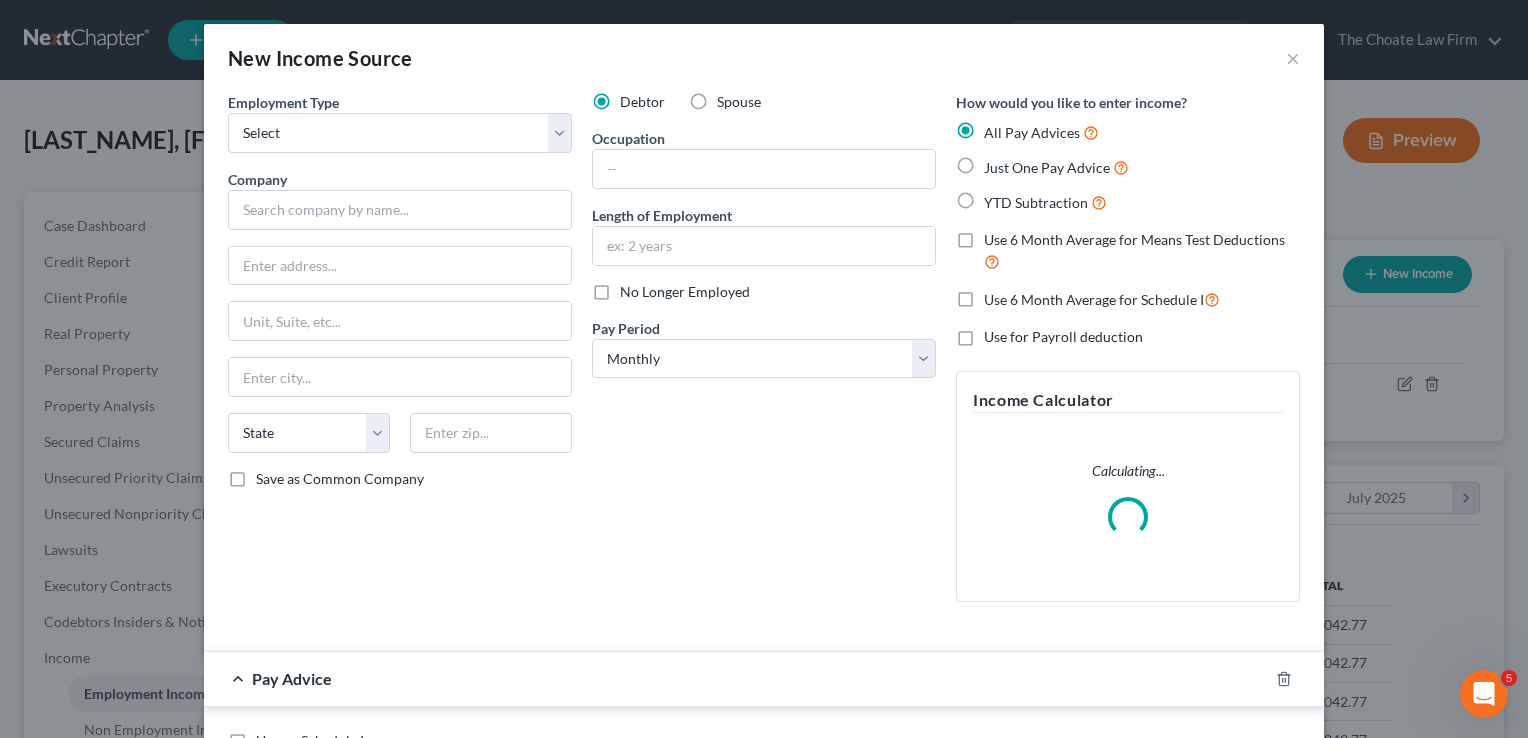 click on "Spouse" at bounding box center [739, 102] 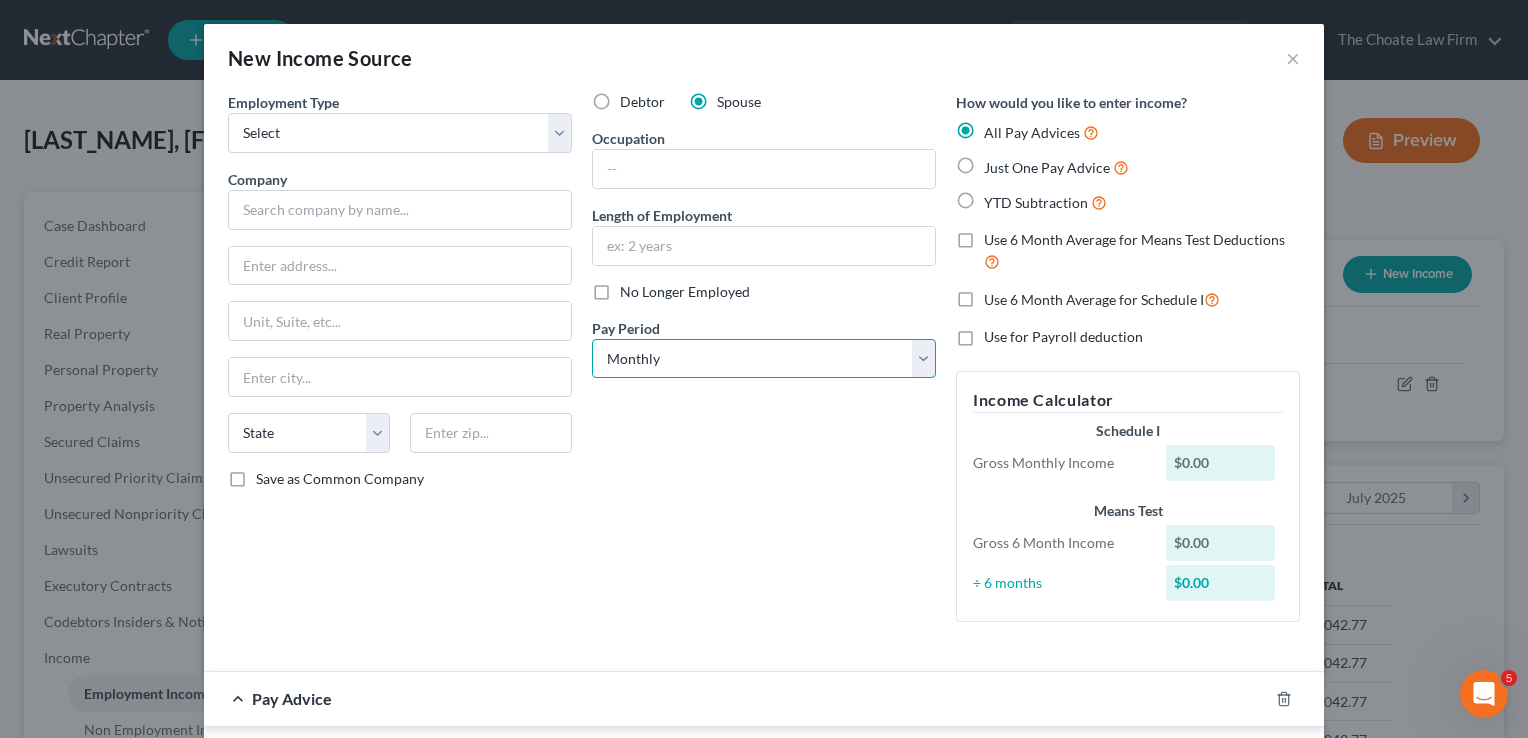 click on "Select Monthly Twice Monthly Every Other Week Weekly" at bounding box center (764, 359) 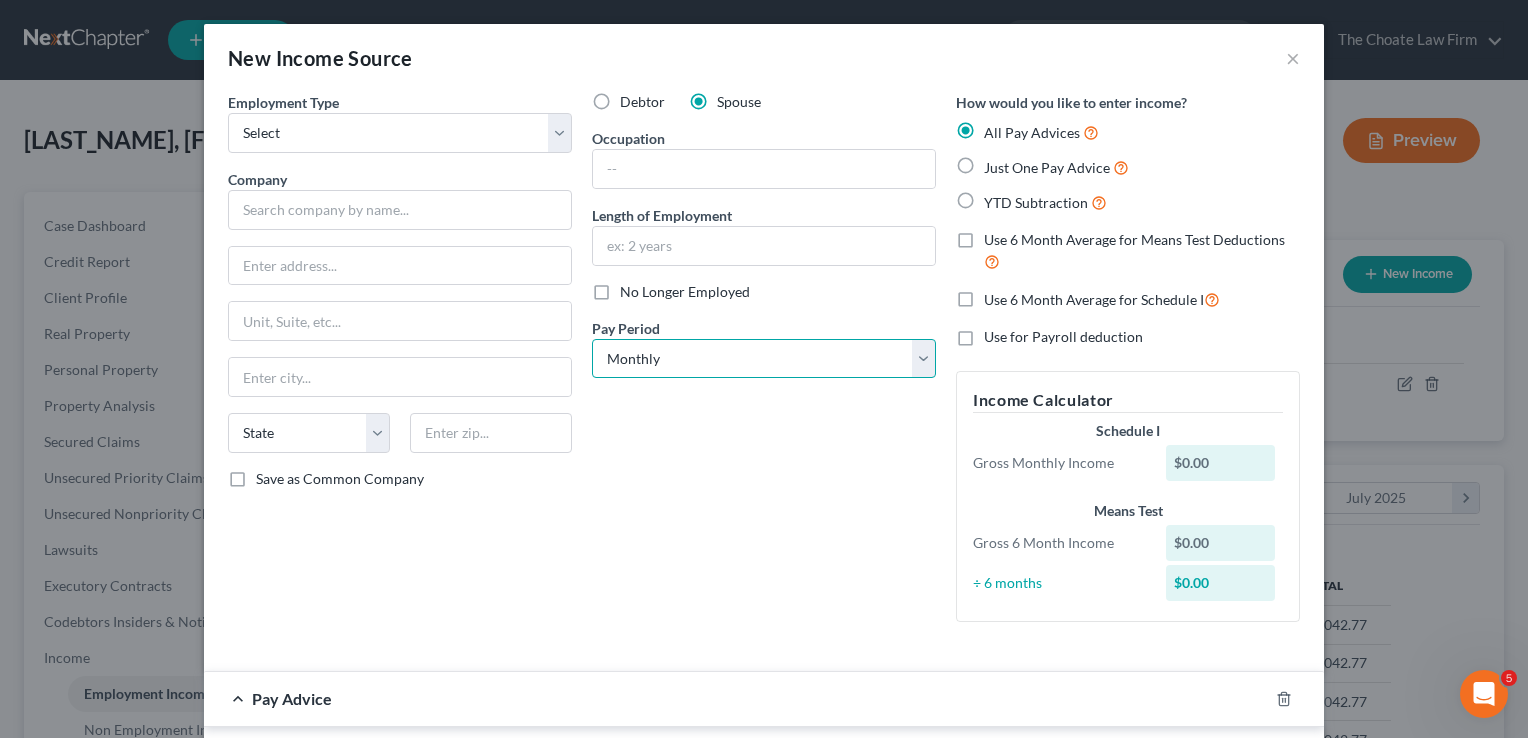 select on "1" 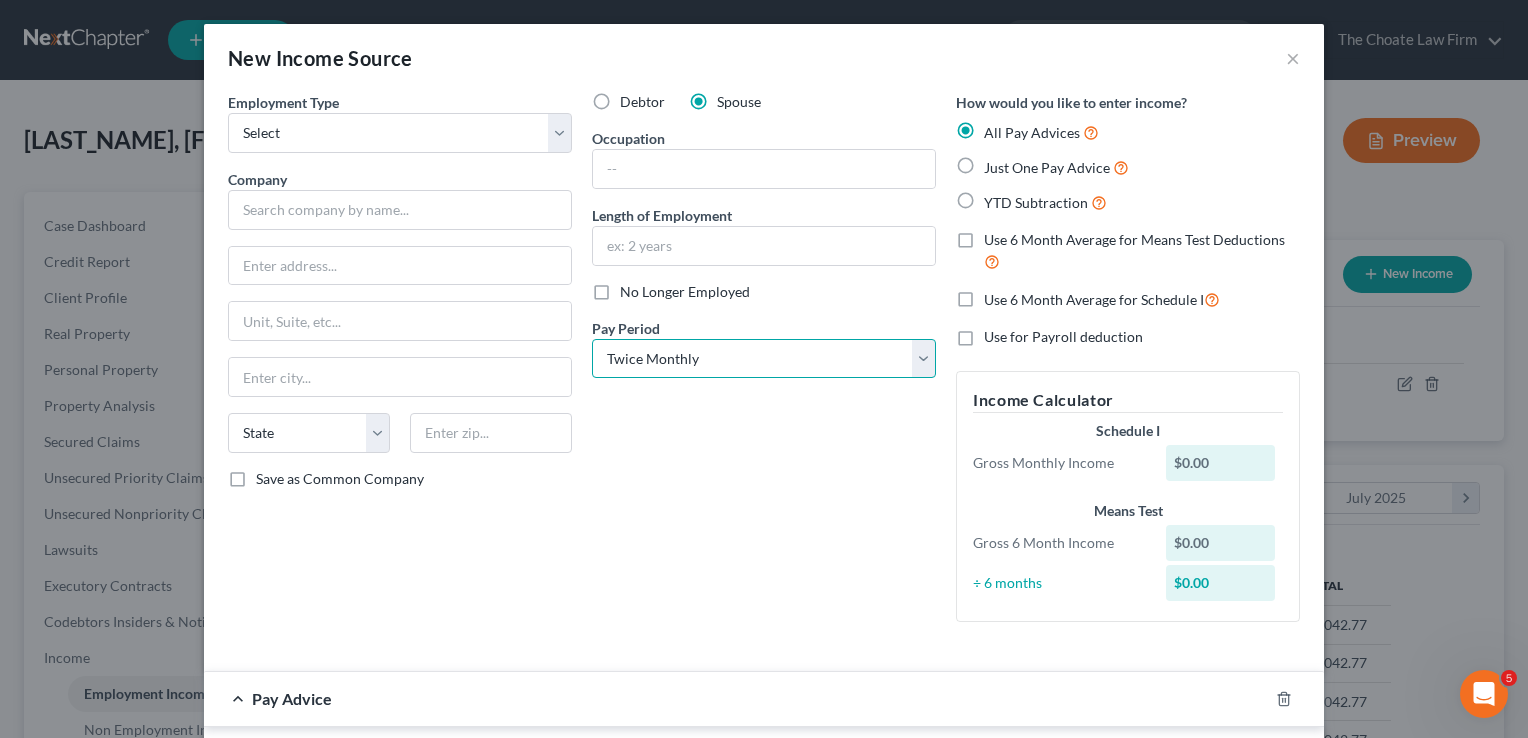 click on "Select Monthly Twice Monthly Every Other Week Weekly" at bounding box center [764, 359] 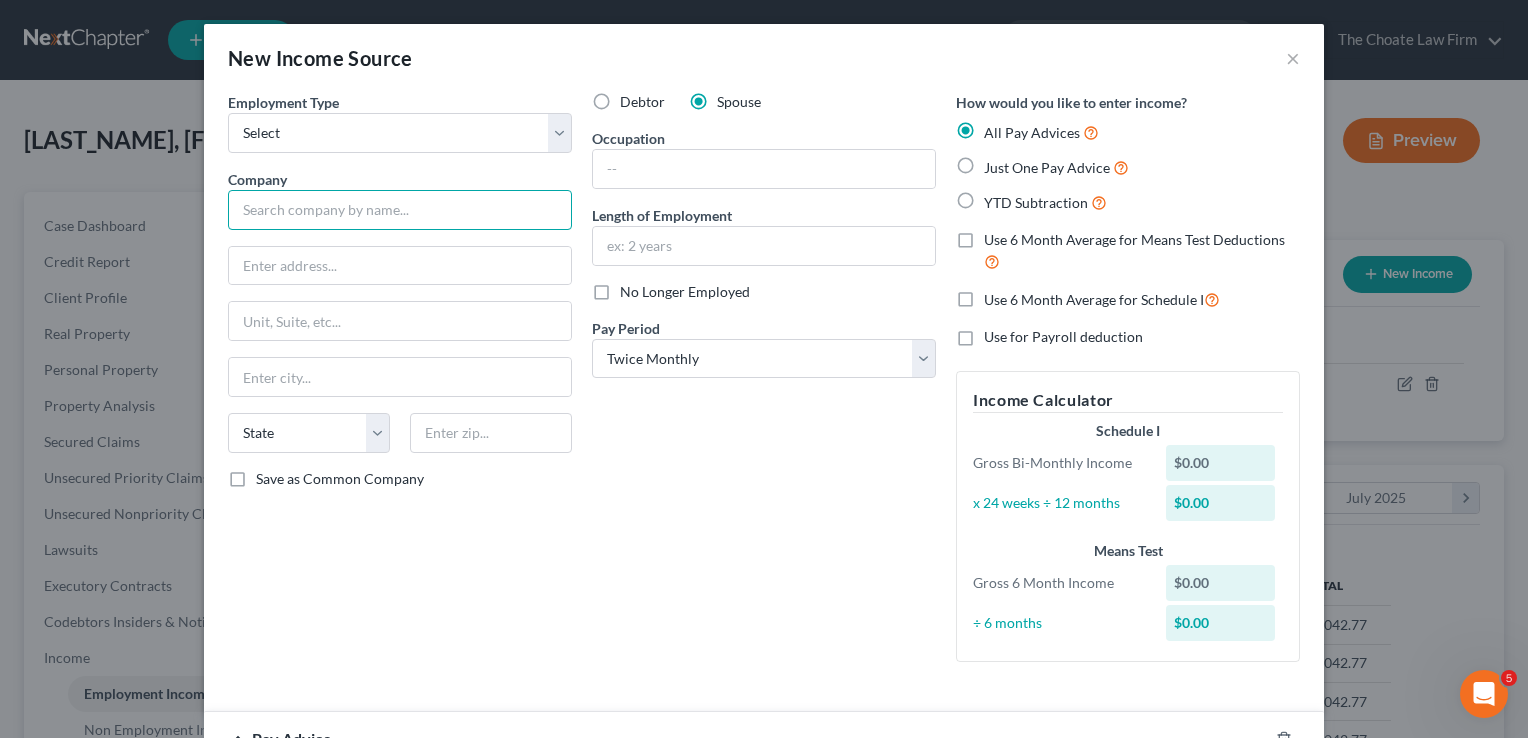 click at bounding box center (400, 210) 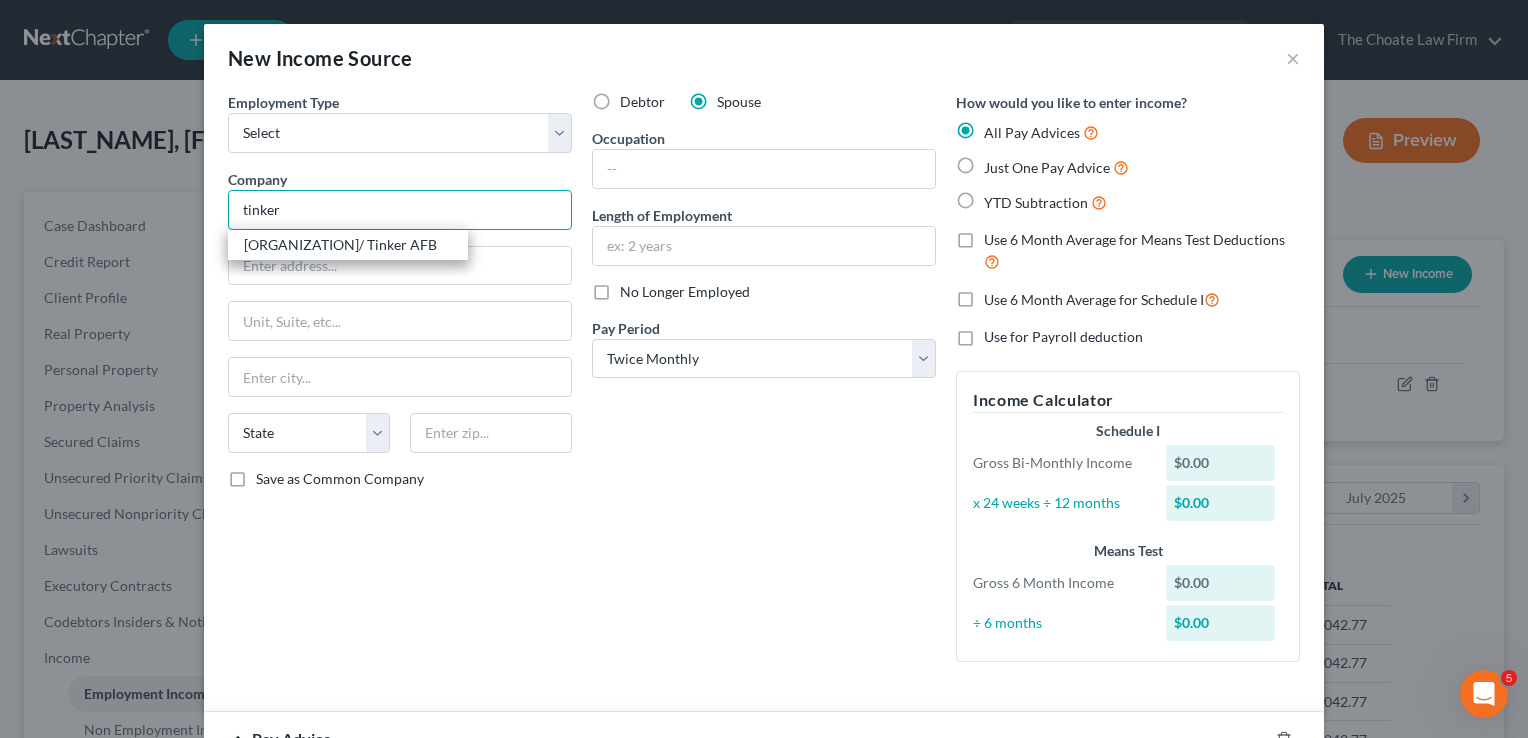 type on "Tinker Air Force Base" 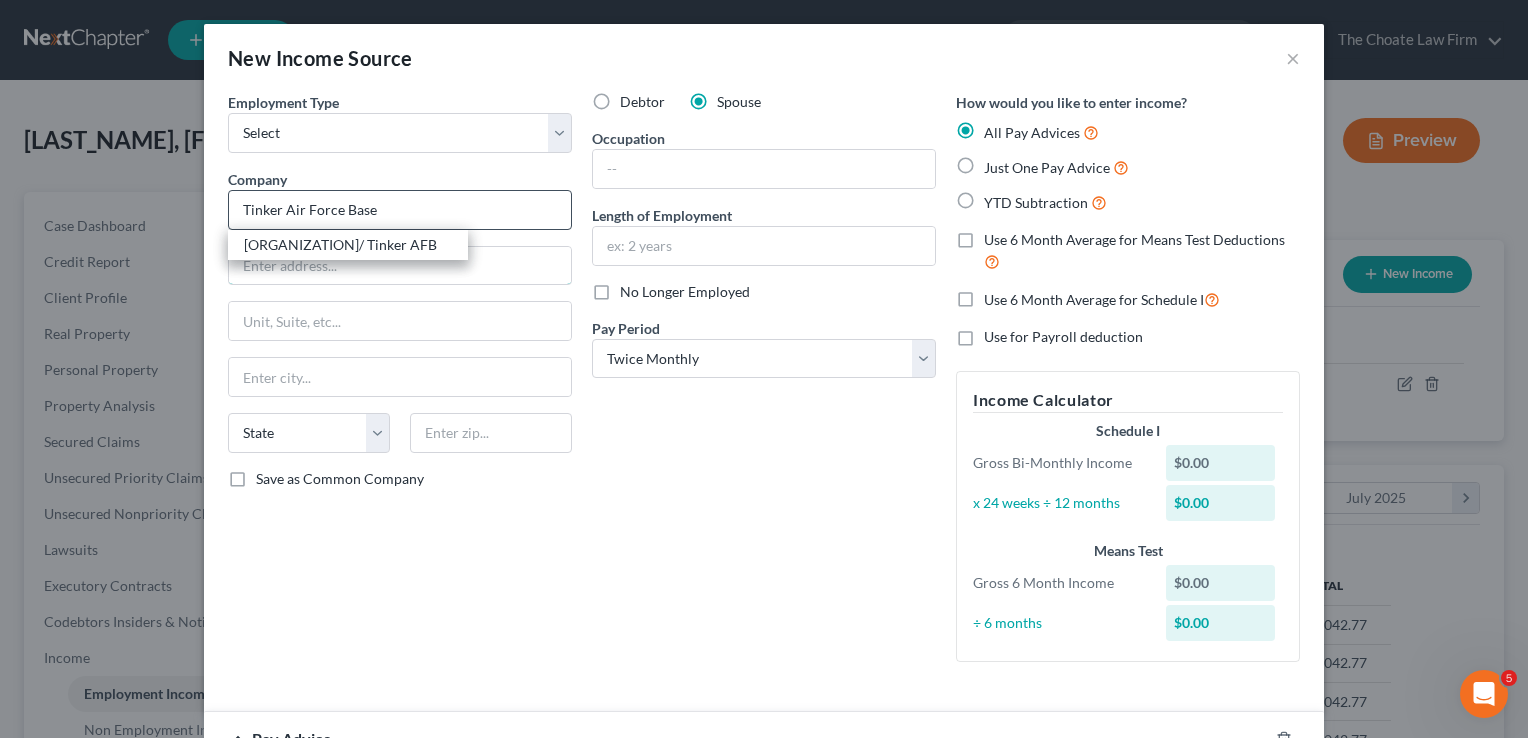 type on "6001 Arnold St." 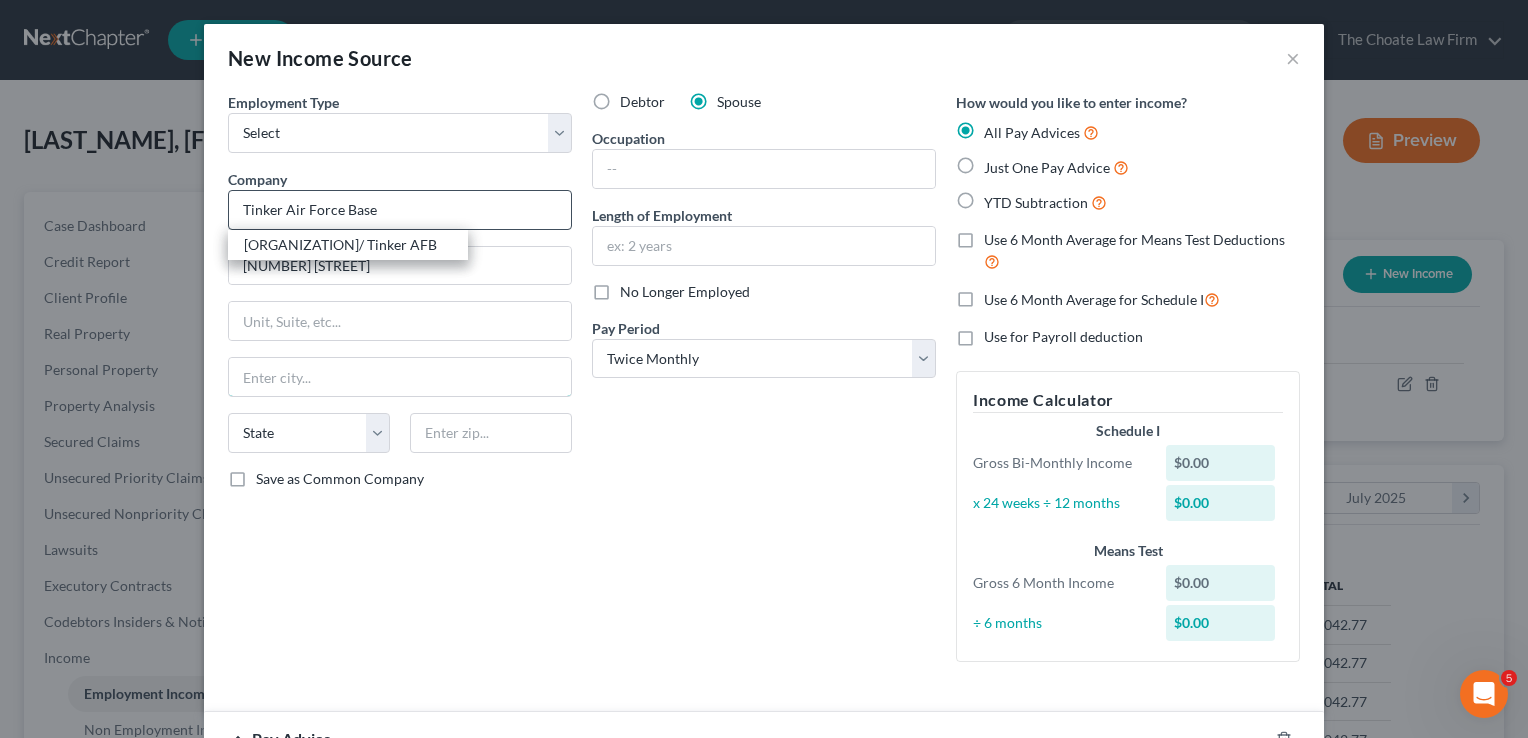 type on "Oklahoma City" 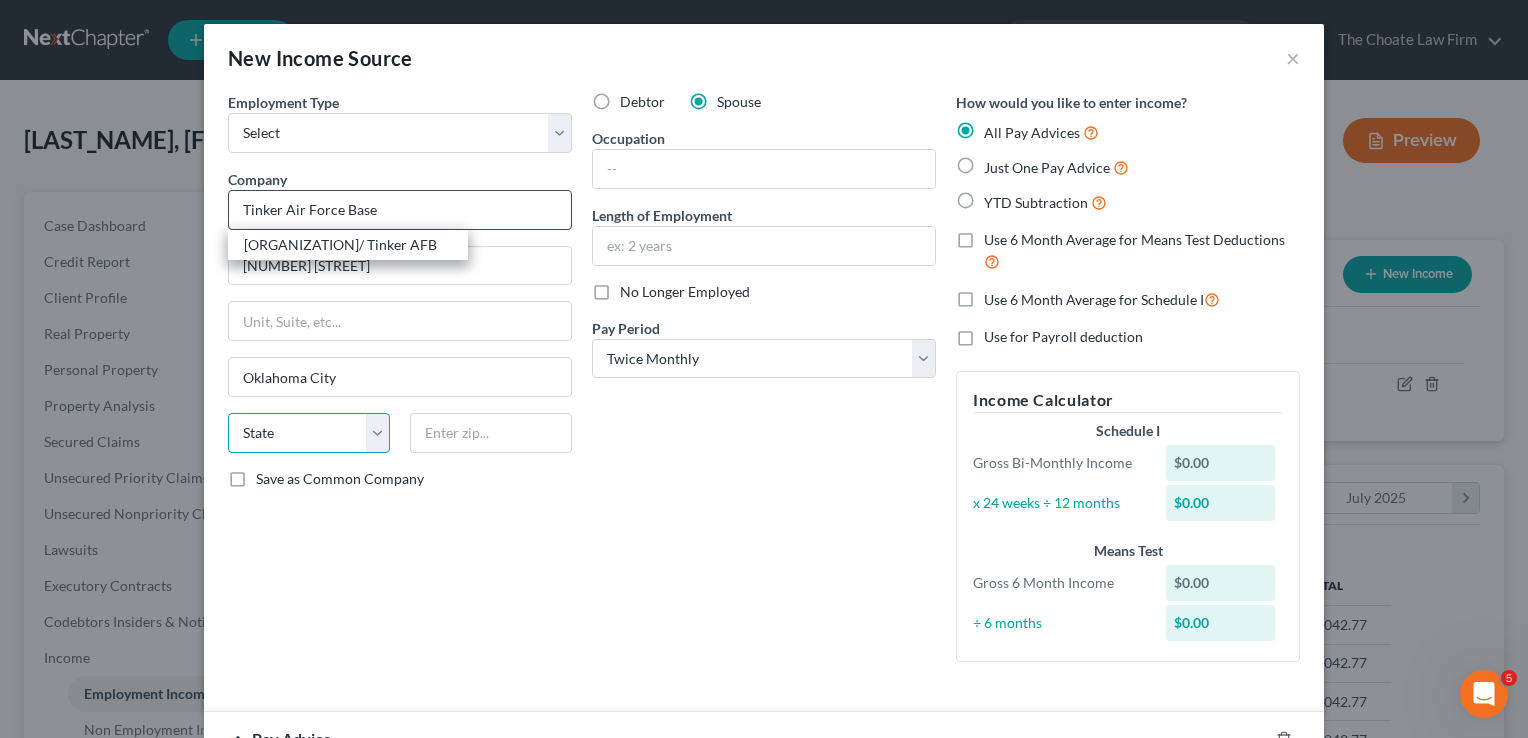 select on "37" 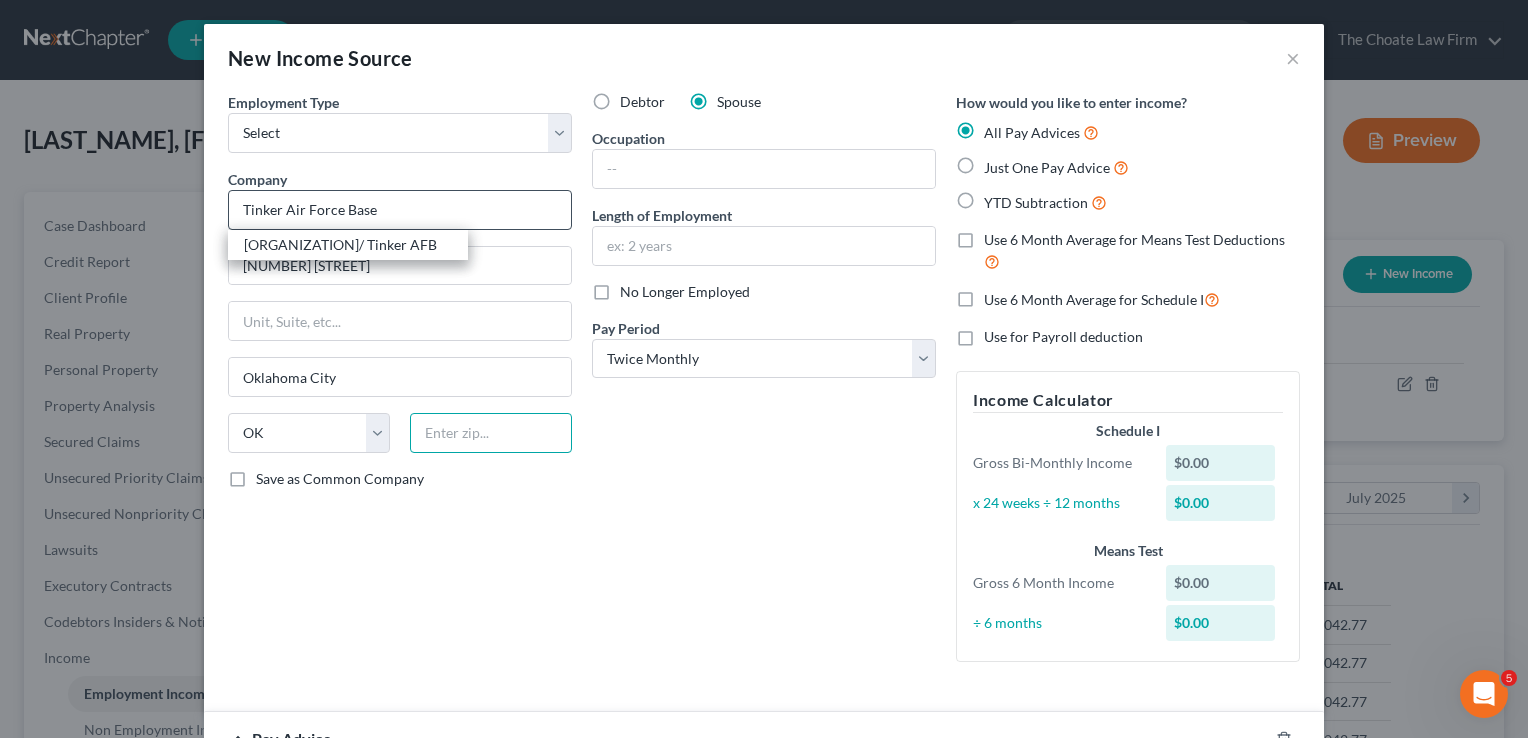 type on "73145" 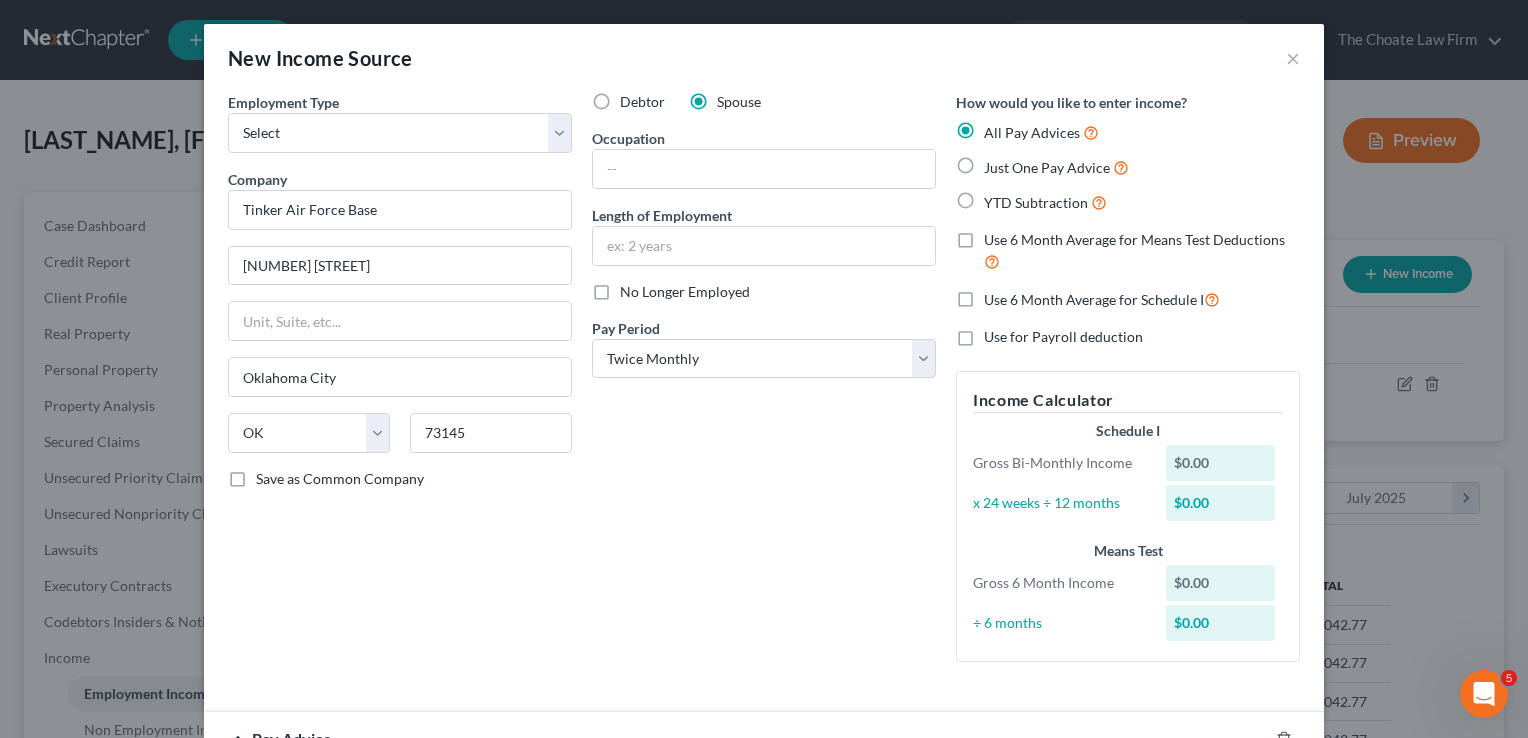 click on "Debtor Spouse Occupation Length of Employment No Longer Employed
Pay Period
*
Select Monthly Twice Monthly Every Other Week Weekly" at bounding box center [764, 385] 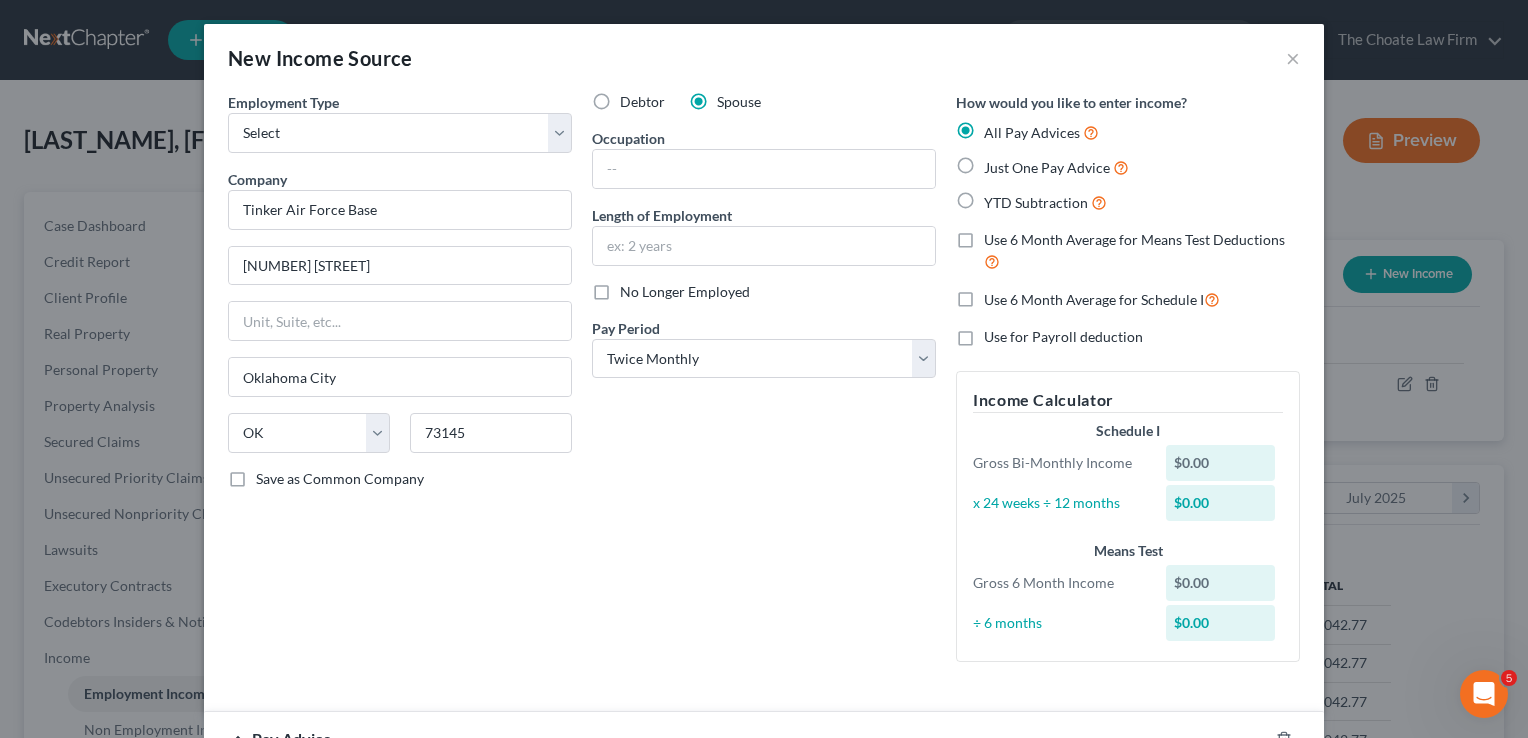 click on "YTD Subtraction" at bounding box center [1045, 202] 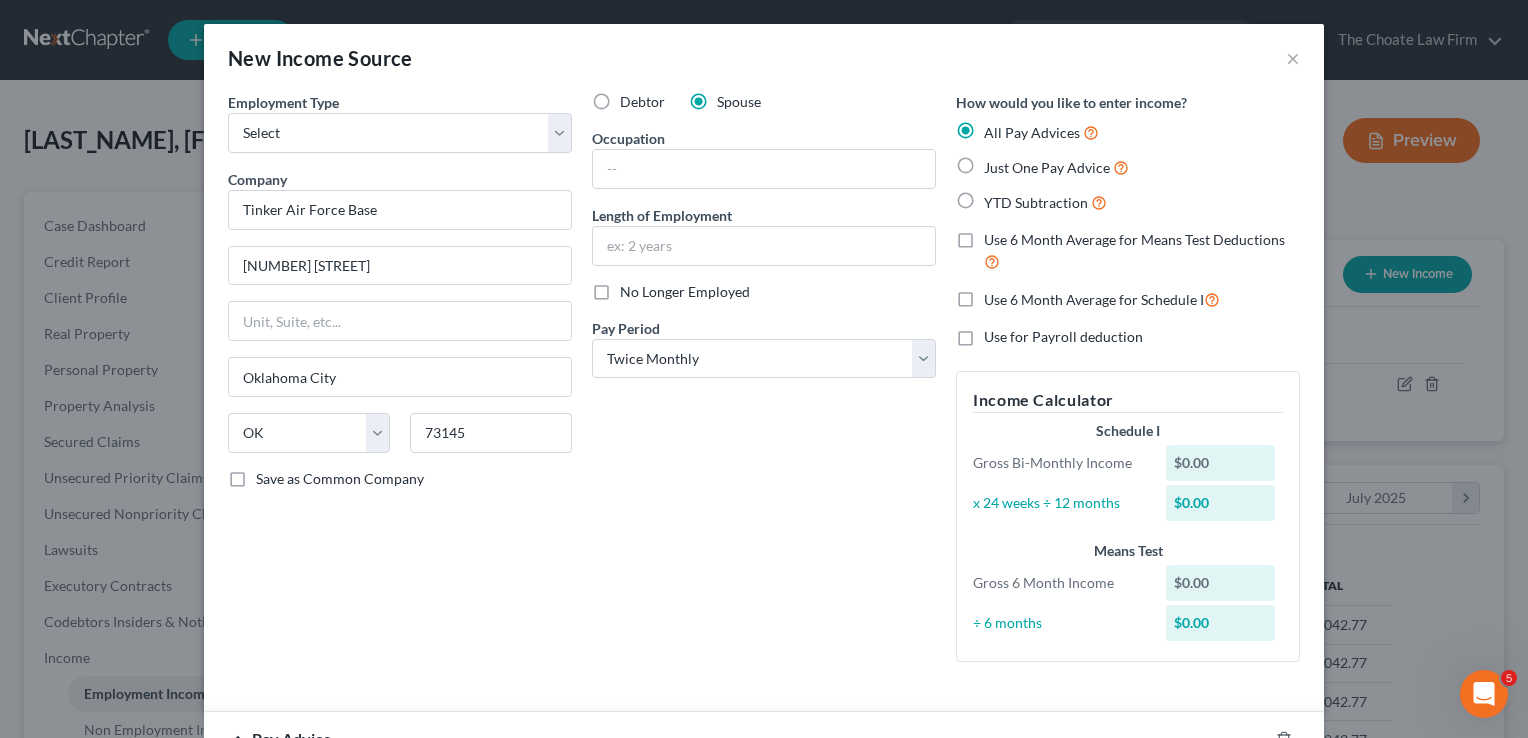 click on "YTD Subtraction" at bounding box center (998, 197) 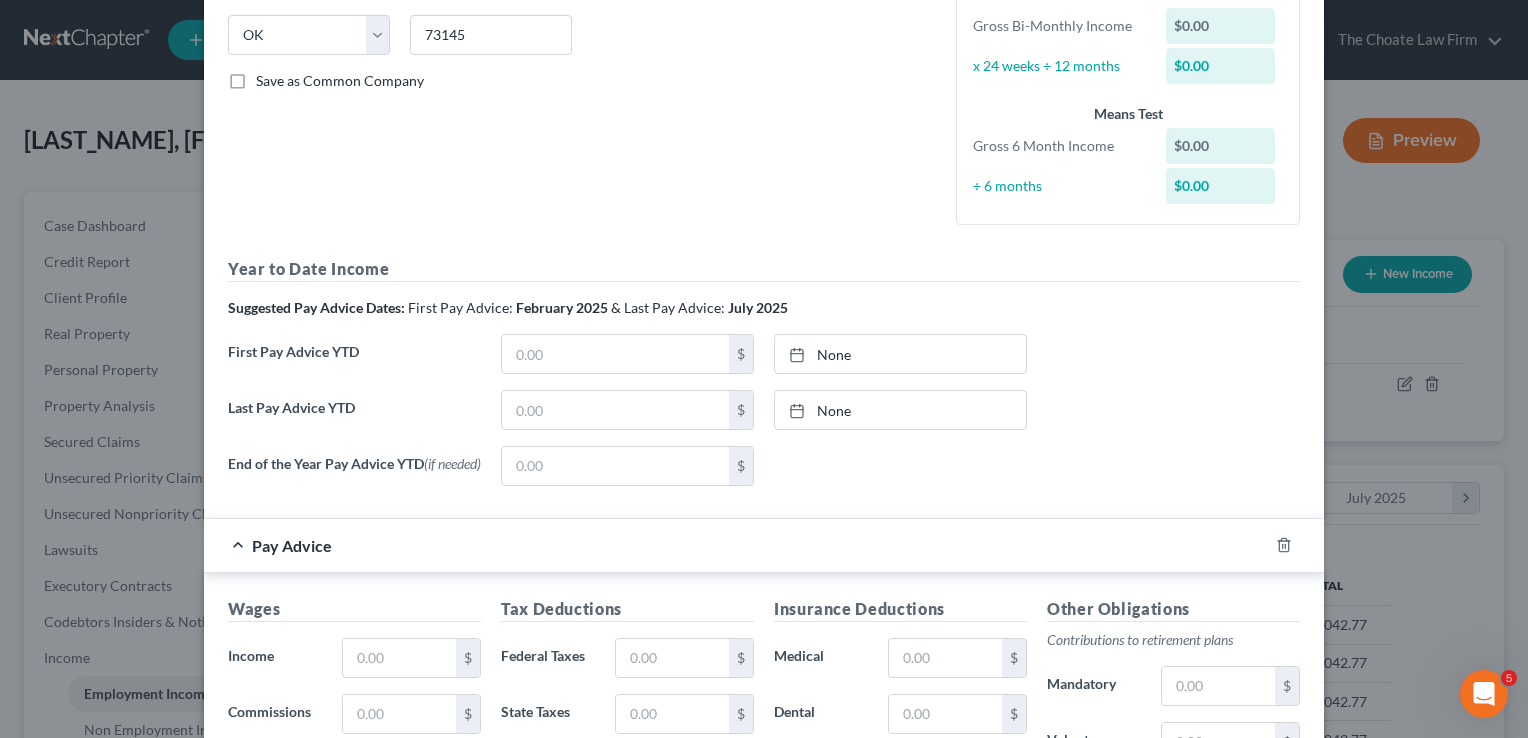 scroll, scrollTop: 400, scrollLeft: 0, axis: vertical 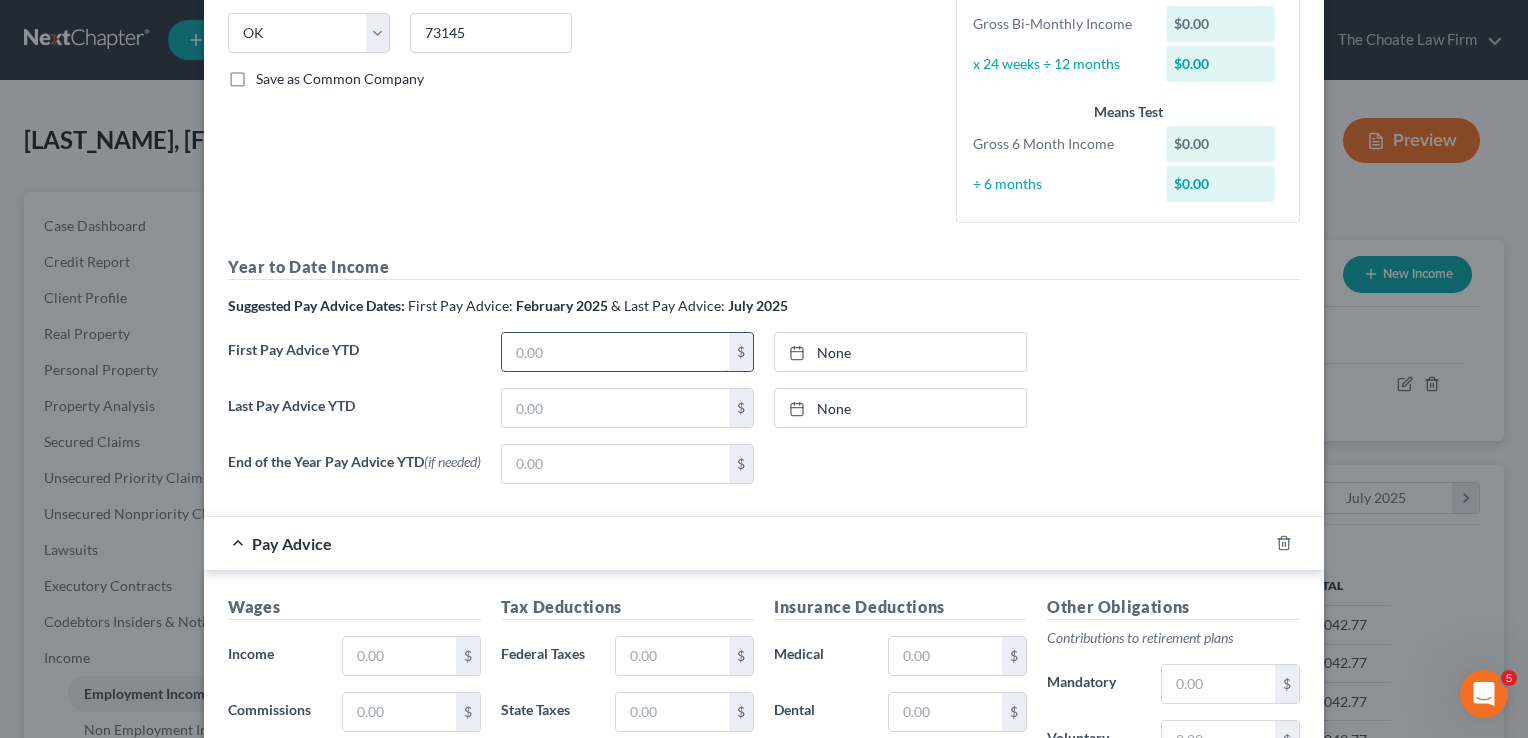 click at bounding box center [615, 352] 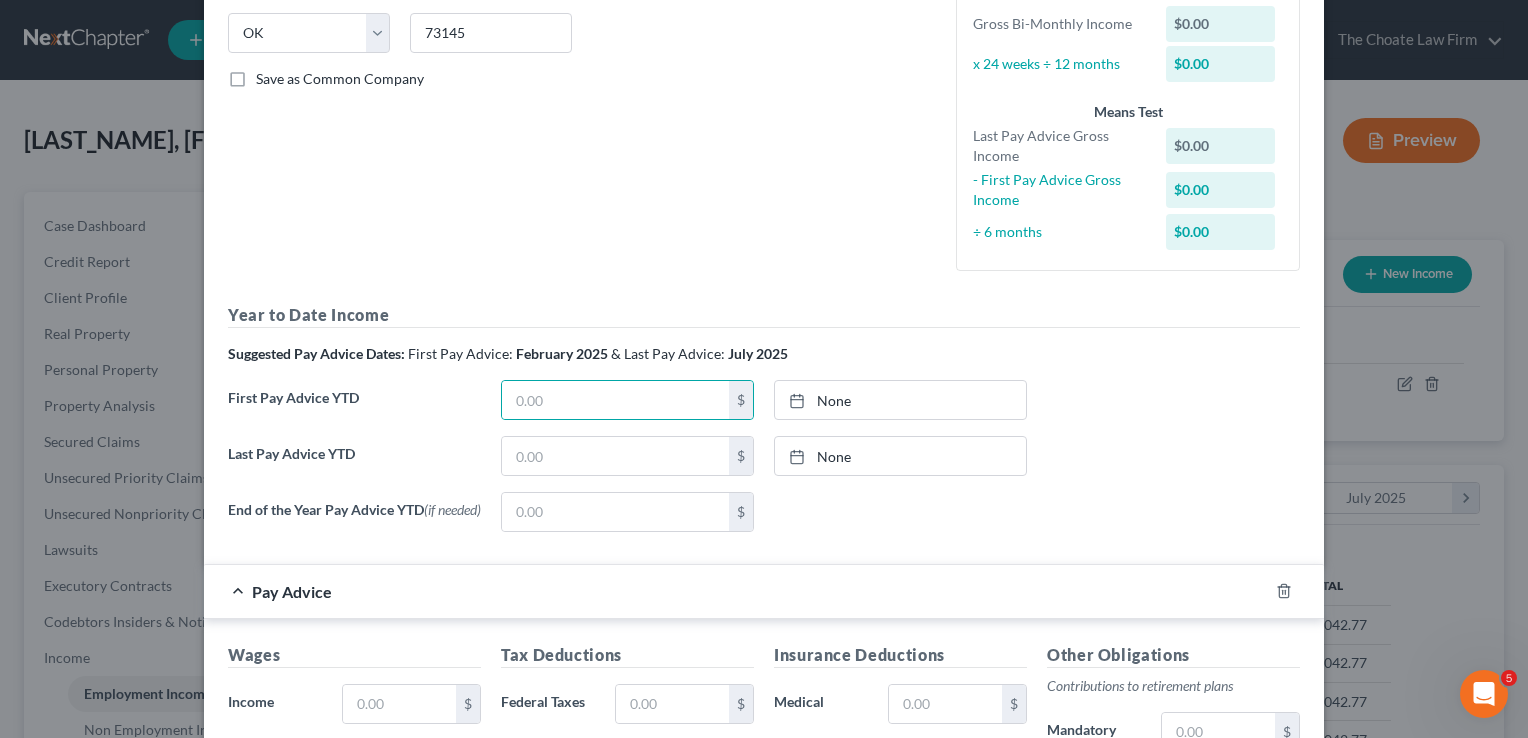 click on "Debtor Spouse Occupation Length of Employment No Longer Employed
Pay Period
*
Select Monthly Twice Monthly Every Other Week Weekly" at bounding box center [764, -11] 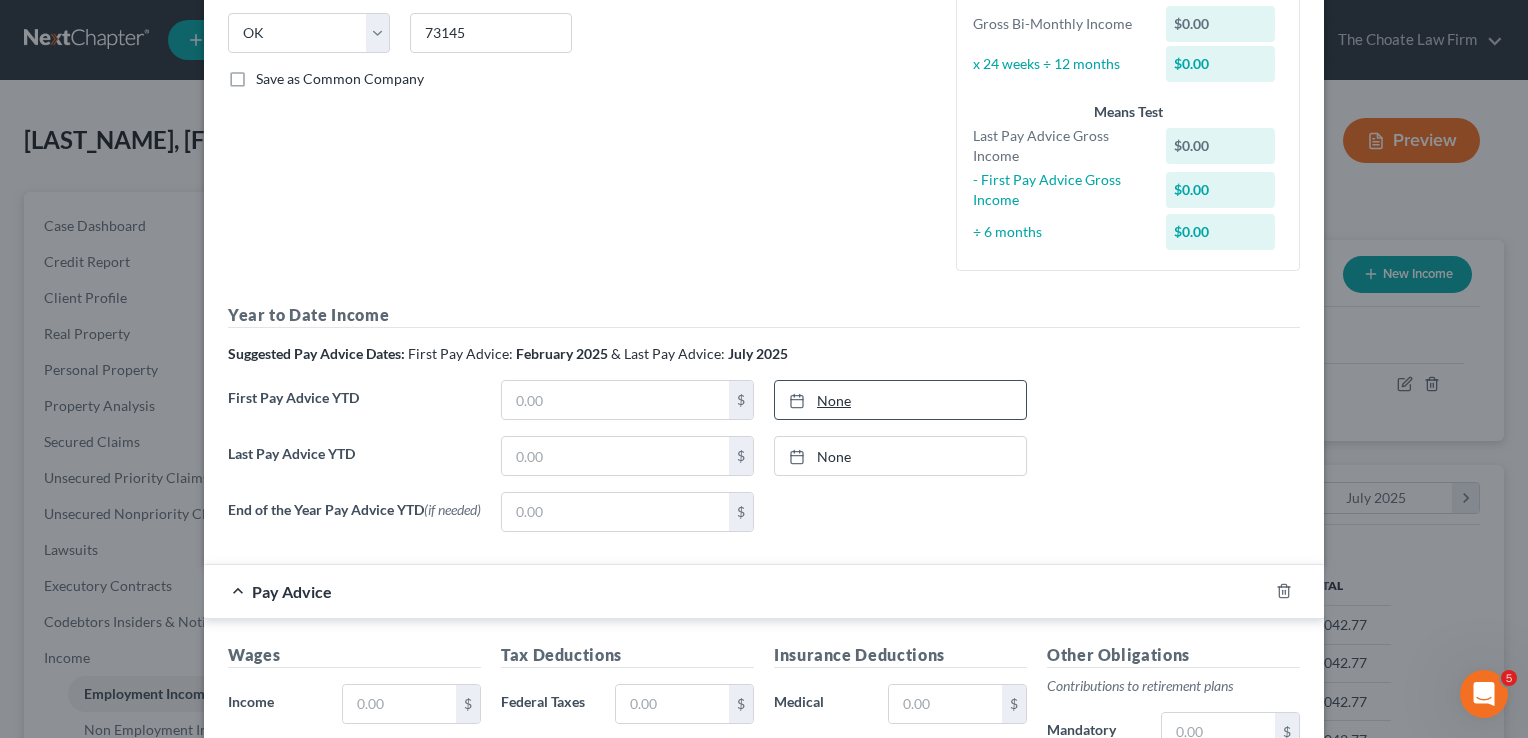 click on "None" at bounding box center (900, 400) 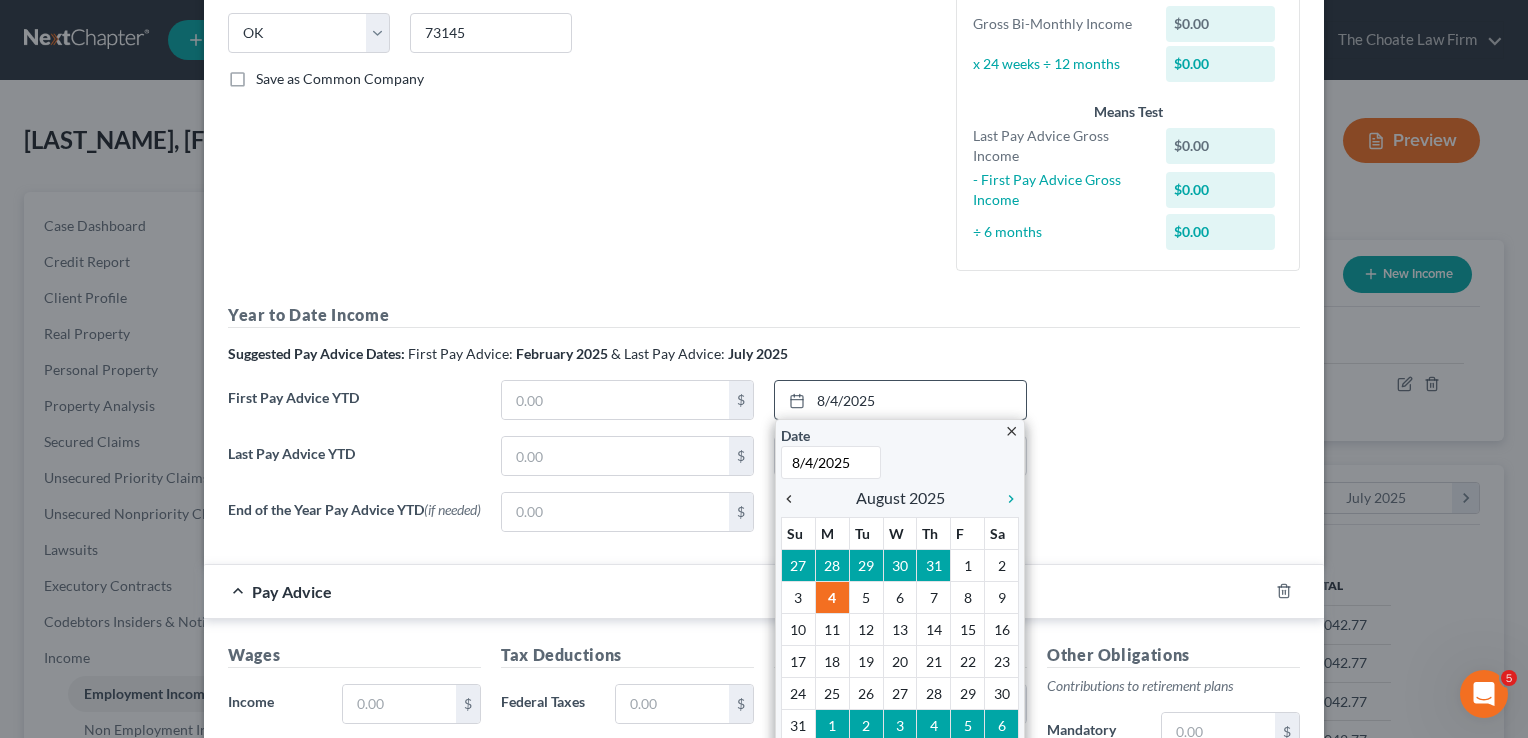 click on "chevron_left" at bounding box center (794, 499) 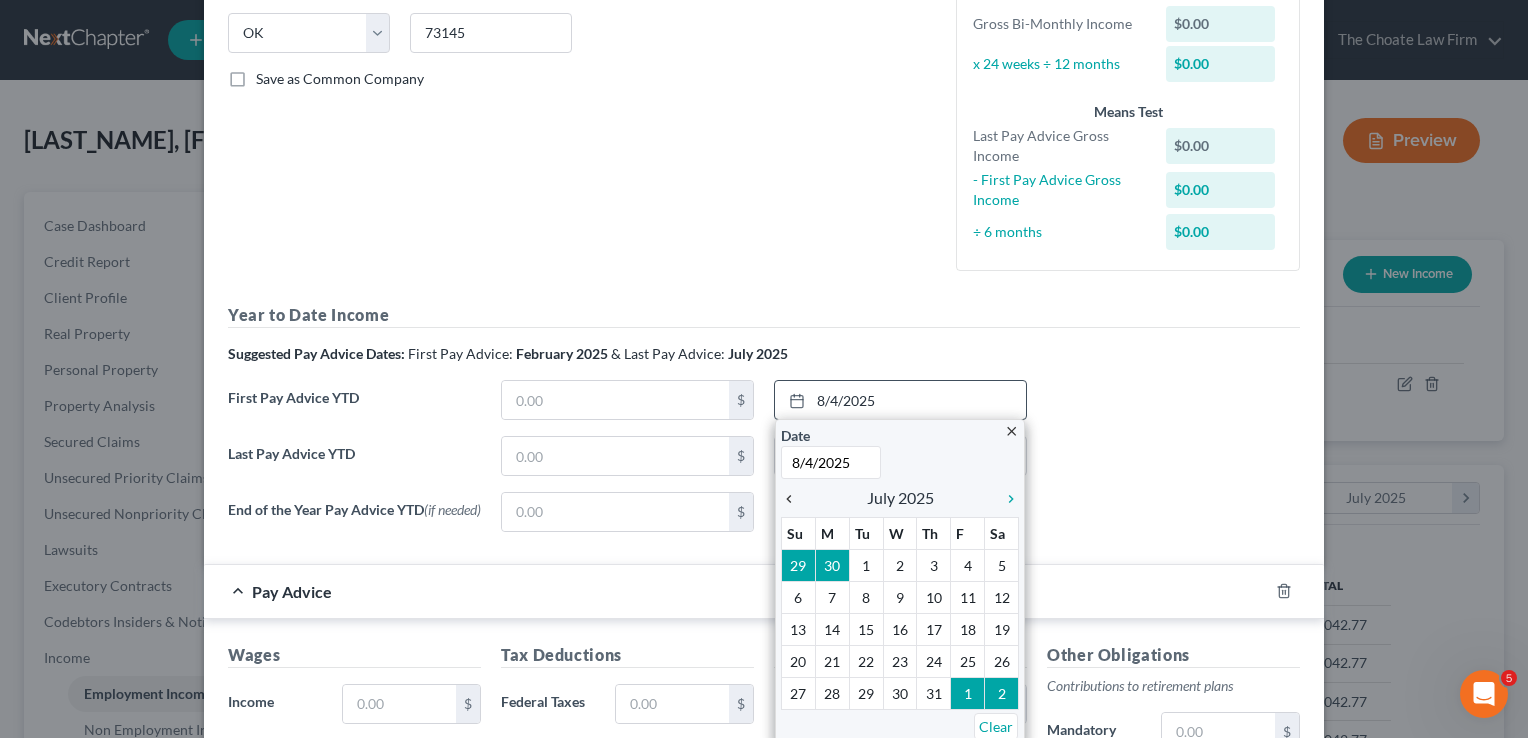 click on "chevron_left" at bounding box center [794, 499] 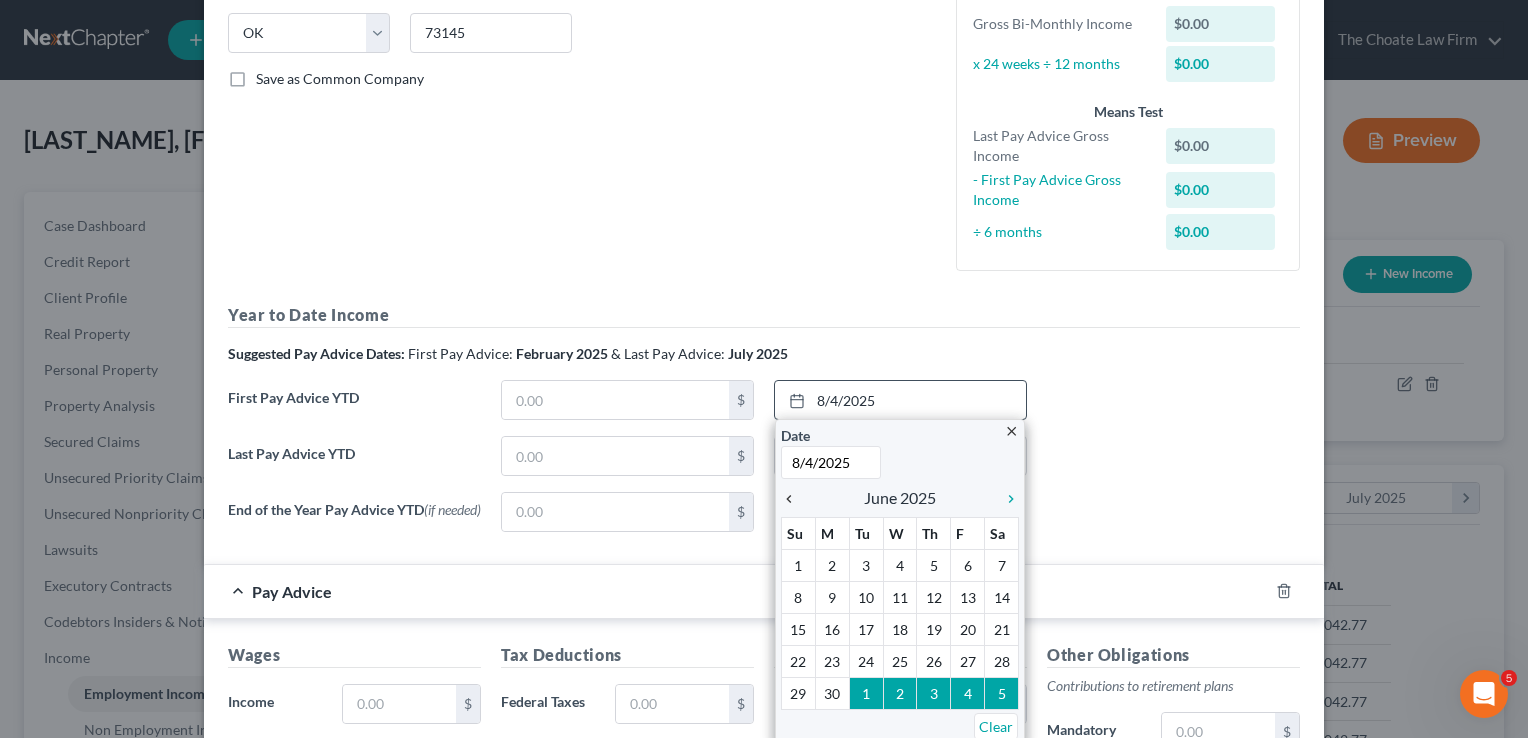 click on "chevron_left" at bounding box center (794, 499) 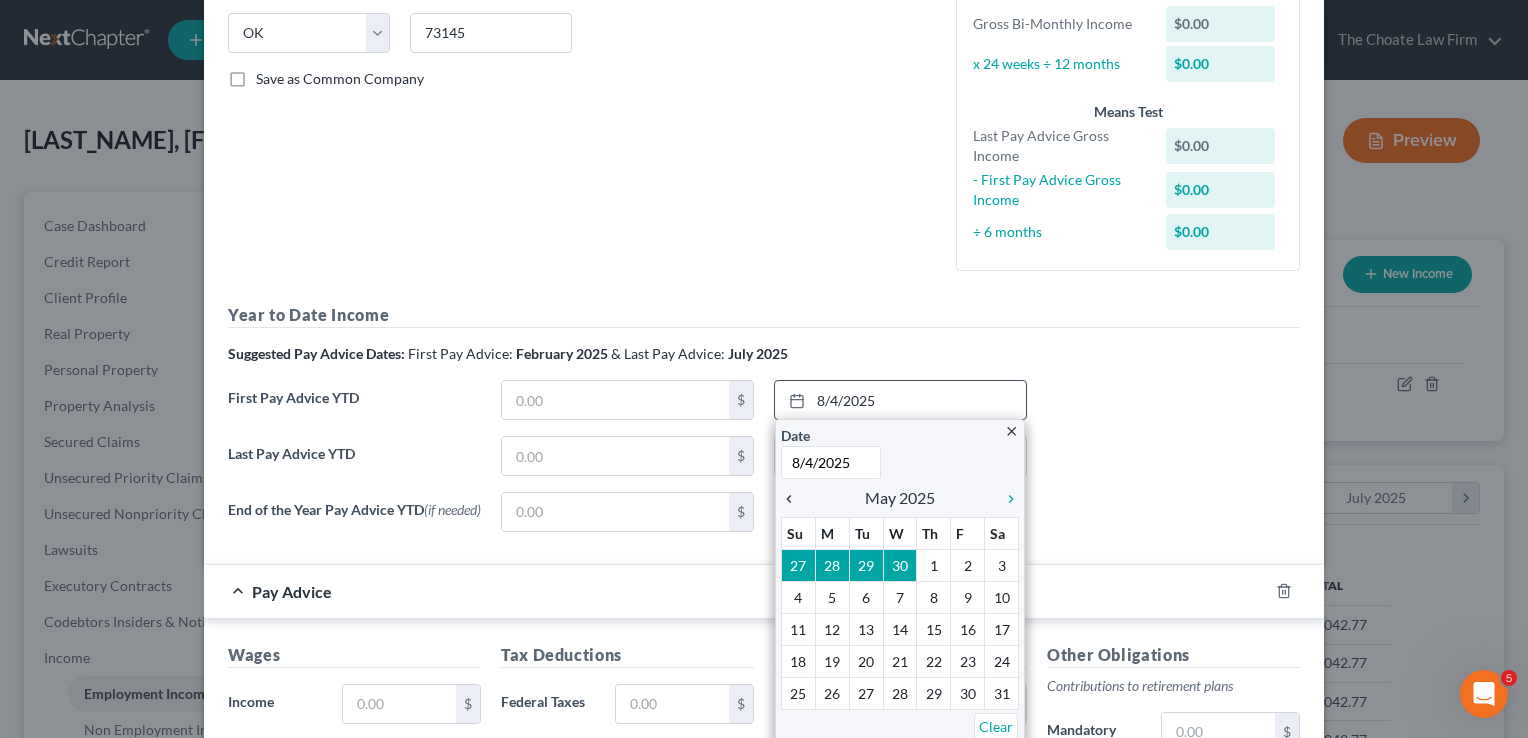 click on "chevron_left" at bounding box center [794, 499] 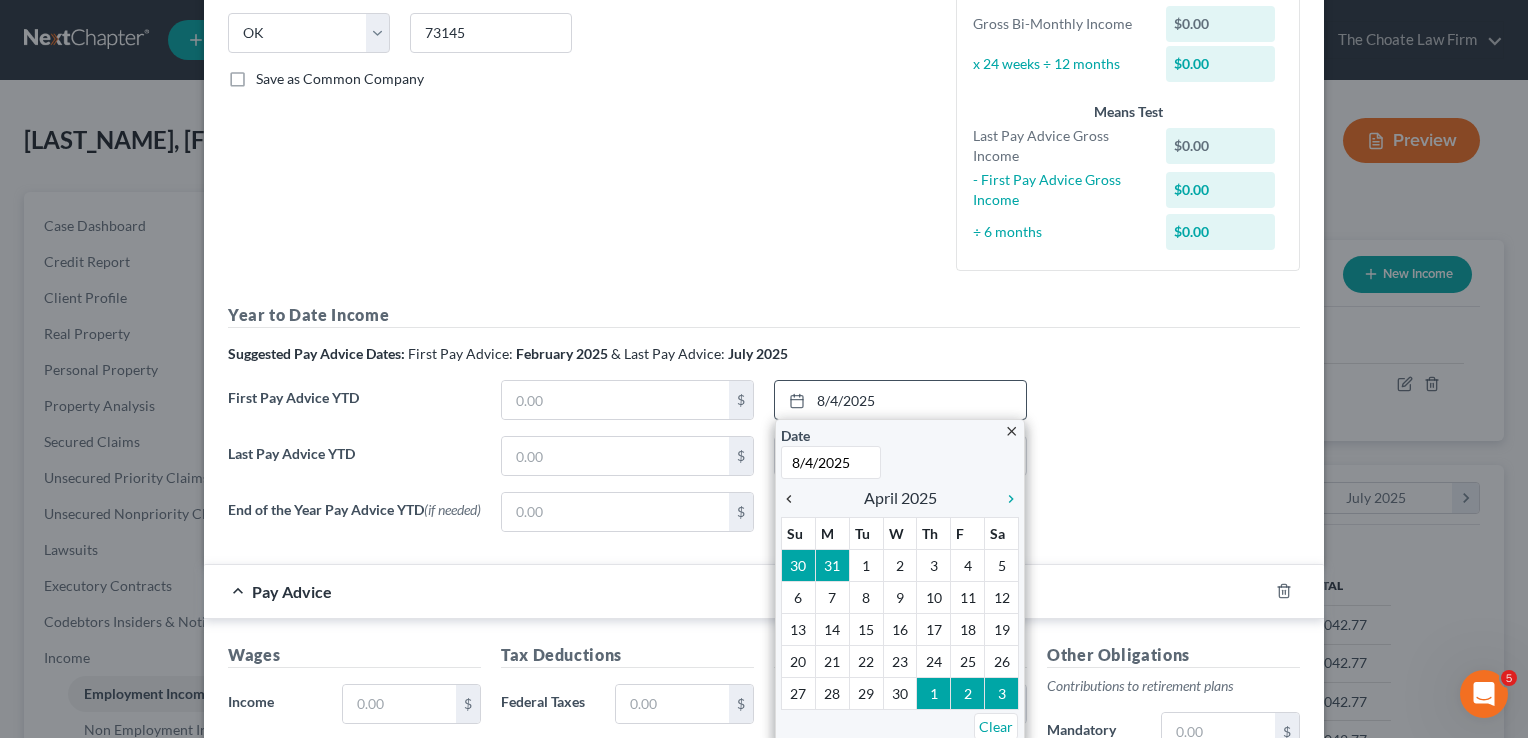 click on "chevron_left" at bounding box center (794, 499) 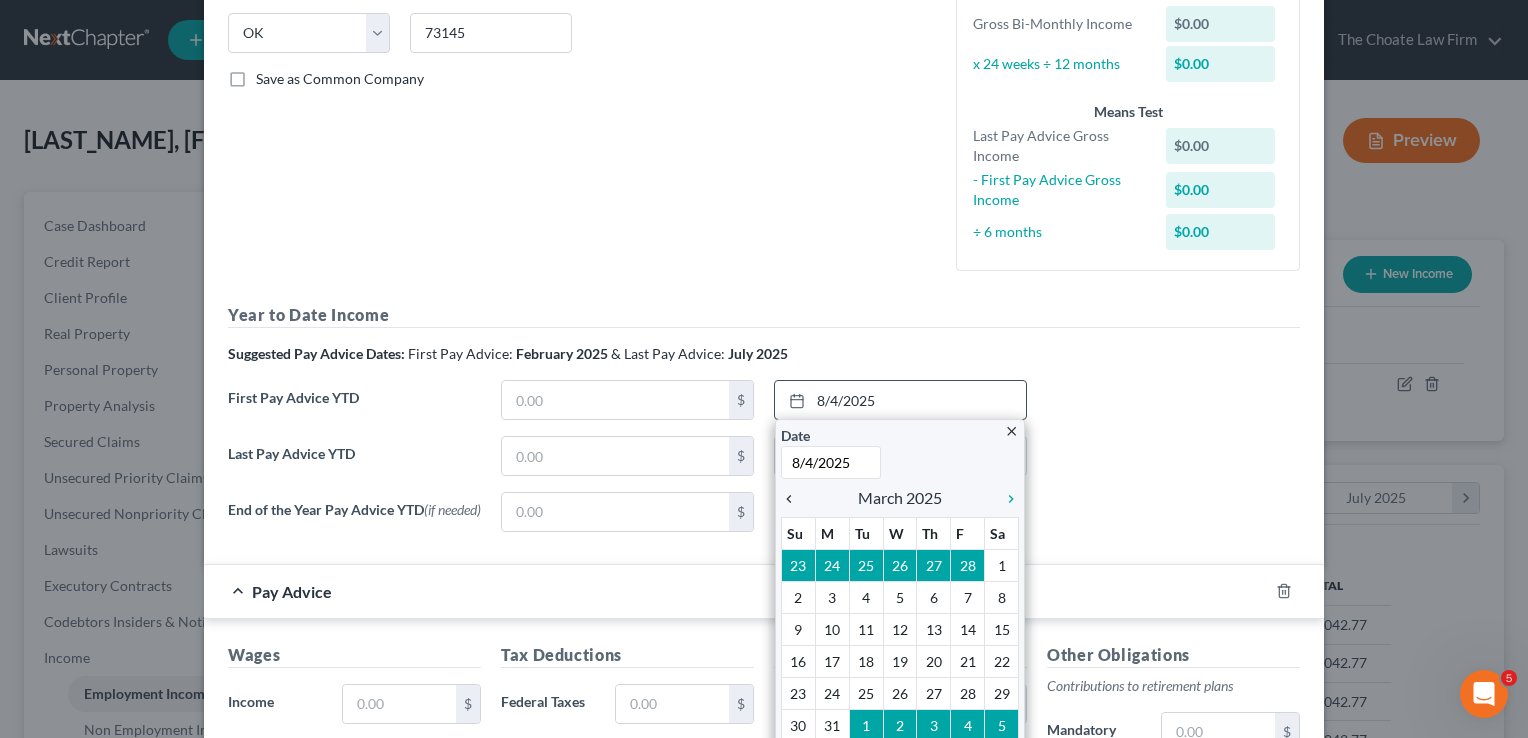 click on "chevron_left" at bounding box center (794, 499) 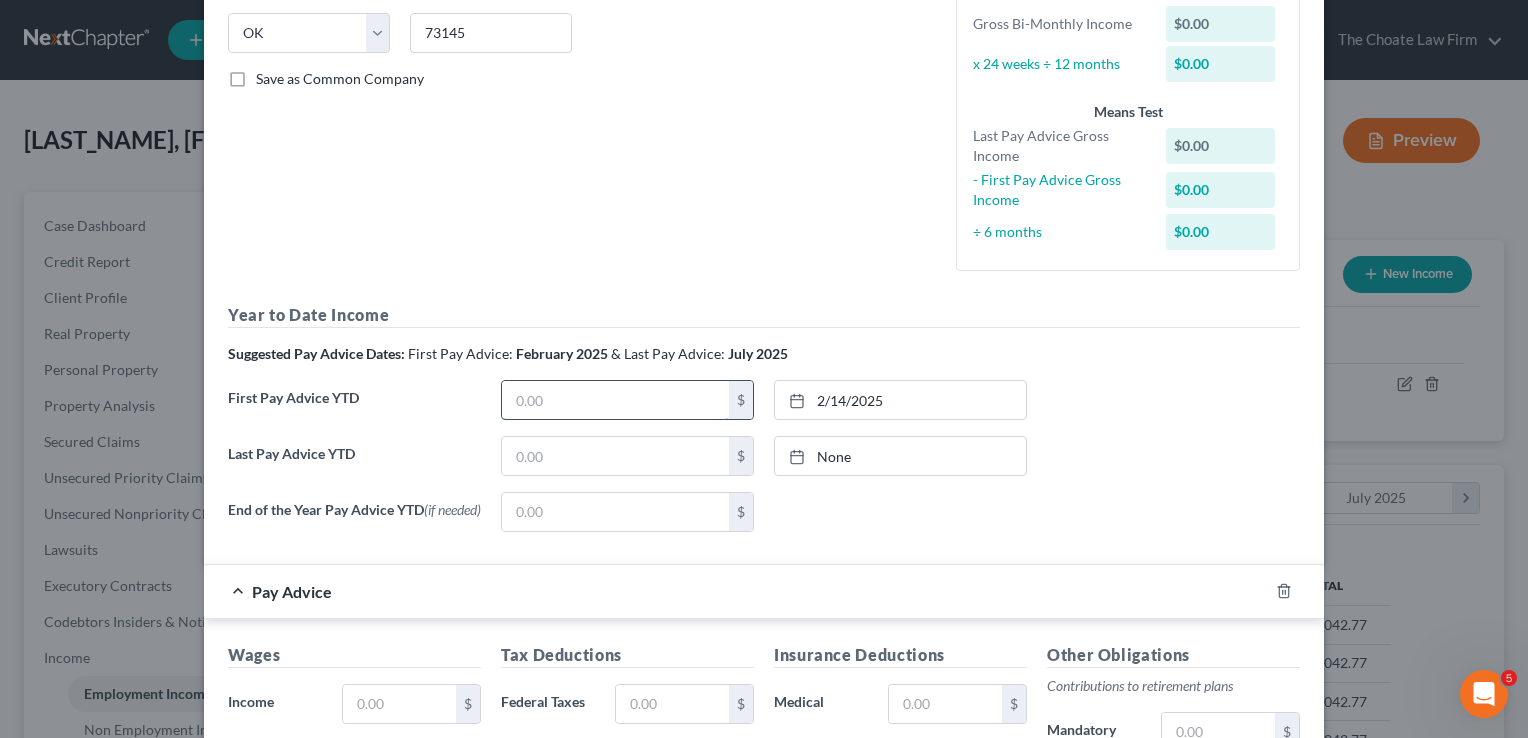 click at bounding box center [615, 400] 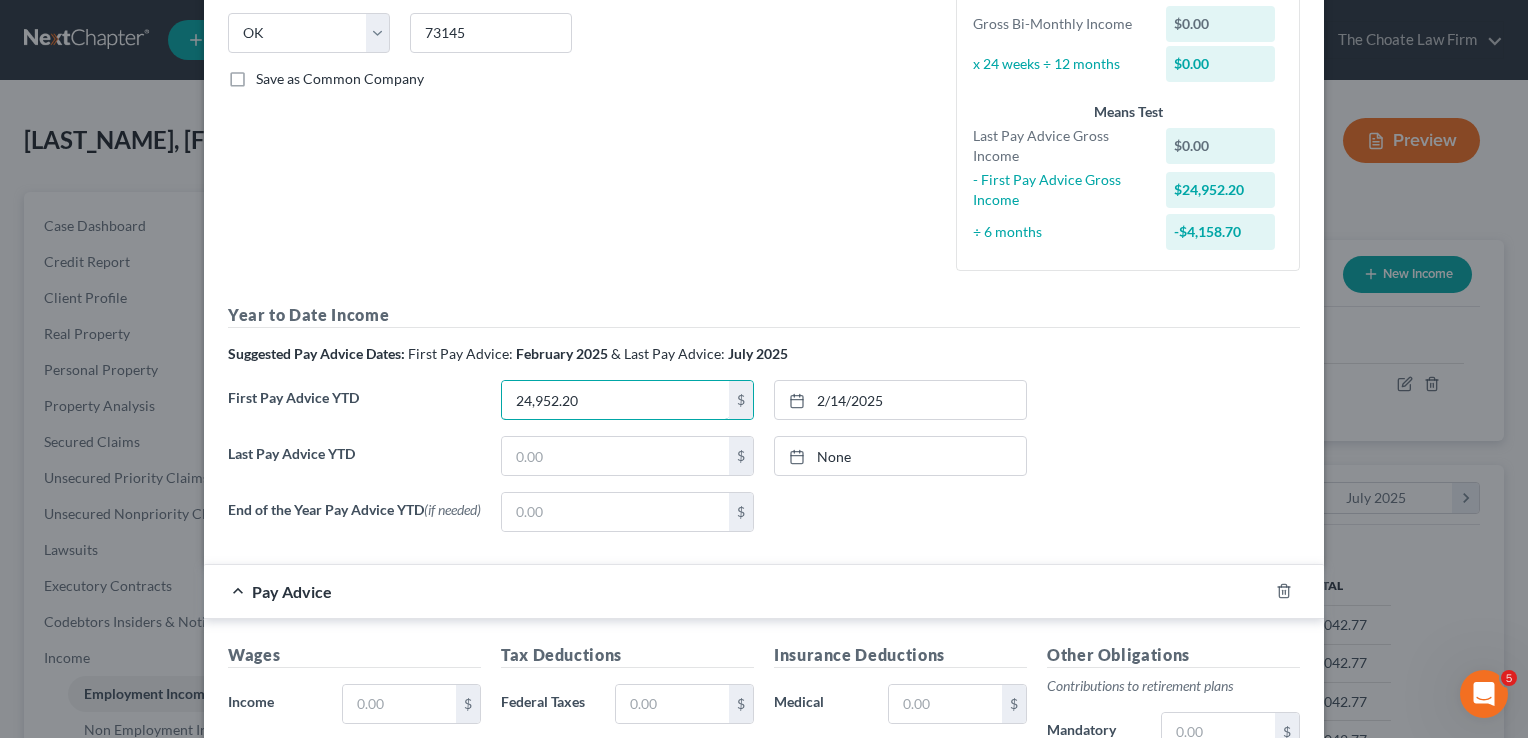 type on "24,952.20" 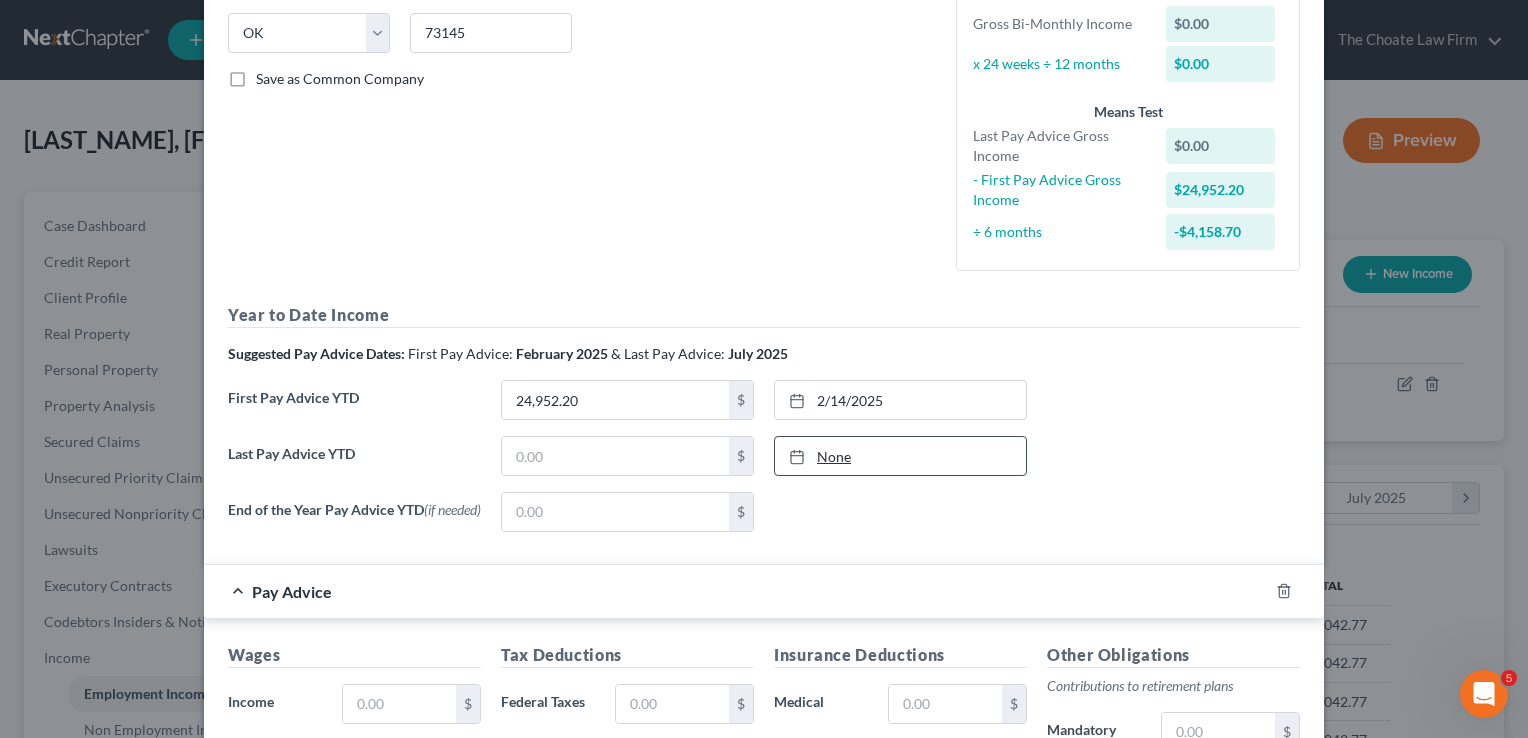 click on "None" at bounding box center (900, 456) 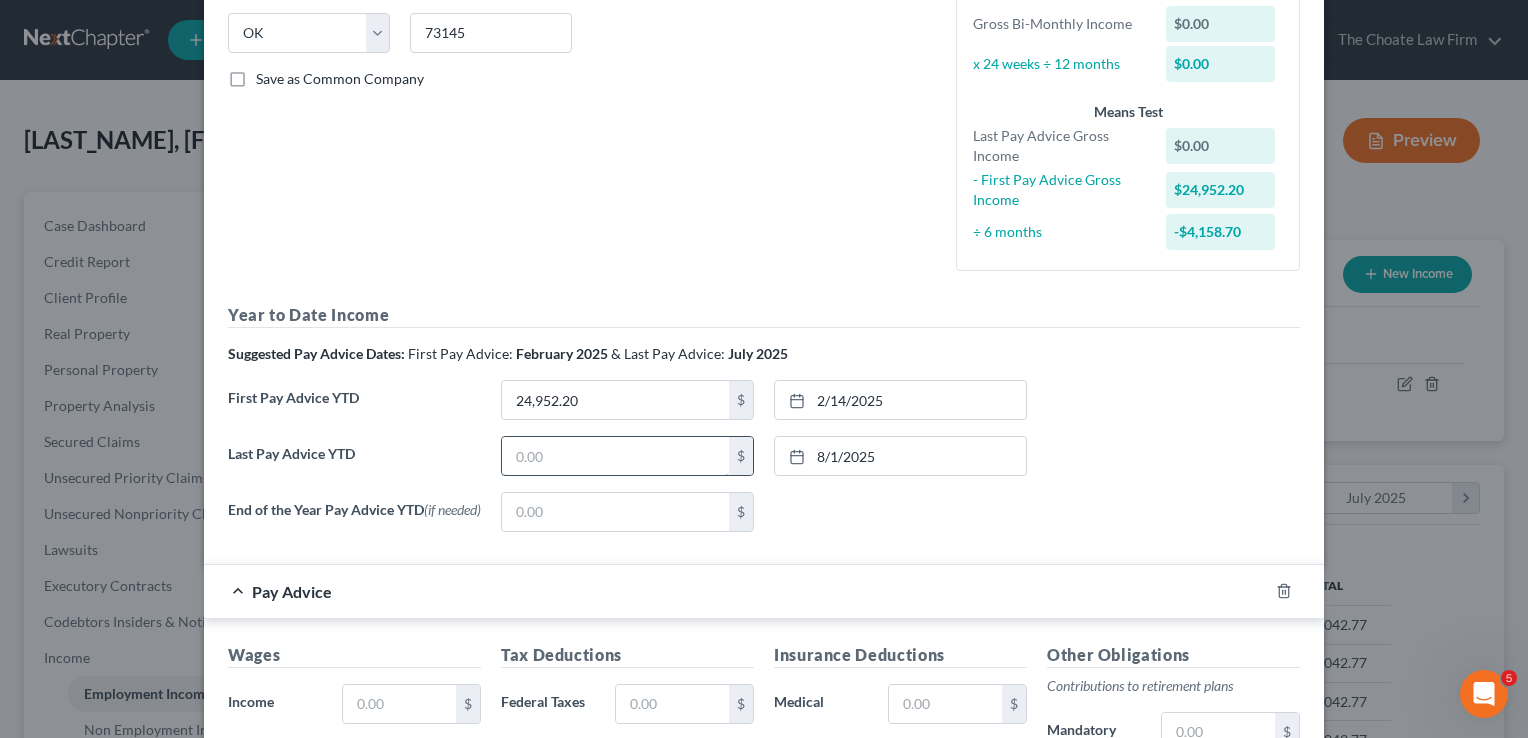 click at bounding box center [615, 456] 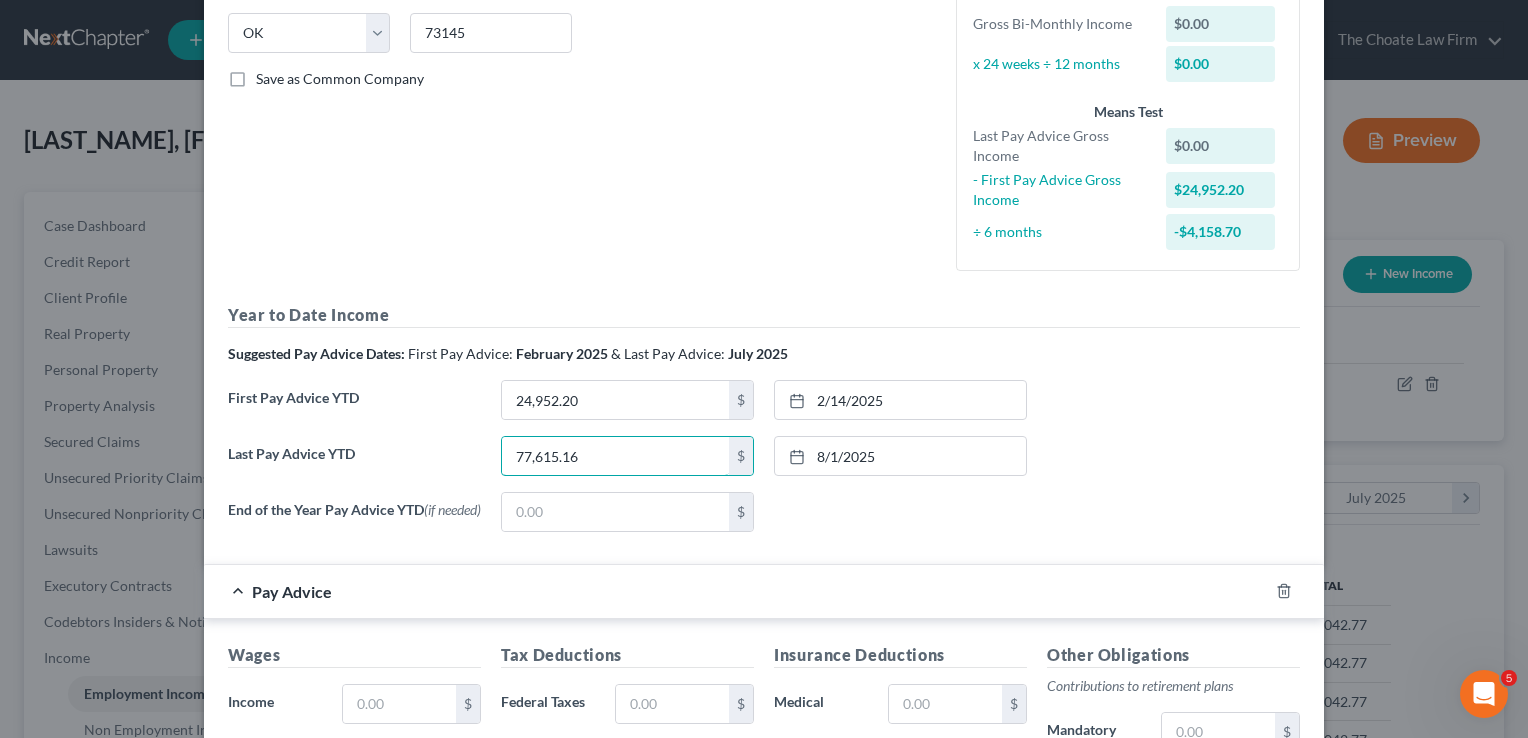 type on "77,615.16" 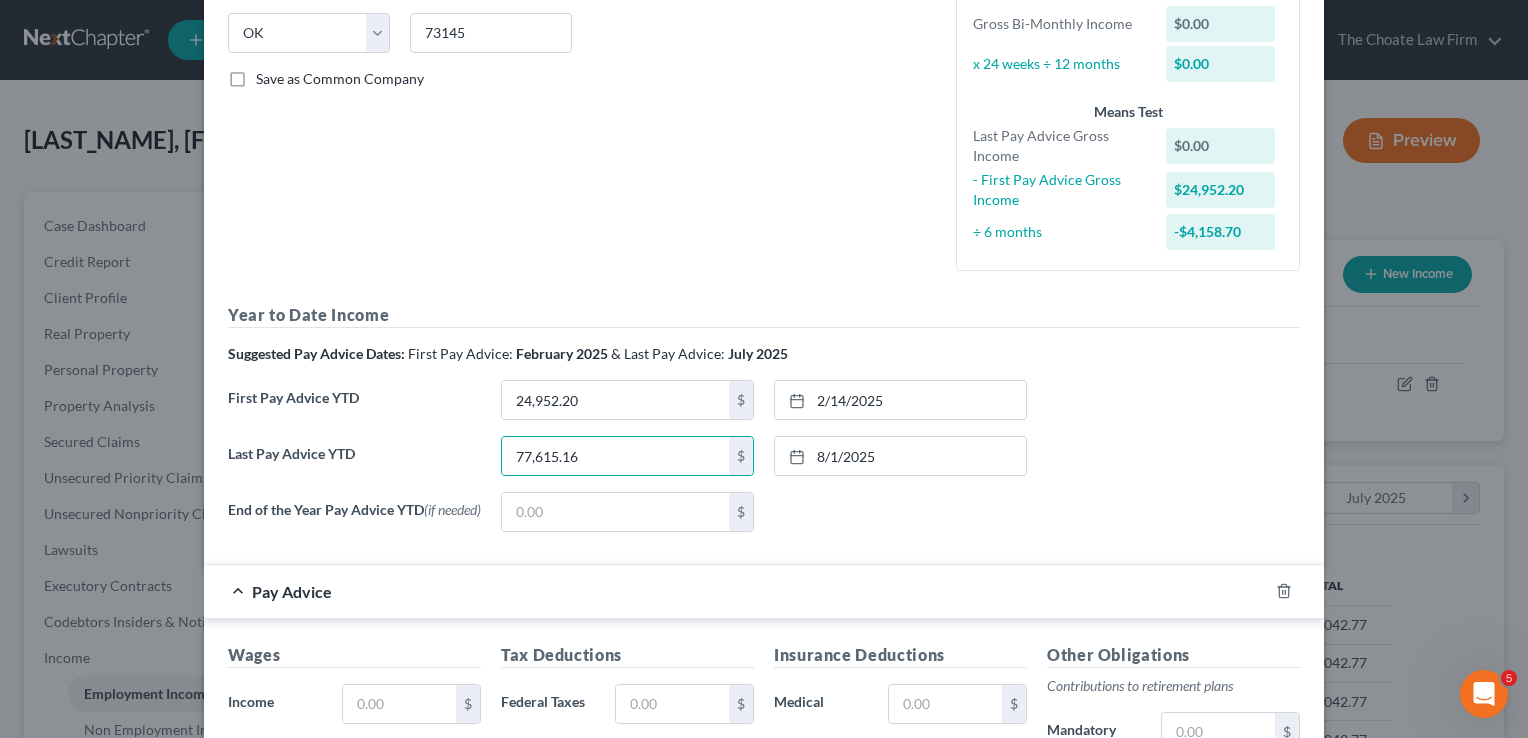 click on "Last Pay Advice YTD 77,615.16 $
8/1/2025
close
Date
8/1/2025
Time
12:00 AM
chevron_left
August 2025
chevron_right
Su M Tu W Th F Sa
27 28 29 30 31 1 2
3 4 5 6 7 8 9
10 11 12 13 14 15 16
17 18 19 20 21 22 23
24 25 26 27 28 29 30
31 1 2 3 4 5 6
Clear" at bounding box center (764, 464) 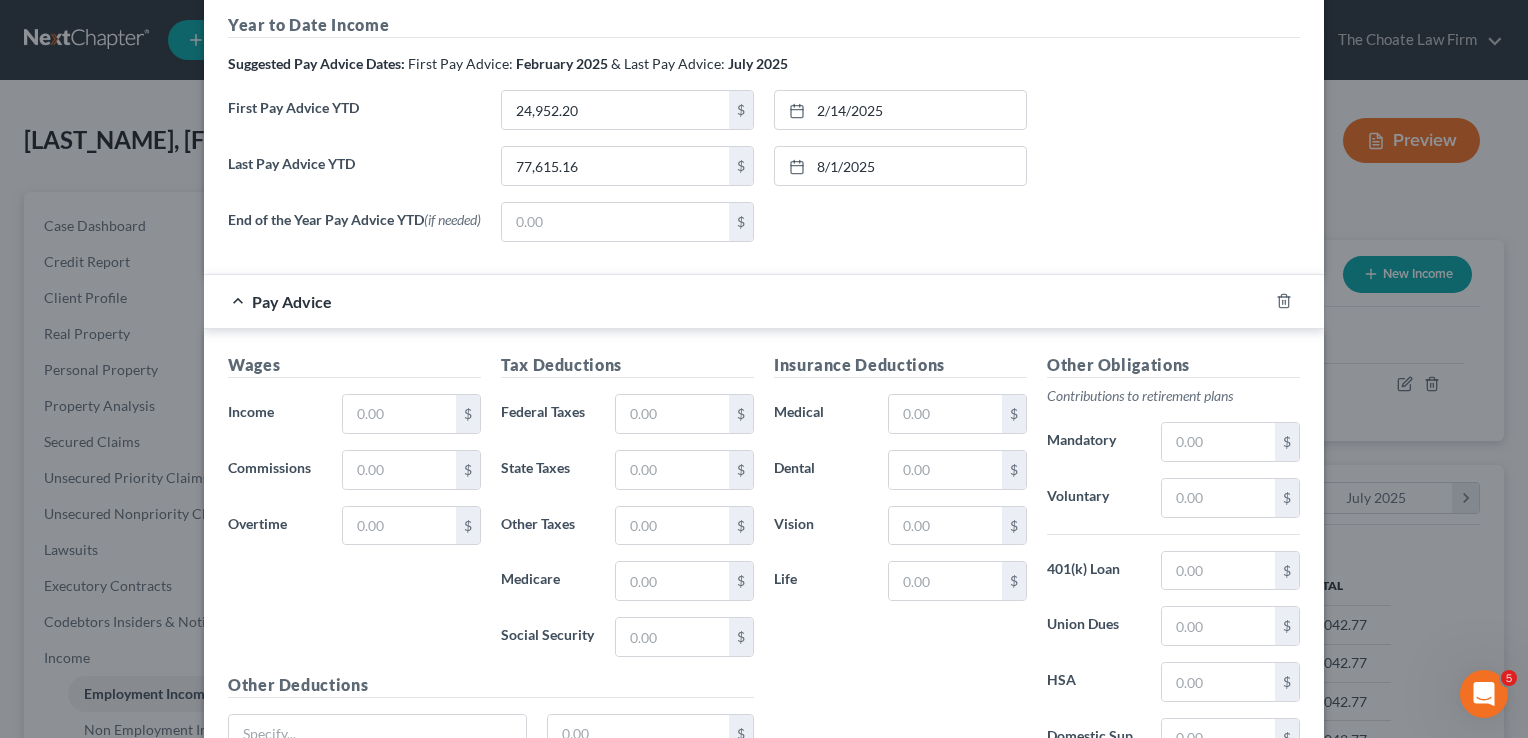 scroll, scrollTop: 700, scrollLeft: 0, axis: vertical 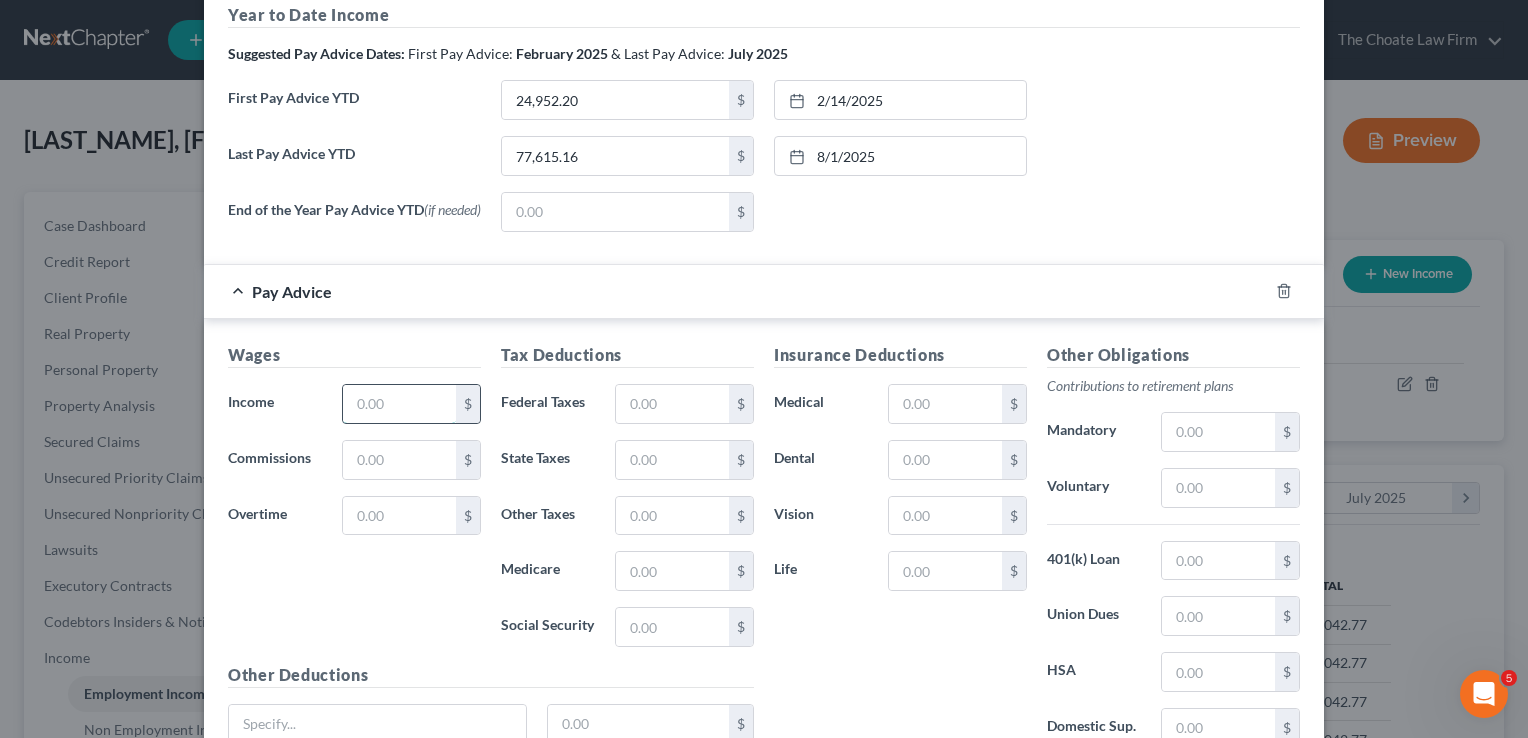 click at bounding box center [399, 404] 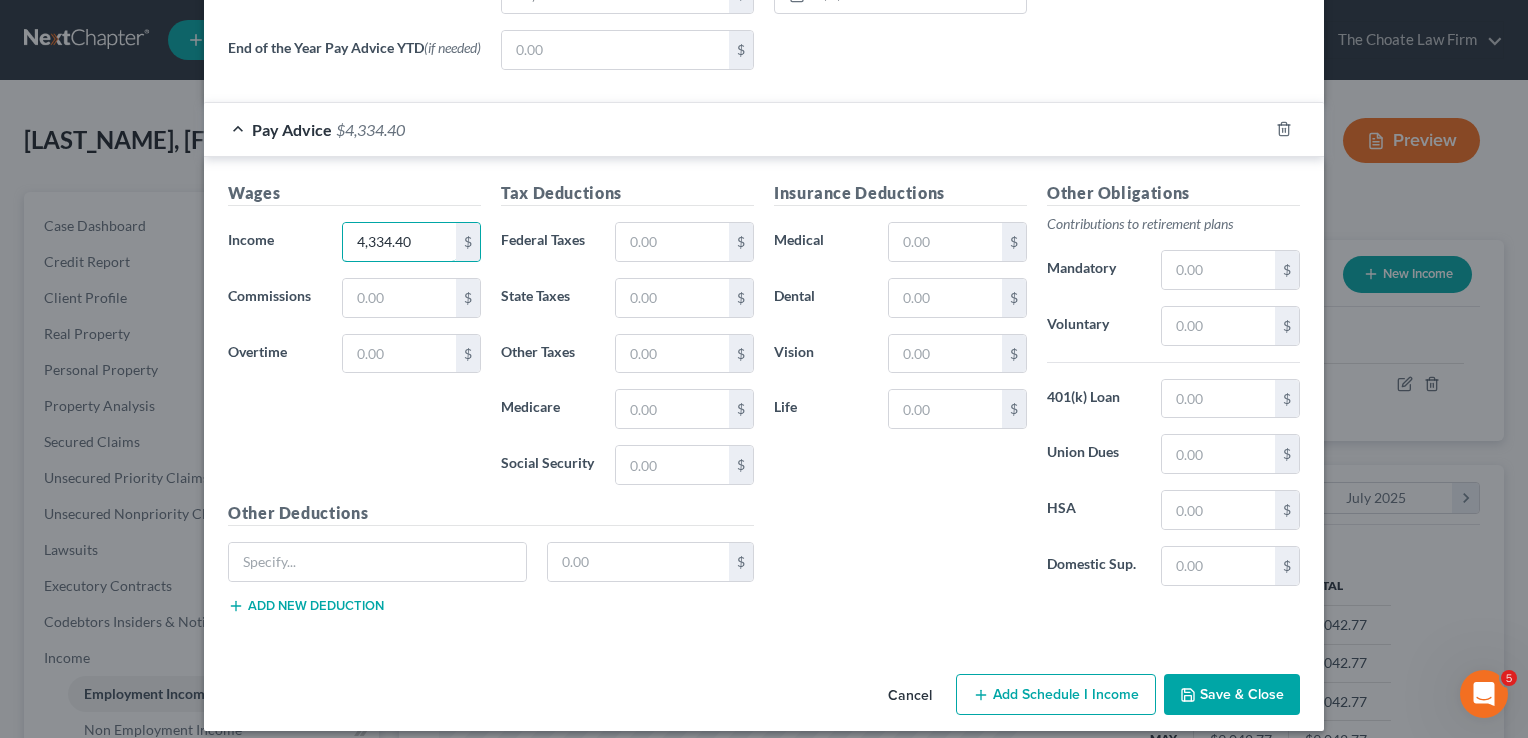scroll, scrollTop: 878, scrollLeft: 0, axis: vertical 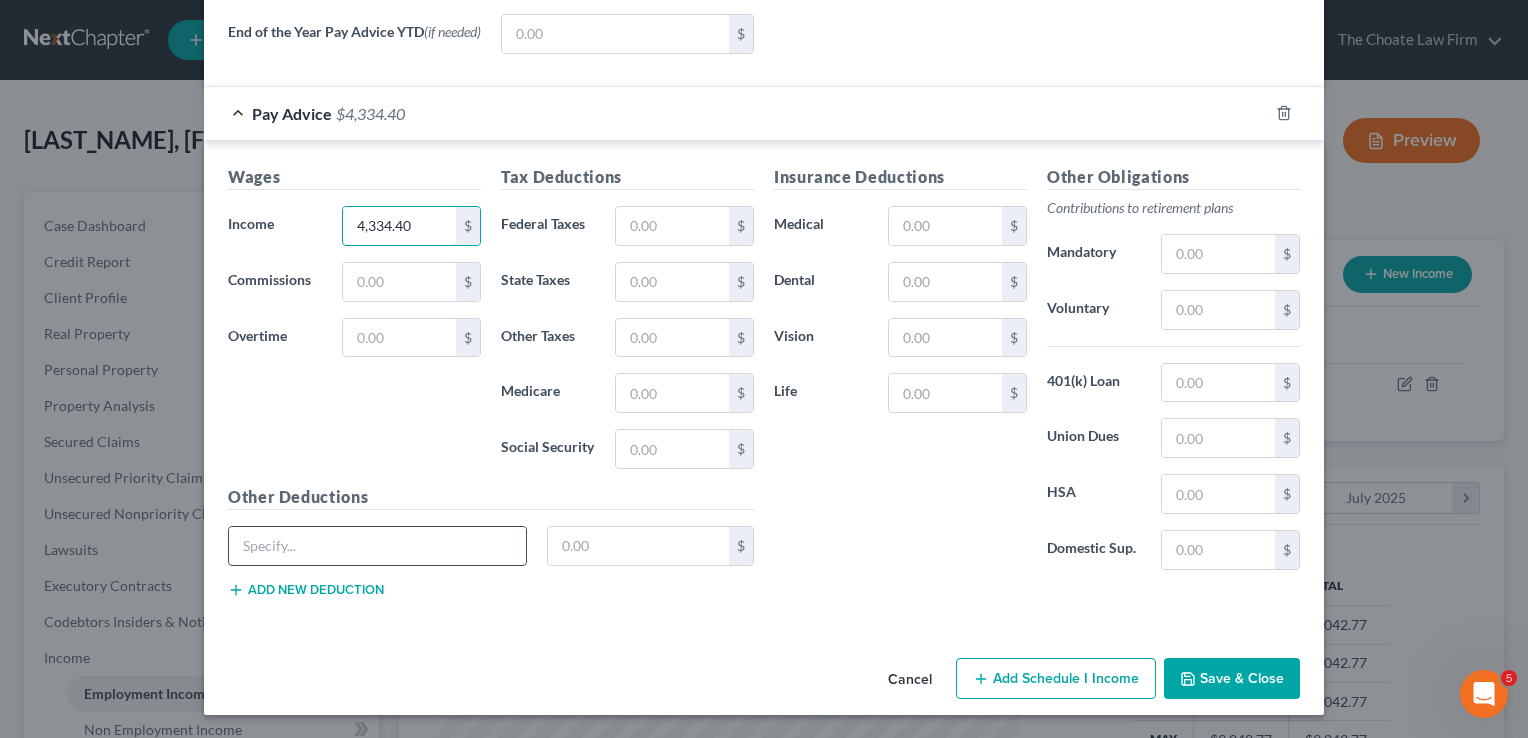 type on "4,334.40" 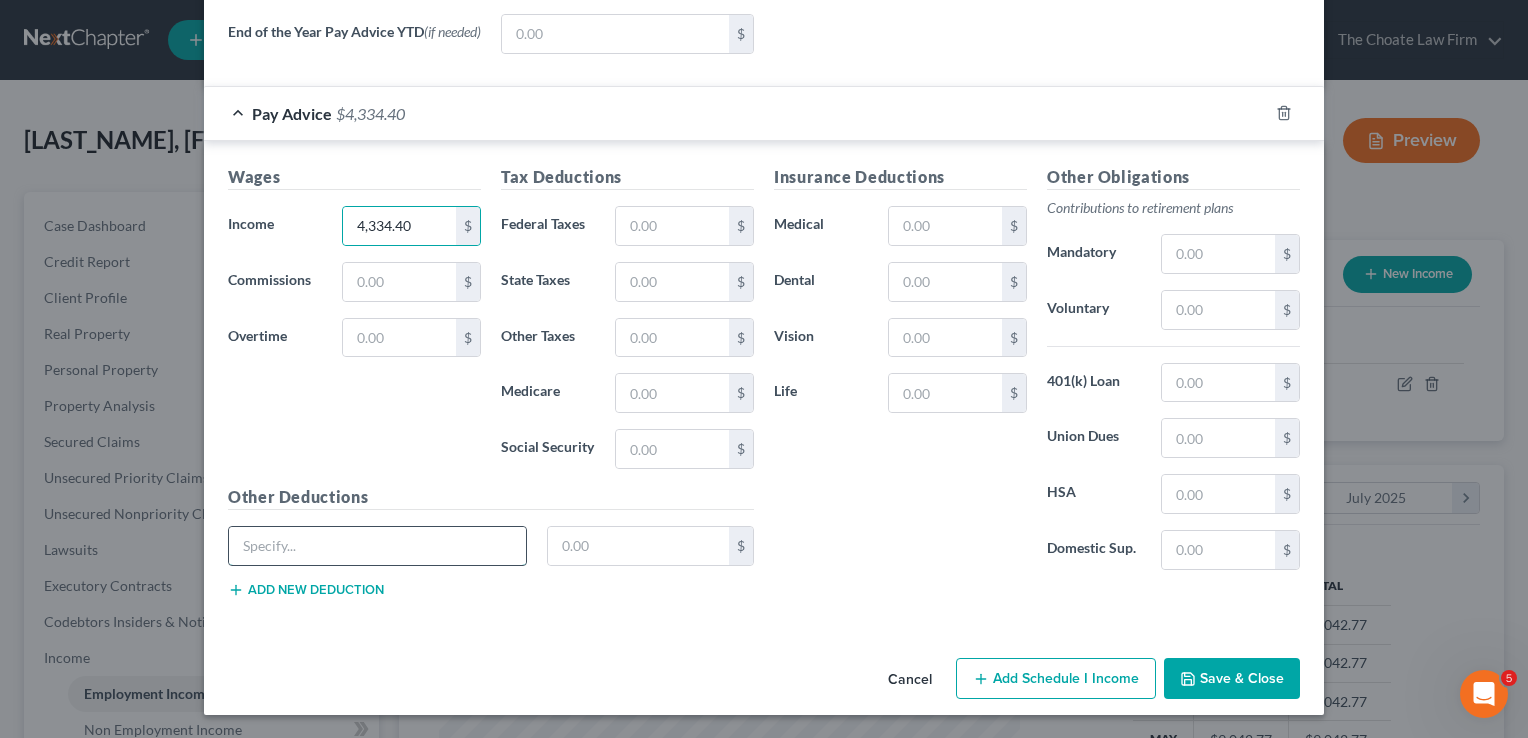 click at bounding box center (377, 546) 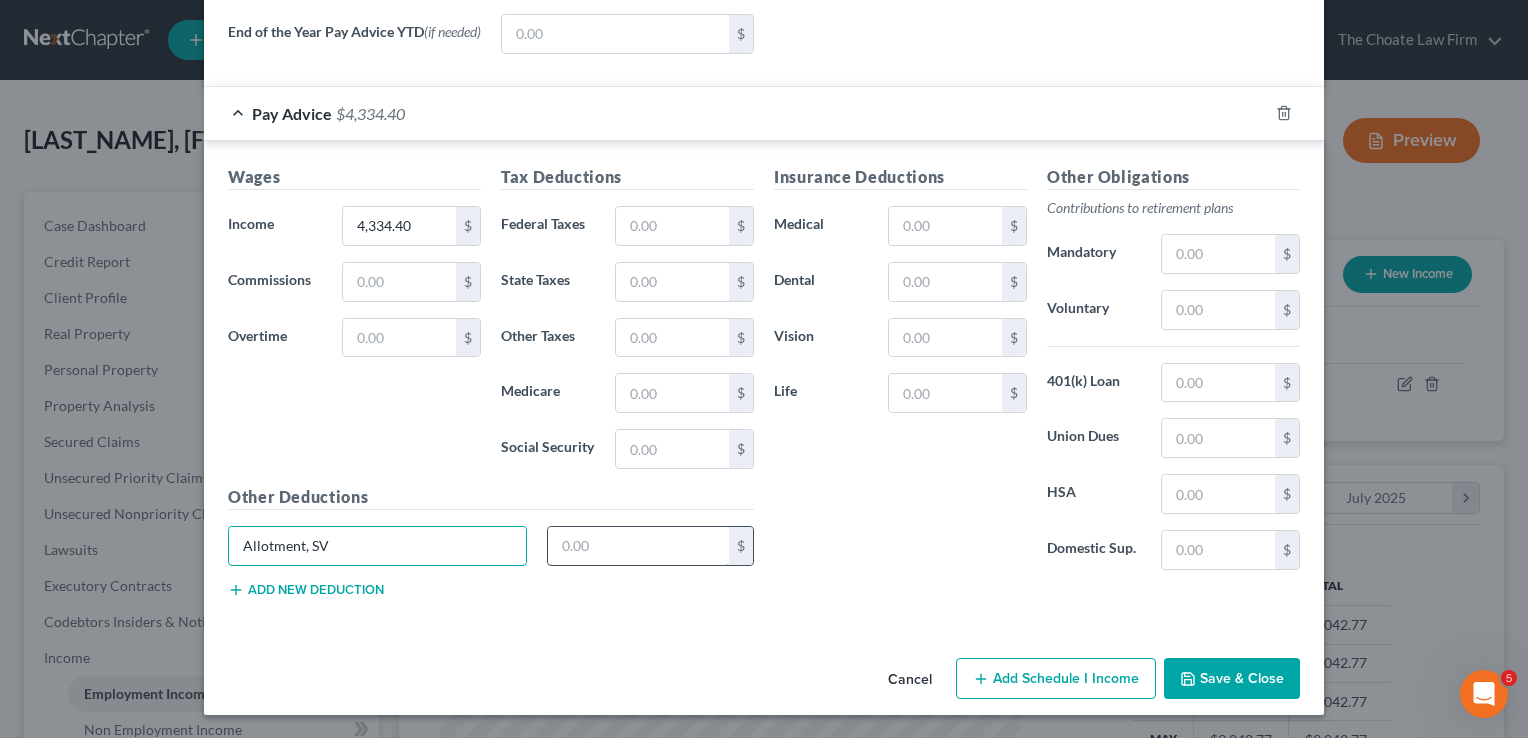 type on "Allotment, SV" 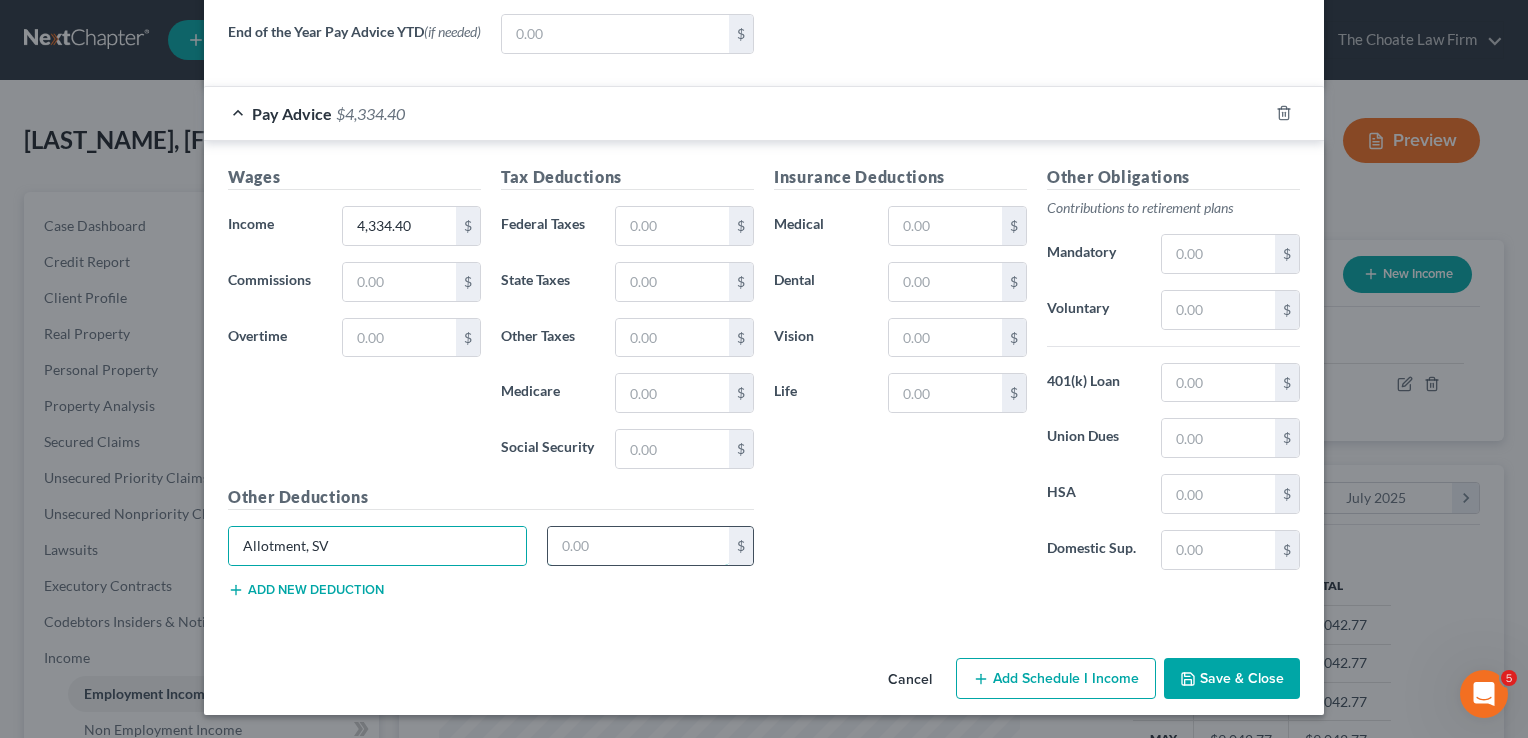 click at bounding box center [639, 546] 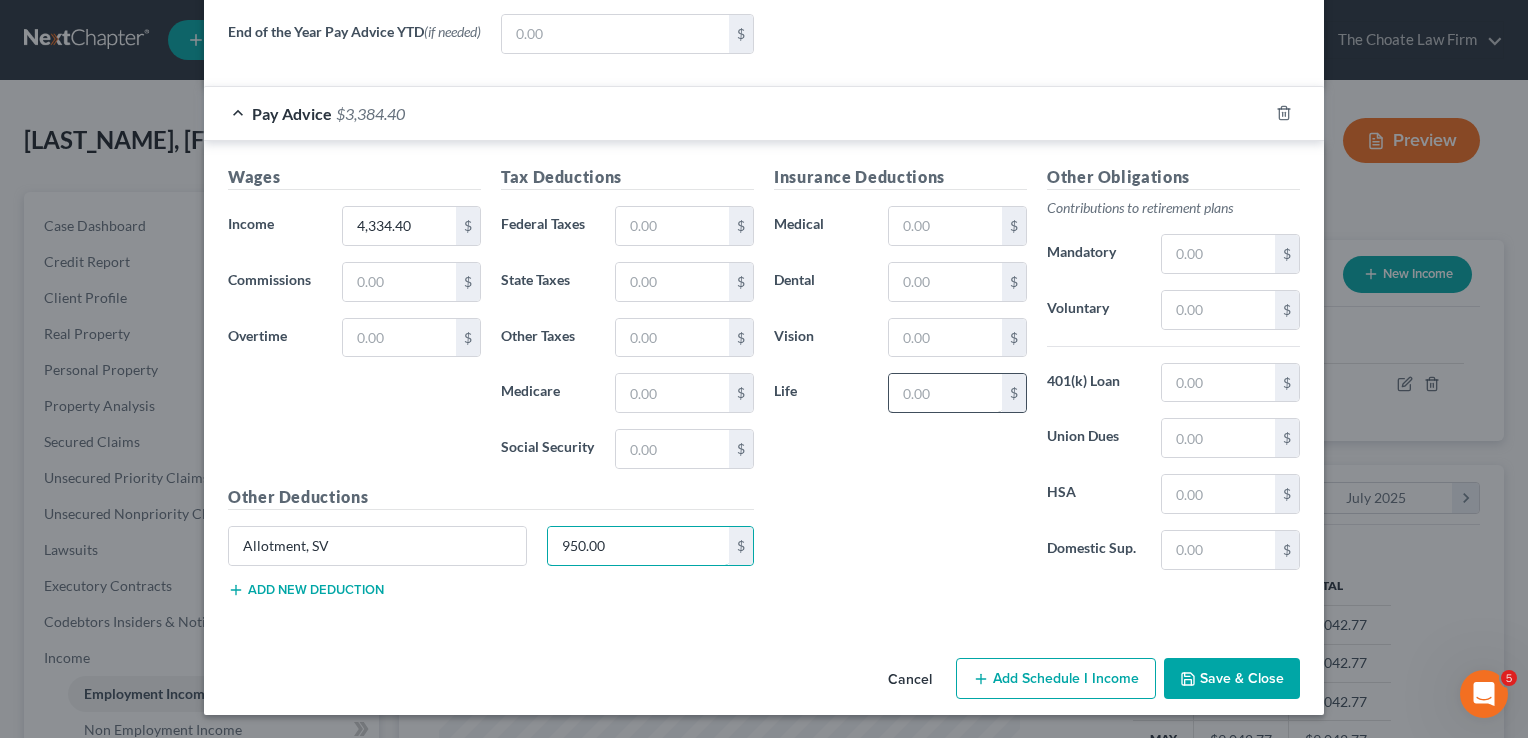 type on "950.00" 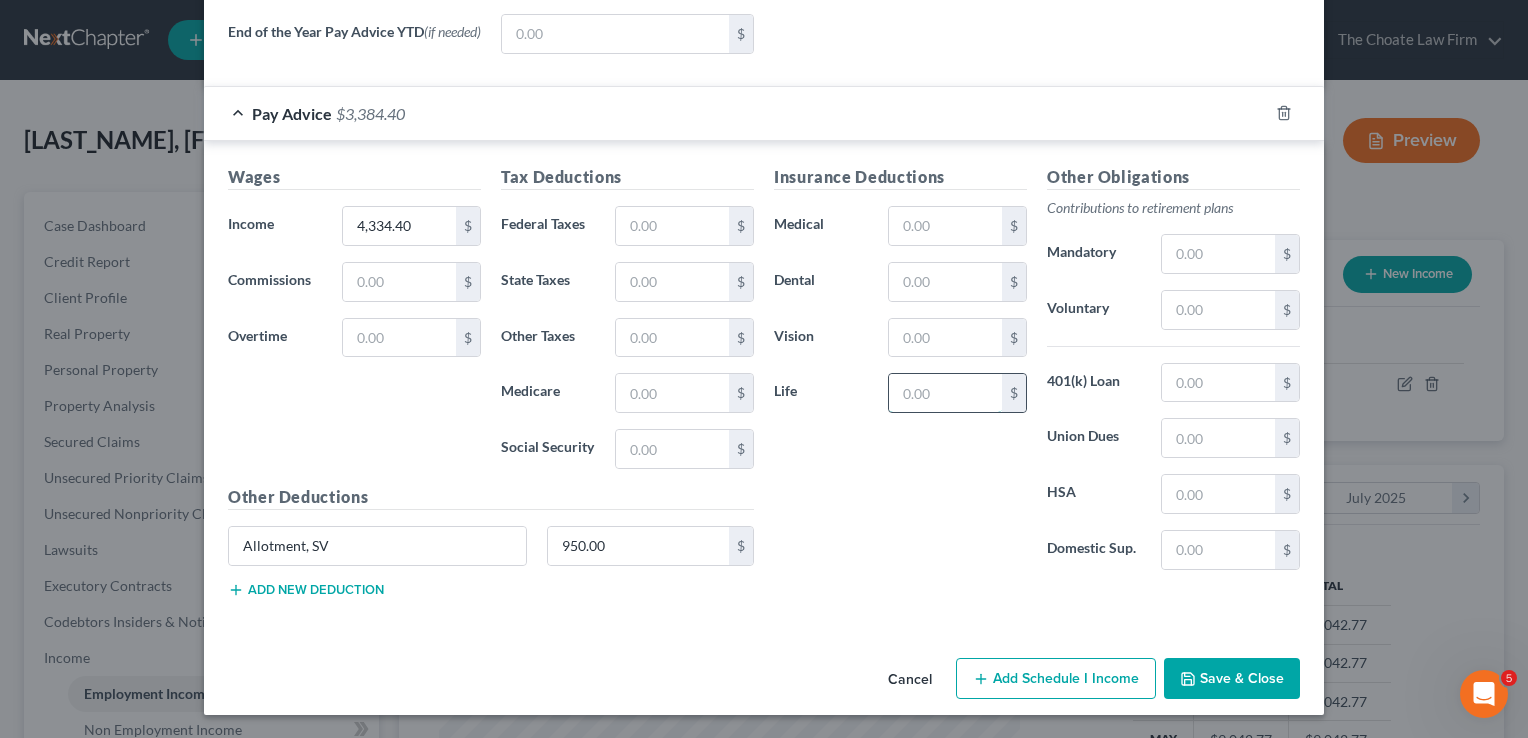 click at bounding box center [945, 393] 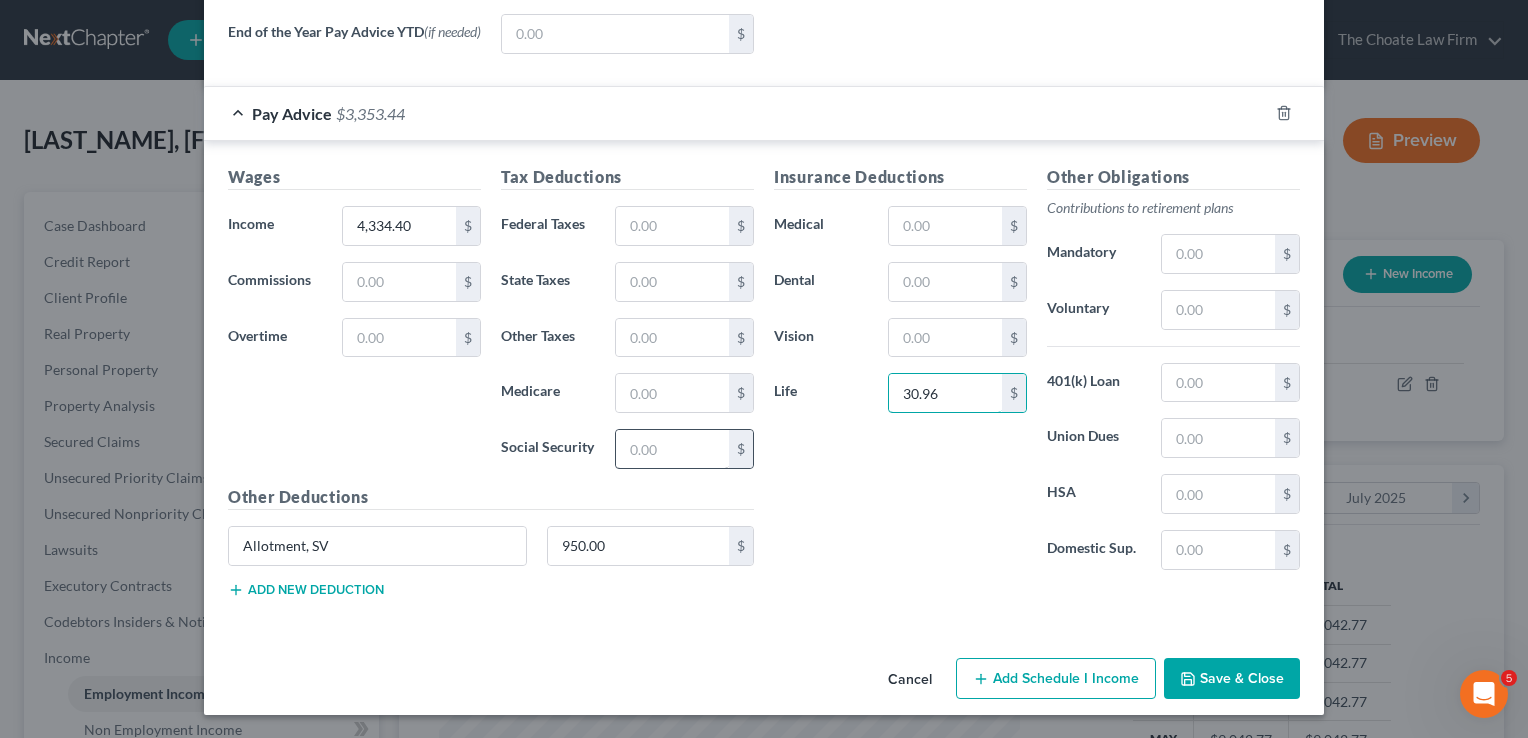 type on "30.96" 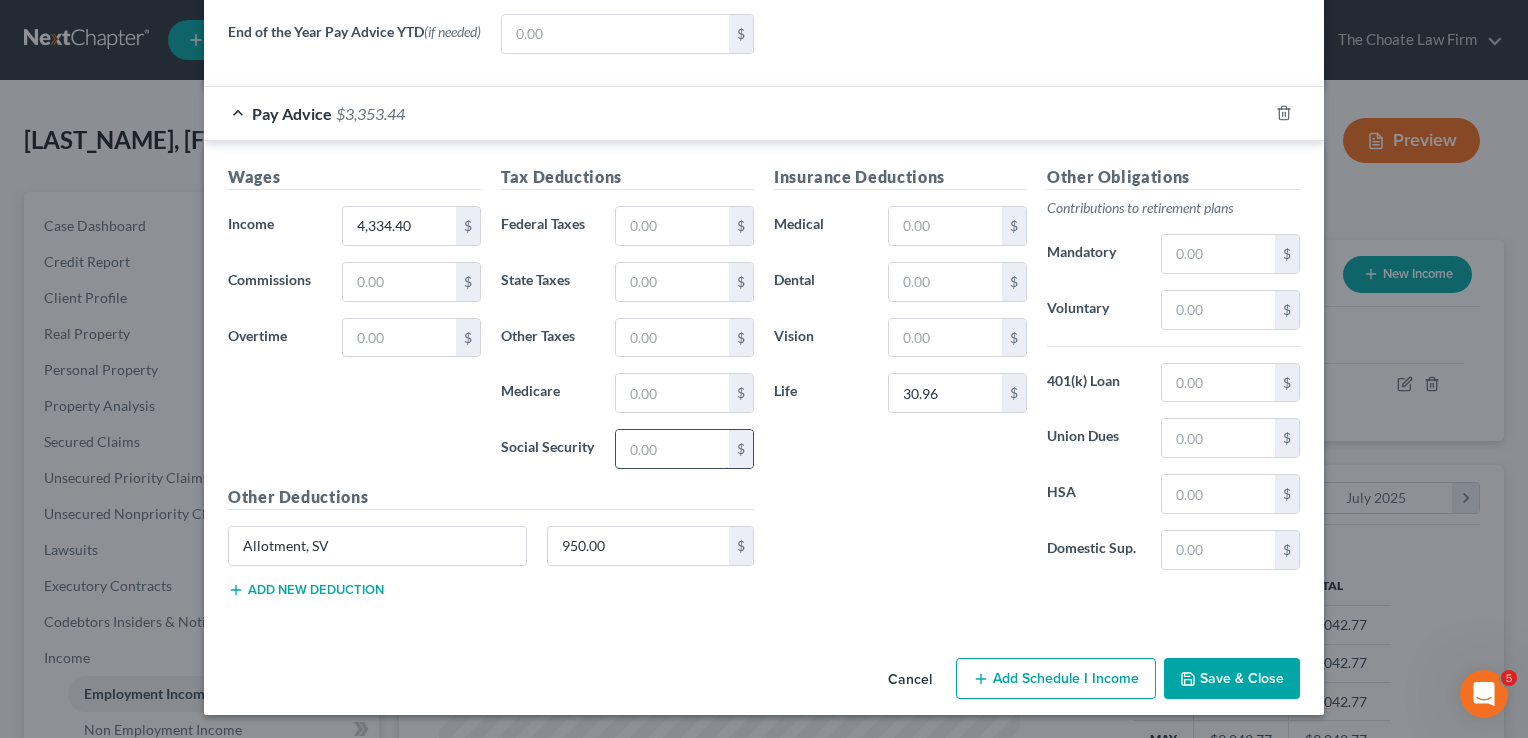 click at bounding box center (672, 449) 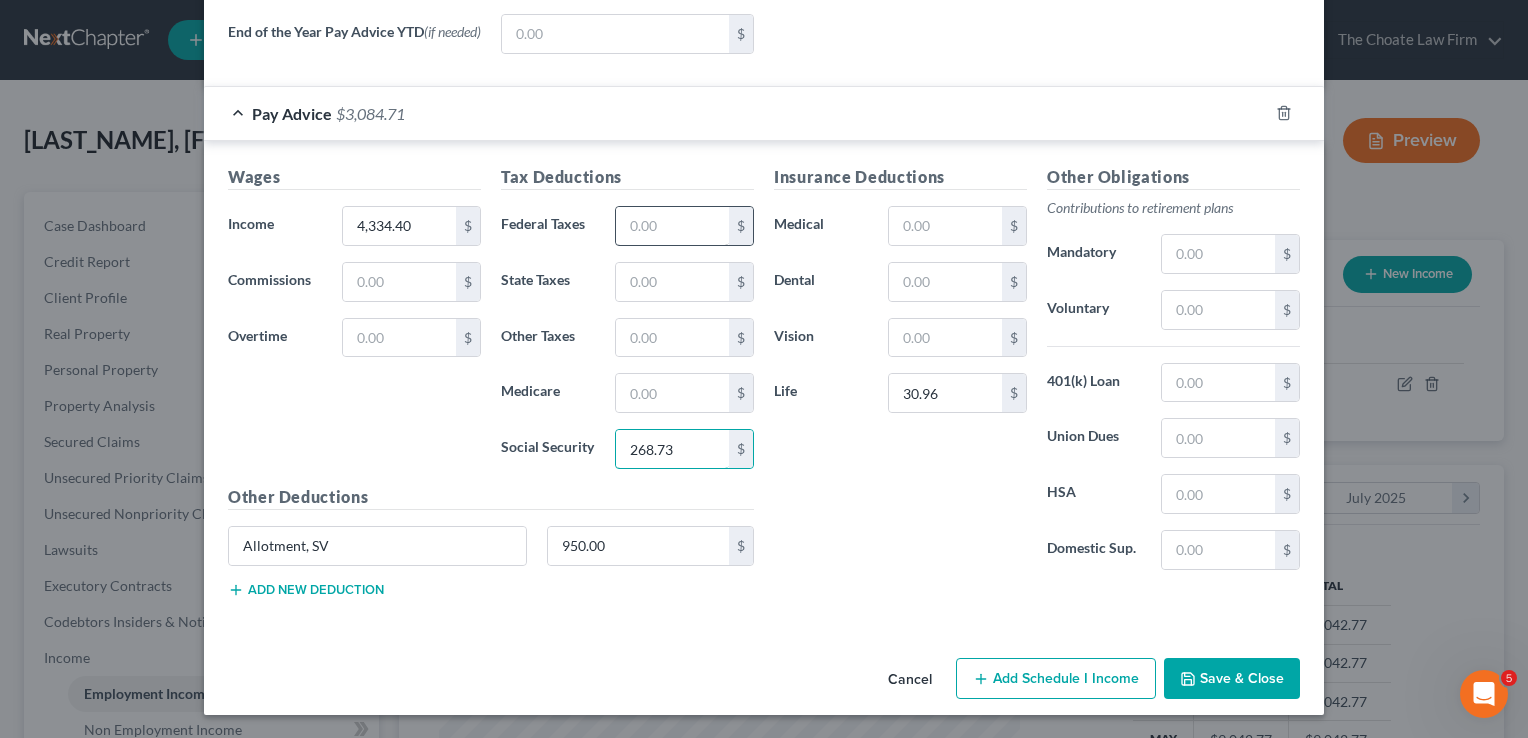 type on "268.73" 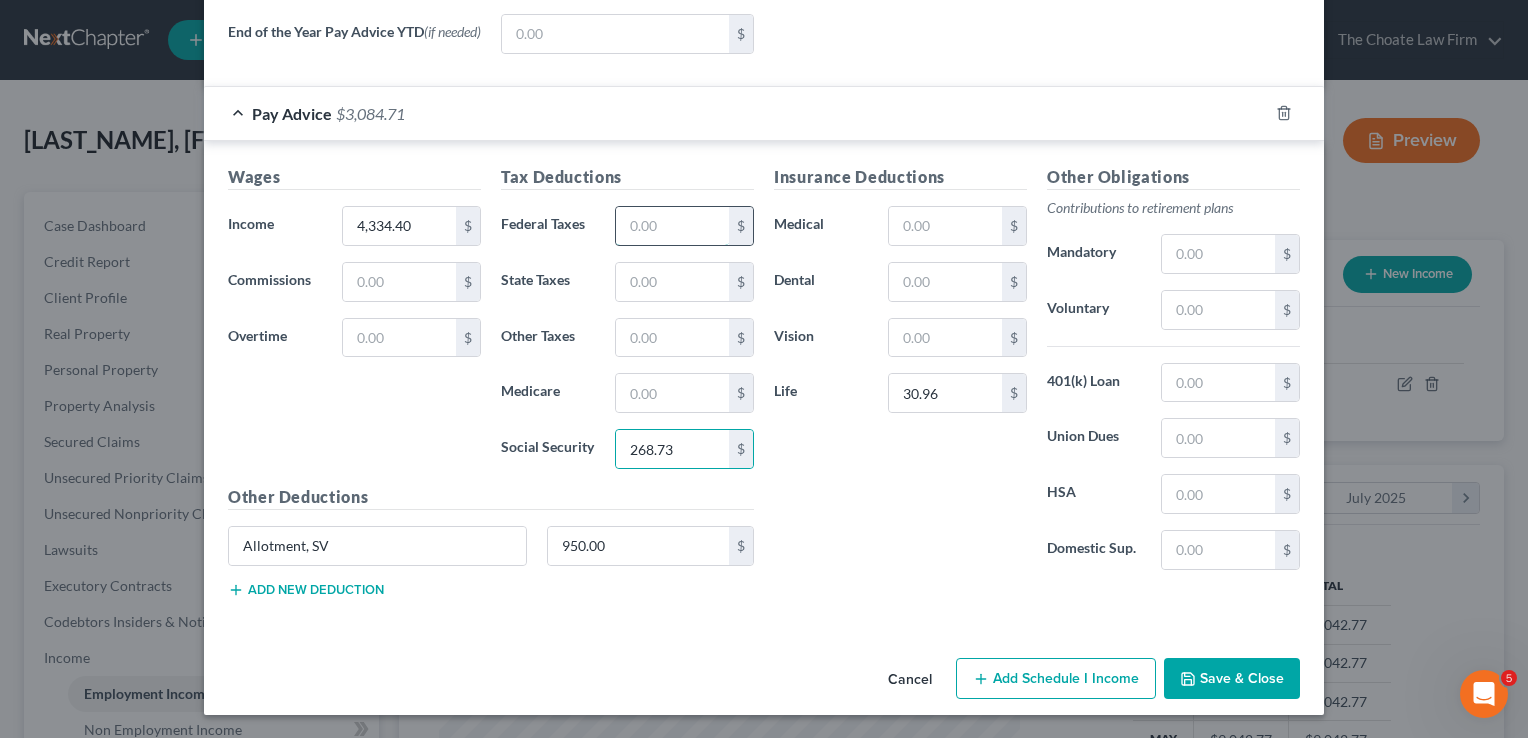 click at bounding box center [672, 226] 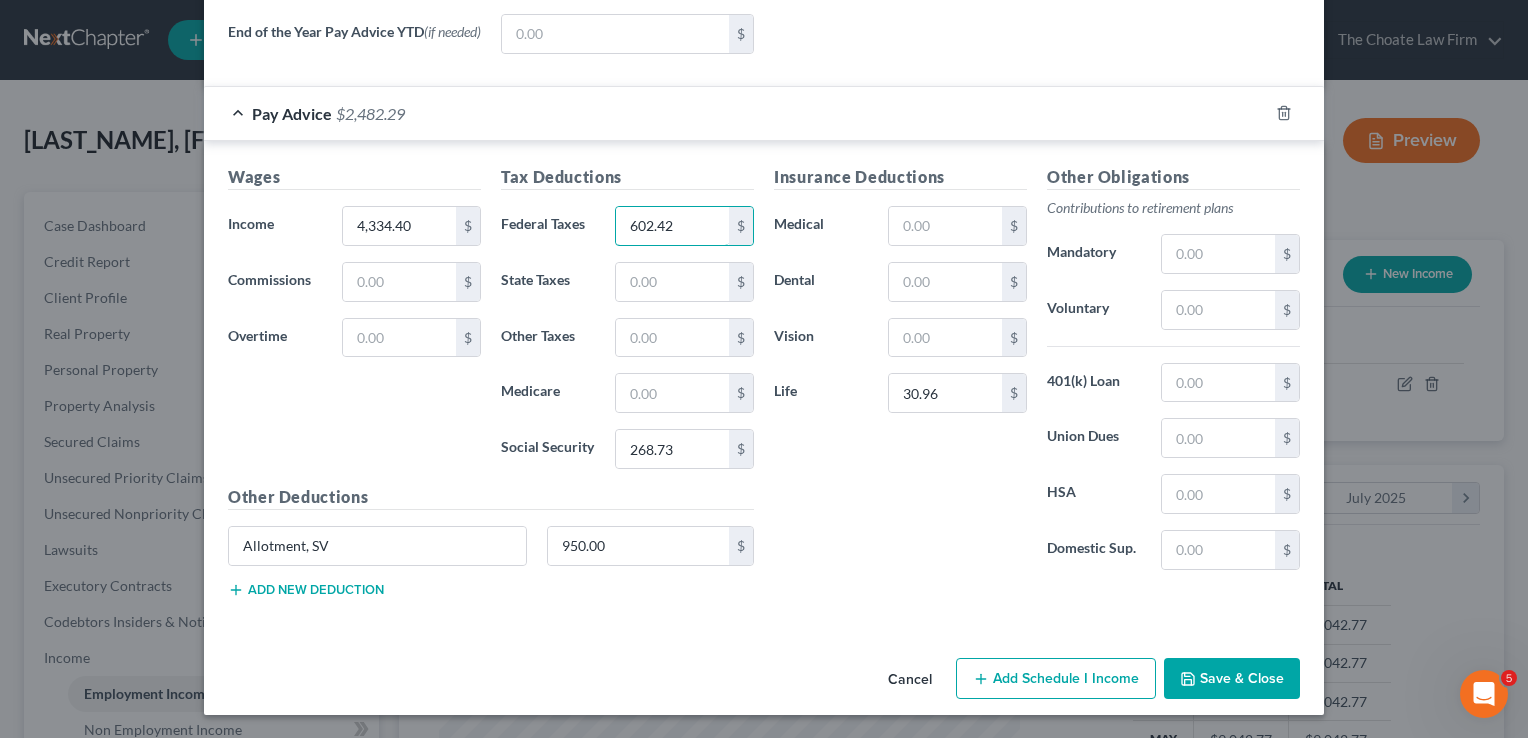type on "602.42" 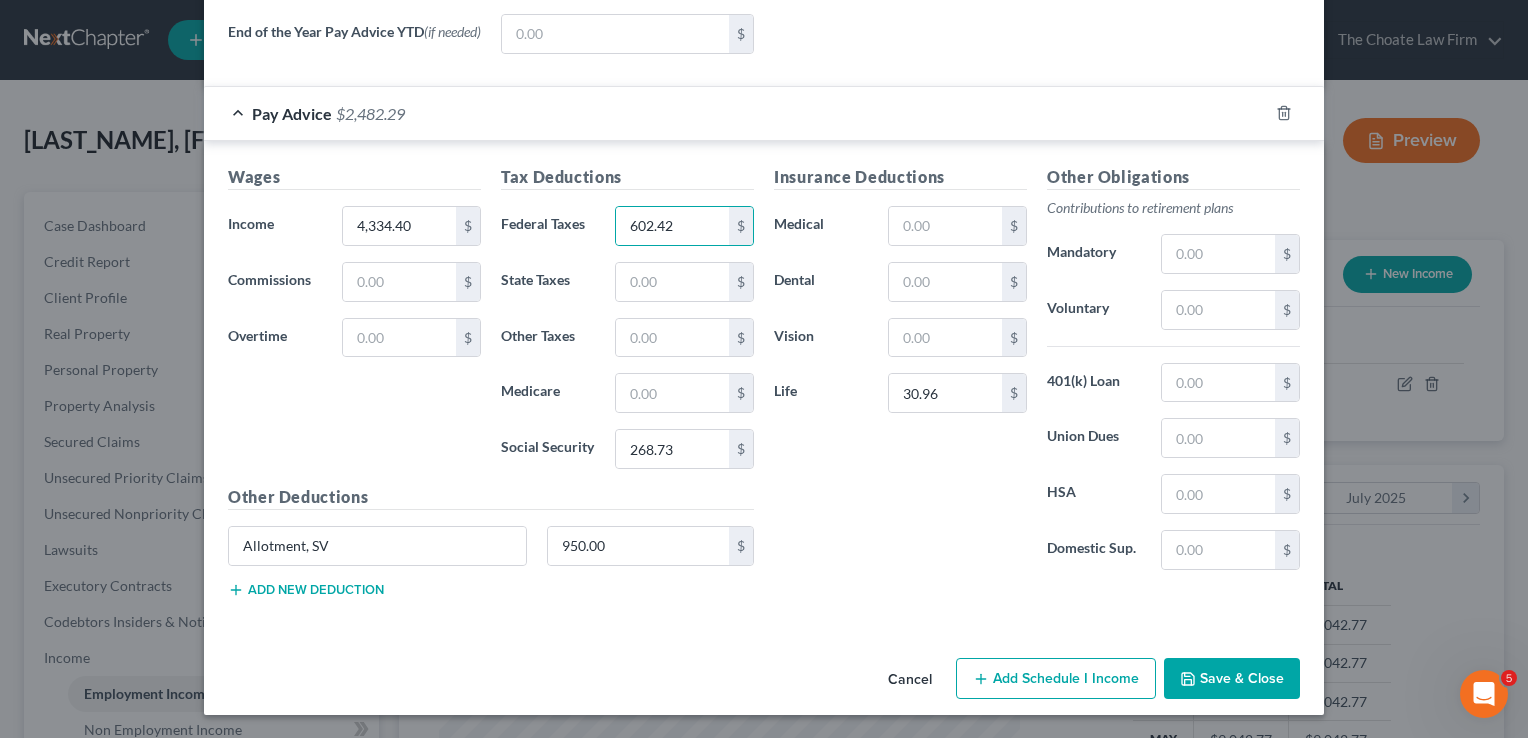 click on "Insurance Deductions Medical $ Dental $ Vision $ Life 30.96 $" at bounding box center (900, 375) 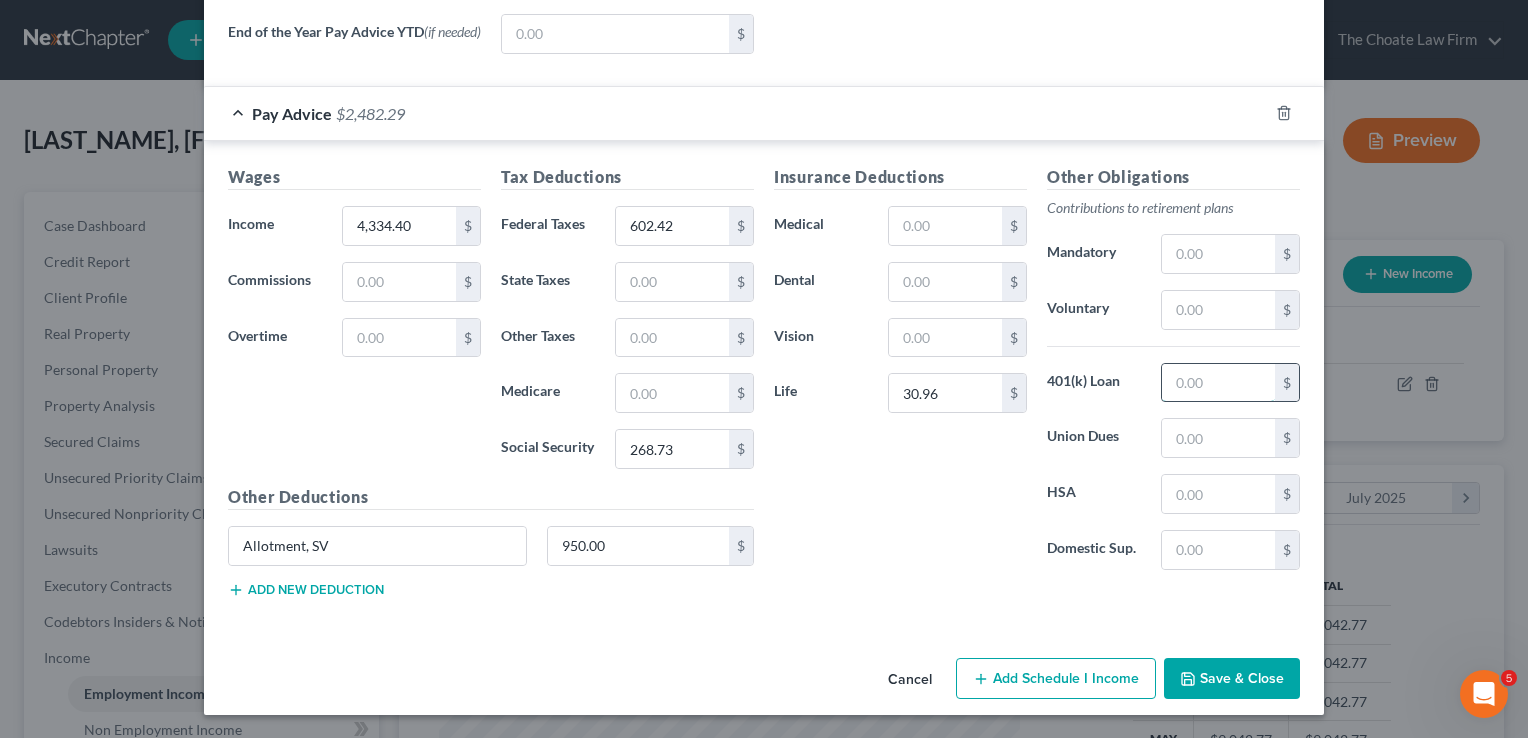 click at bounding box center [1218, 383] 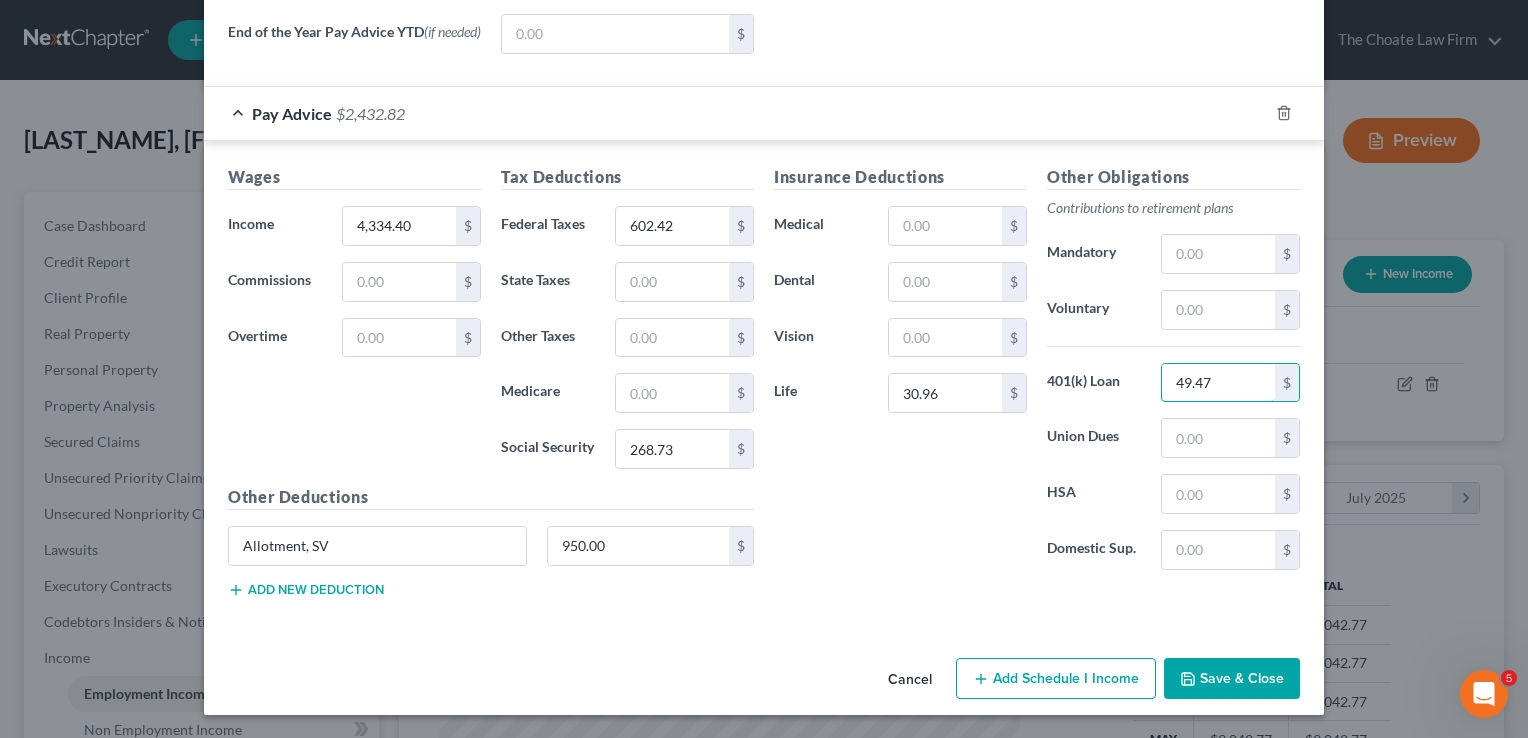 type on "49.47" 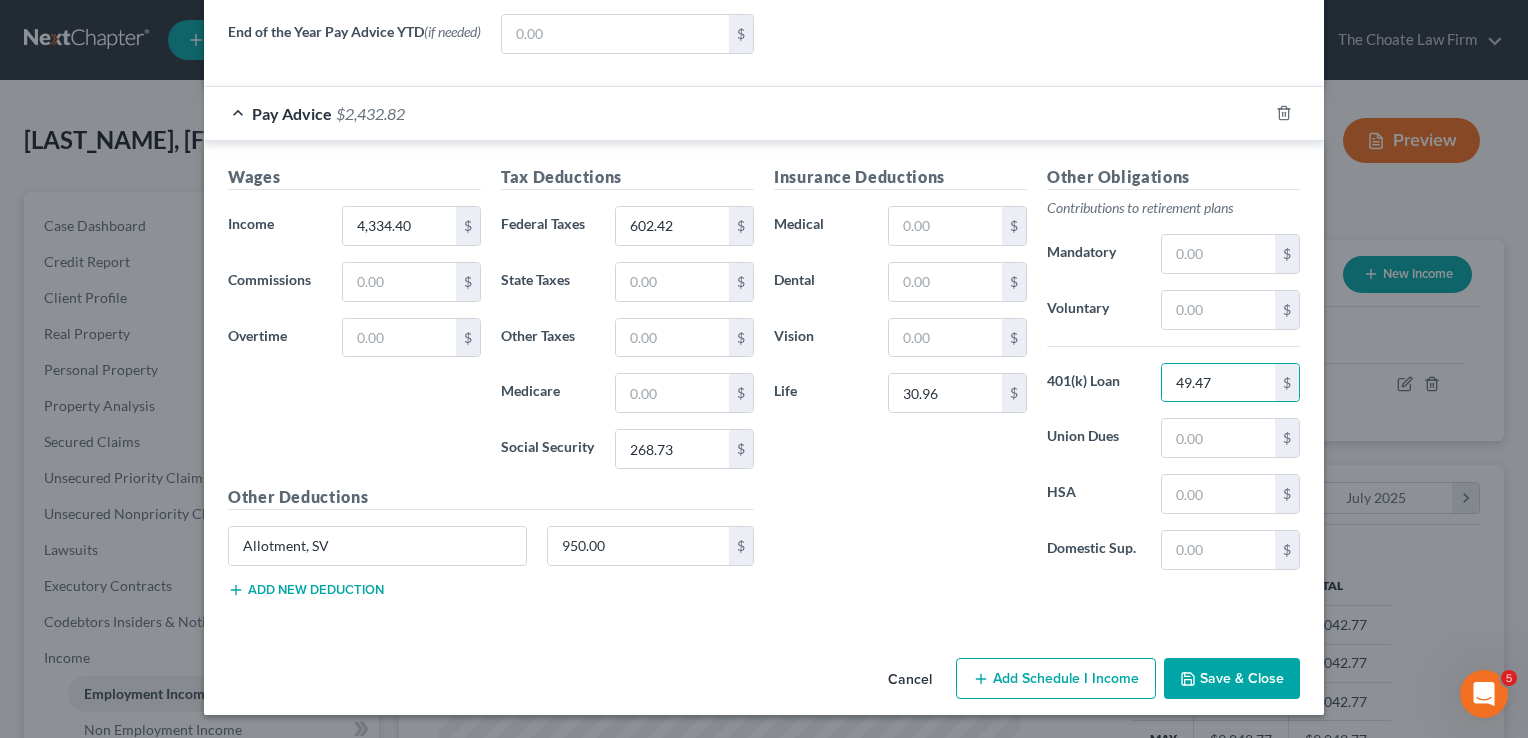click on "Insurance Deductions Medical $ Dental $ Vision $ Life 30.96 $" at bounding box center (900, 375) 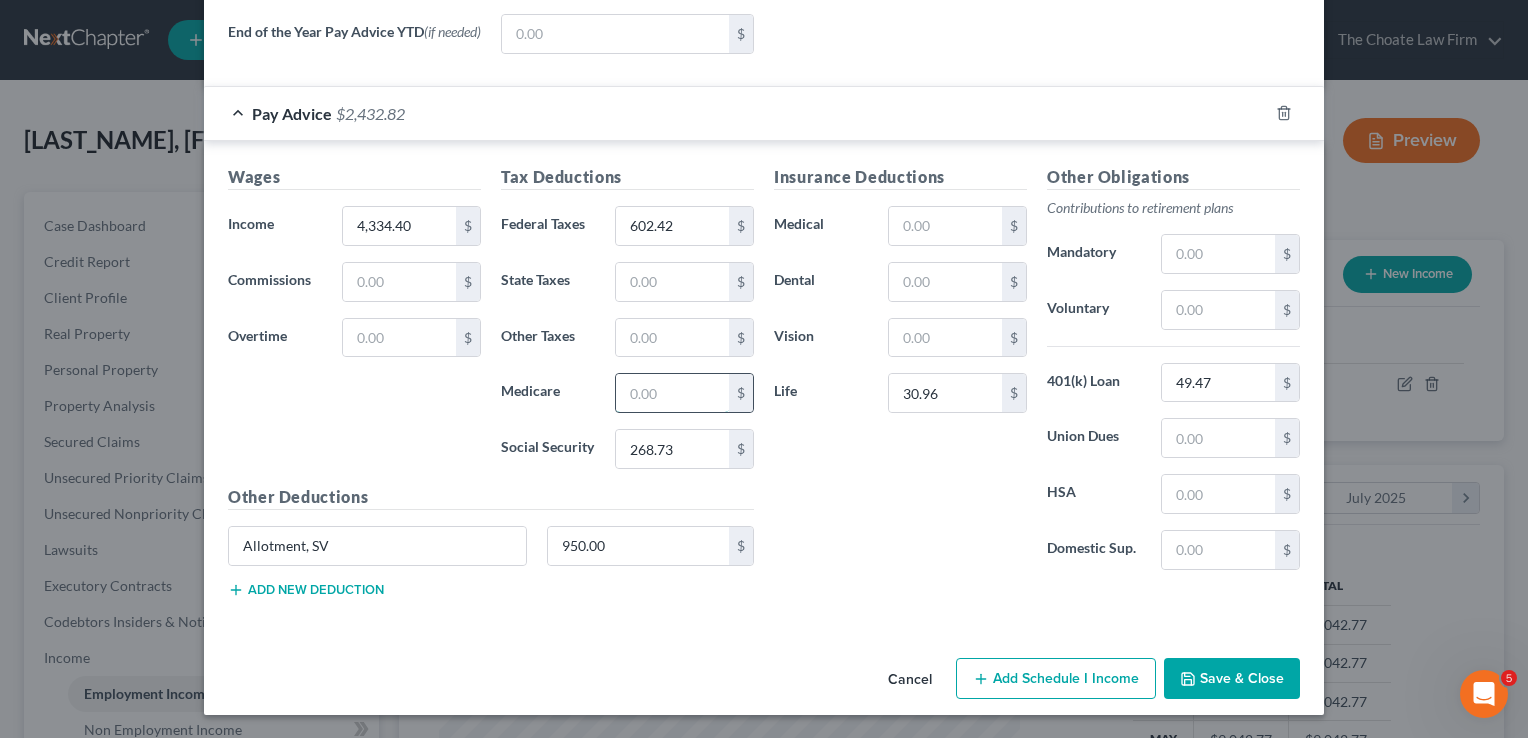 click at bounding box center [672, 393] 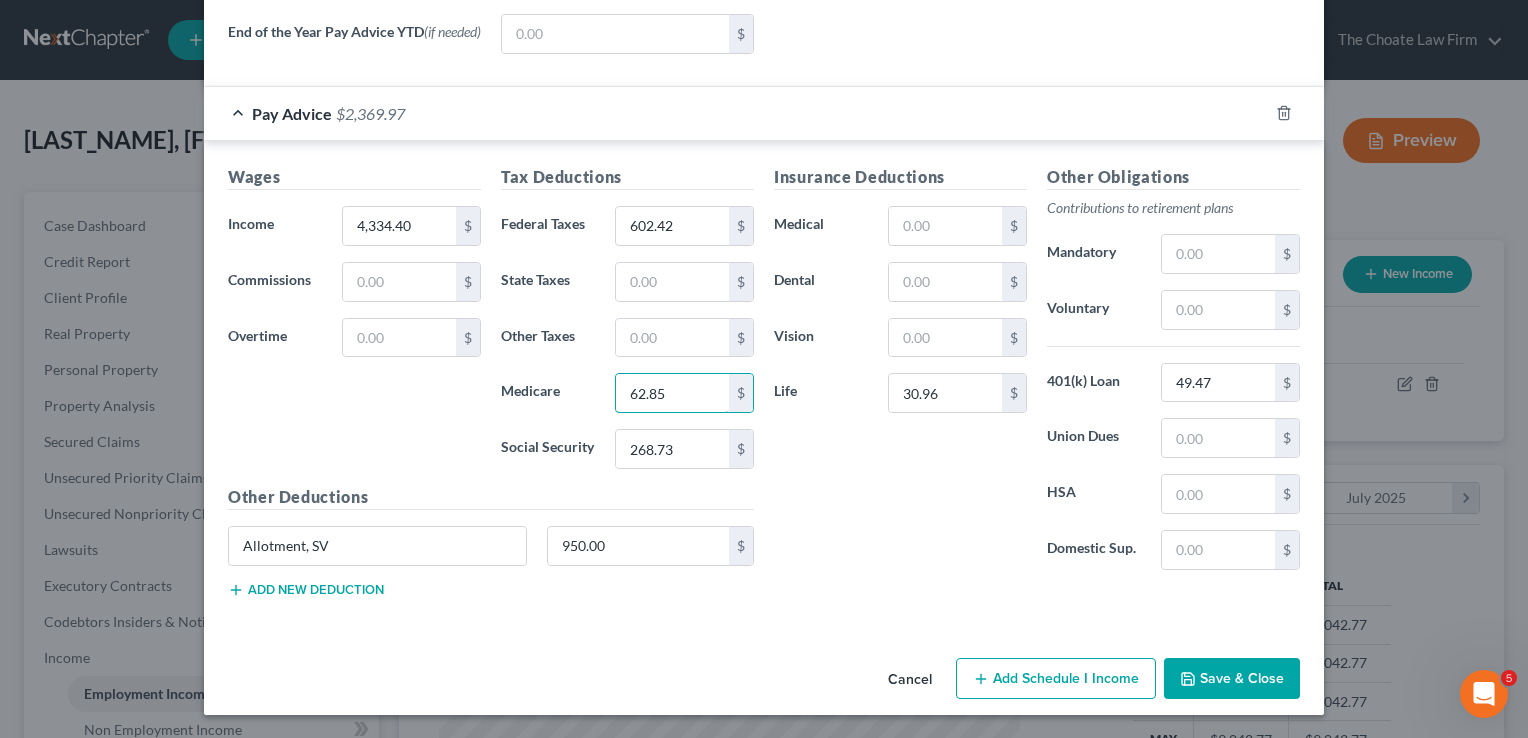 type on "62.85" 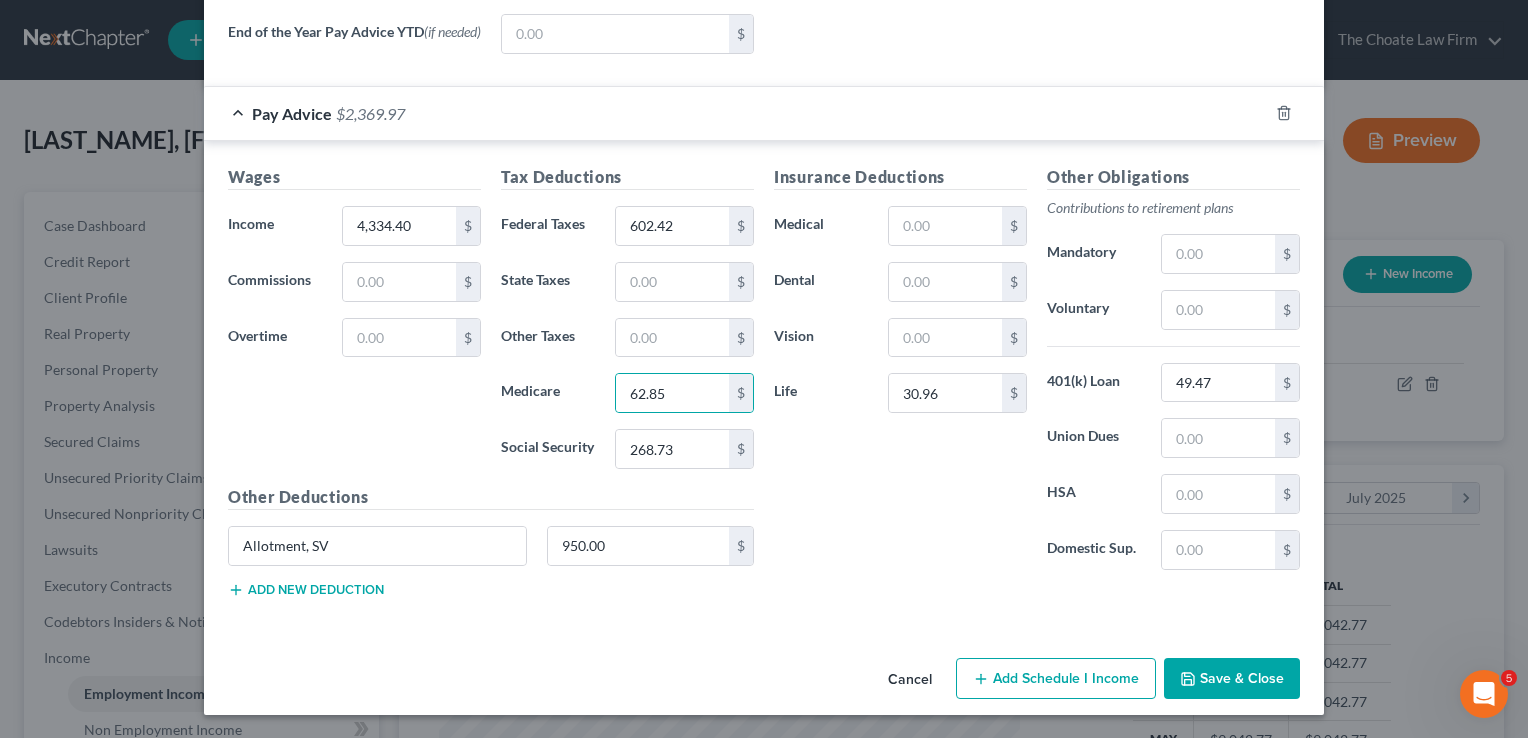 click on "Insurance Deductions Medical $ Dental $ Vision $ Life 30.96 $" at bounding box center [900, 375] 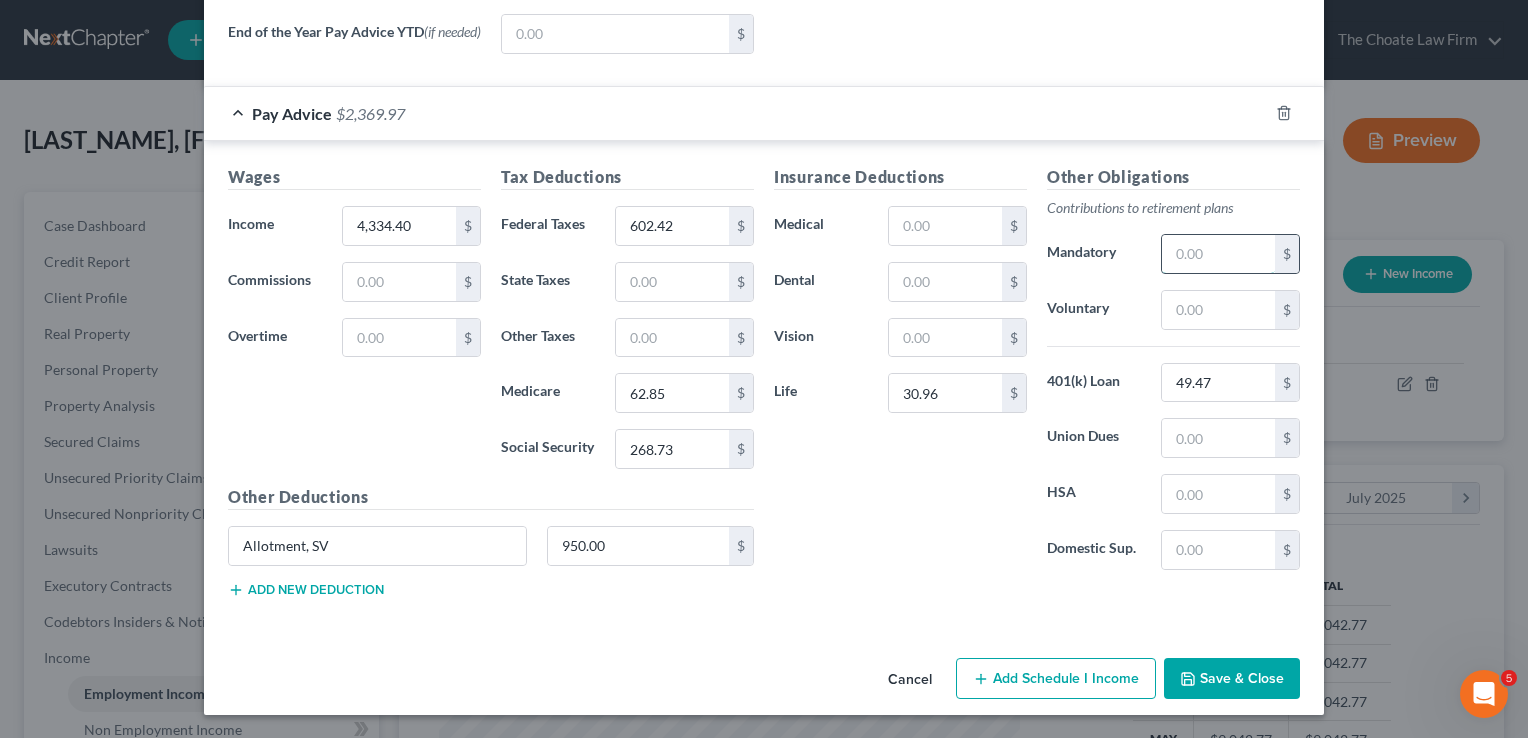 click at bounding box center [1218, 254] 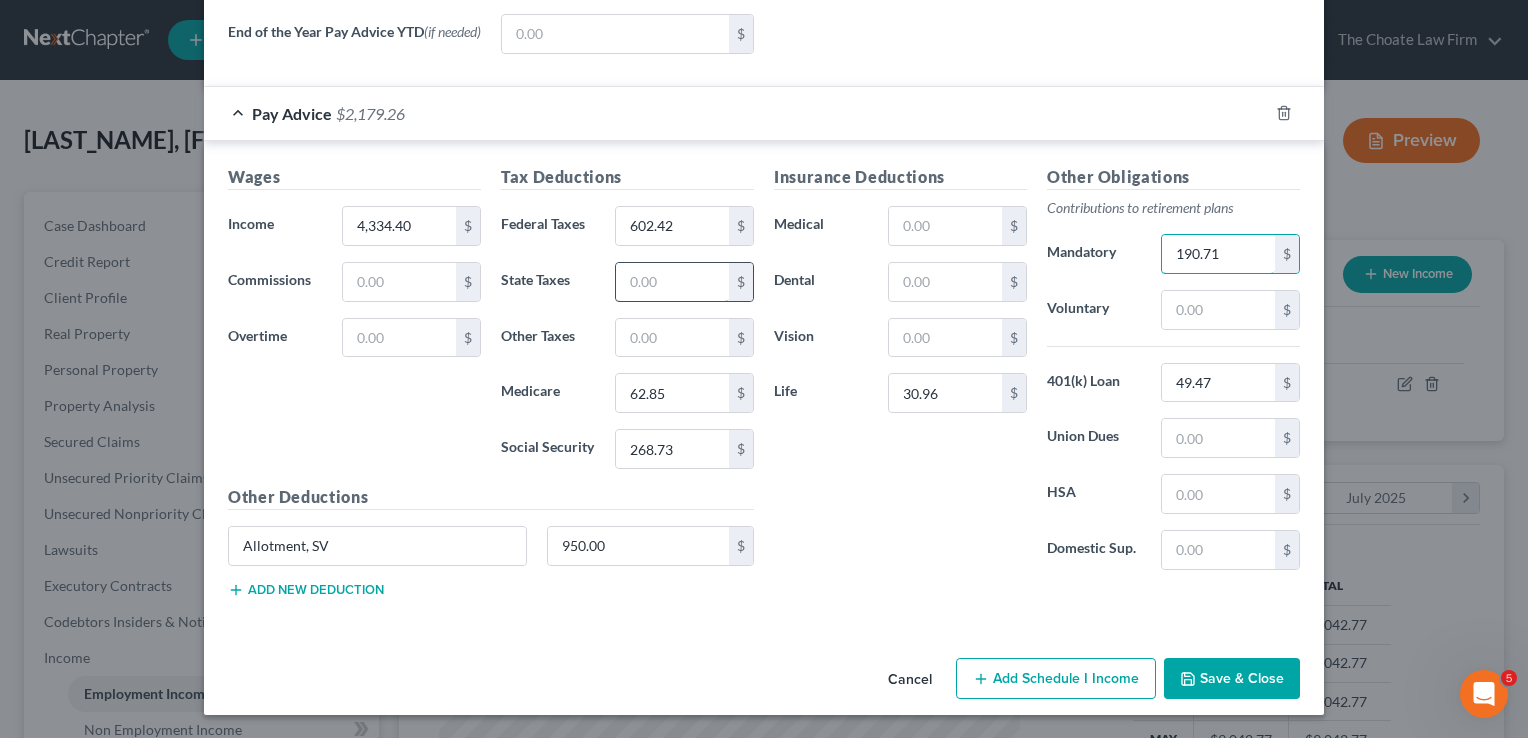 type on "190.71" 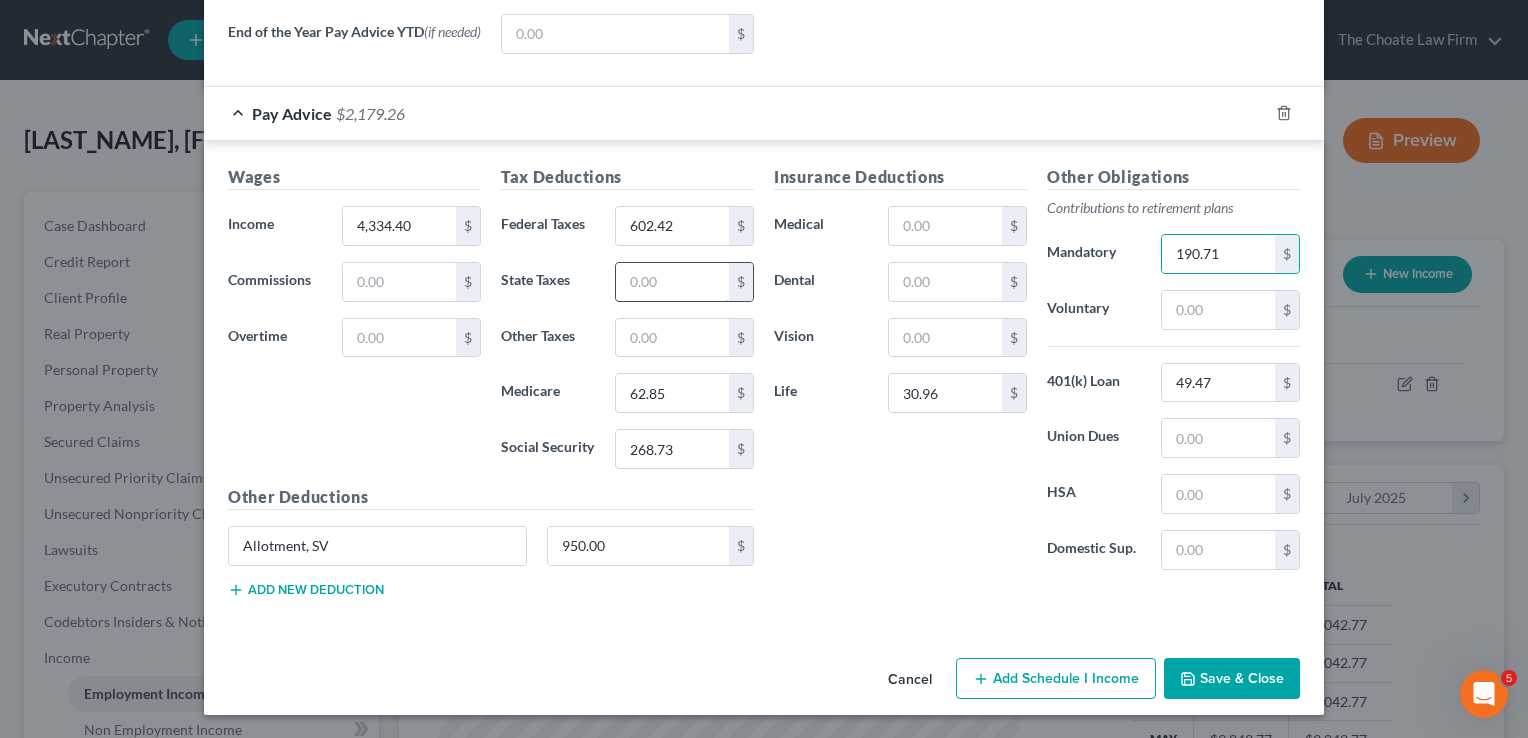 click at bounding box center (672, 282) 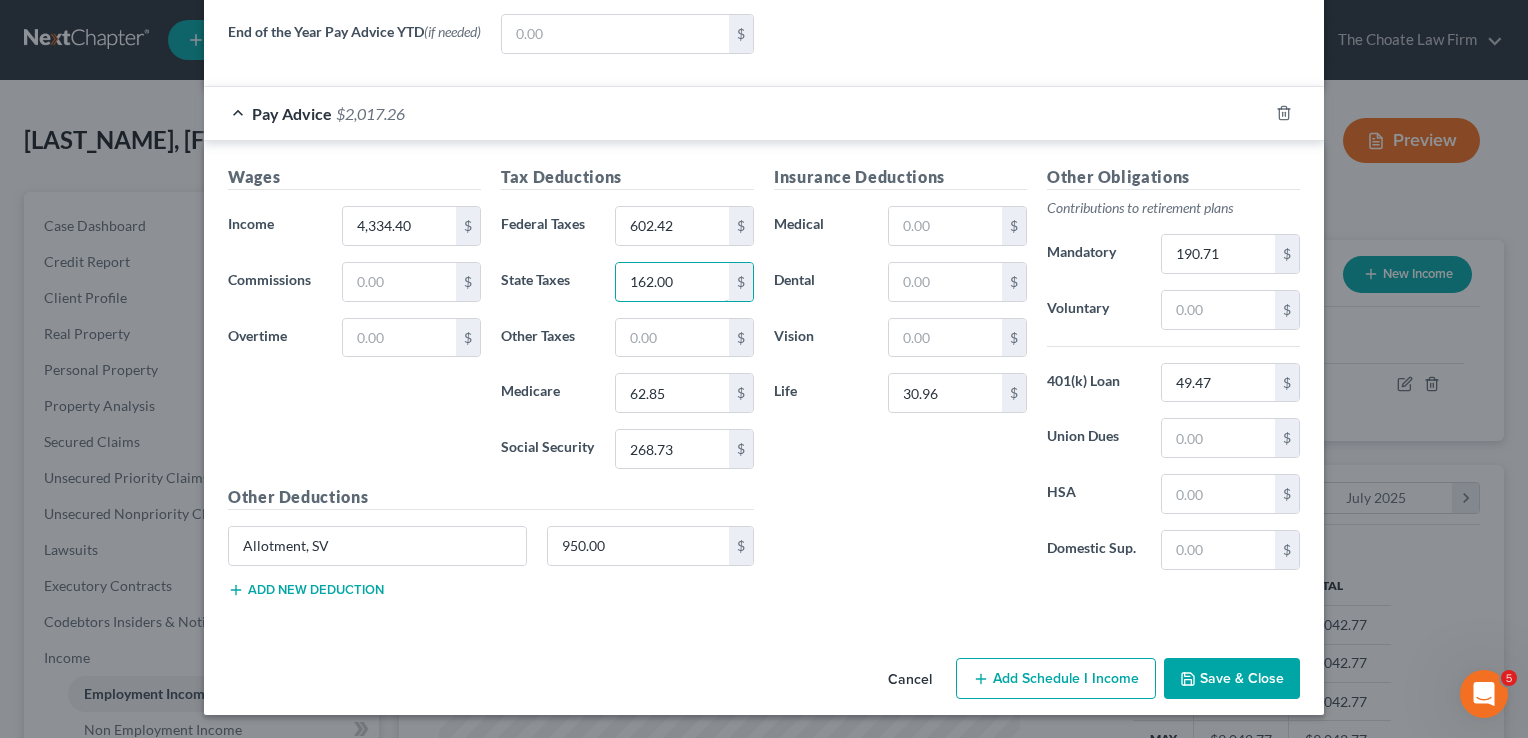 type on "162.00" 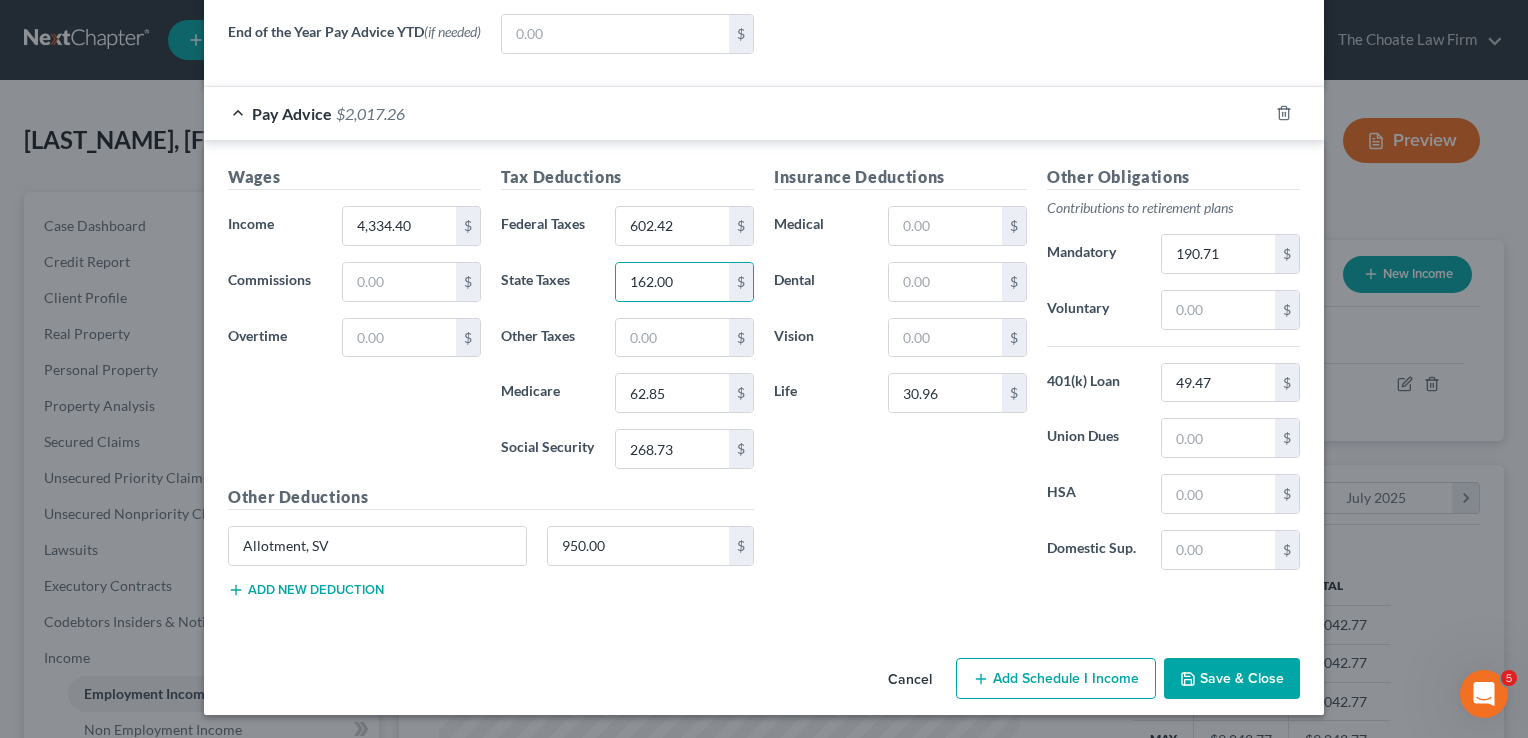 click on "Add new deduction" at bounding box center (306, 590) 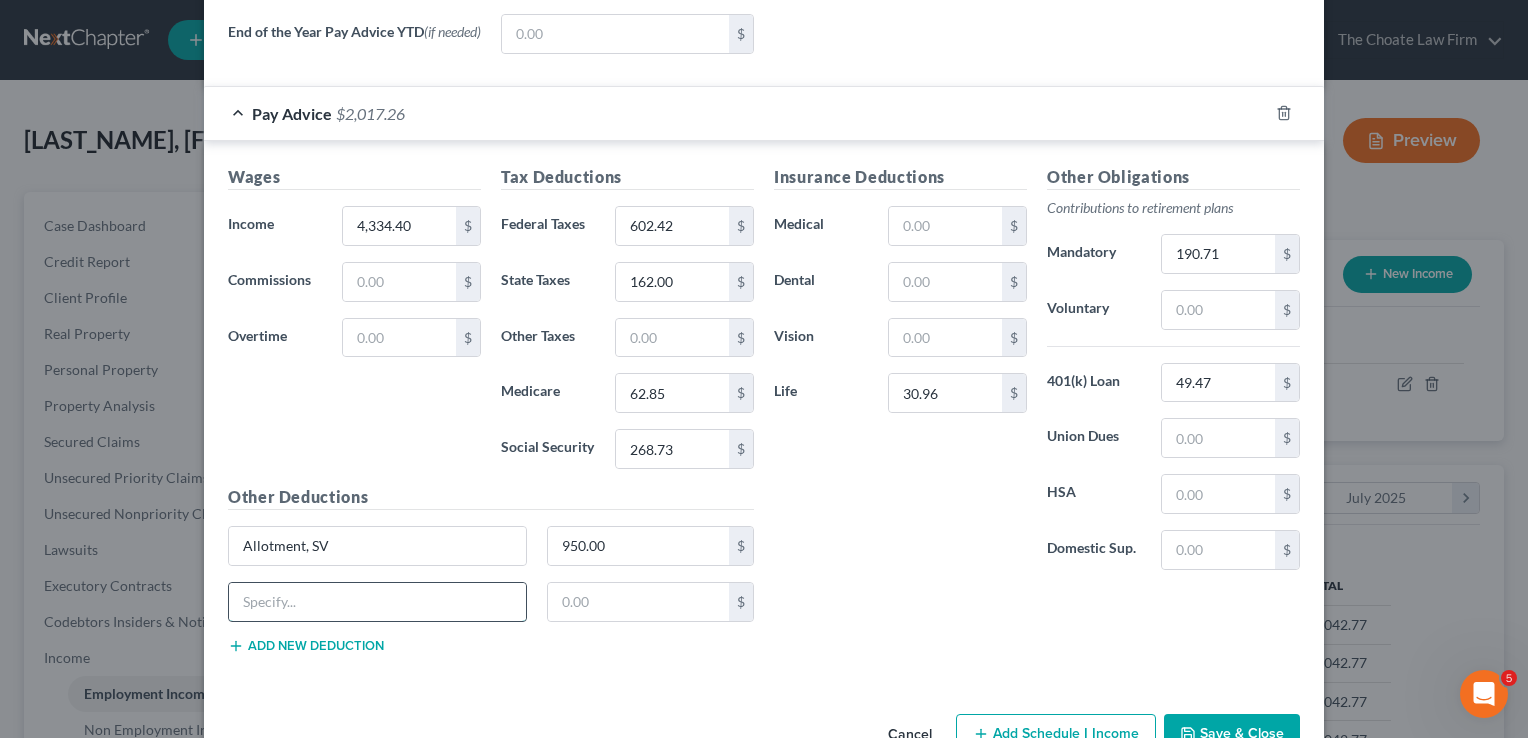 click at bounding box center [377, 602] 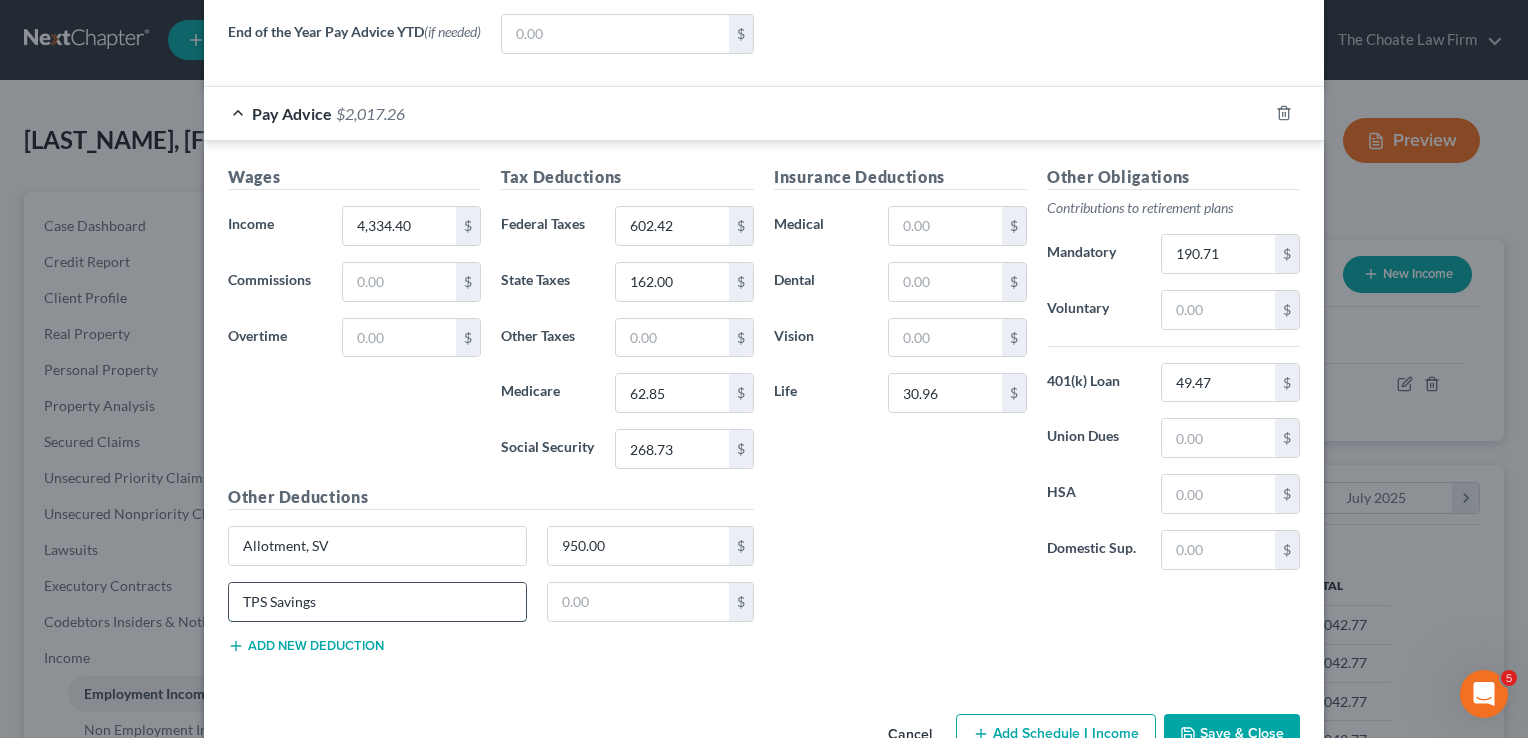 click on "TPS Savings" at bounding box center (377, 602) 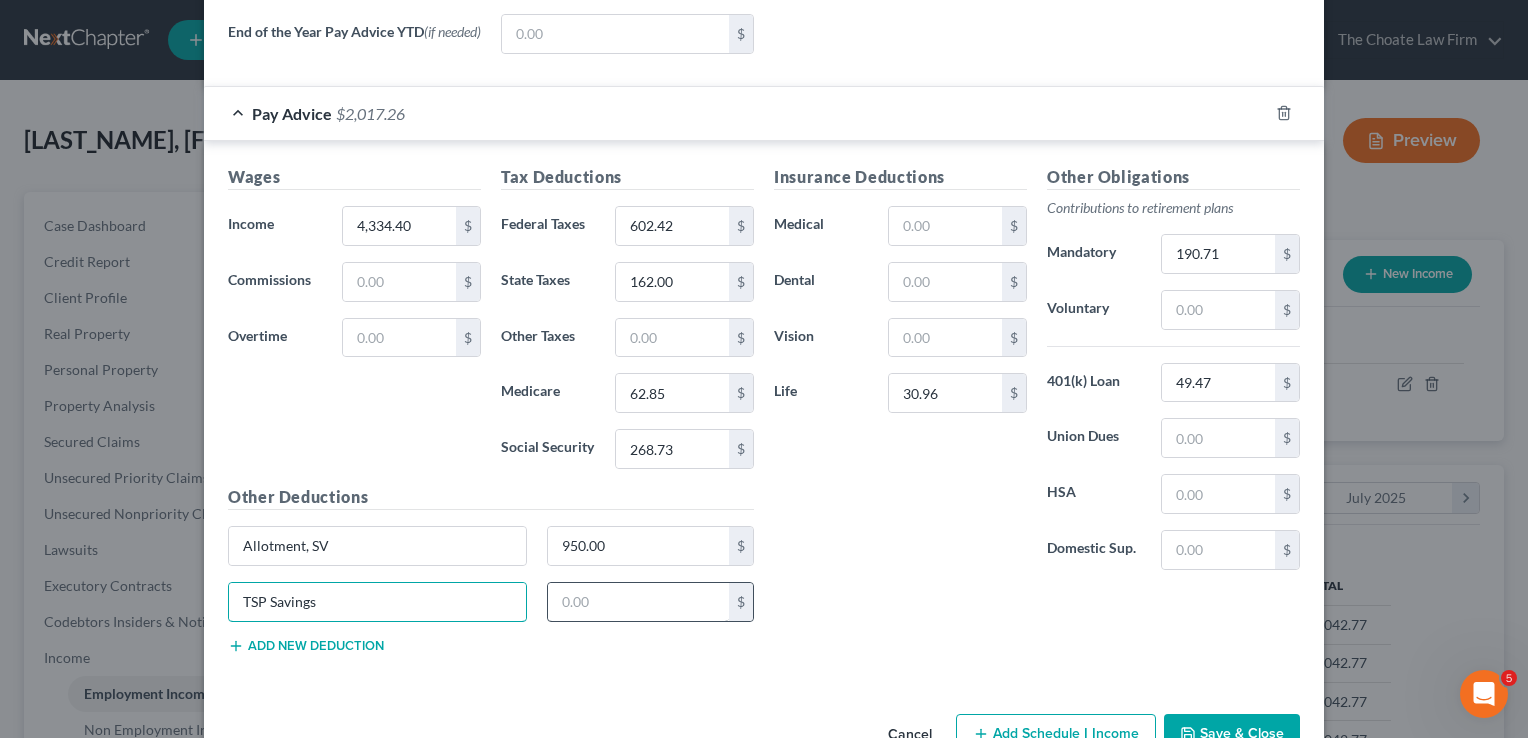 type on "TSP Savings" 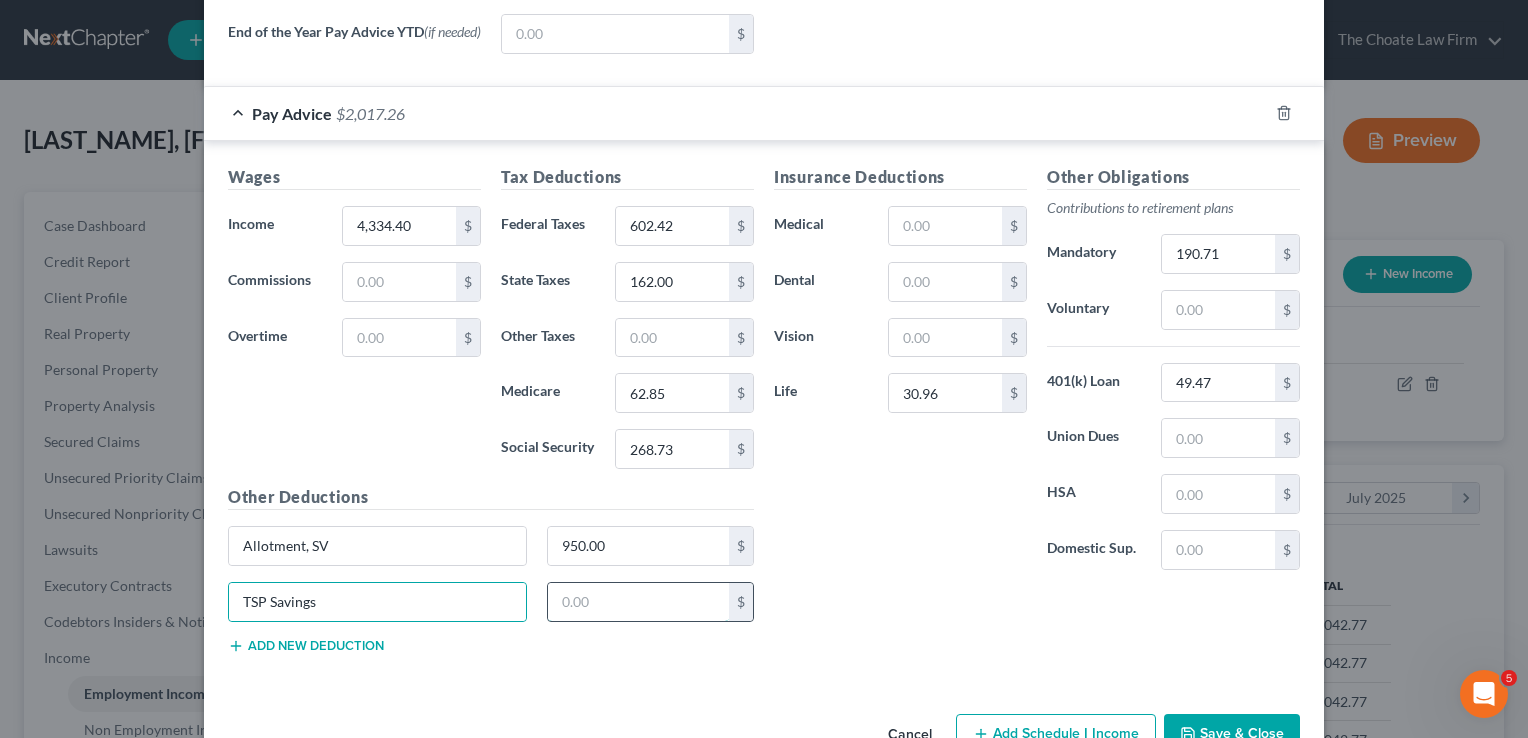 click at bounding box center (639, 602) 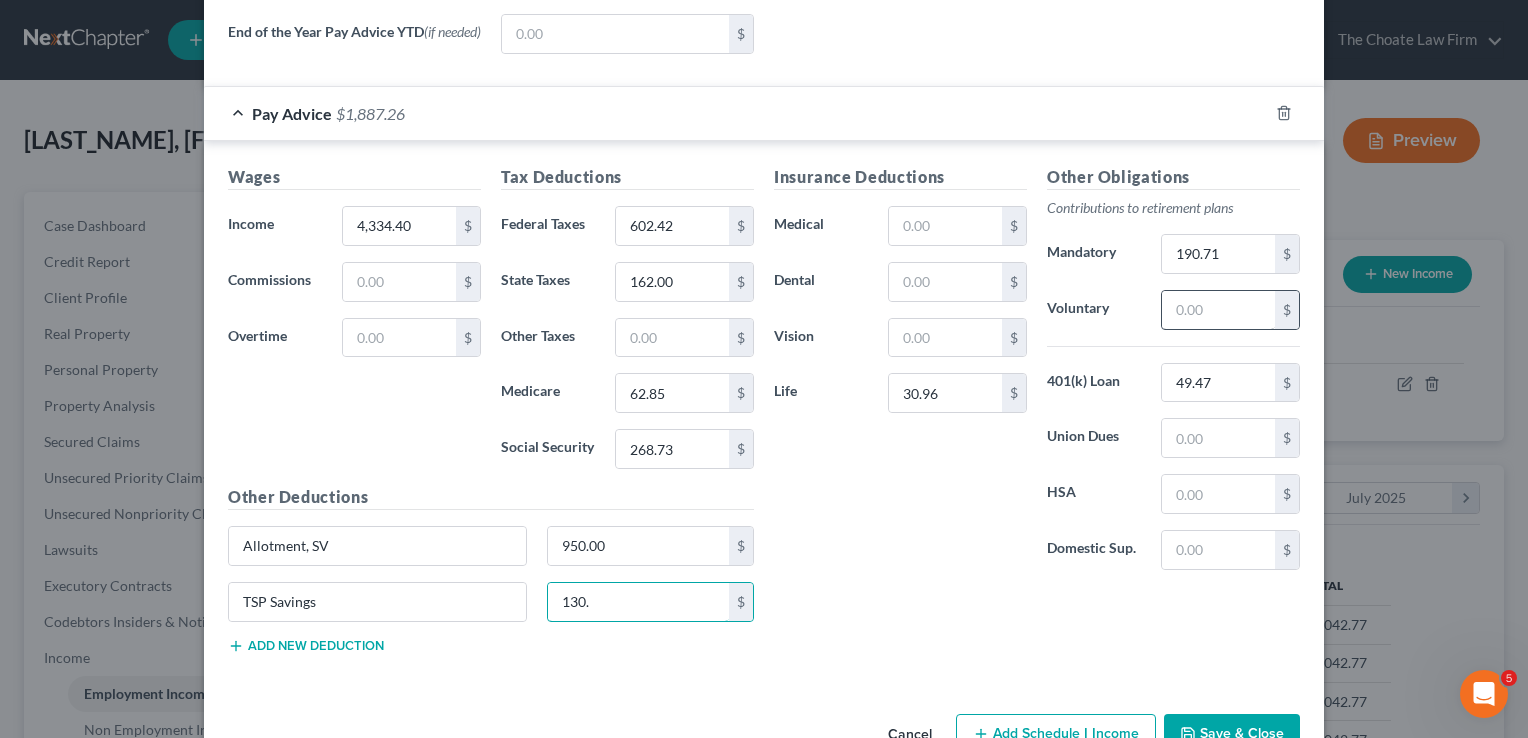 type on "130." 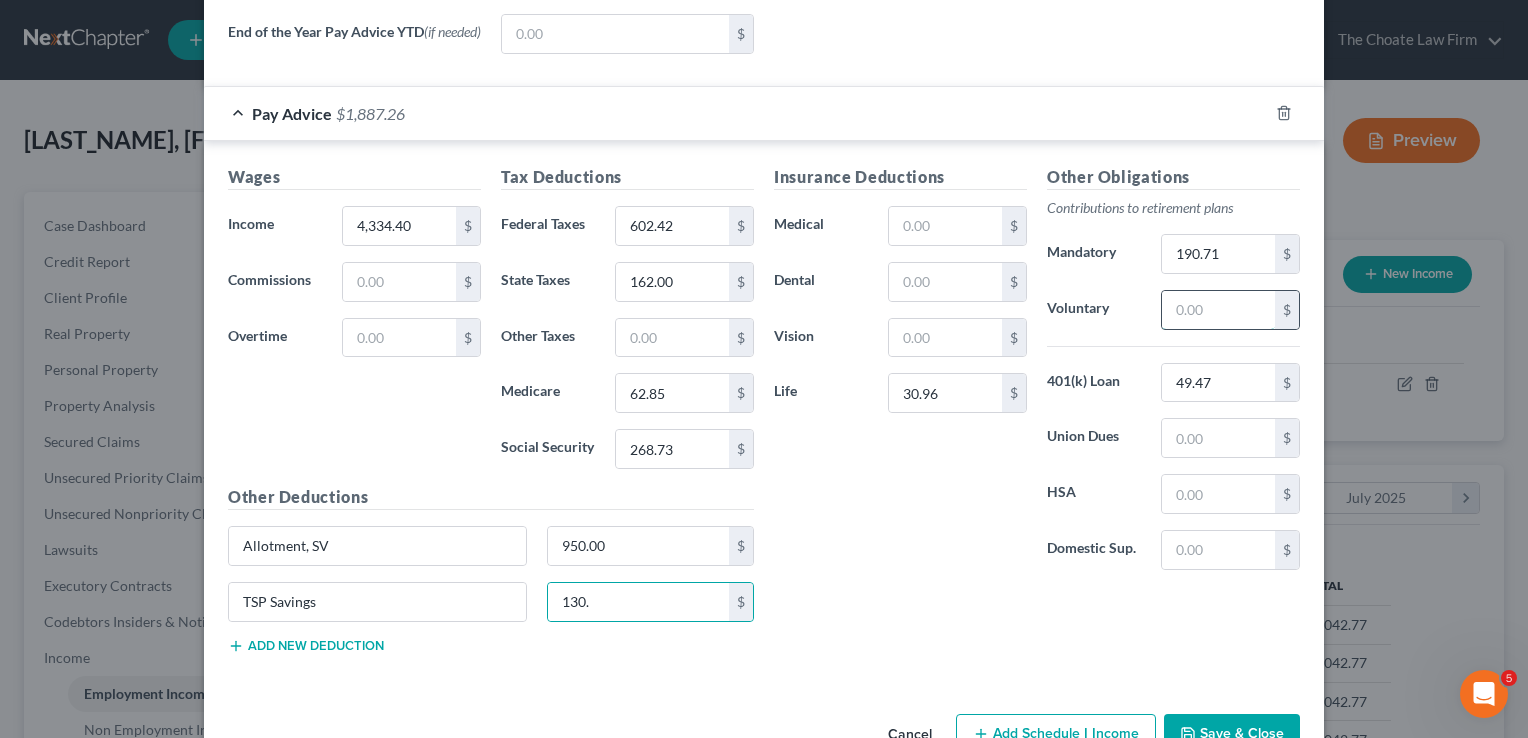 click at bounding box center (1218, 310) 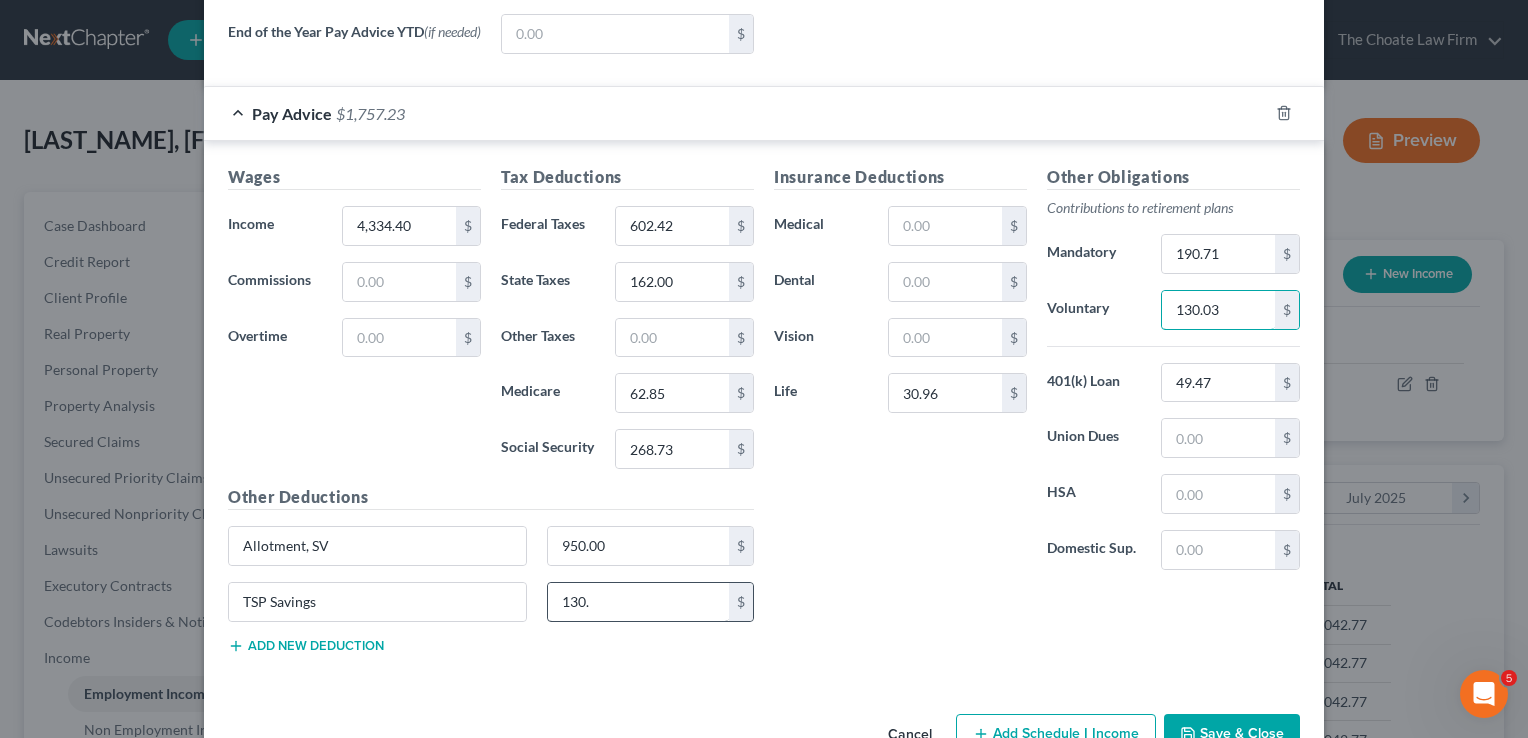 type on "130.03" 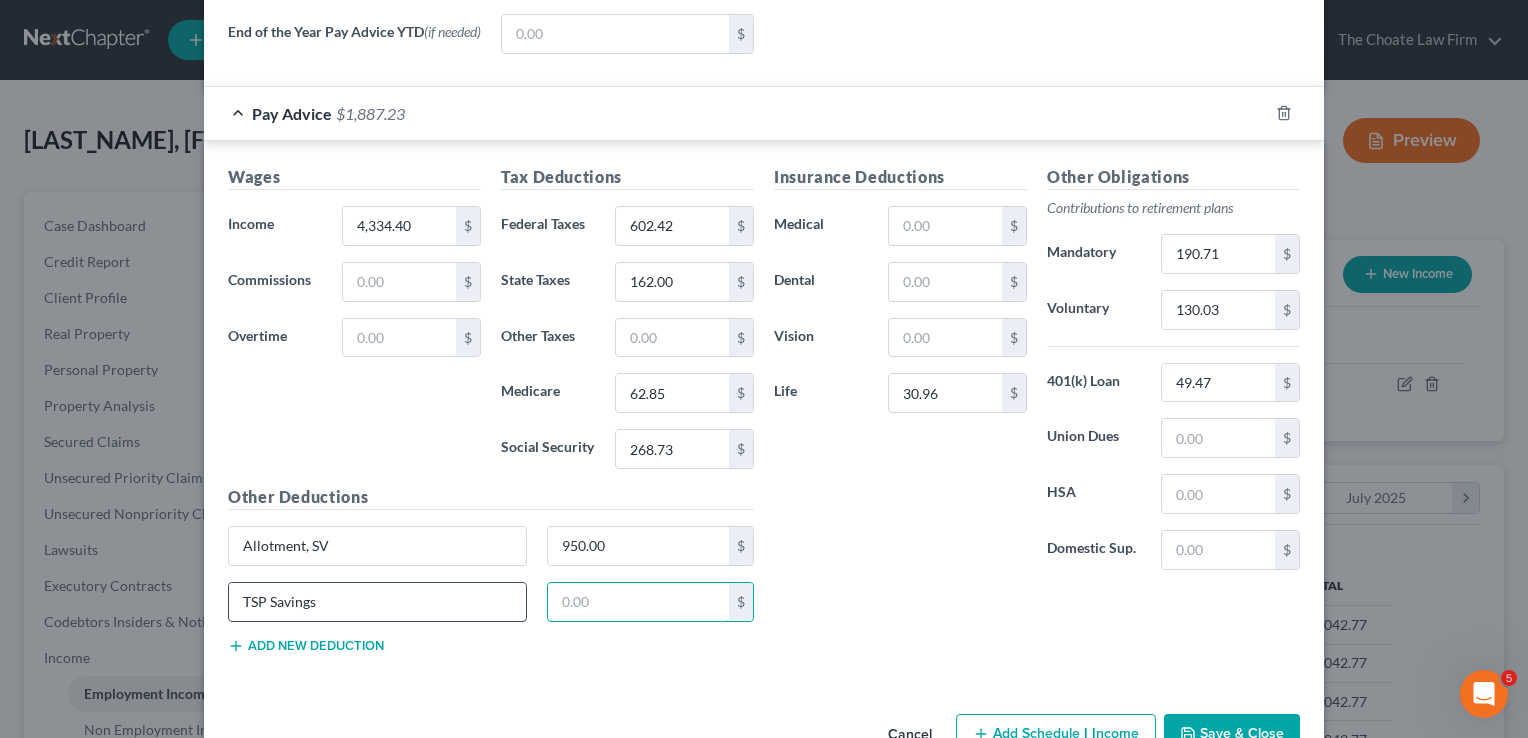 type 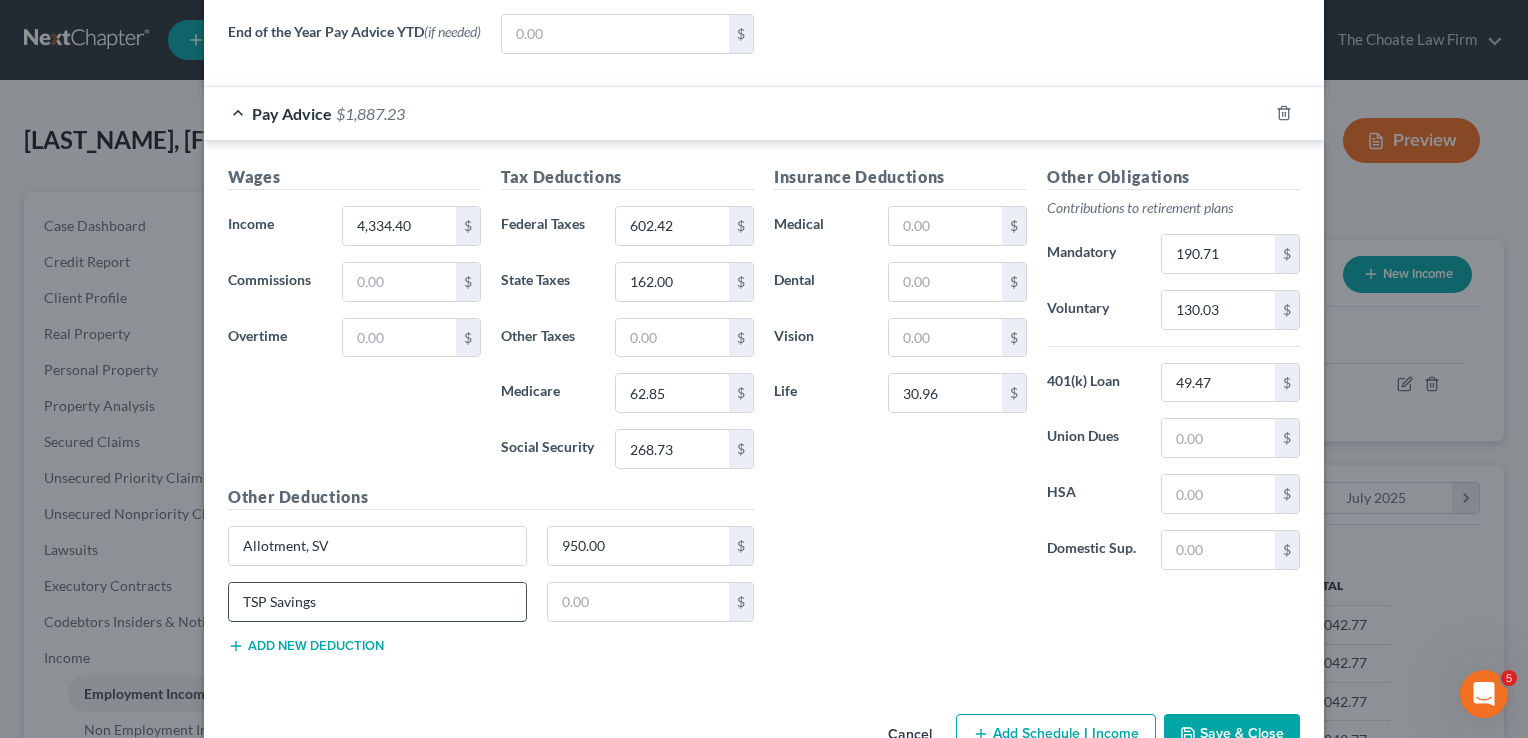 click on "TSP Savings" at bounding box center (377, 602) 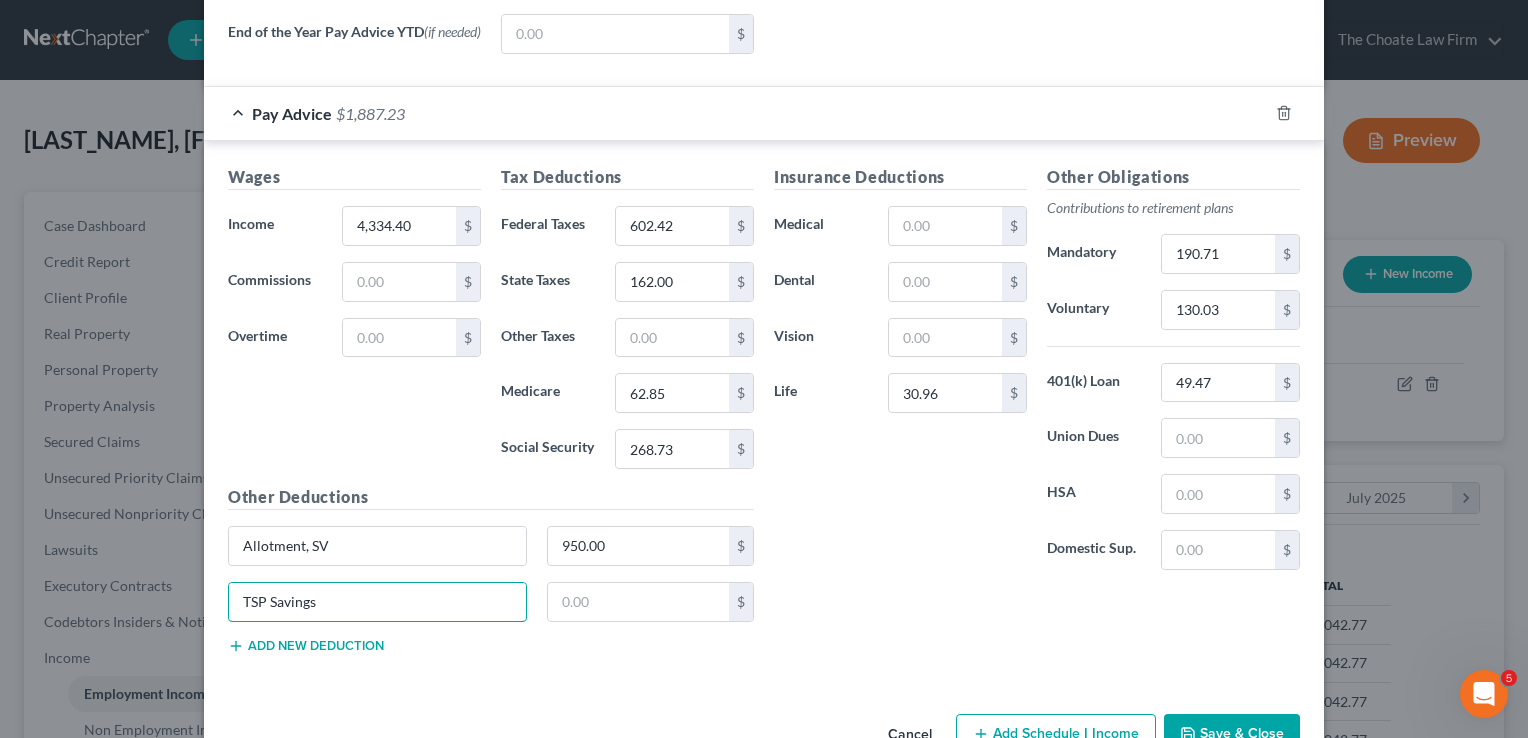 drag, startPoint x: 339, startPoint y: 602, endPoint x: 212, endPoint y: 602, distance: 127 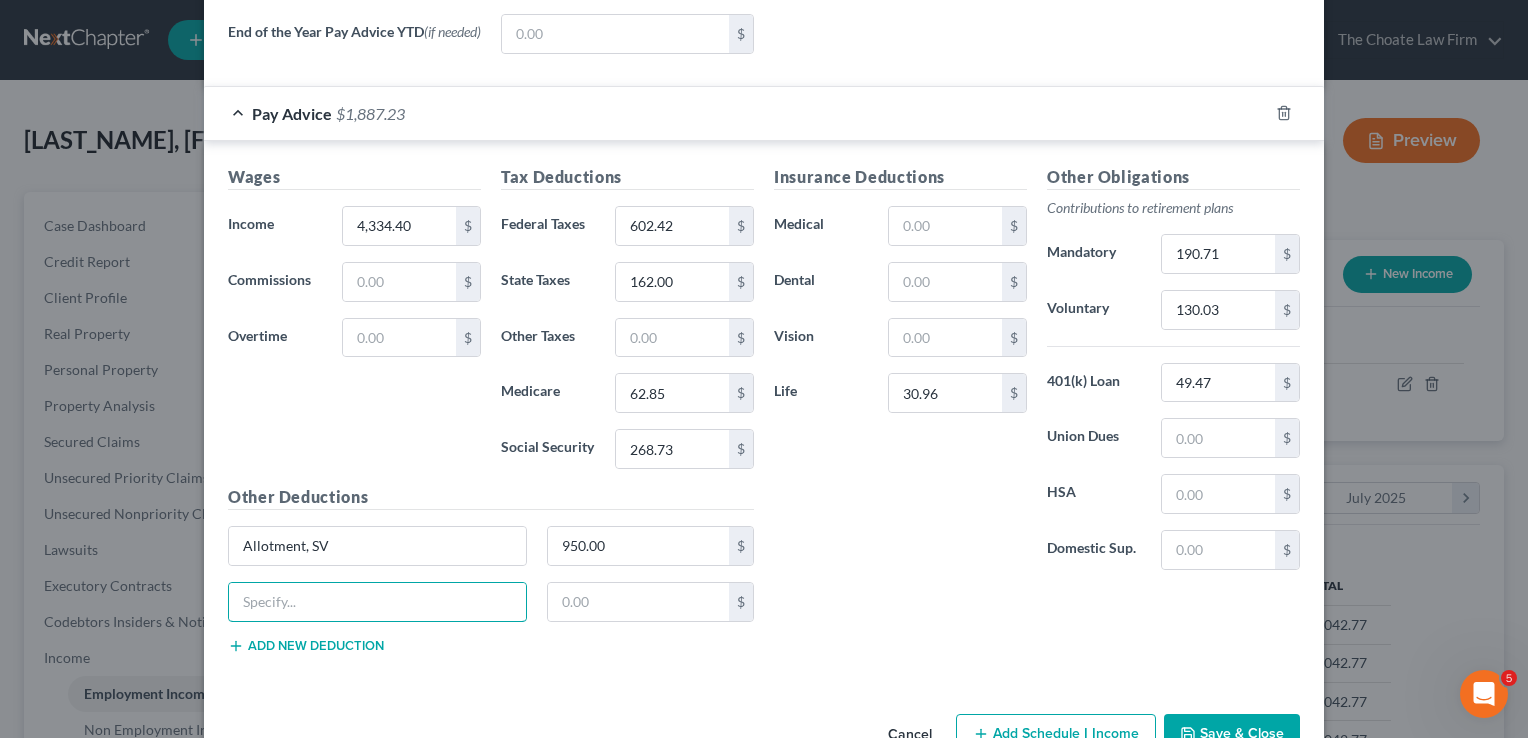 type 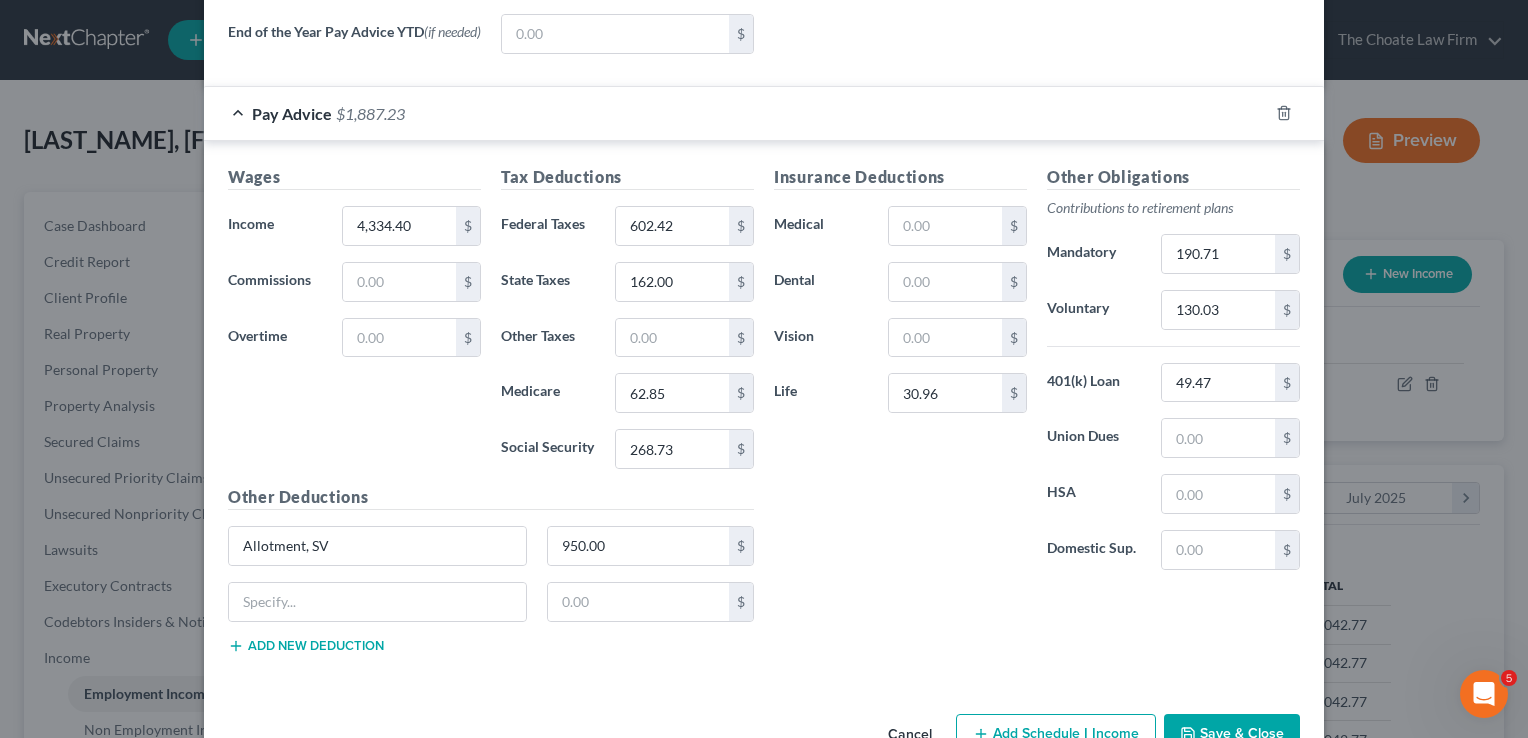 click on "Insurance Deductions Medical $ Dental $ Vision $ Life 30.96 $ Other Obligations Contributions to retirement plans Mandatory 190.71 $ Voluntary 130.03 $ 401(k) Loan 49.47 $ Union Dues $ HSA $ Domestic Sup. $" at bounding box center [1037, 417] 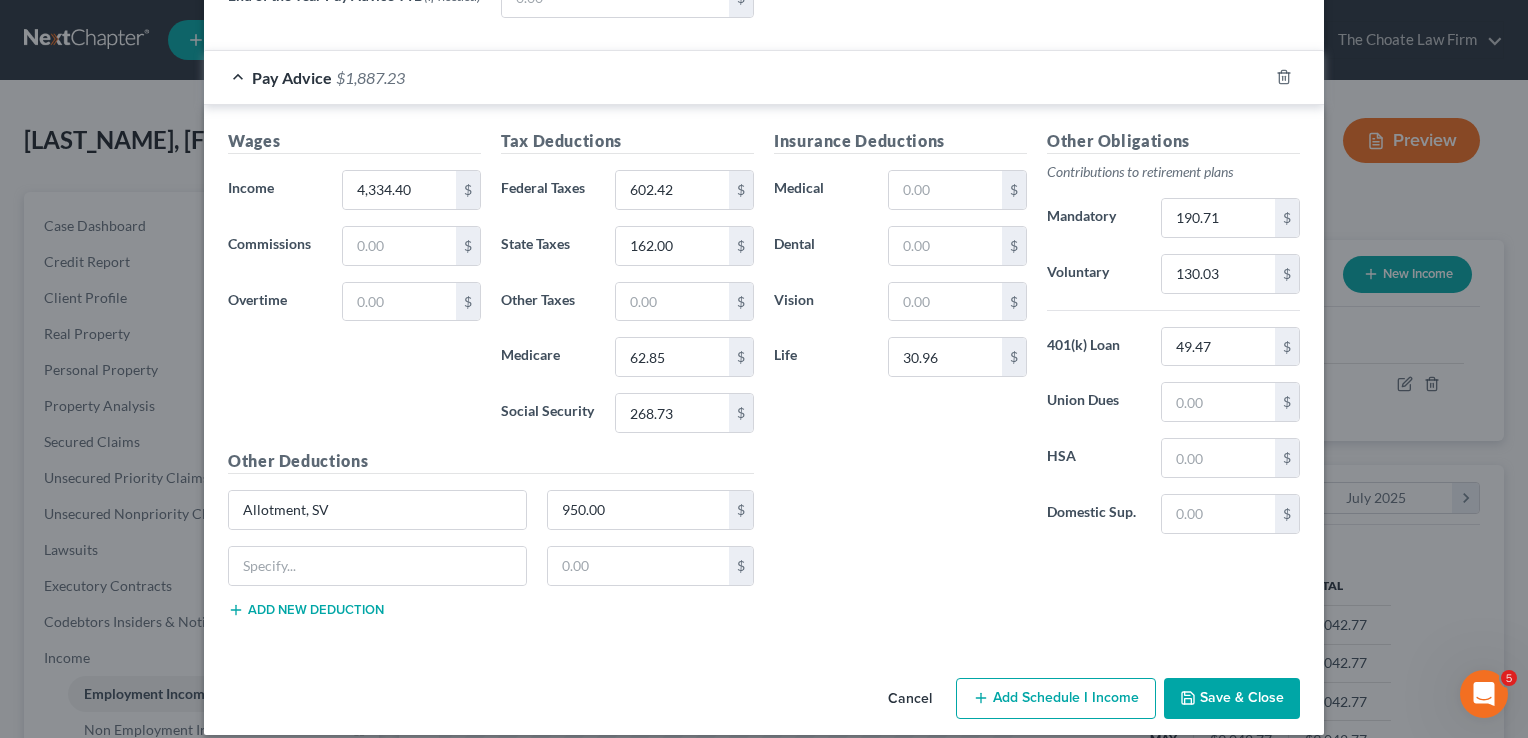 scroll, scrollTop: 933, scrollLeft: 0, axis: vertical 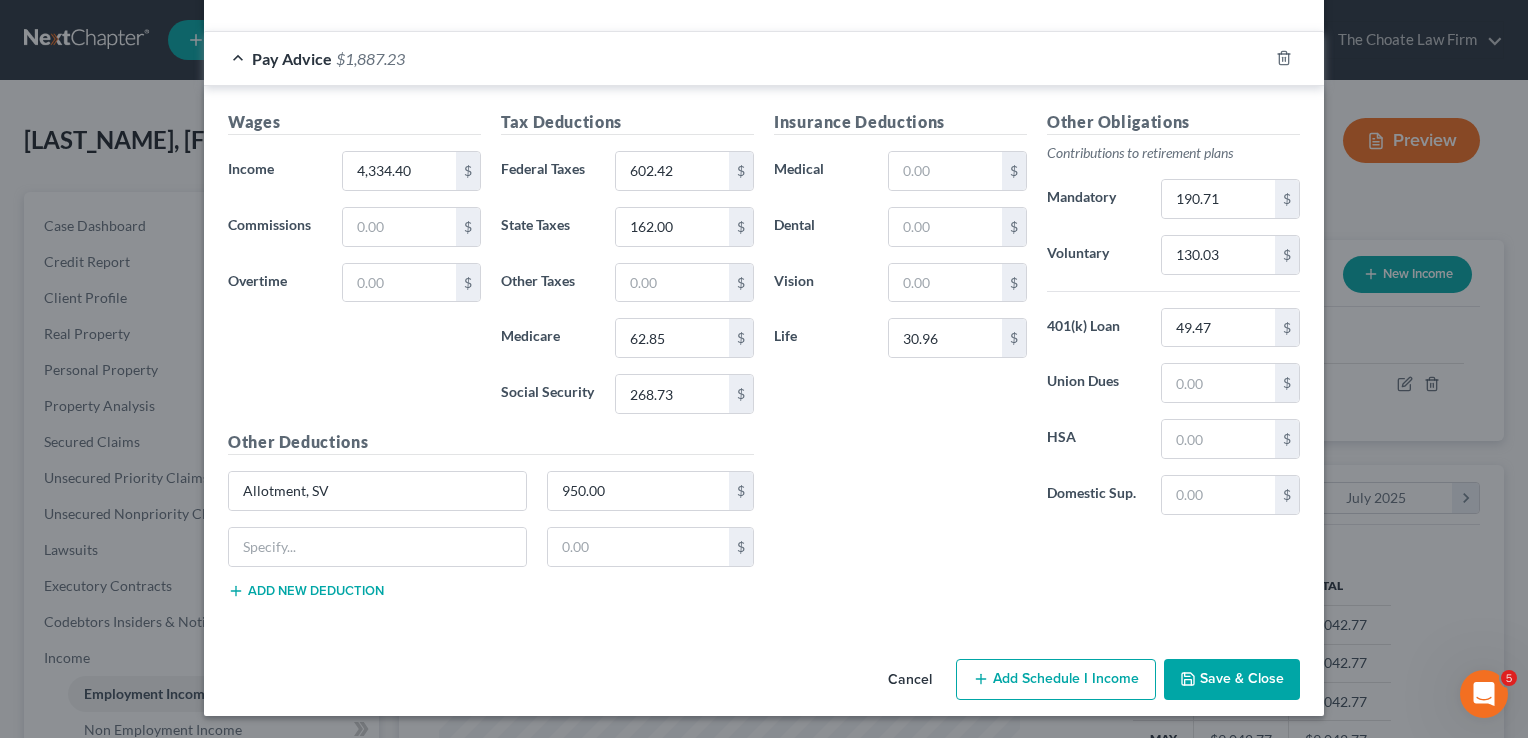 click on "Save & Close" at bounding box center [1232, 680] 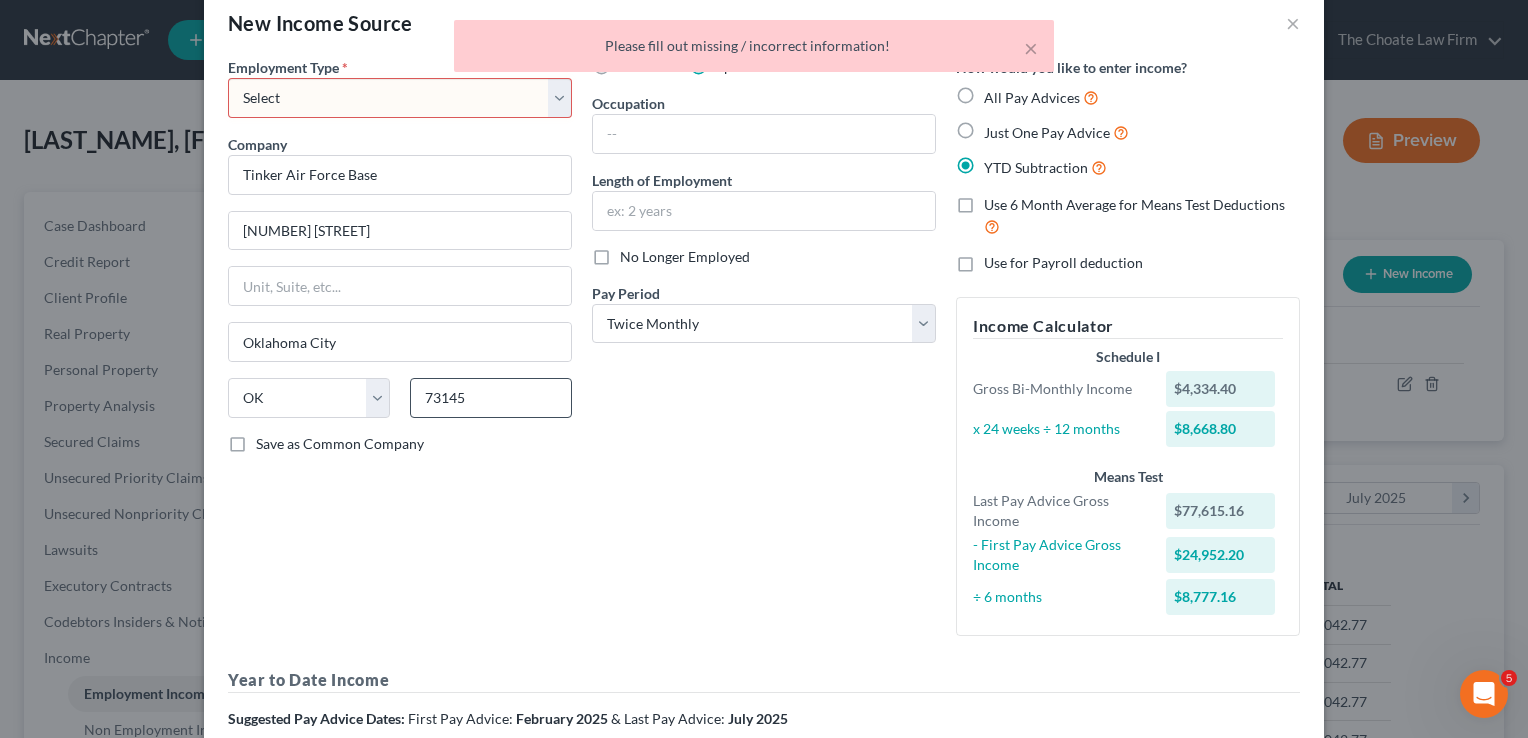 scroll, scrollTop: 0, scrollLeft: 0, axis: both 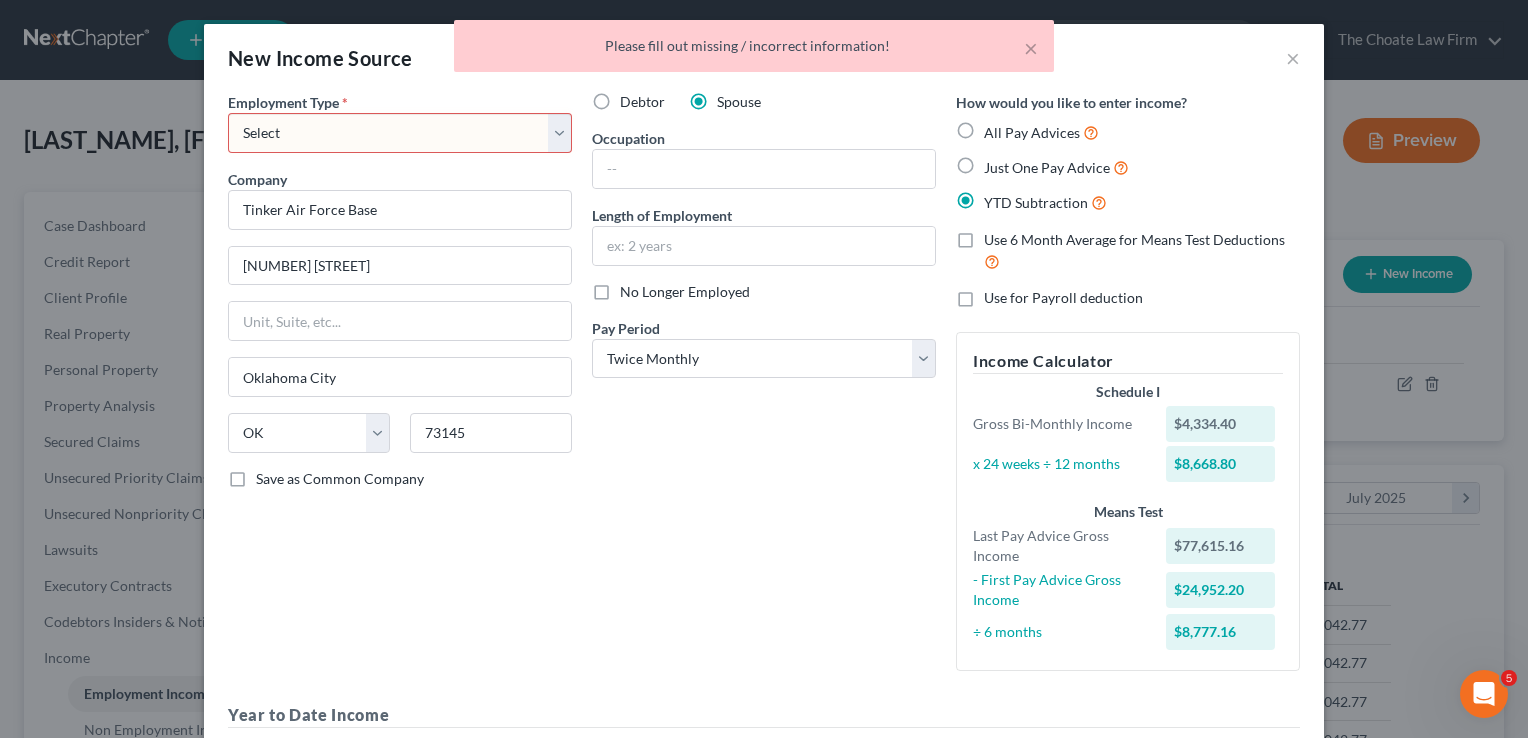 drag, startPoint x: 454, startPoint y: 136, endPoint x: 450, endPoint y: 146, distance: 10.770329 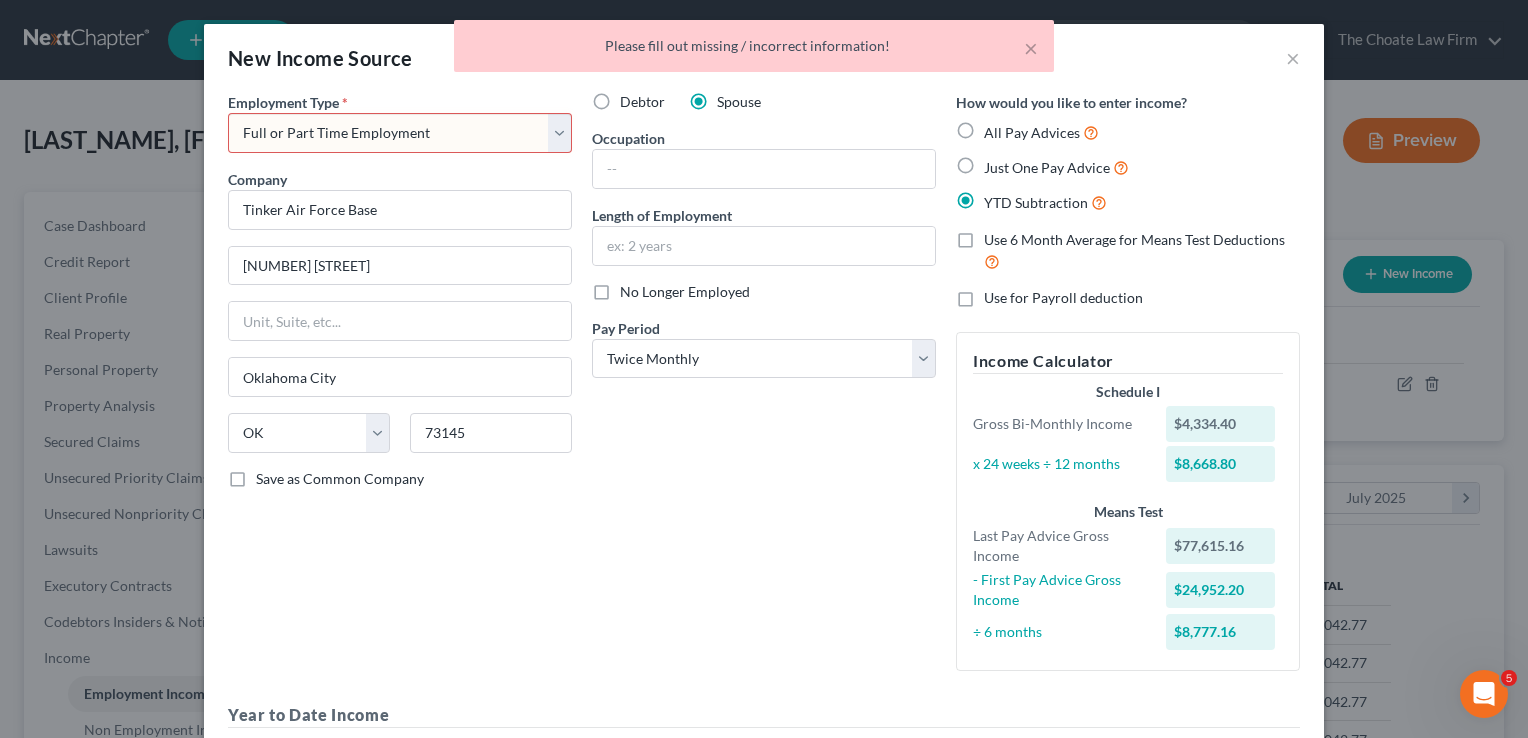click on "Select Full or Part Time Employment Self Employment" at bounding box center [400, 133] 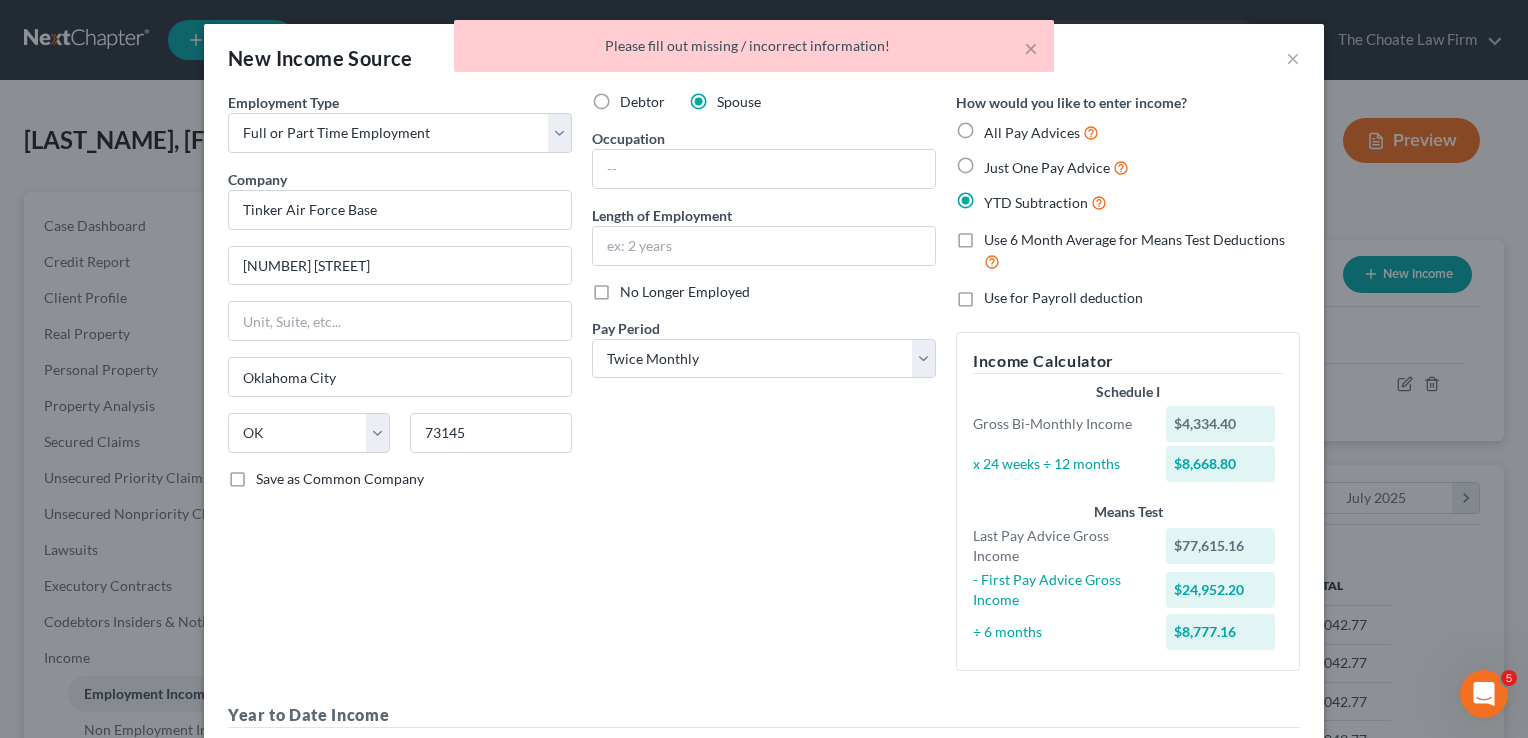 click on "Debtor Spouse Occupation Length of Employment No Longer Employed
Pay Period
*
Select Monthly Twice Monthly Every Other Week Weekly" at bounding box center (764, 389) 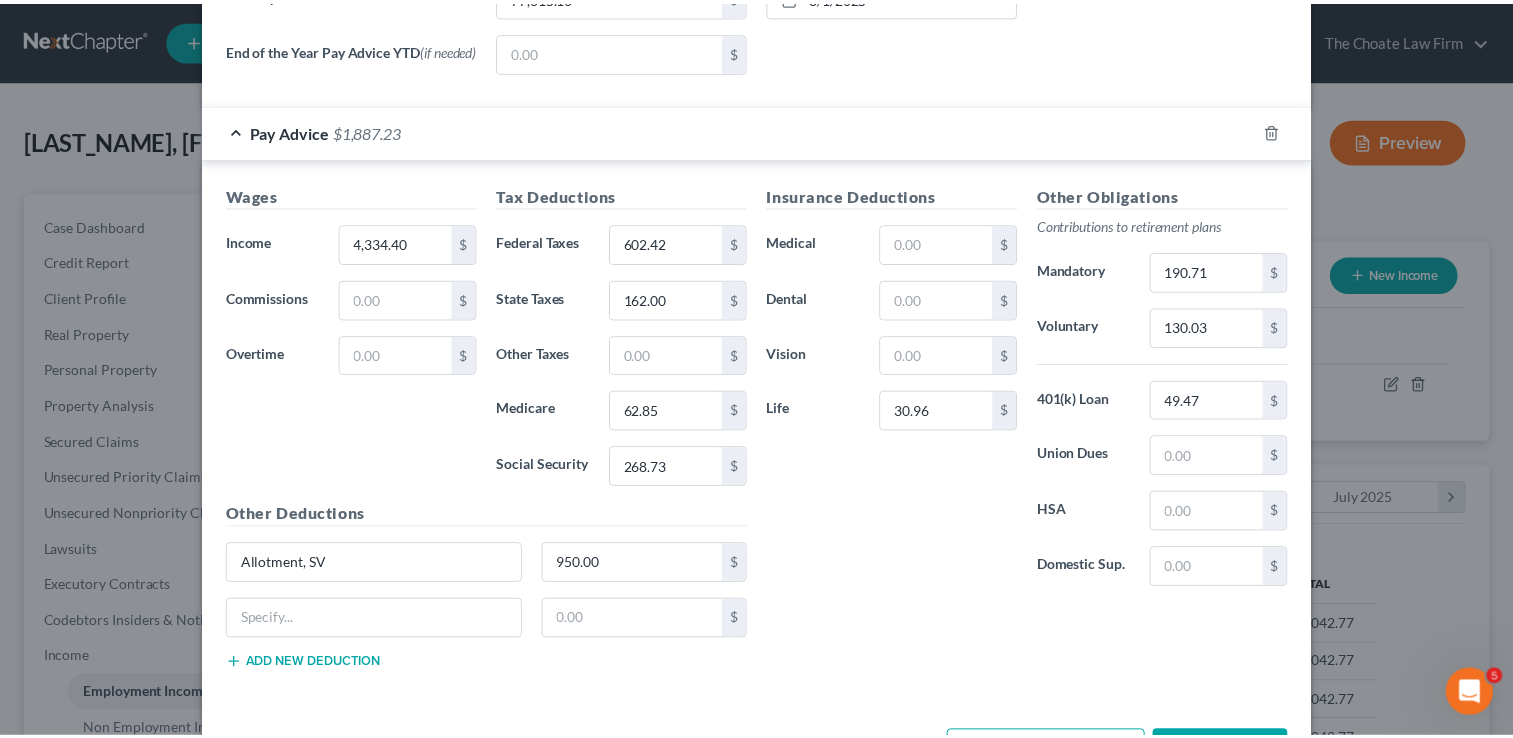 scroll, scrollTop: 933, scrollLeft: 0, axis: vertical 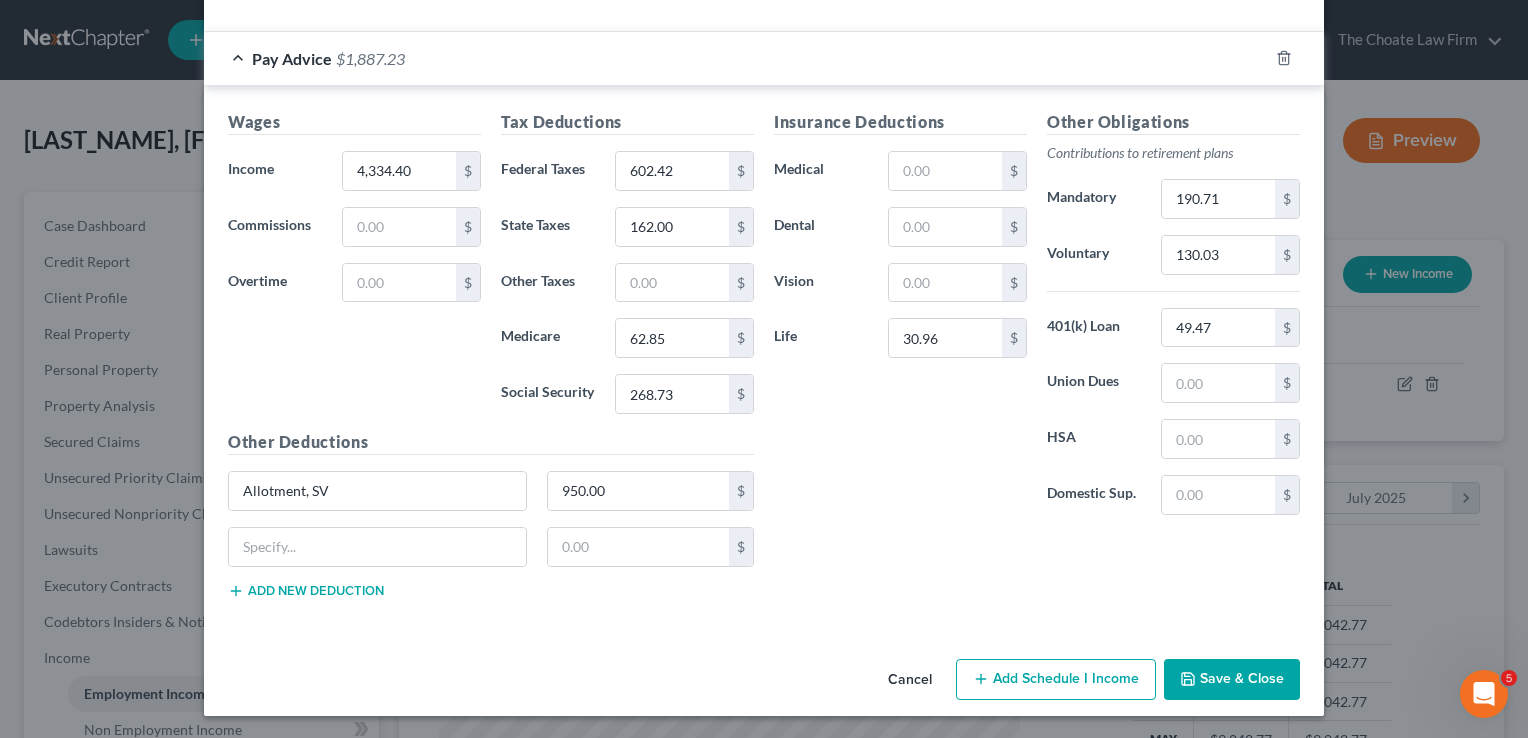 click on "Save & Close" at bounding box center [1232, 680] 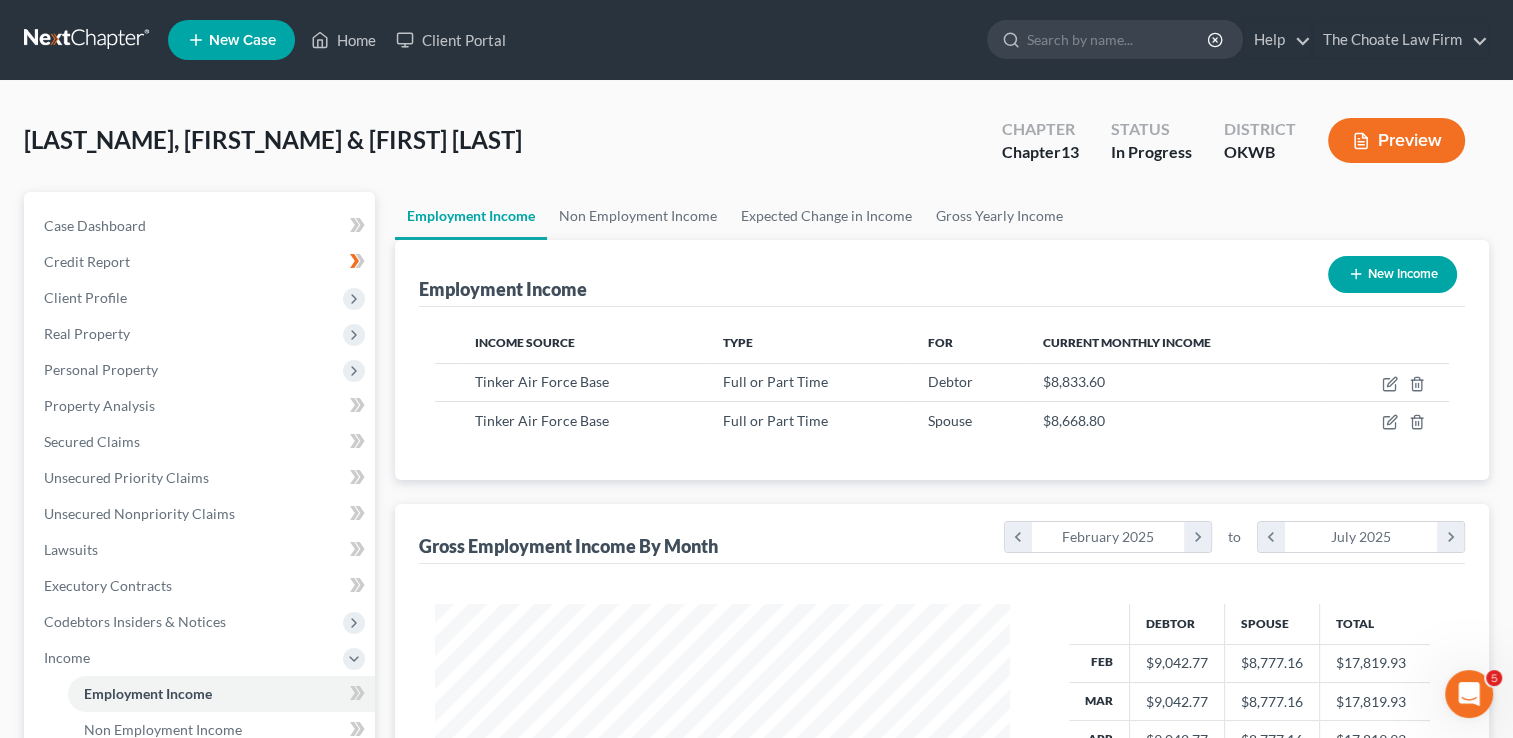 scroll, scrollTop: 356, scrollLeft: 615, axis: both 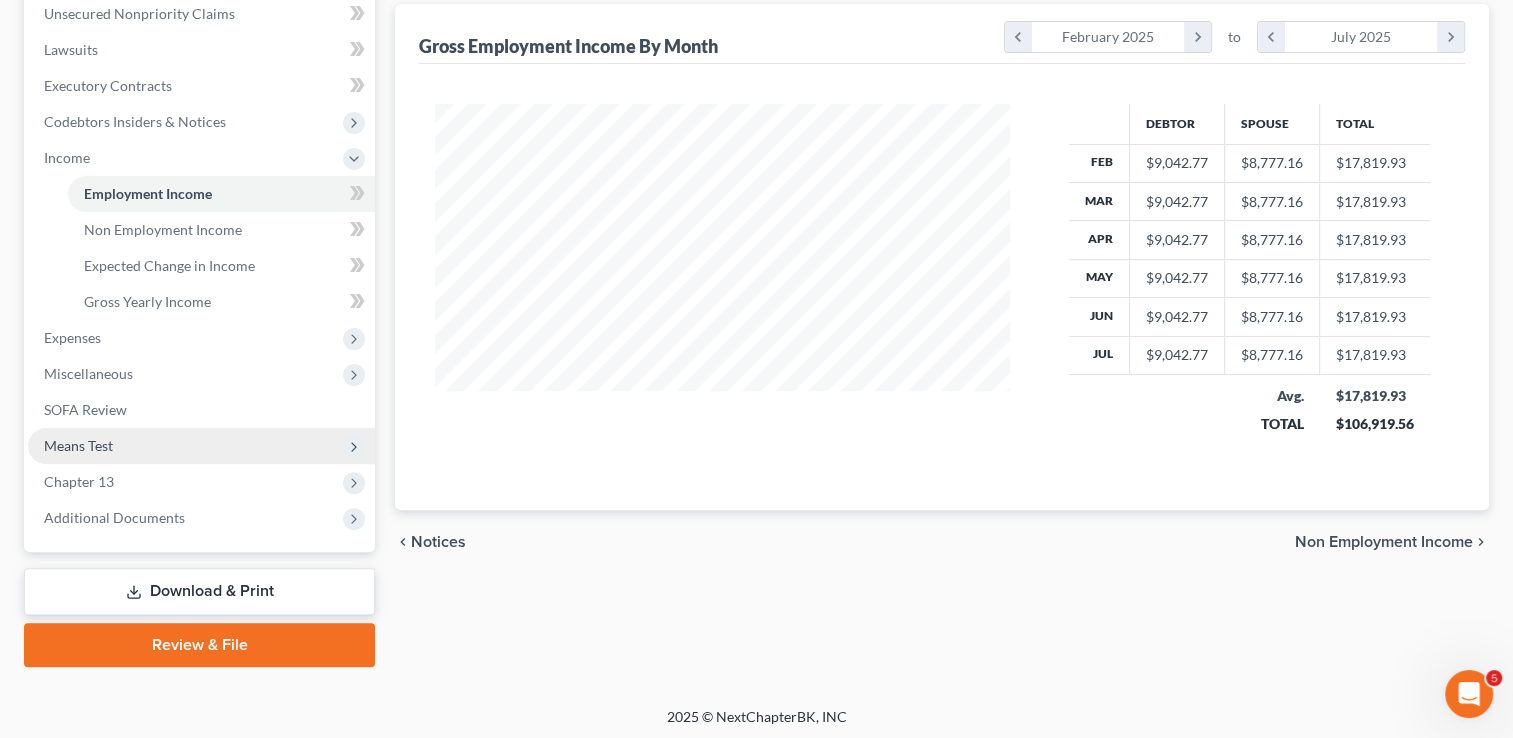 drag, startPoint x: 98, startPoint y: 450, endPoint x: 119, endPoint y: 459, distance: 22.847319 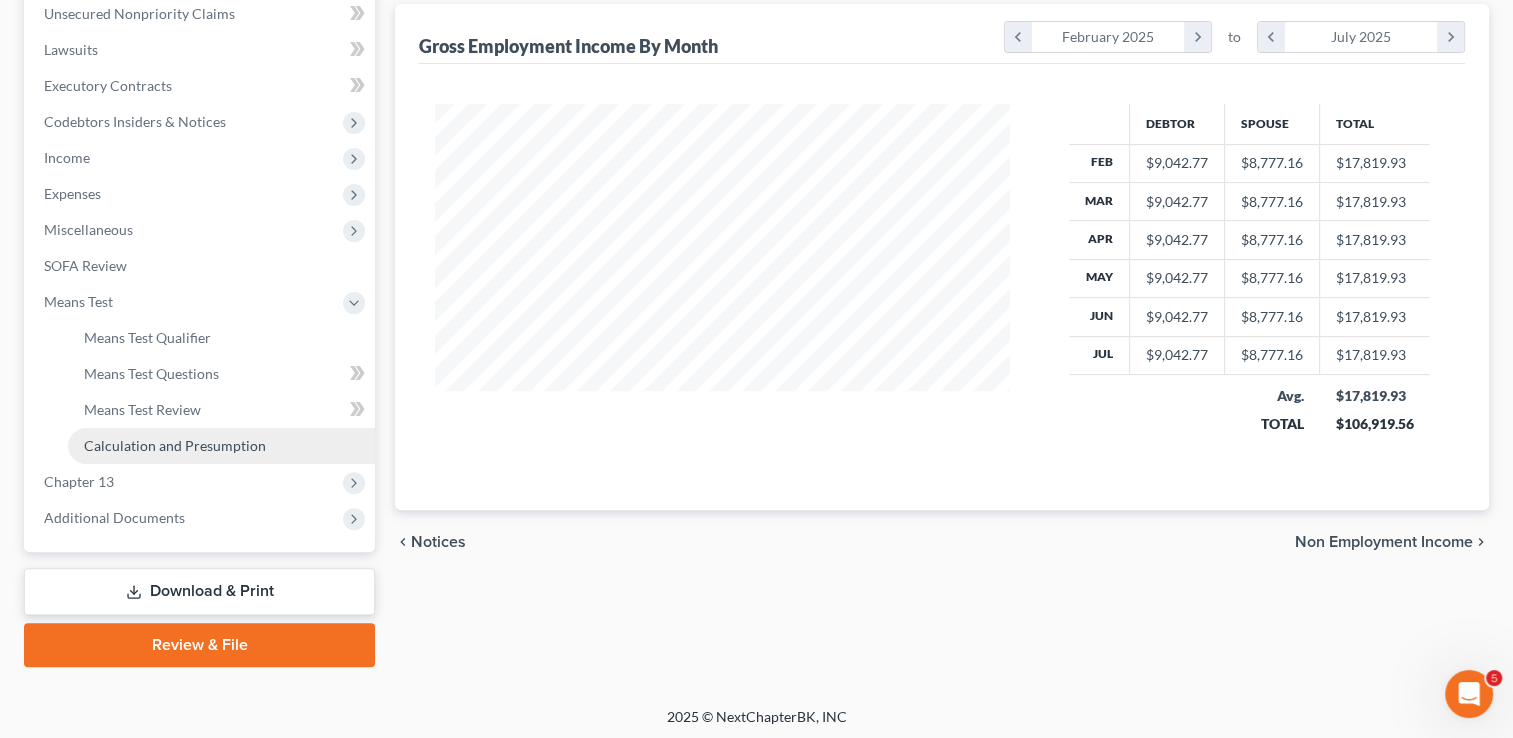 click on "Calculation and Presumption" at bounding box center [175, 445] 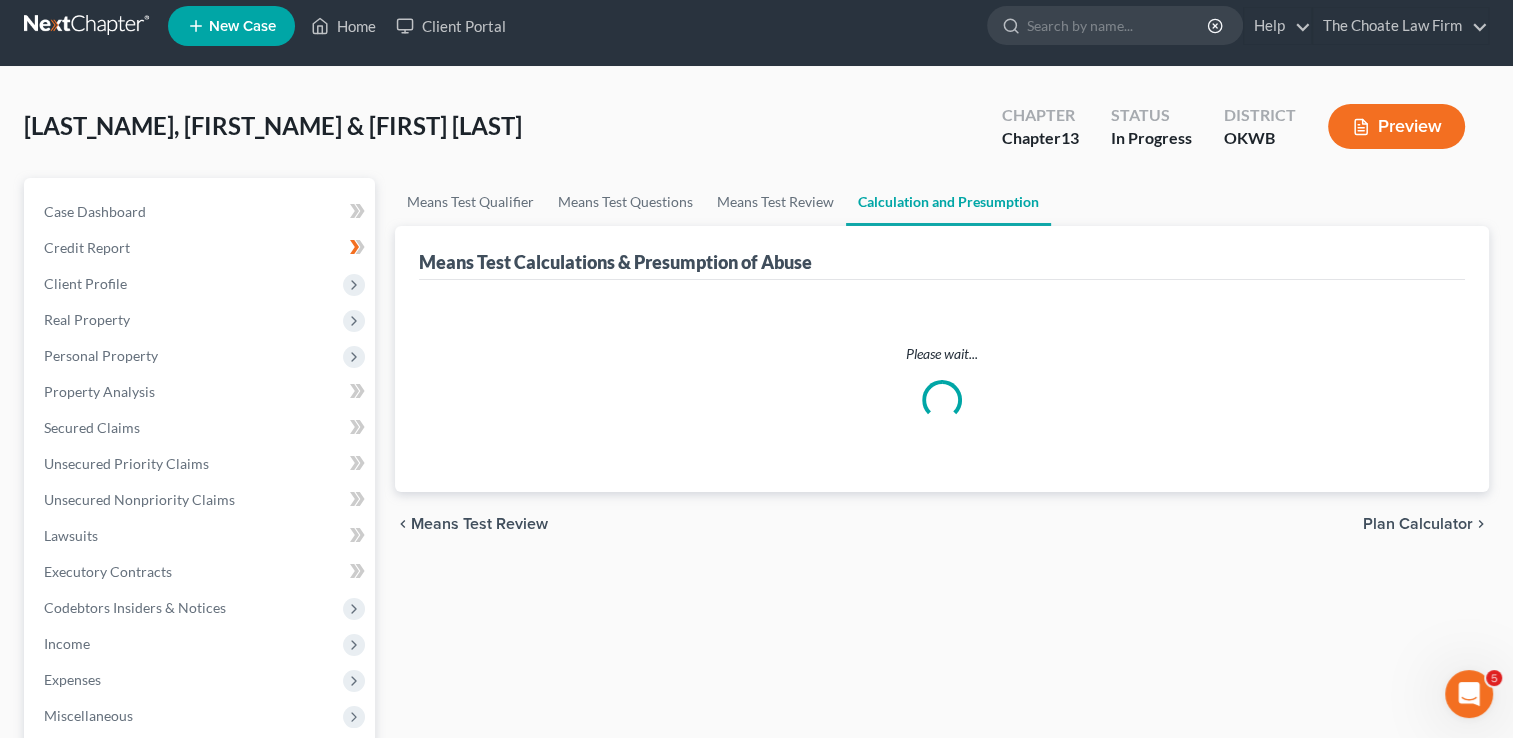 scroll, scrollTop: 0, scrollLeft: 0, axis: both 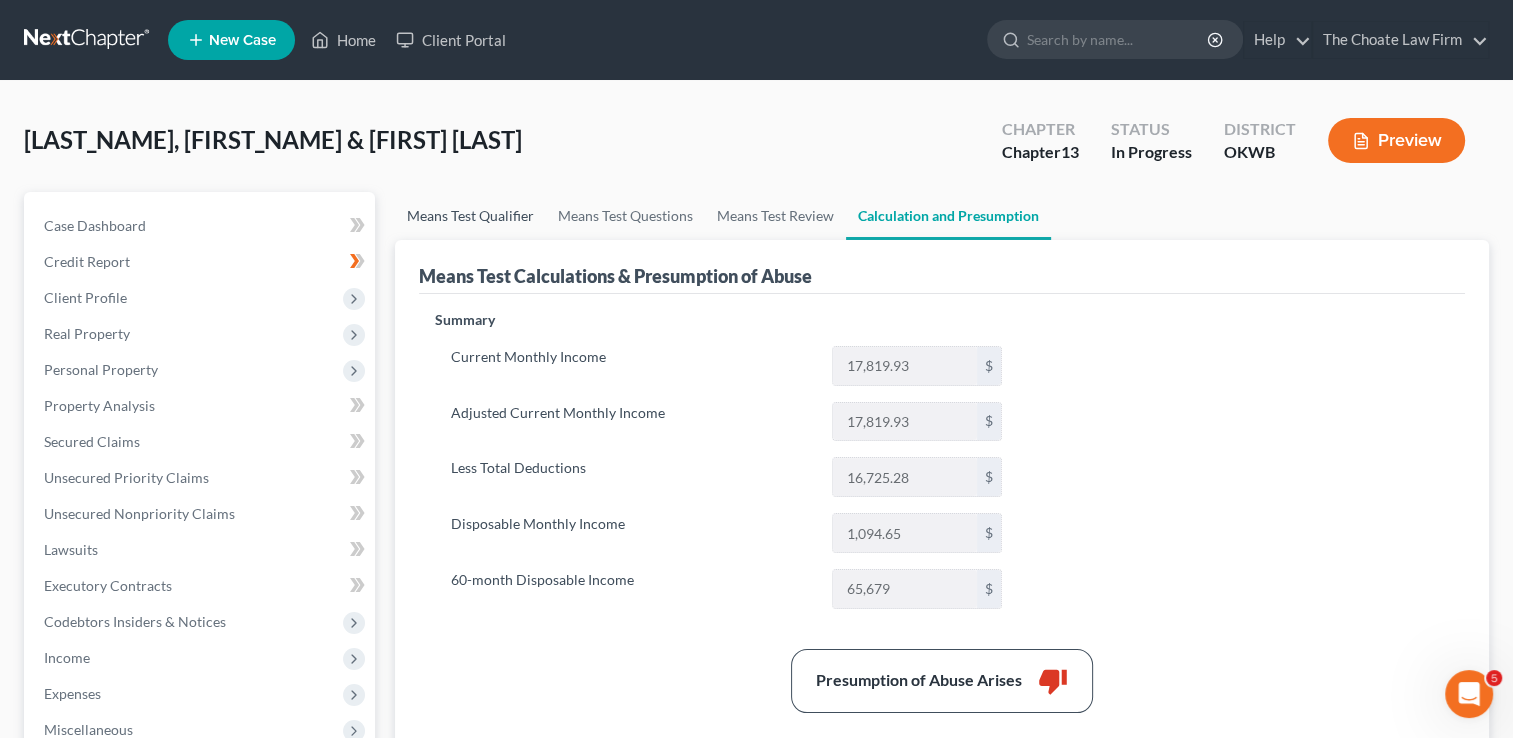 click on "Means Test Qualifier" at bounding box center (470, 216) 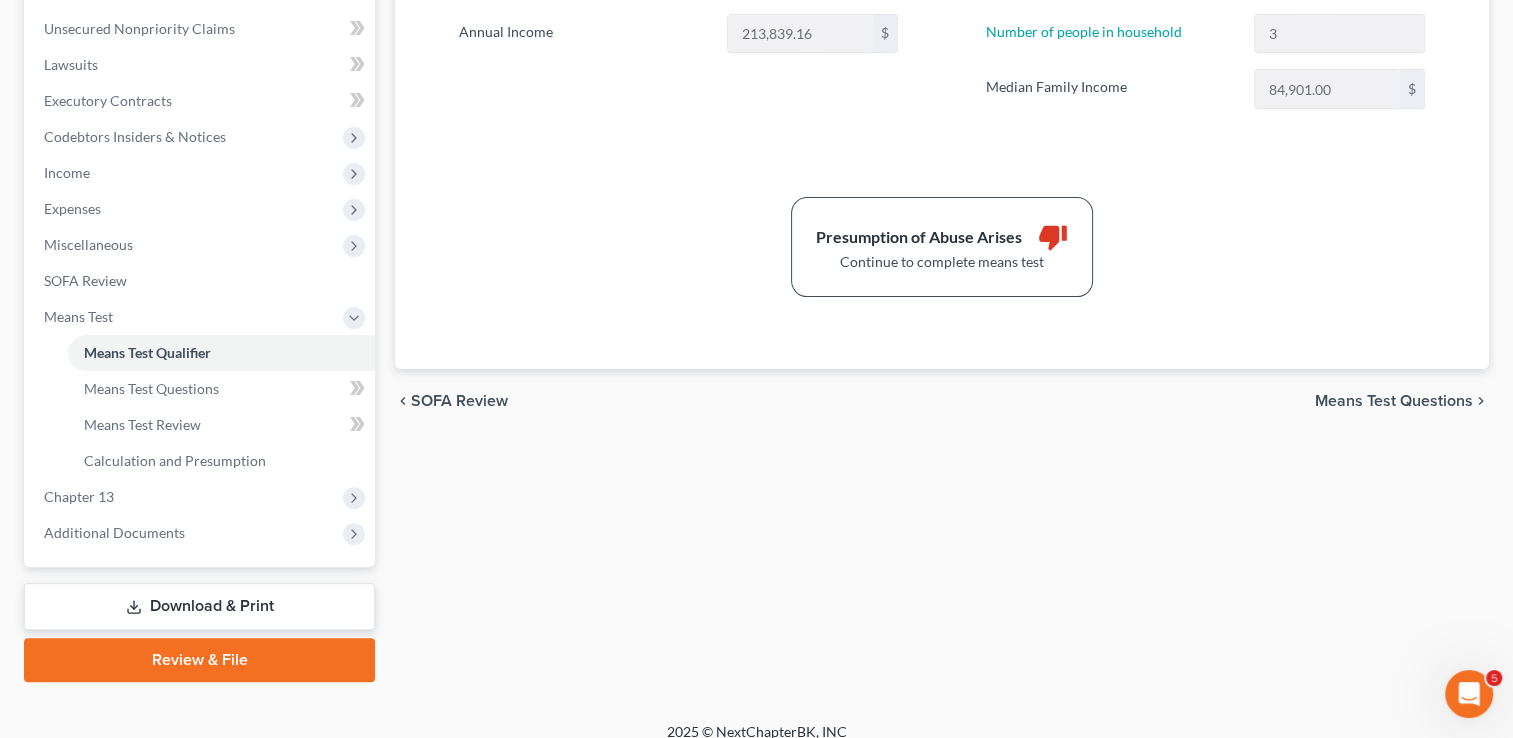 scroll, scrollTop: 500, scrollLeft: 0, axis: vertical 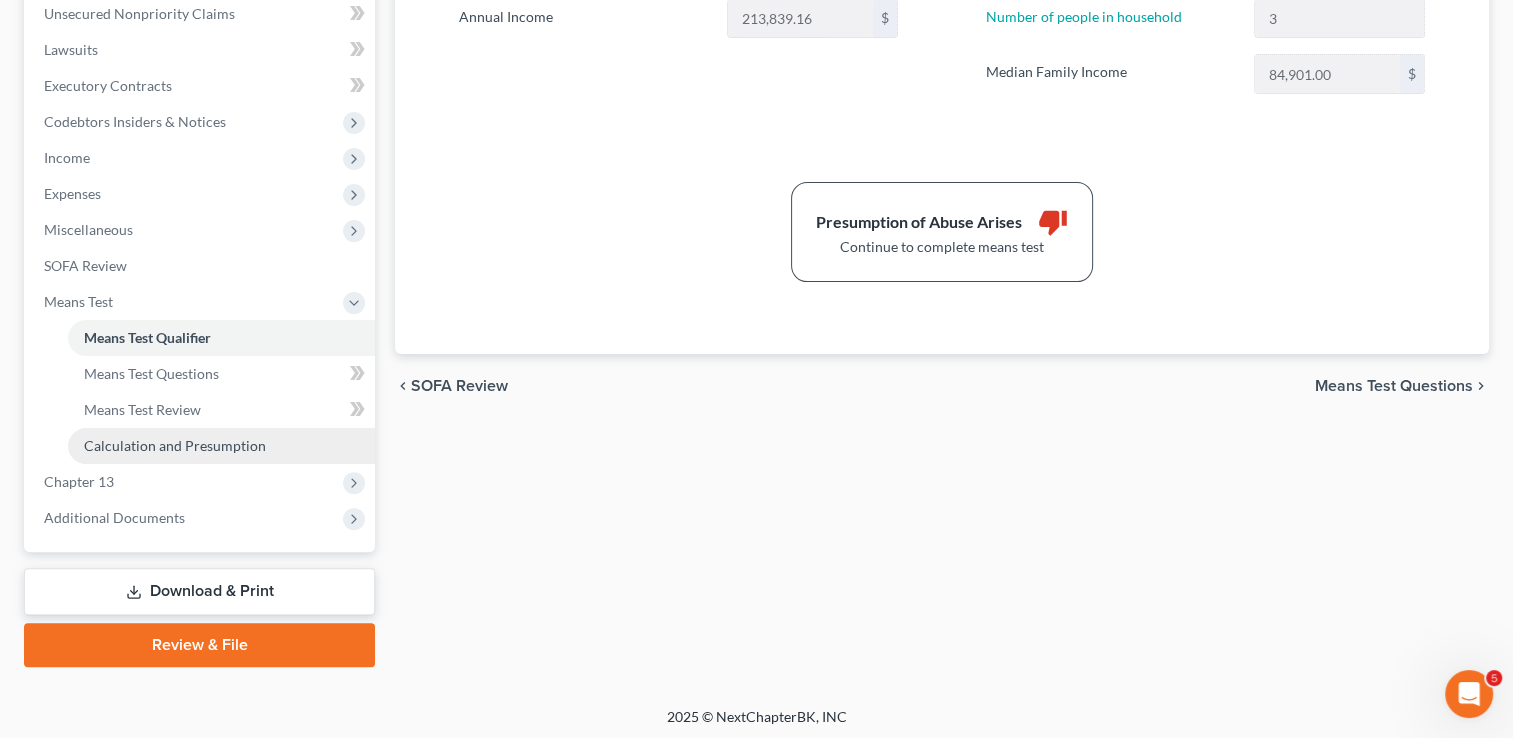 click on "Calculation and Presumption" at bounding box center [221, 446] 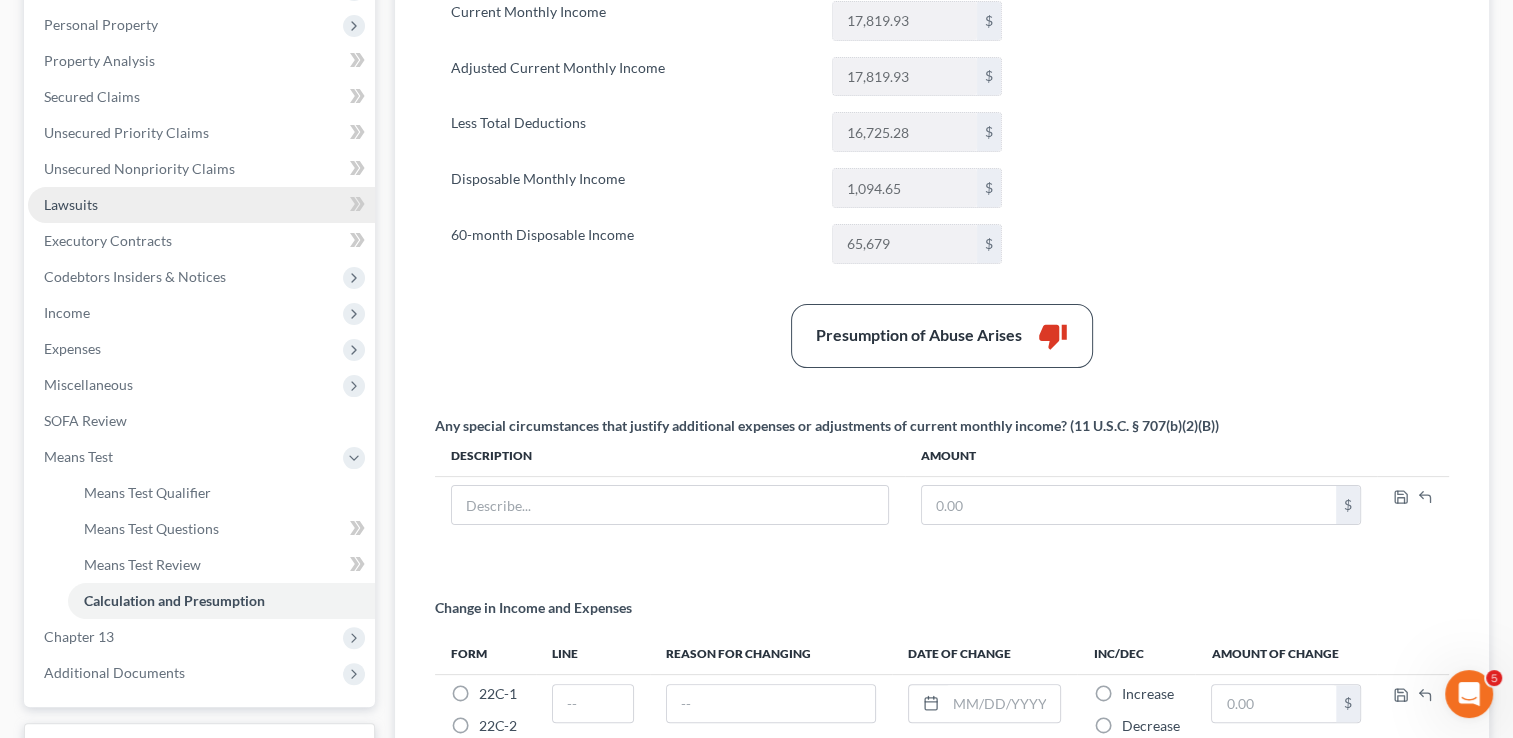 scroll, scrollTop: 100, scrollLeft: 0, axis: vertical 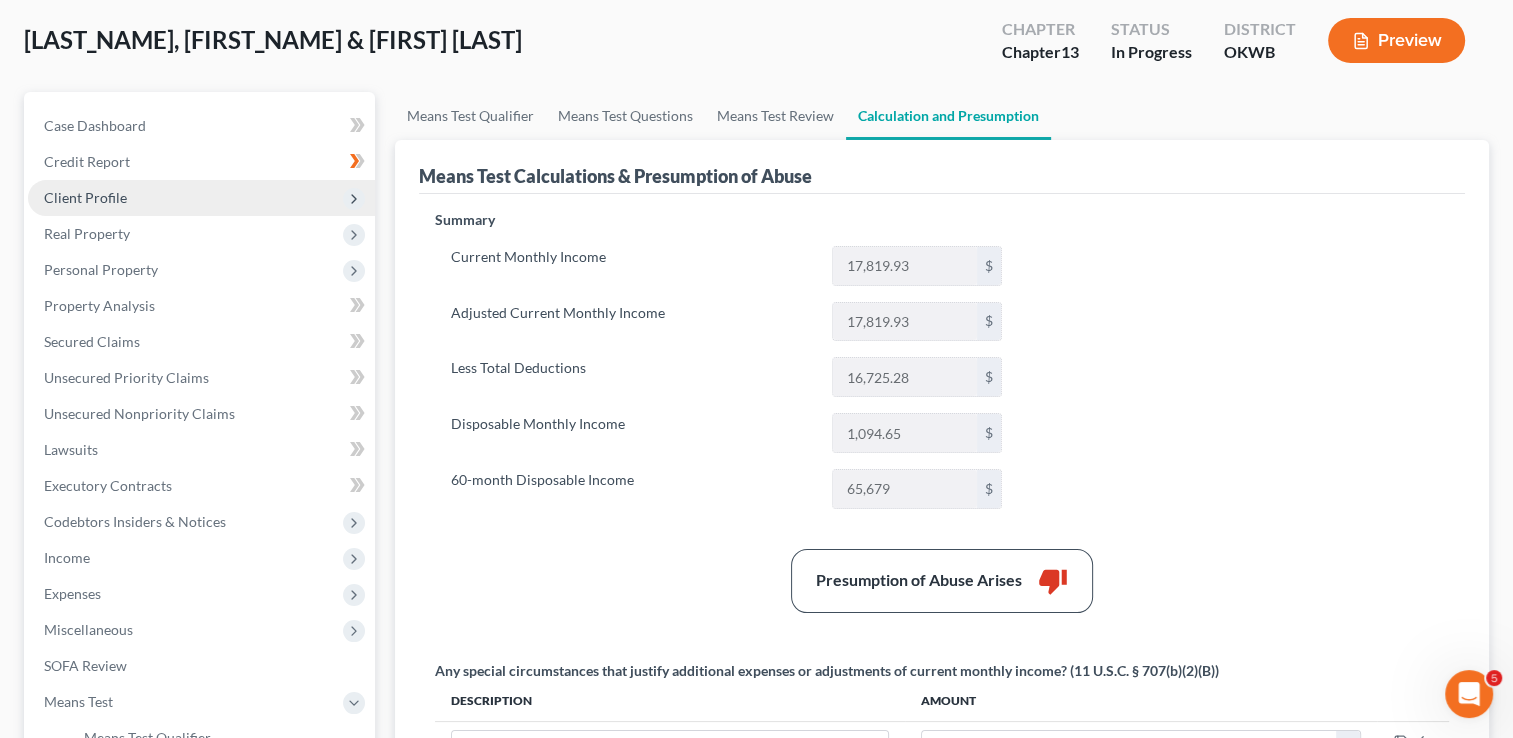 click on "Client Profile" at bounding box center (201, 198) 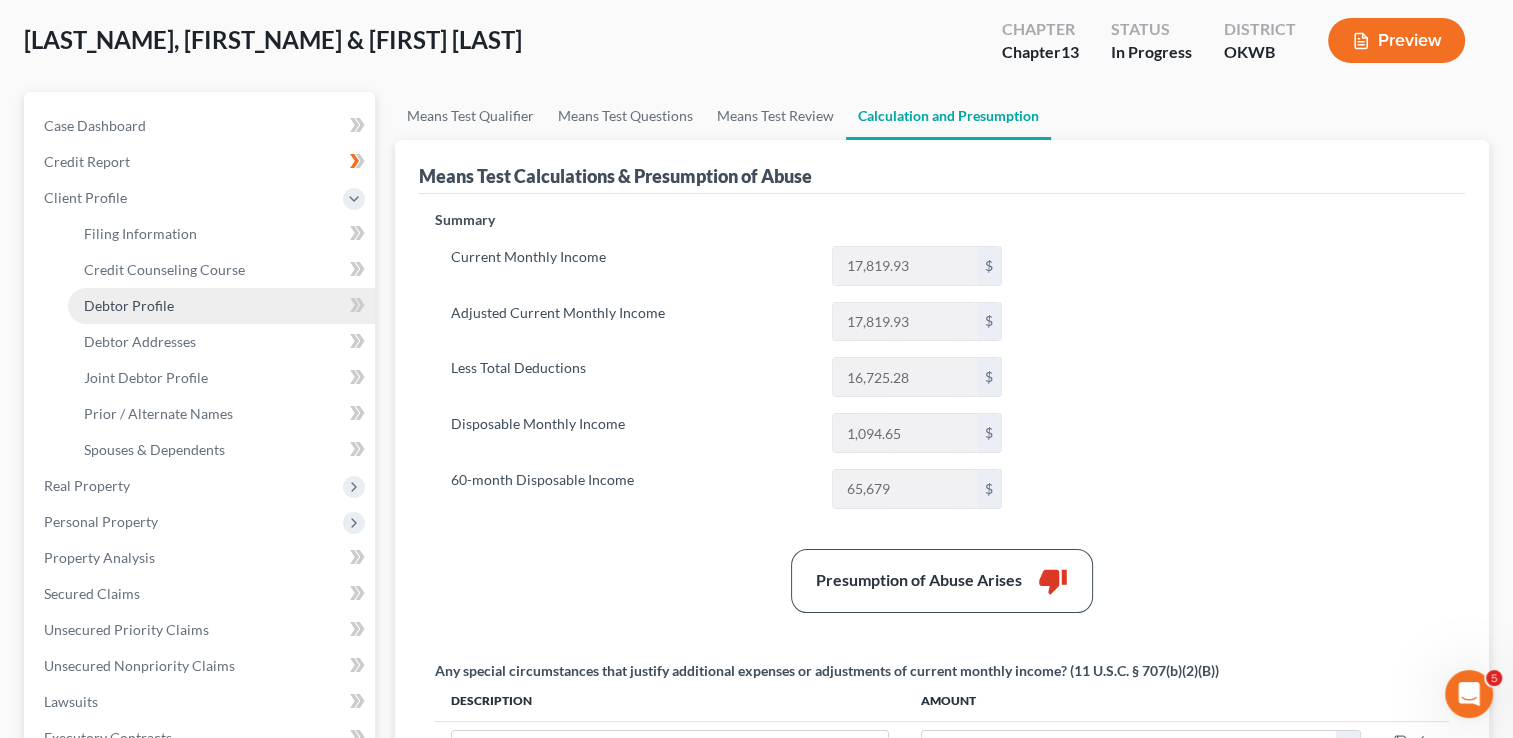 click on "Debtor Profile" at bounding box center [129, 305] 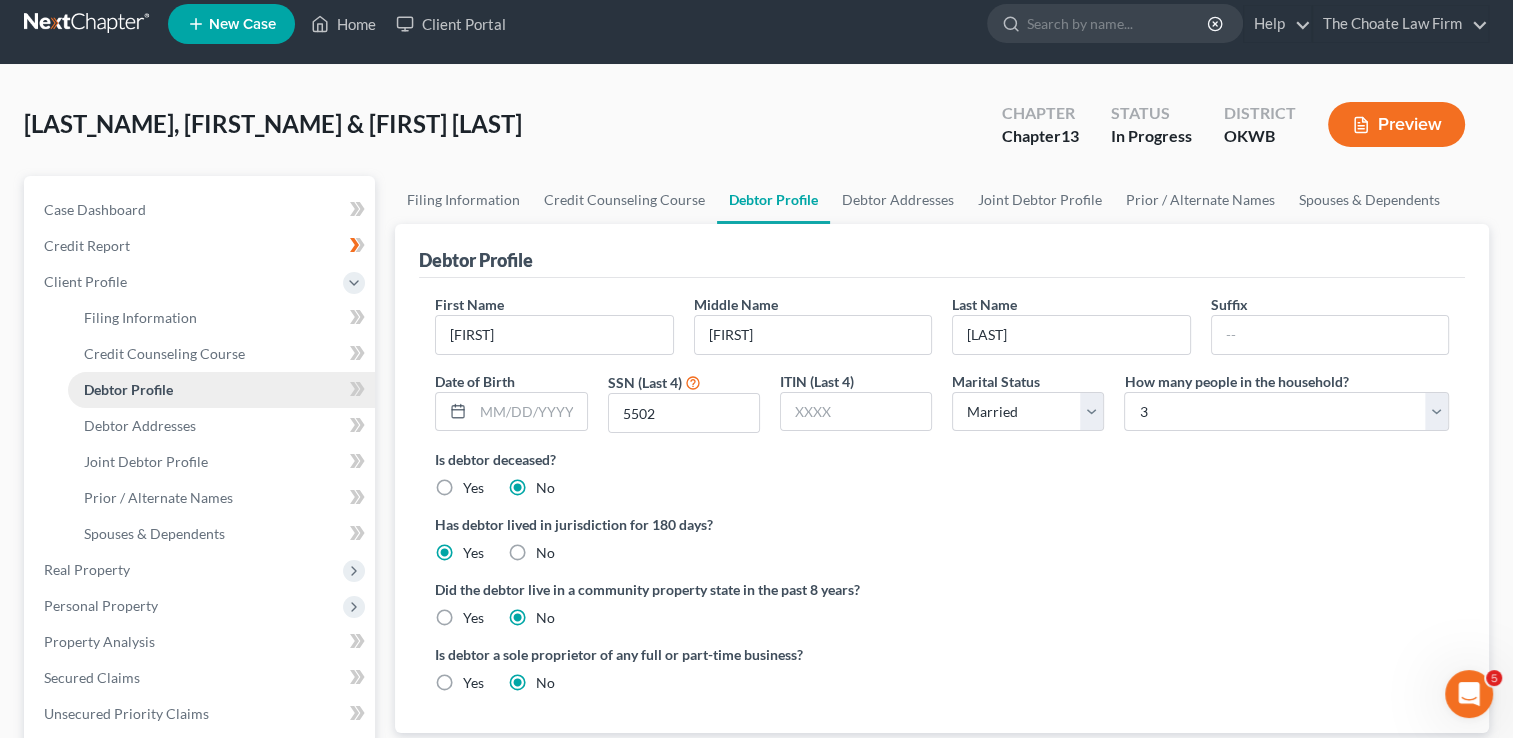 scroll, scrollTop: 0, scrollLeft: 0, axis: both 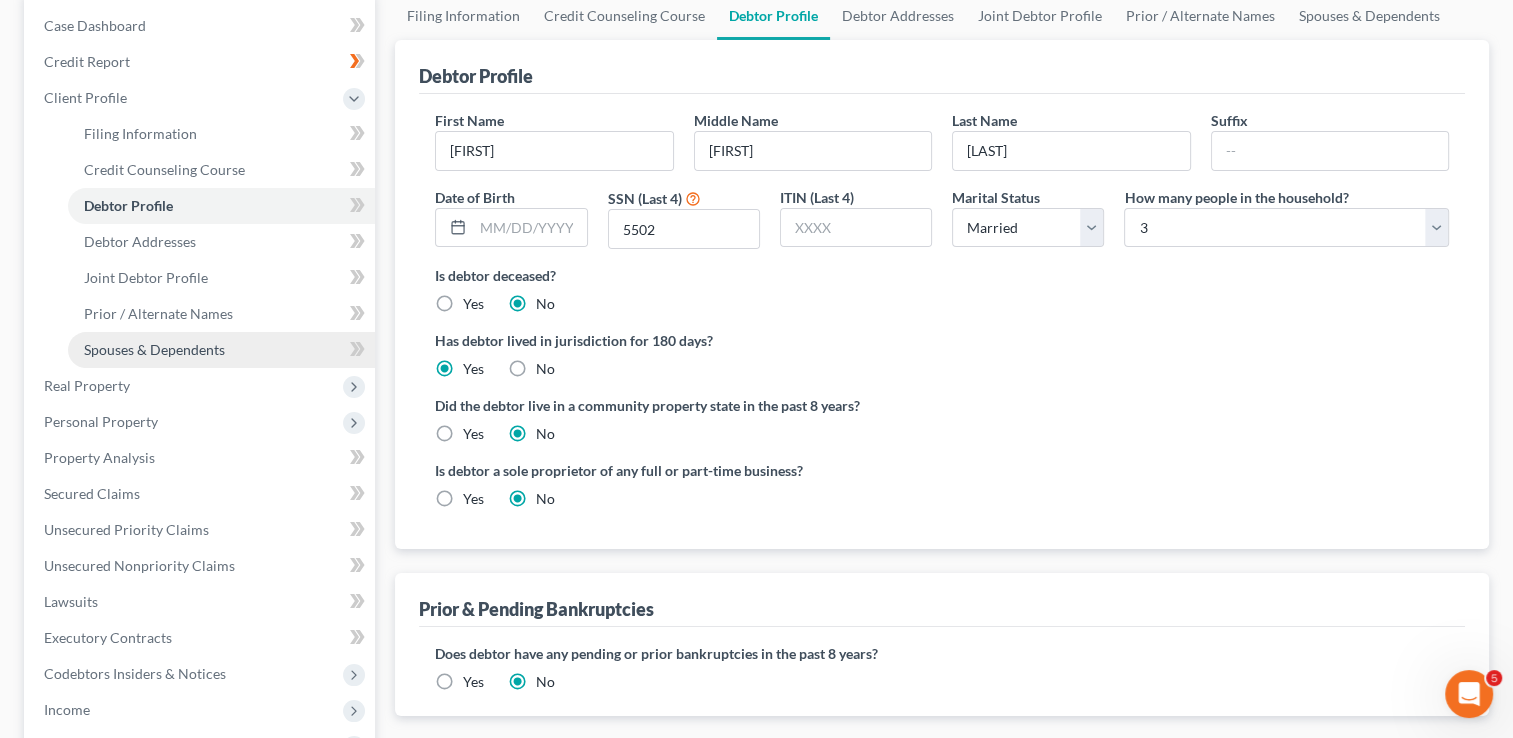 click on "Spouses & Dependents" at bounding box center [154, 349] 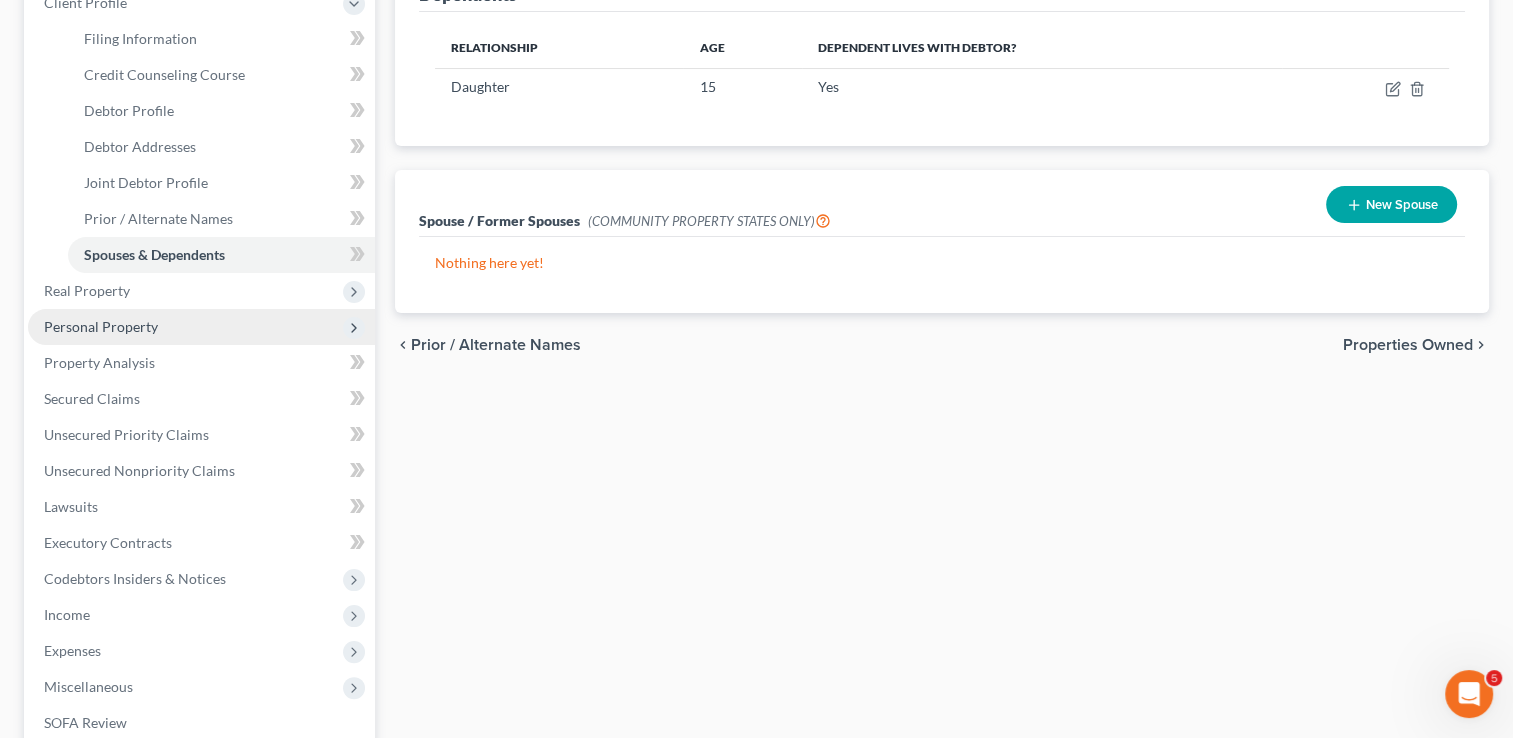 scroll, scrollTop: 300, scrollLeft: 0, axis: vertical 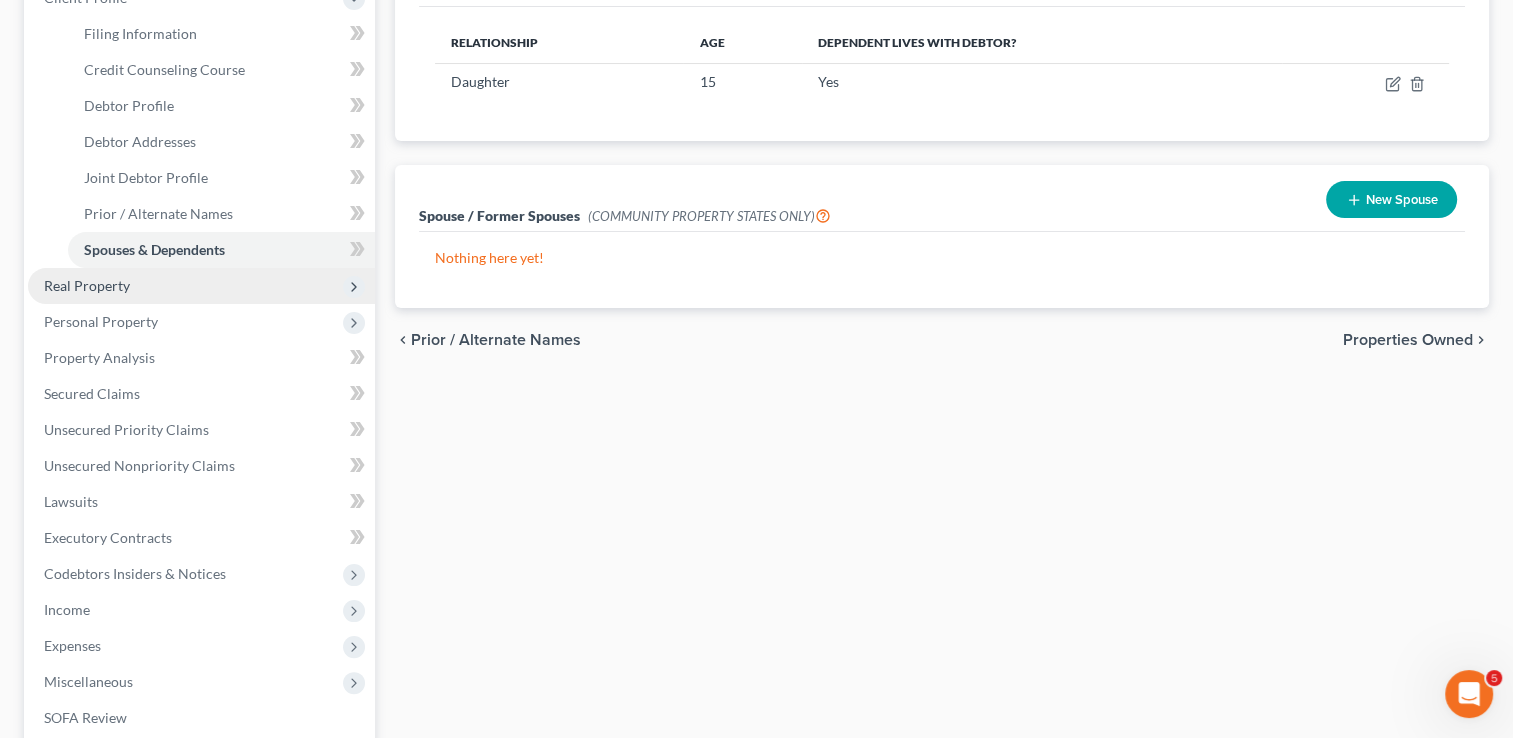 click on "Real Property" at bounding box center [87, 285] 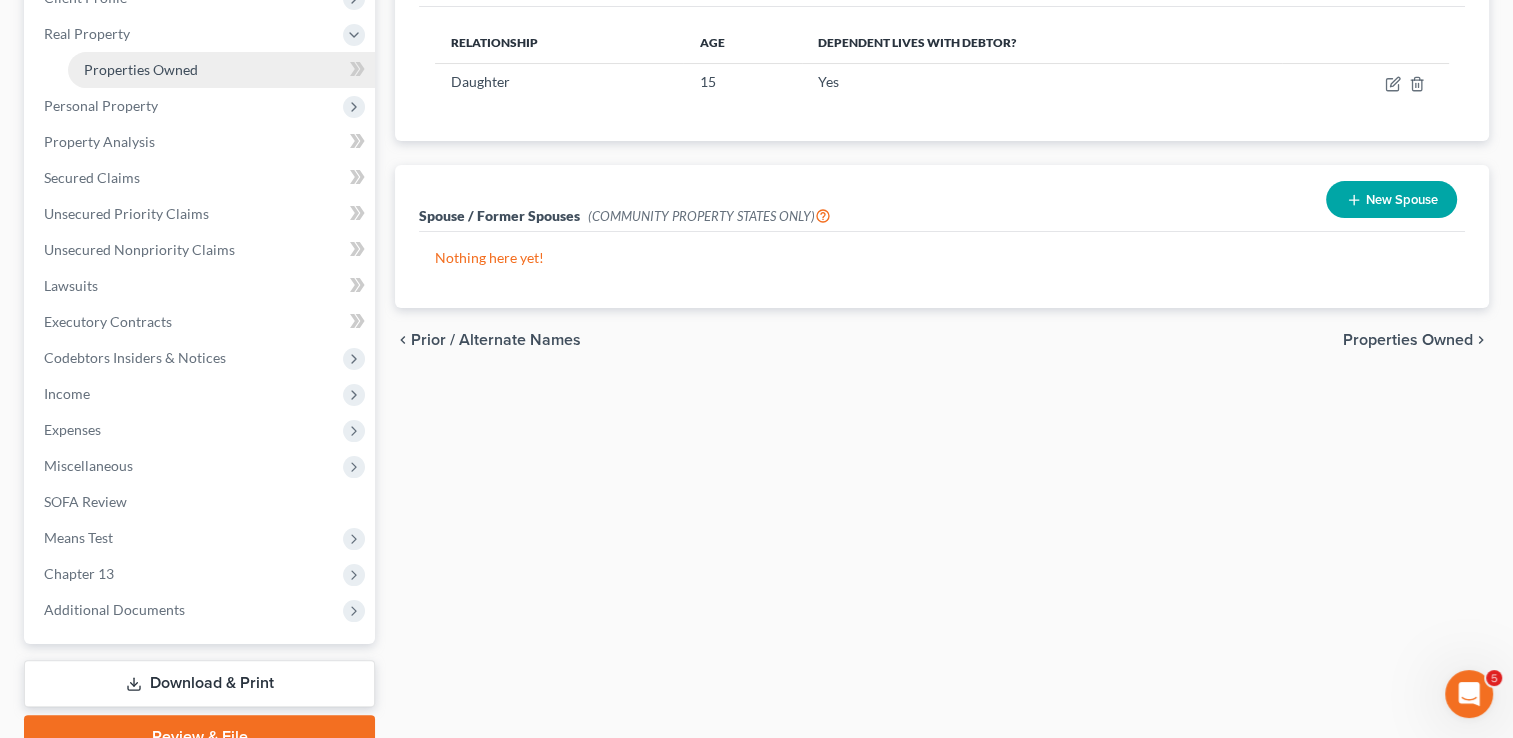 click on "Properties Owned" at bounding box center [221, 70] 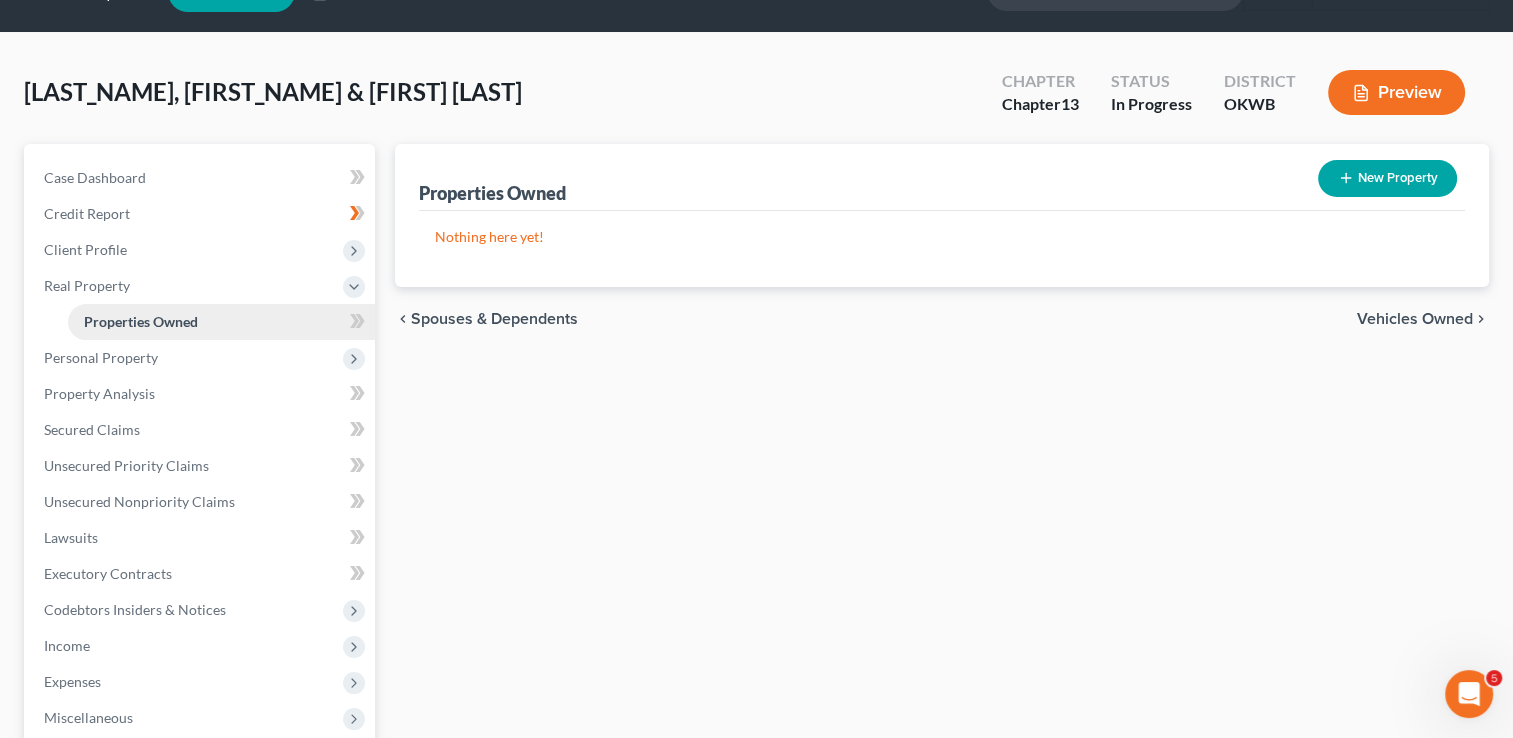 scroll, scrollTop: 0, scrollLeft: 0, axis: both 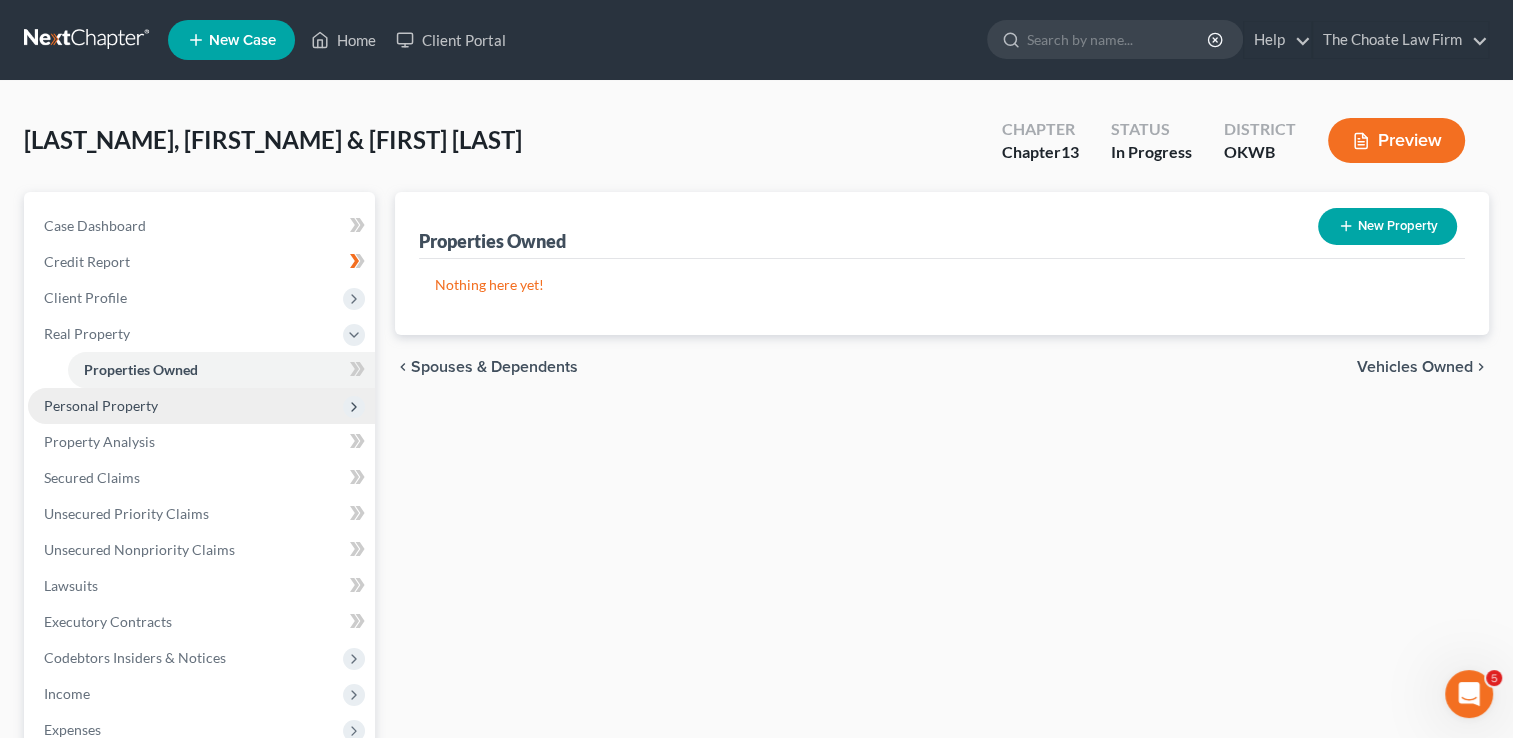 click on "Personal Property" at bounding box center [201, 406] 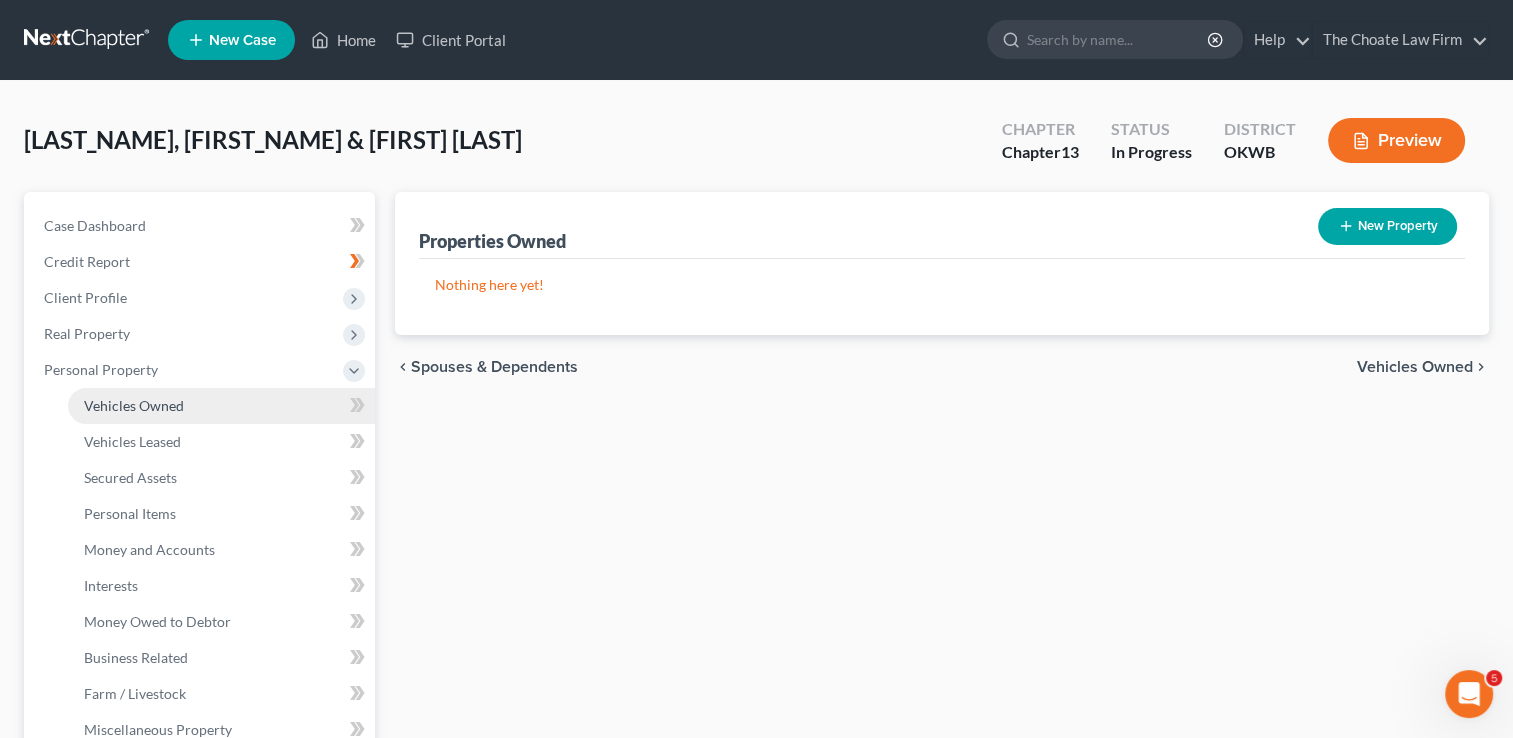 click on "Vehicles Owned" at bounding box center (134, 405) 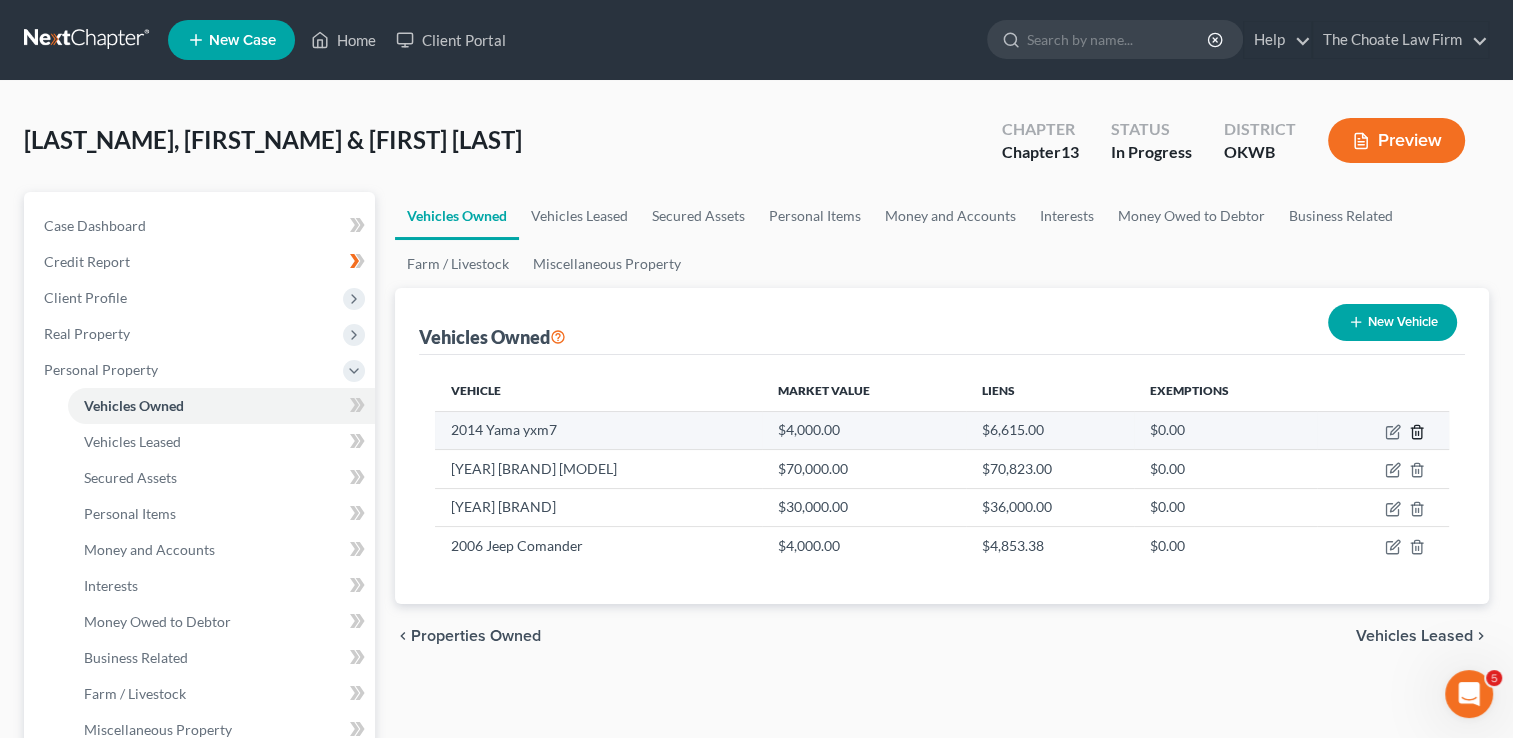 click 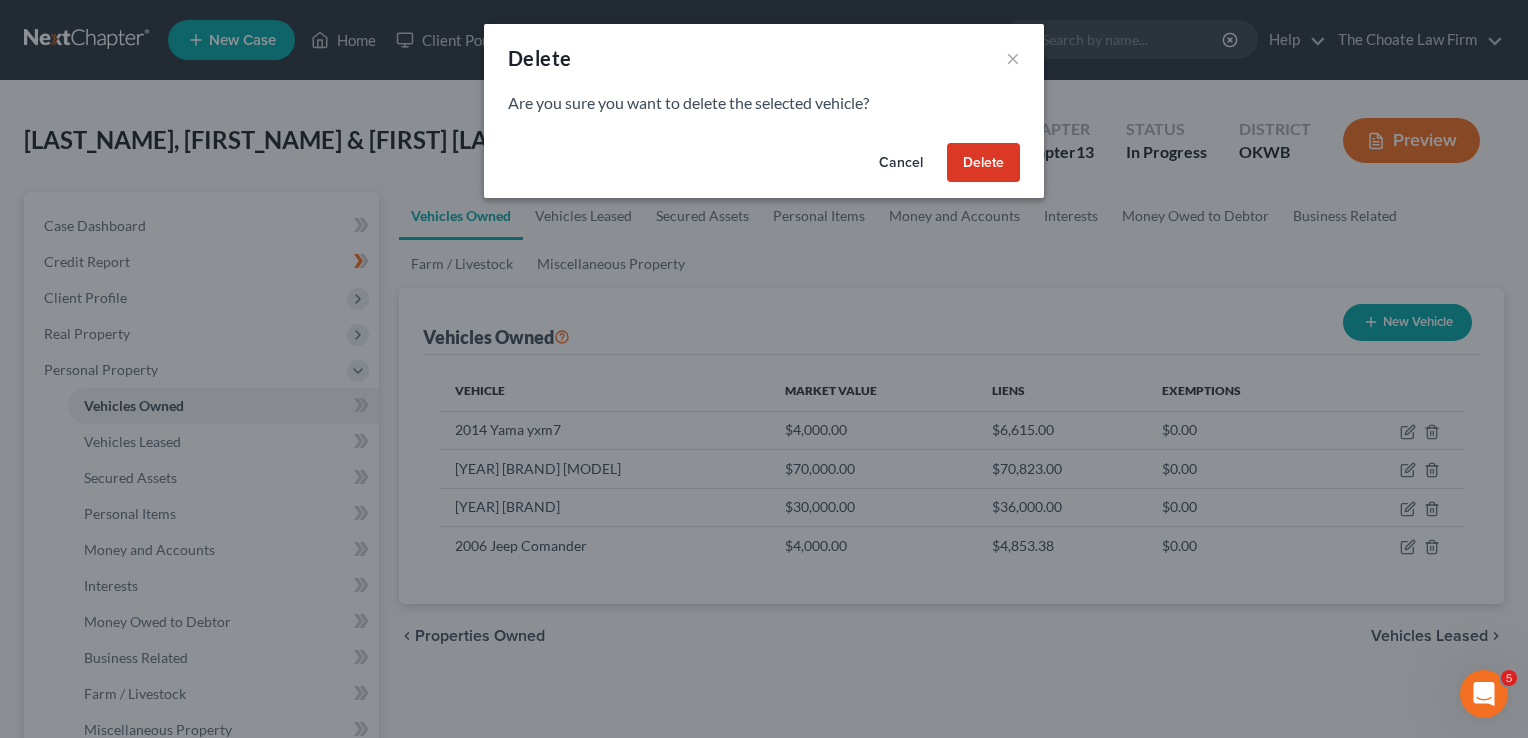 click on "Delete" at bounding box center [983, 163] 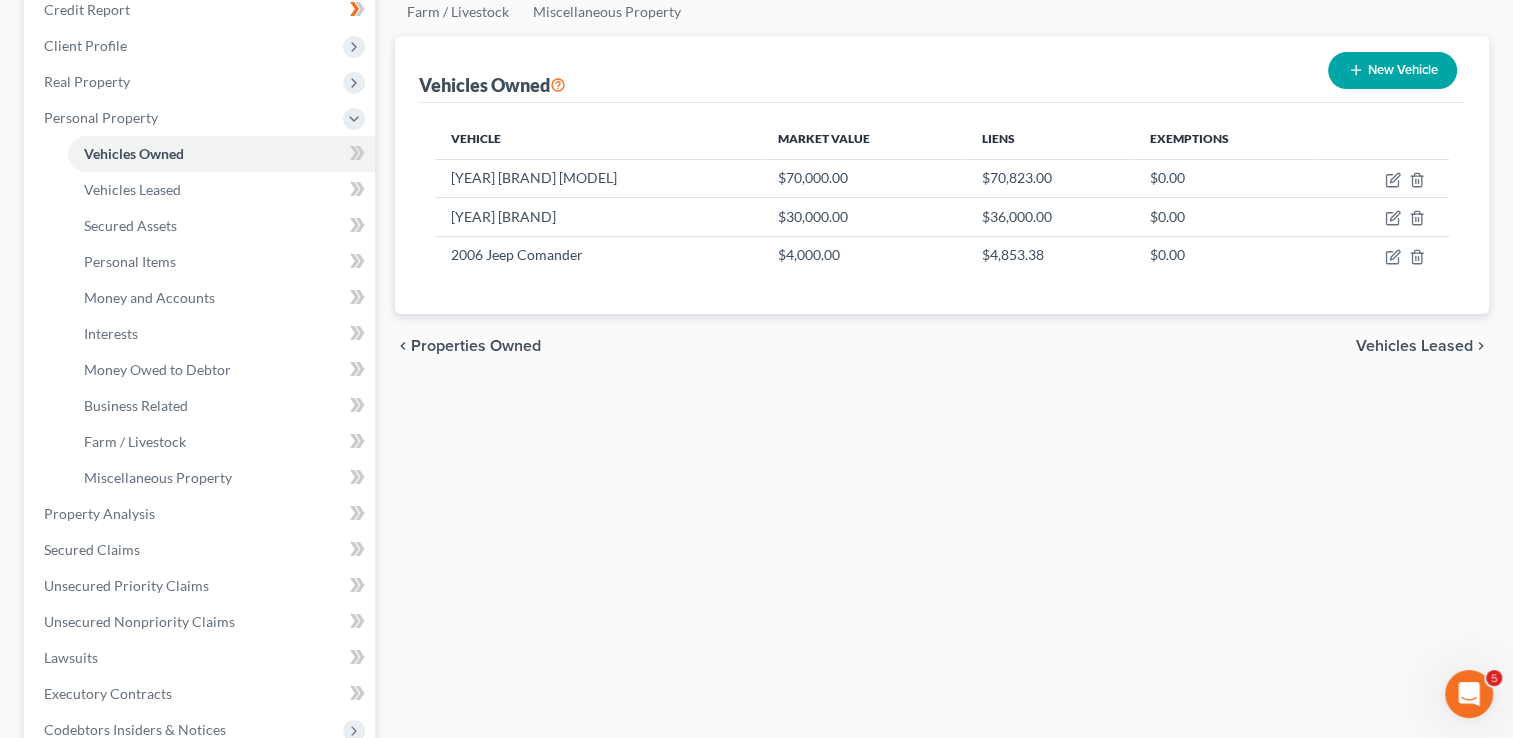 scroll, scrollTop: 300, scrollLeft: 0, axis: vertical 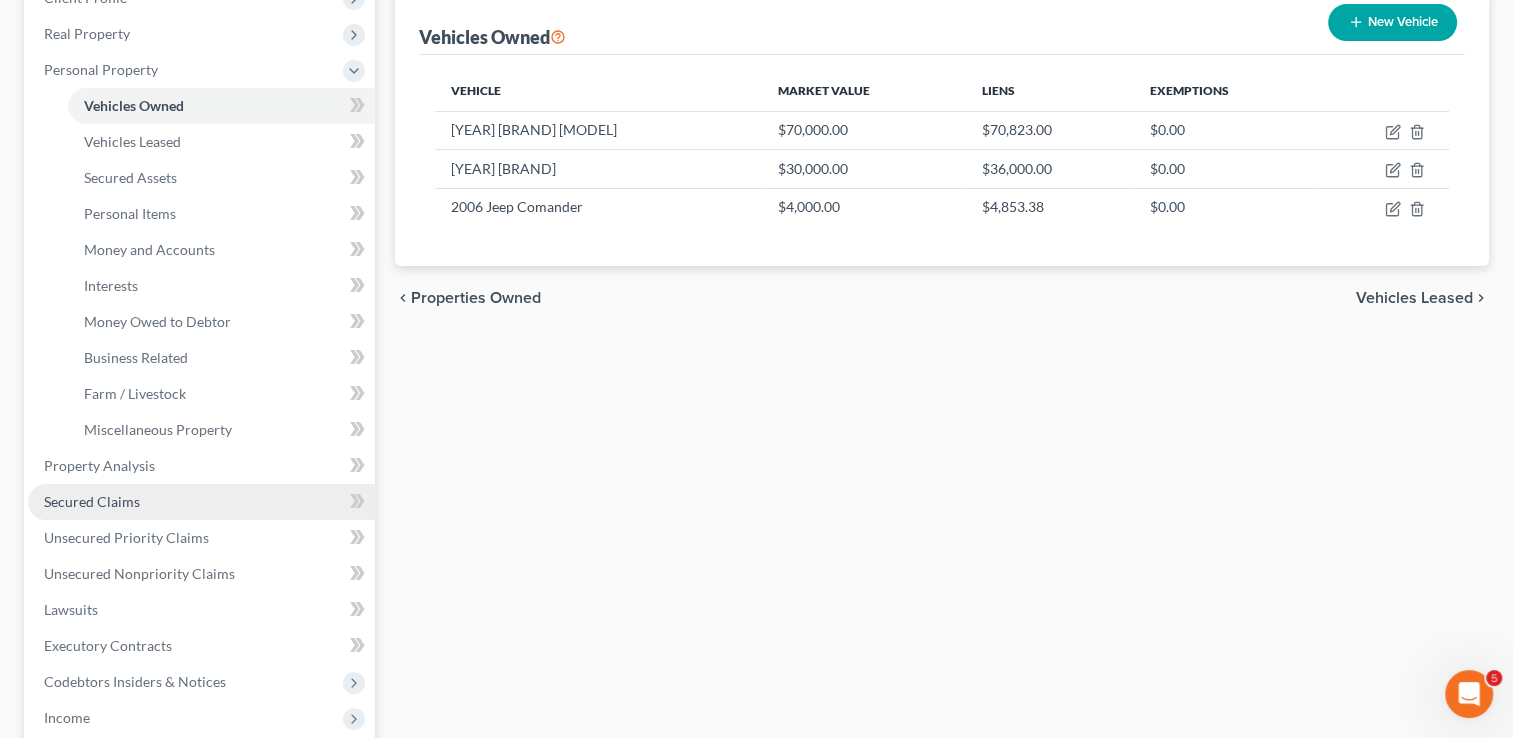 click on "Secured Claims" at bounding box center [92, 501] 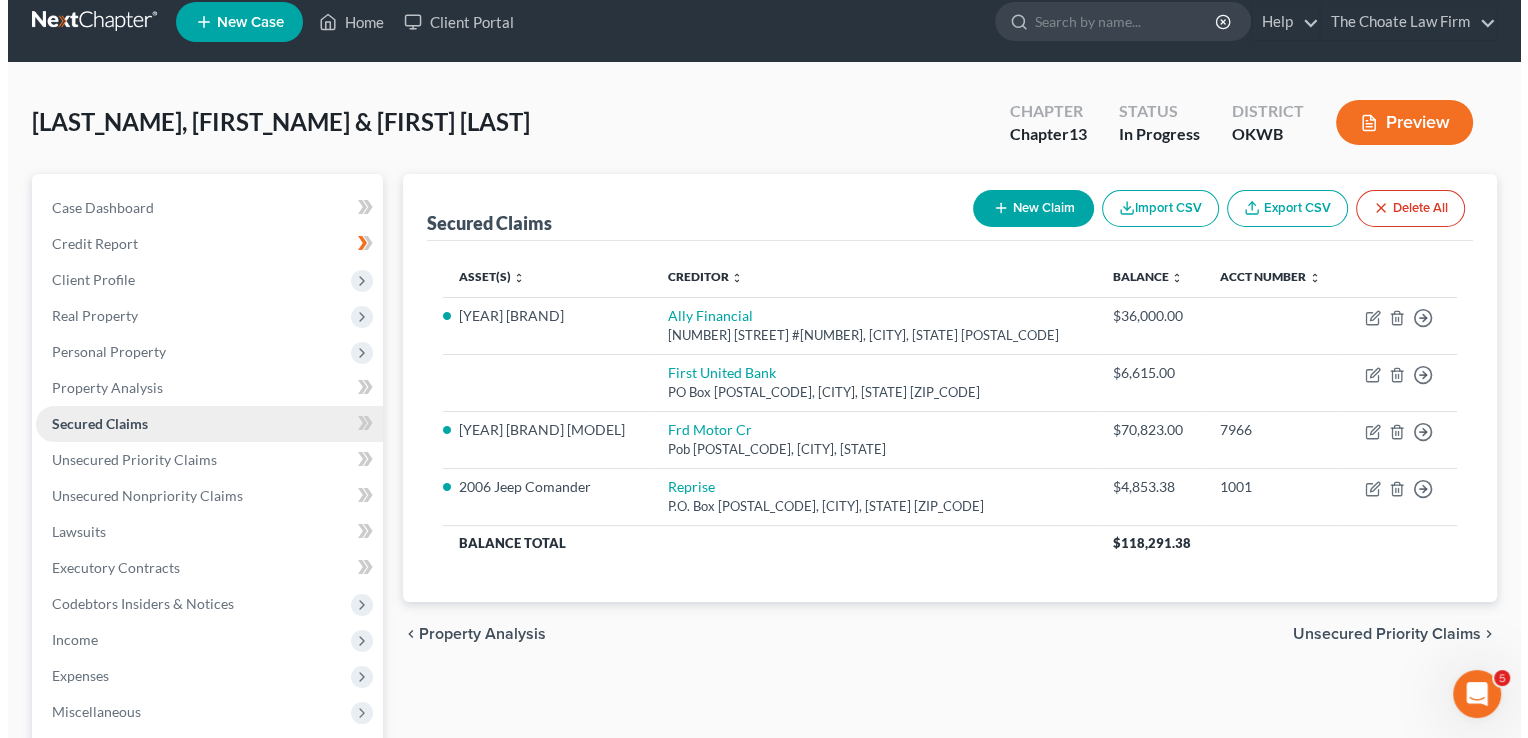 scroll, scrollTop: 0, scrollLeft: 0, axis: both 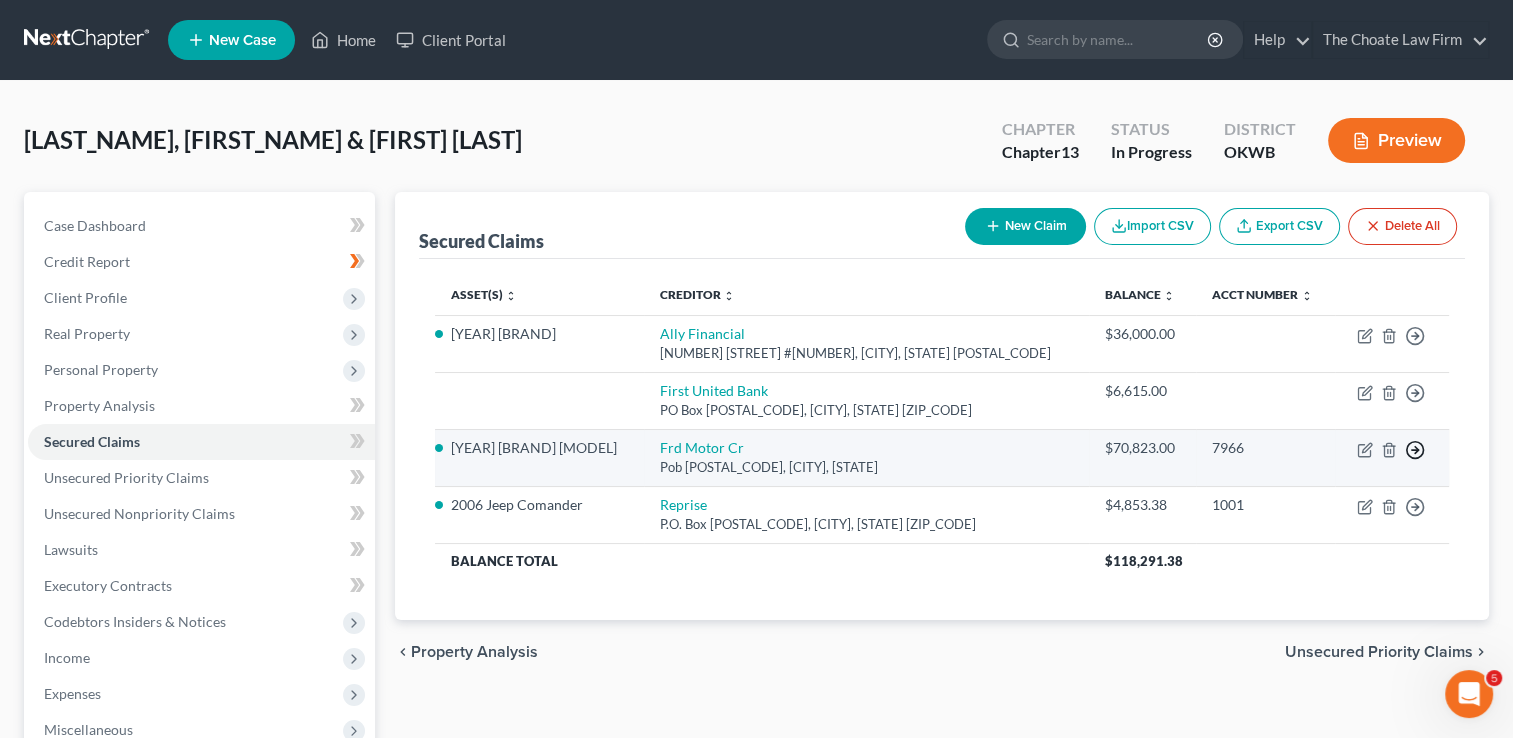 click 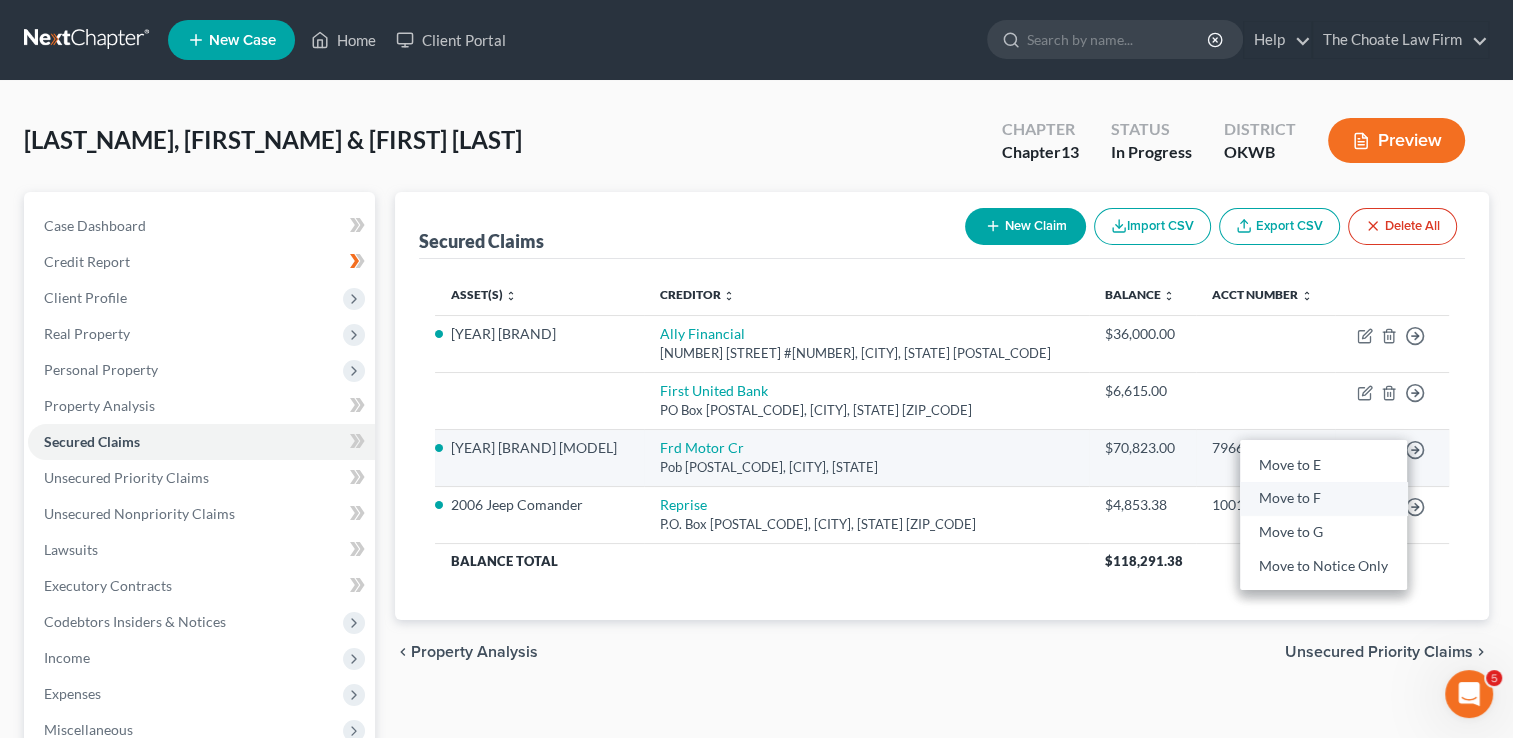 click on "Move to F" at bounding box center [1323, 499] 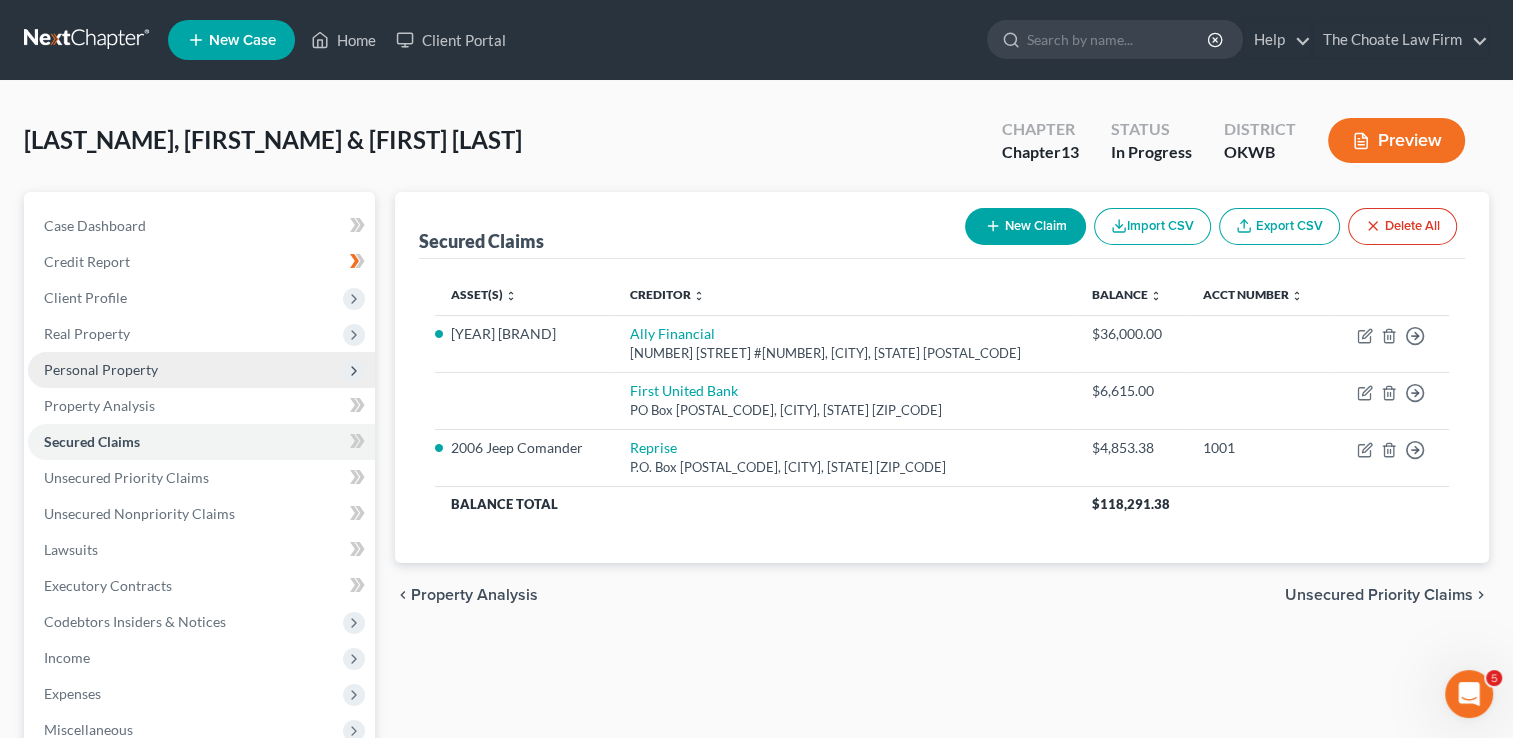 click on "Personal Property" at bounding box center [101, 369] 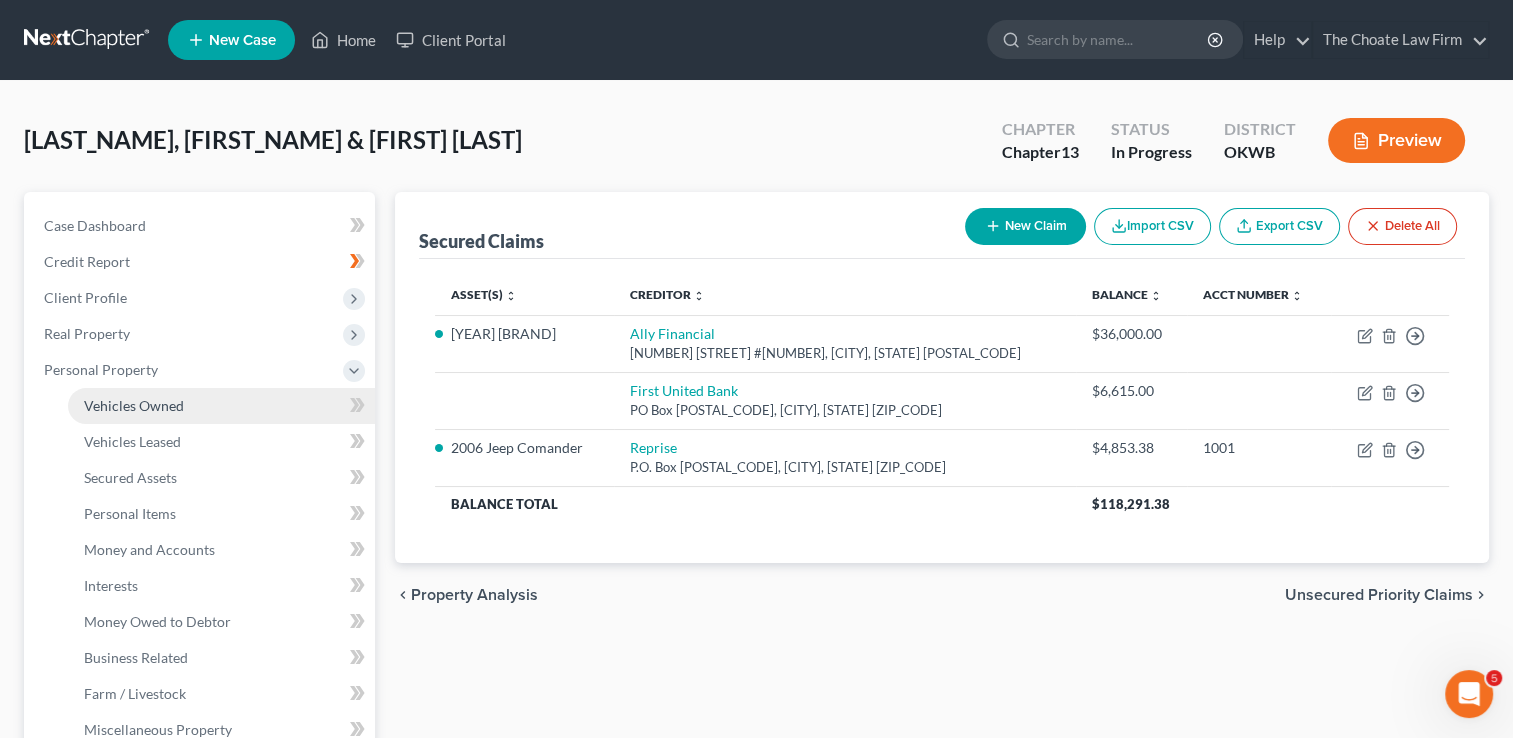 click on "Vehicles Owned" at bounding box center [221, 406] 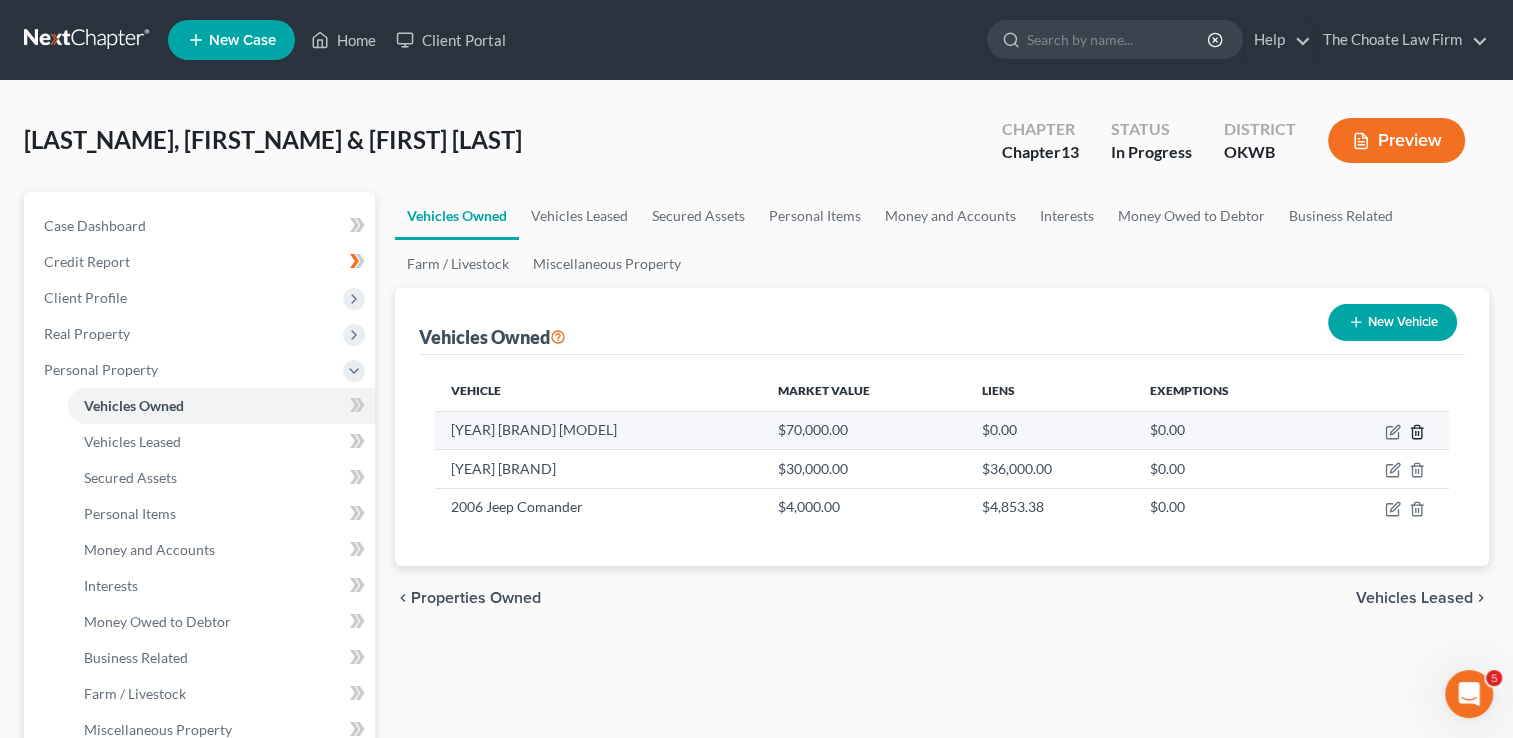 click 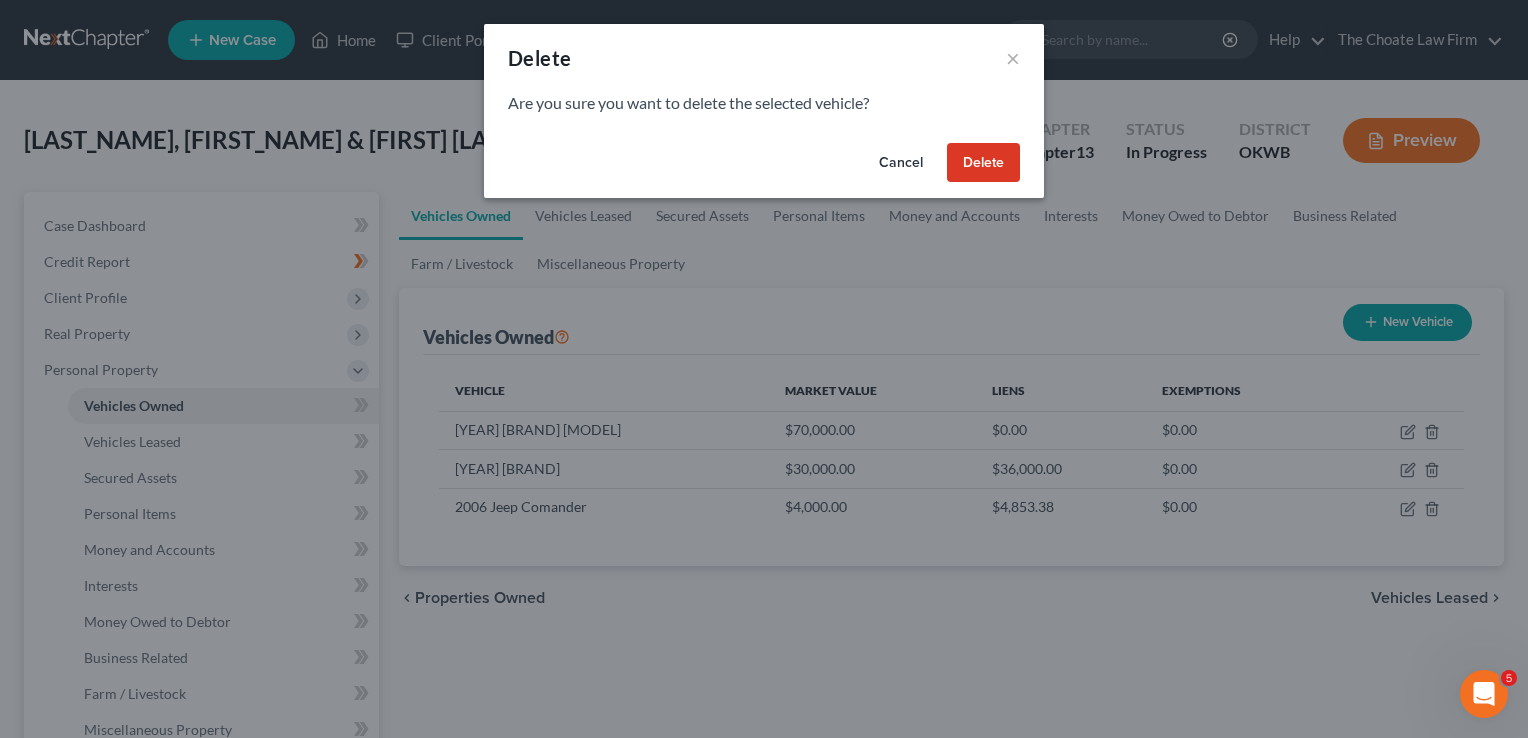 click on "Delete" at bounding box center (983, 163) 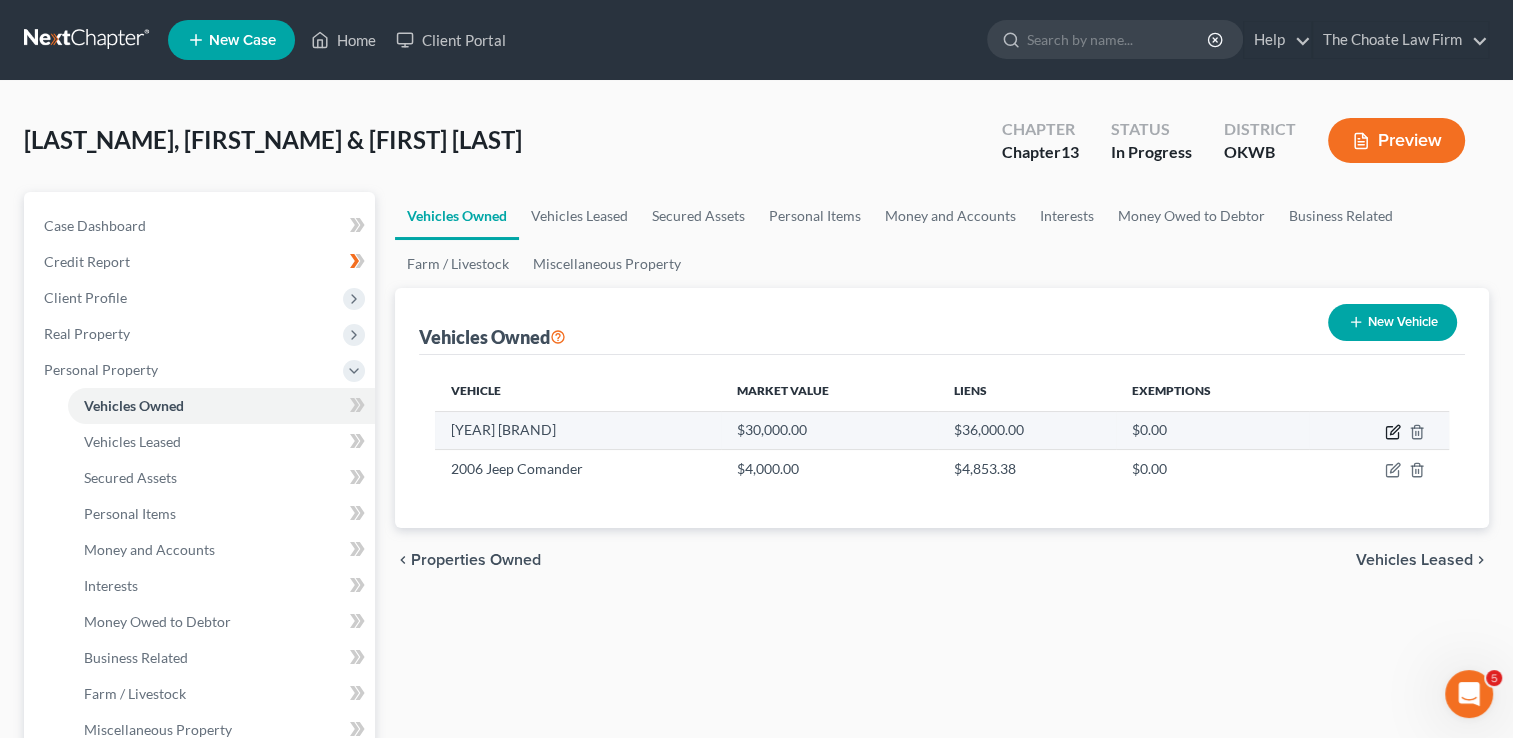 click 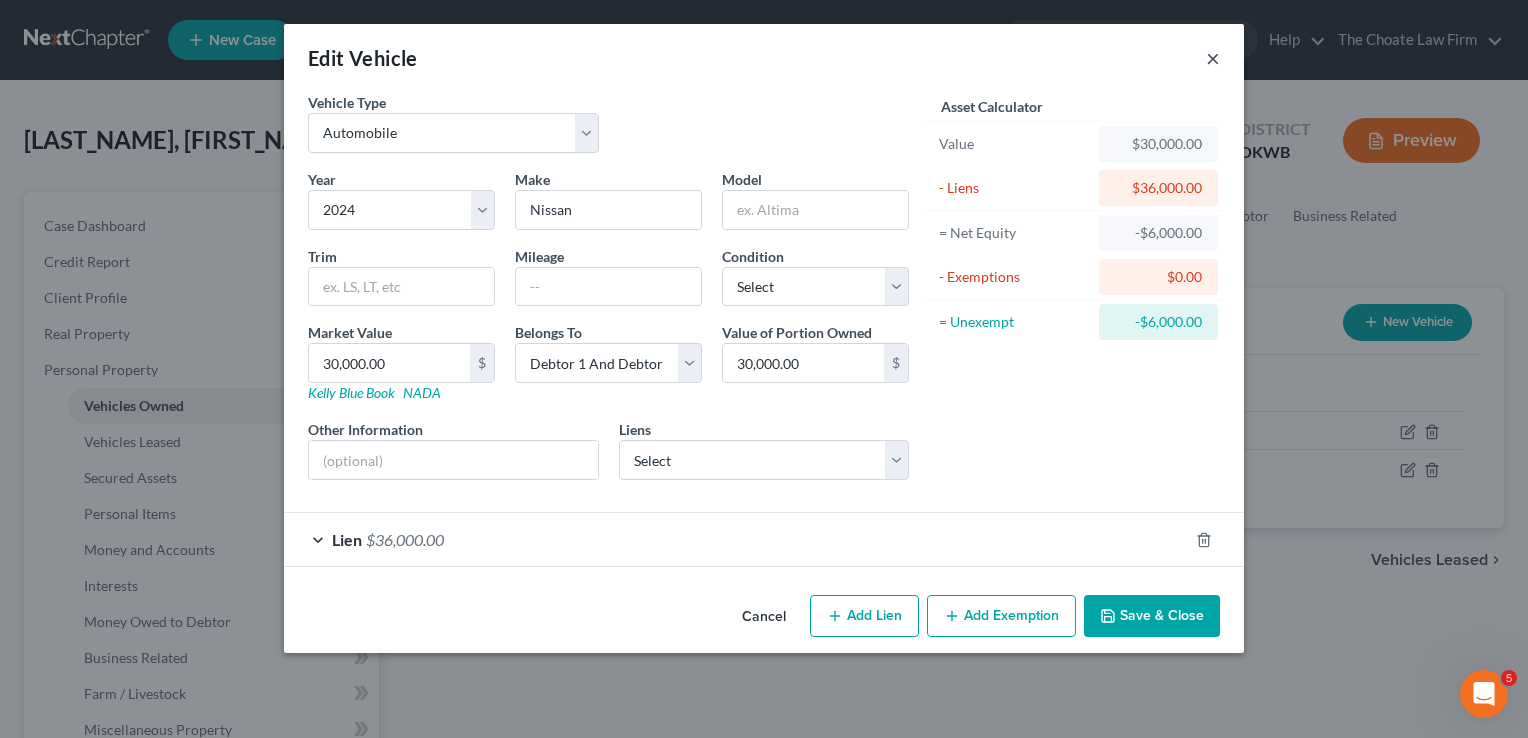 click on "×" at bounding box center (1213, 58) 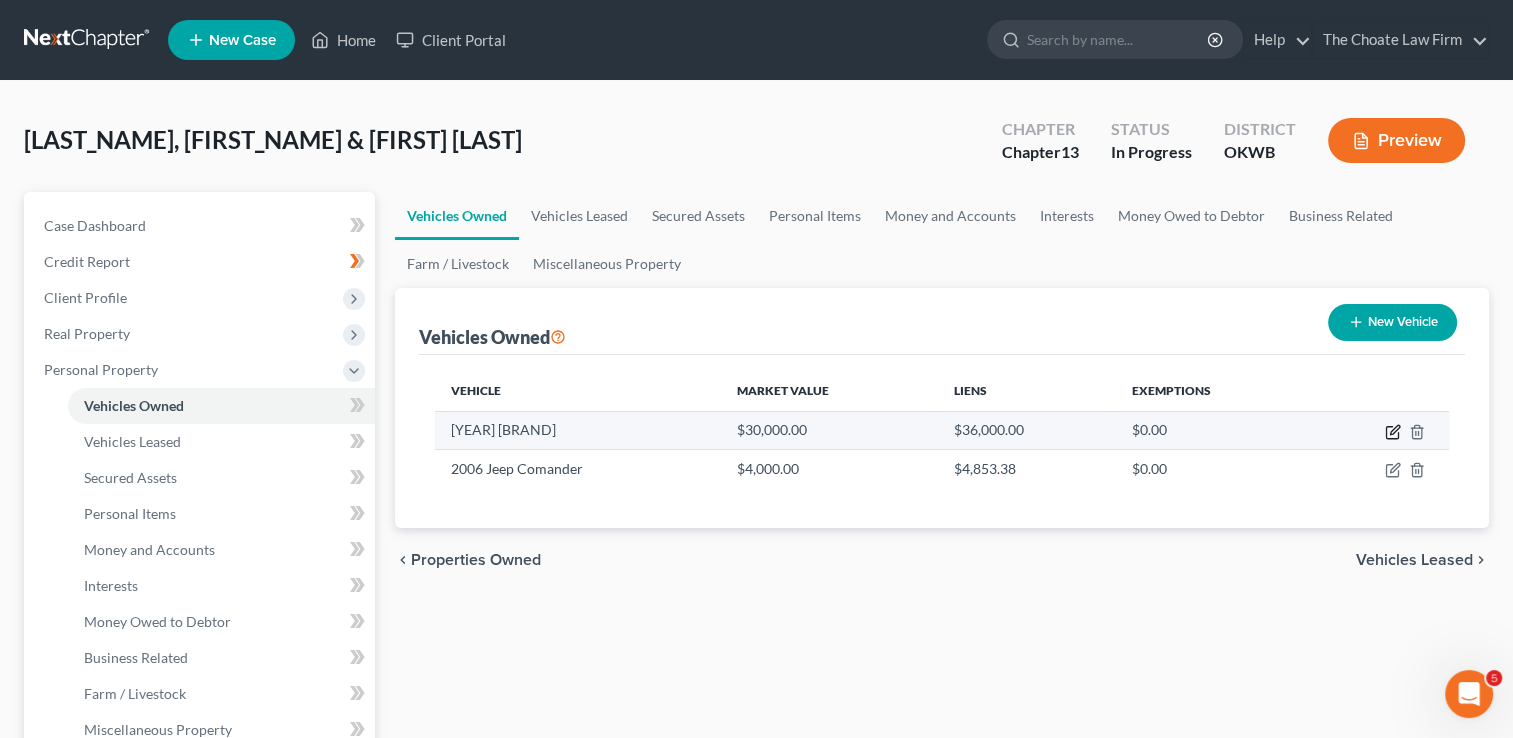 click 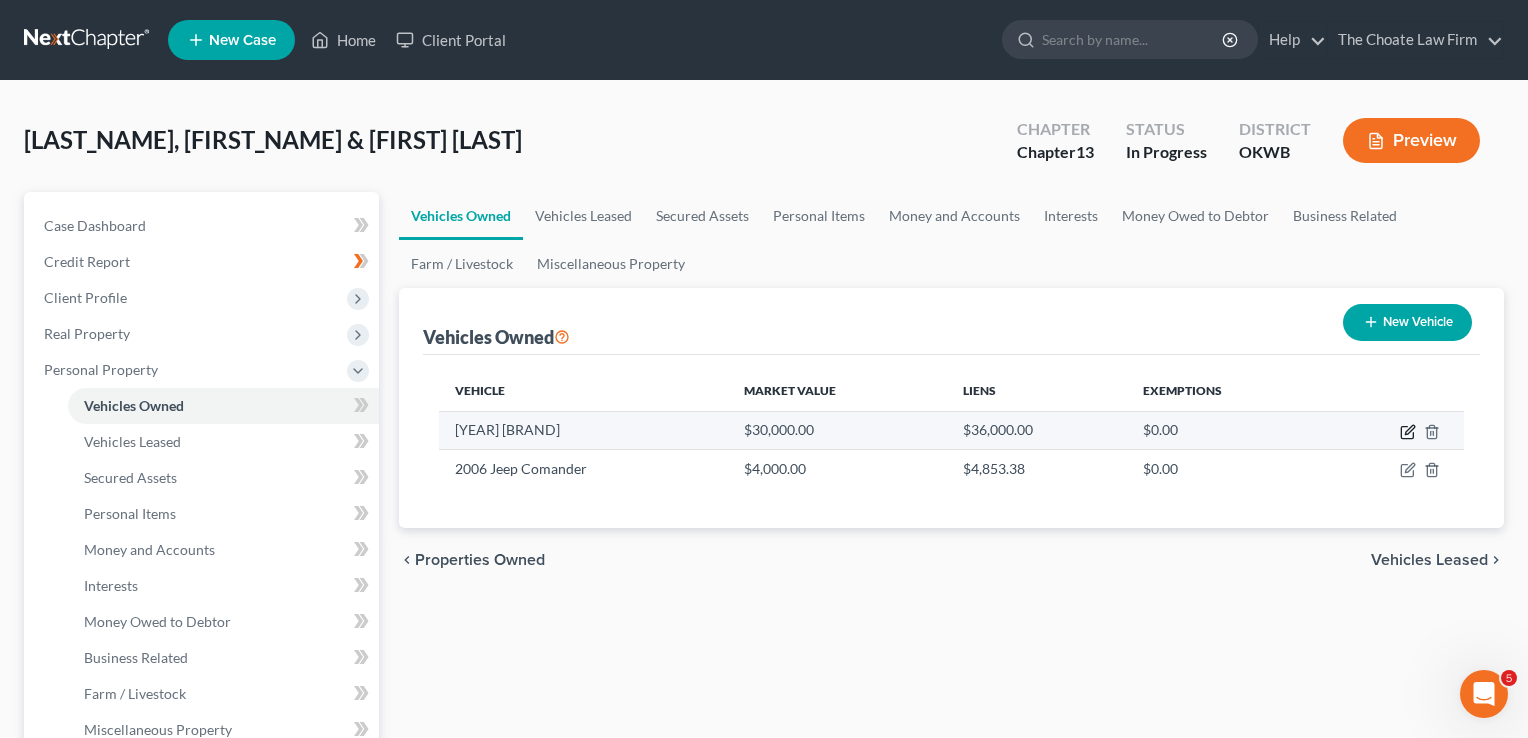 select on "0" 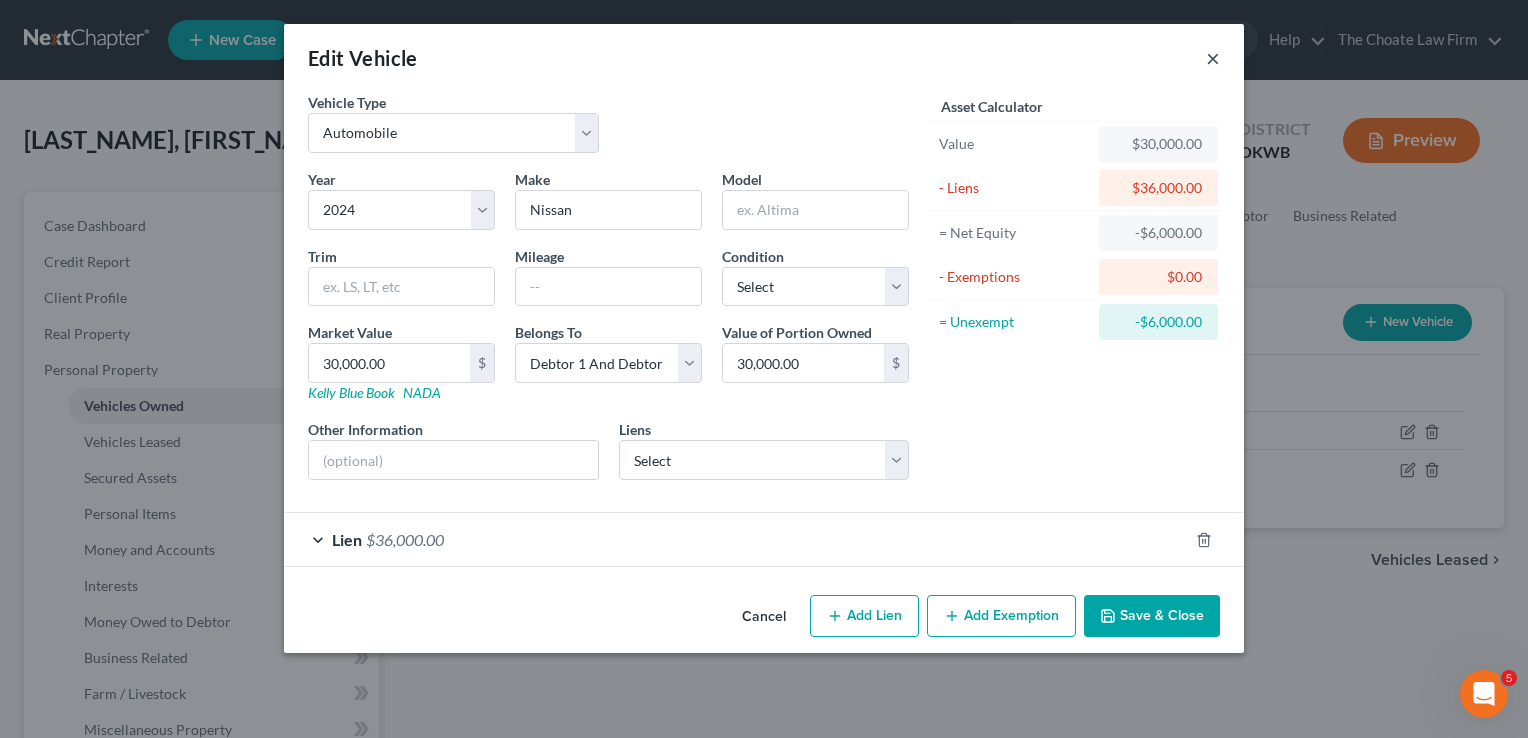 click on "×" at bounding box center [1213, 58] 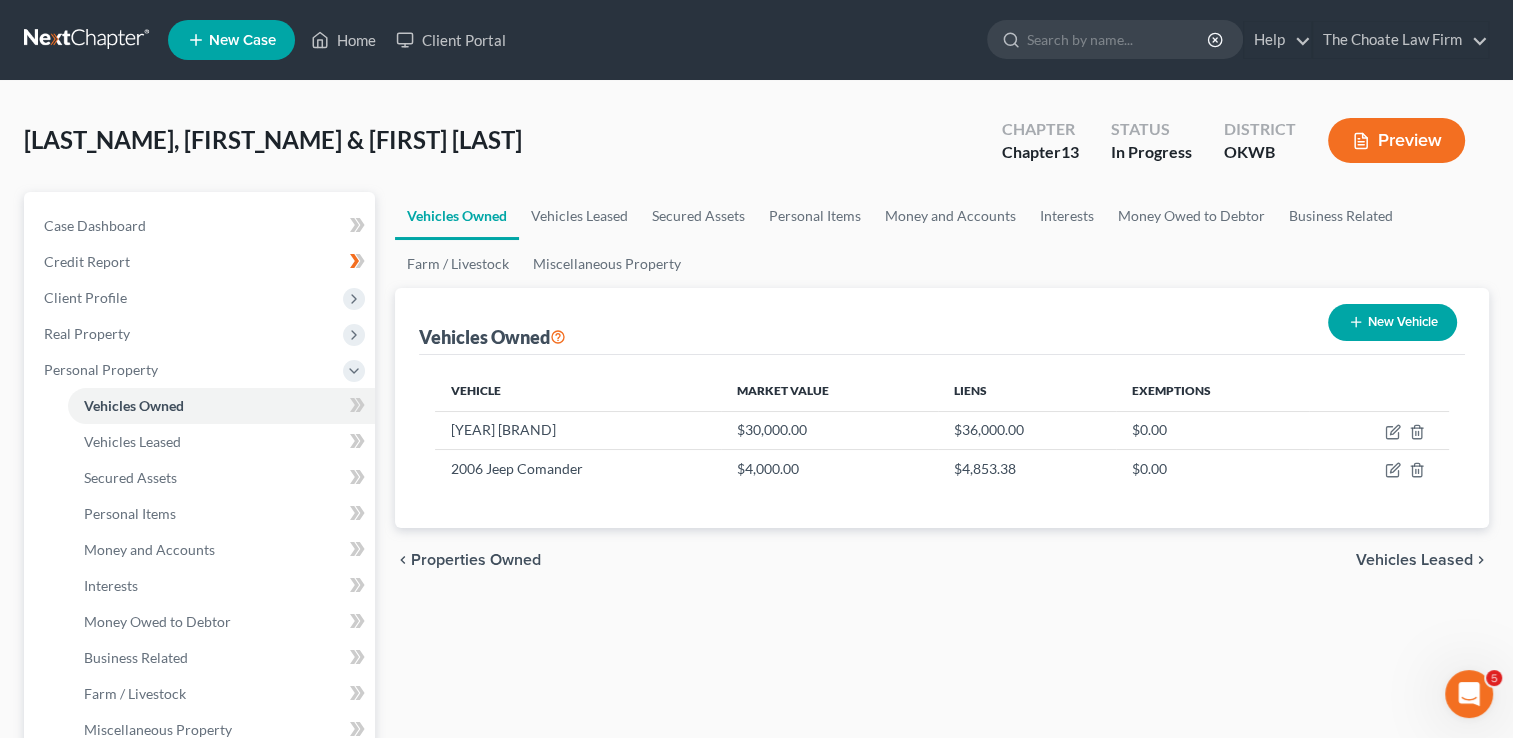 click on "New Vehicle" at bounding box center (1392, 322) 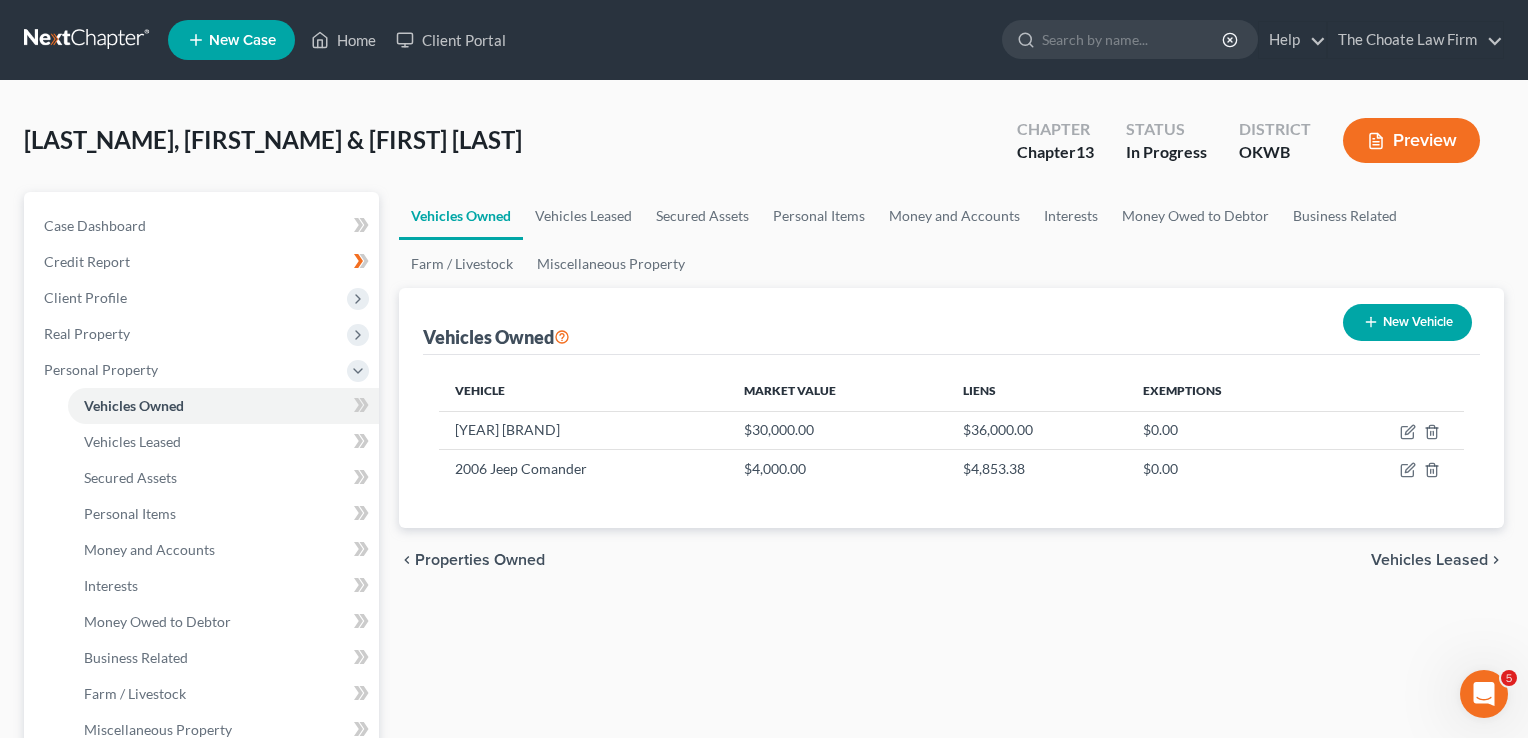 select on "0" 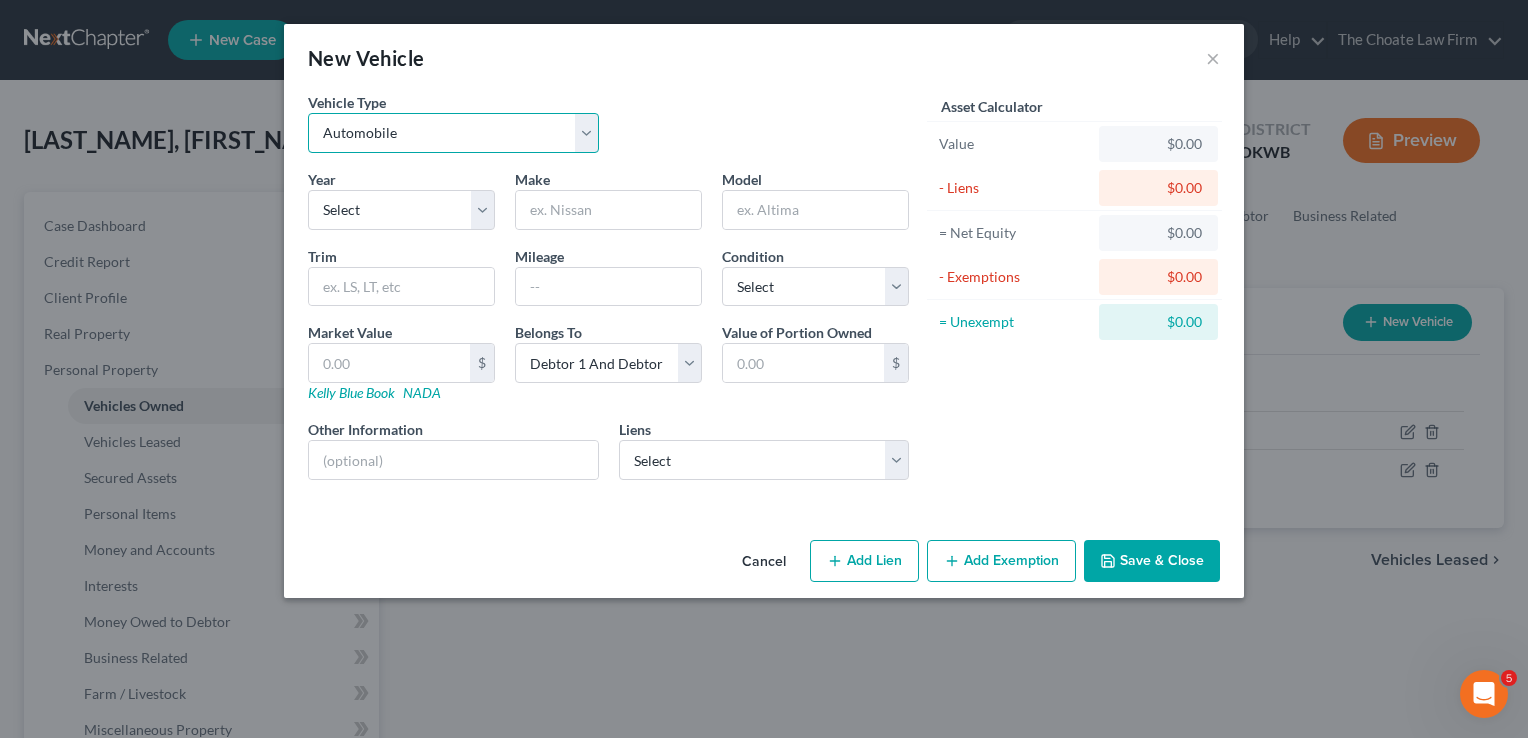 click on "Select Automobile Truck Trailer Watercraft Aircraft Motor Home Atv Other Vehicle" at bounding box center (453, 133) 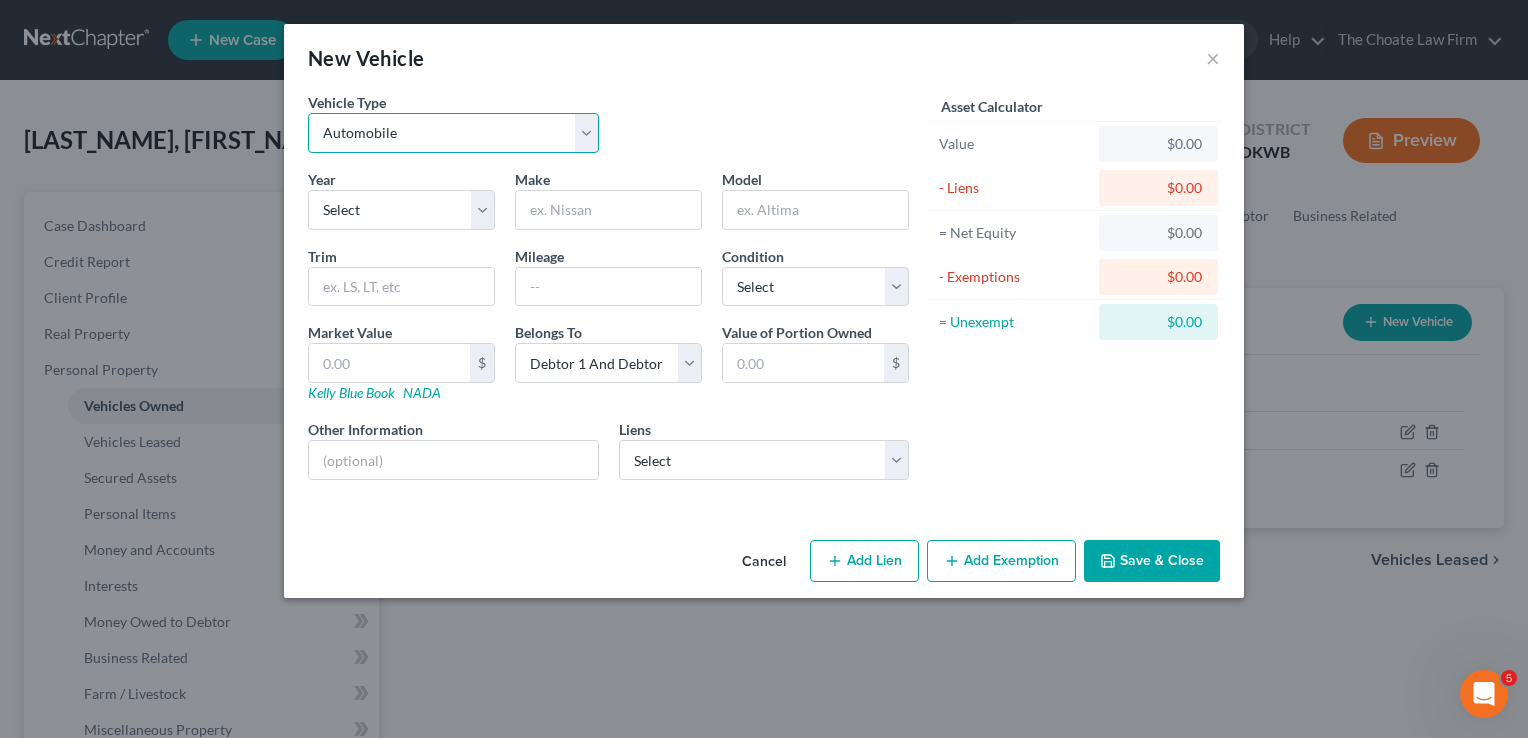 click on "Select Automobile Truck Trailer Watercraft Aircraft Motor Home Atv Other Vehicle" at bounding box center [453, 133] 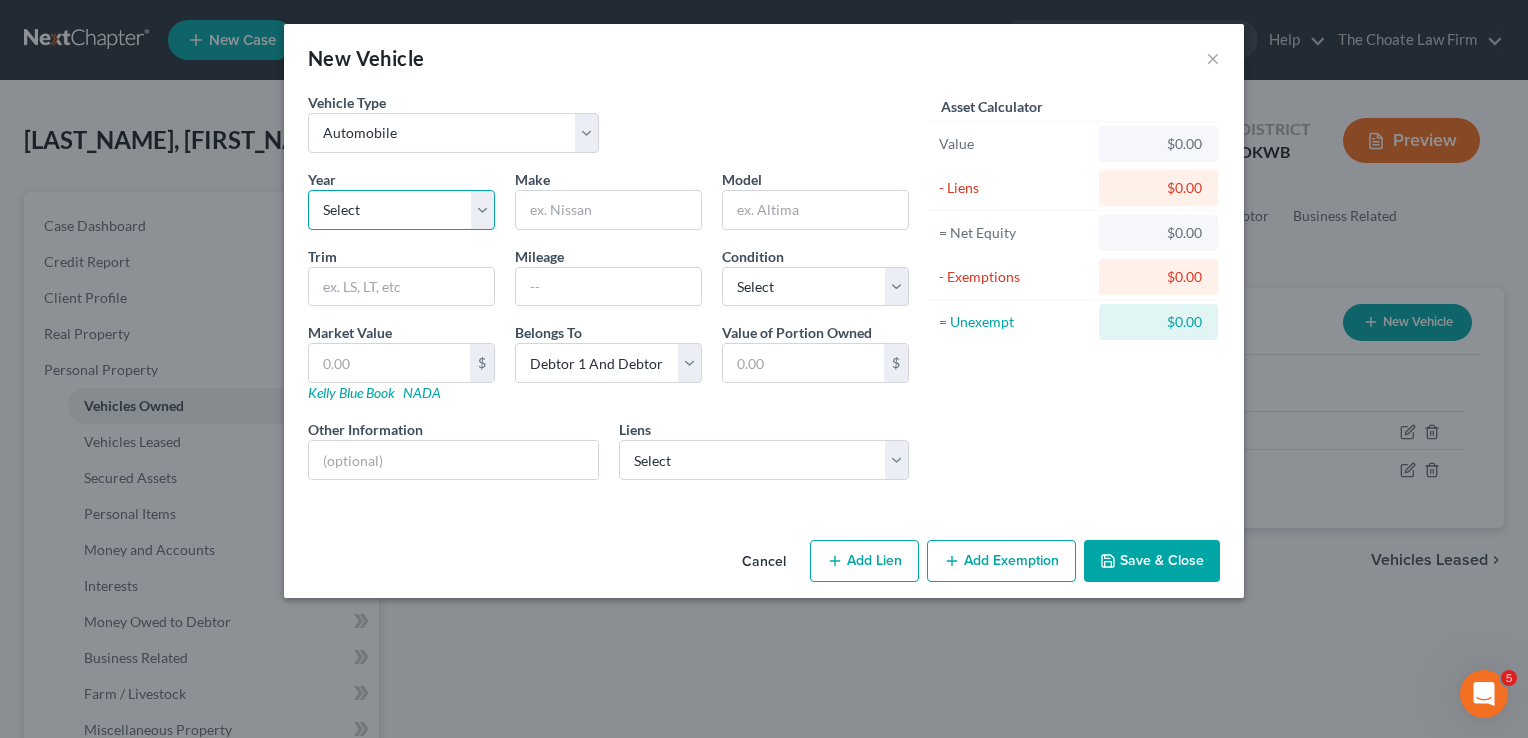 click on "Select 2026 2025 2024 2023 2022 2021 2020 2019 2018 2017 2016 2015 2014 2013 2012 2011 2010 2009 2008 2007 2006 2005 2004 2003 2002 2001 2000 1999 1998 1997 1996 1995 1994 1993 1992 1991 1990 1989 1988 1987 1986 1985 1984 1983 1982 1981 1980 1979 1978 1977 1976 1975 1974 1973 1972 1971 1970 1969 1968 1967 1966 1965 1964 1963 1962 1961 1960 1959 1958 1957 1956 1955 1954 1953 1952 1951 1950 1949 1948 1947 1946 1945 1944 1943 1942 1941 1940 1939 1938 1937 1936 1935 1934 1933 1932 1931 1930 1929 1928 1927 1926 1925 1924 1923 1922 1921 1920 1919 1918 1917 1916 1915 1914 1913 1912 1911 1910 1909 1908 1907 1906 1905 1904 1903 1902 1901" at bounding box center (401, 210) 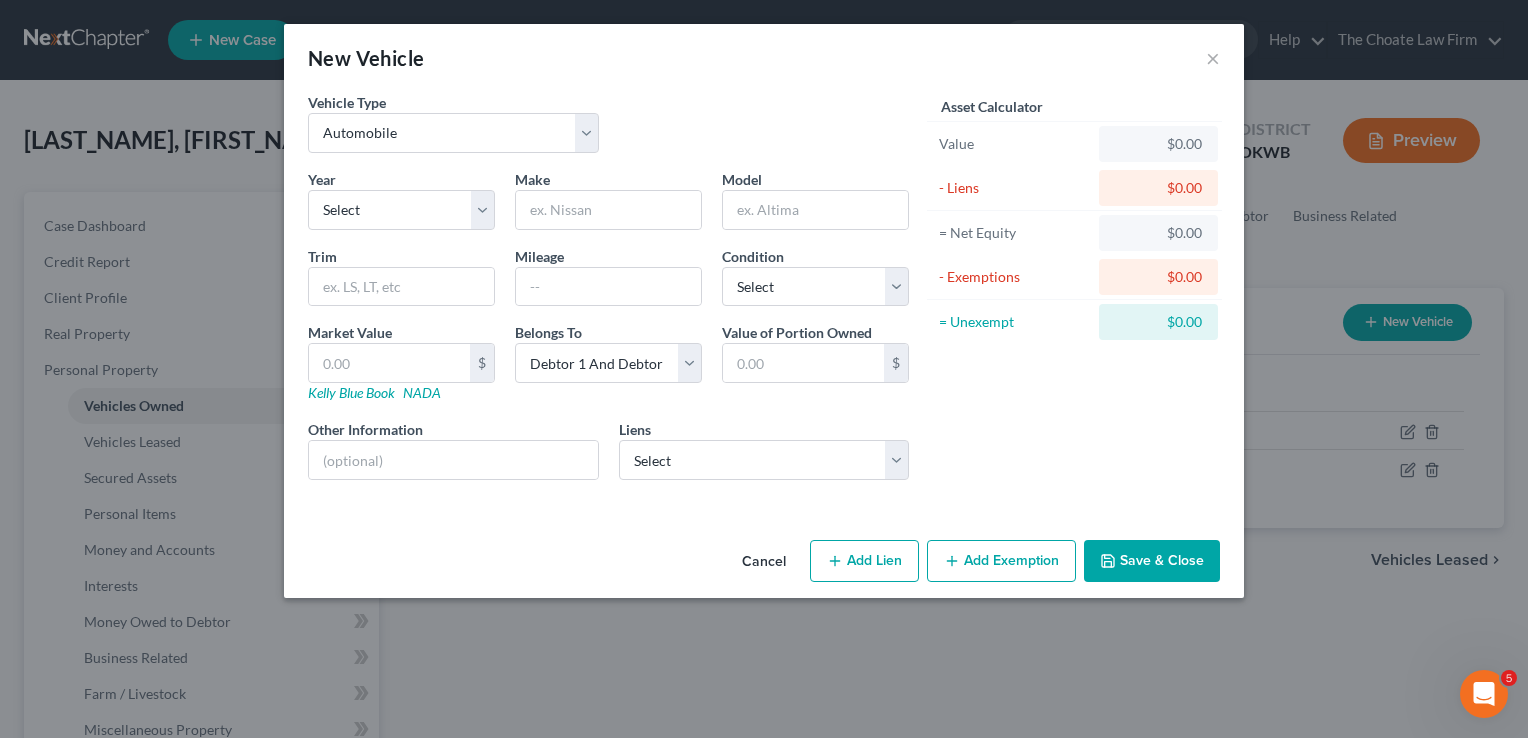 click on "Vehicle Type Select Automobile Truck Trailer Watercraft Aircraft Motor Home Atv Other Vehicle" at bounding box center (608, 130) 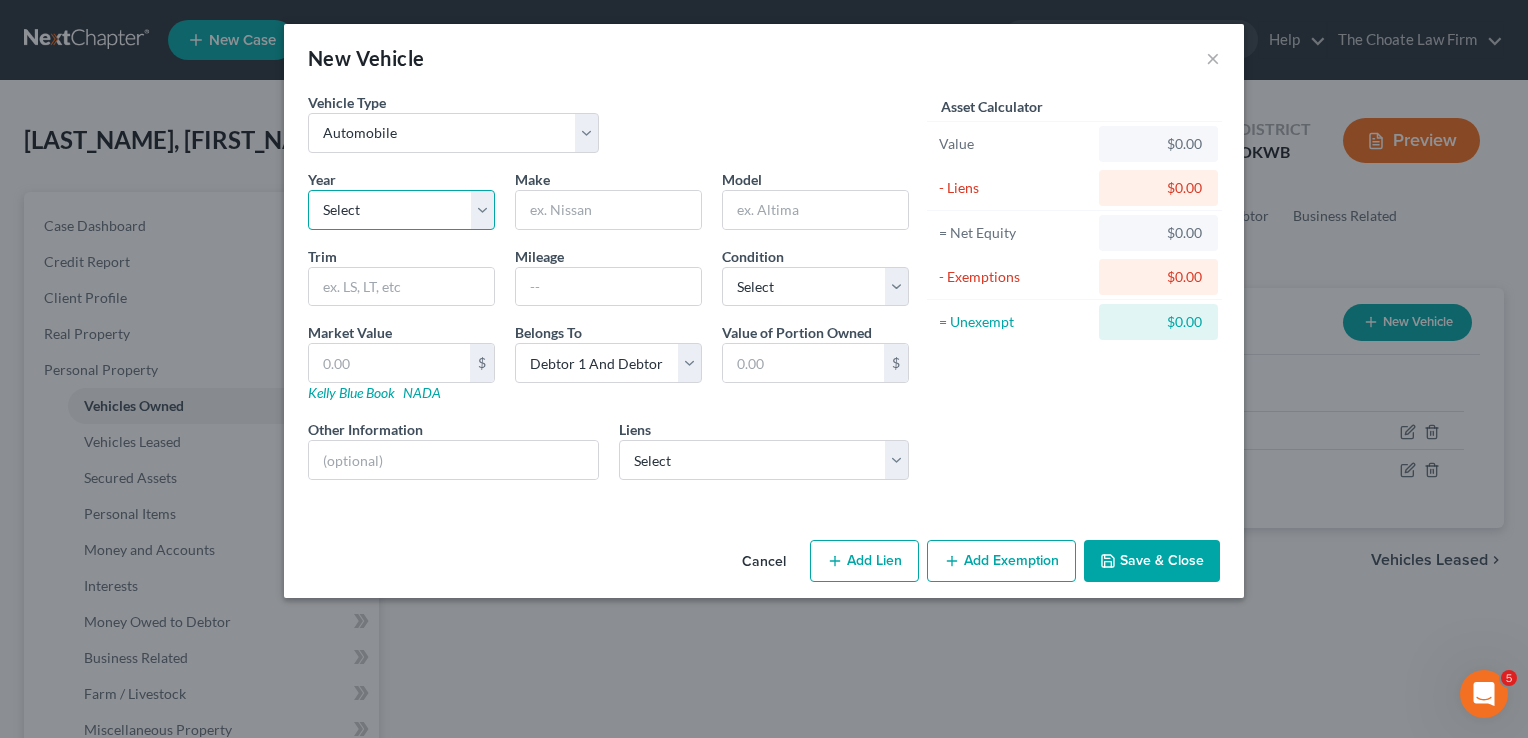 click on "Select 2026 2025 2024 2023 2022 2021 2020 2019 2018 2017 2016 2015 2014 2013 2012 2011 2010 2009 2008 2007 2006 2005 2004 2003 2002 2001 2000 1999 1998 1997 1996 1995 1994 1993 1992 1991 1990 1989 1988 1987 1986 1985 1984 1983 1982 1981 1980 1979 1978 1977 1976 1975 1974 1973 1972 1971 1970 1969 1968 1967 1966 1965 1964 1963 1962 1961 1960 1959 1958 1957 1956 1955 1954 1953 1952 1951 1950 1949 1948 1947 1946 1945 1944 1943 1942 1941 1940 1939 1938 1937 1936 1935 1934 1933 1932 1931 1930 1929 1928 1927 1926 1925 1924 1923 1922 1921 1920 1919 1918 1917 1916 1915 1914 1913 1912 1911 1910 1909 1908 1907 1906 1905 1904 1903 1902 1901" at bounding box center (401, 210) 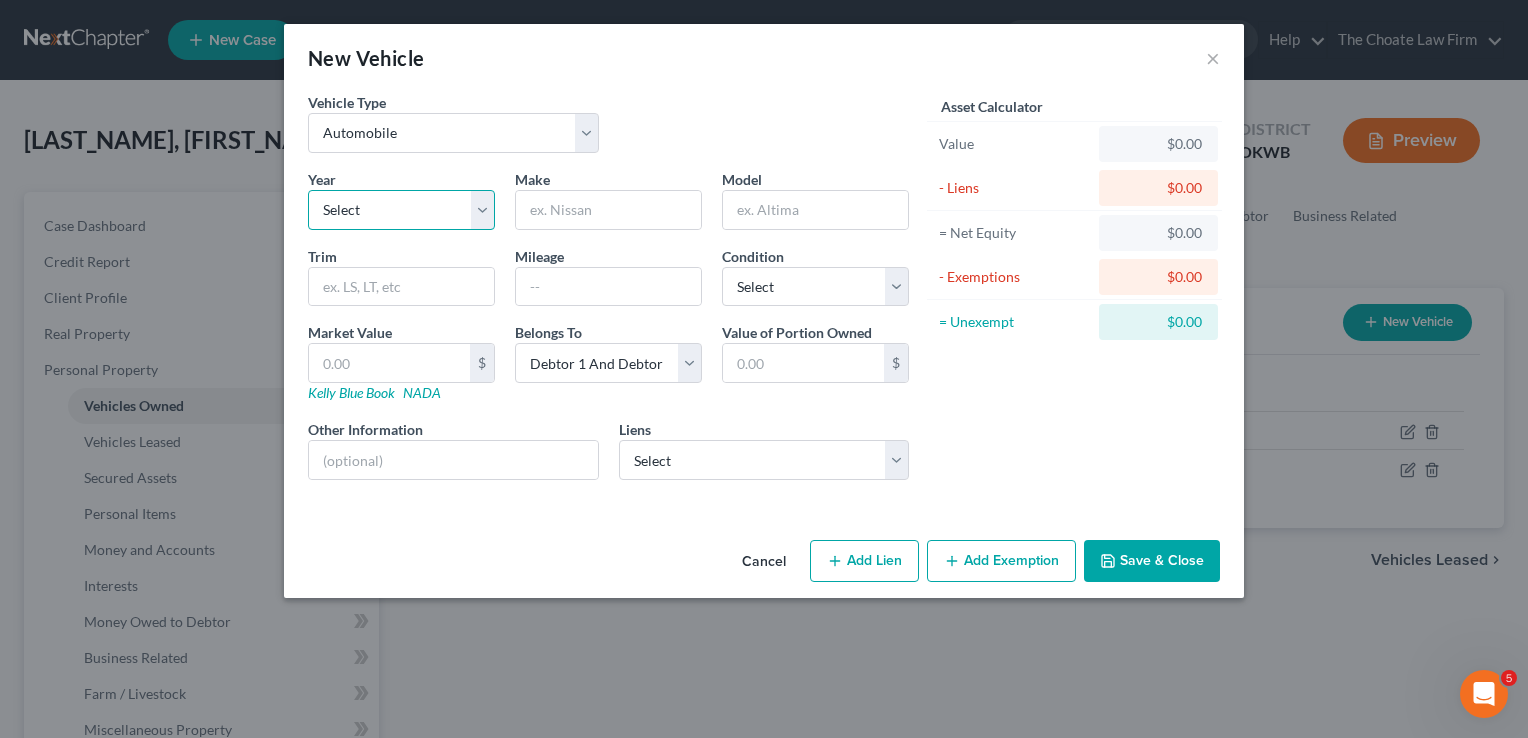 select on "2" 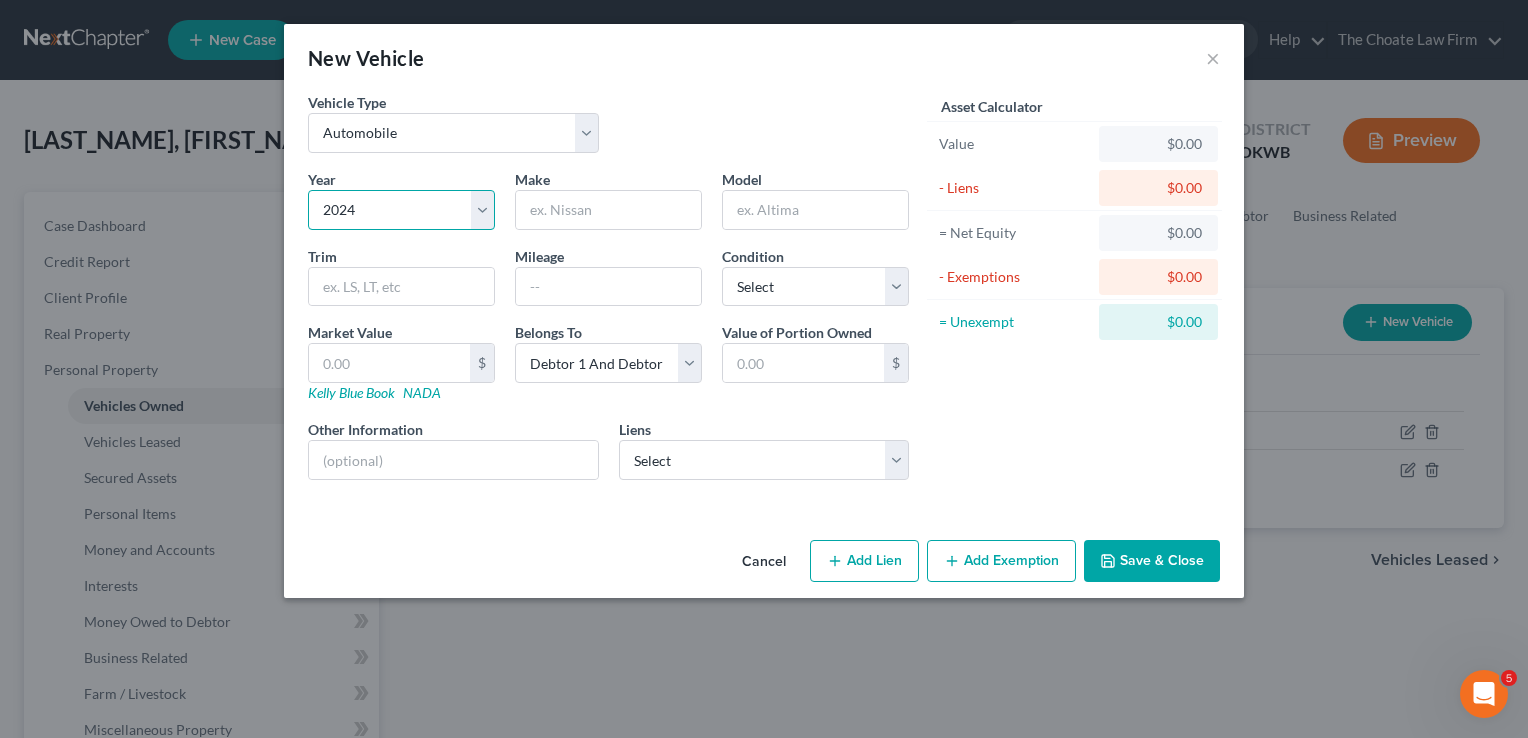 click on "Select 2026 2025 2024 2023 2022 2021 2020 2019 2018 2017 2016 2015 2014 2013 2012 2011 2010 2009 2008 2007 2006 2005 2004 2003 2002 2001 2000 1999 1998 1997 1996 1995 1994 1993 1992 1991 1990 1989 1988 1987 1986 1985 1984 1983 1982 1981 1980 1979 1978 1977 1976 1975 1974 1973 1972 1971 1970 1969 1968 1967 1966 1965 1964 1963 1962 1961 1960 1959 1958 1957 1956 1955 1954 1953 1952 1951 1950 1949 1948 1947 1946 1945 1944 1943 1942 1941 1940 1939 1938 1937 1936 1935 1934 1933 1932 1931 1930 1929 1928 1927 1926 1925 1924 1923 1922 1921 1920 1919 1918 1917 1916 1915 1914 1913 1912 1911 1910 1909 1908 1907 1906 1905 1904 1903 1902 1901" at bounding box center (401, 210) 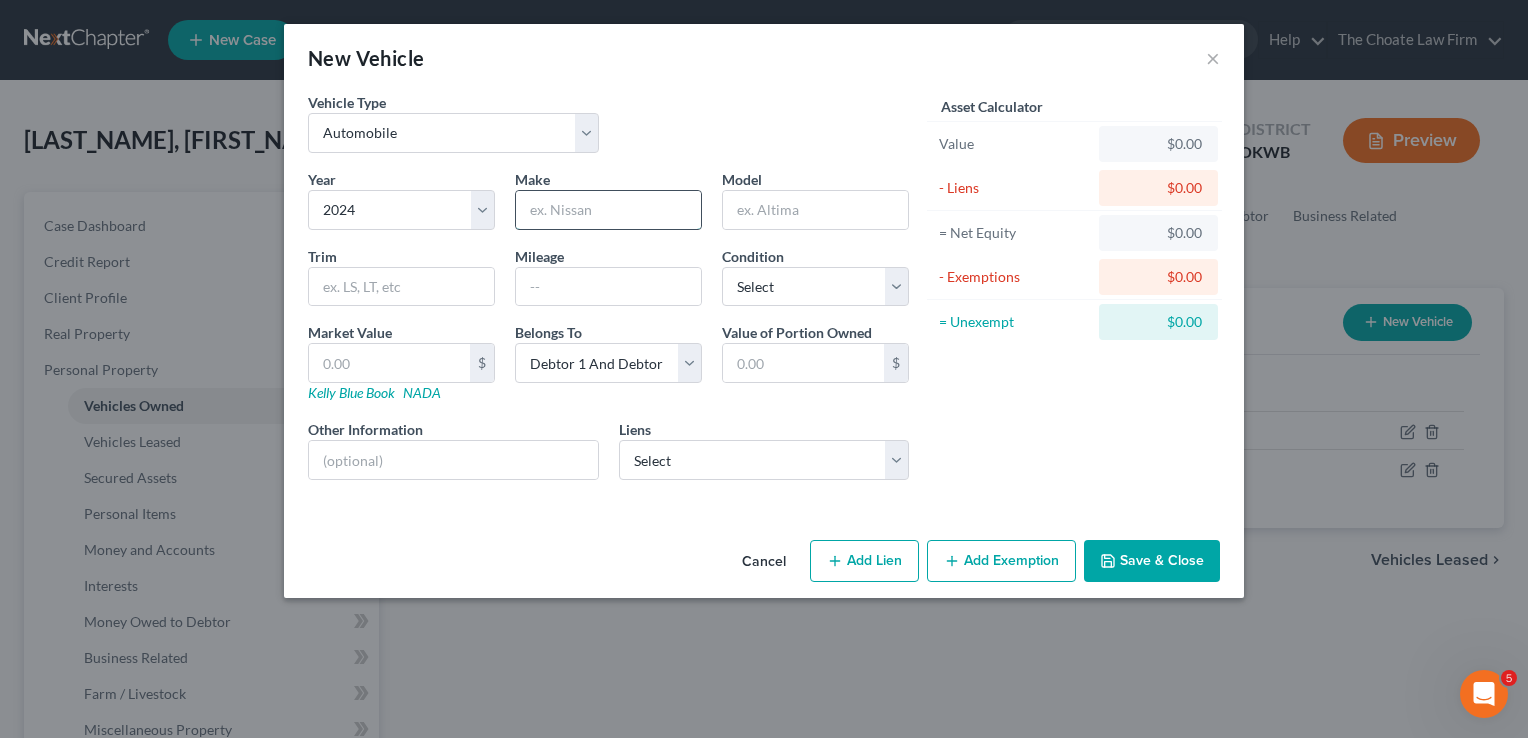 click at bounding box center (608, 210) 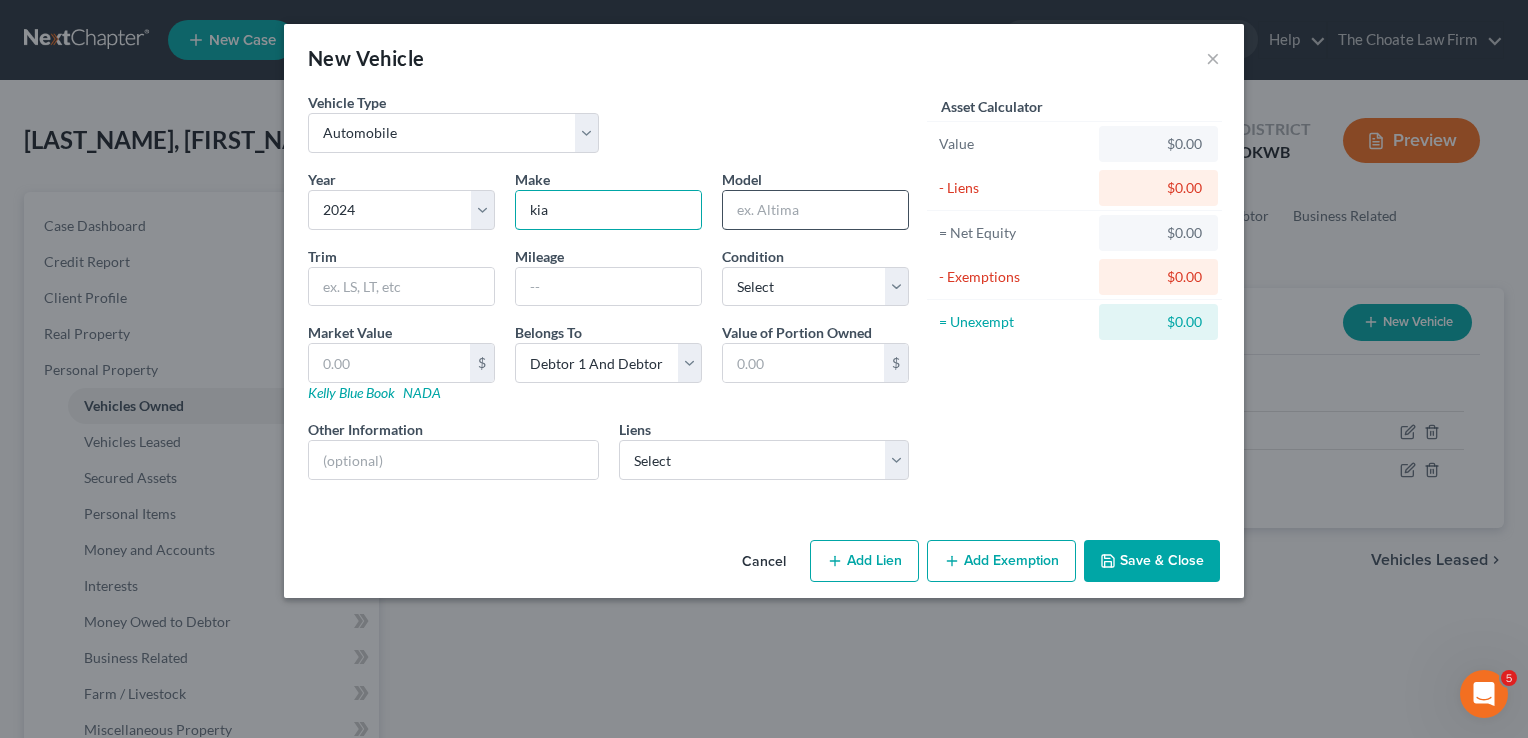 type on "kia" 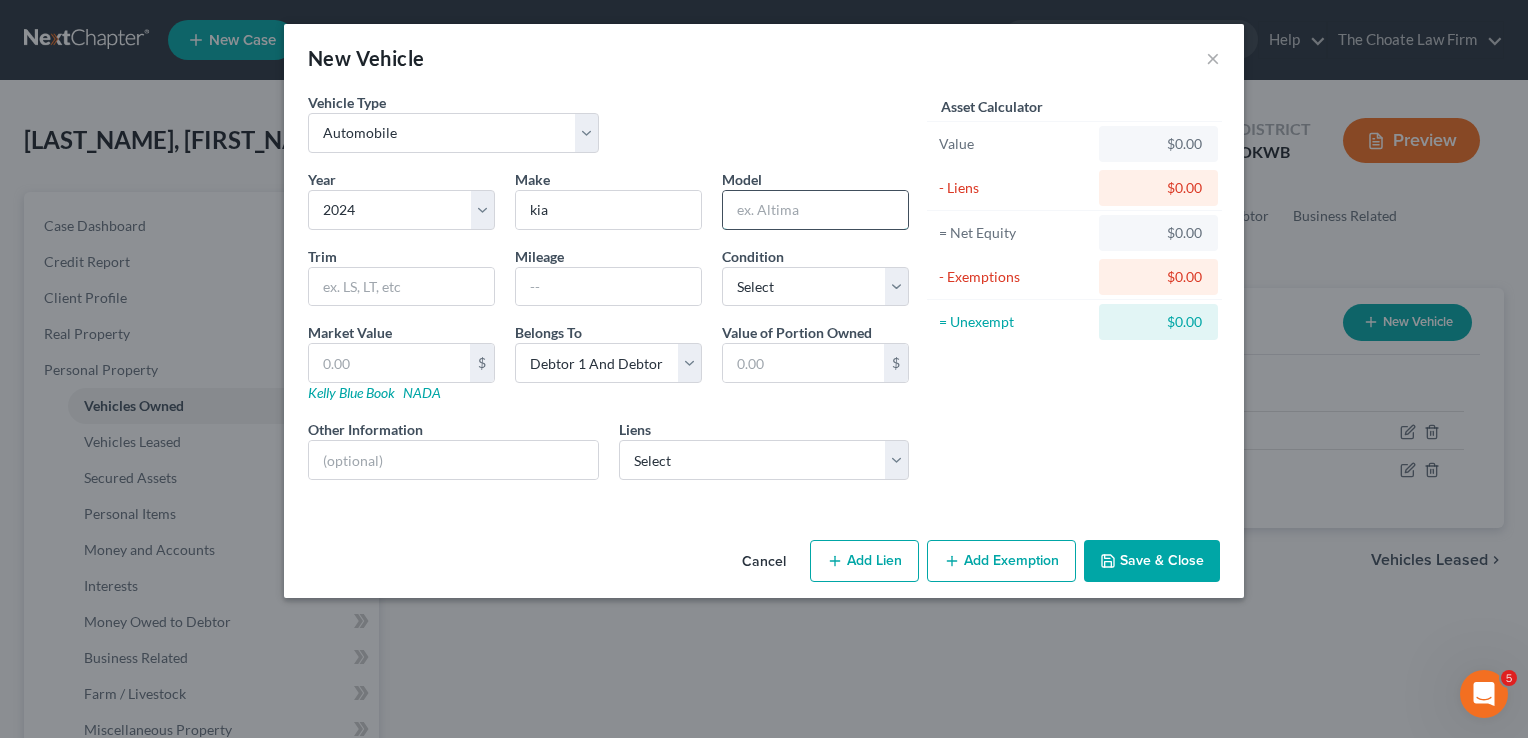 click at bounding box center [815, 210] 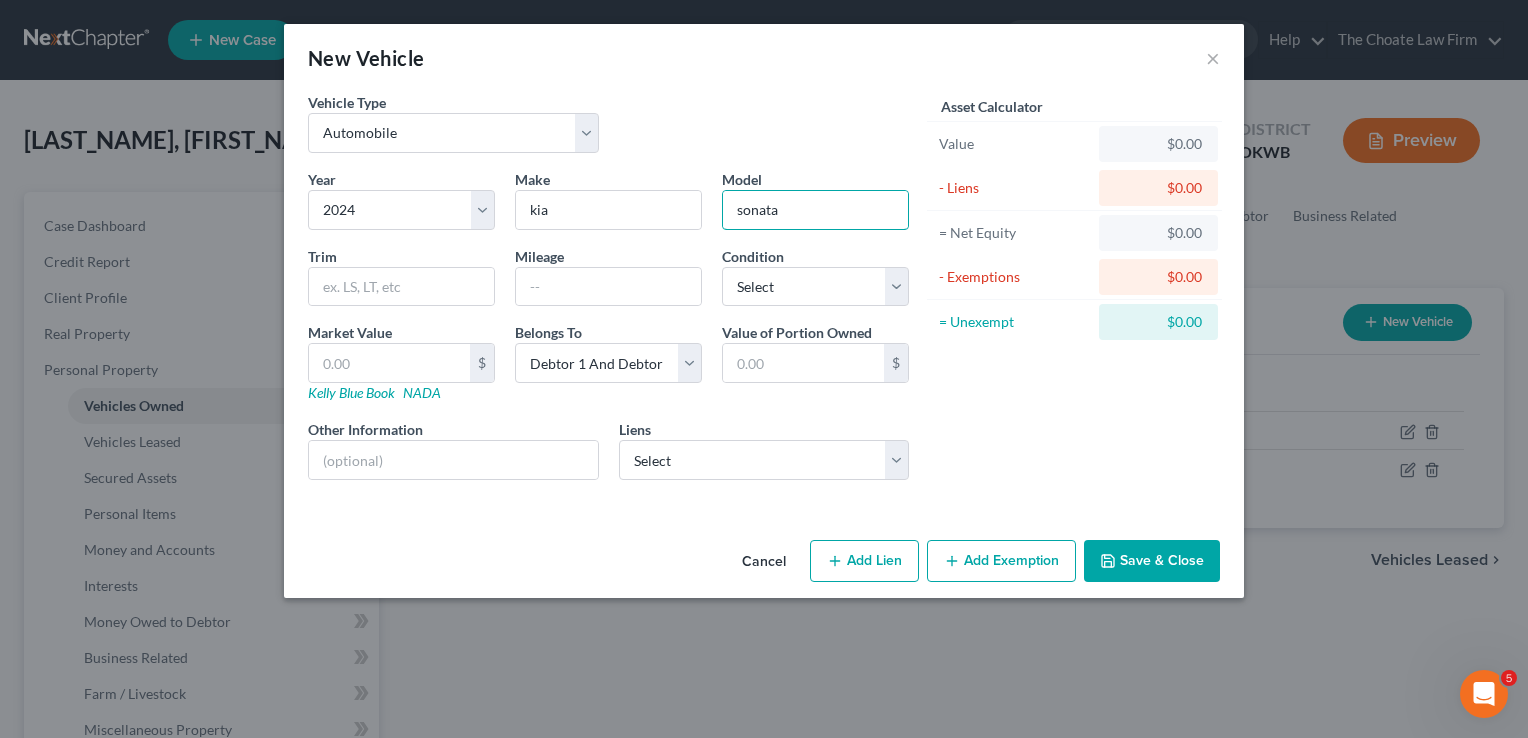 type on "sonata" 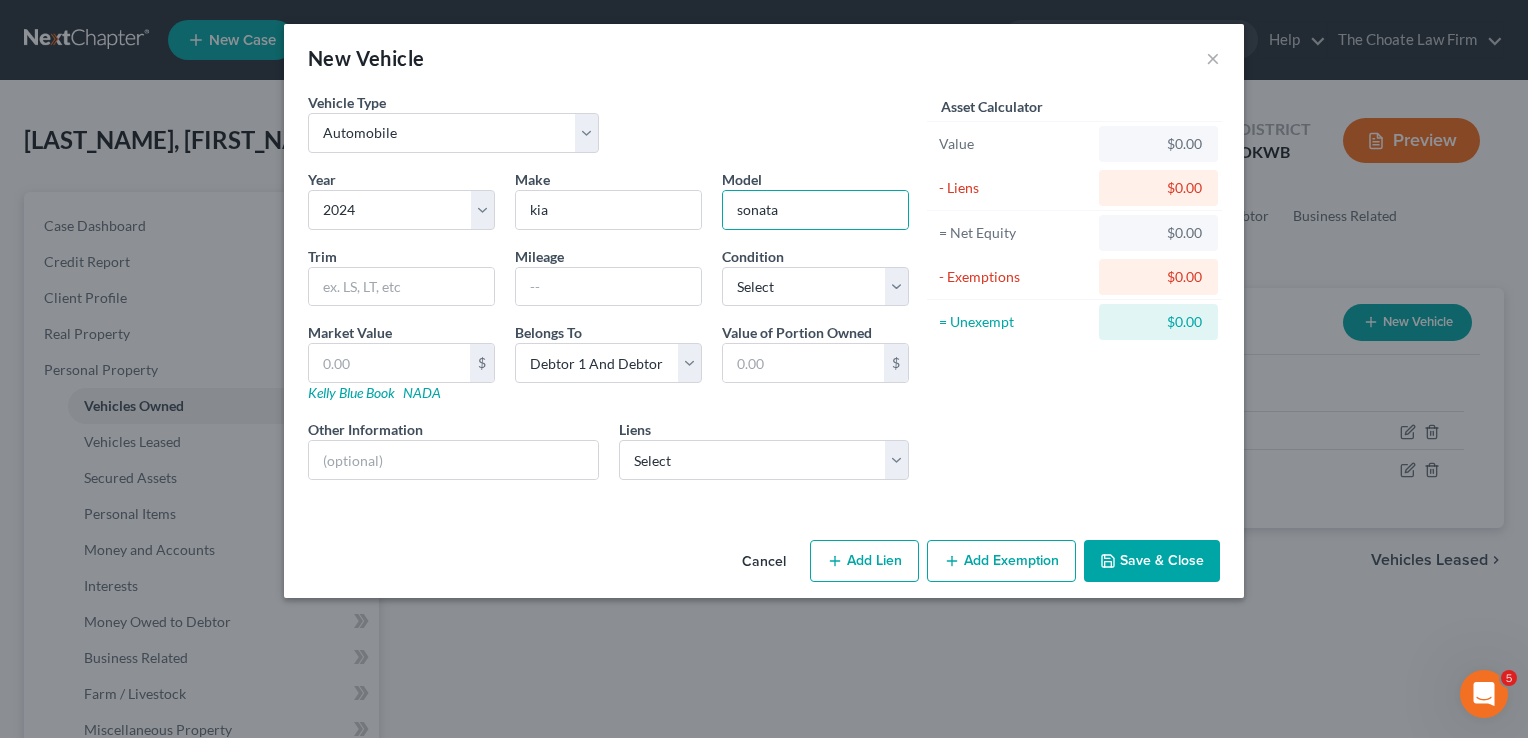 click on "Vehicle Type Select Automobile Truck Trailer Watercraft Aircraft Motor Home Atv Other Vehicle" at bounding box center [608, 130] 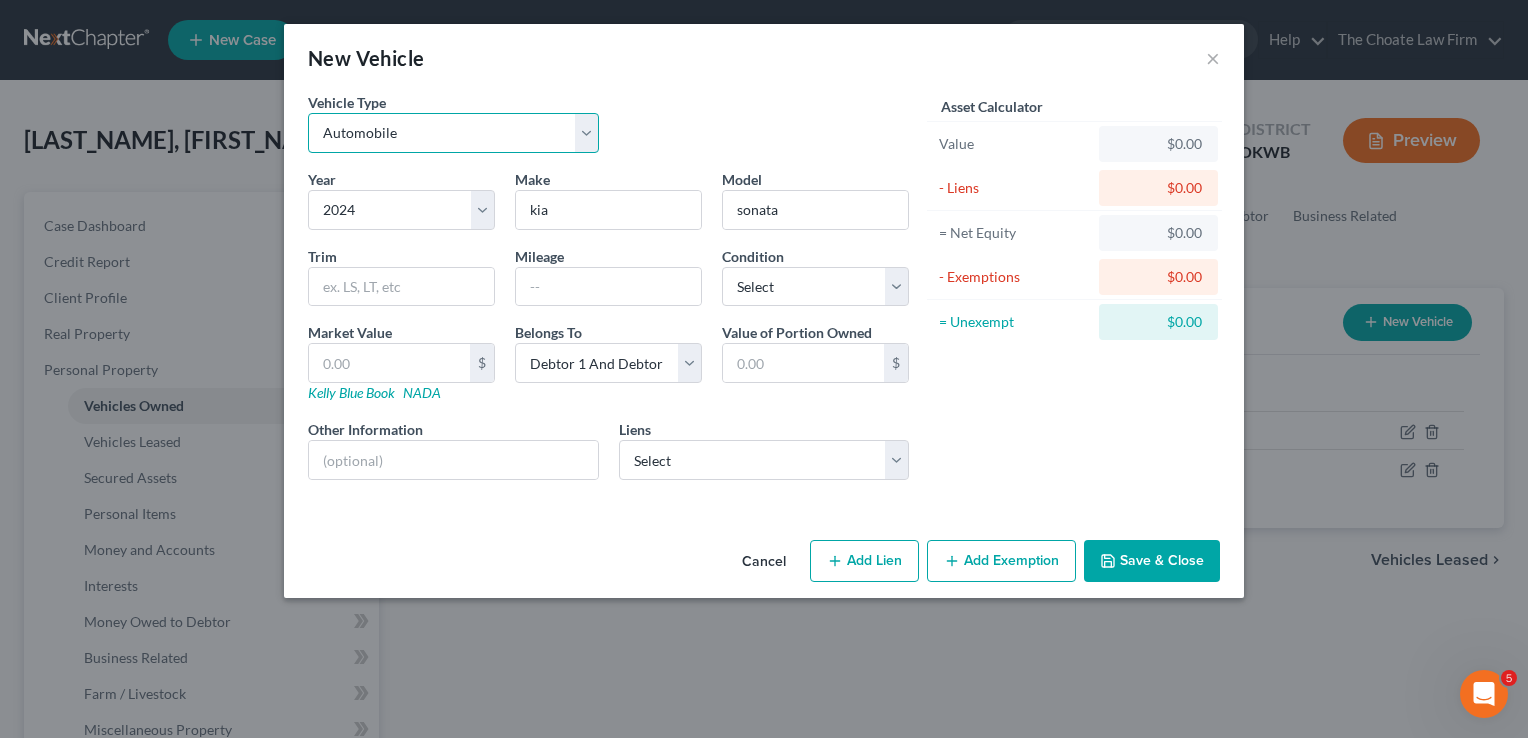 click on "Select Automobile Truck Trailer Watercraft Aircraft Motor Home Atv Other Vehicle" at bounding box center (453, 133) 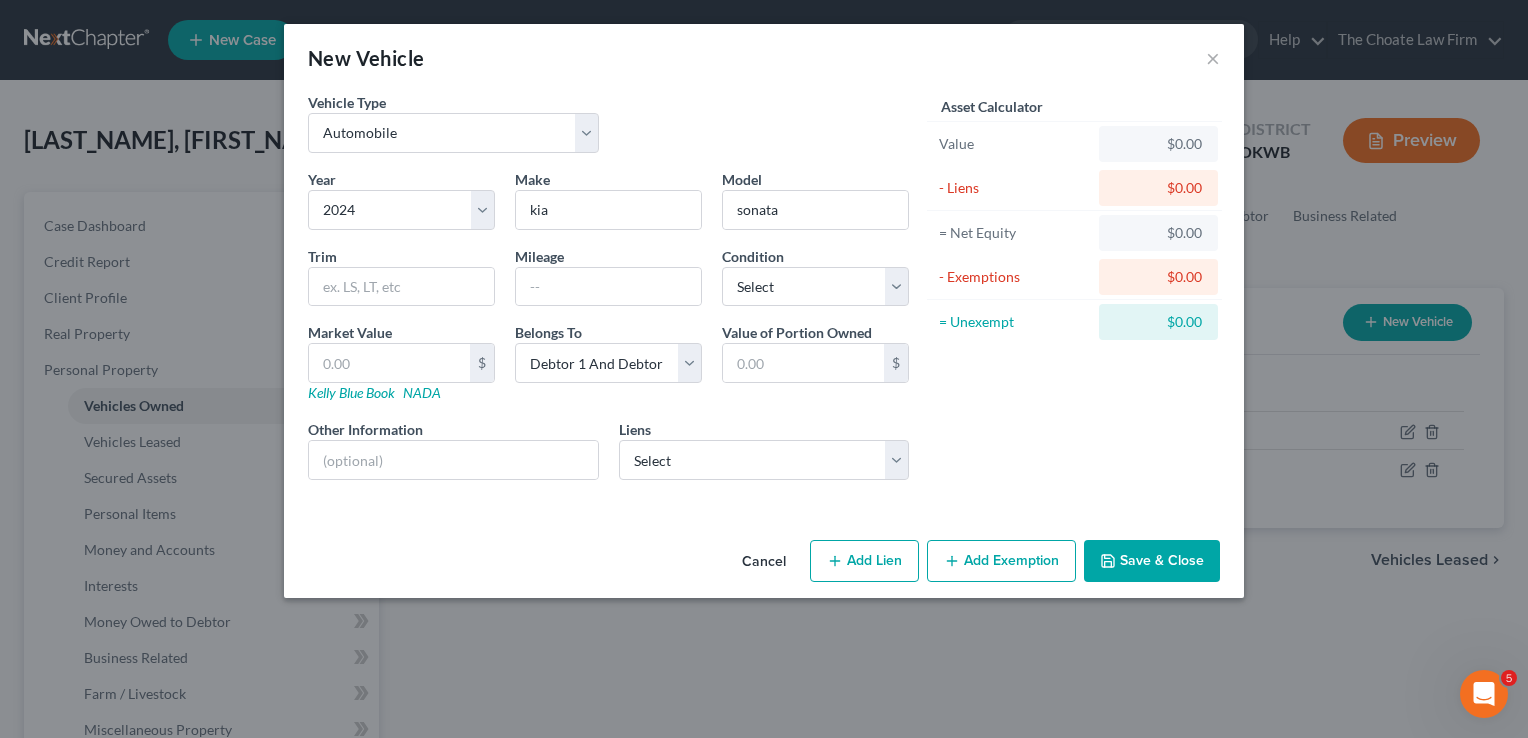 click on "Vehicle Type Select Automobile Truck Trailer Watercraft Aircraft Motor Home Atv Other Vehicle" at bounding box center [608, 130] 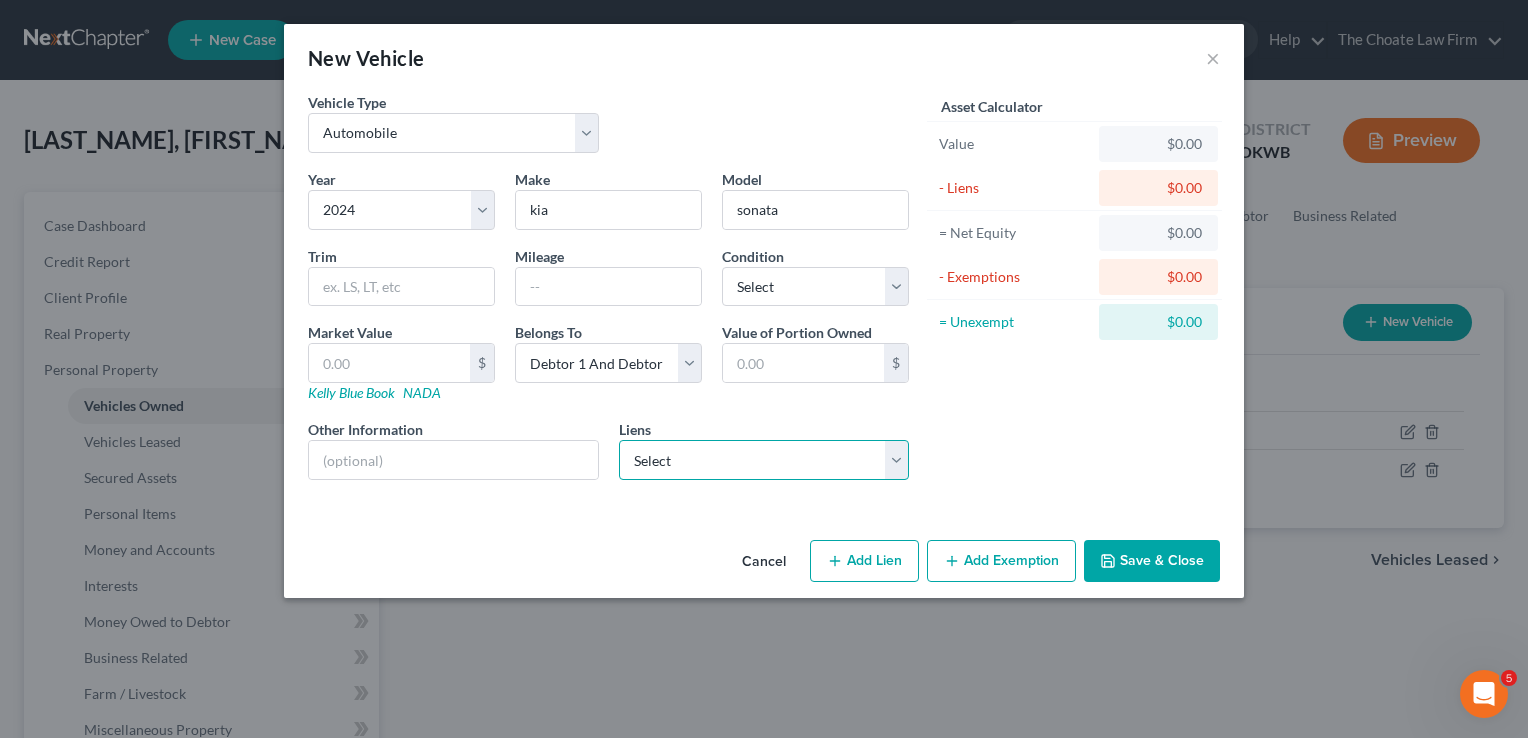 click on "Select First United Bank - $6,615.00" at bounding box center [764, 460] 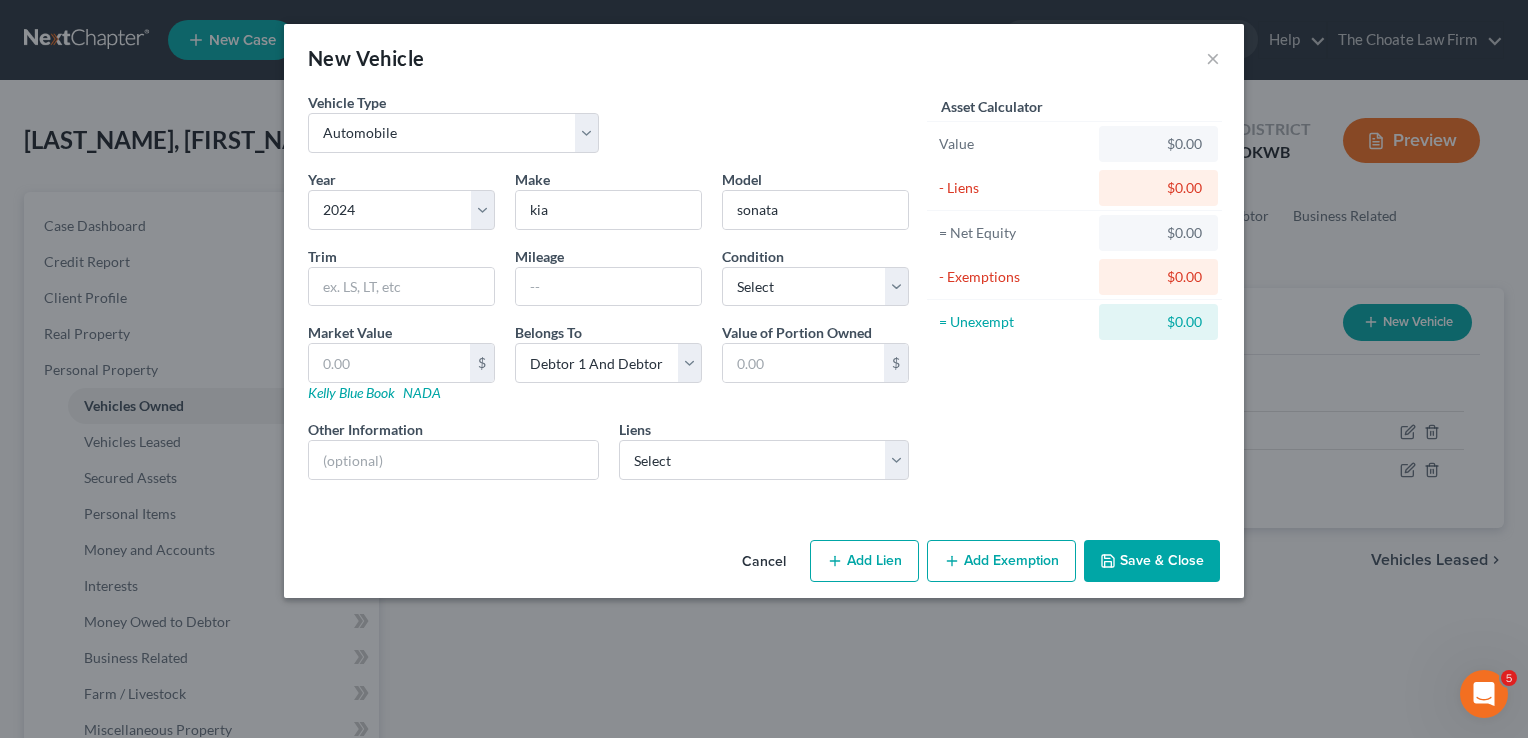 click on "Cancel Add Lien Add Lease Add Exemption Save & Close" at bounding box center [764, 565] 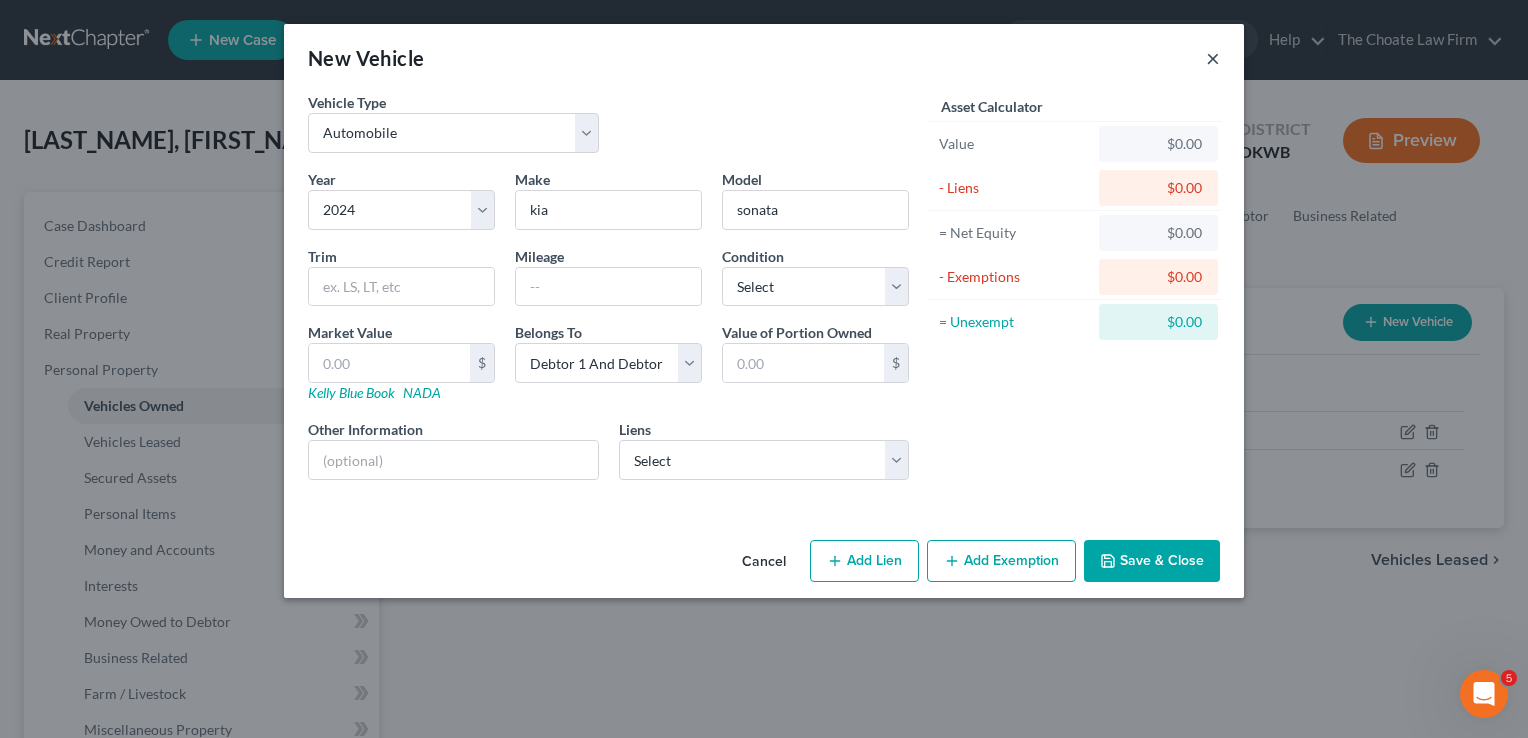 click on "×" at bounding box center (1213, 58) 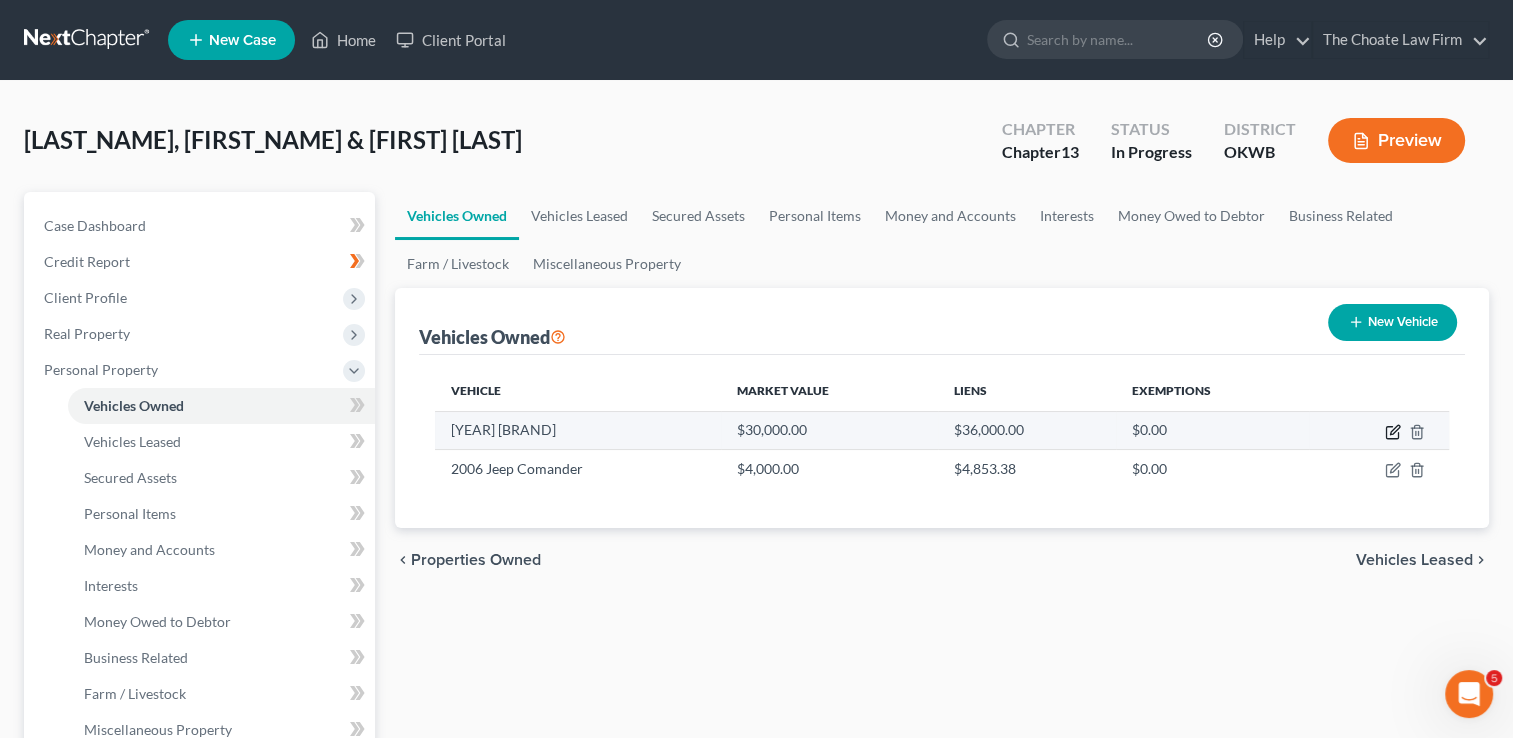 click 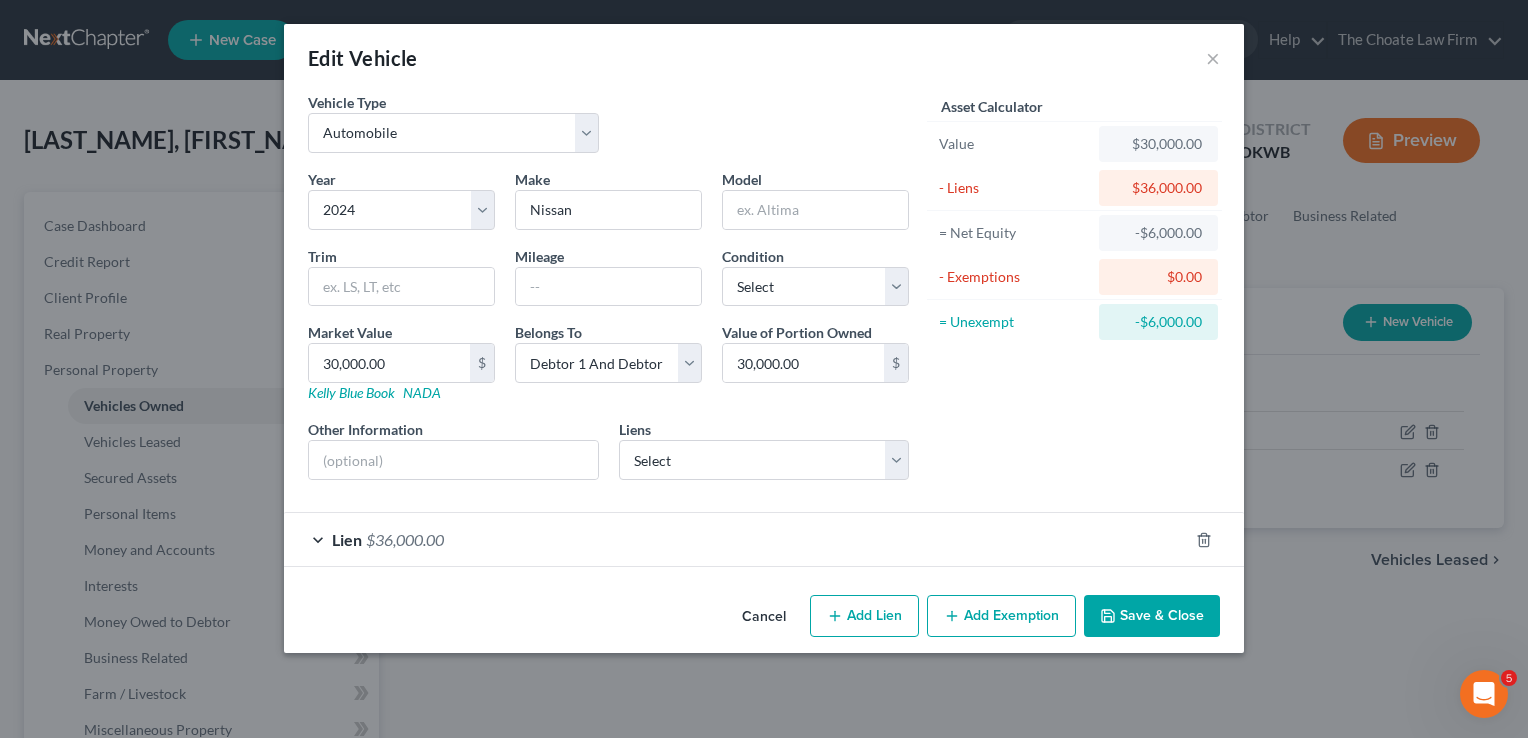 click on "Lien $36,000.00" at bounding box center (736, 539) 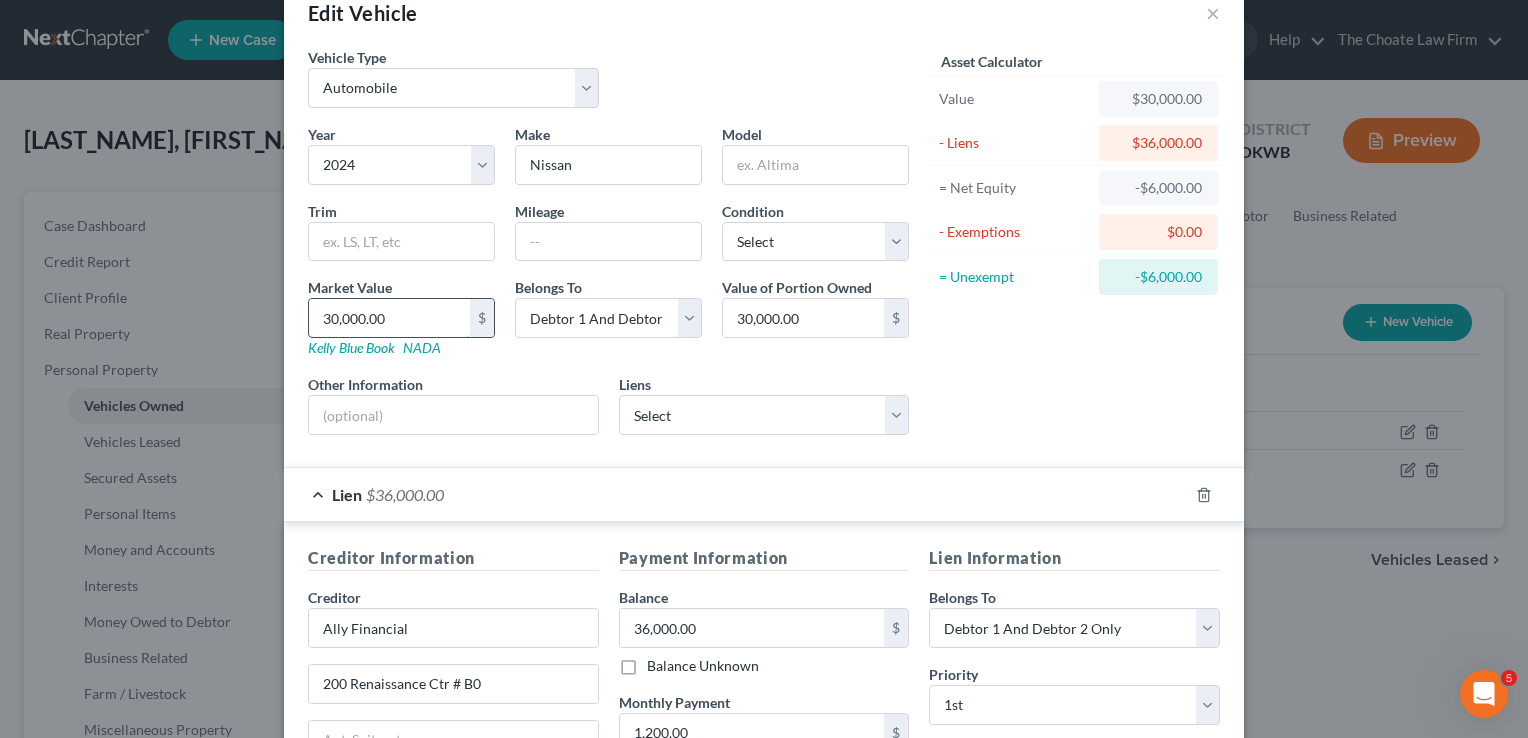 scroll, scrollTop: 0, scrollLeft: 0, axis: both 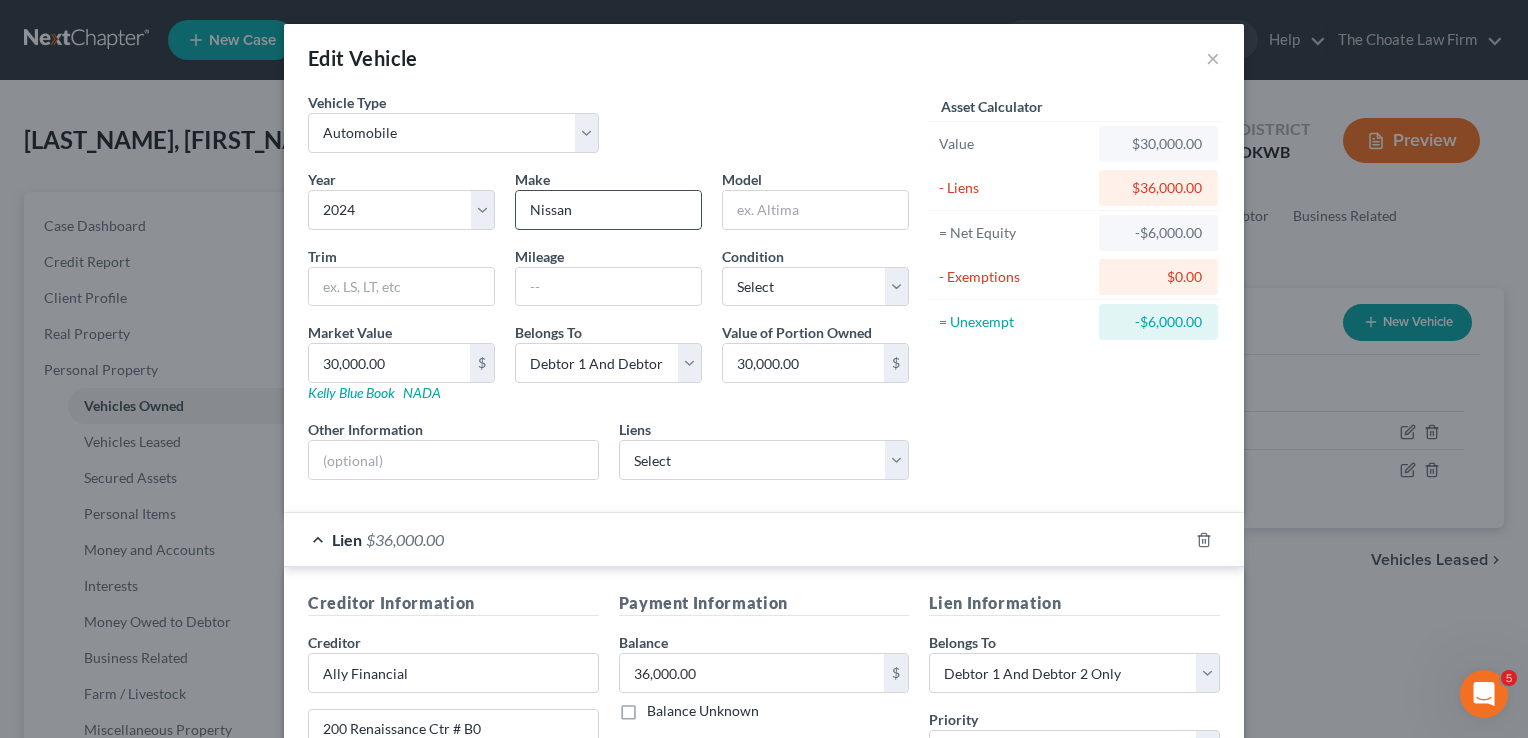 click on "Nissan" at bounding box center [608, 210] 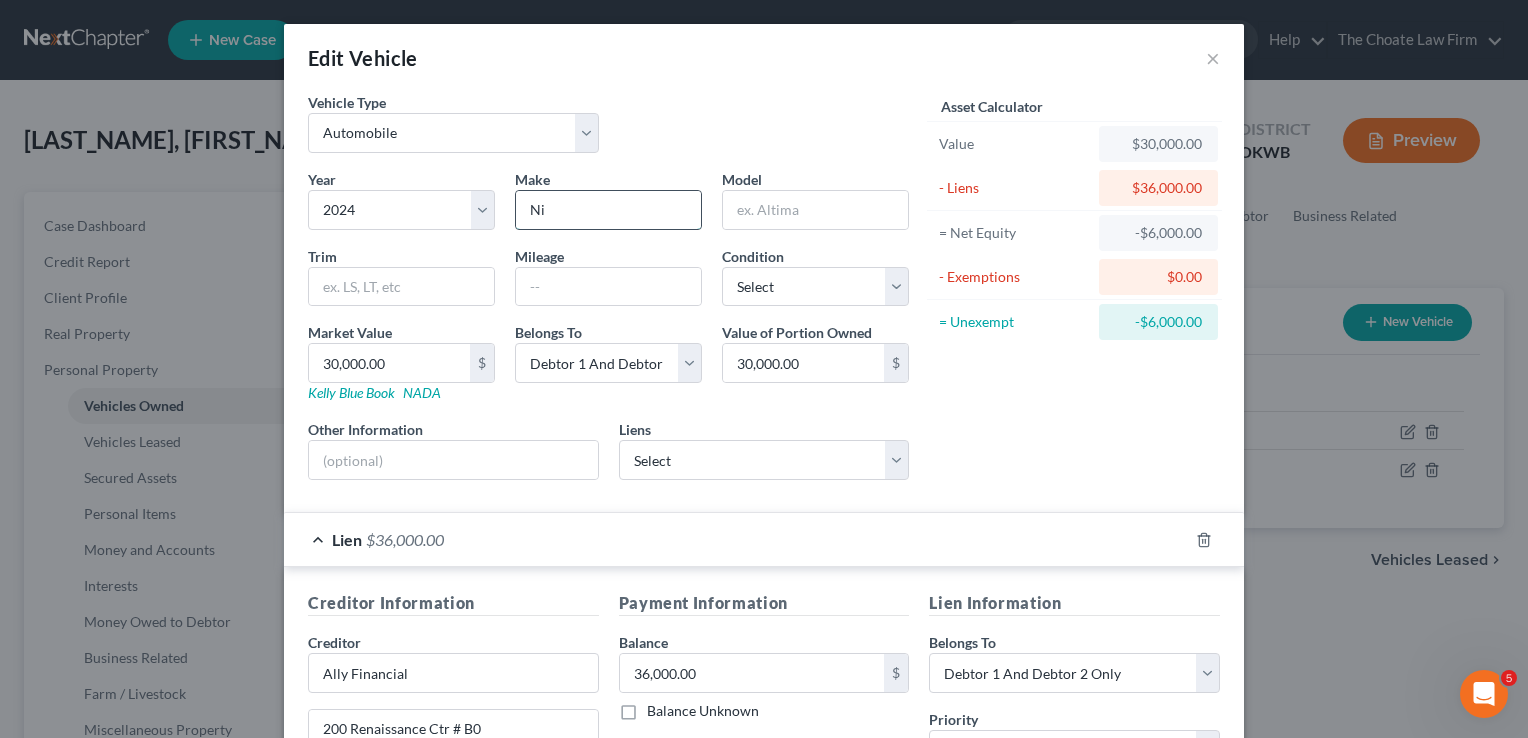 type on "N" 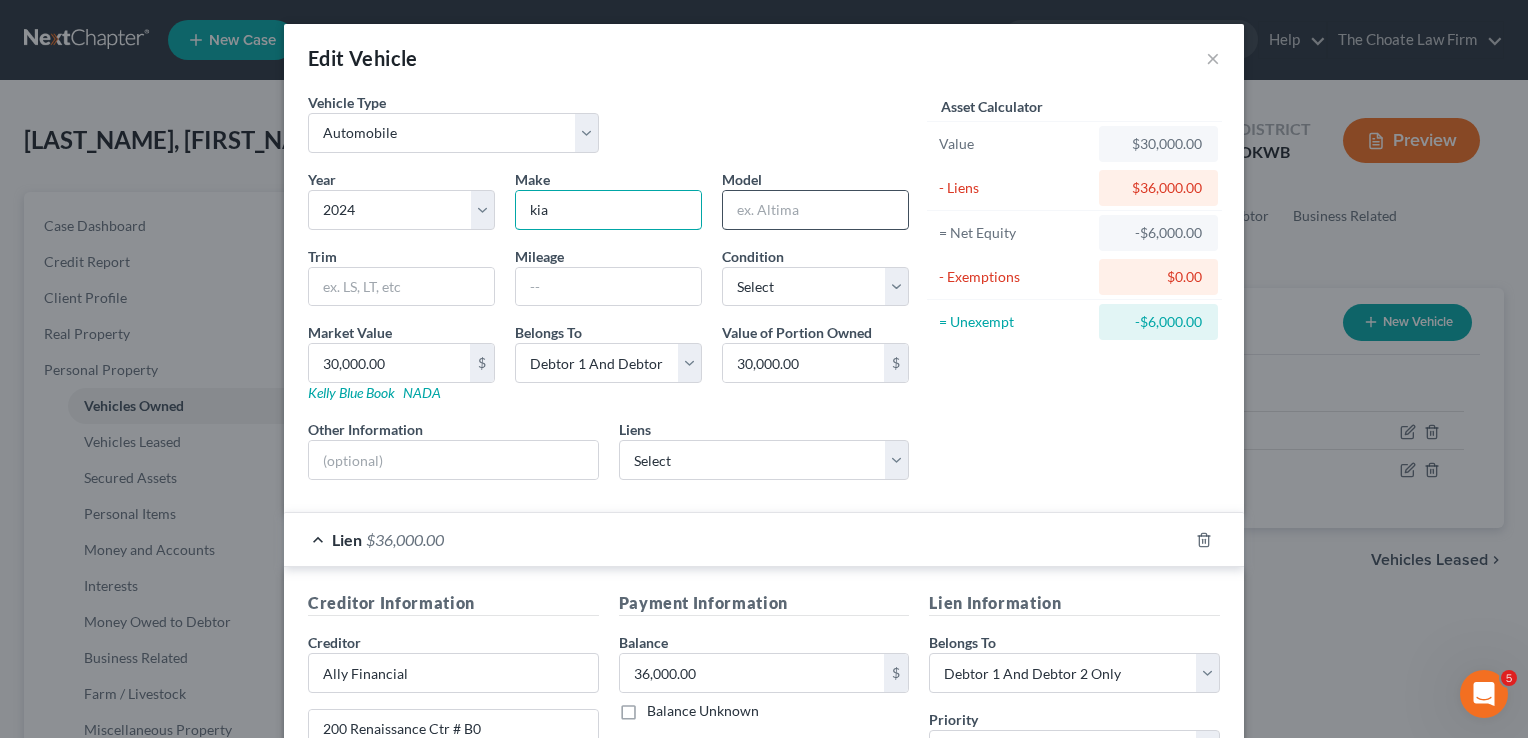 type on "kia" 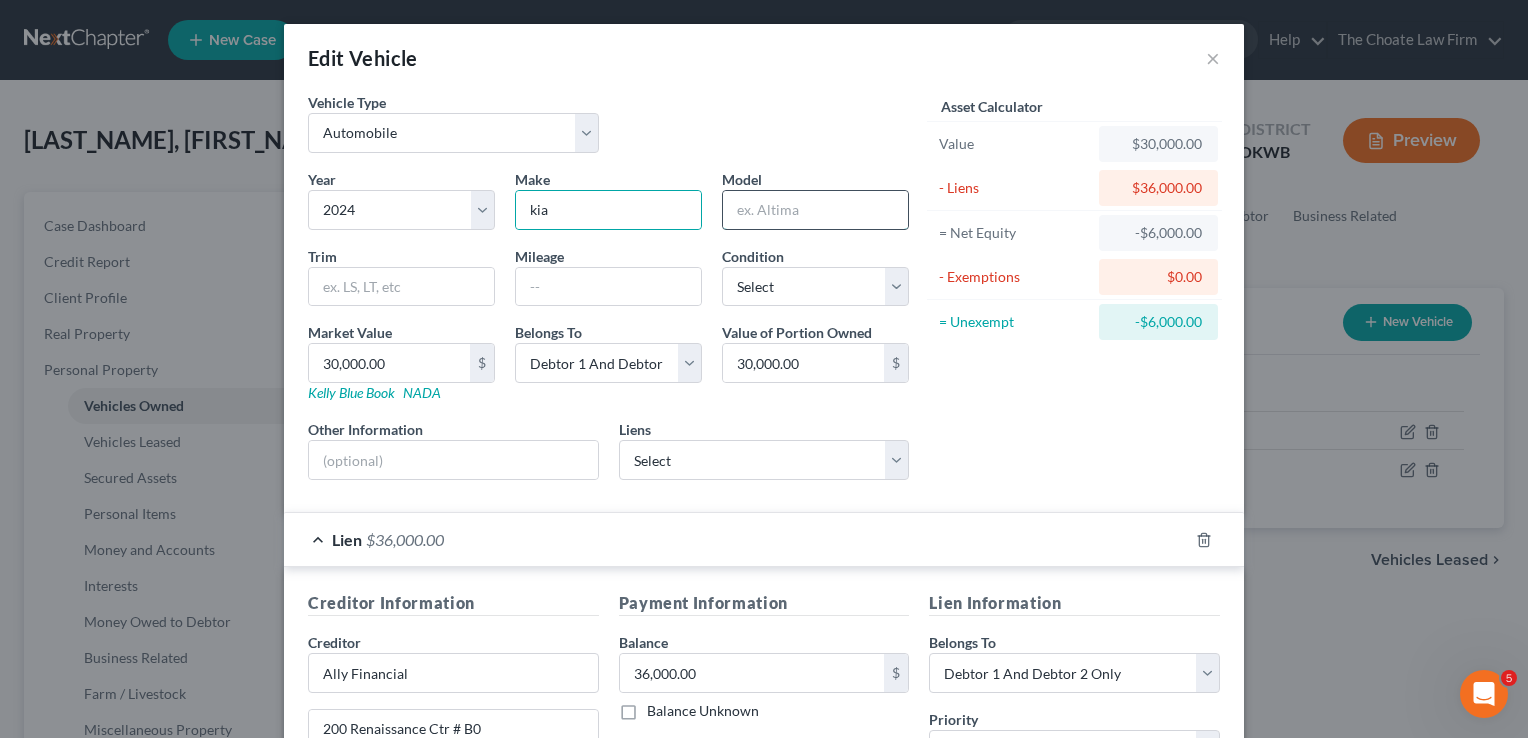 click at bounding box center [815, 210] 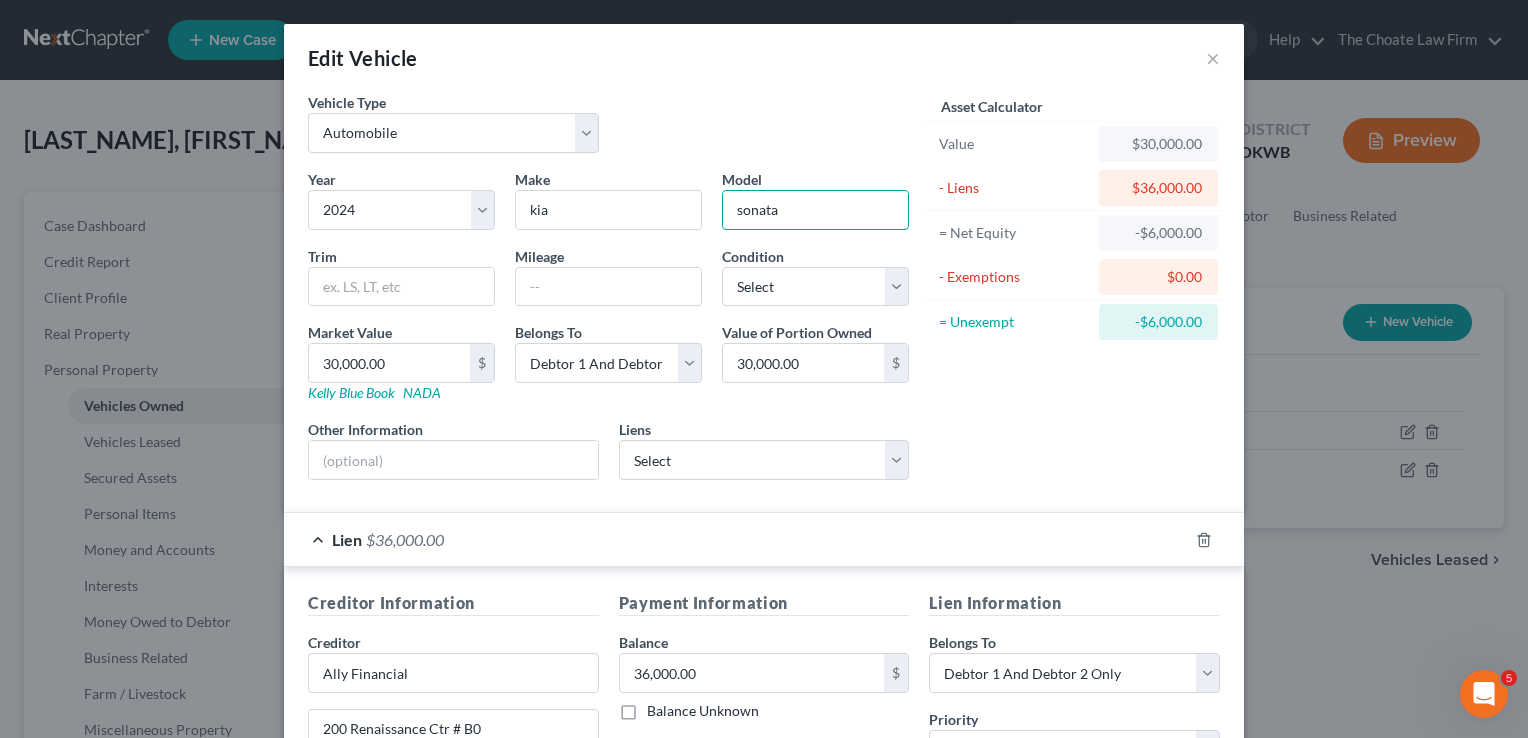type on "sonata" 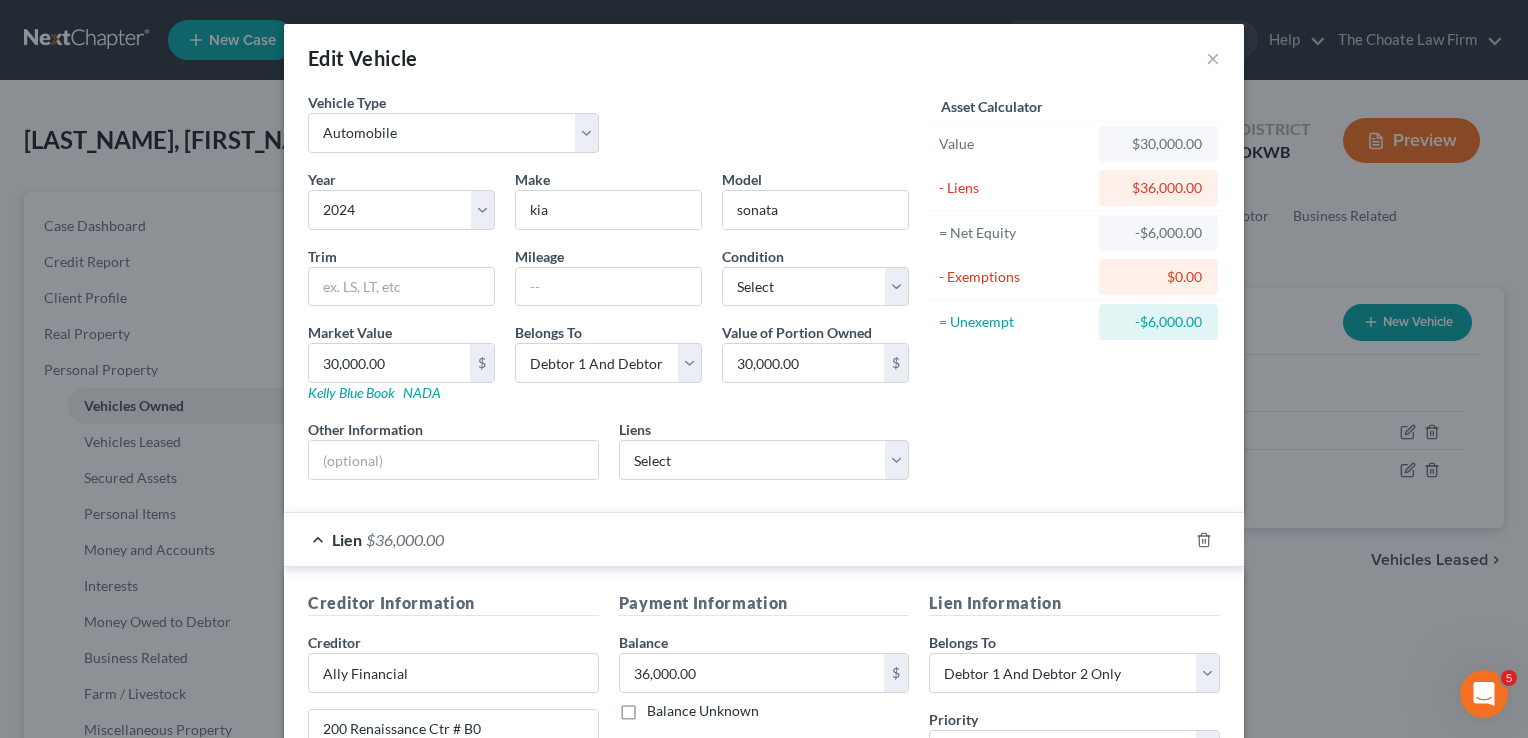 click on "Asset Calculator Value $30,000.00 - Liens $36,000.00 = Net Equity -$6,000.00 - Exemptions $0.00 = Unexempt -$6,000.00" at bounding box center (1074, 294) 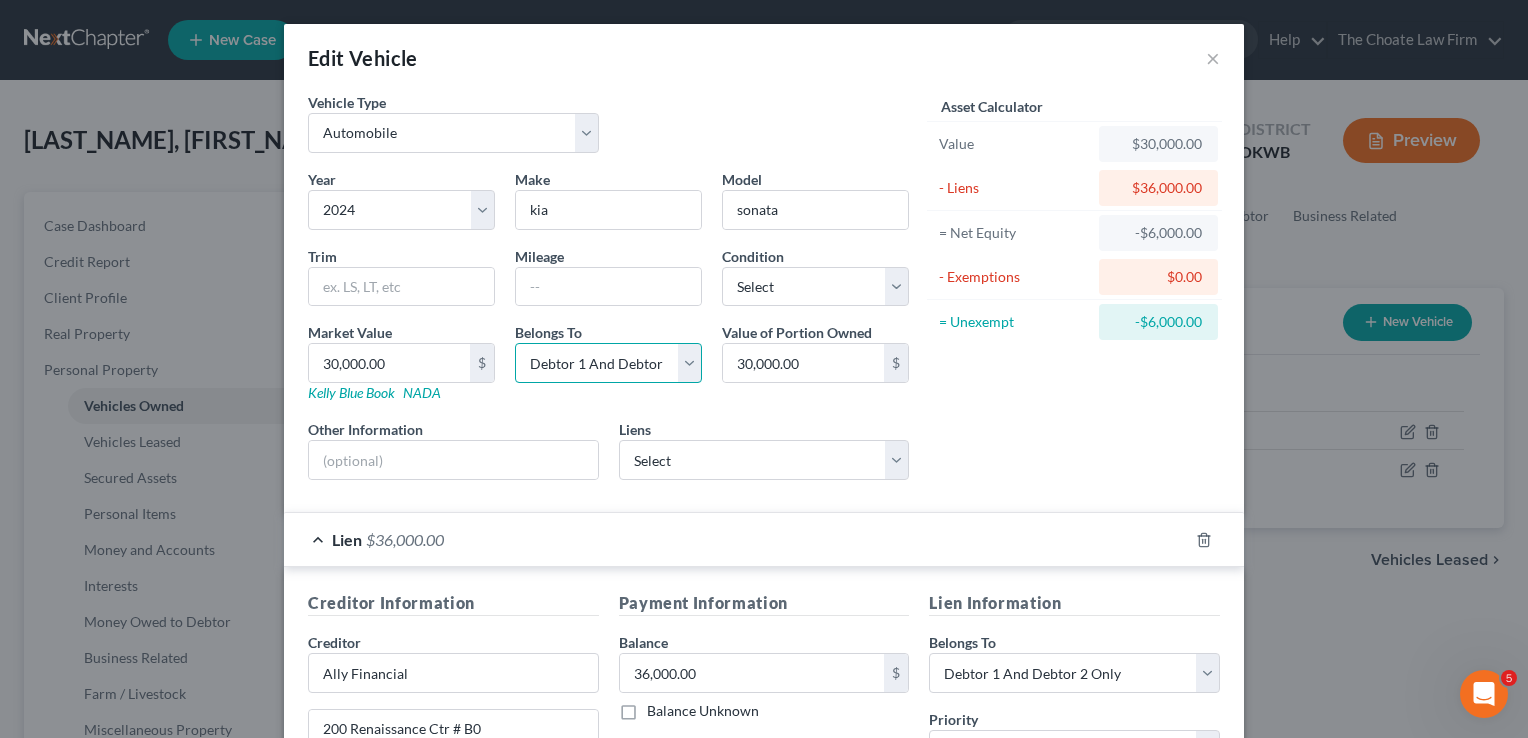 click on "Select Debtor 1 Only Debtor 2 Only Debtor 1 And Debtor 2 Only At Least One Of The Debtors And Another Community Property" at bounding box center [608, 363] 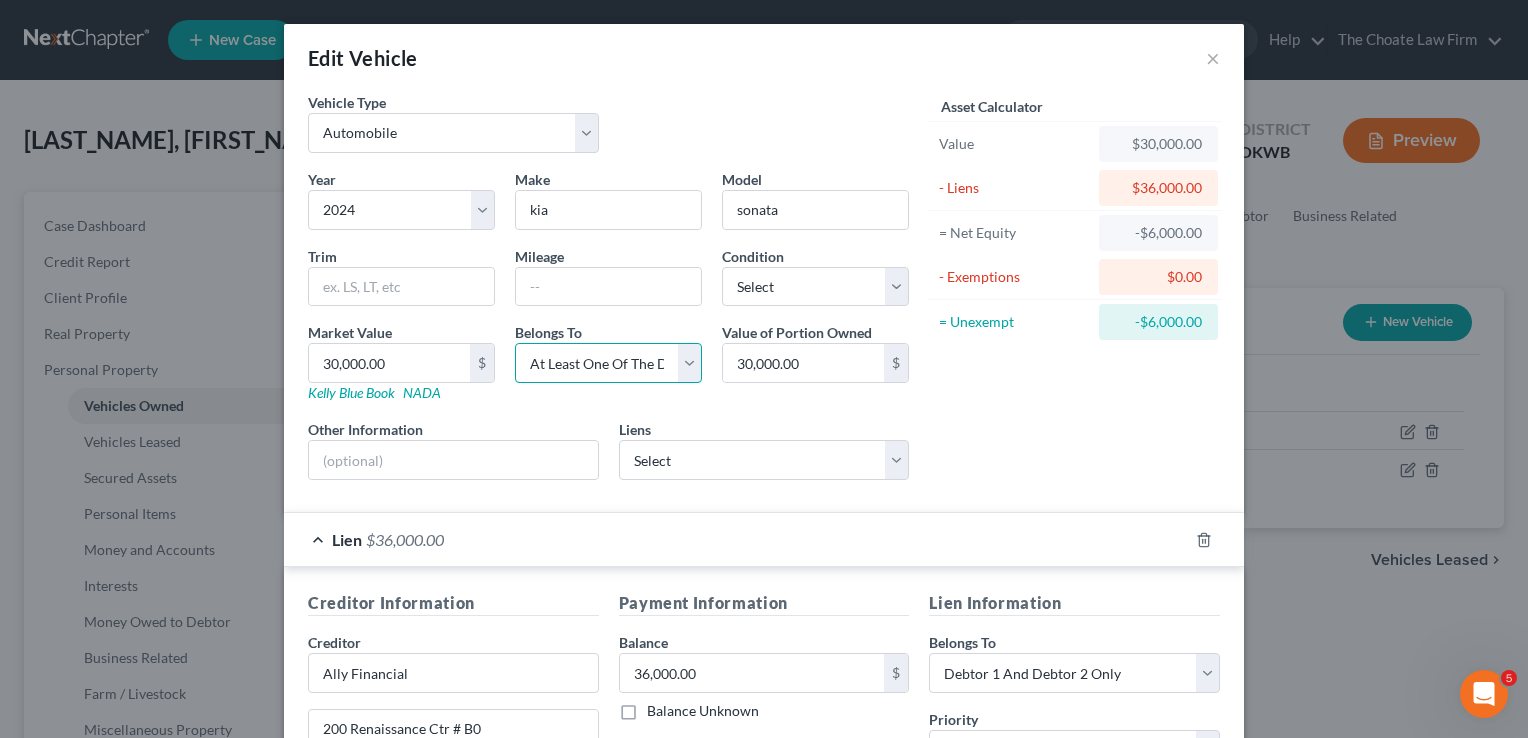 click on "Select Debtor 1 Only Debtor 2 Only Debtor 1 And Debtor 2 Only At Least One Of The Debtors And Another Community Property" at bounding box center [608, 363] 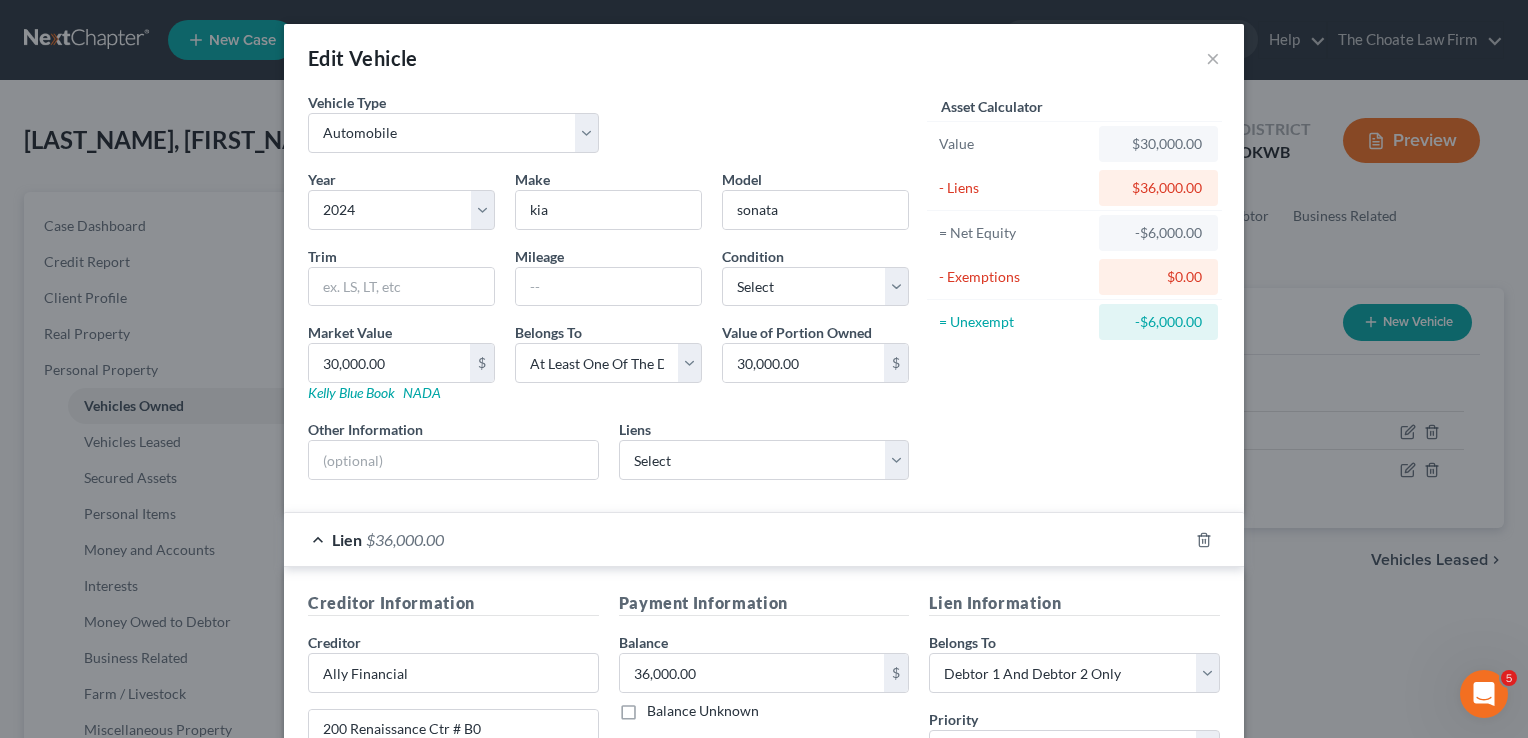 click on "Asset Calculator Value $30,000.00 - Liens $36,000.00 = Net Equity -$6,000.00 - Exemptions $0.00 = Unexempt -$6,000.00" at bounding box center (1074, 294) 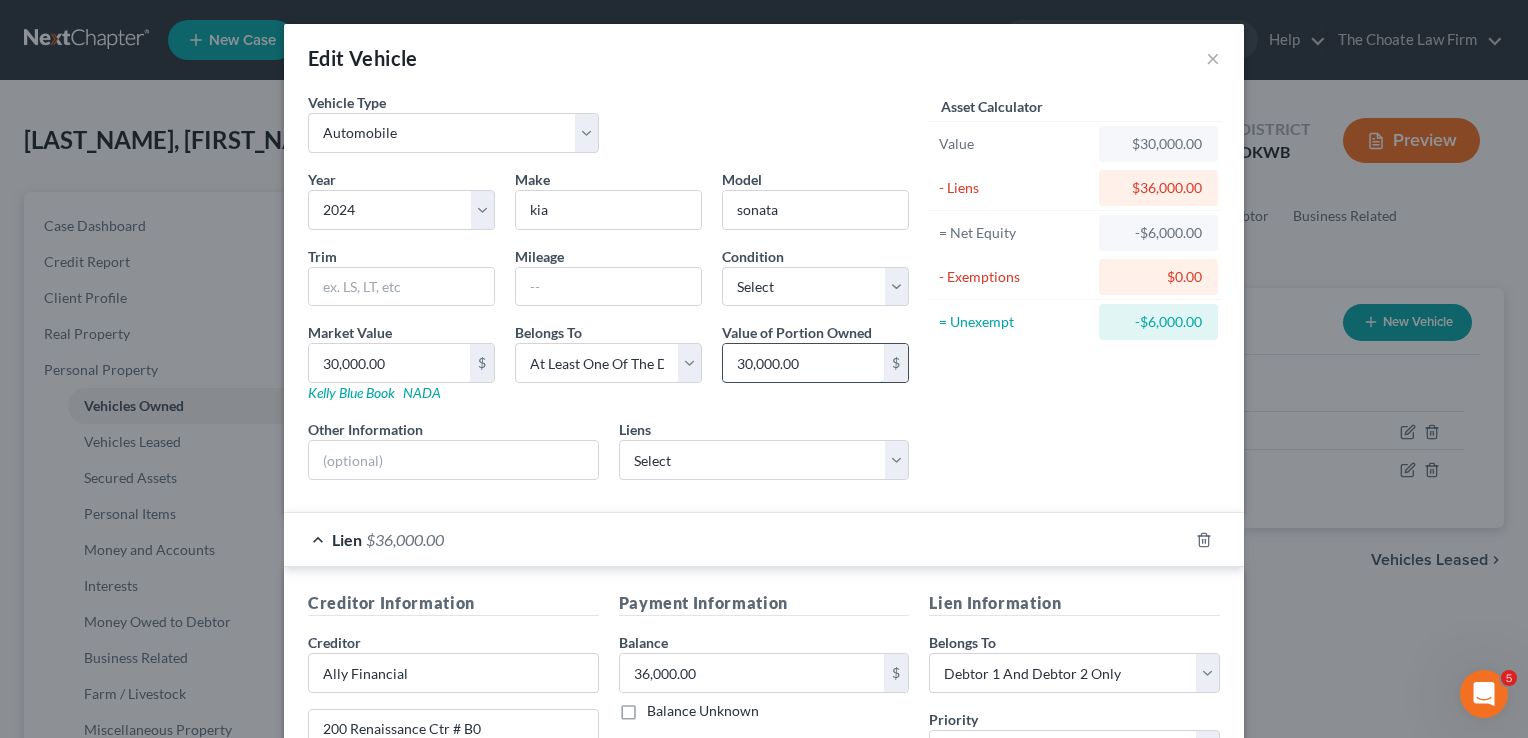 click on "30,000.00" at bounding box center [803, 363] 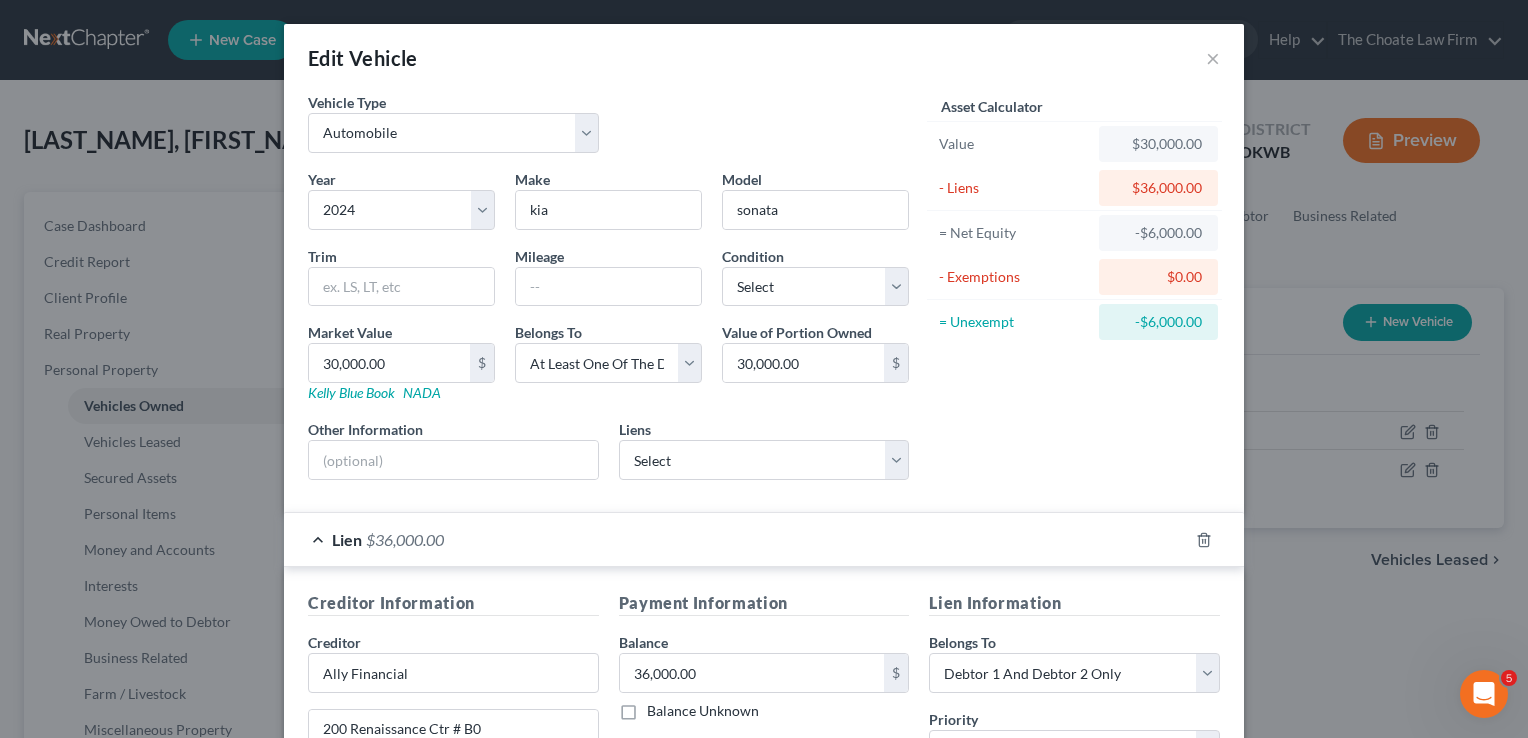 click on "Asset Calculator Value $30,000.00 - Liens $36,000.00 = Net Equity -$6,000.00 - Exemptions $0.00 = Unexempt -$6,000.00" at bounding box center (1074, 294) 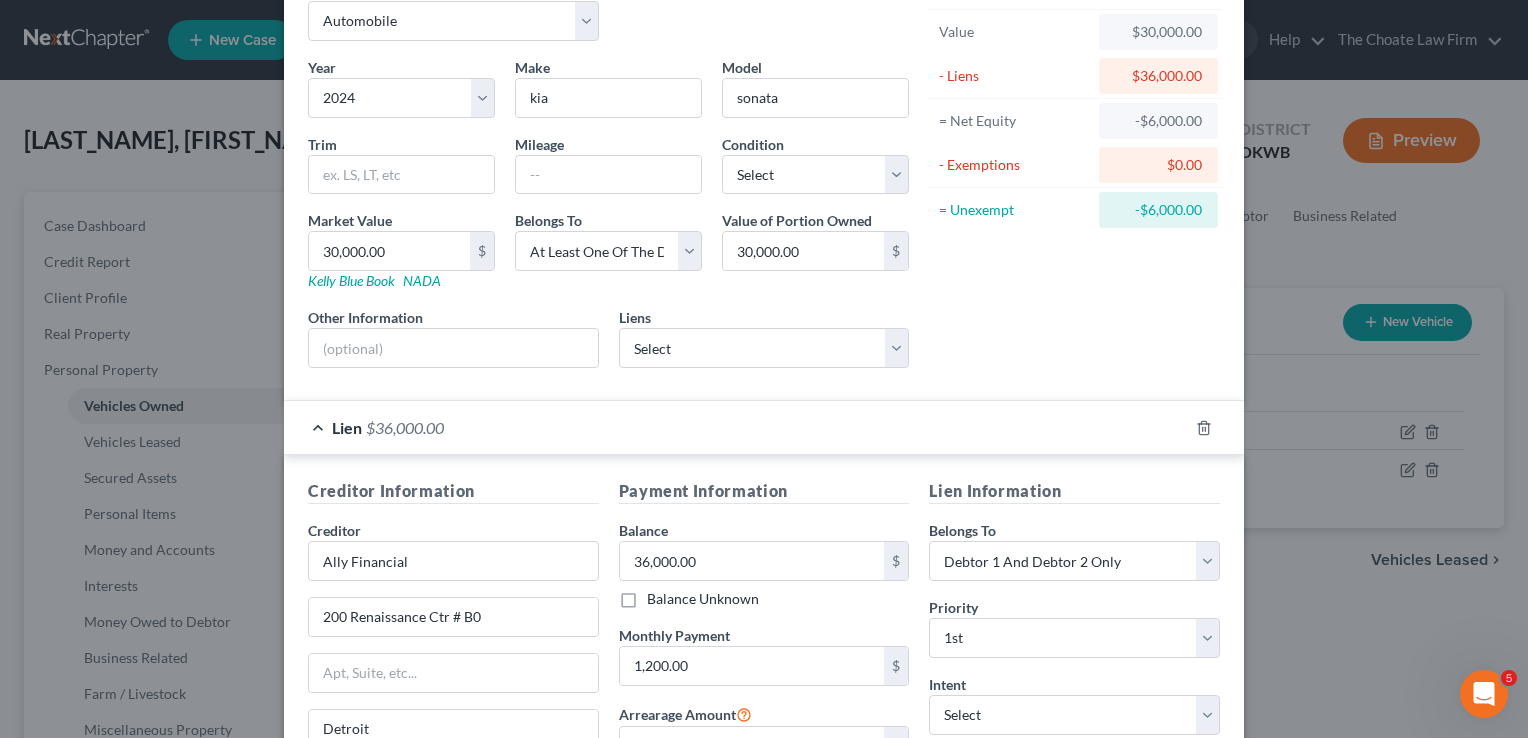 scroll, scrollTop: 351, scrollLeft: 0, axis: vertical 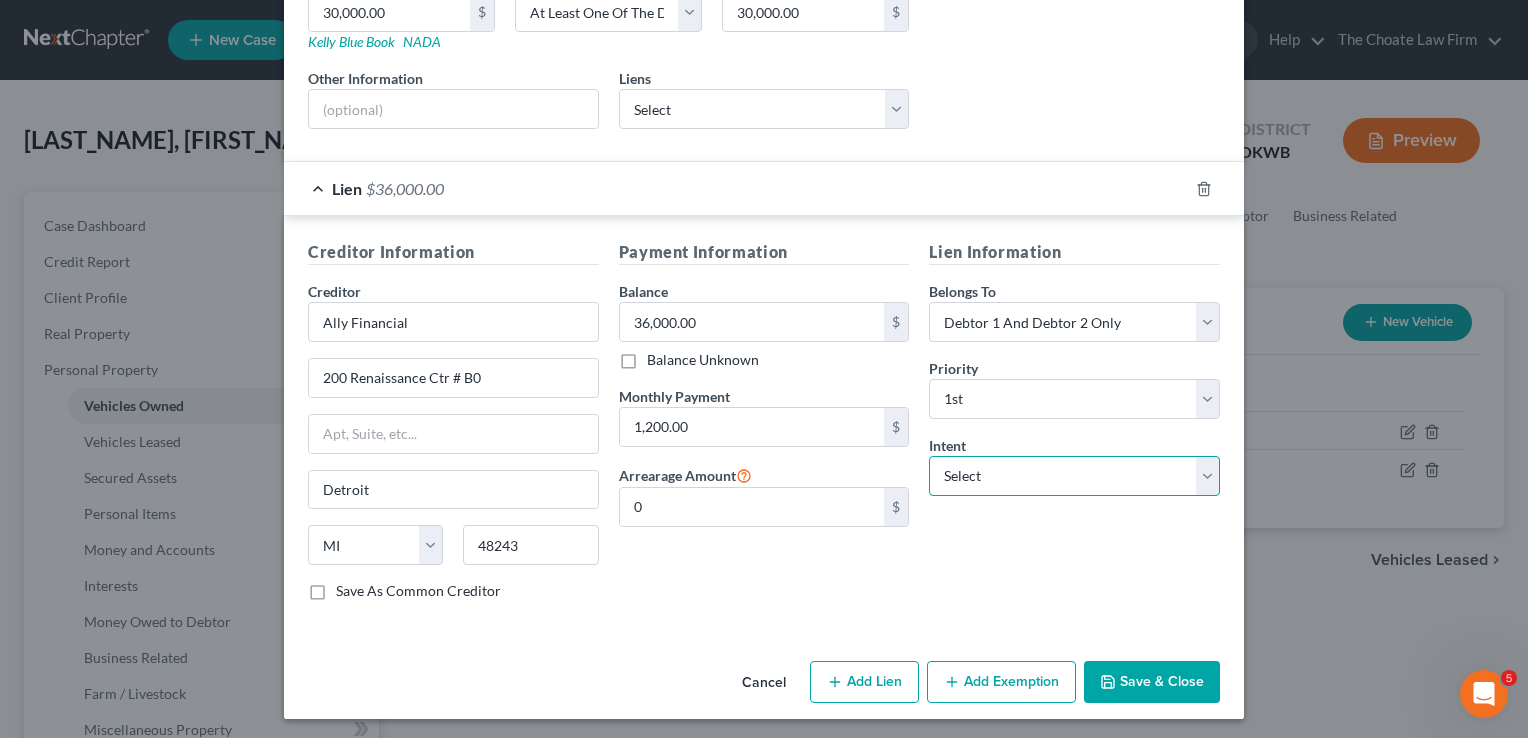 click on "Select Surrender Redeem Reaffirm Avoid Other" at bounding box center [1074, 476] 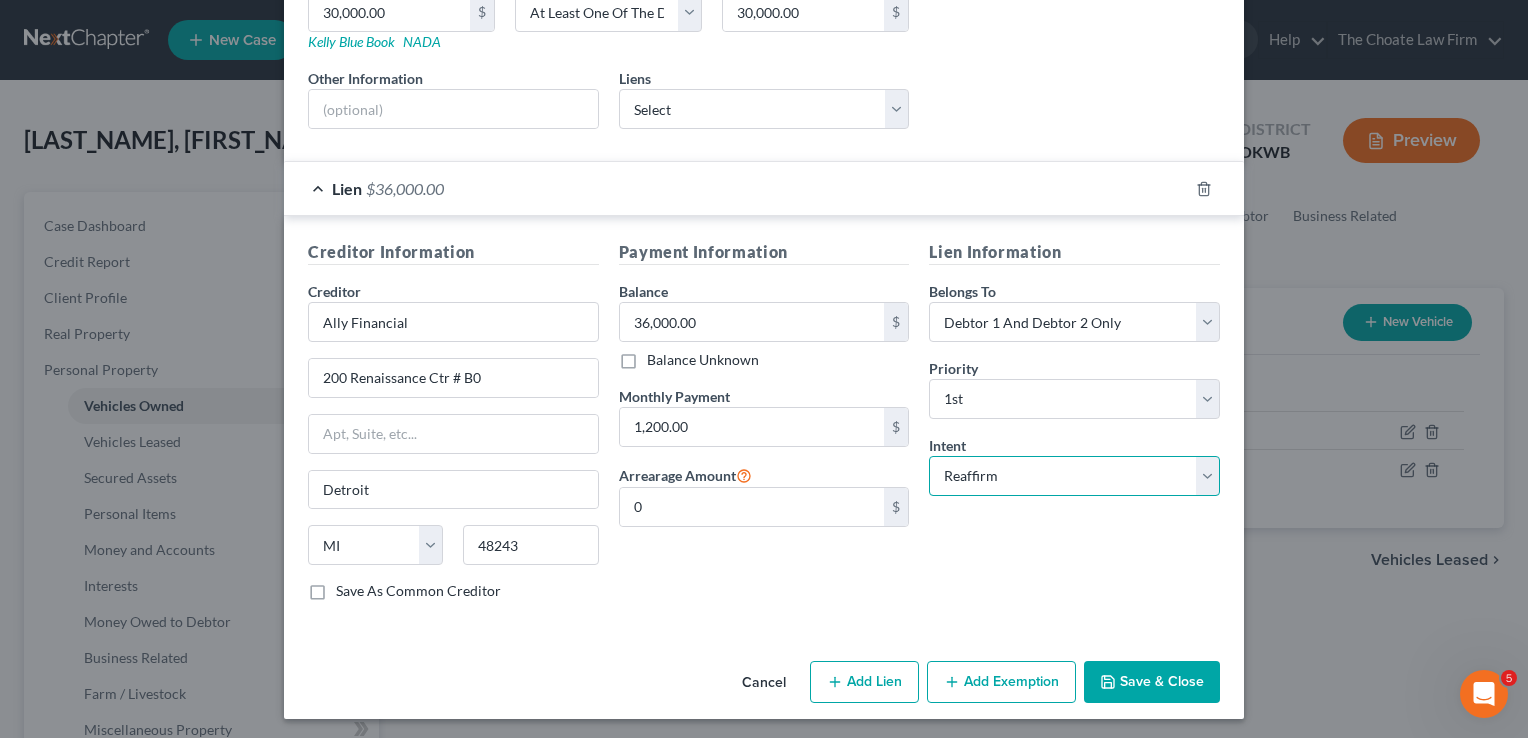 click on "Select Surrender Redeem Reaffirm Avoid Other" at bounding box center [1074, 476] 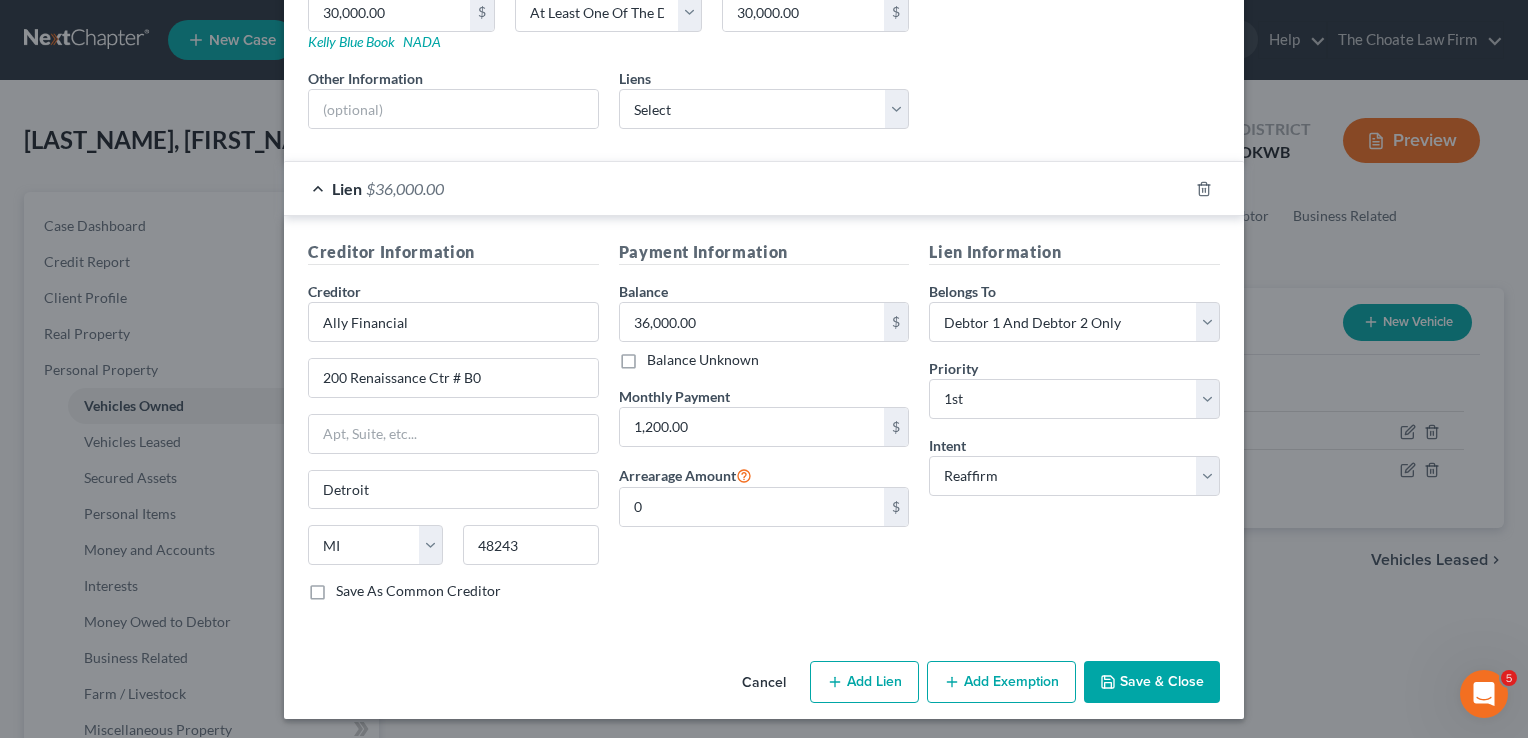 click on "Lien Information
Belongs To
*
Select Debtor 1 Only Debtor 2 Only Debtor 1 And Debtor 2 Only At Least One Of The Debtors And Another Community Property
Priority
*
Select 1st 2nd 3rd 4th 5th 6th 7th 8th 9th 10th 11th 12th 13th 14th 15th 16th 17th 18th 19th 20th 21th 22th 23th 24th 25th 26th 27th 28th 29th 30th
Intent
Select Surrender Redeem Reaffirm Avoid Other" at bounding box center [1074, 428] 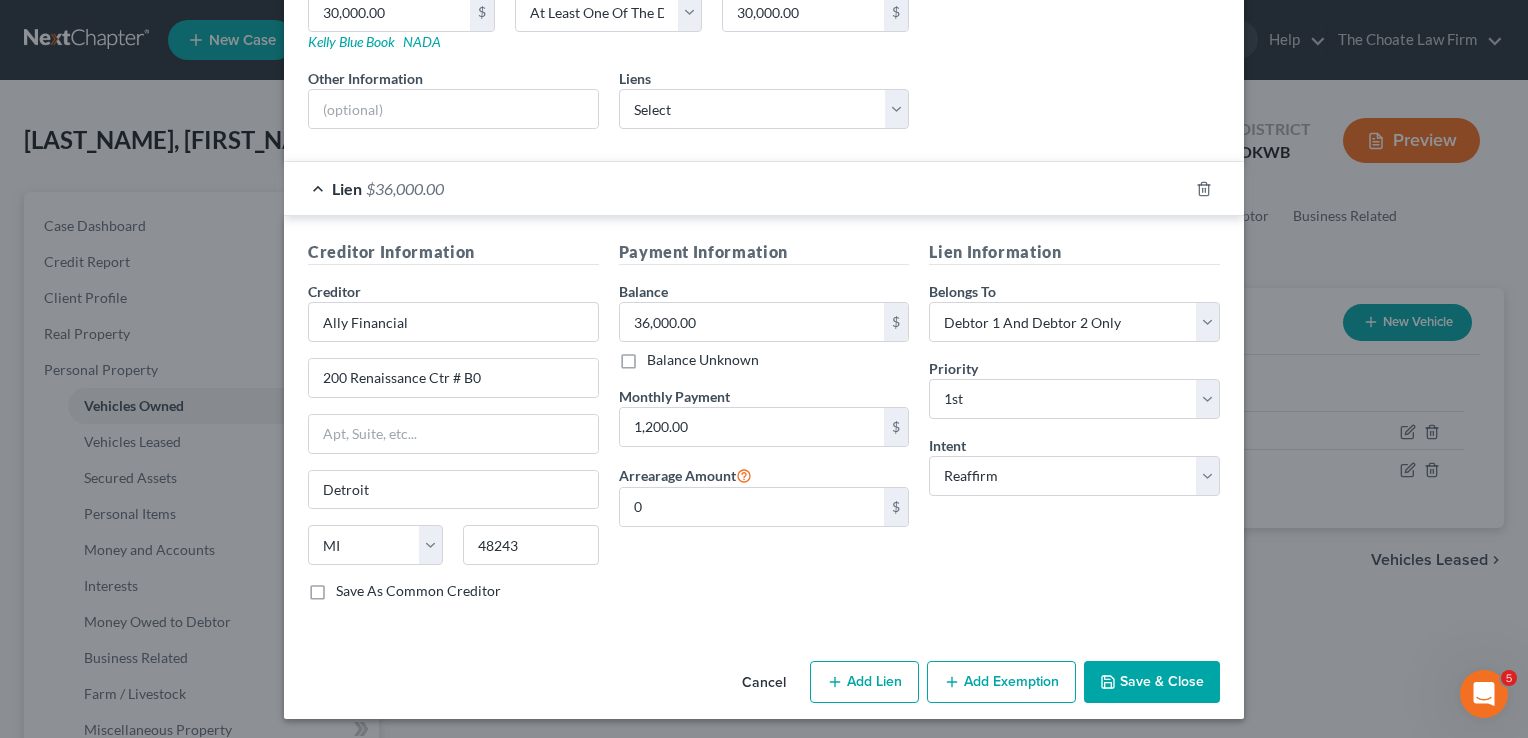 click on "Save & Close" at bounding box center (1152, 682) 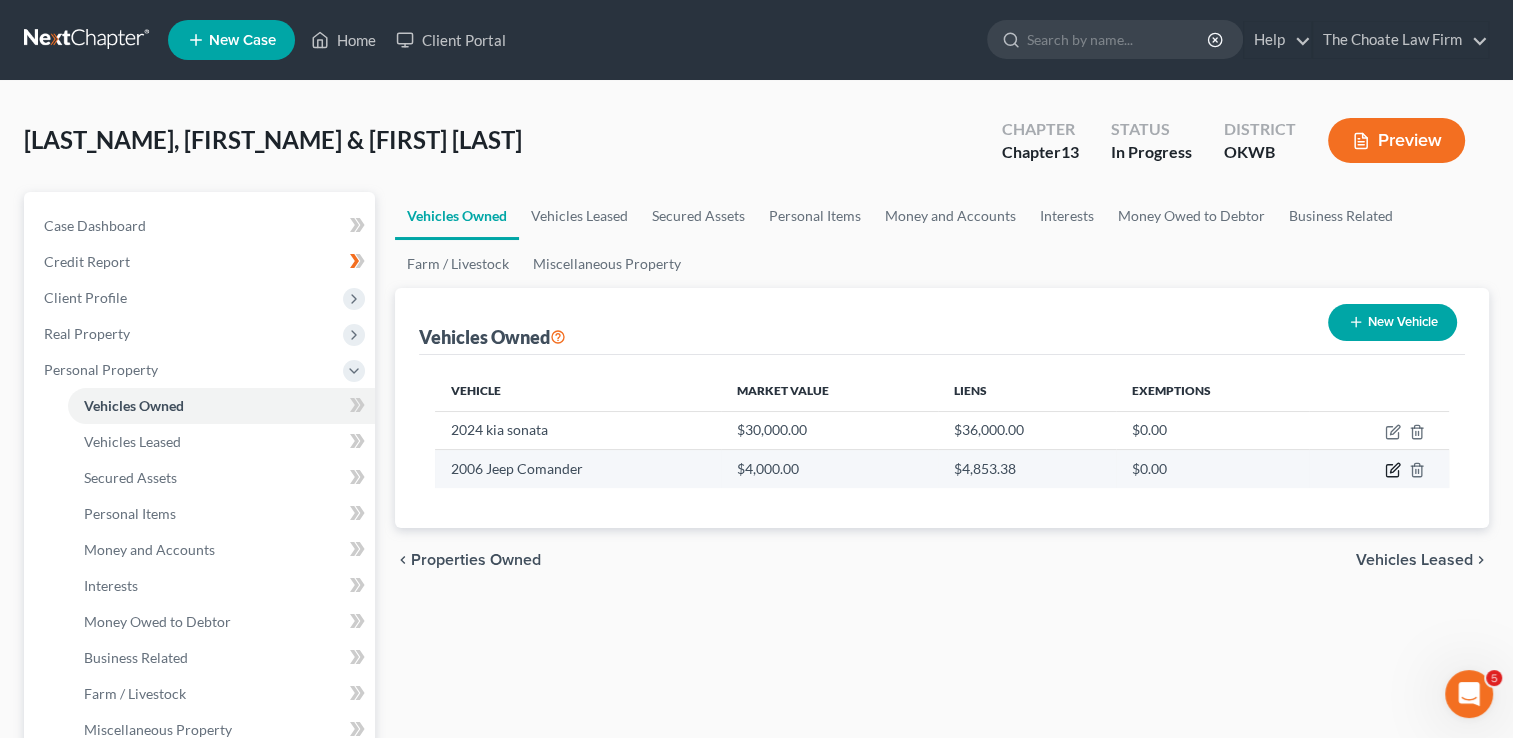 click 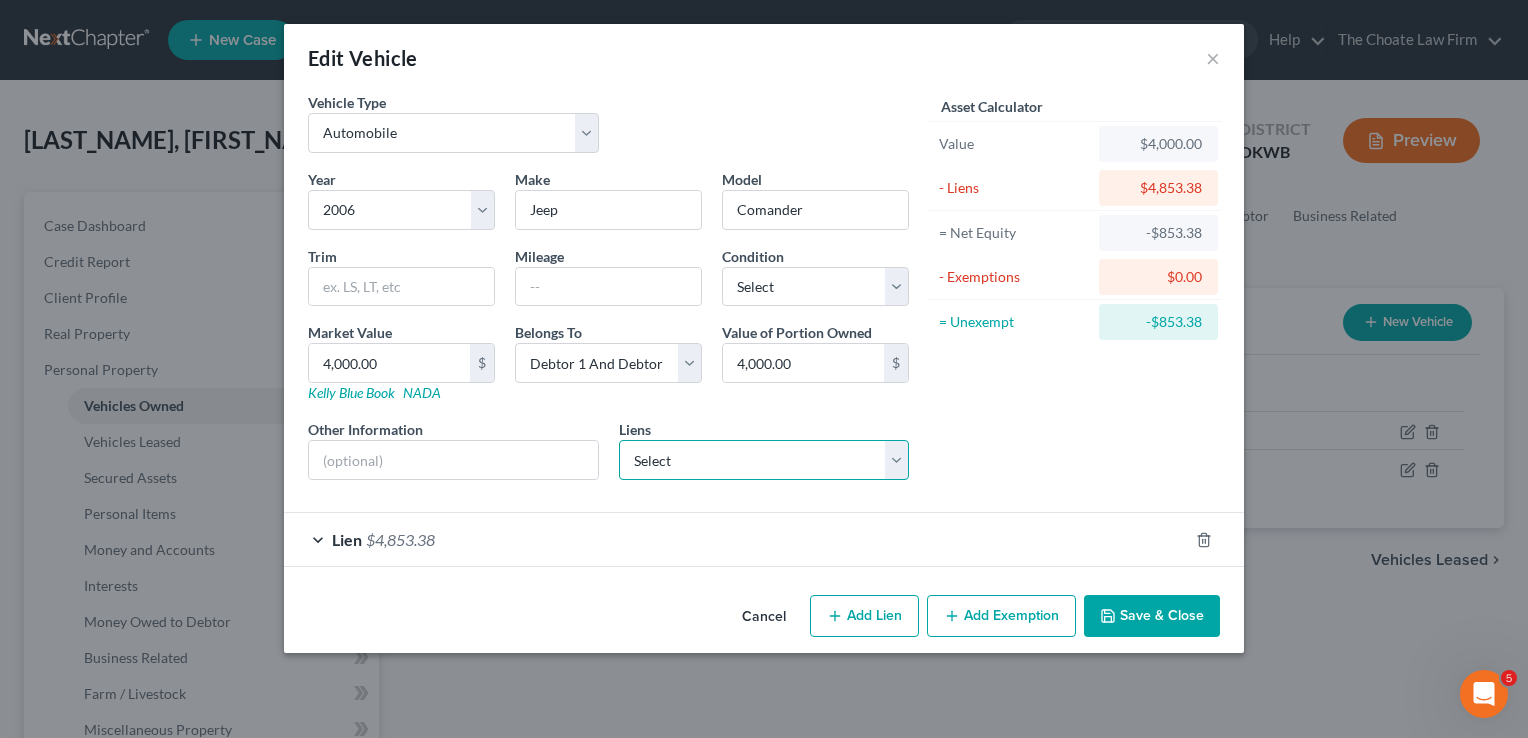 drag, startPoint x: 729, startPoint y: 458, endPoint x: 777, endPoint y: 458, distance: 48 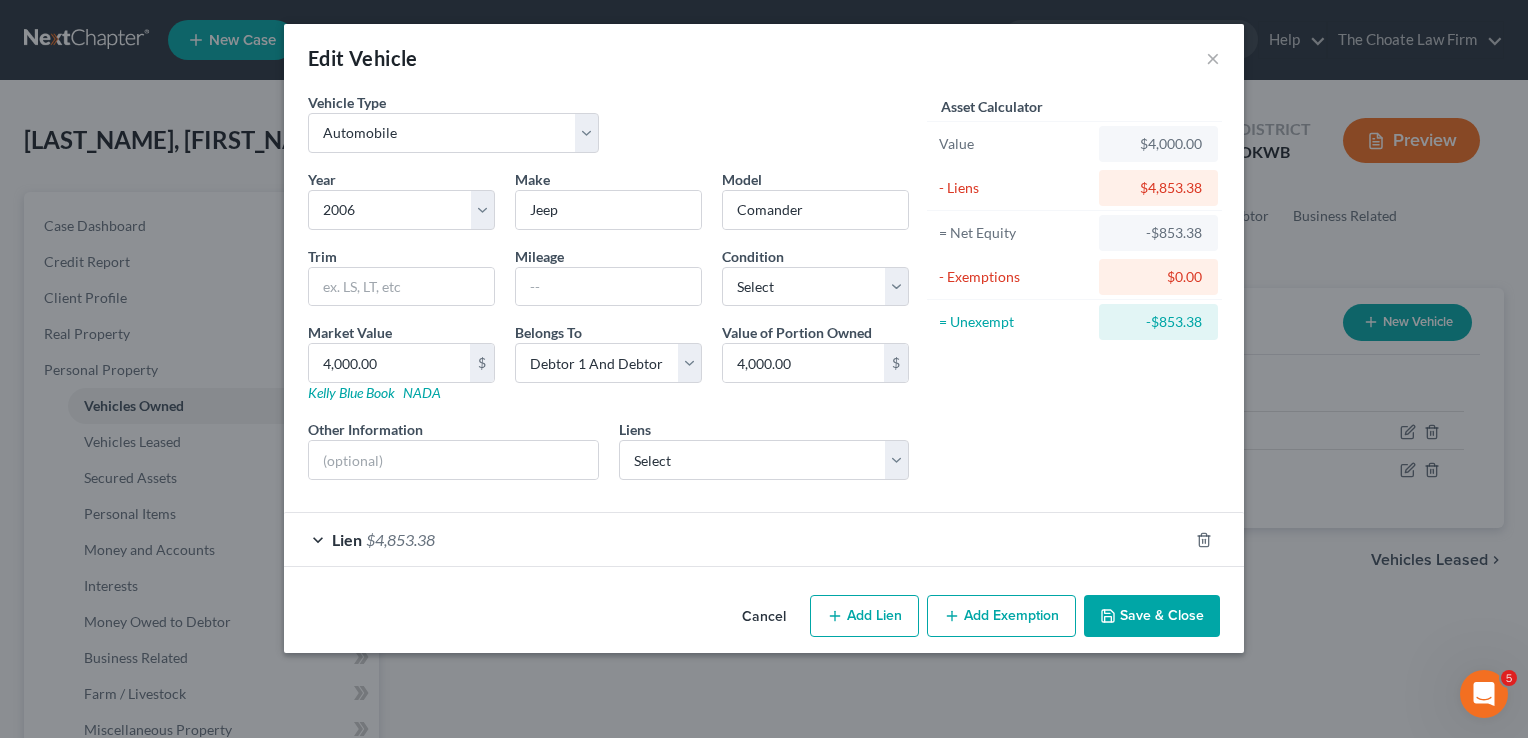 click on "Asset Calculator Value $4,000.00 - Liens $4,853.38 = Net Equity -$853.38 - Exemptions $0.00 = Unexempt -$853.38" at bounding box center [1074, 294] 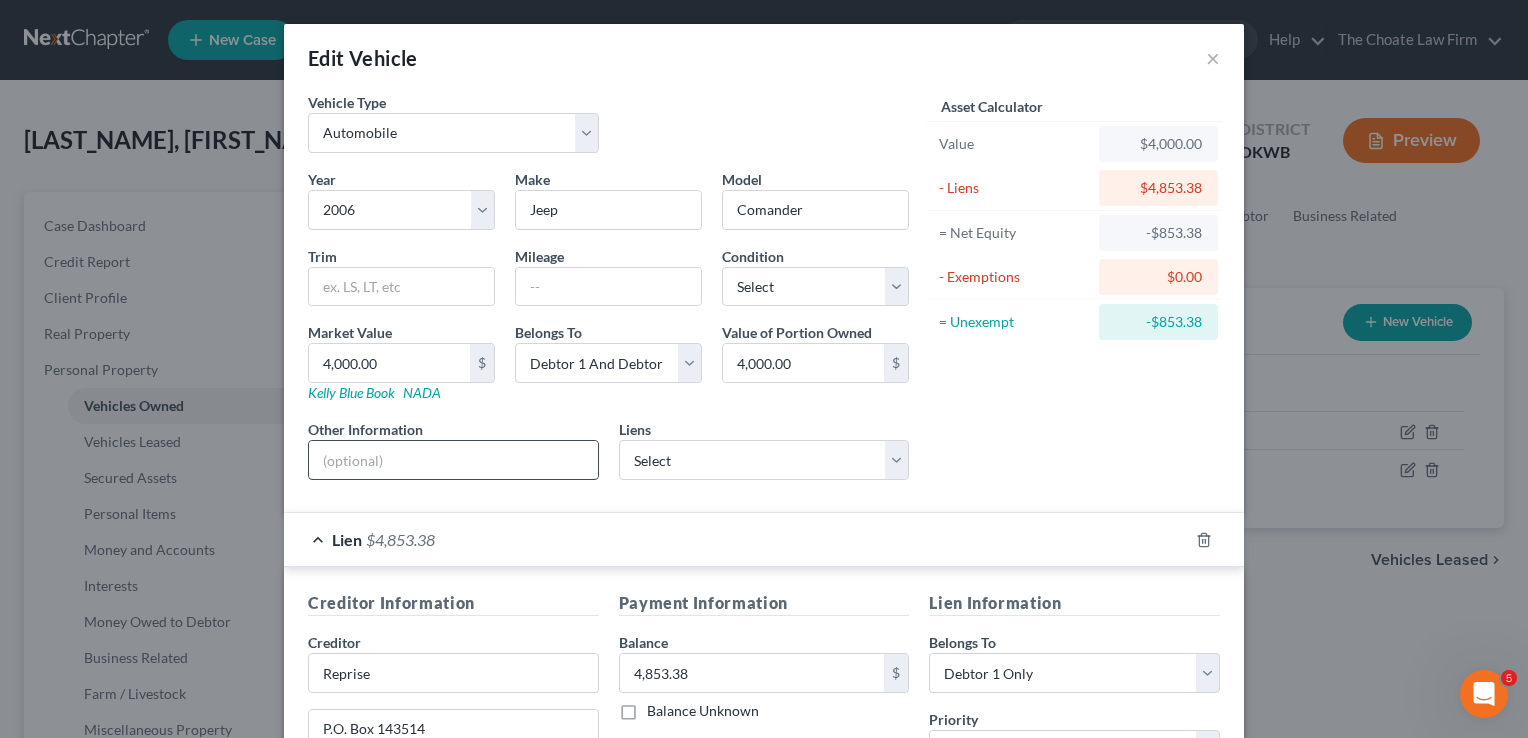 click at bounding box center (453, 460) 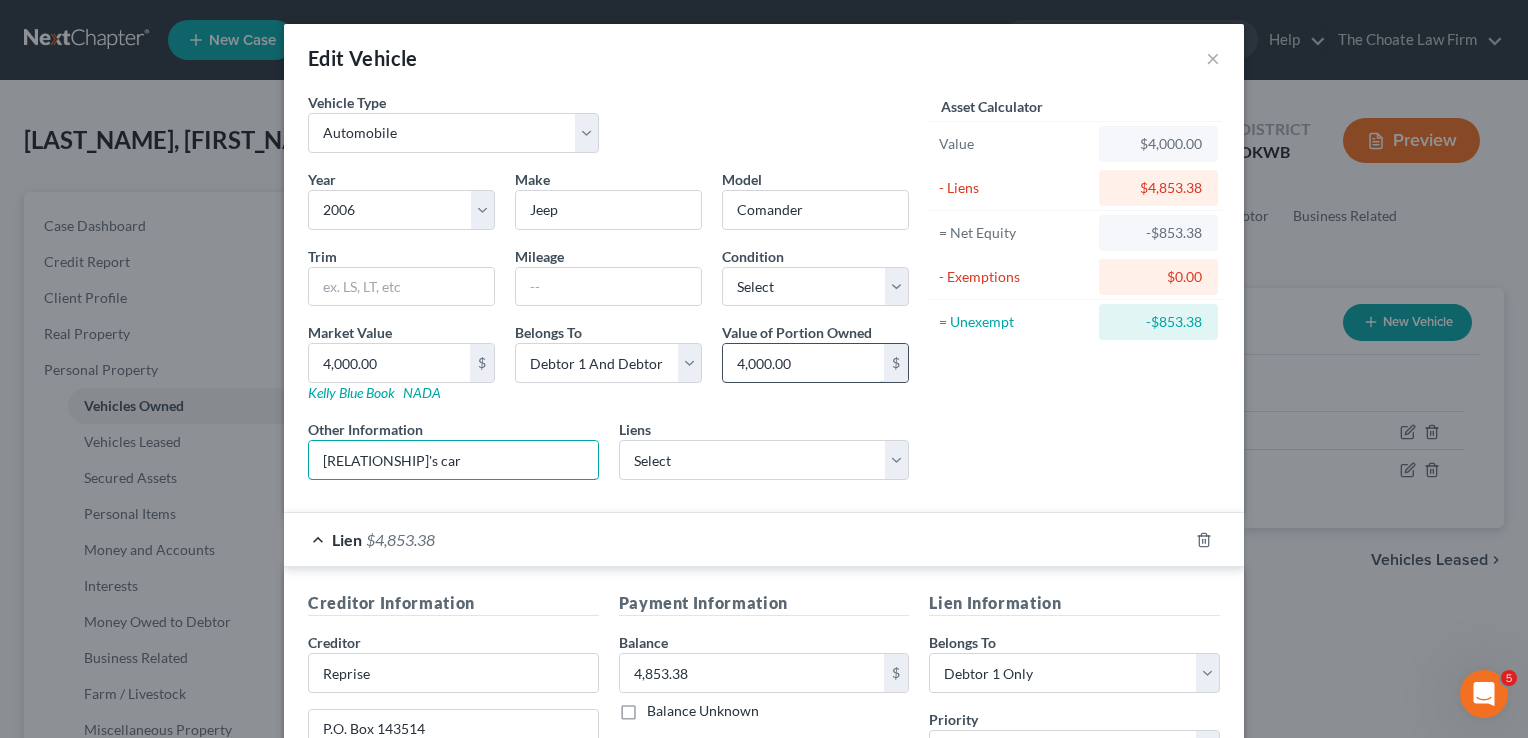type on "Daughter's car" 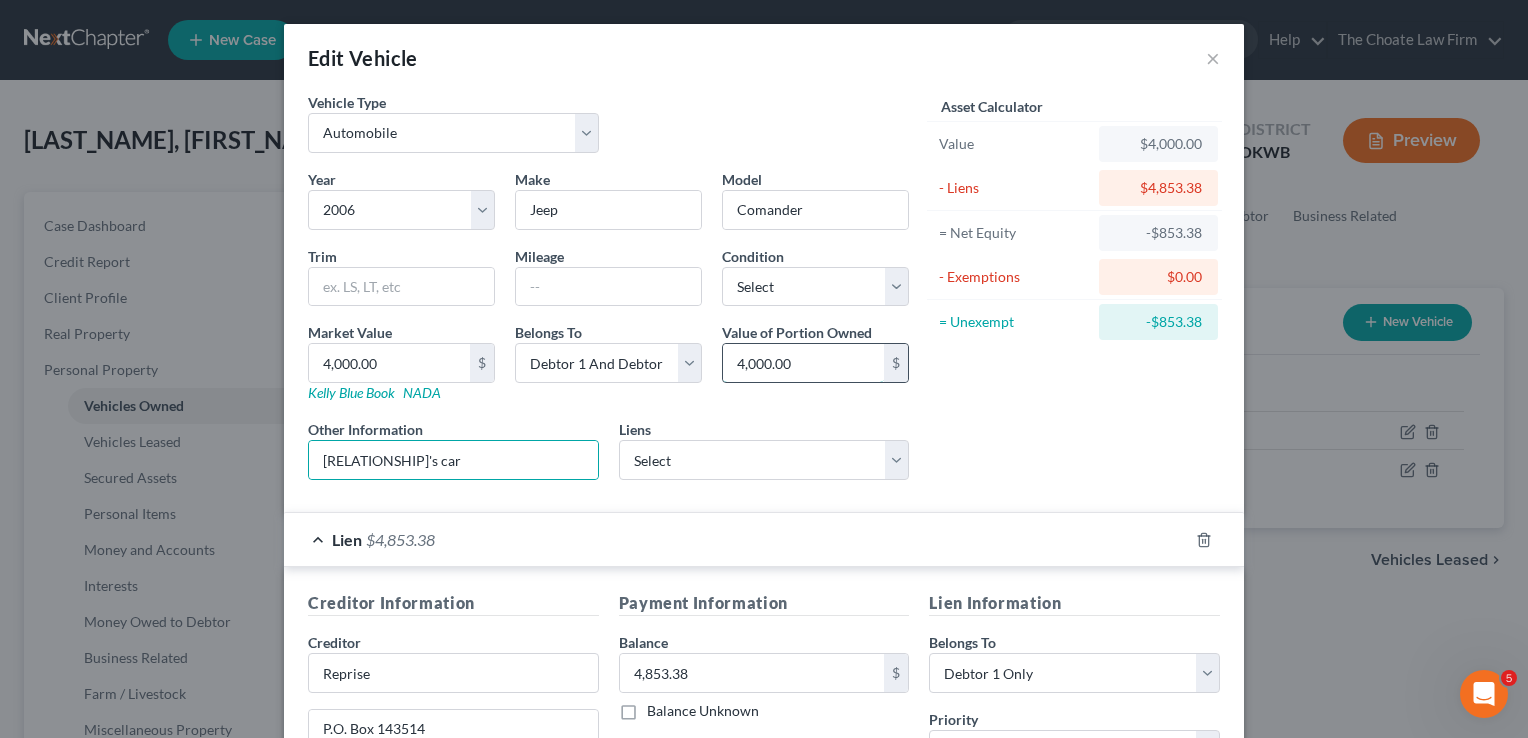 drag, startPoint x: 824, startPoint y: 362, endPoint x: 843, endPoint y: 370, distance: 20.615528 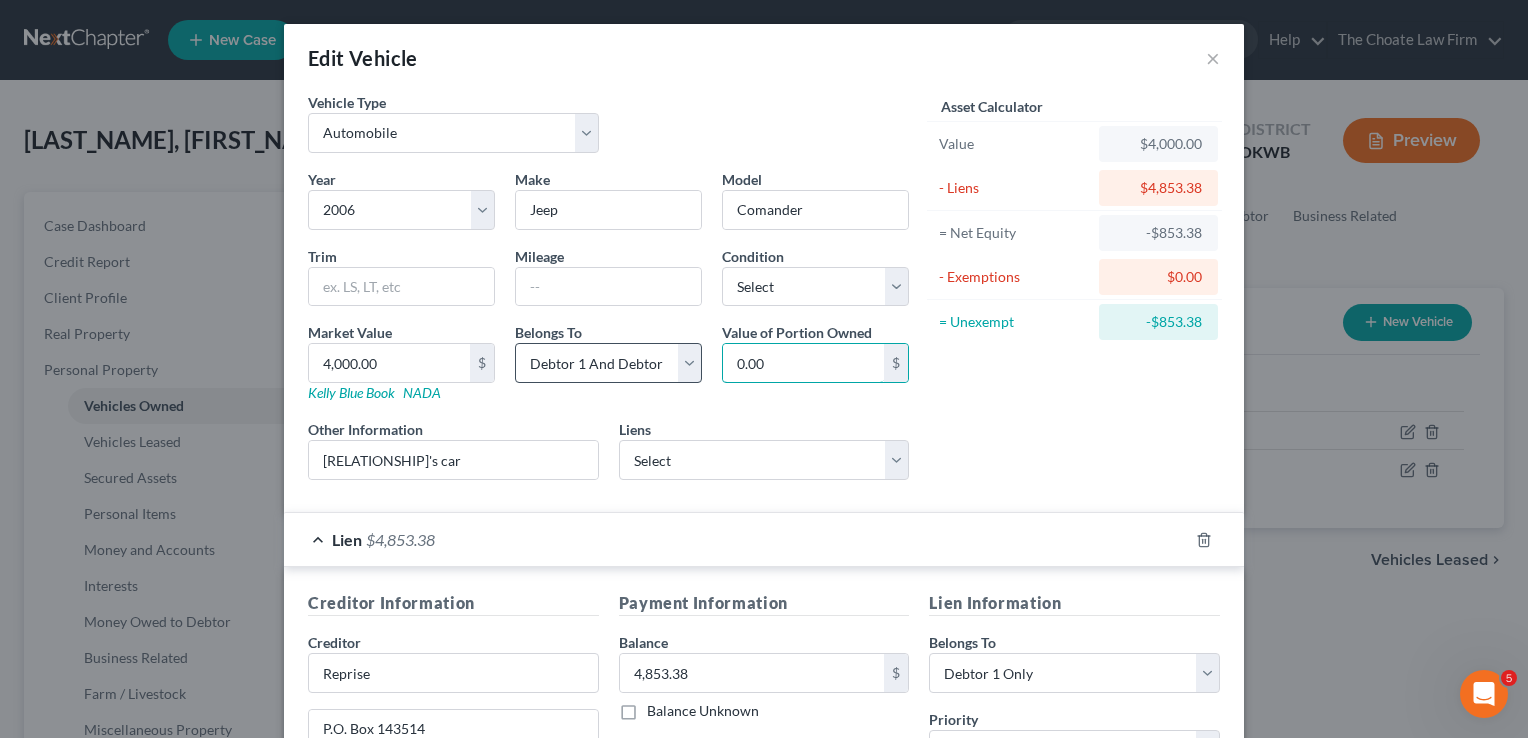 type on "0.00" 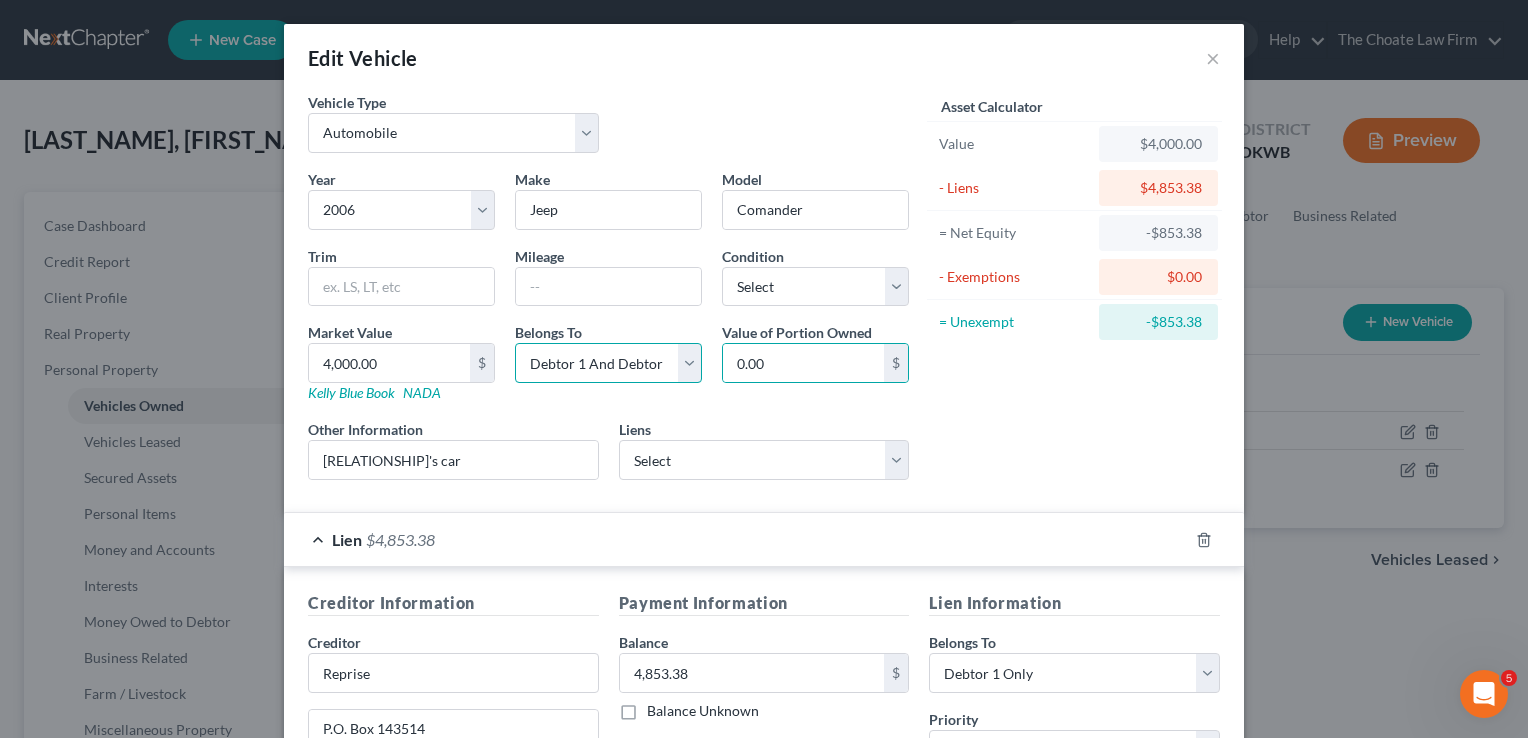 click on "Select Debtor 1 Only Debtor 2 Only Debtor 1 And Debtor 2 Only At Least One Of The Debtors And Another Community Property" at bounding box center [608, 363] 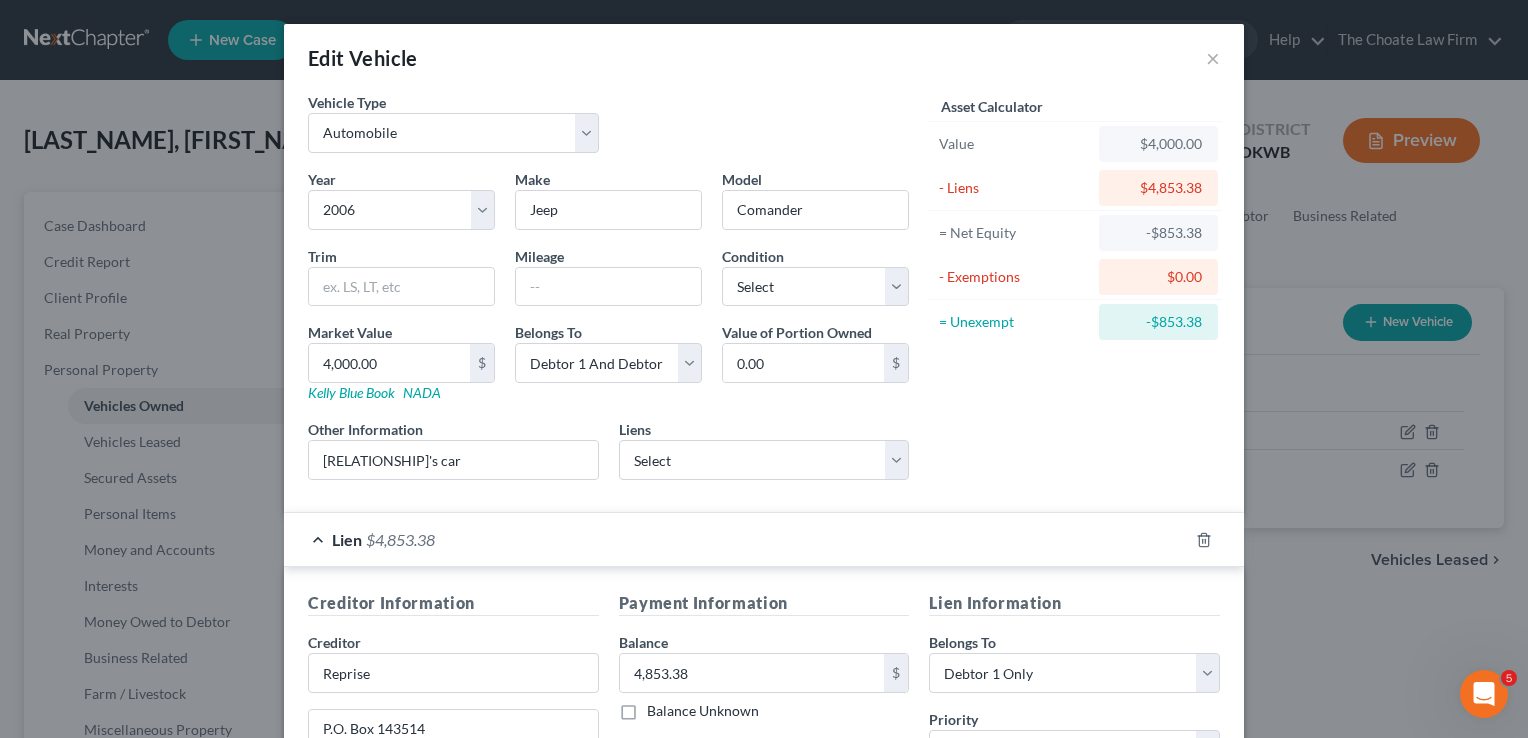click on "Asset Calculator Value $4,000.00 - Liens $4,853.38 = Net Equity -$853.38 - Exemptions $0.00 = Unexempt -$853.38" at bounding box center [1074, 294] 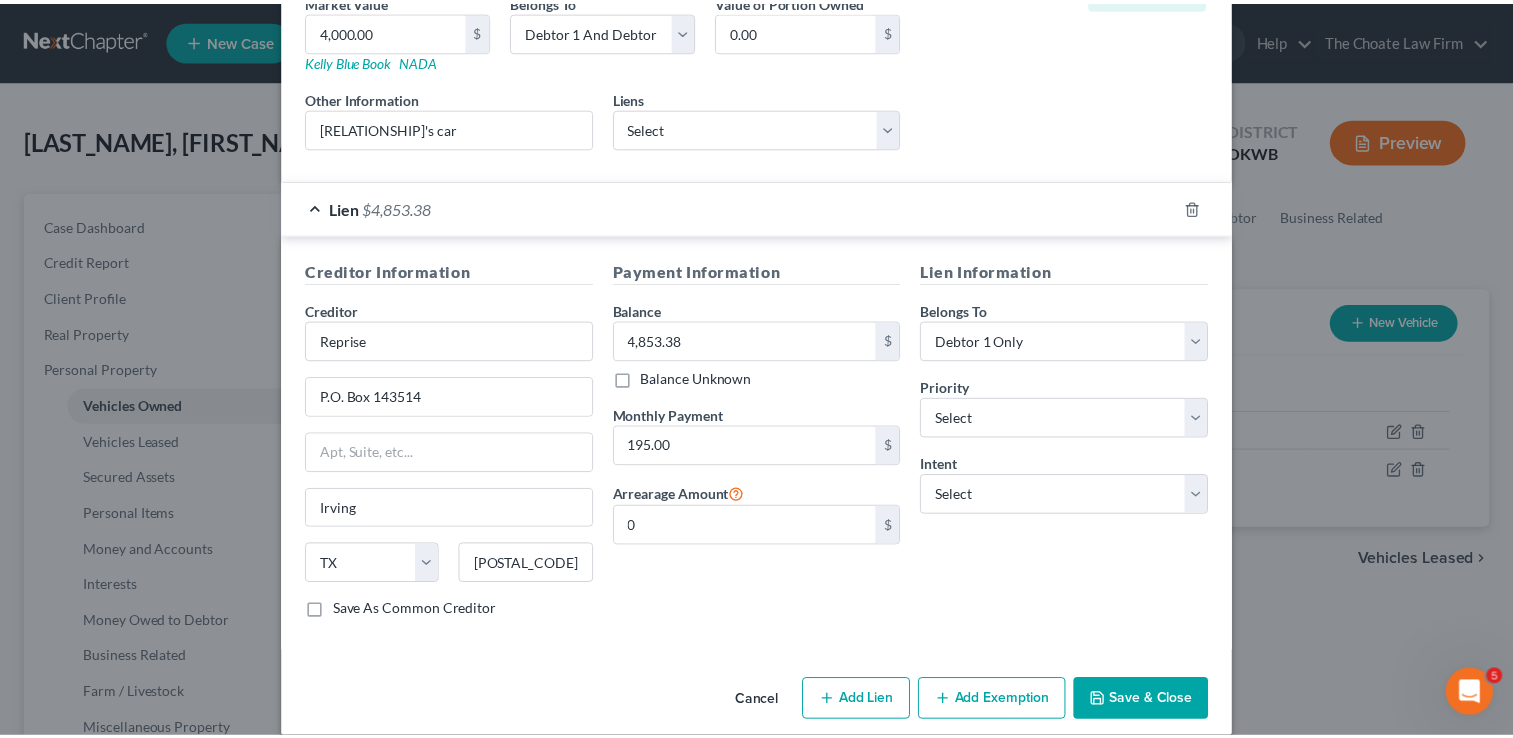 scroll, scrollTop: 351, scrollLeft: 0, axis: vertical 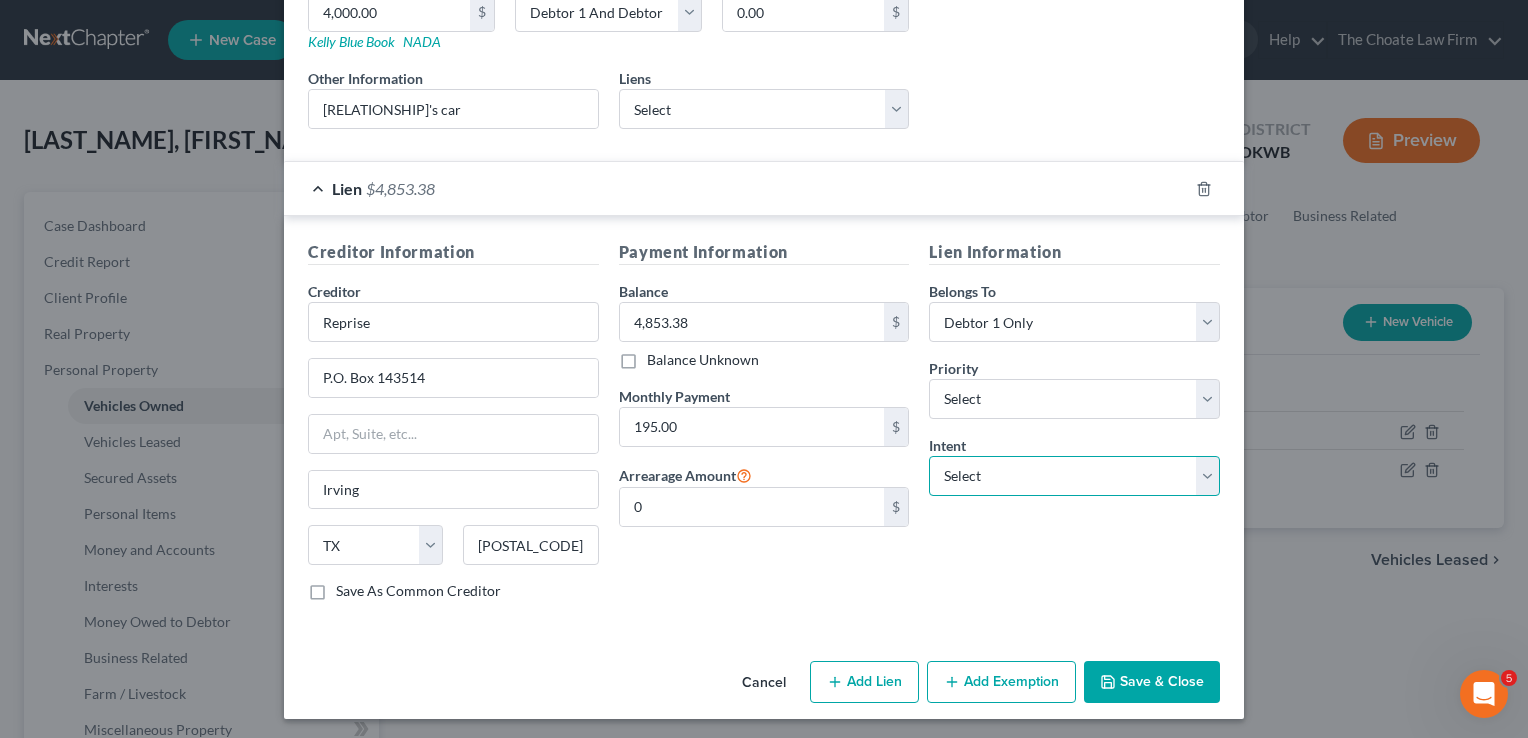 drag, startPoint x: 1032, startPoint y: 474, endPoint x: 1038, endPoint y: 493, distance: 19.924858 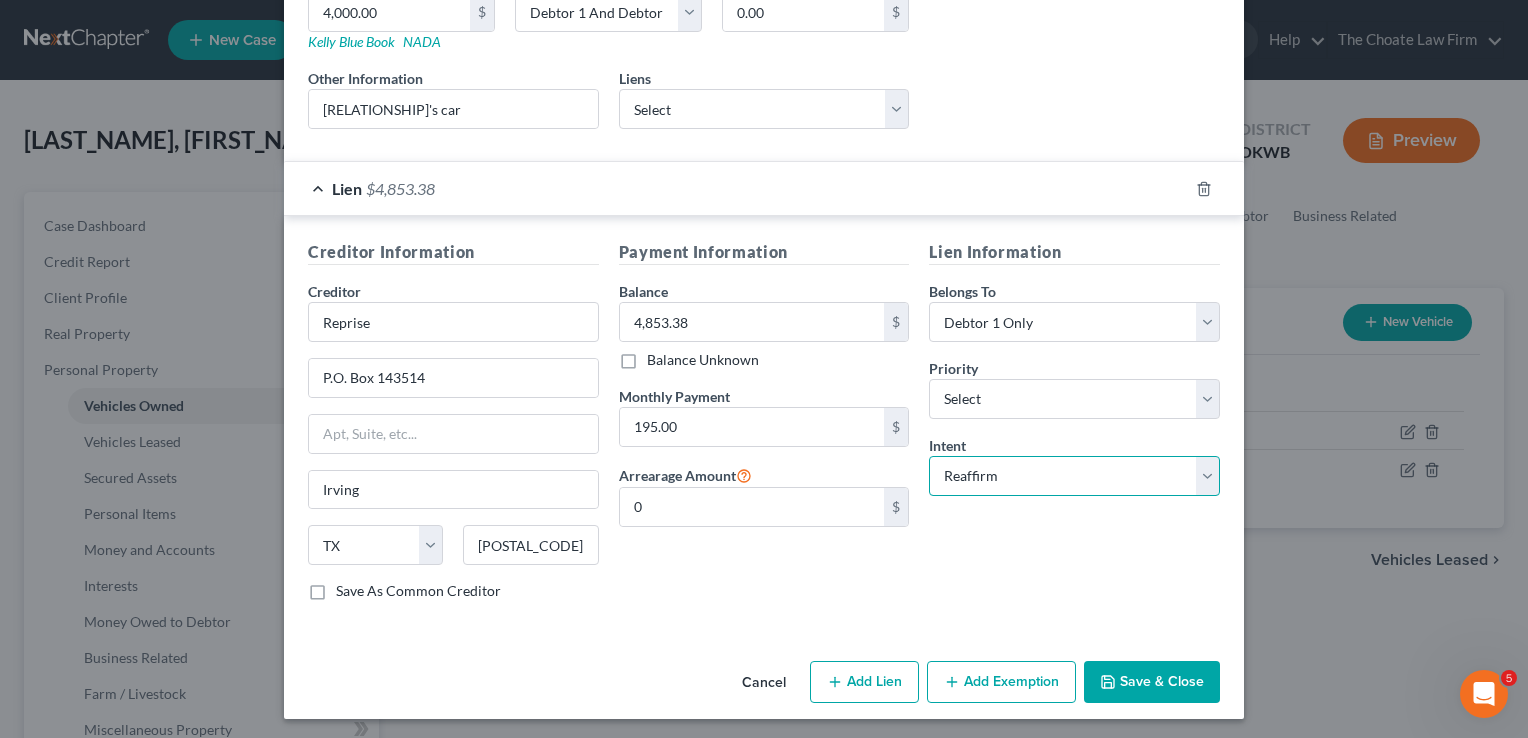 click on "Select Surrender Redeem Reaffirm Avoid Other" at bounding box center (1074, 476) 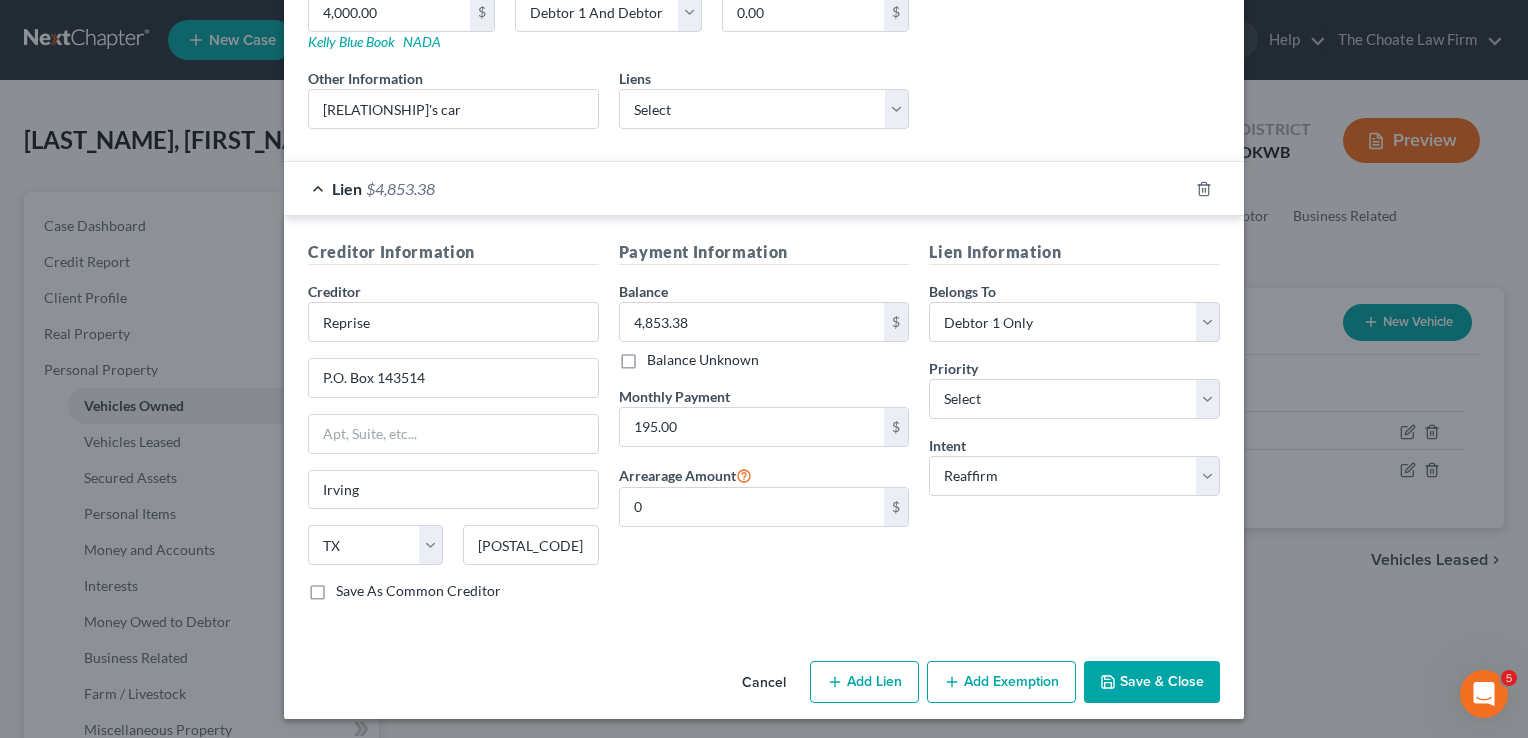 click on "Lien Information
Belongs To
*
Select Debtor 1 Only Debtor 2 Only Debtor 1 And Debtor 2 Only At Least One Of The Debtors And Another Community Property
Priority
*
Select 1st 2nd 3rd 4th 5th 6th 7th 8th 9th 10th 11th 12th 13th 14th 15th 16th 17th 18th 19th 20th 21th 22th 23th 24th 25th 26th 27th 28th 29th 30th
Intent
Select Surrender Redeem Reaffirm Avoid Other" at bounding box center (1074, 428) 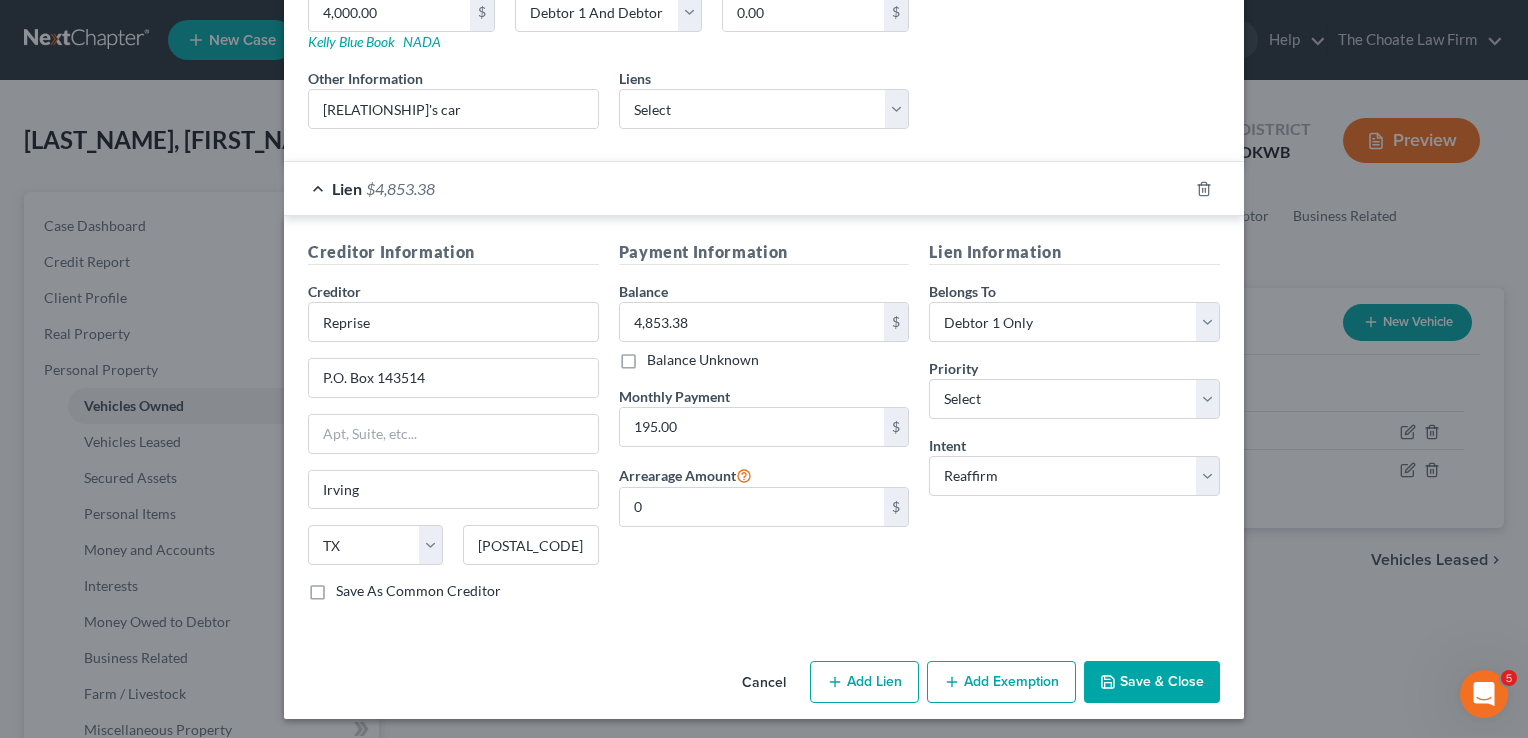 click on "Save & Close" at bounding box center (1152, 682) 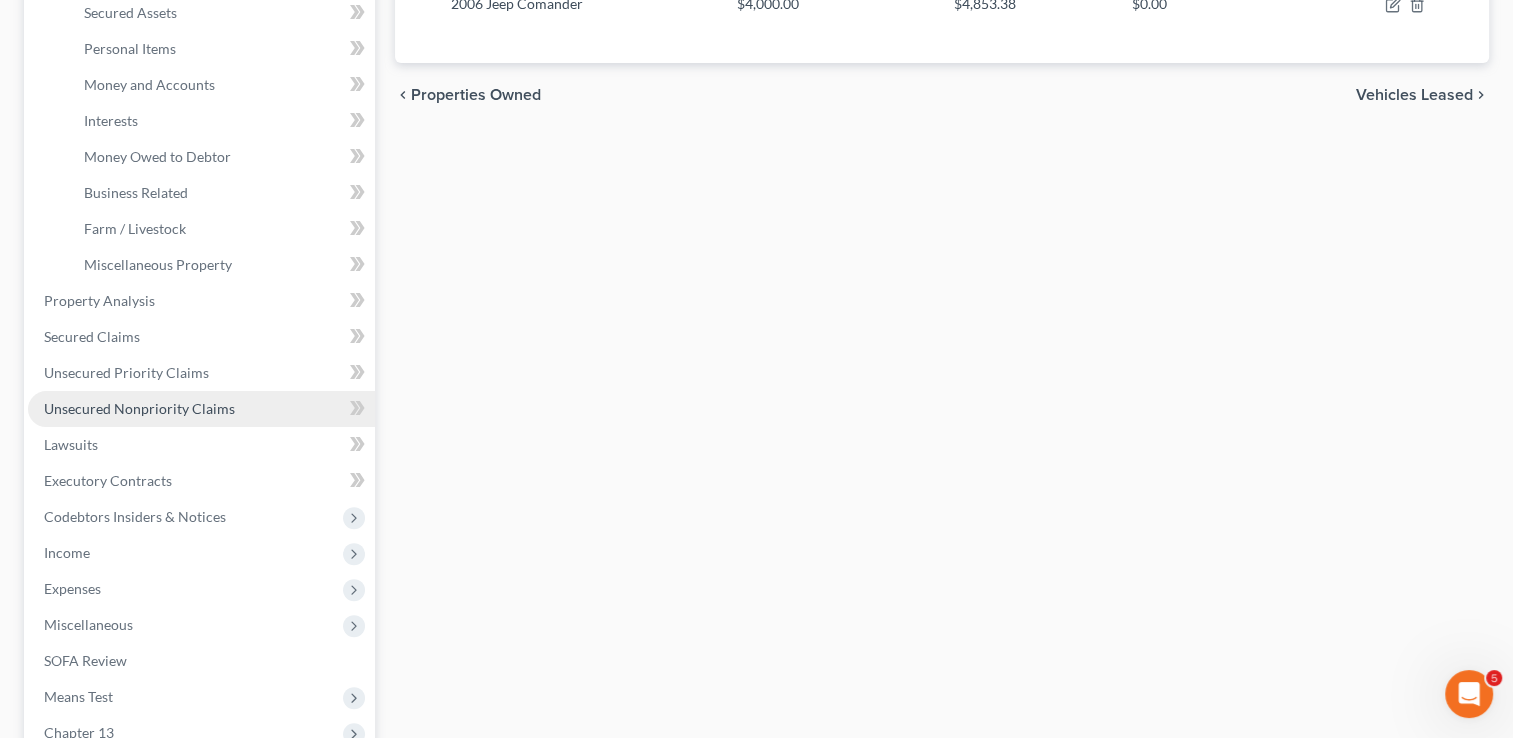 scroll, scrollTop: 500, scrollLeft: 0, axis: vertical 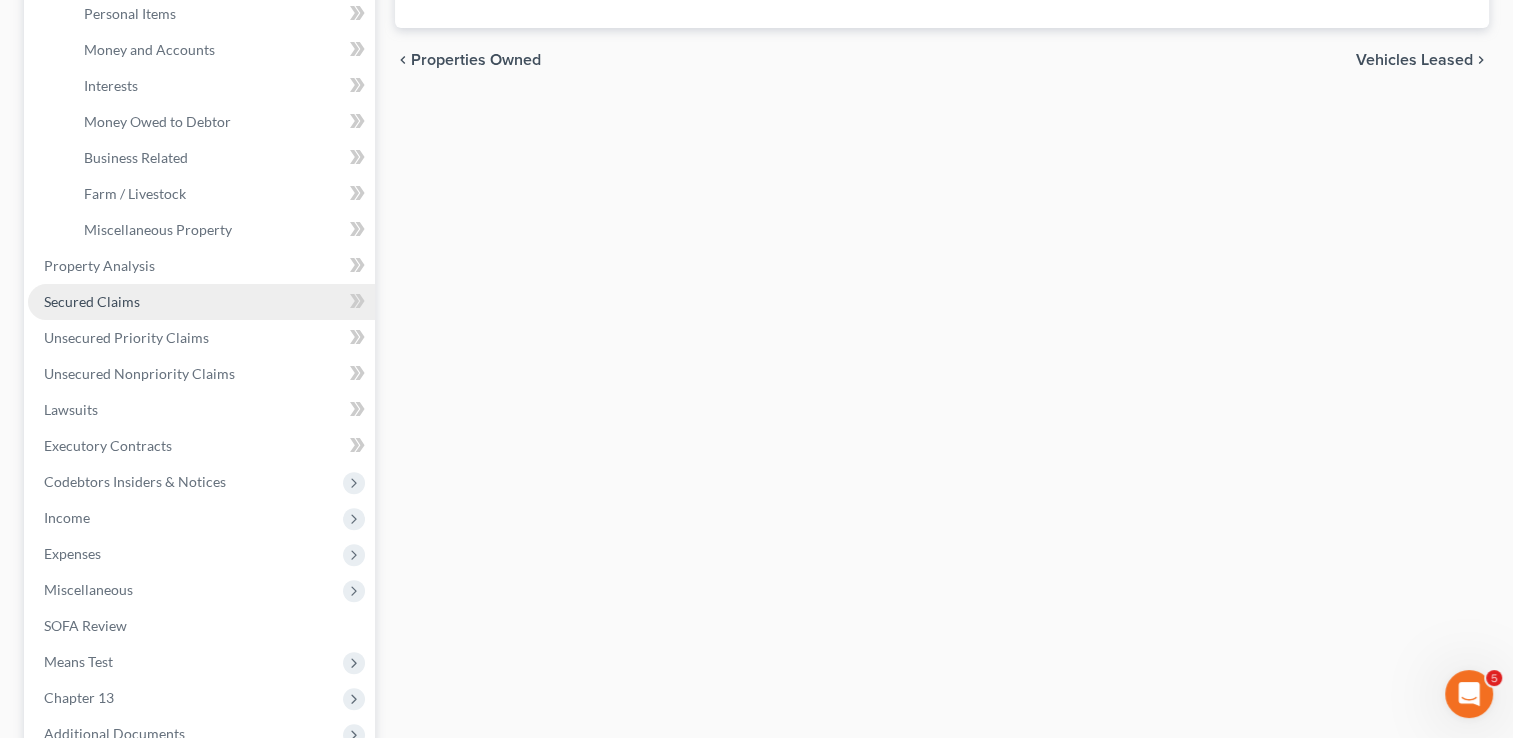 click on "Secured Claims" at bounding box center (201, 302) 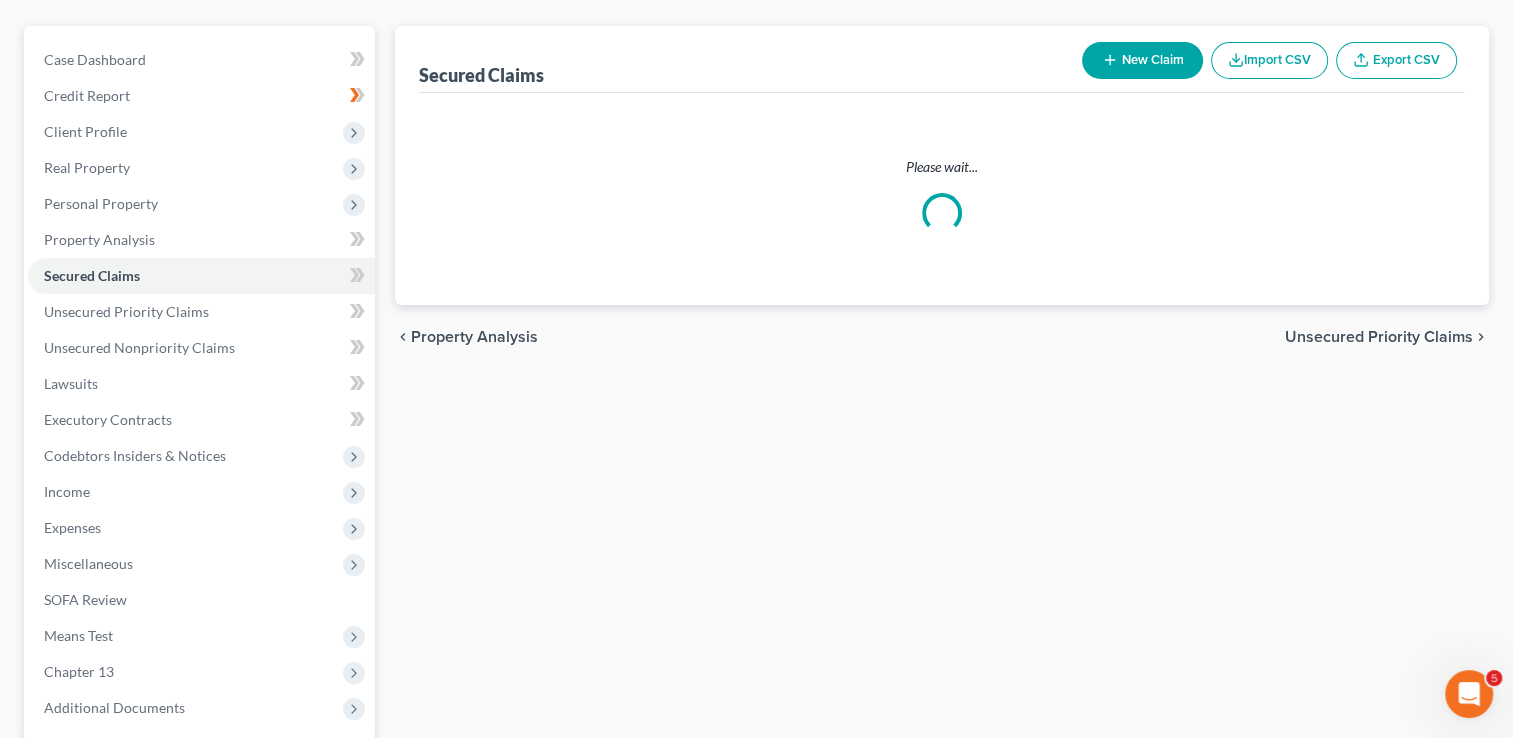 scroll, scrollTop: 0, scrollLeft: 0, axis: both 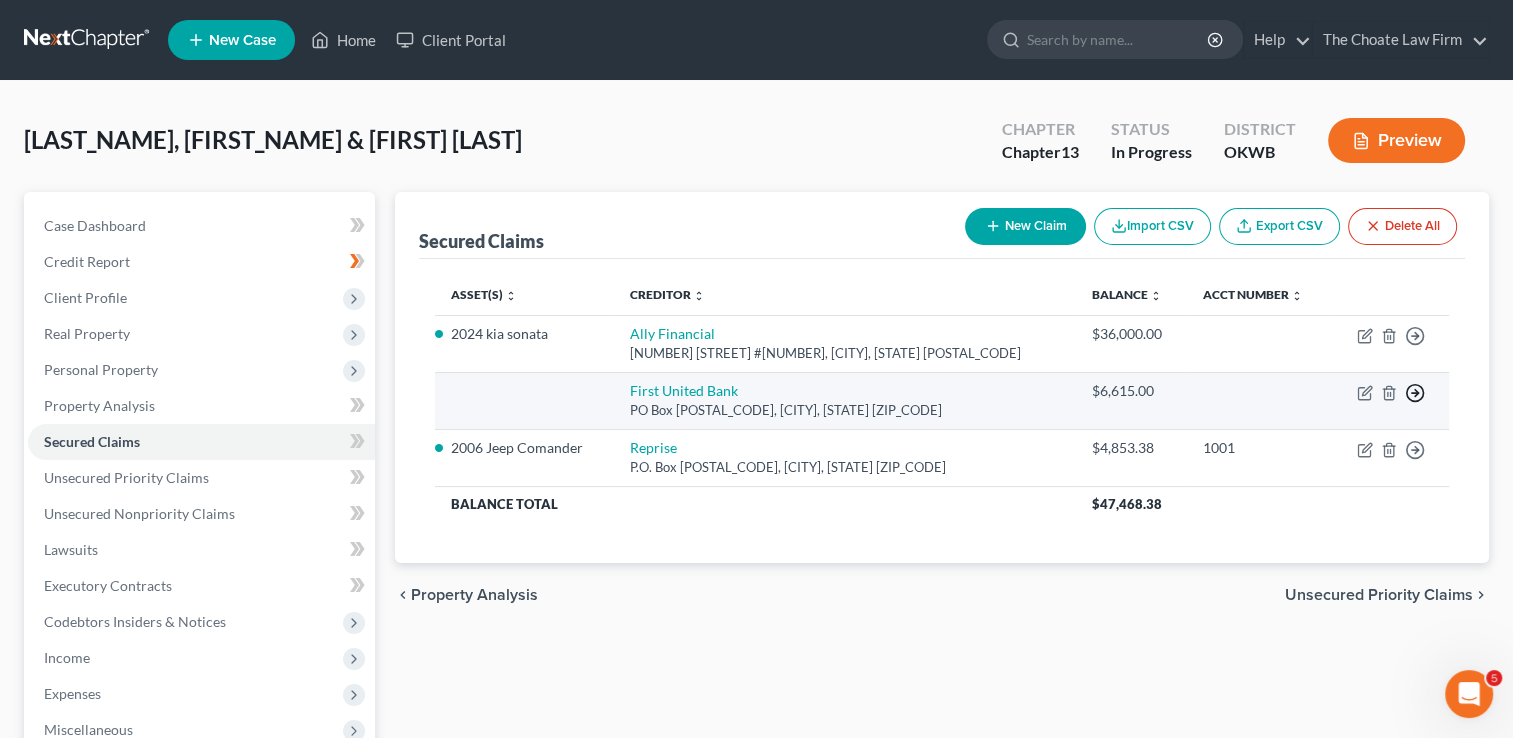 click 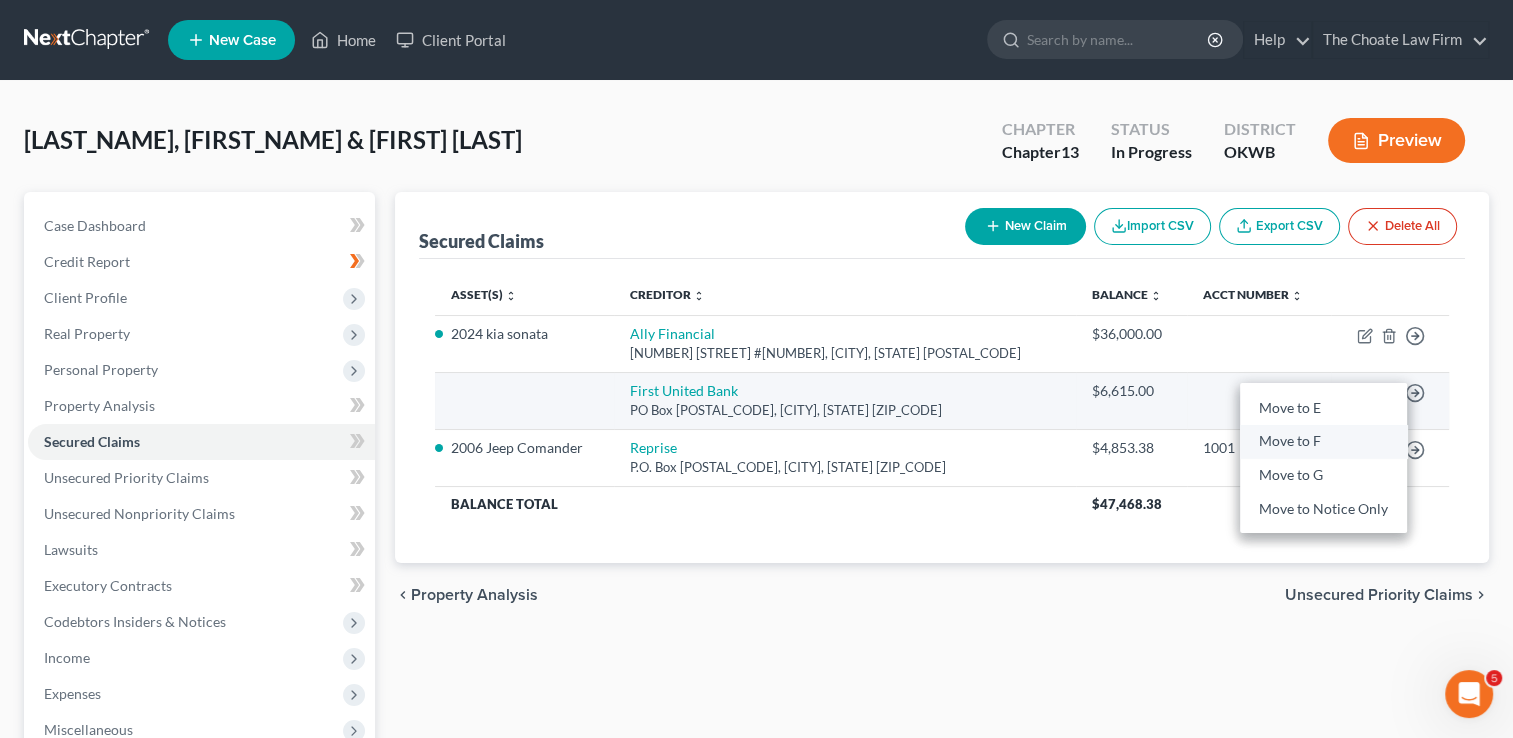 click on "Move to F" at bounding box center (1323, 442) 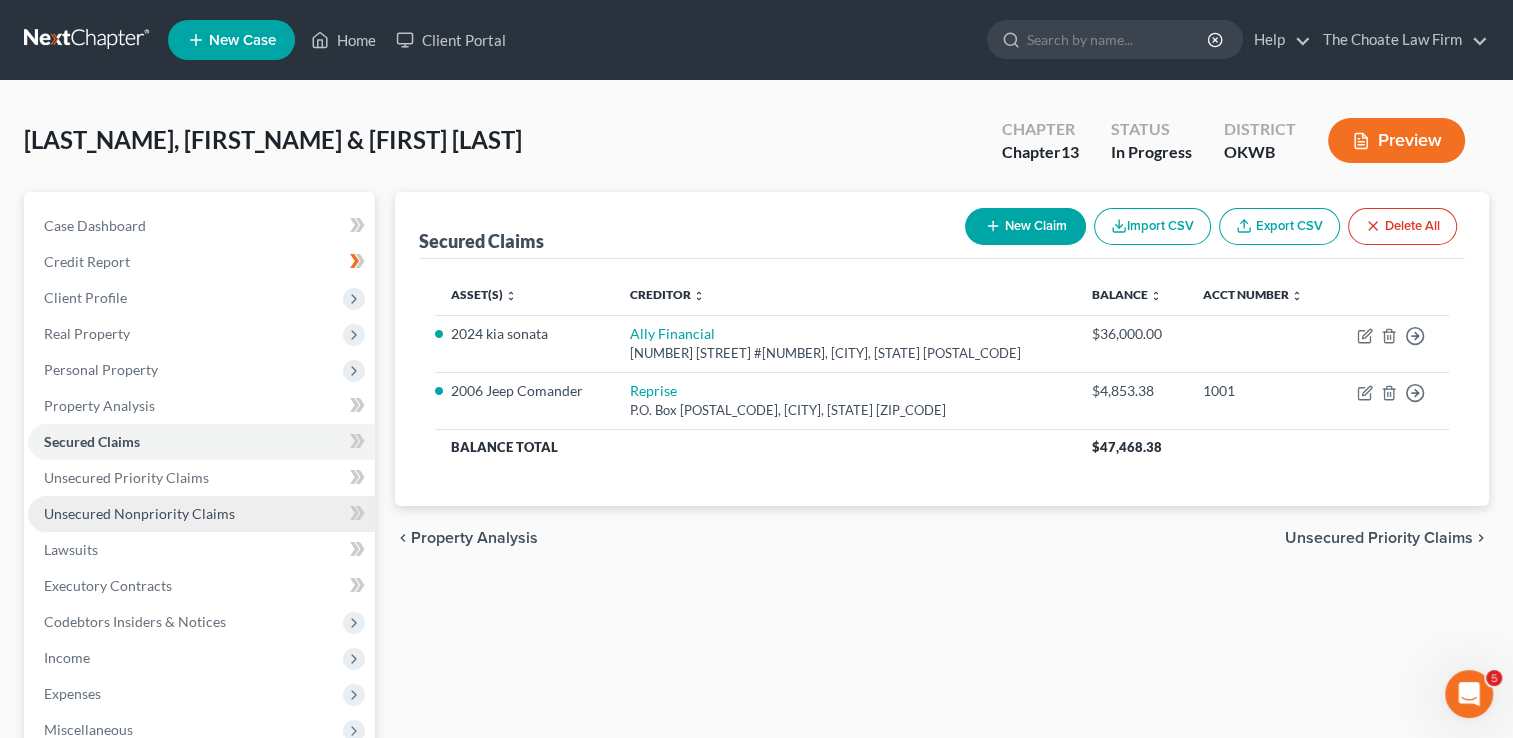 click on "Unsecured Nonpriority Claims" at bounding box center [139, 513] 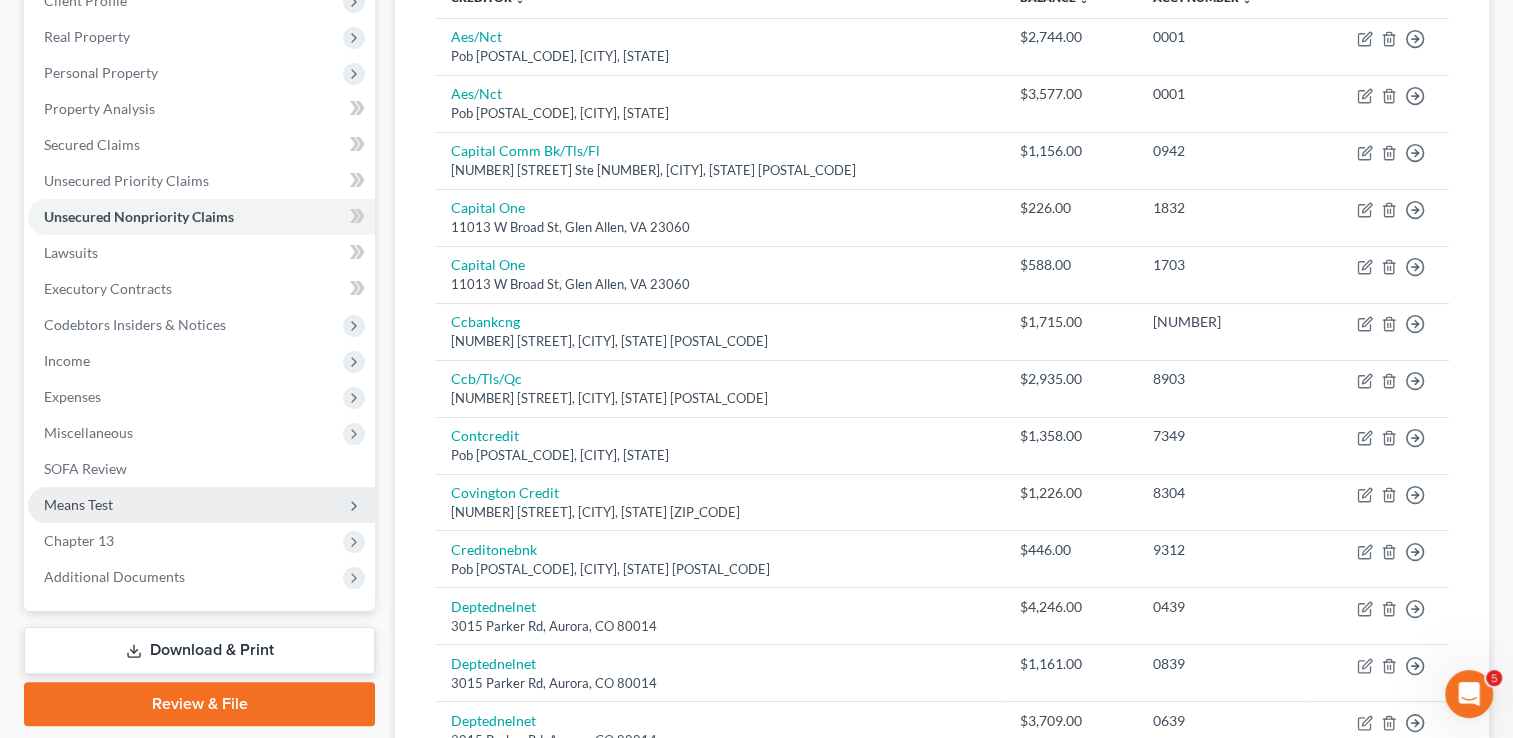 scroll, scrollTop: 300, scrollLeft: 0, axis: vertical 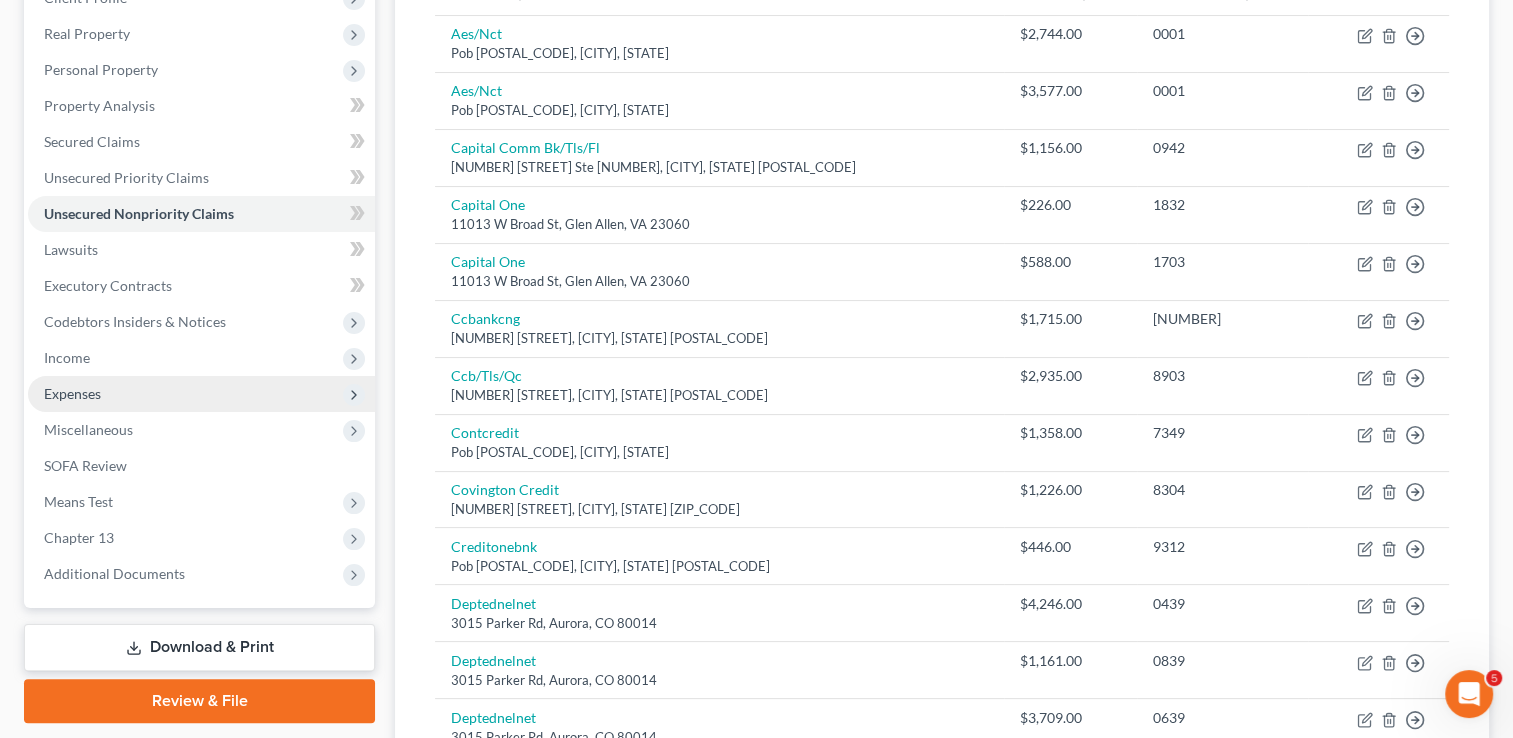 click on "Expenses" at bounding box center (201, 394) 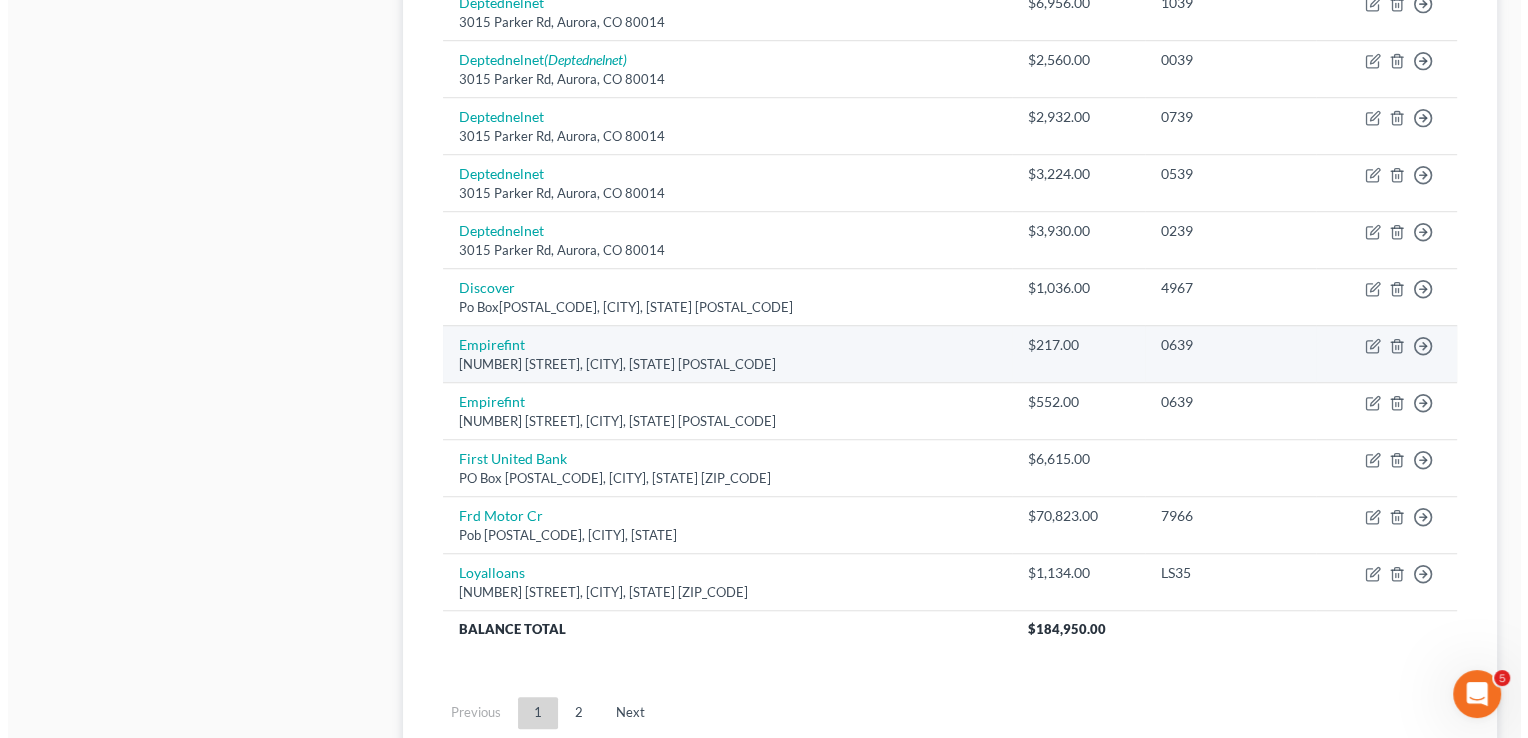 scroll, scrollTop: 1564, scrollLeft: 0, axis: vertical 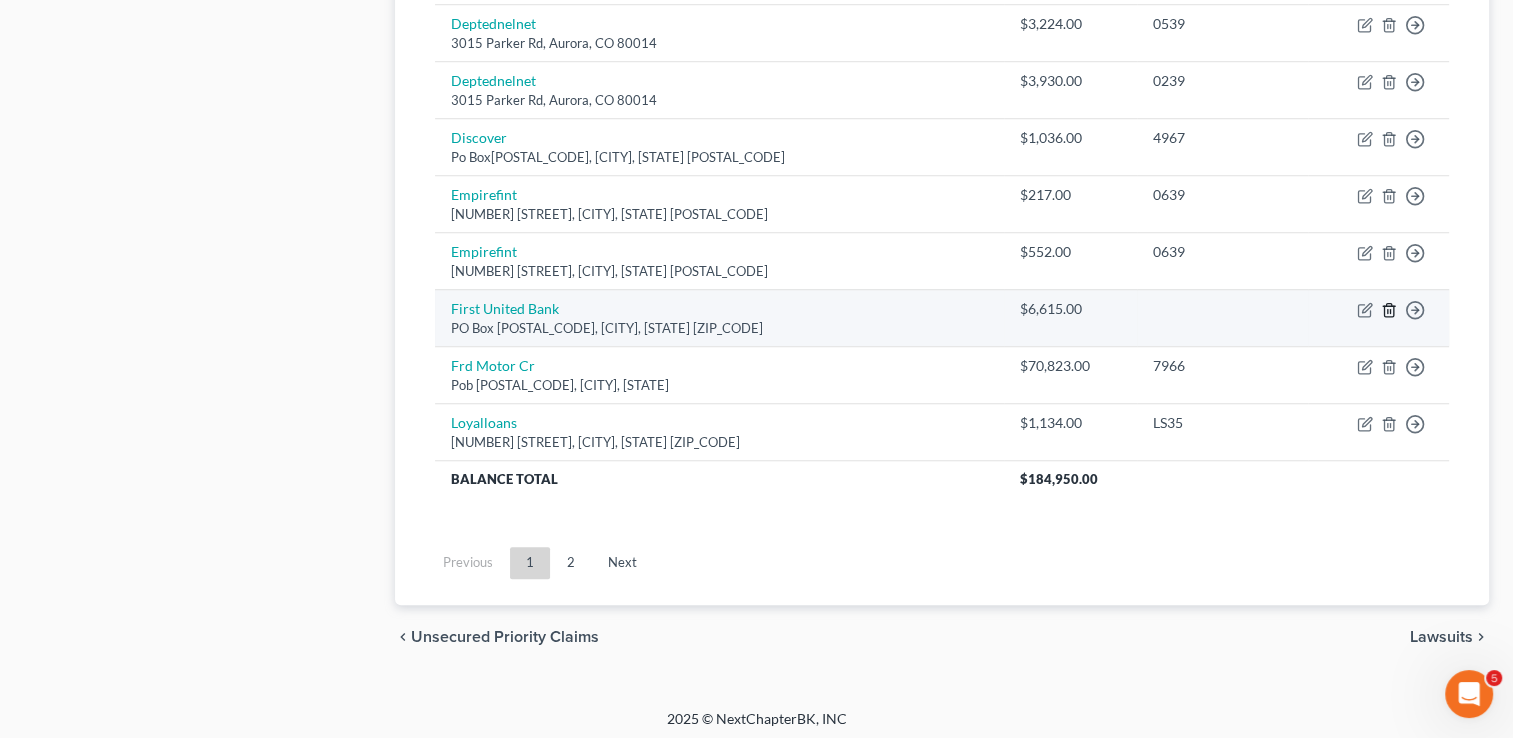 click 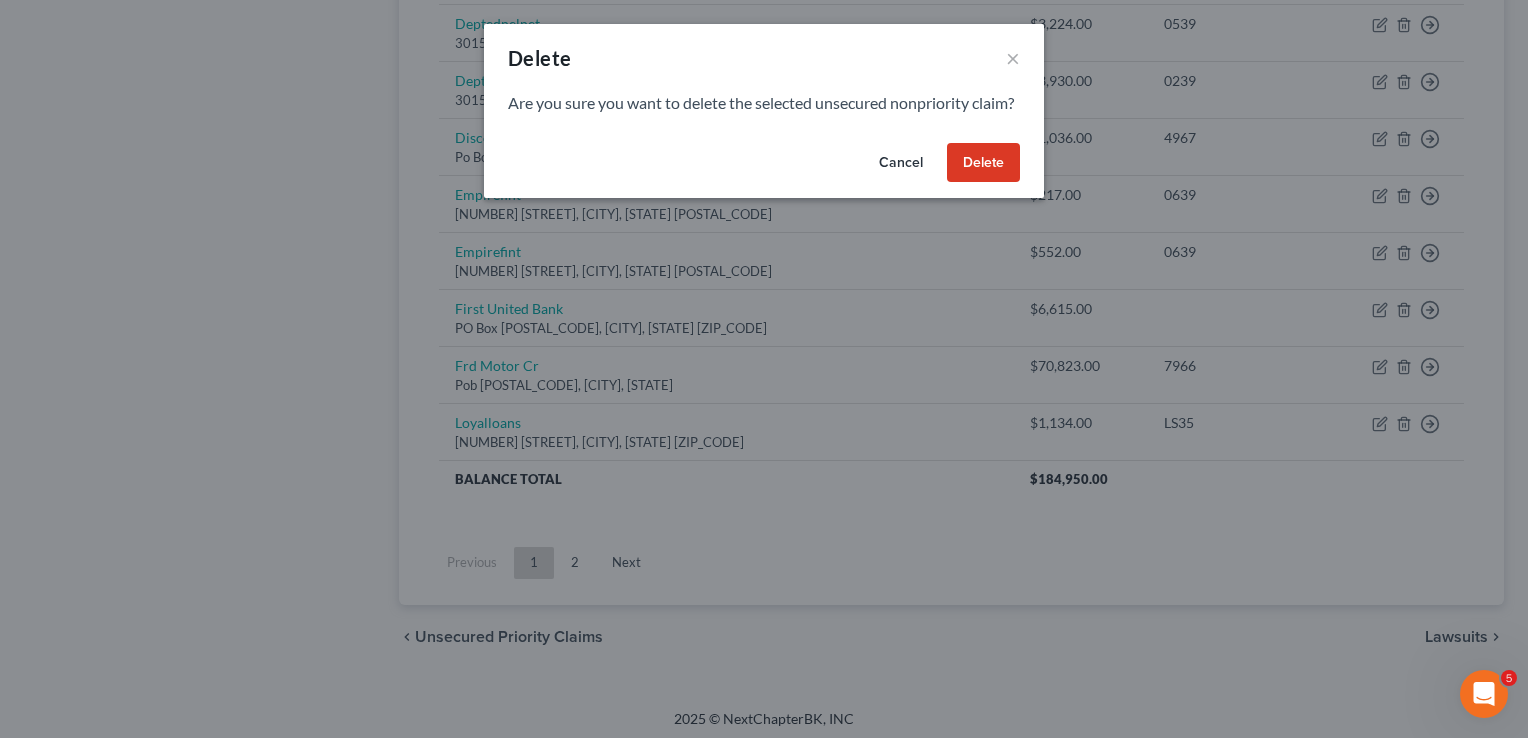 click on "Delete" at bounding box center [983, 163] 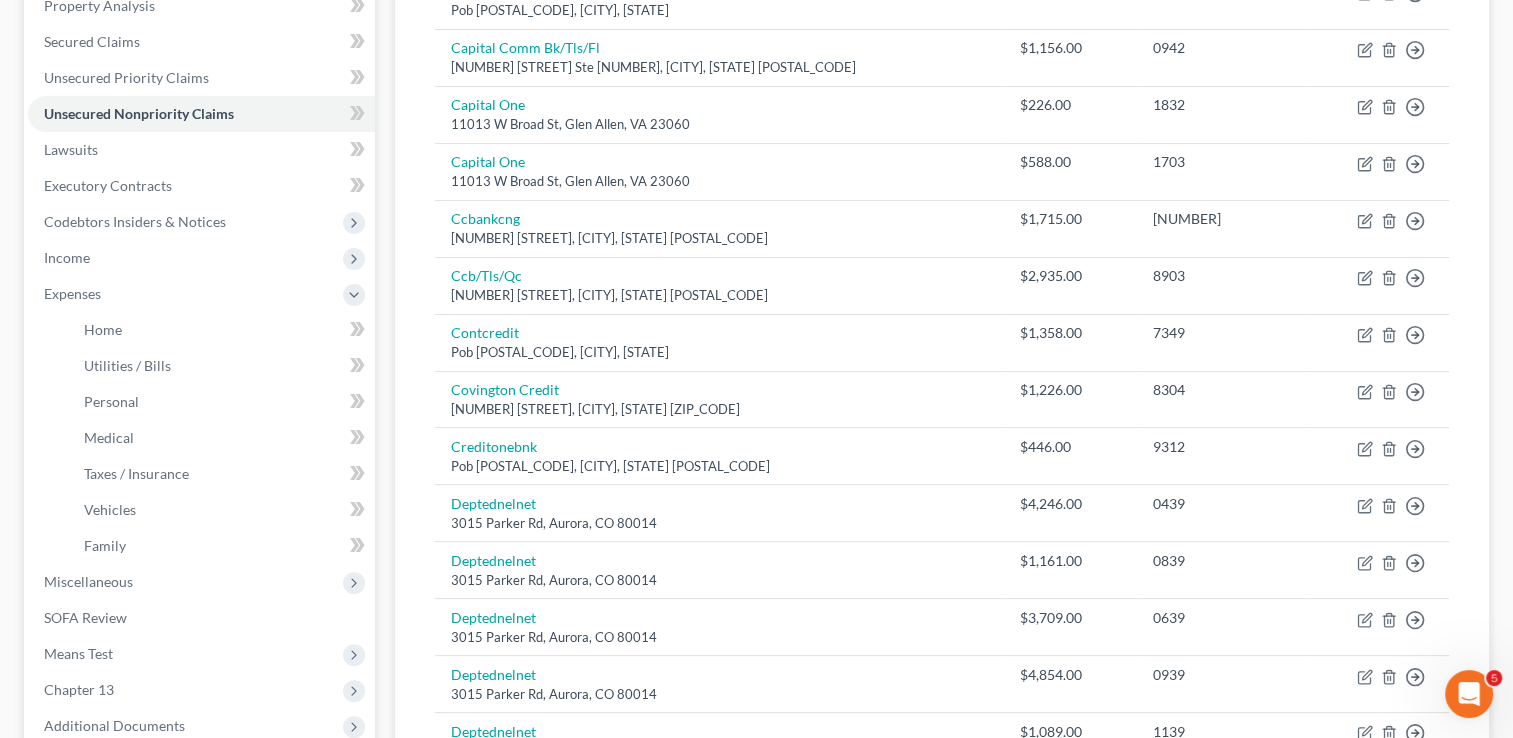 scroll, scrollTop: 500, scrollLeft: 0, axis: vertical 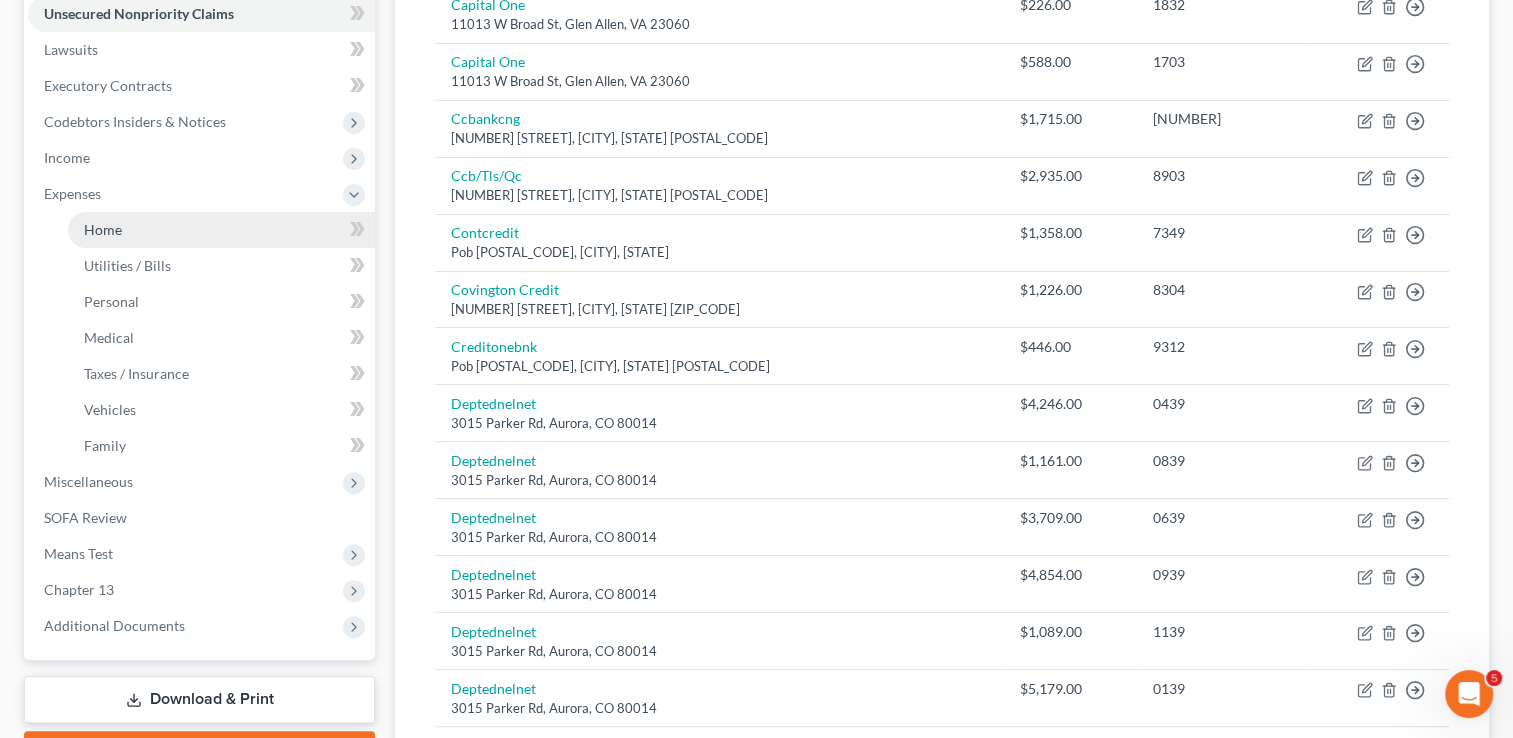 click on "Home" at bounding box center [221, 230] 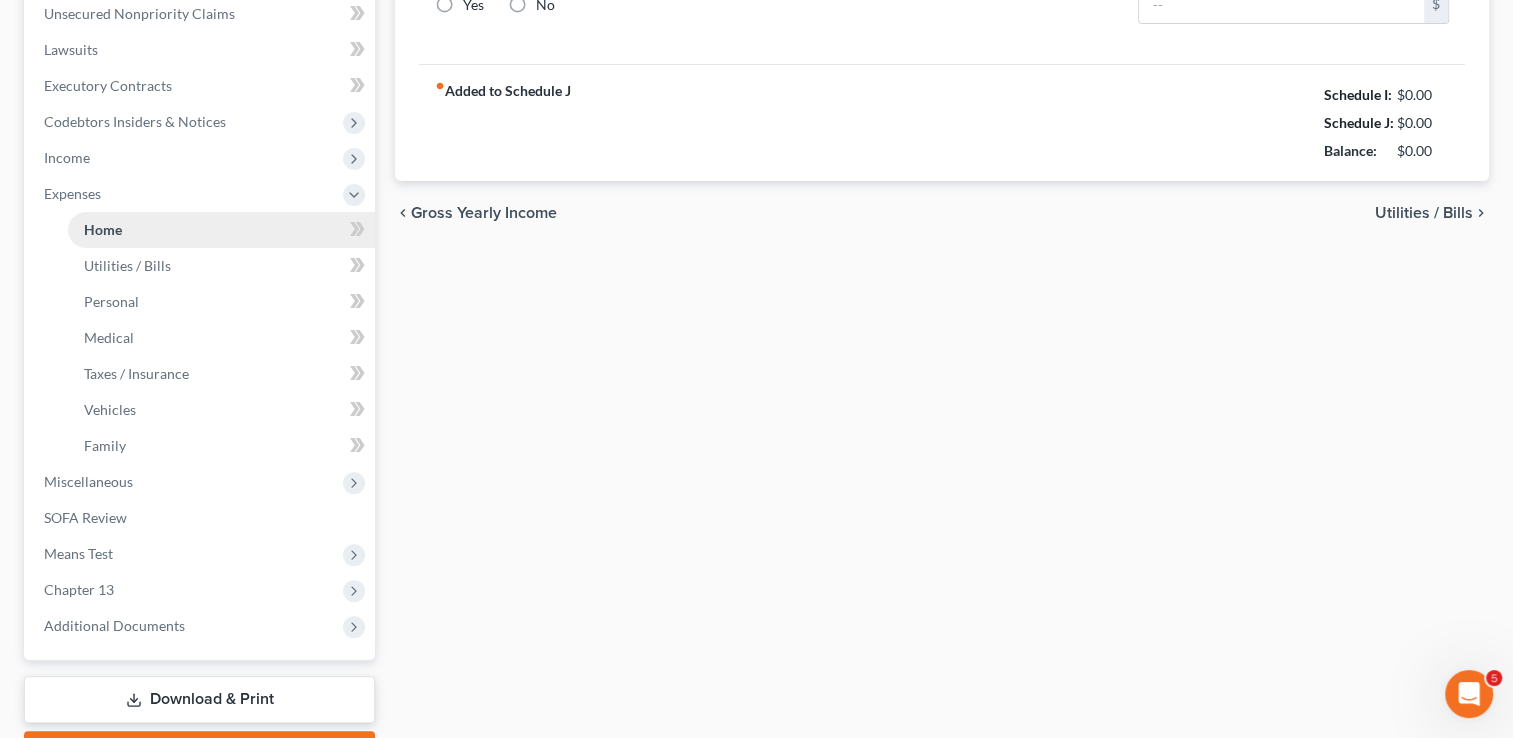 type on "1,500.00" 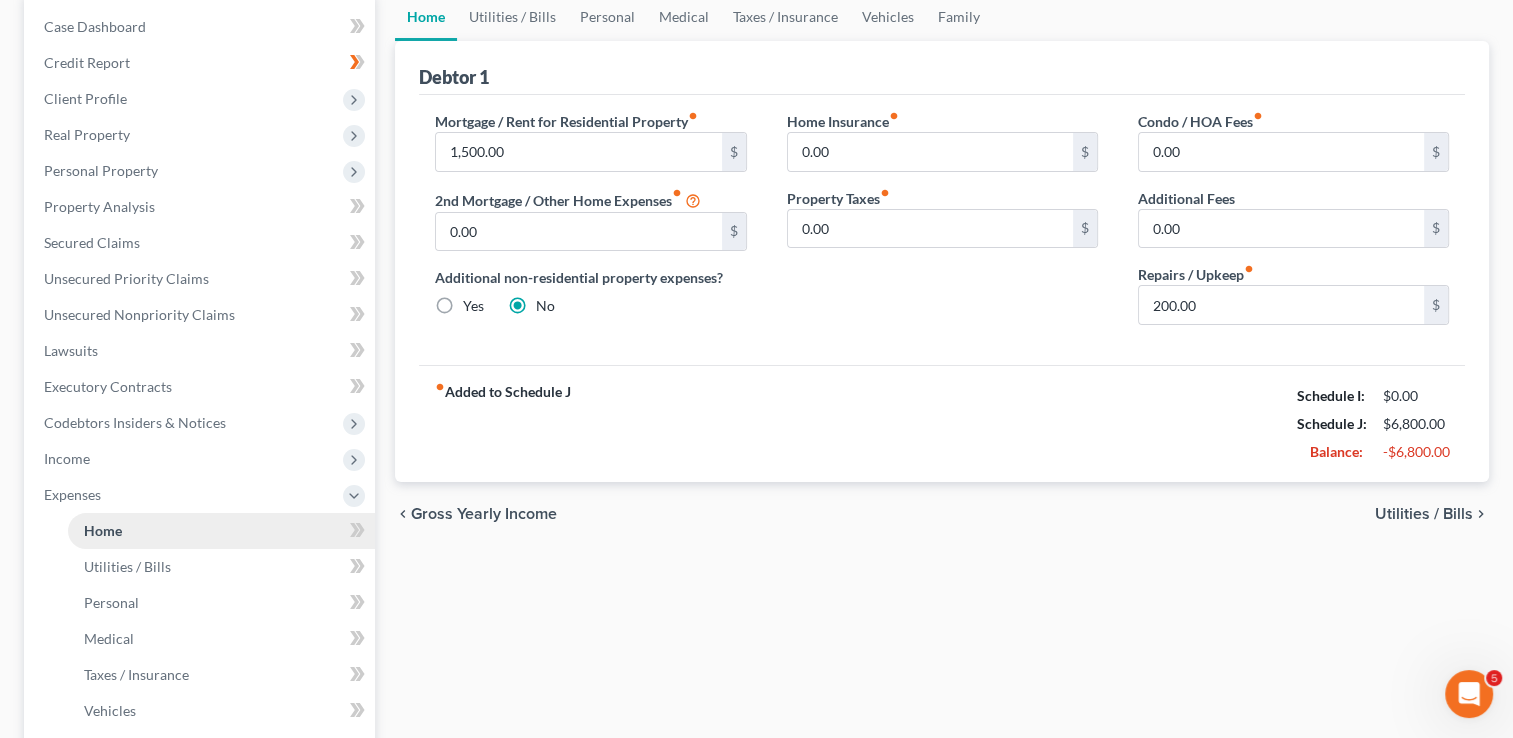 scroll, scrollTop: 0, scrollLeft: 0, axis: both 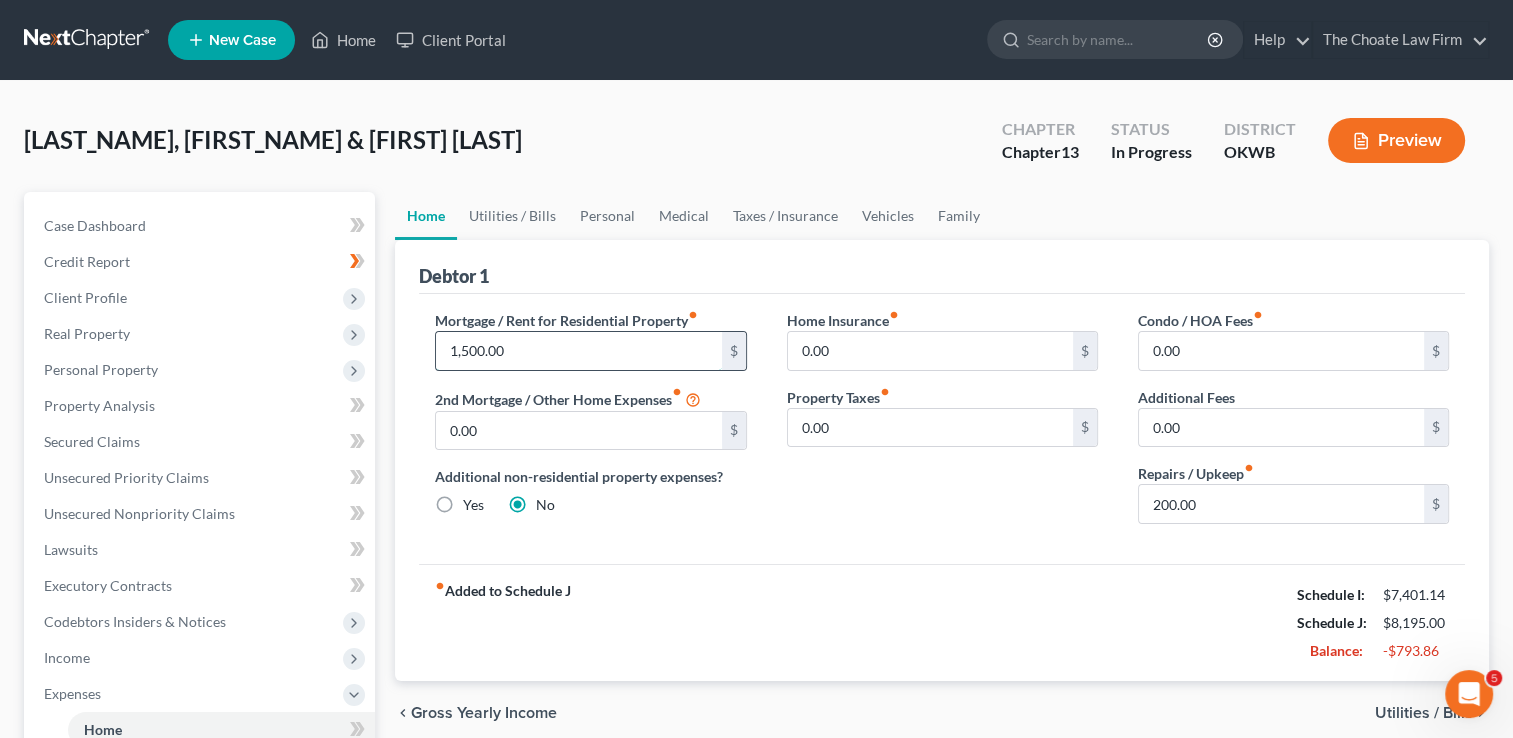click on "1,500.00" at bounding box center (578, 351) 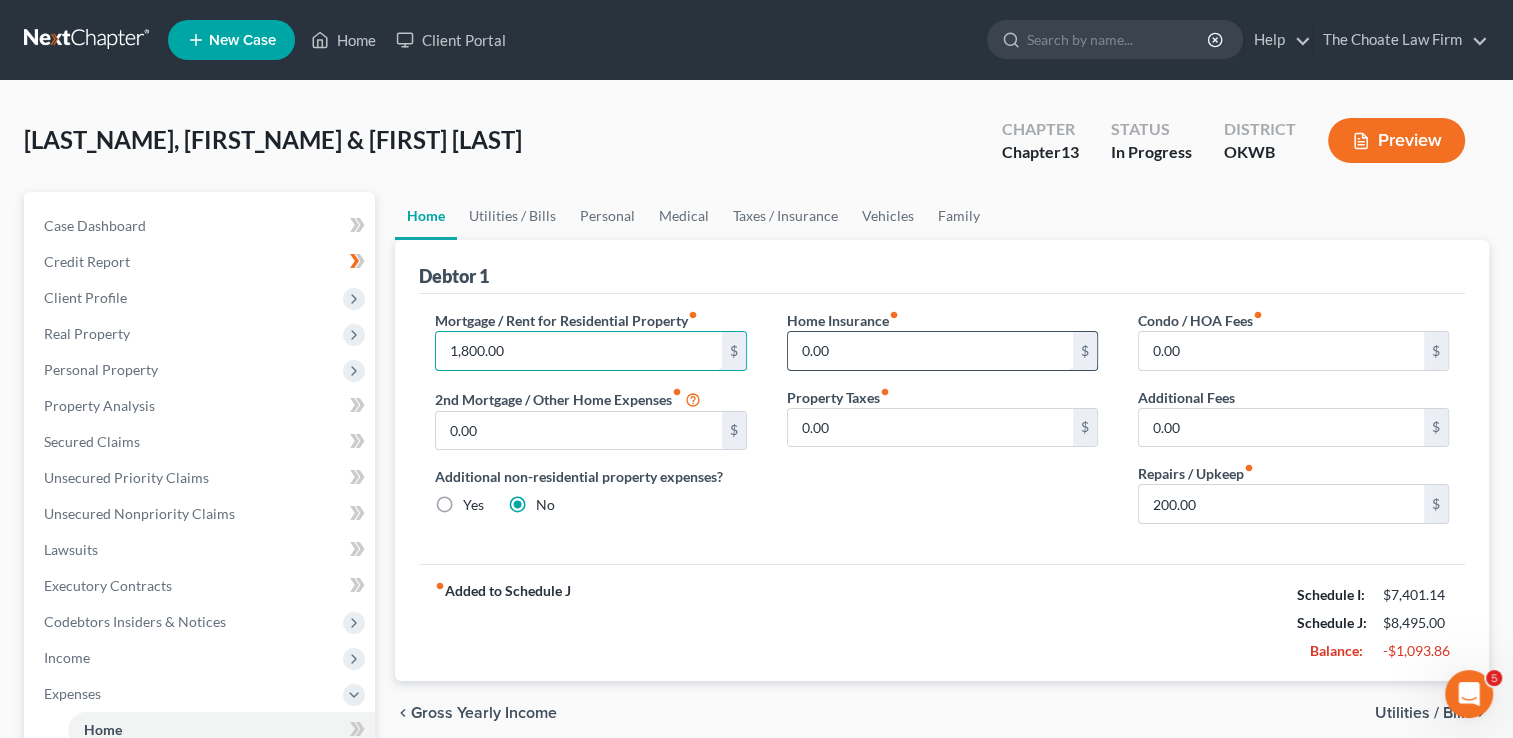 type on "1,800.00" 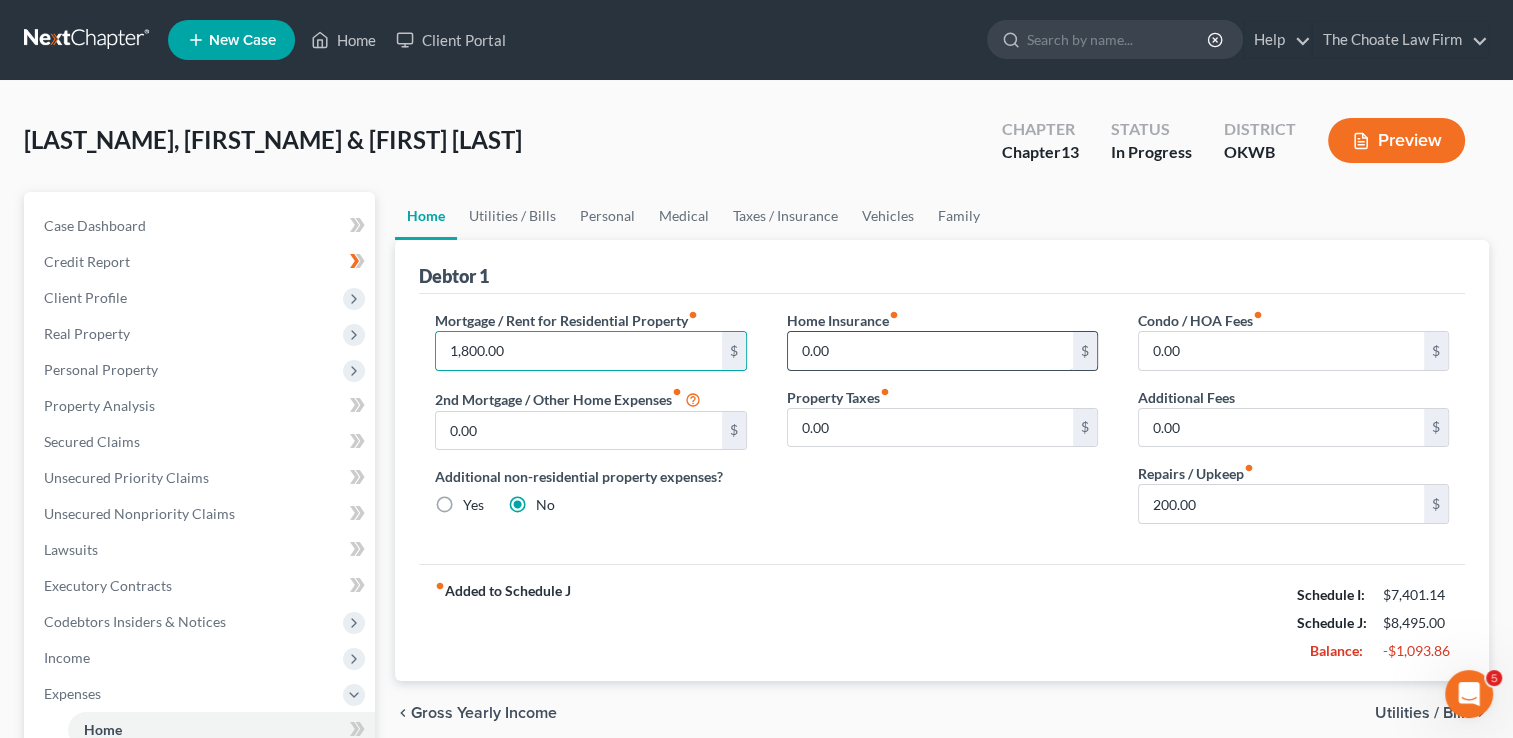 click on "0.00" at bounding box center [930, 351] 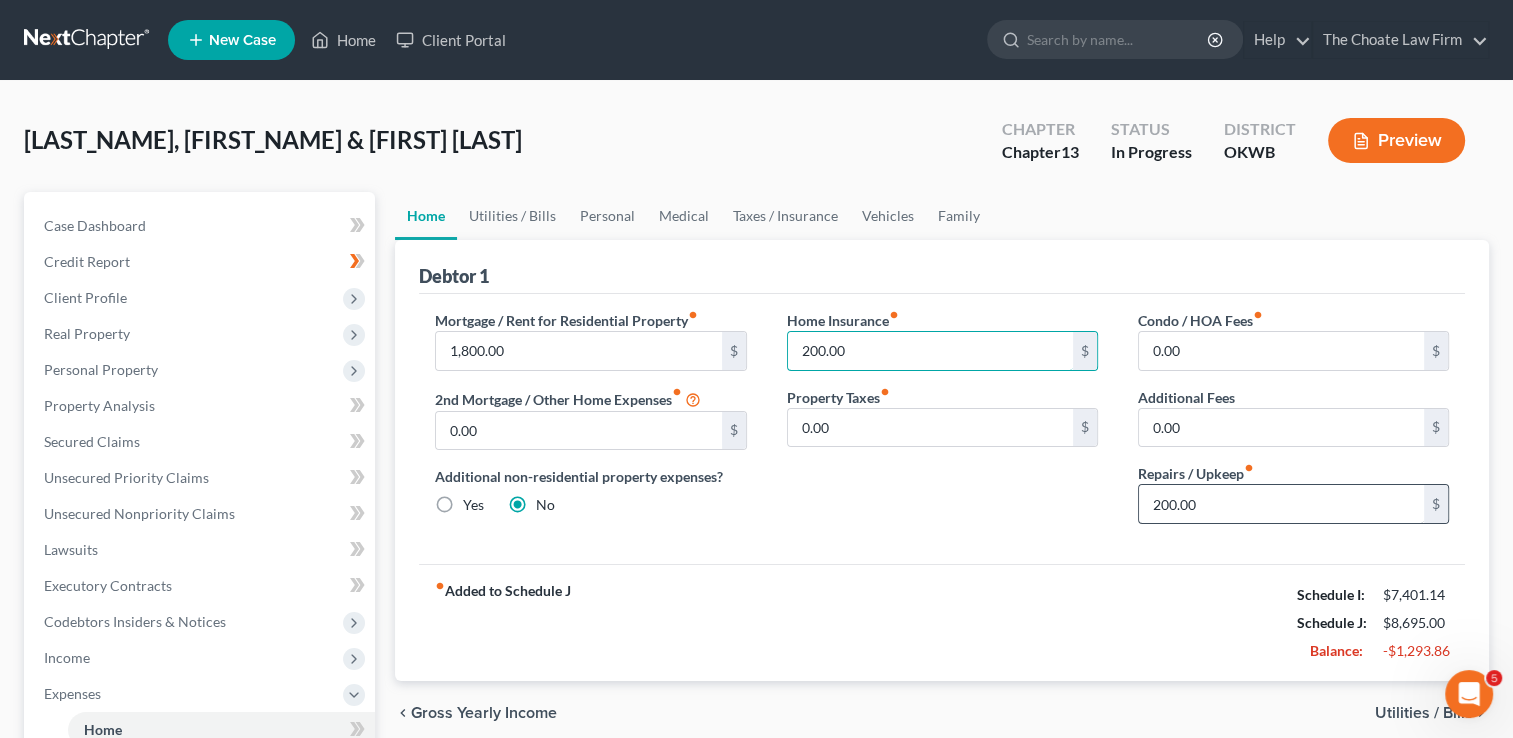 type on "200.00" 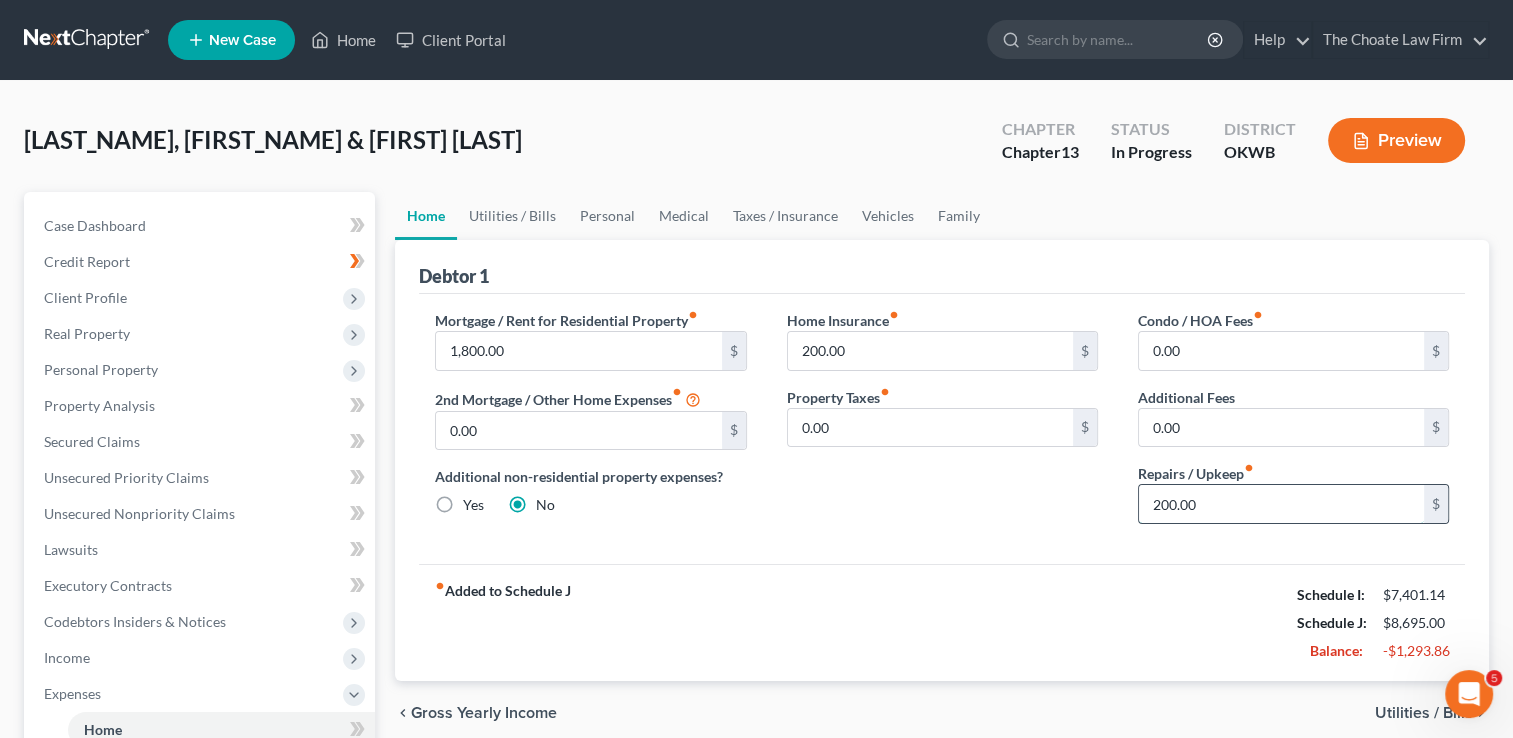 click on "200.00" at bounding box center (1281, 504) 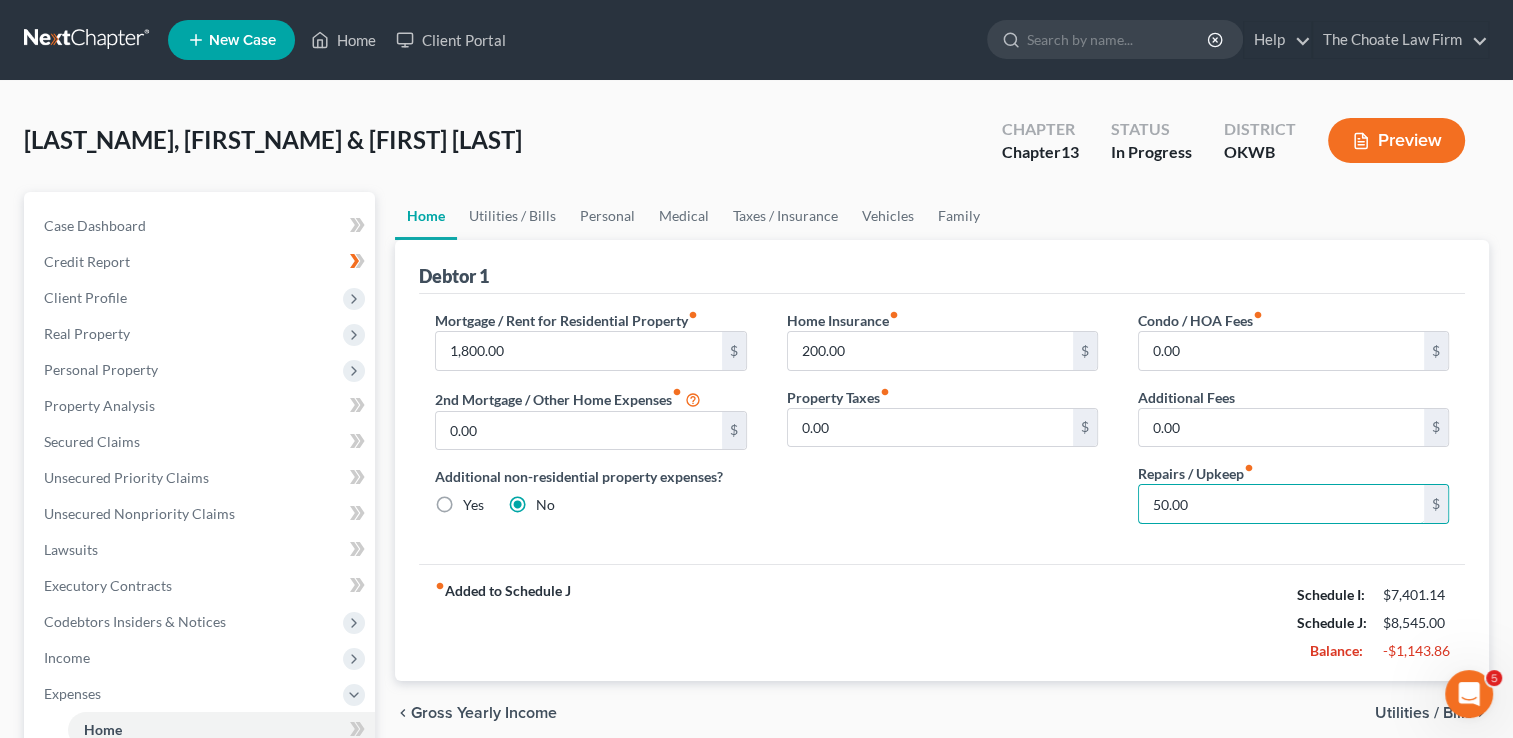 type on "50.00" 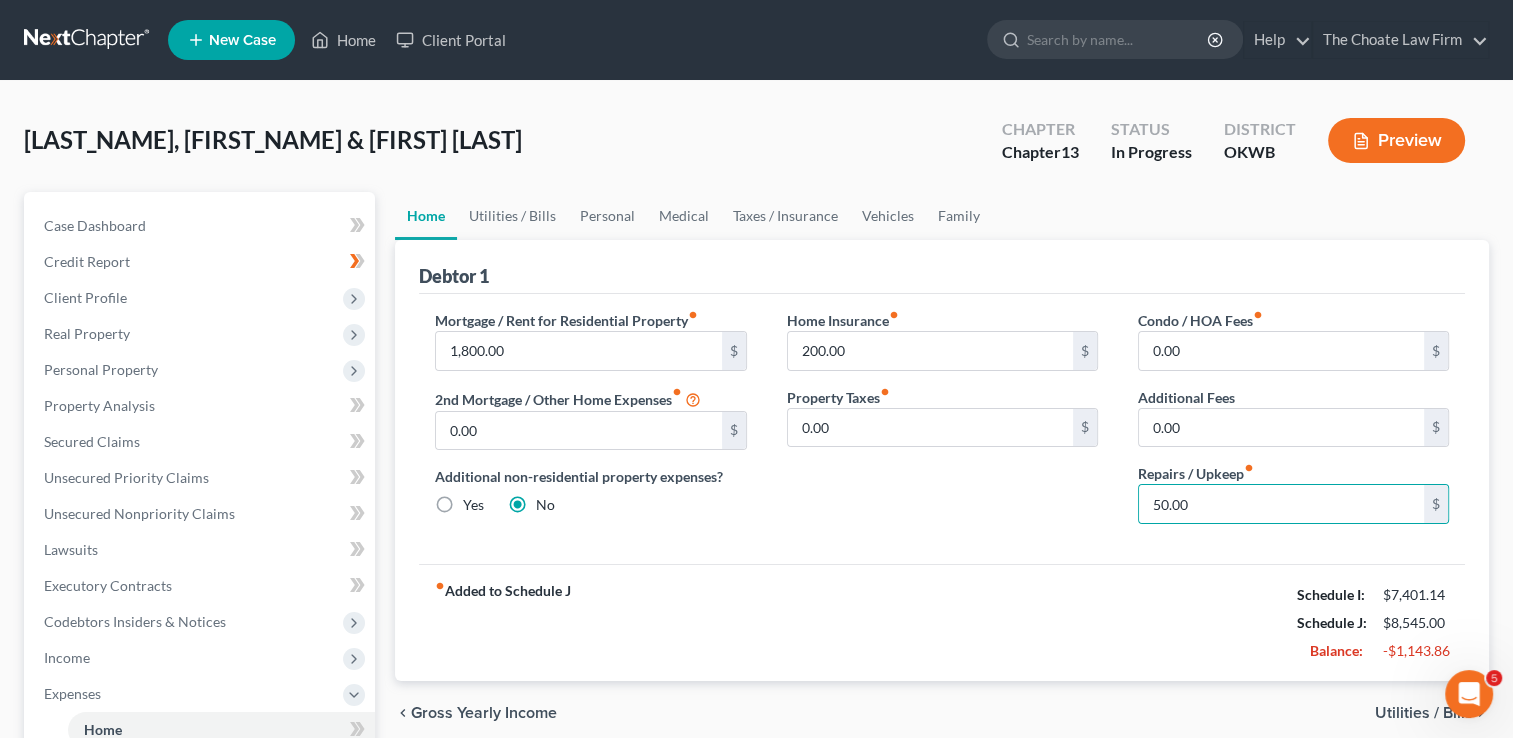 click on "Home Insurance  fiber_manual_record 200.00 $ Property Taxes  fiber_manual_record 0.00 $" at bounding box center (942, 425) 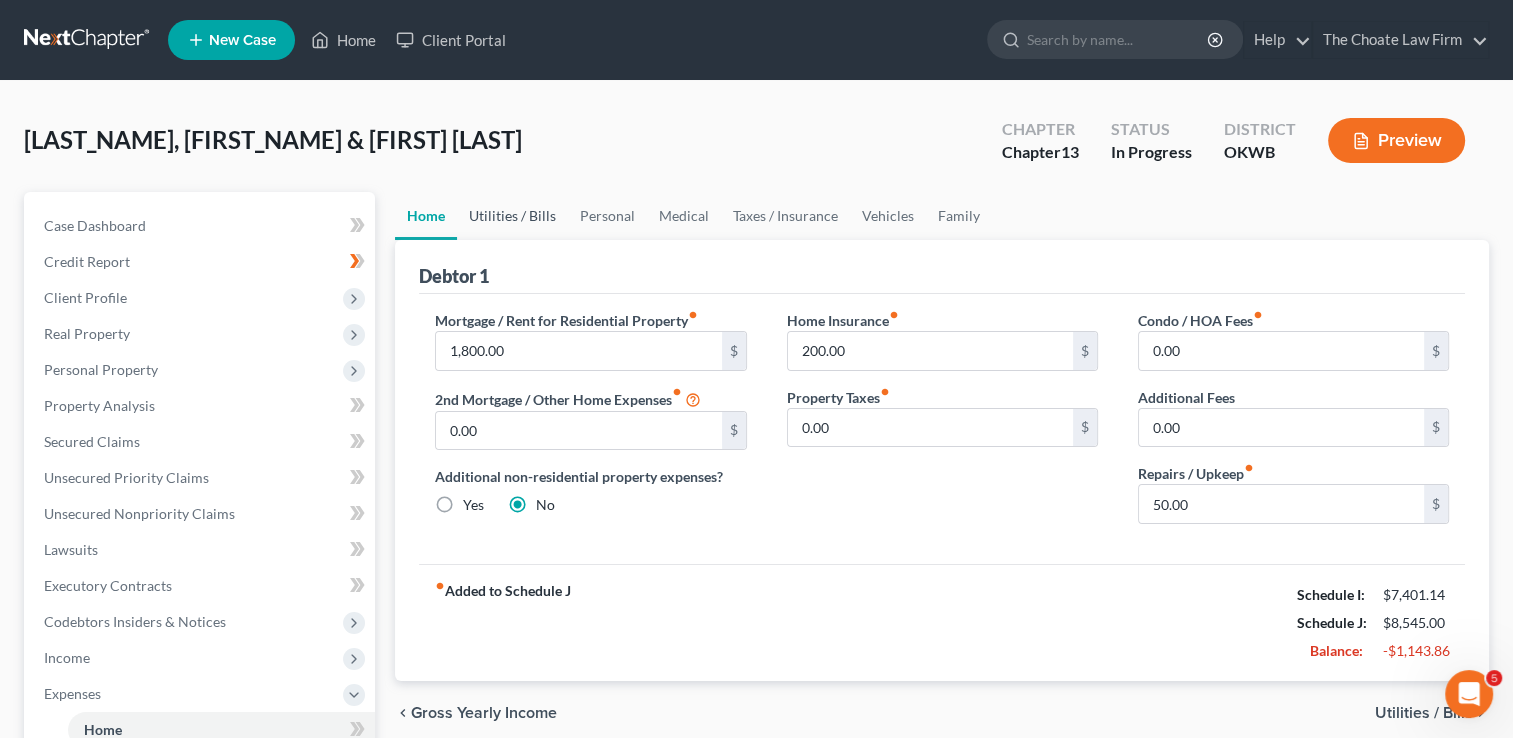 click on "Utilities / Bills" at bounding box center (512, 216) 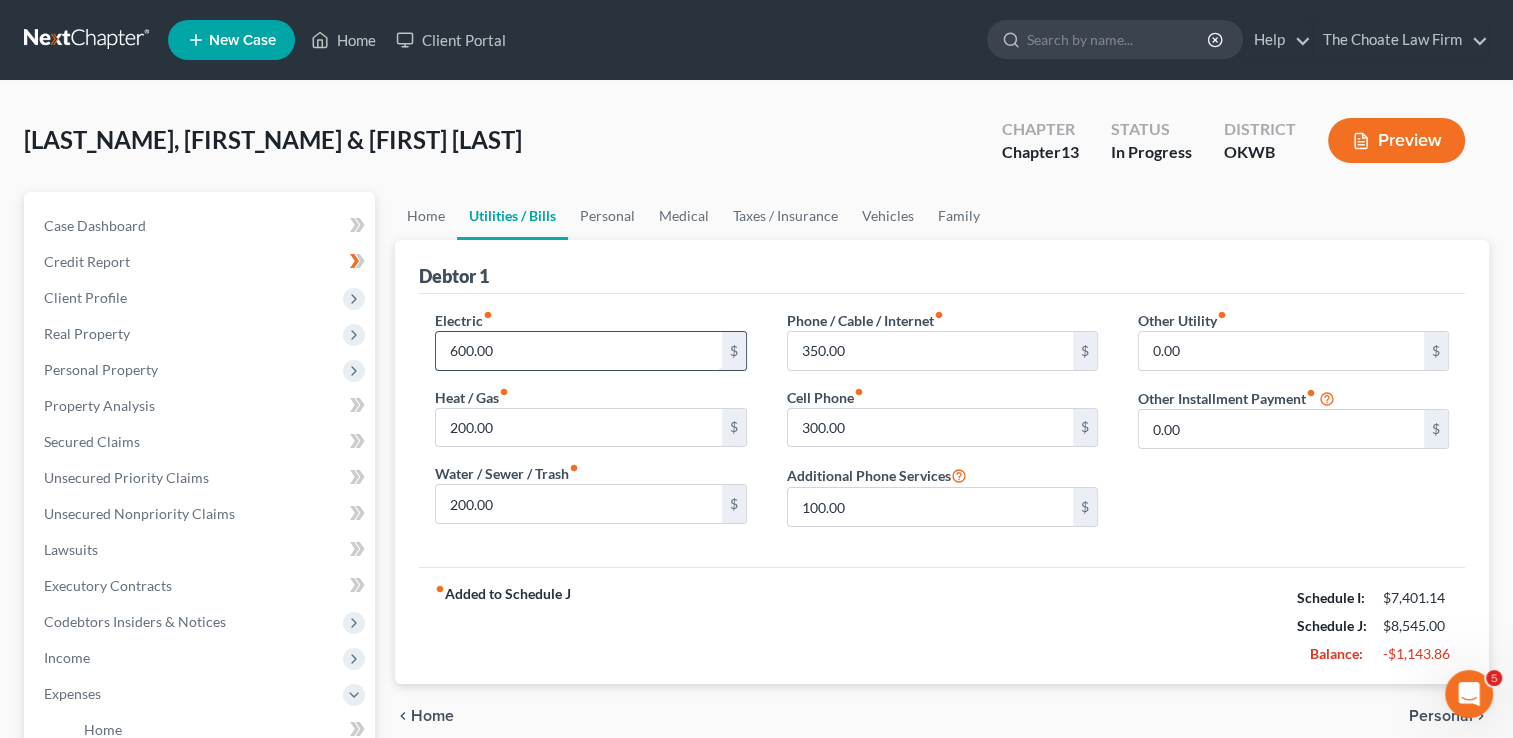 click on "600.00" at bounding box center (578, 351) 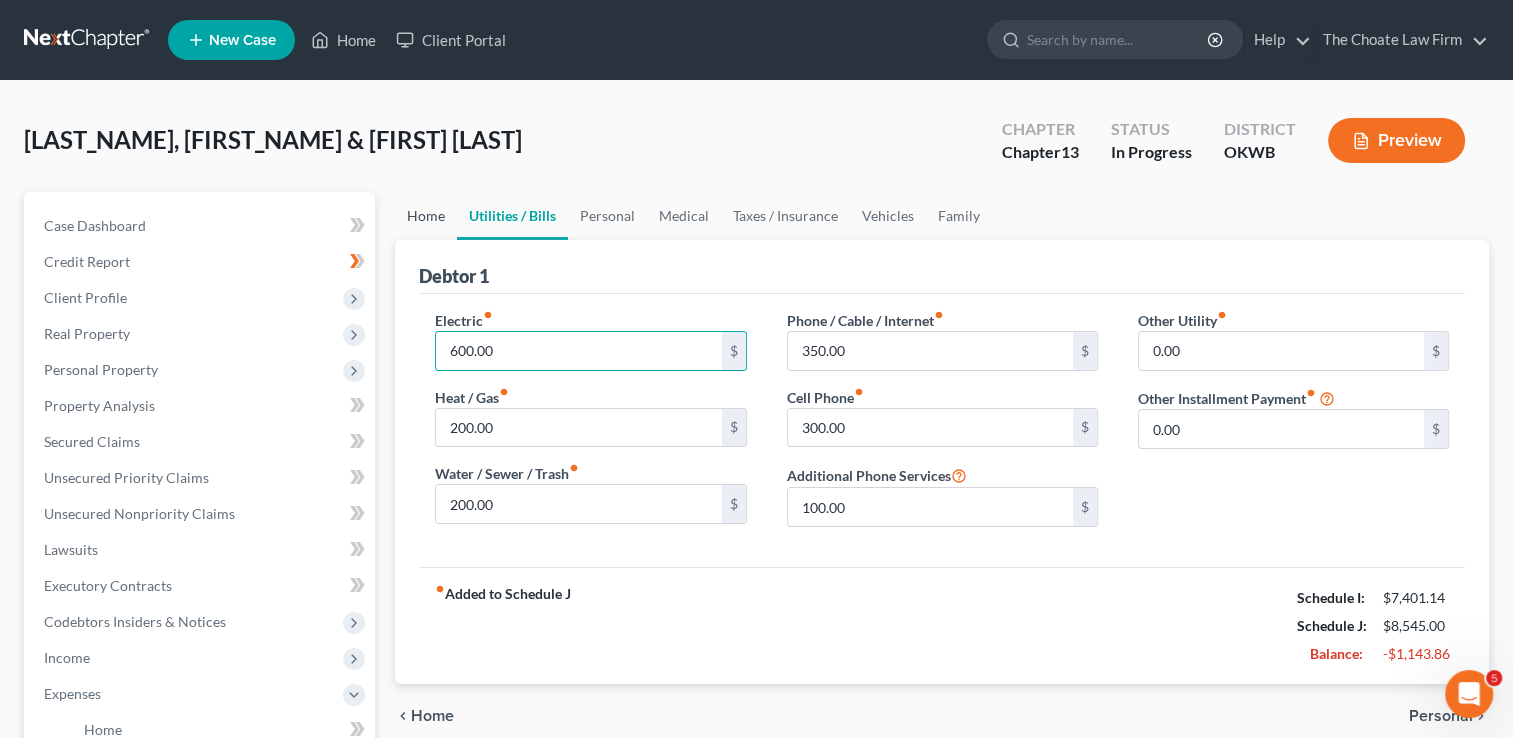 click on "Home" at bounding box center (426, 216) 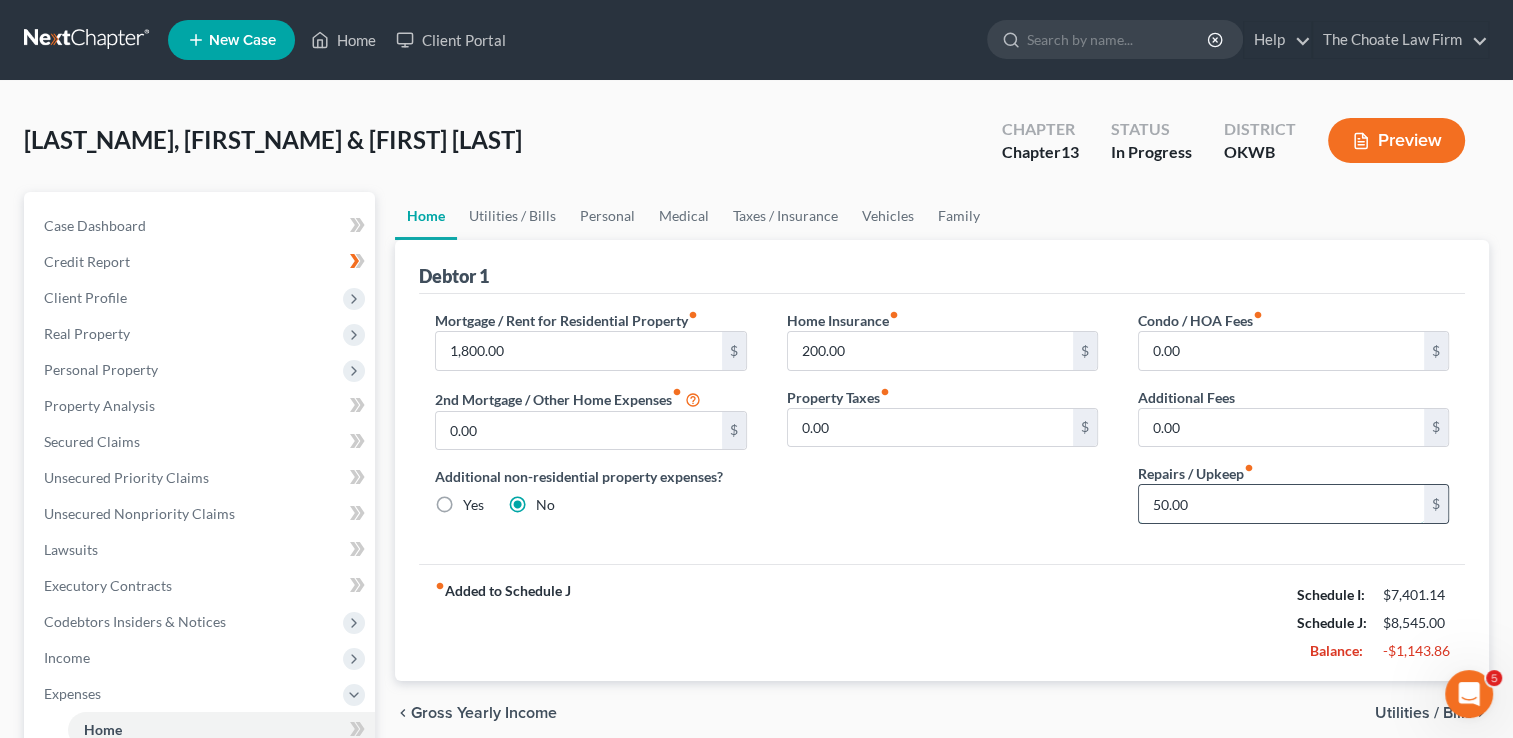click on "50.00" at bounding box center (1281, 504) 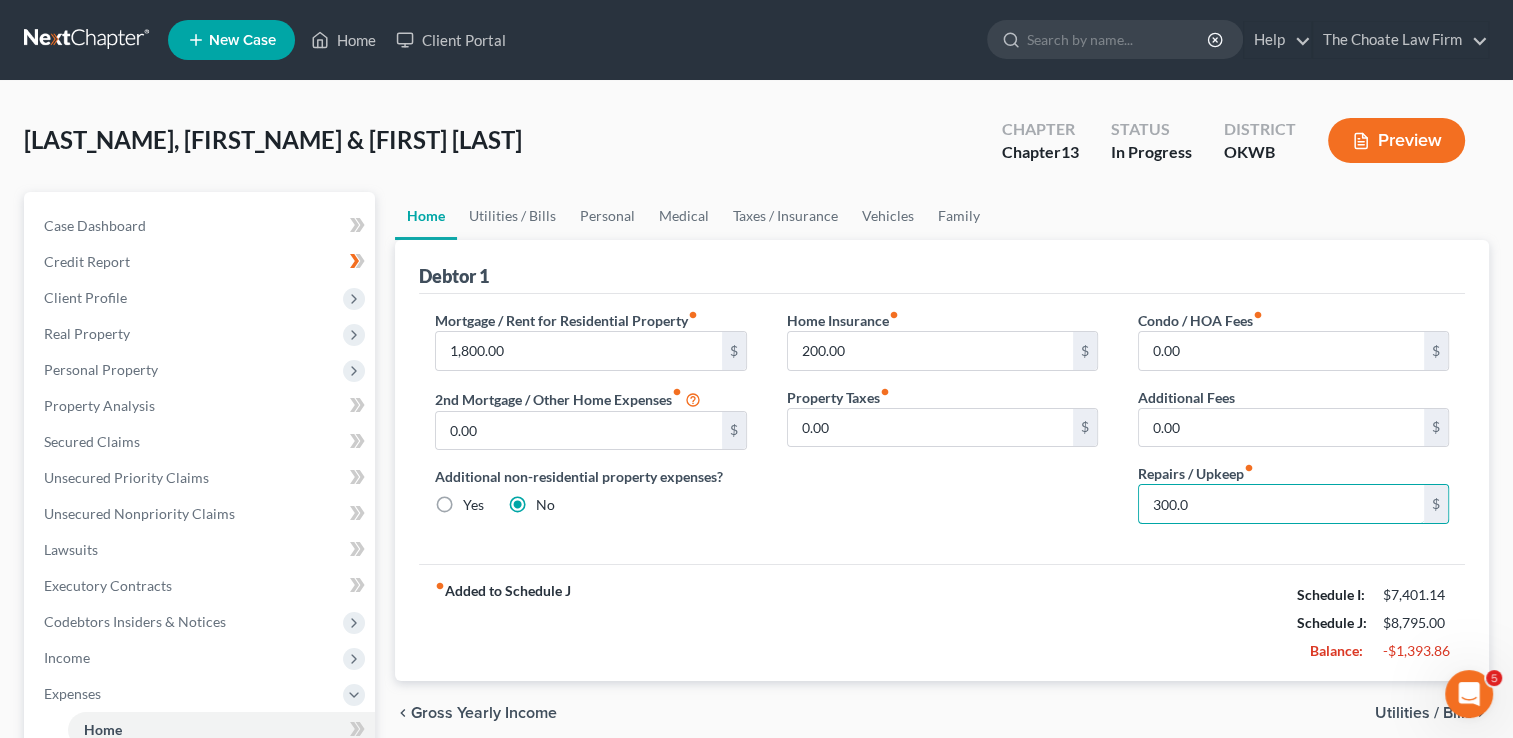 type on "300.00" 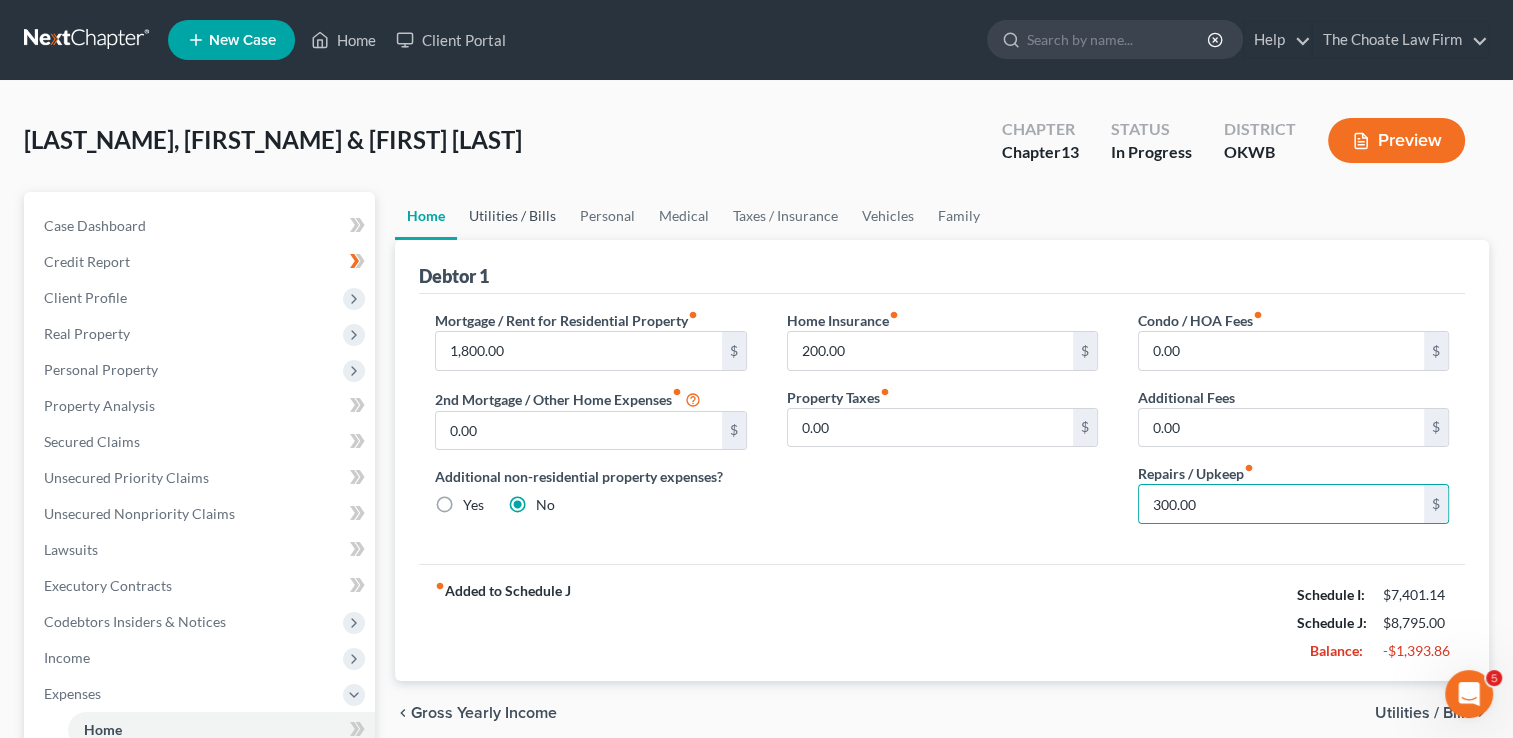 drag, startPoint x: 492, startPoint y: 205, endPoint x: 534, endPoint y: 224, distance: 46.09772 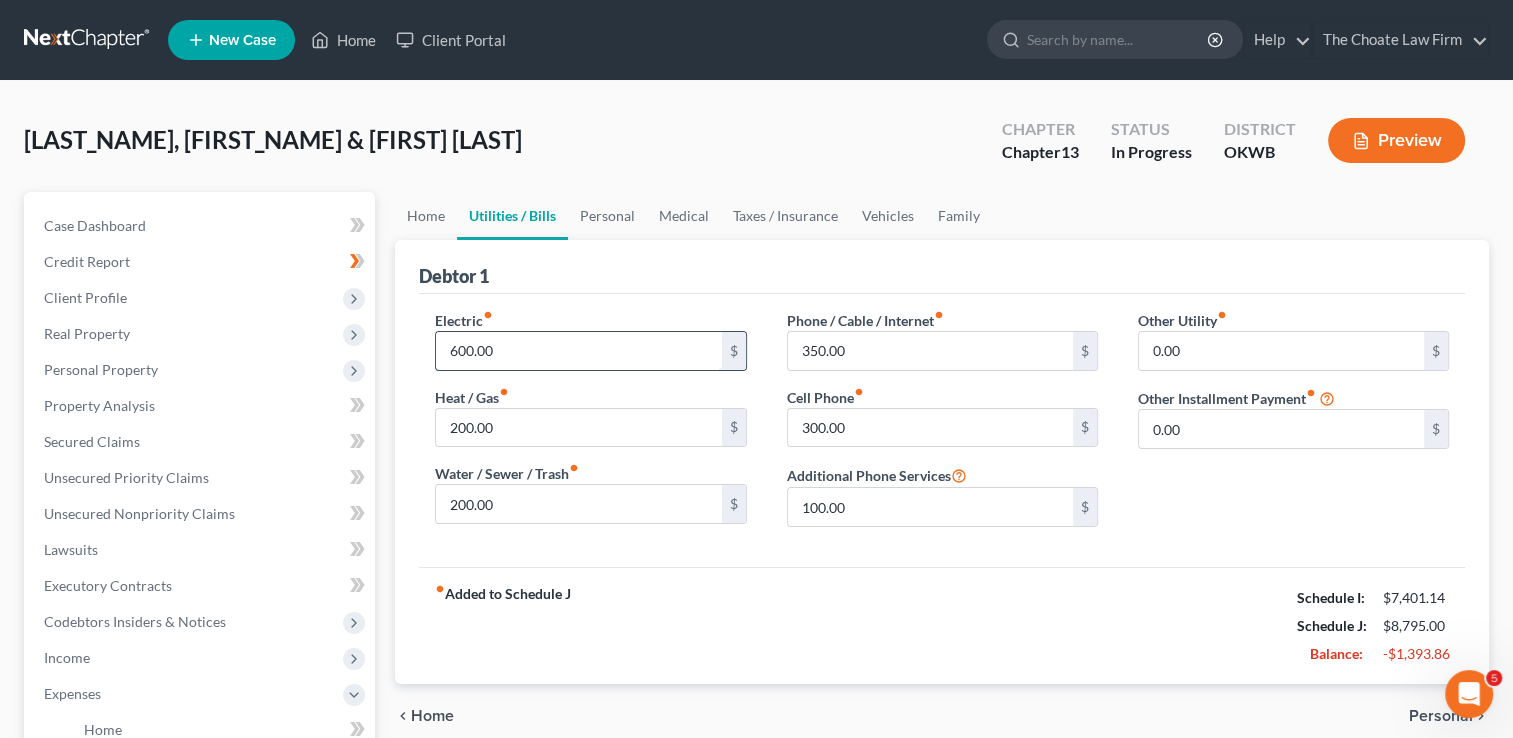 click on "600.00" at bounding box center [578, 351] 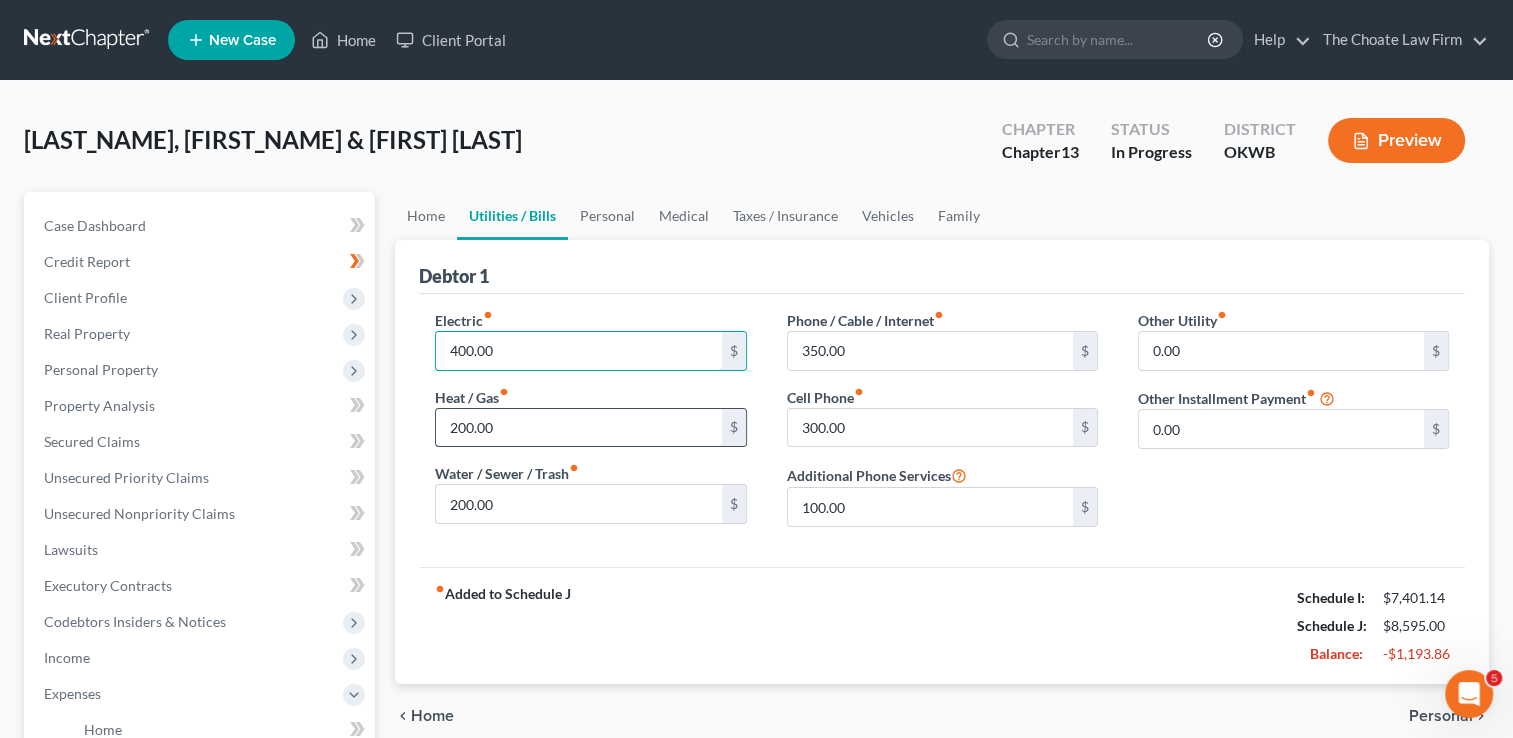 type on "400.00" 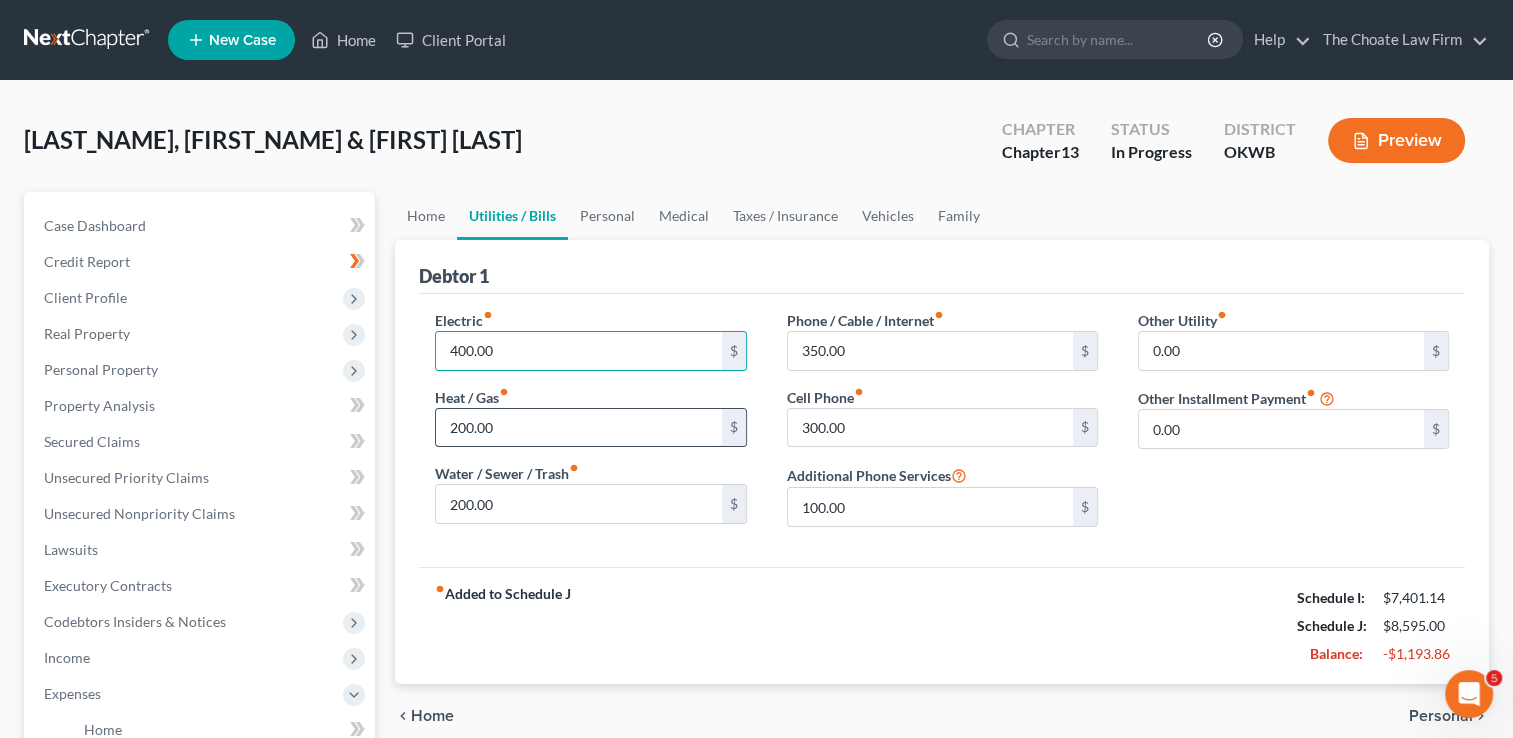 click on "200.00" at bounding box center (578, 428) 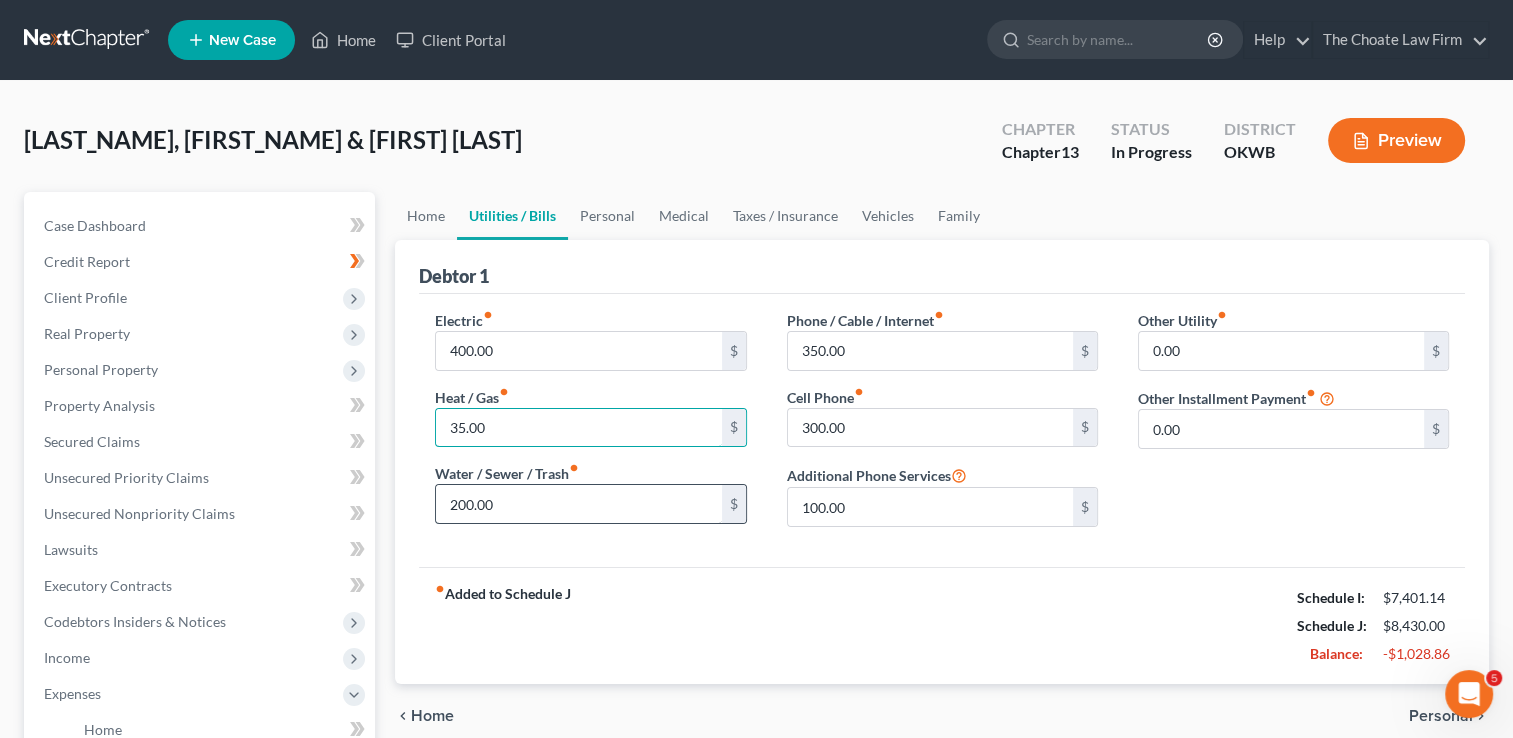 type on "35.00" 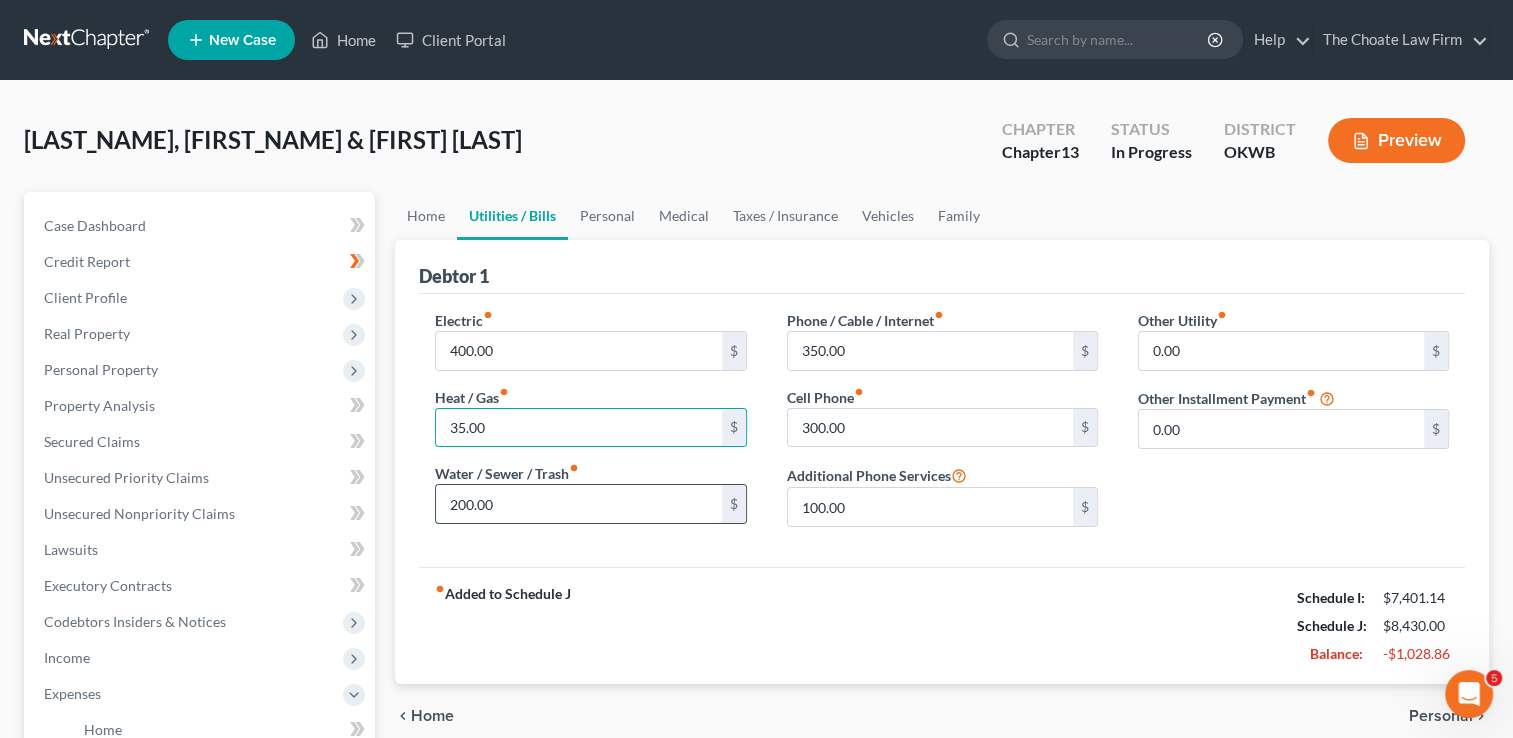 drag, startPoint x: 537, startPoint y: 504, endPoint x: 564, endPoint y: 514, distance: 28.79236 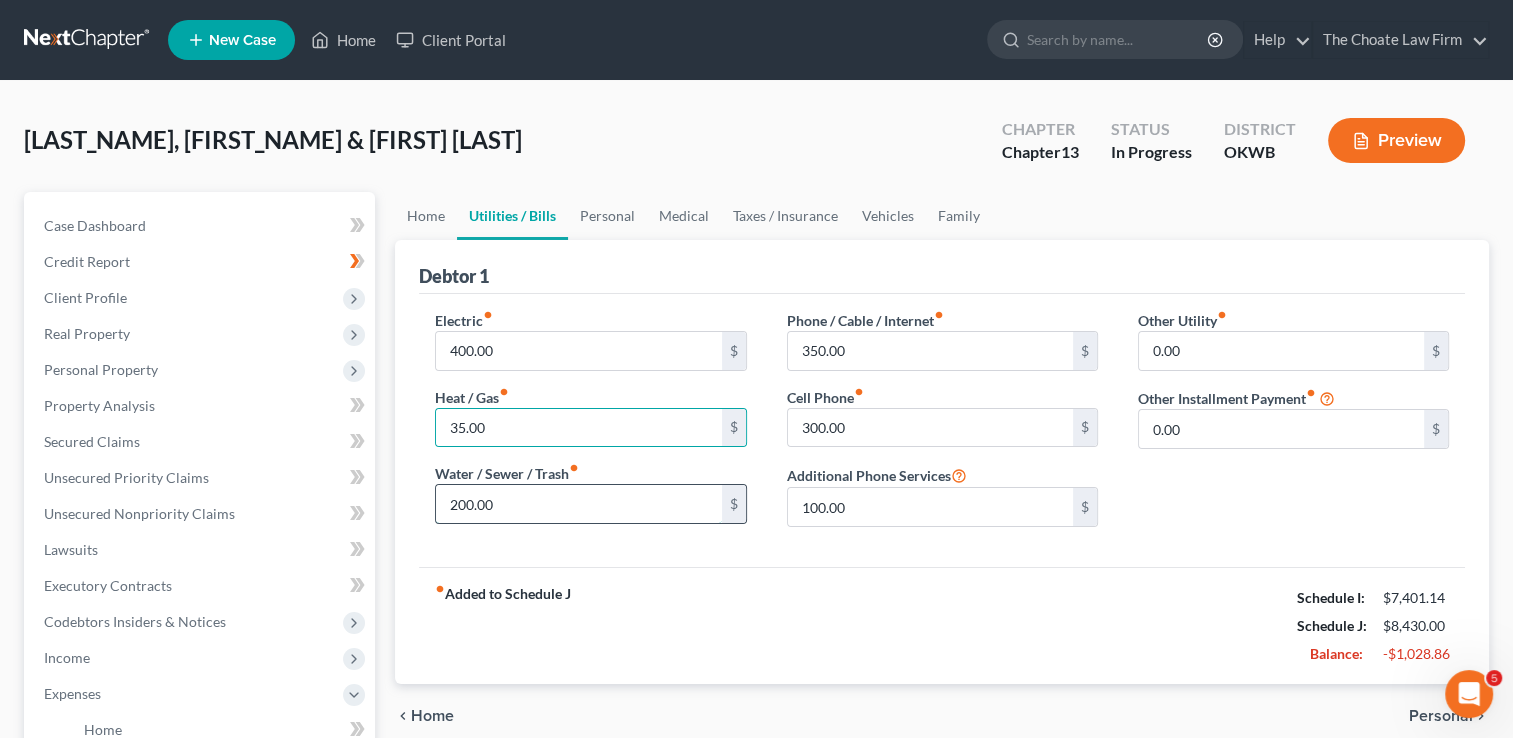 click on "200.00" at bounding box center (578, 504) 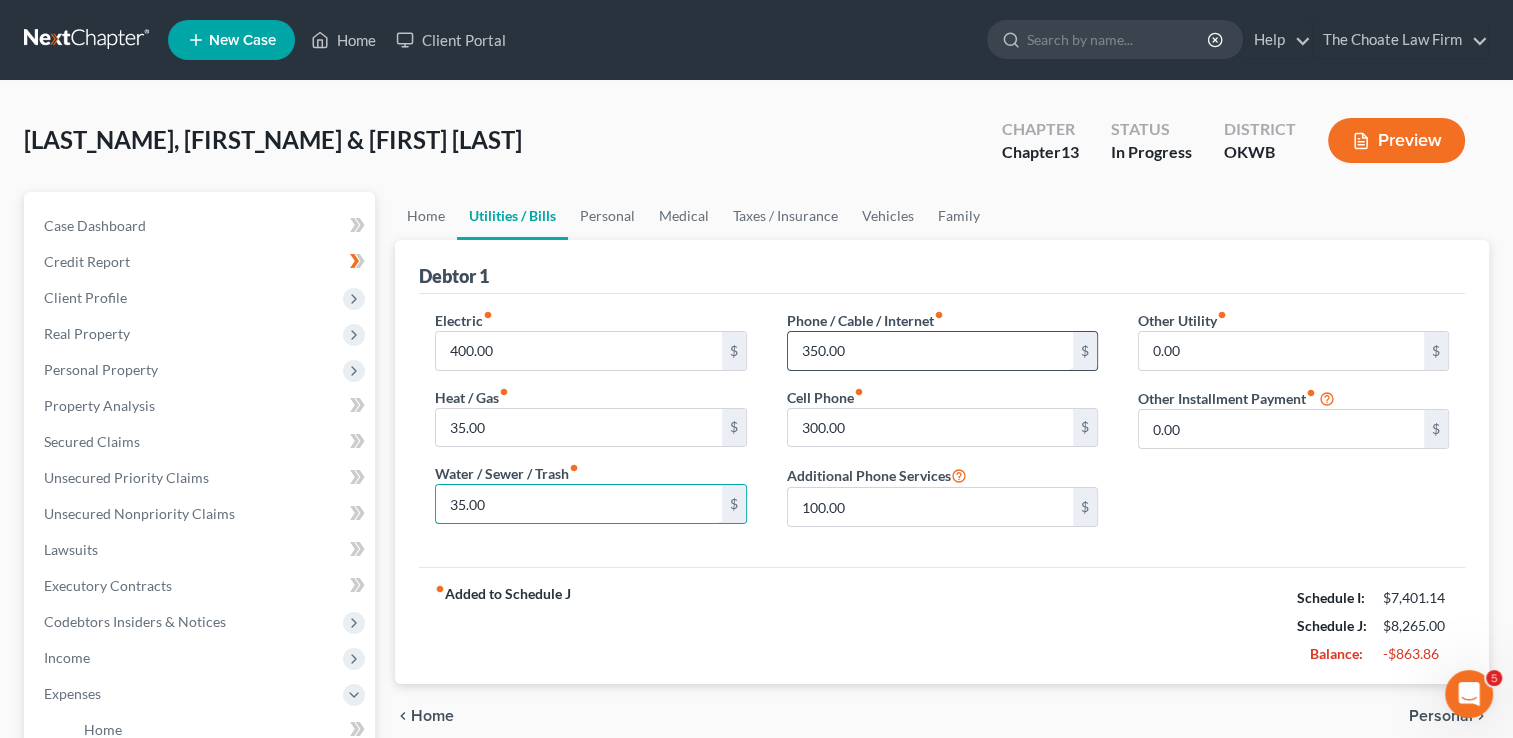 type on "35.00" 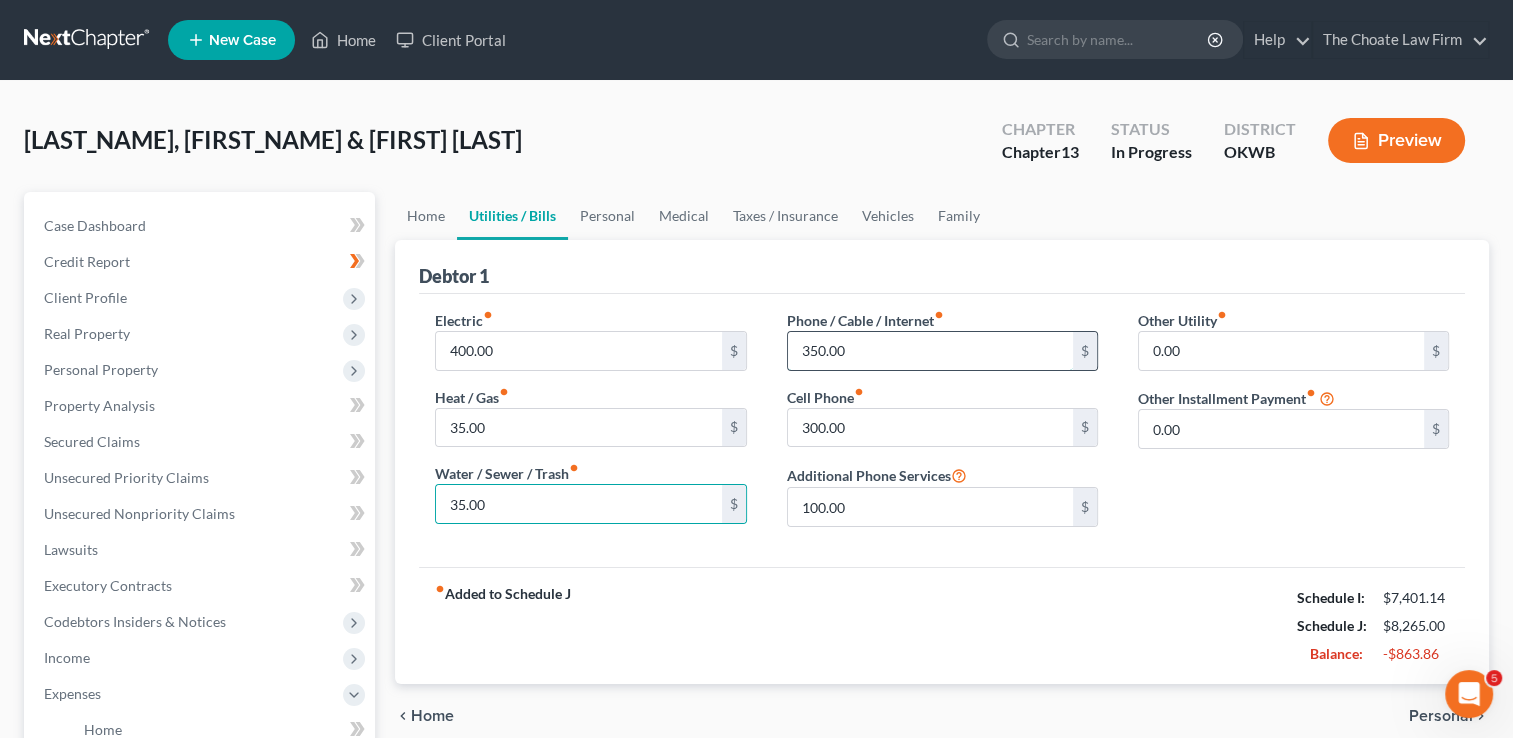 click on "350.00" at bounding box center (930, 351) 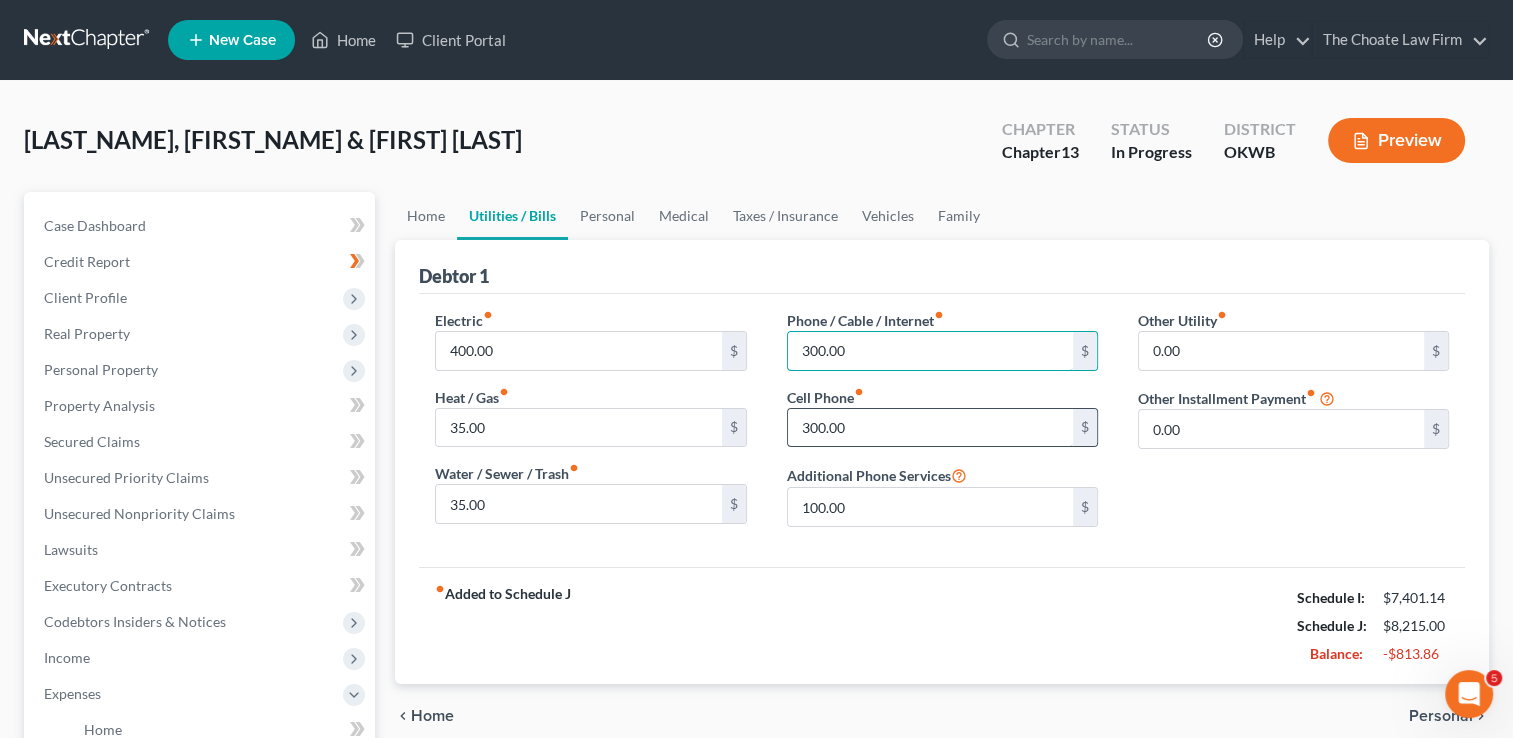 type on "300.00" 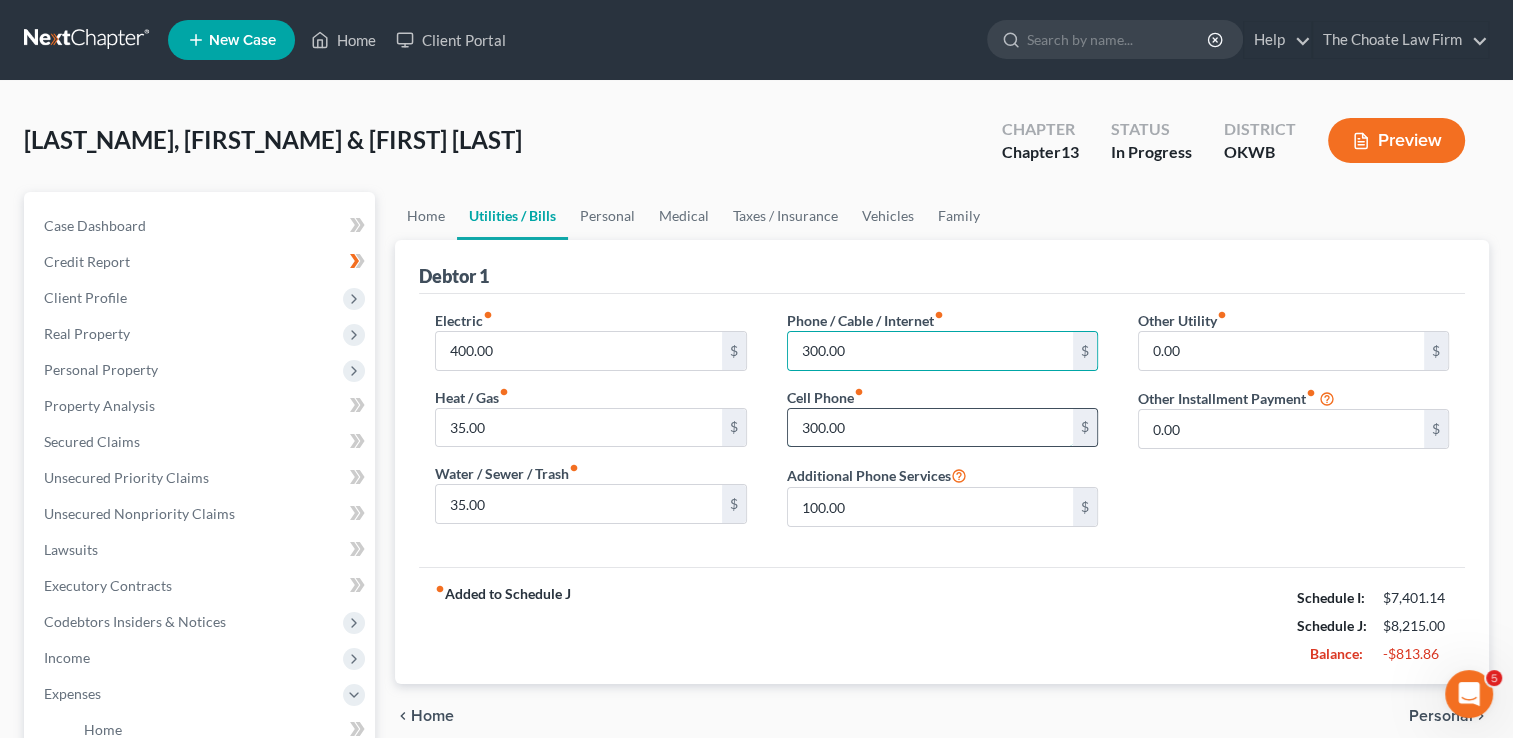 click on "300.00" at bounding box center [930, 428] 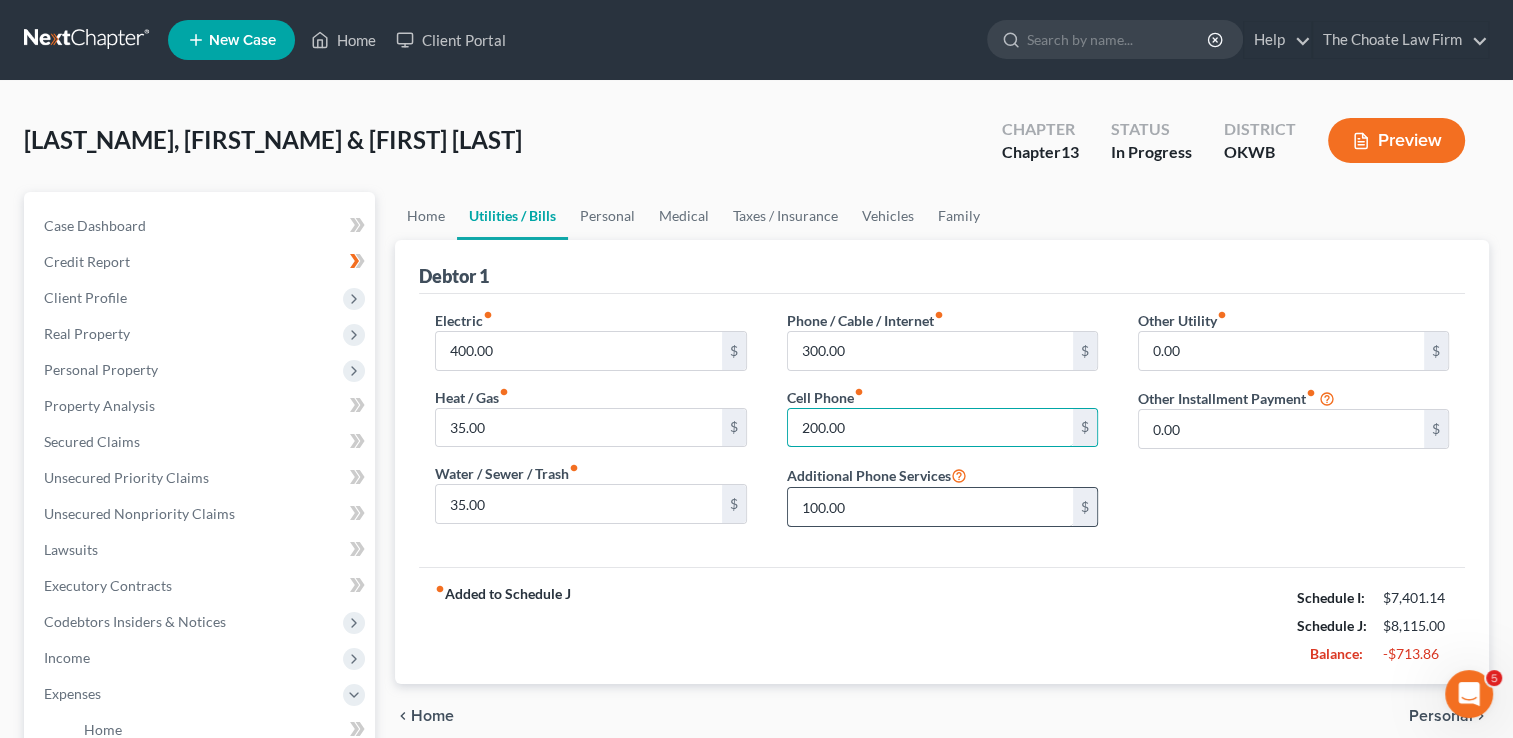 type on "200.00" 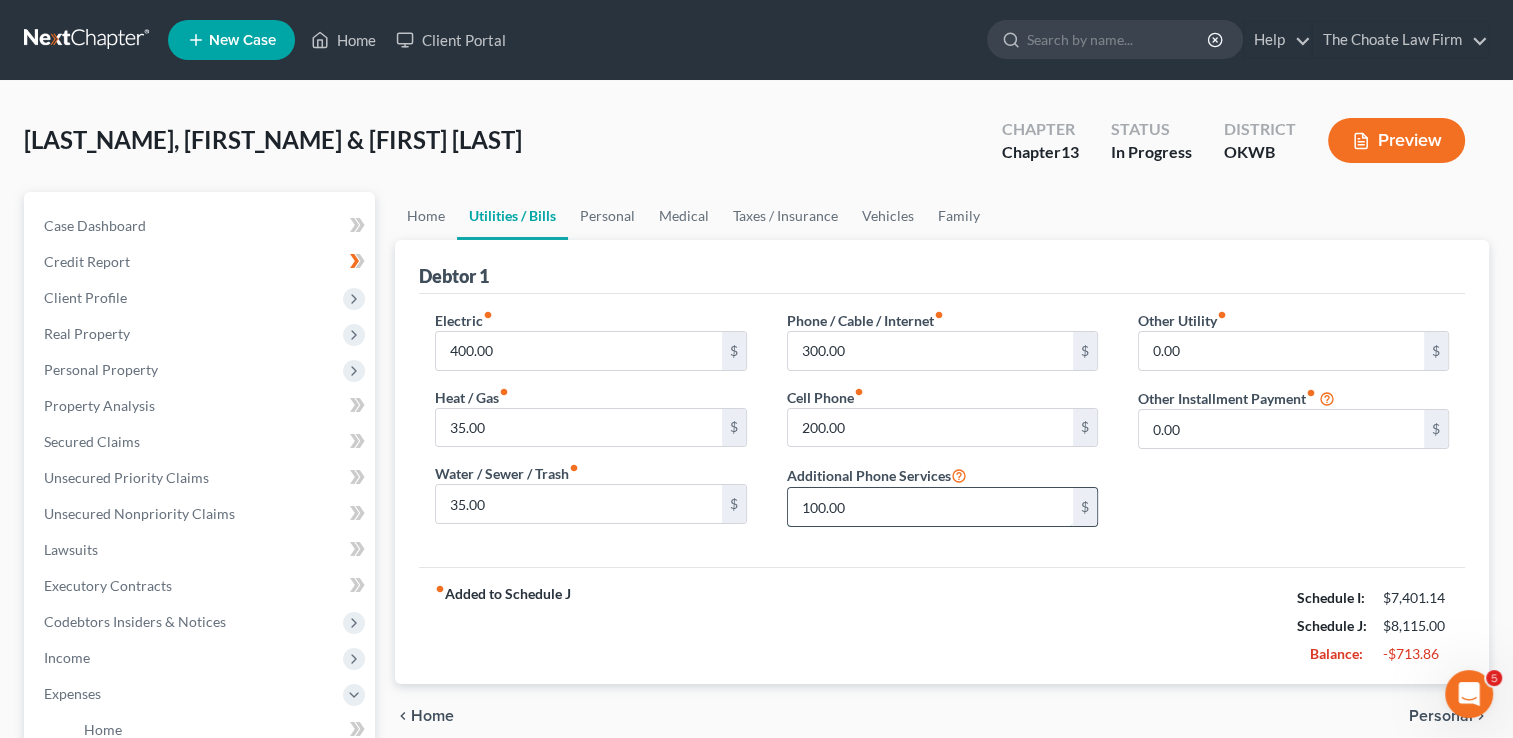 click on "100.00" at bounding box center (930, 507) 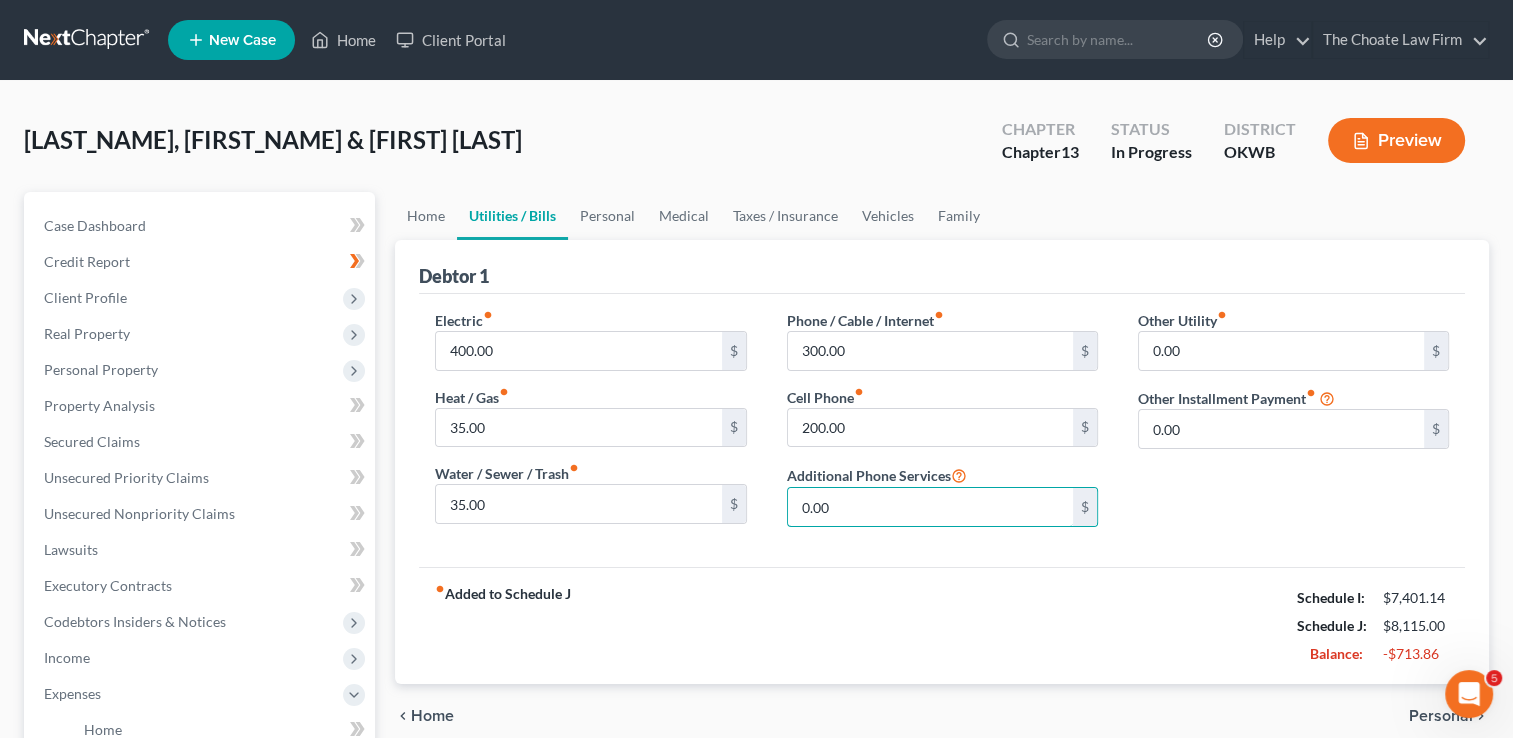 type on "0.00" 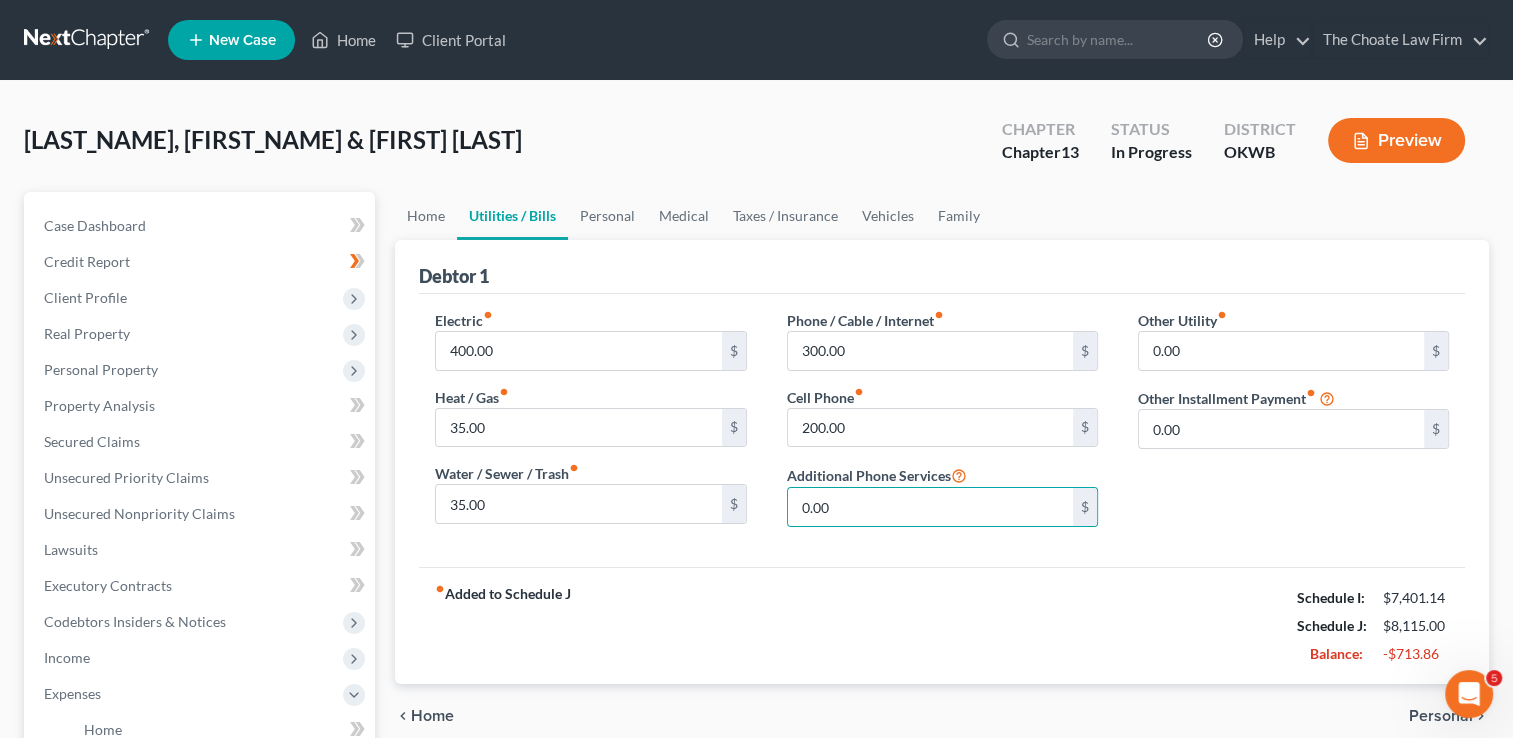 click on "Other Utility  fiber_manual_record 0.00 $ Other Installment Payment  fiber_manual_record   0.00 $" at bounding box center [1293, 426] 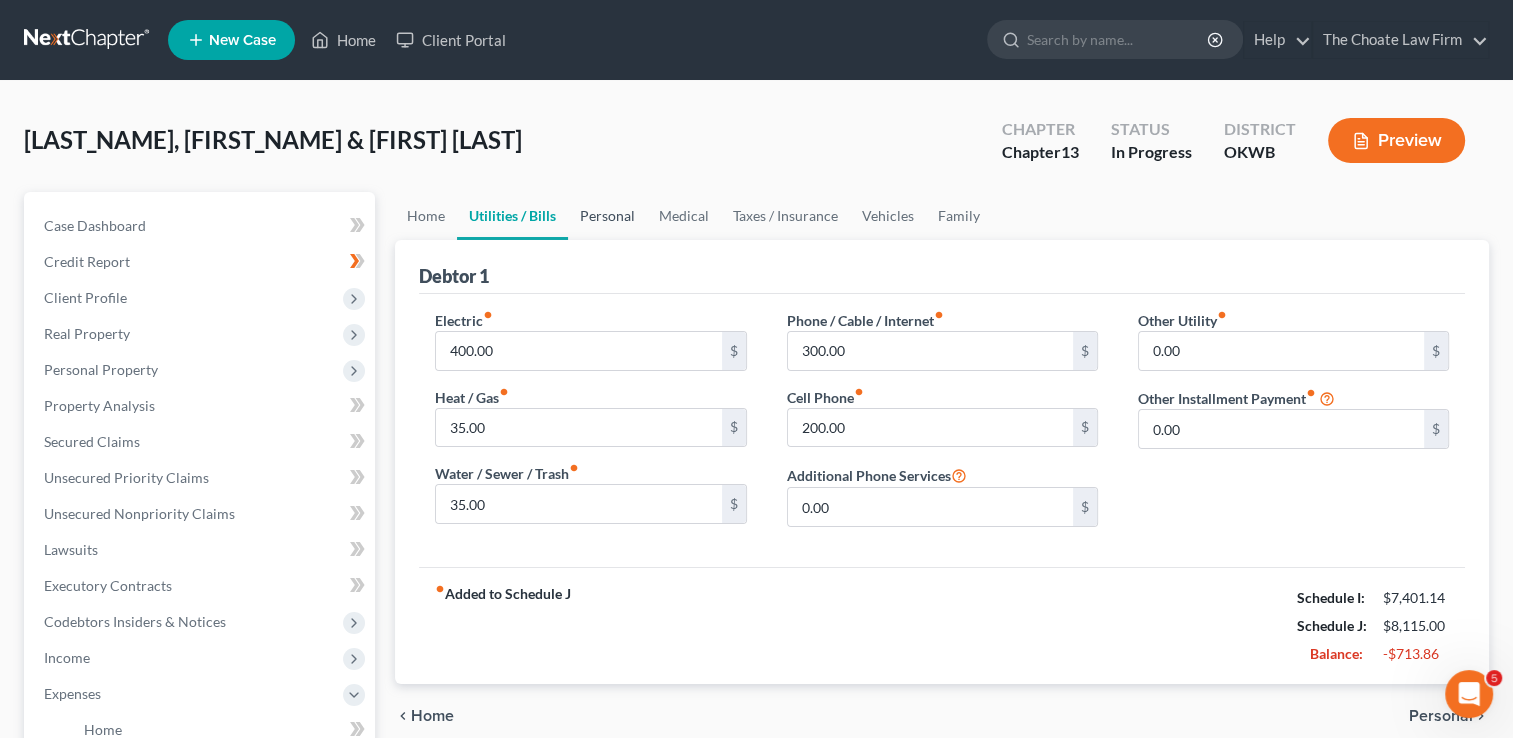 click on "Personal" at bounding box center [607, 216] 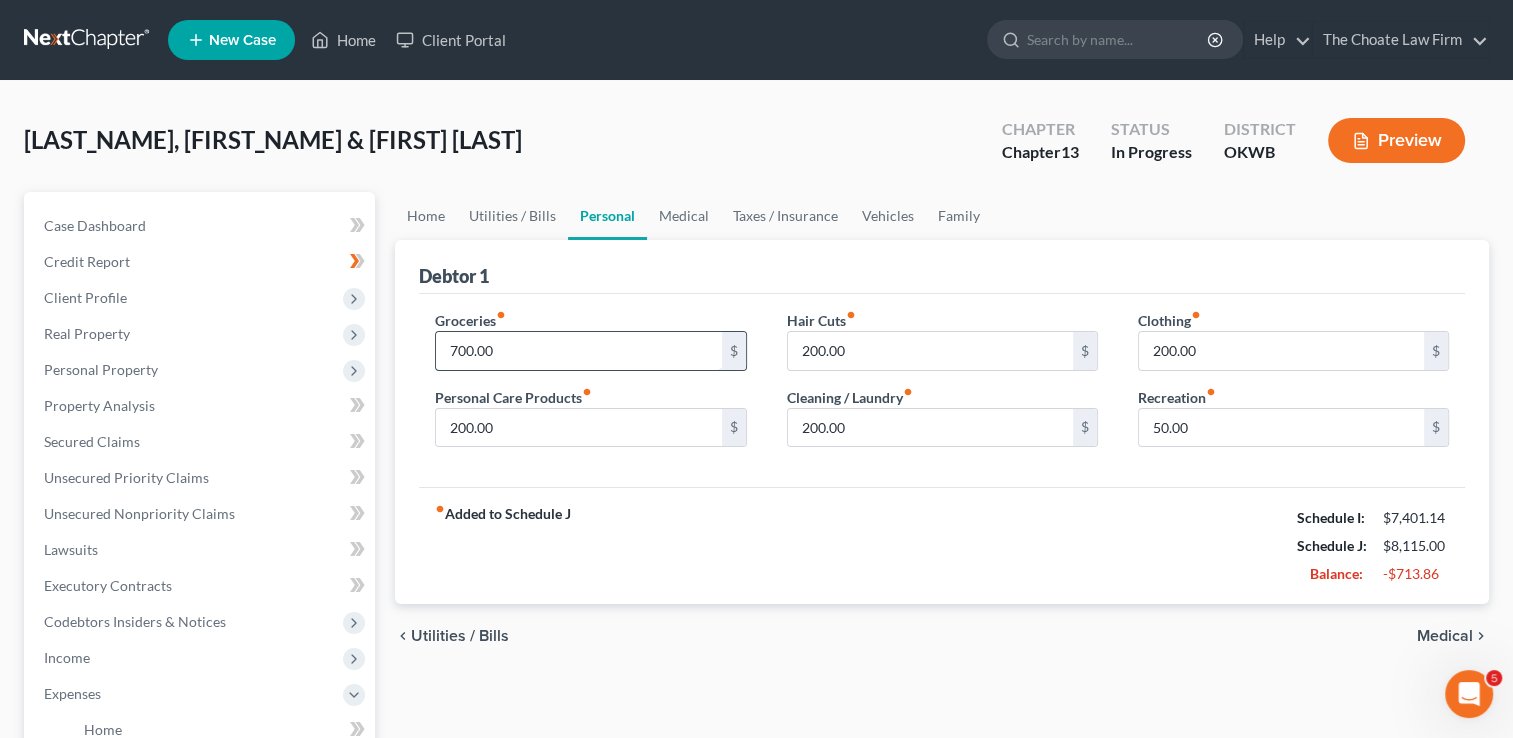 click on "700.00" at bounding box center (578, 351) 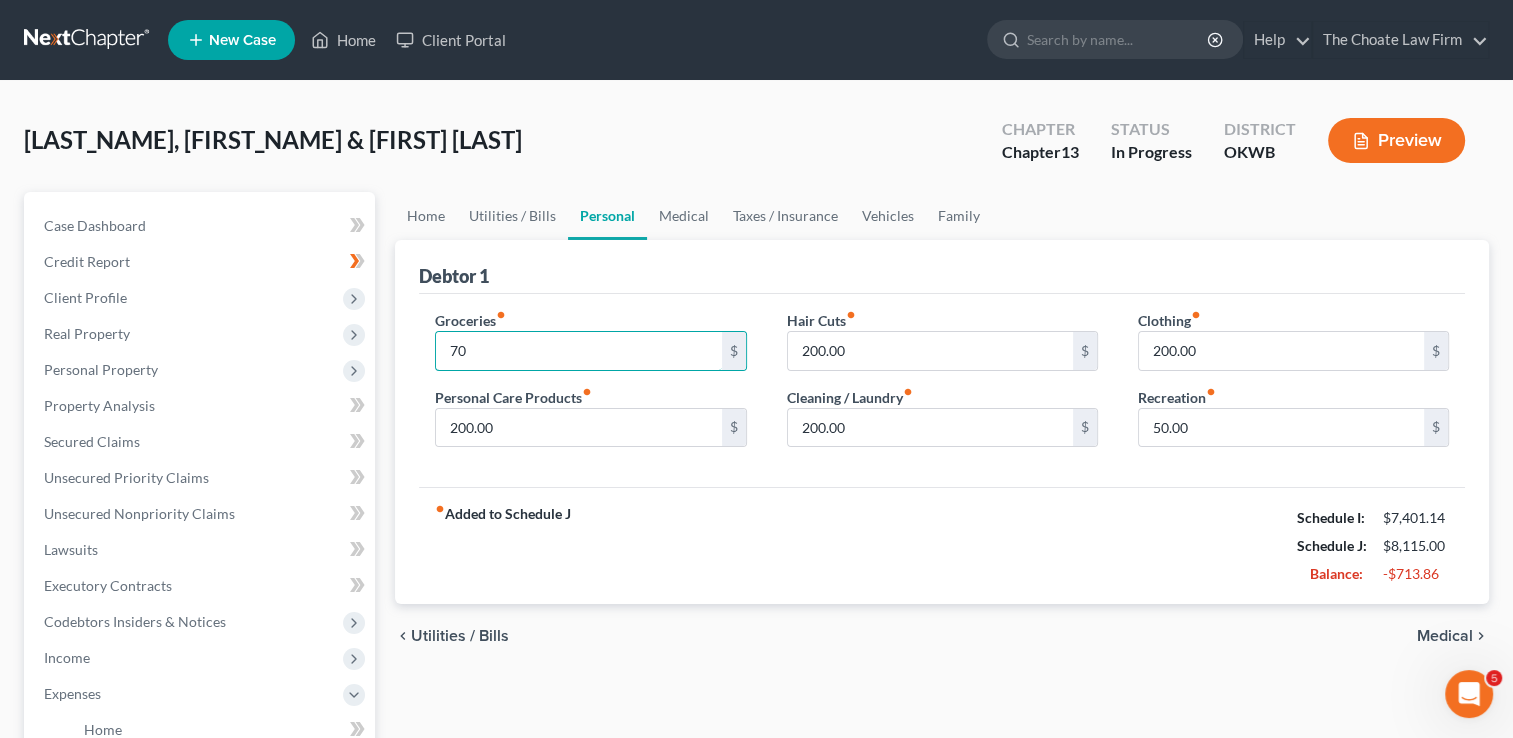 type on "7" 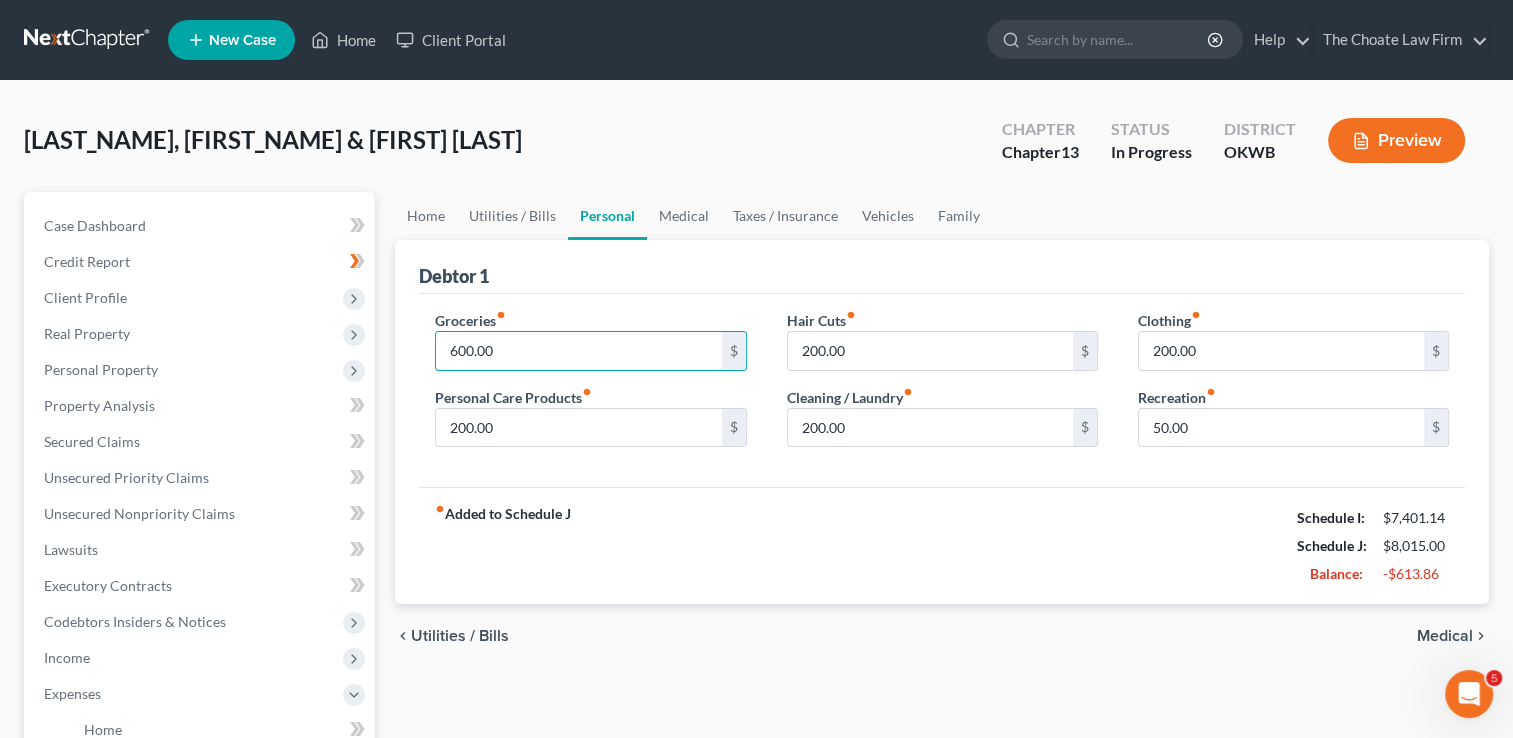 type on "600.00" 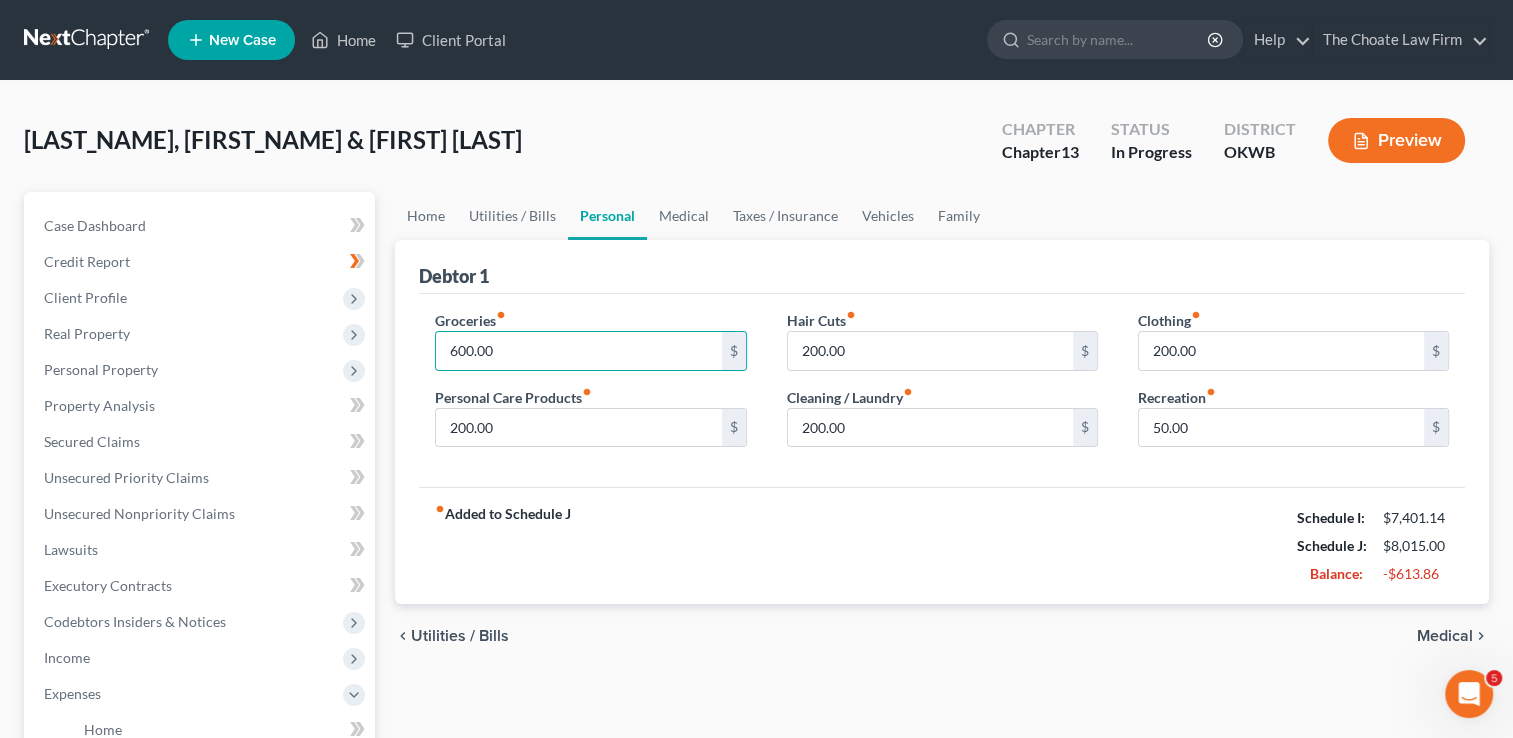 click on "fiber_manual_record  Added to Schedule J Schedule I: $7,401.14 Schedule J: $8,015.00 Balance: -$613.86" at bounding box center (942, 545) 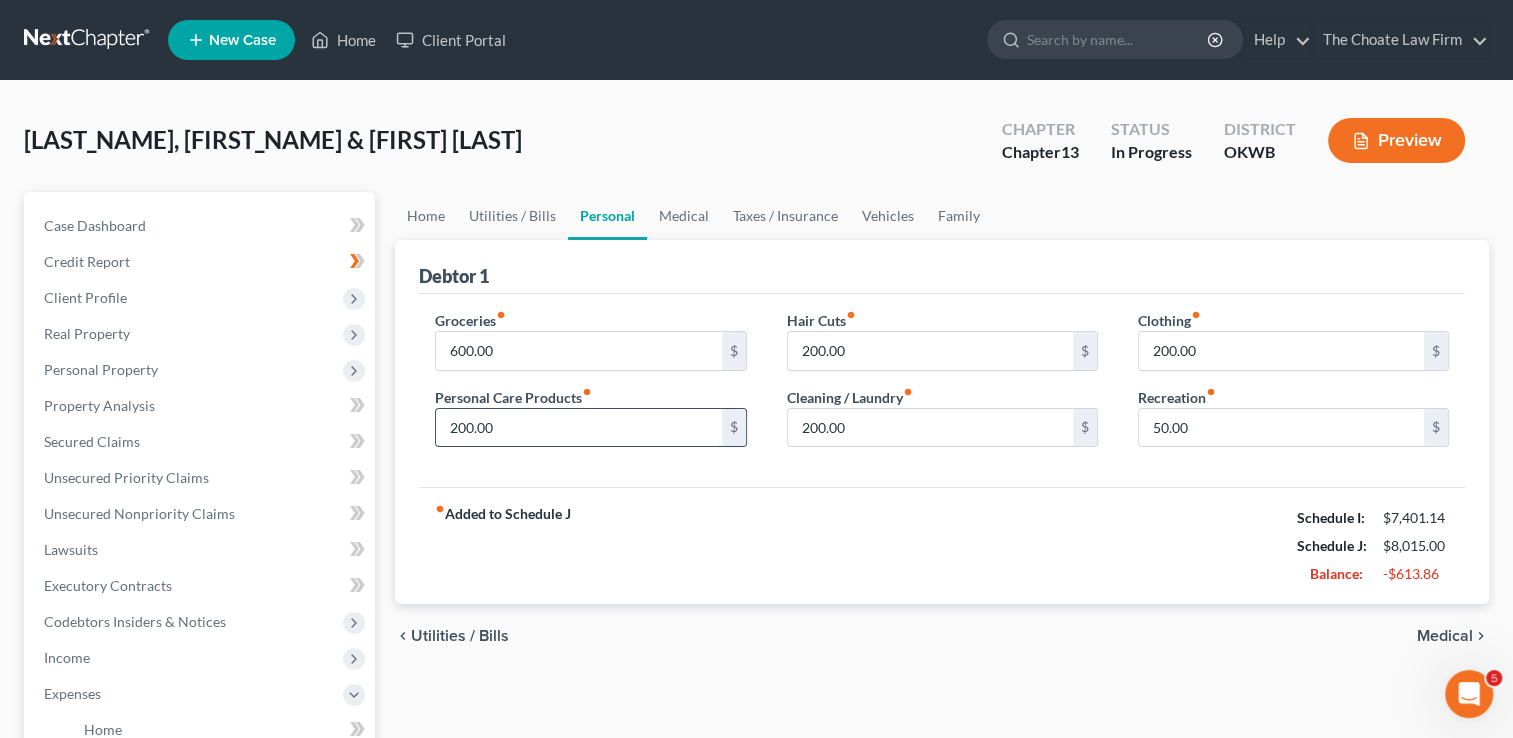 click on "200.00" at bounding box center (578, 428) 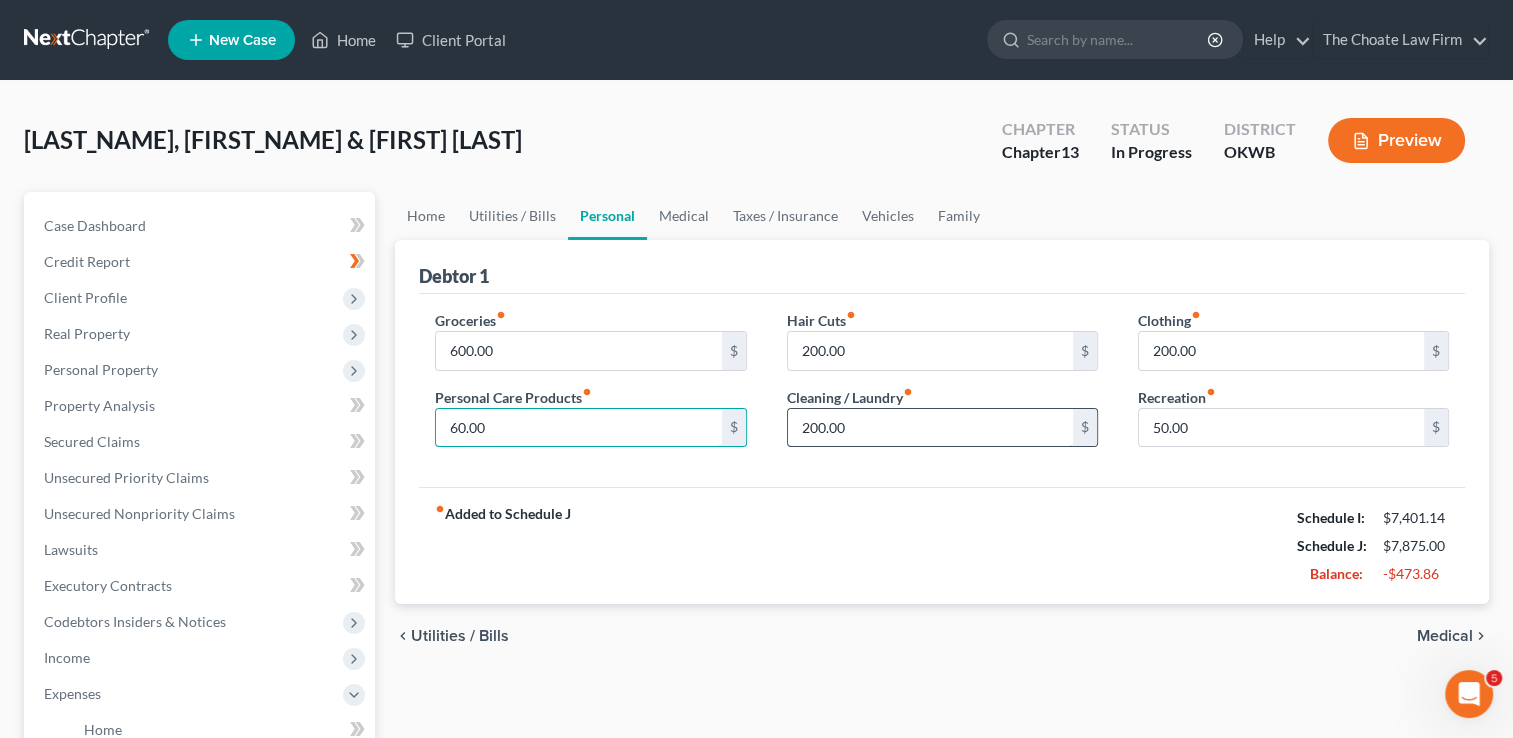 type on "60.00" 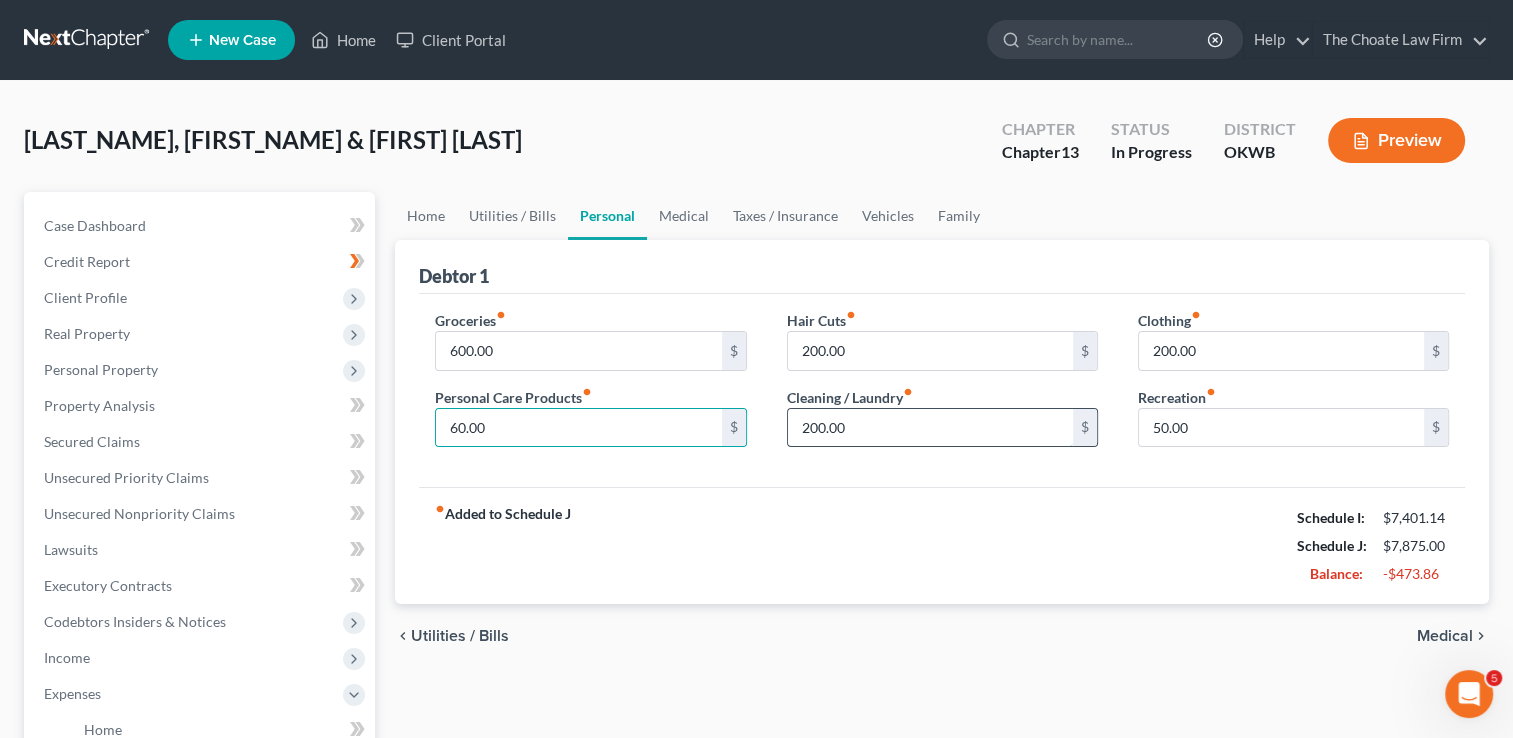 drag, startPoint x: 860, startPoint y: 428, endPoint x: 860, endPoint y: 442, distance: 14 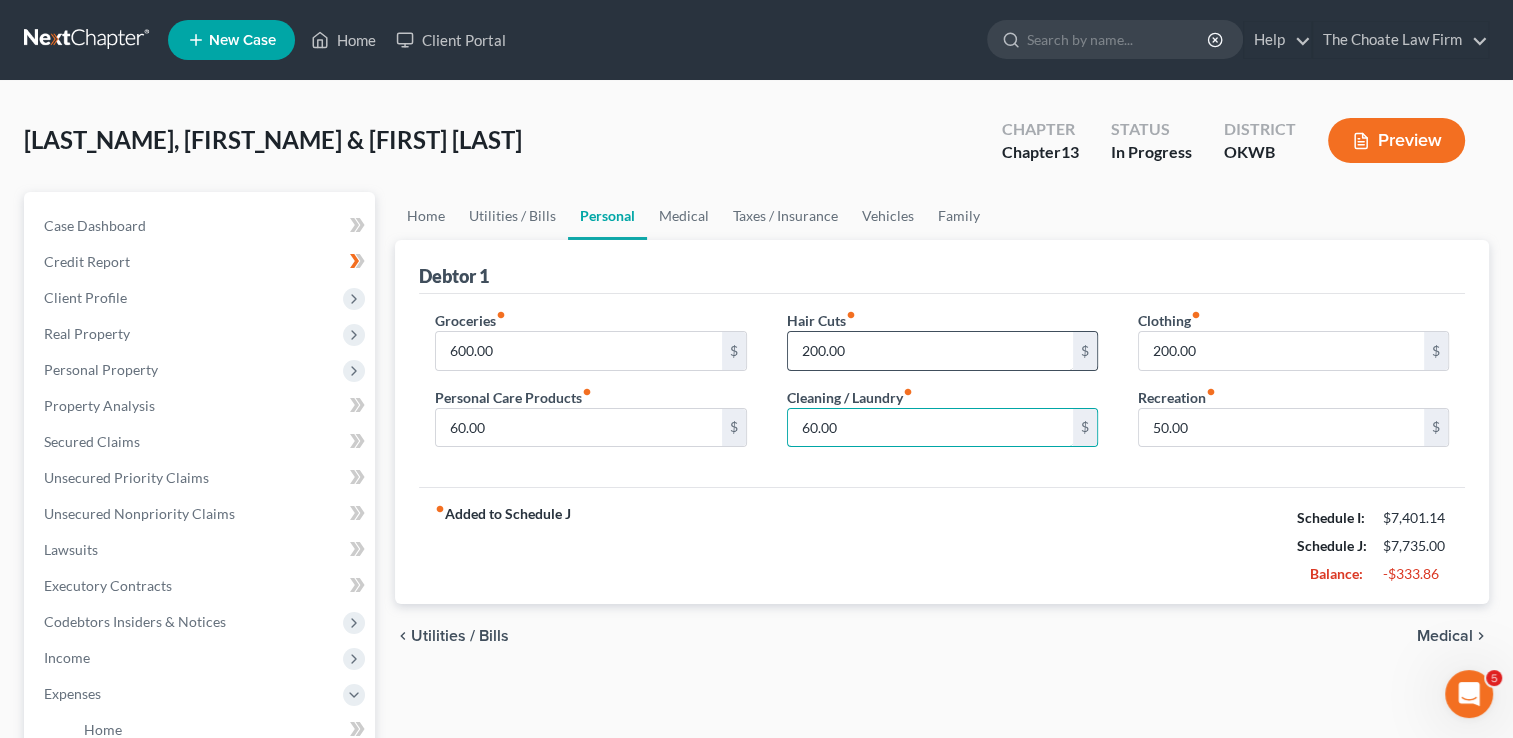 type on "60.00" 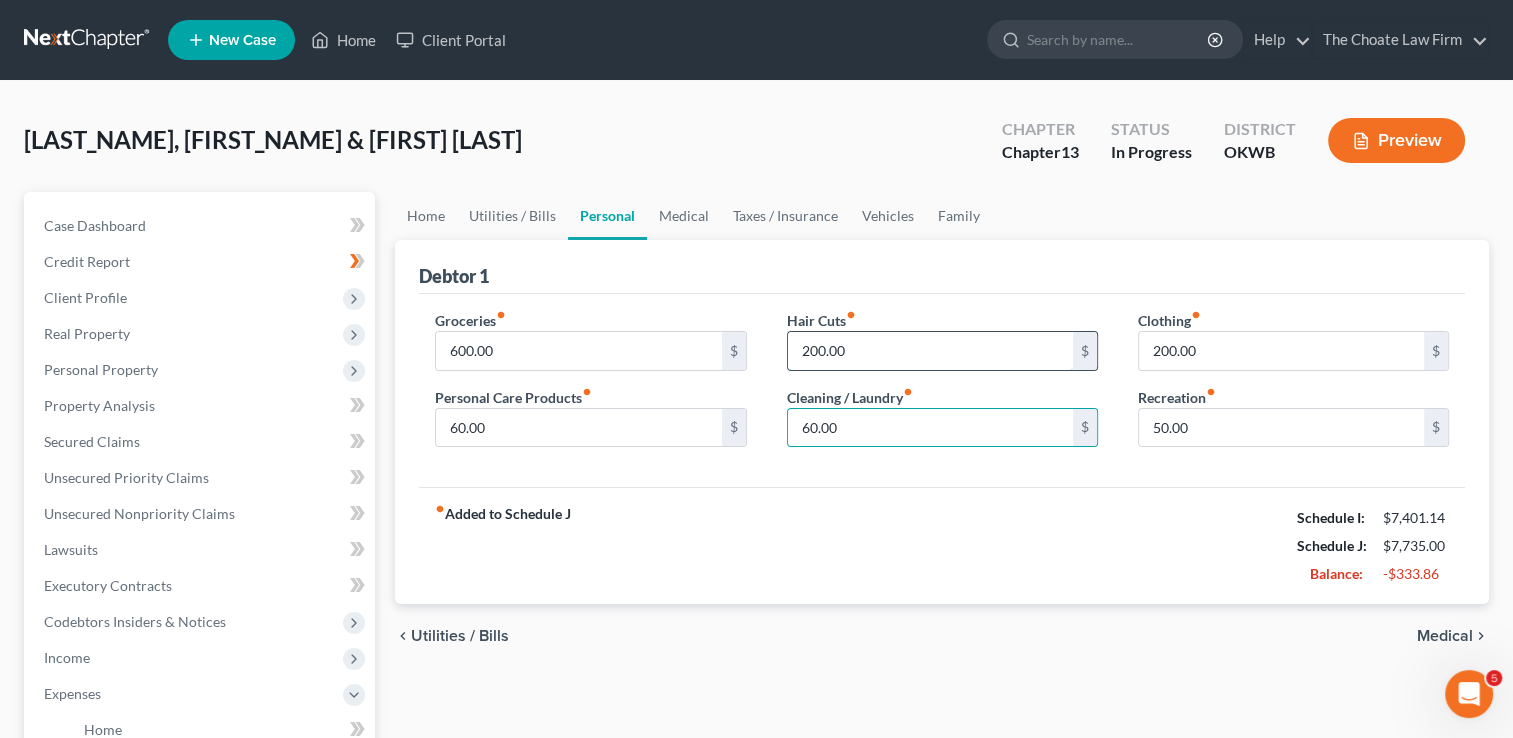 click on "200.00" at bounding box center [930, 351] 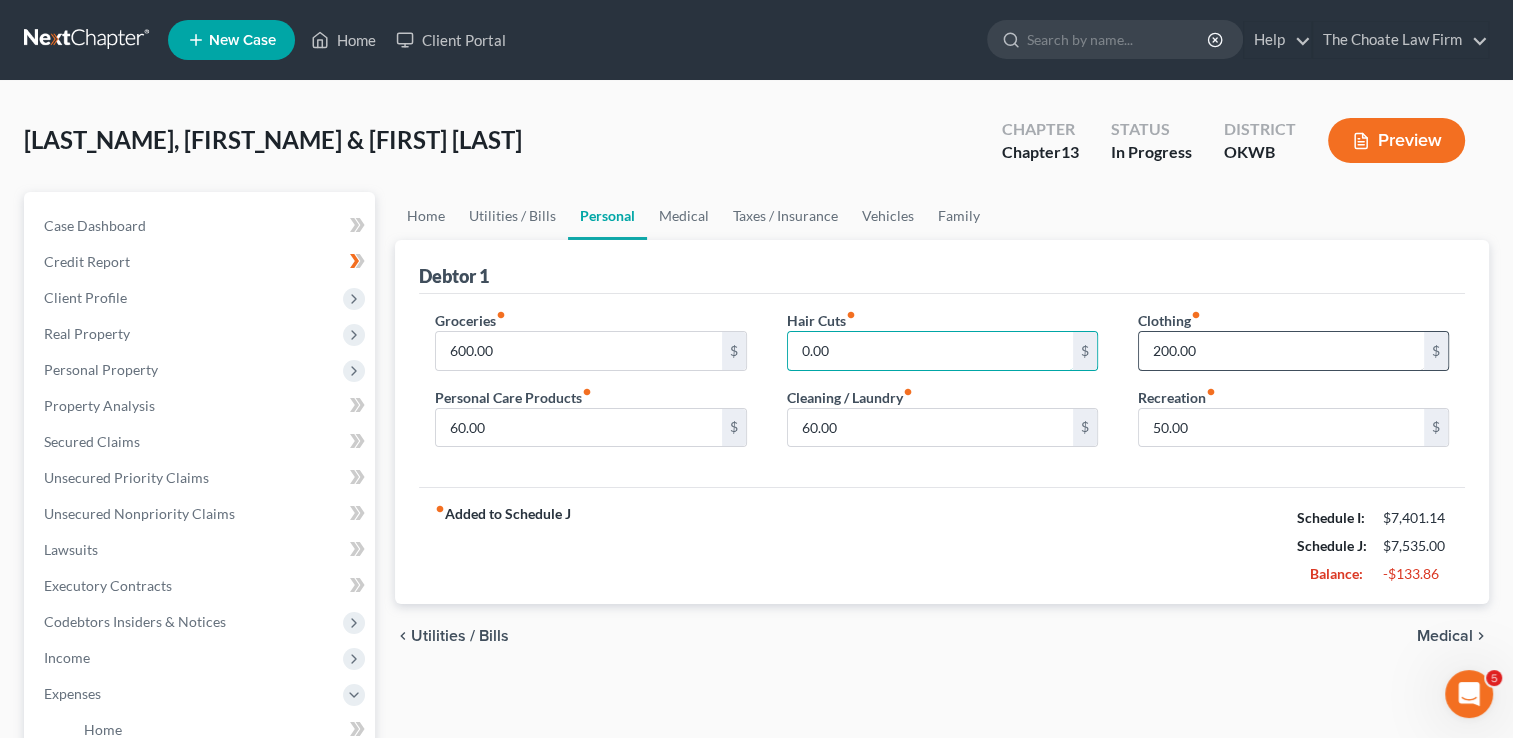 type on "0.00" 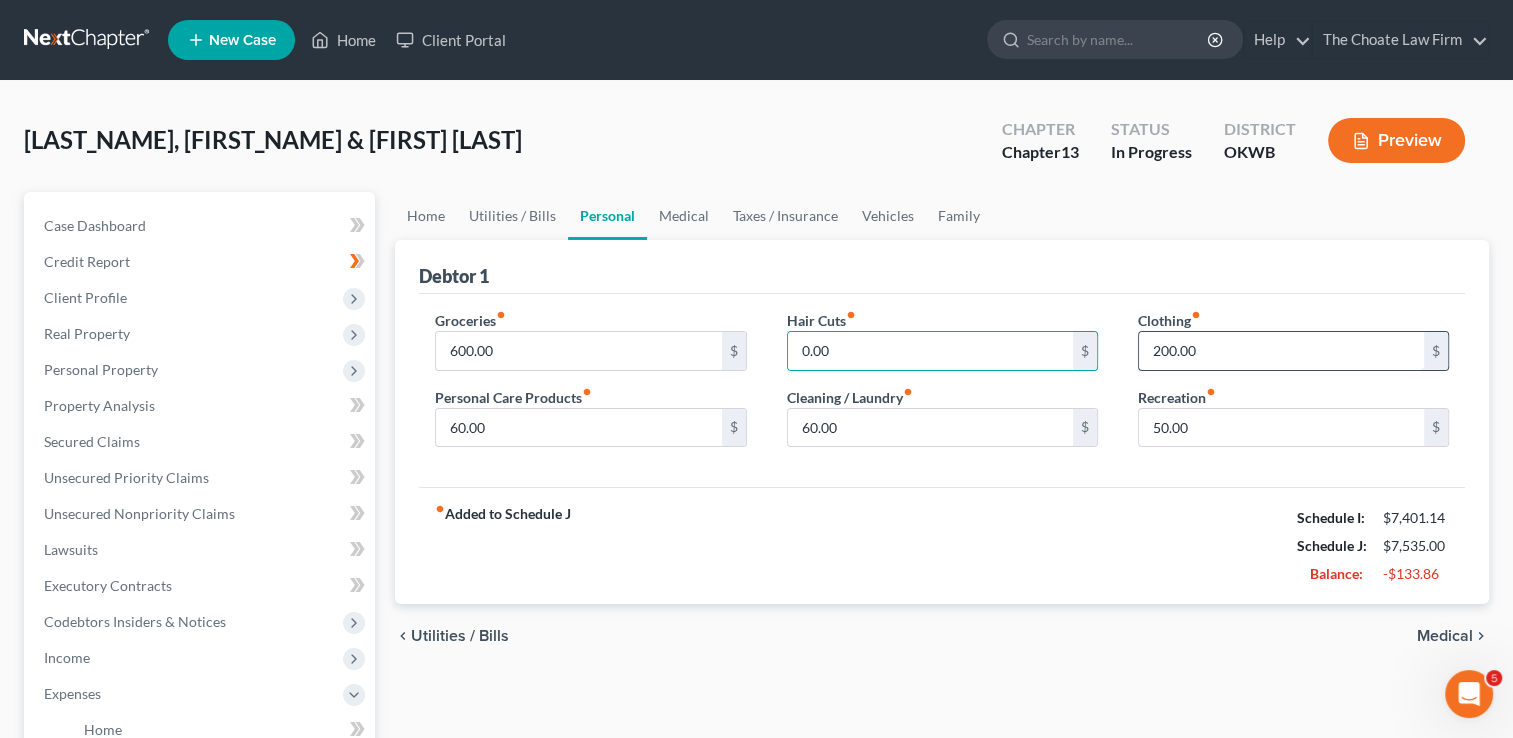 click on "200.00" at bounding box center (1281, 351) 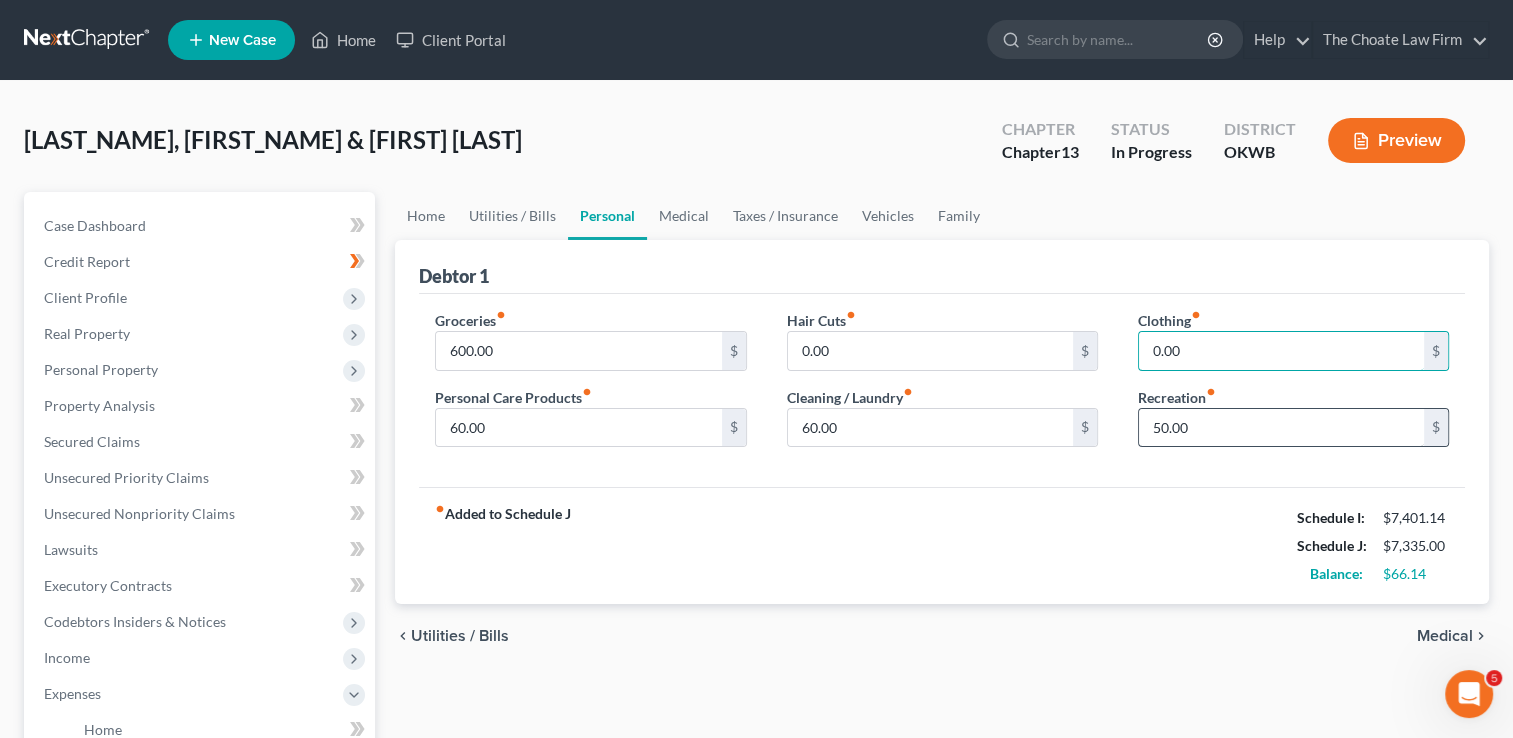 type on "0.00" 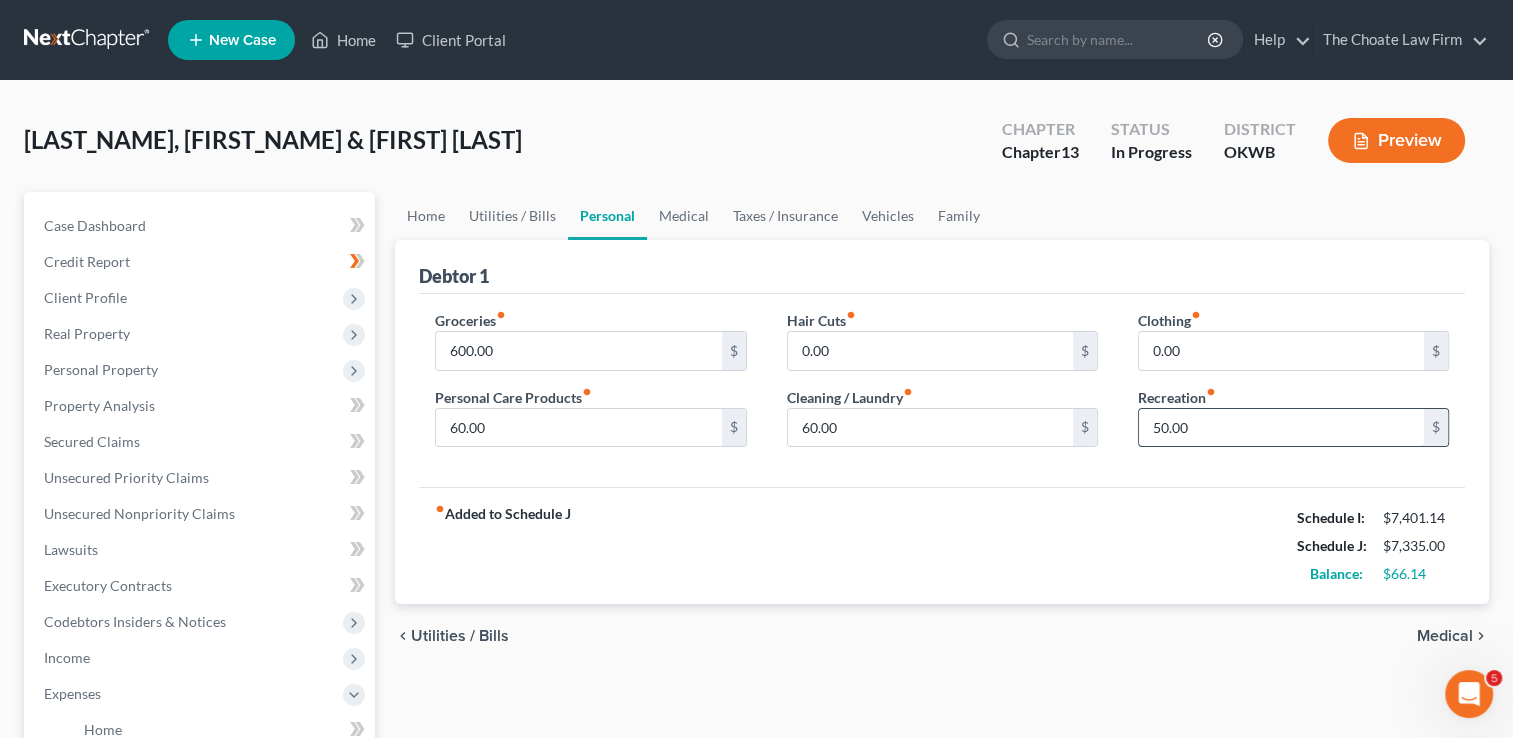 click on "50.00" at bounding box center (1281, 428) 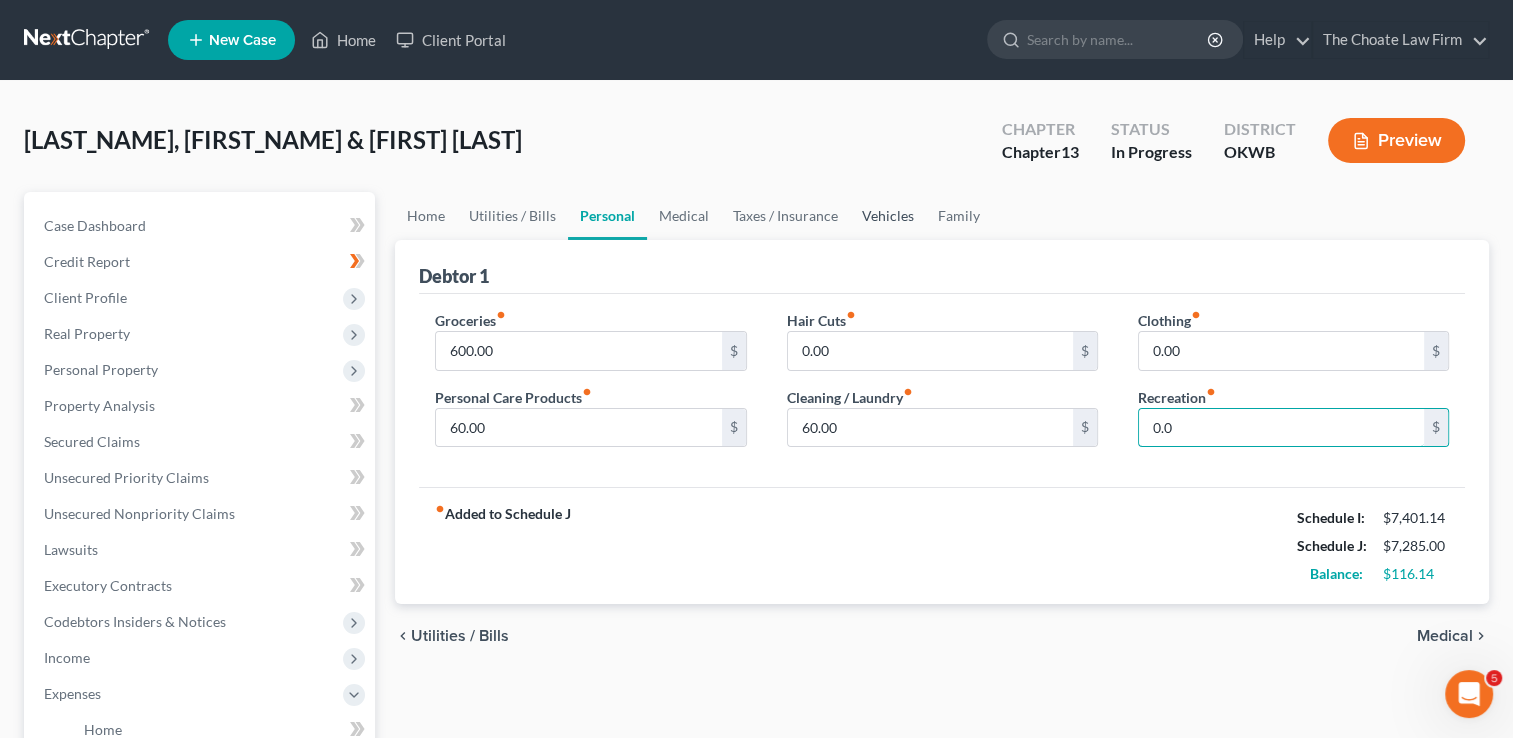 type on "0.0" 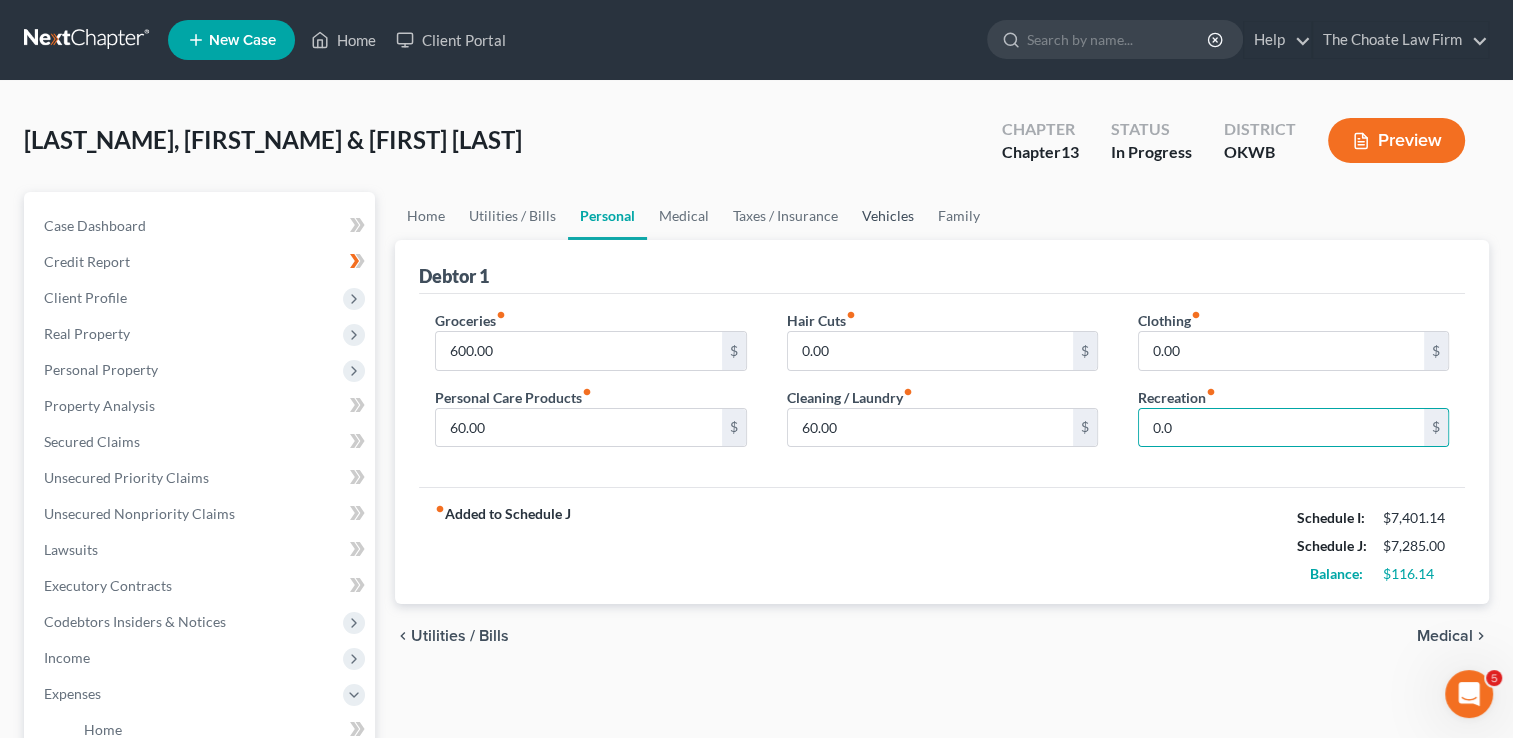 click on "Vehicles" at bounding box center (888, 216) 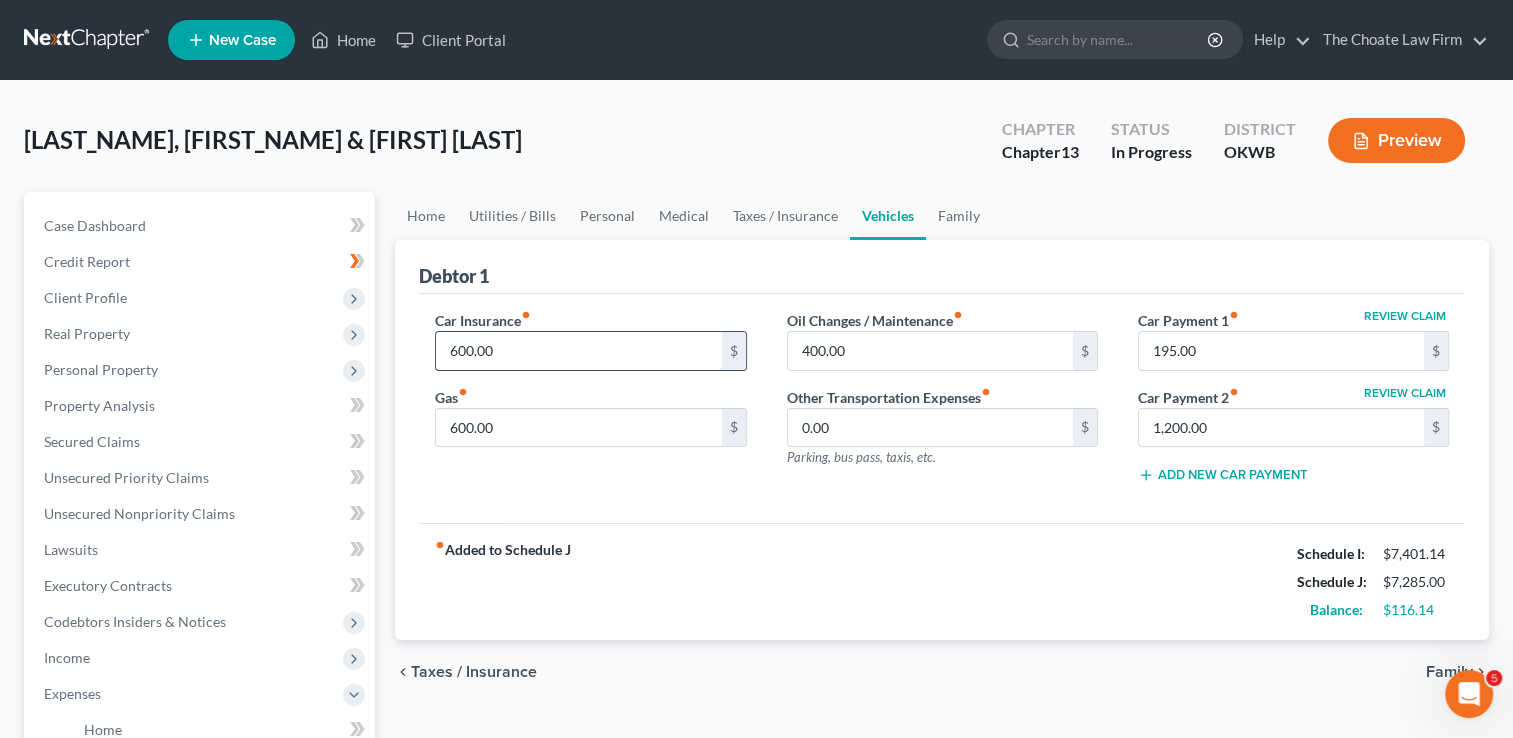 click on "600.00" at bounding box center [578, 351] 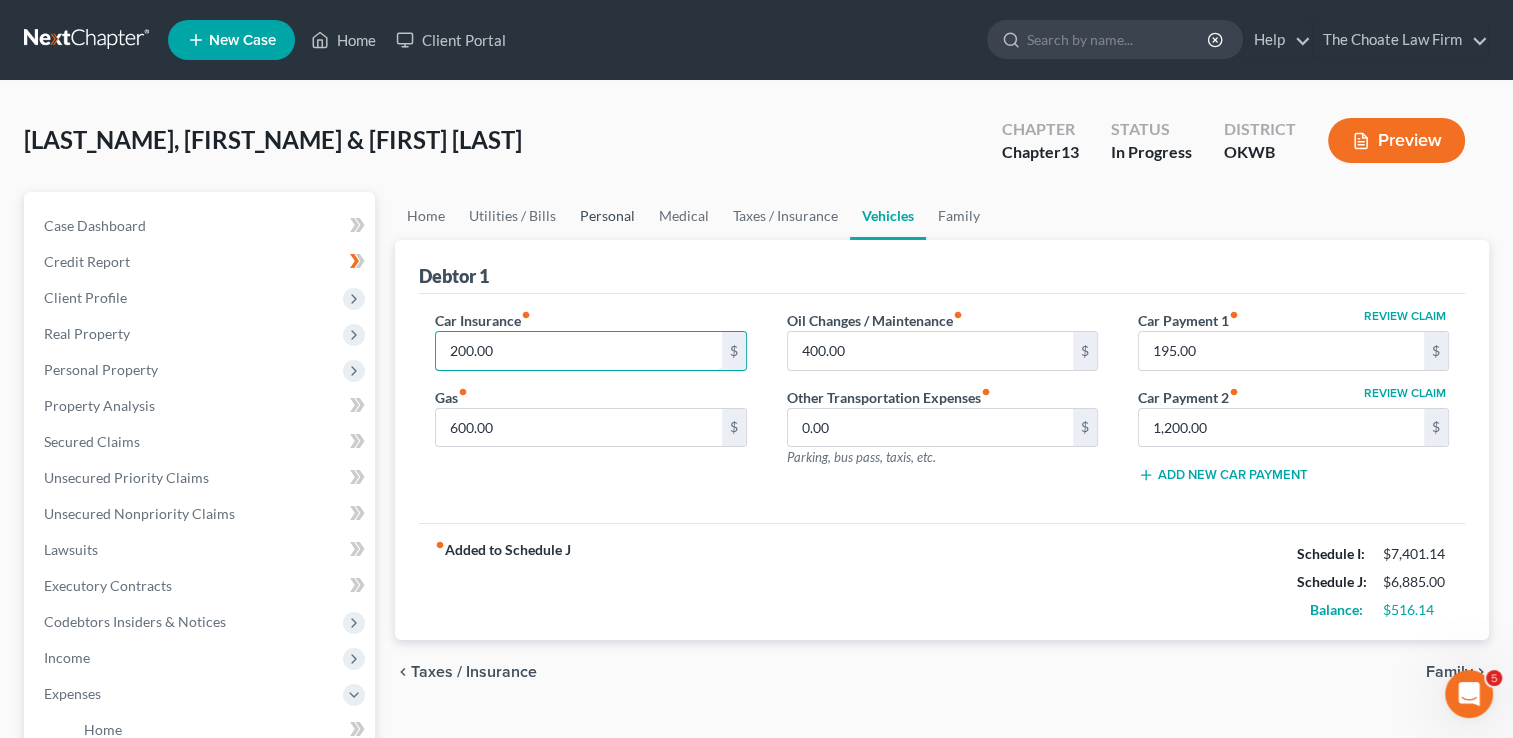 type on "200.00" 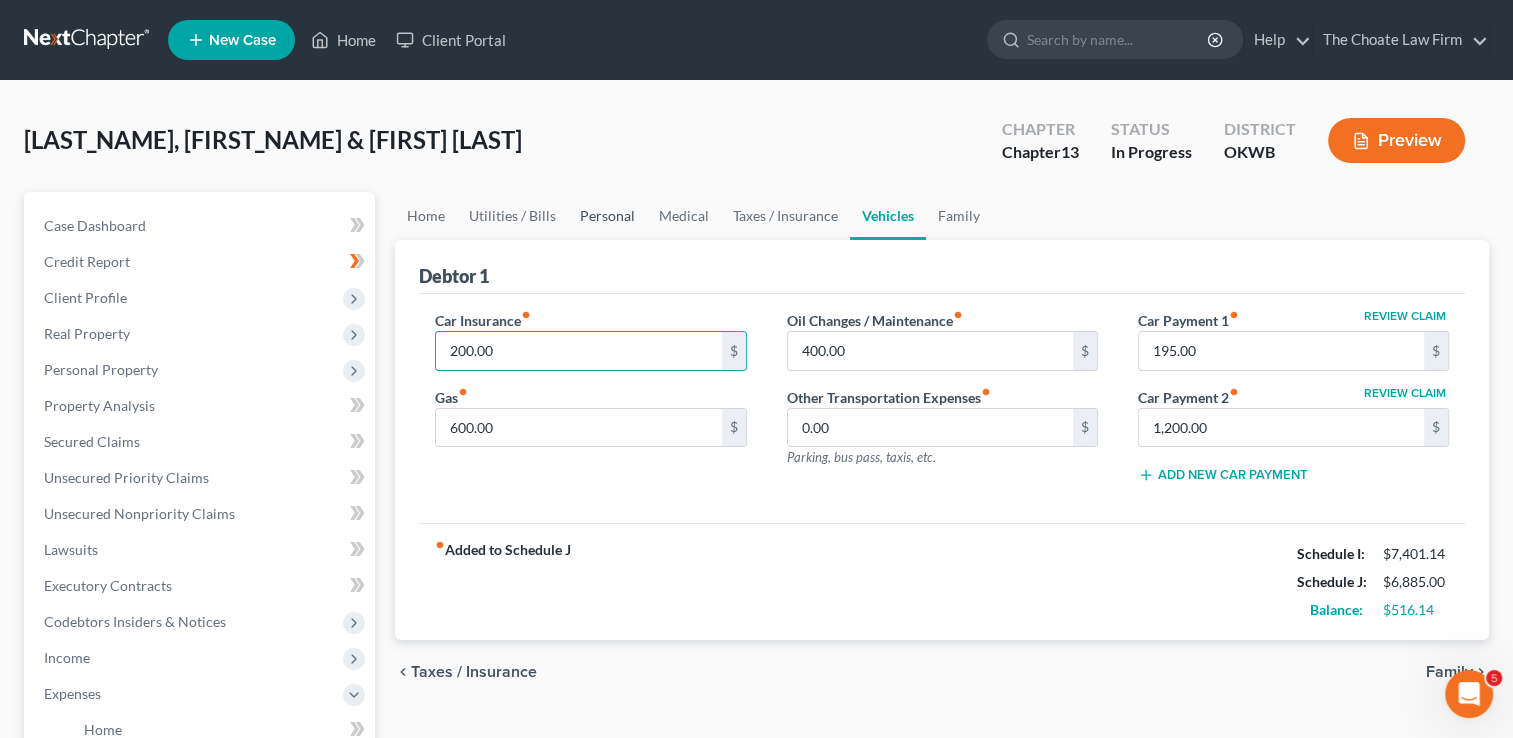 click on "Personal" at bounding box center (607, 216) 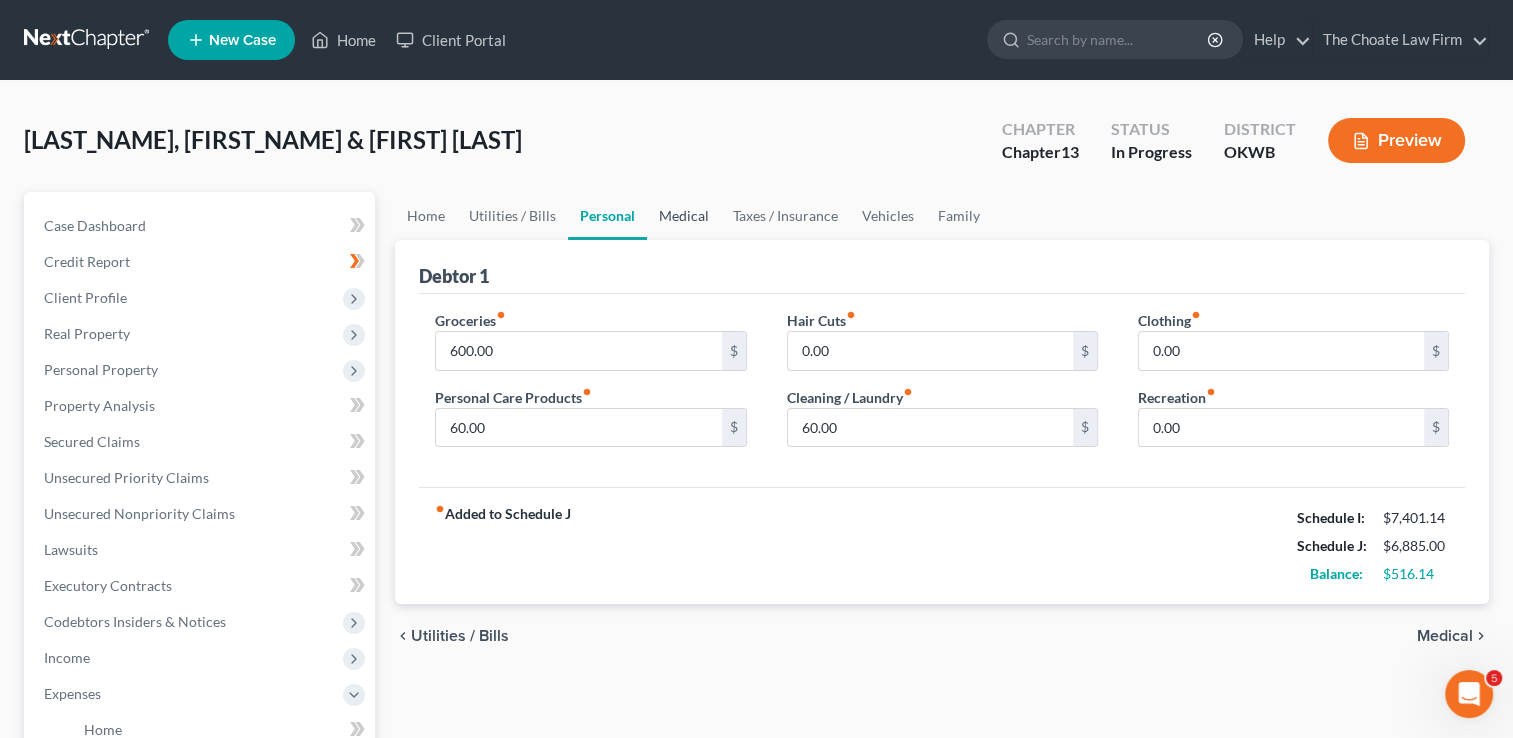 click on "Medical" at bounding box center (684, 216) 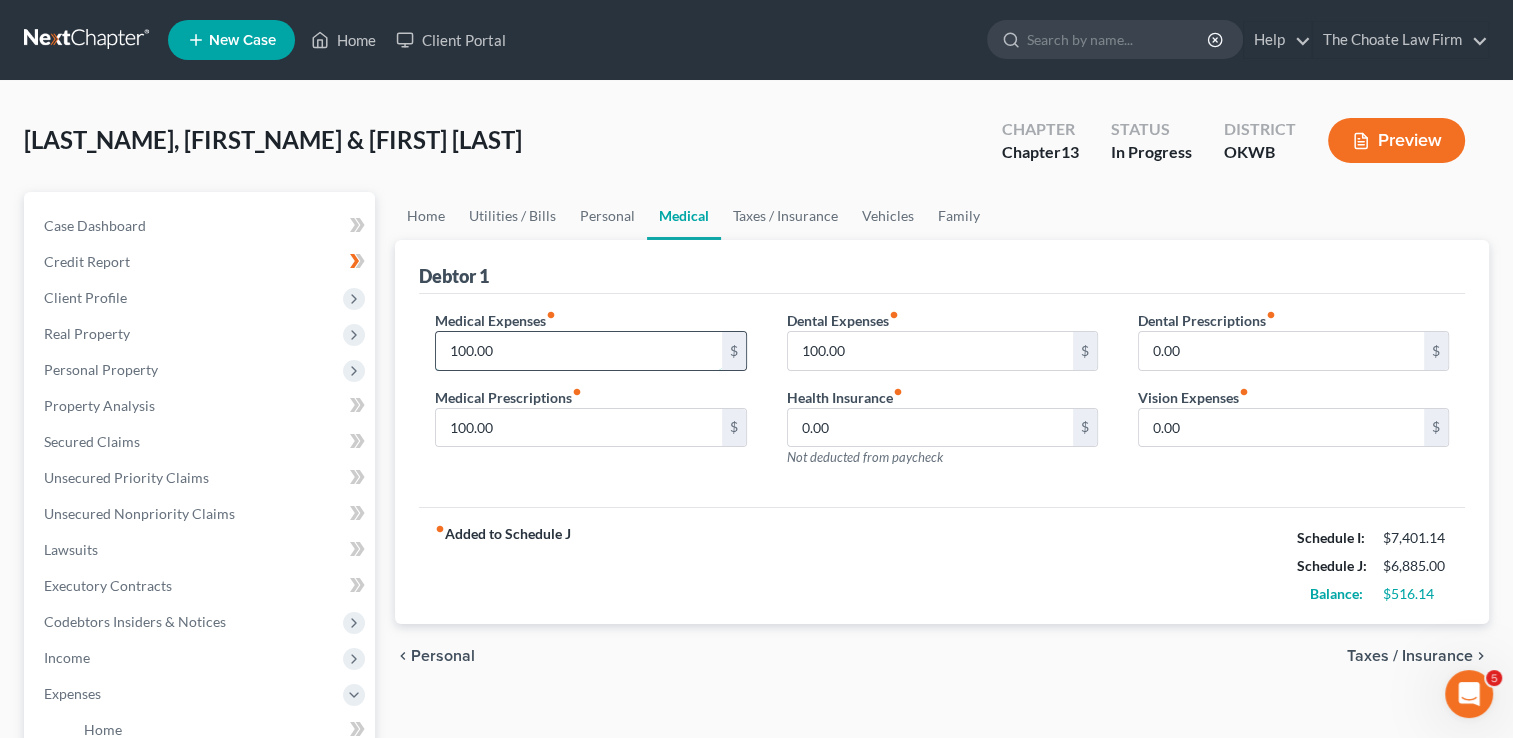 click on "100.00" at bounding box center [578, 351] 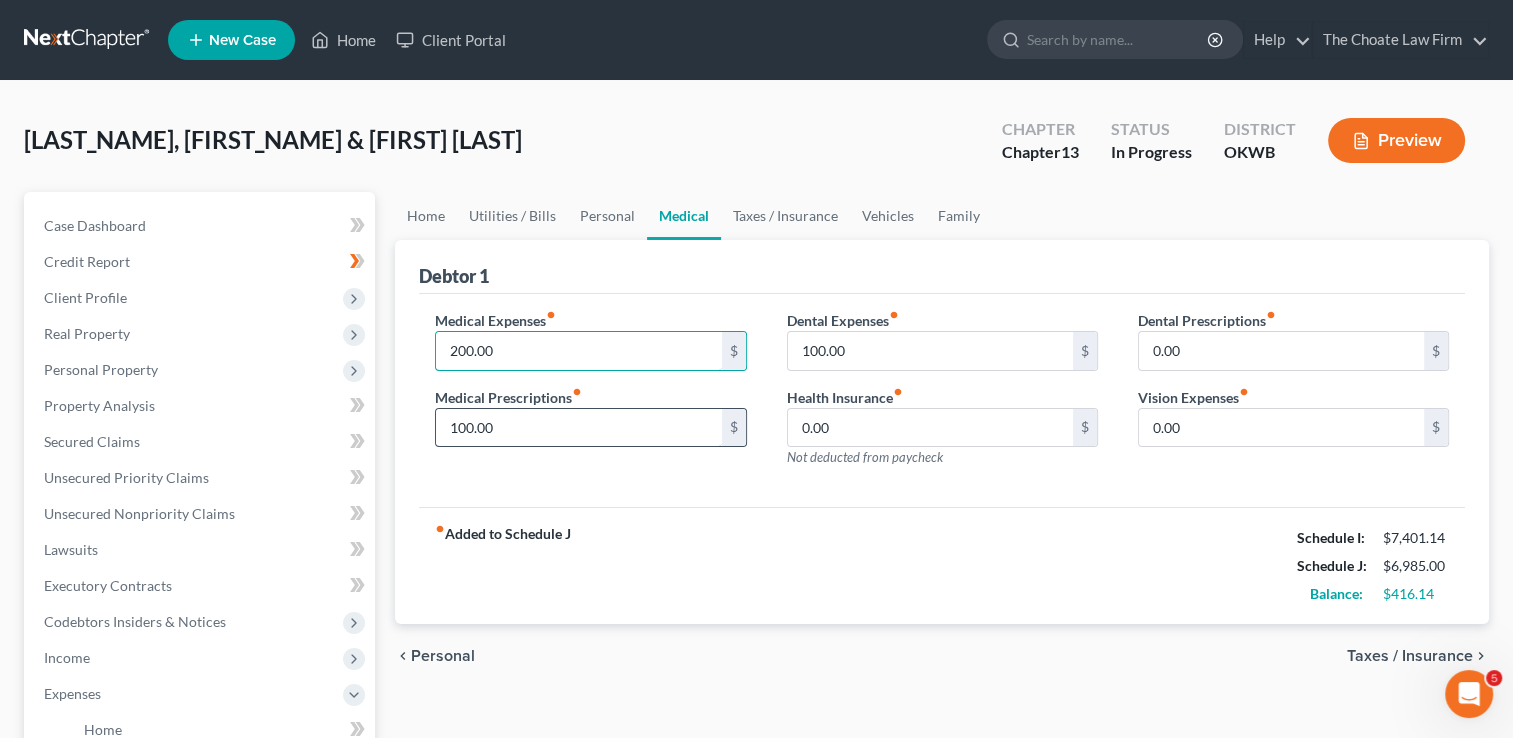 type on "200.00" 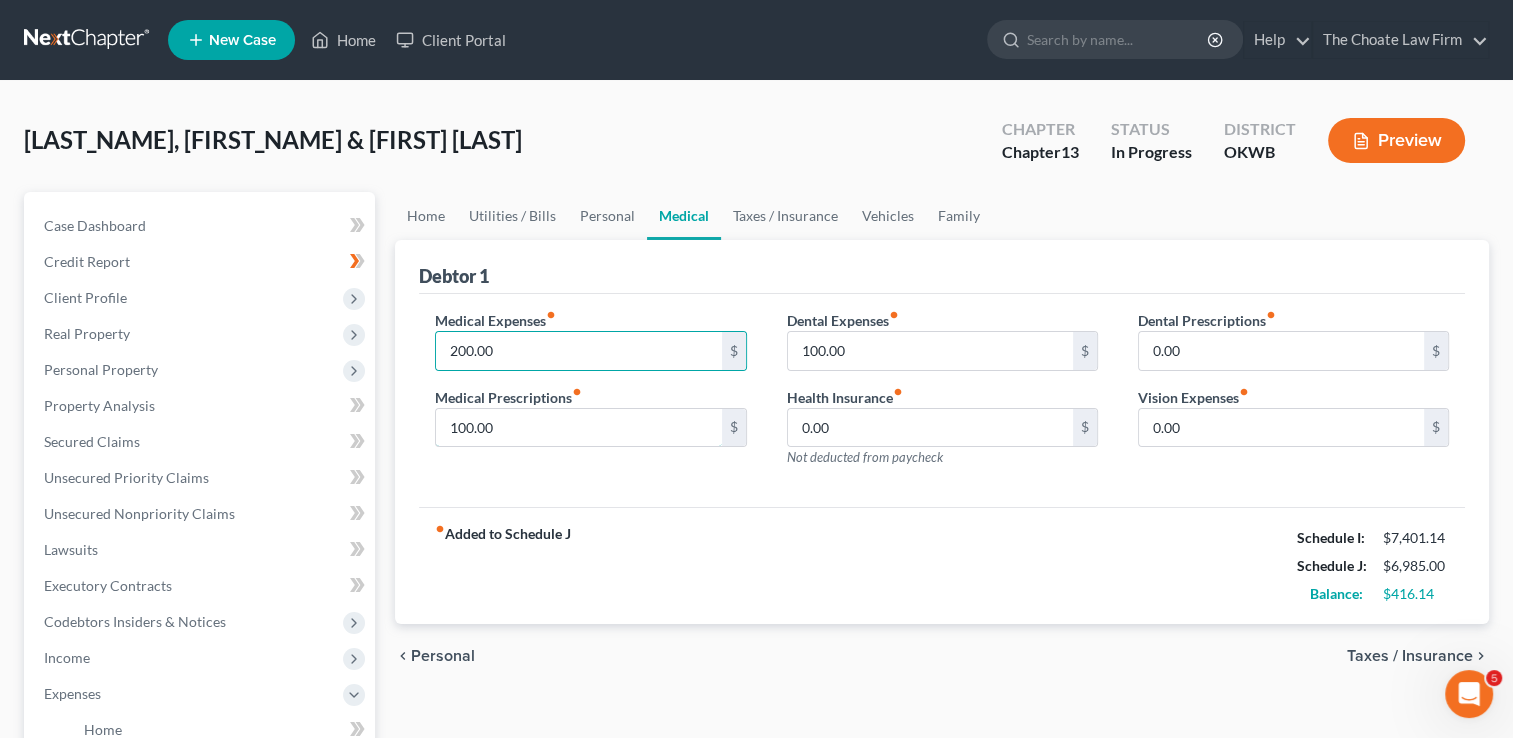 drag, startPoint x: 522, startPoint y: 426, endPoint x: 539, endPoint y: 452, distance: 31.06445 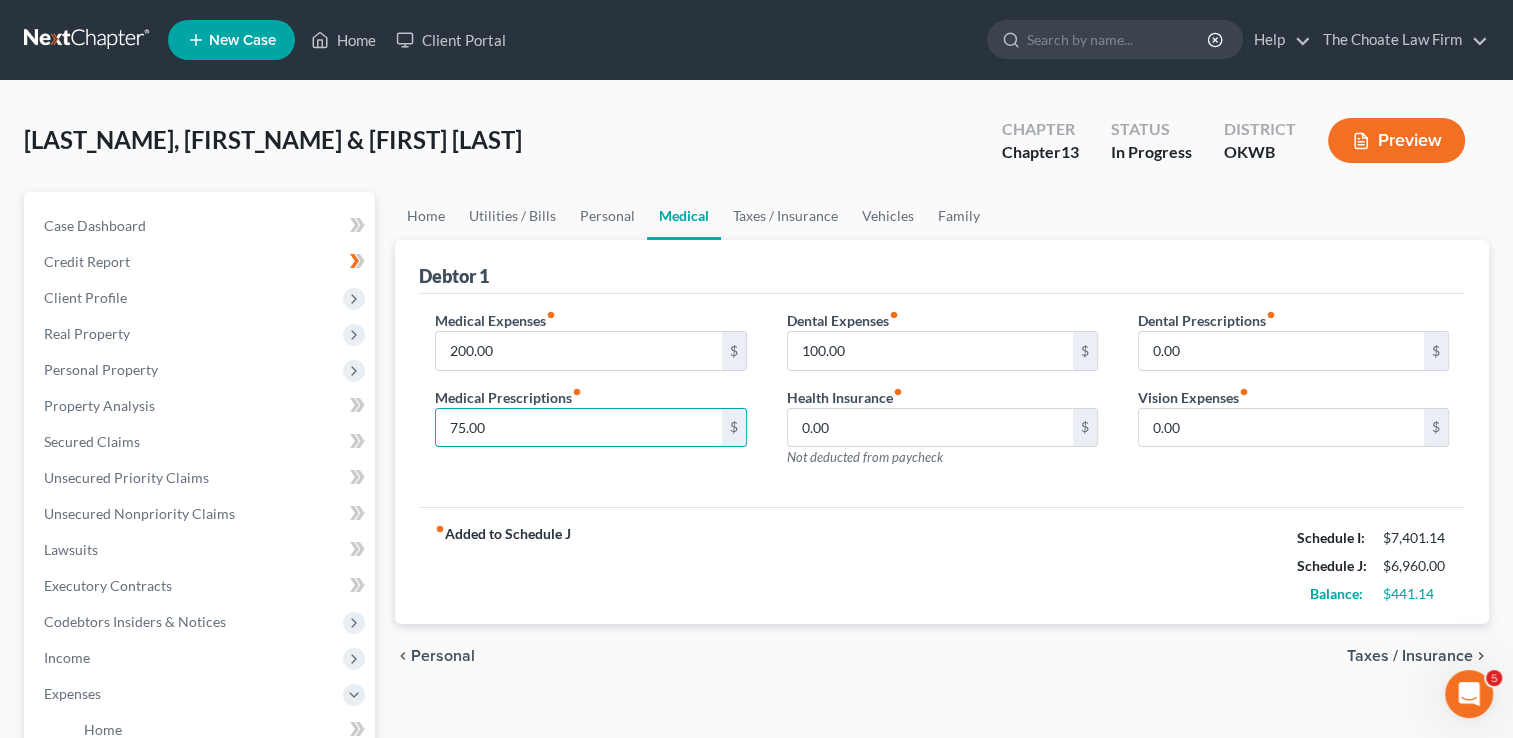 type on "75.00" 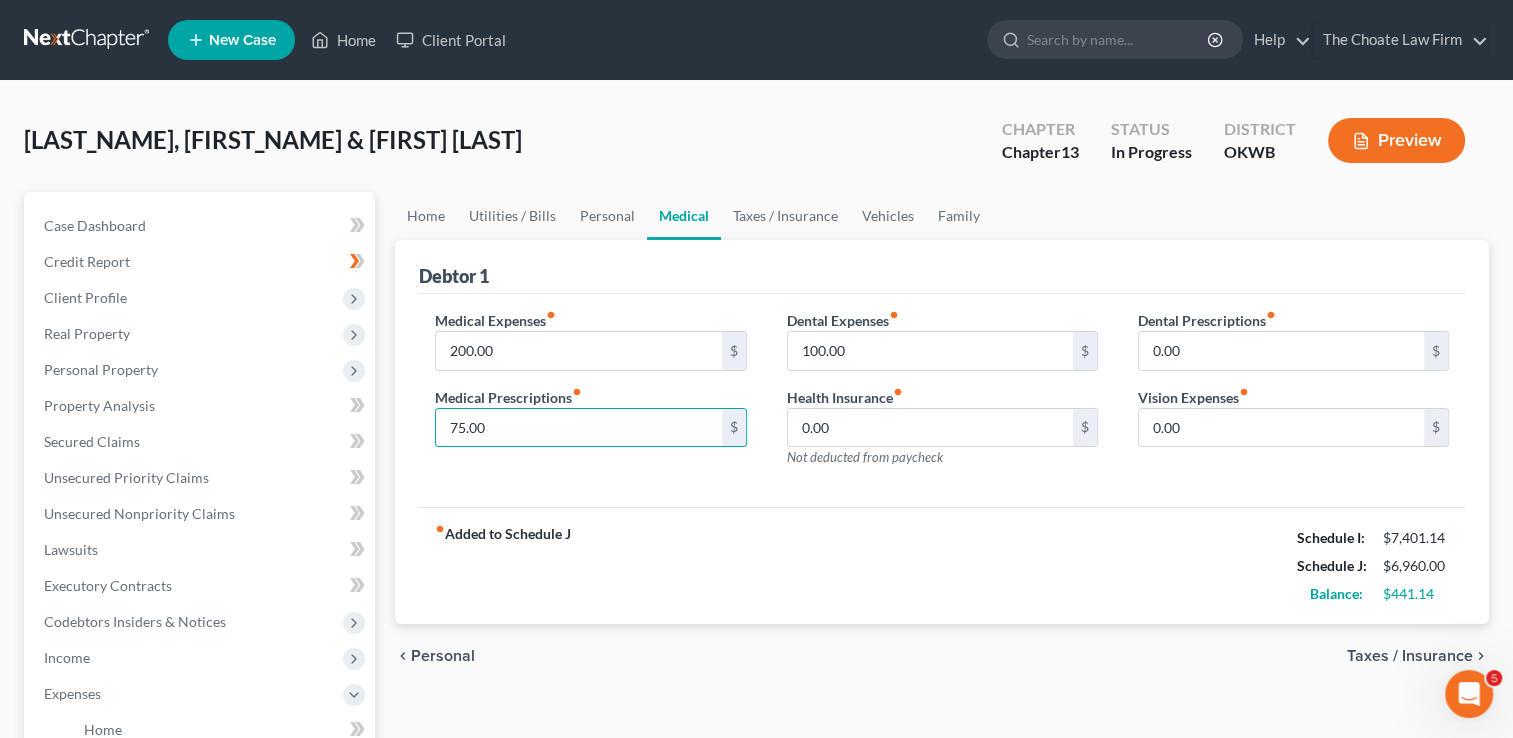 click on "fiber_manual_record  Added to Schedule J Schedule I: $7,401.14 Schedule J: $6,960.00 Balance: $441.14" at bounding box center (942, 565) 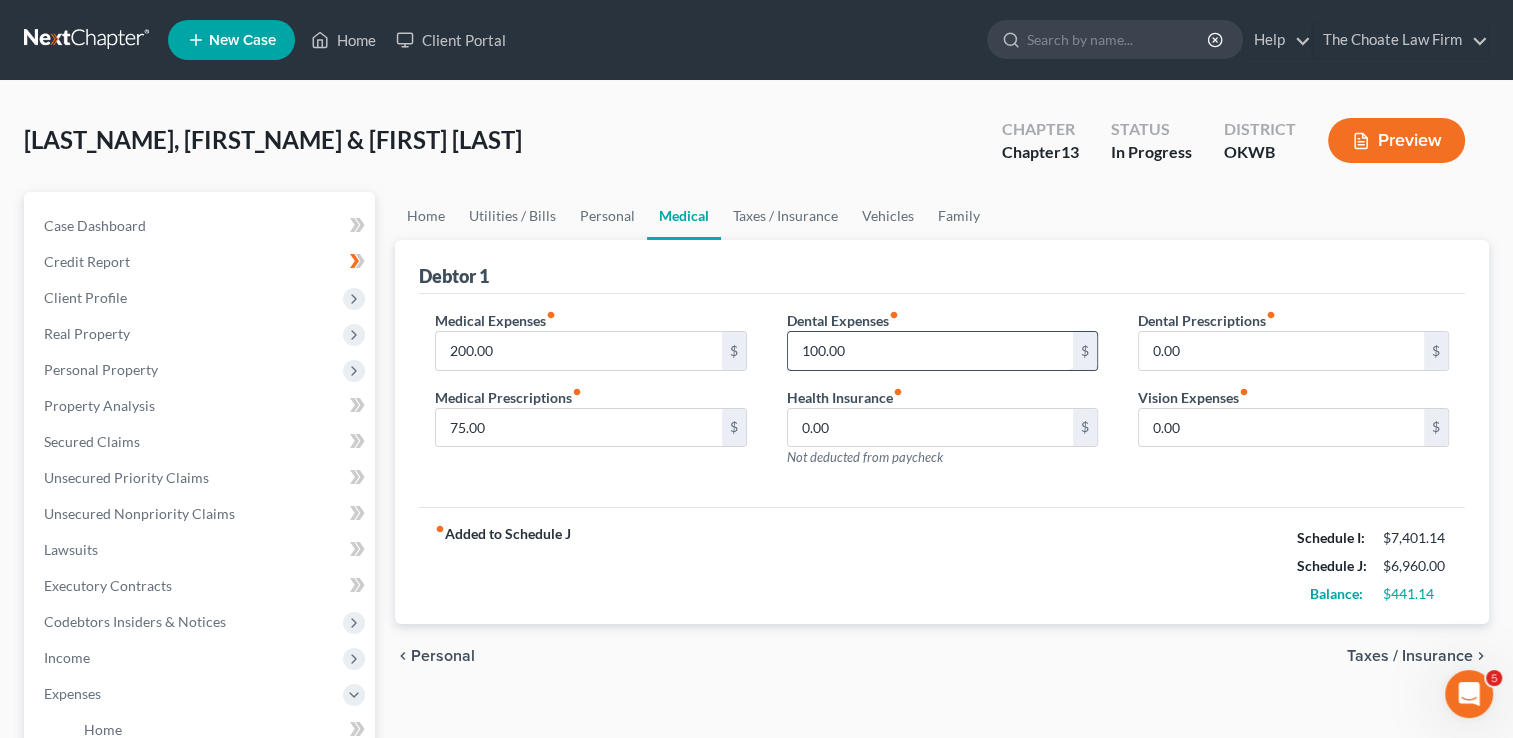 click on "100.00" at bounding box center (930, 351) 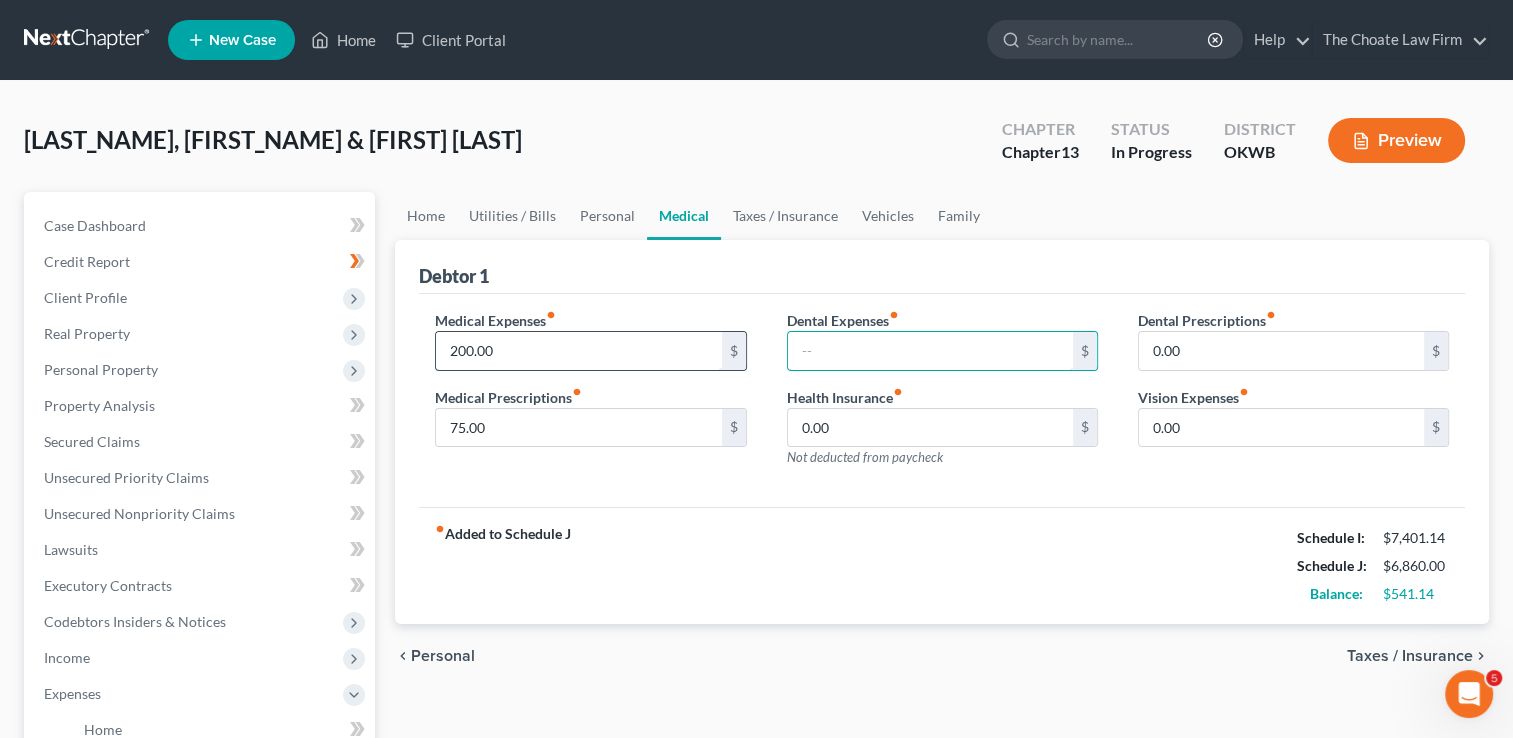 type 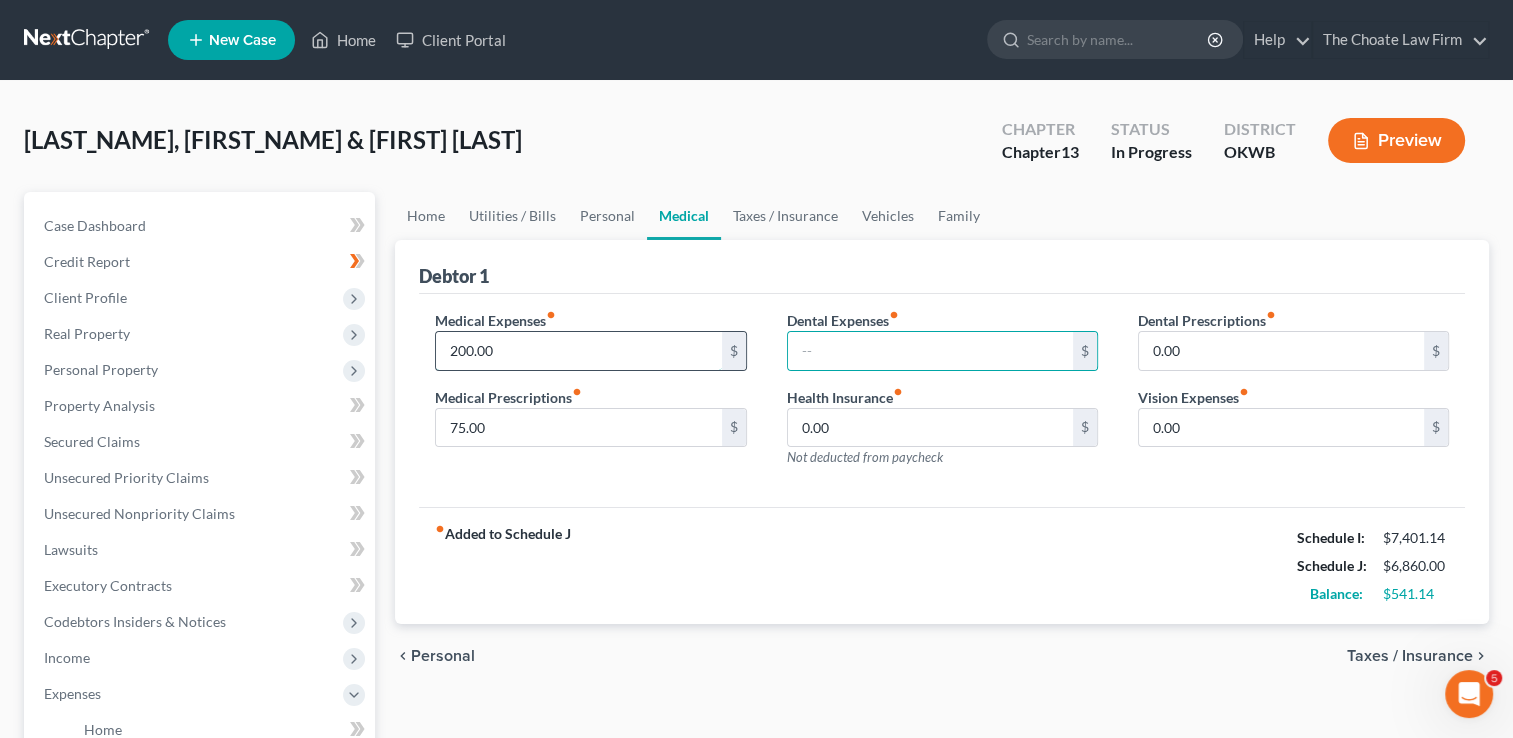 click on "200.00" at bounding box center [578, 351] 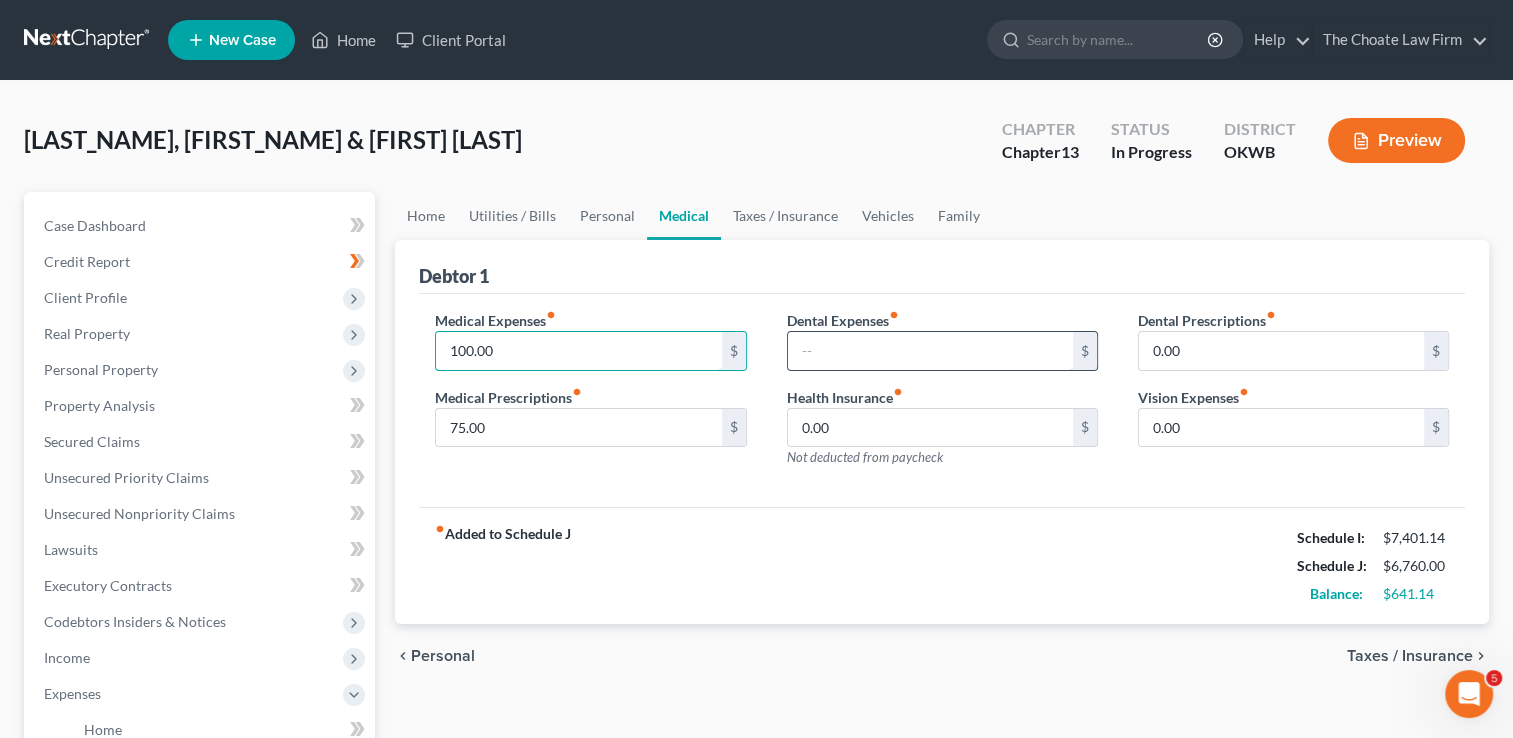 type on "100.00" 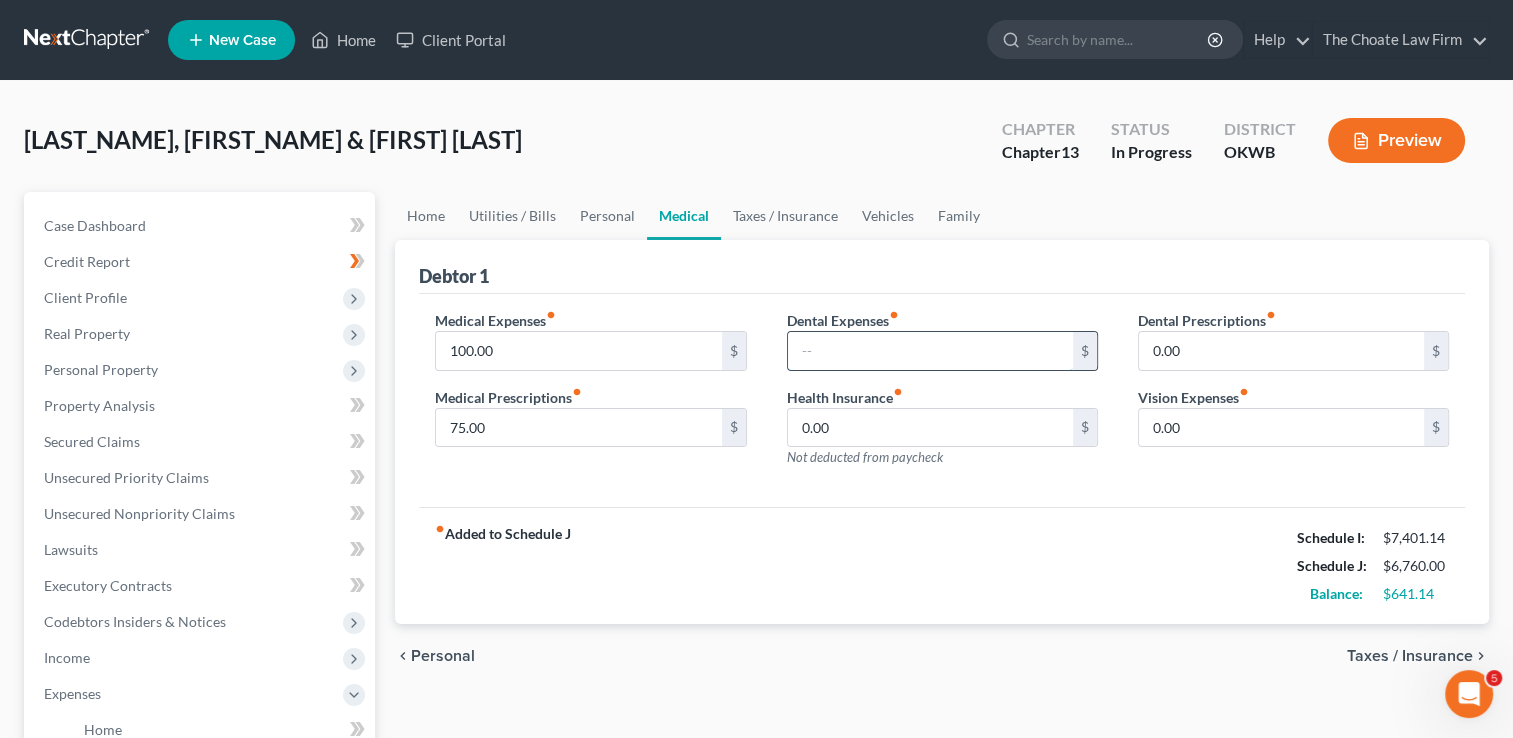 drag, startPoint x: 863, startPoint y: 350, endPoint x: 876, endPoint y: 344, distance: 14.3178215 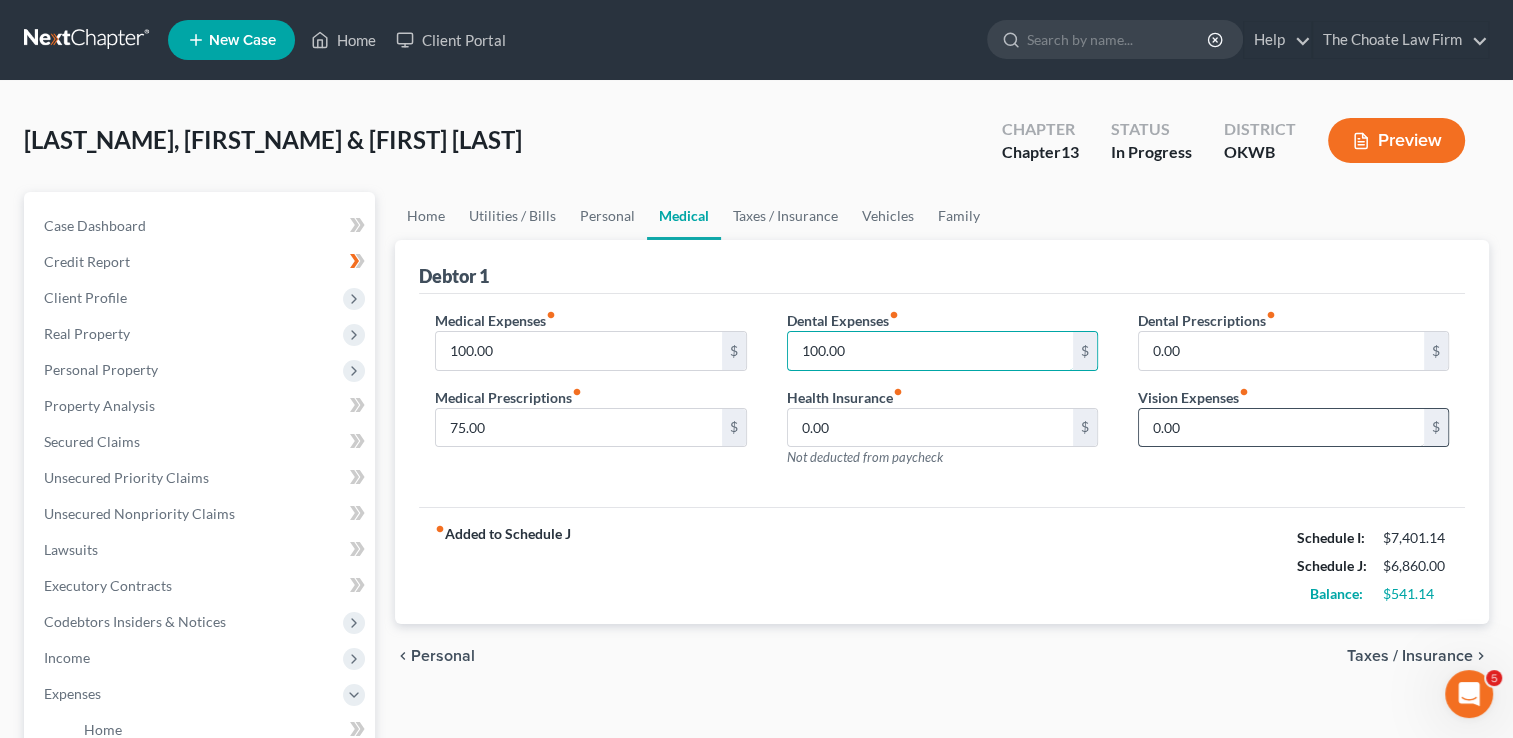 type on "100.00" 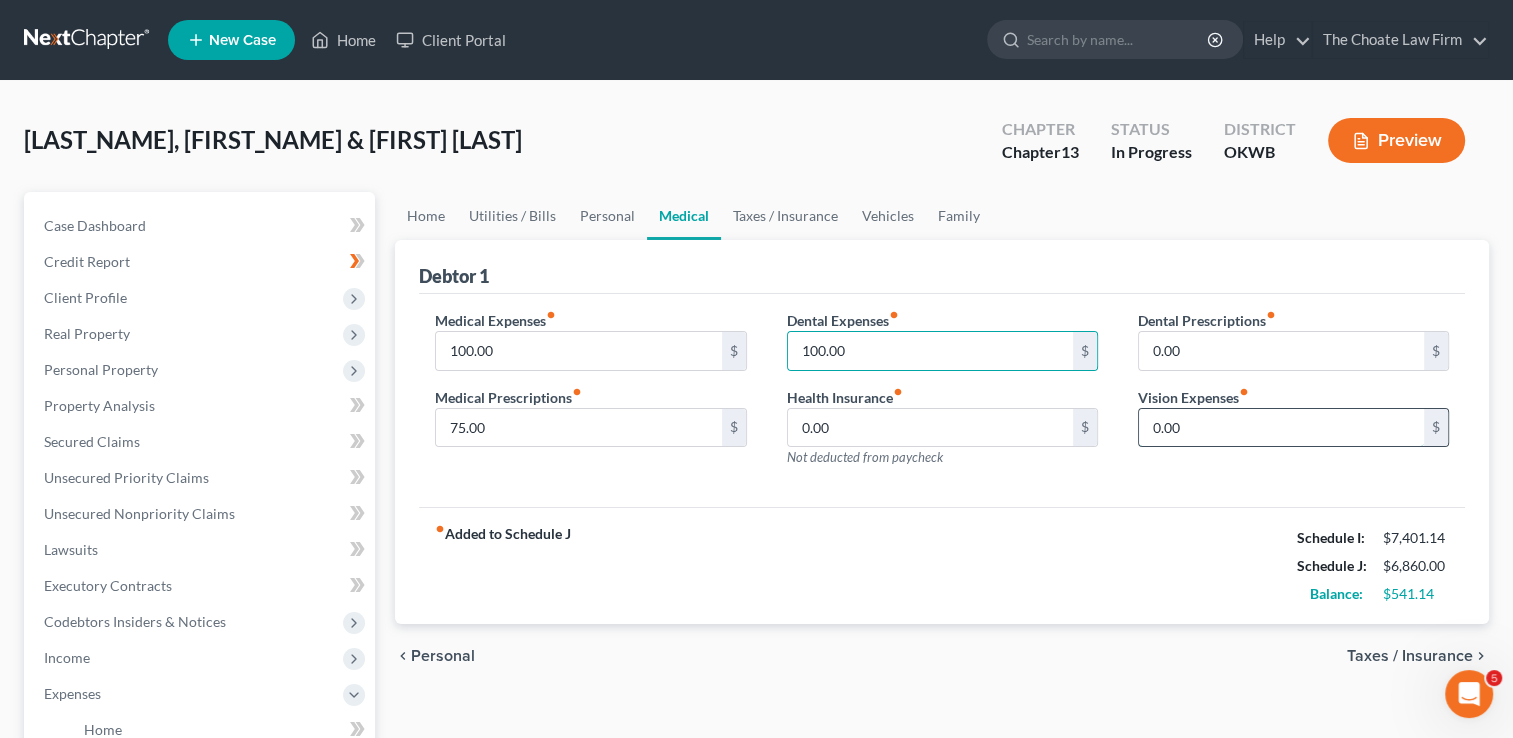 click on "0.00" at bounding box center (1281, 428) 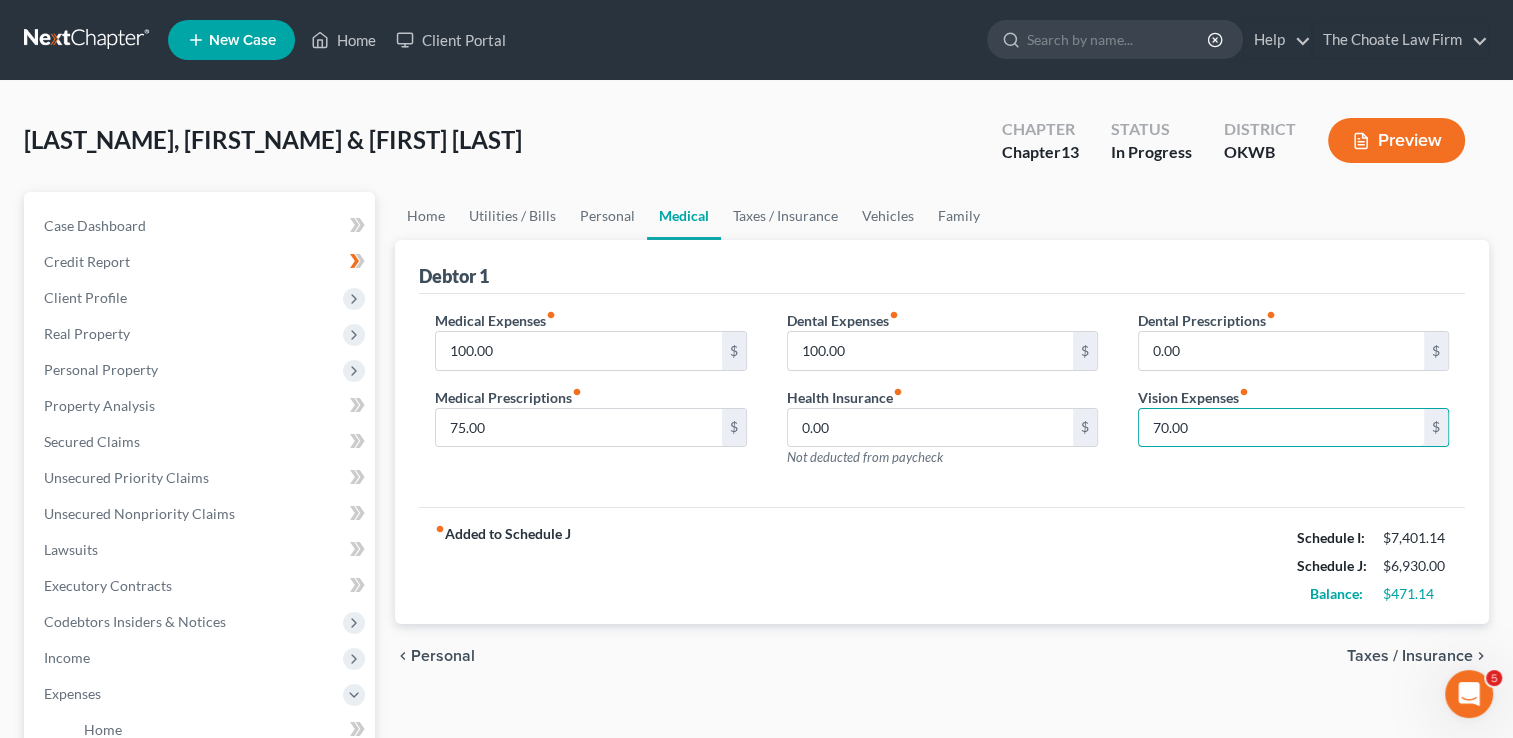 drag, startPoint x: 1208, startPoint y: 415, endPoint x: 1148, endPoint y: 458, distance: 73.817345 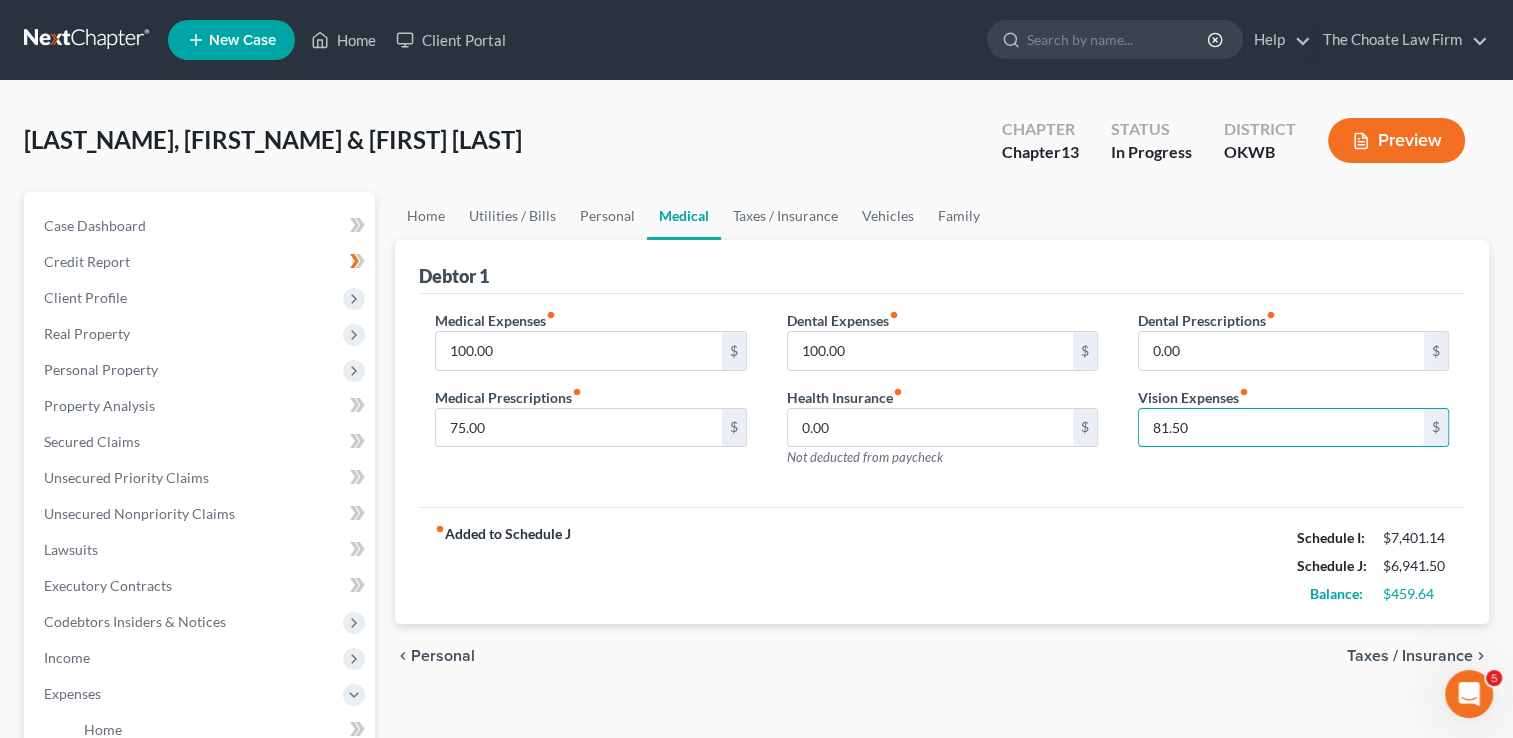 type on "81.50" 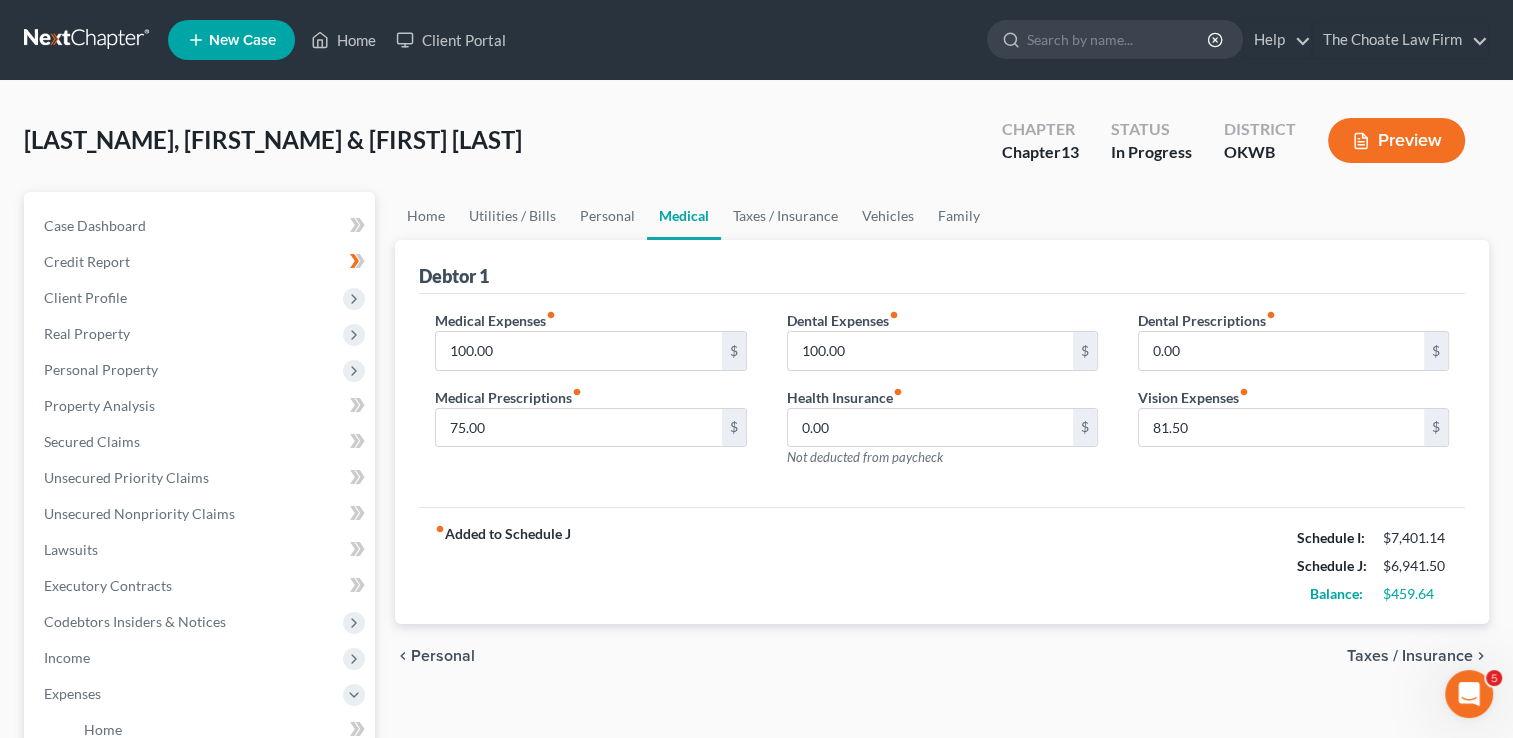 click on "fiber_manual_record  Added to Schedule J Schedule I: $7,401.14 Schedule J: $6,941.50 Balance: $459.64" at bounding box center (942, 565) 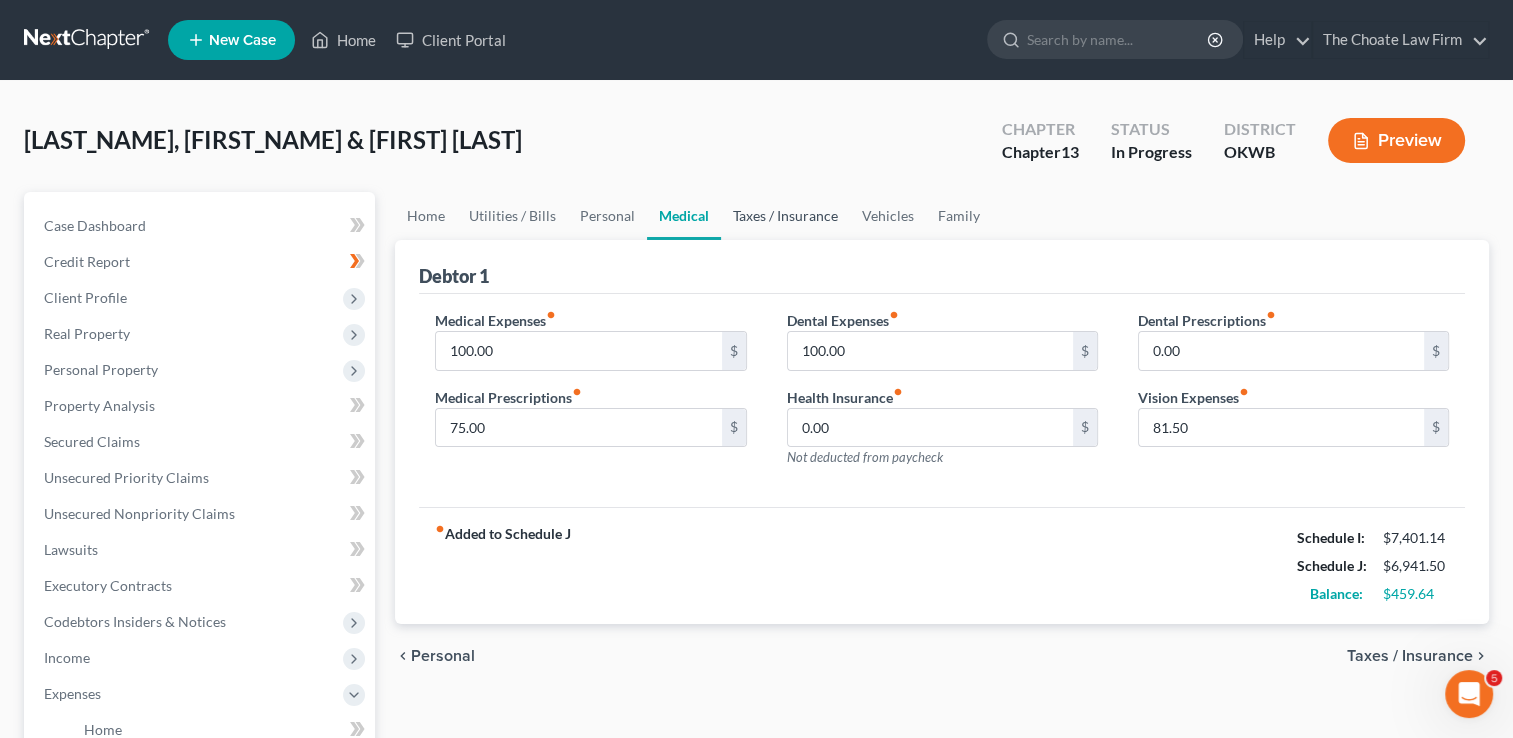 click on "Taxes / Insurance" at bounding box center [785, 216] 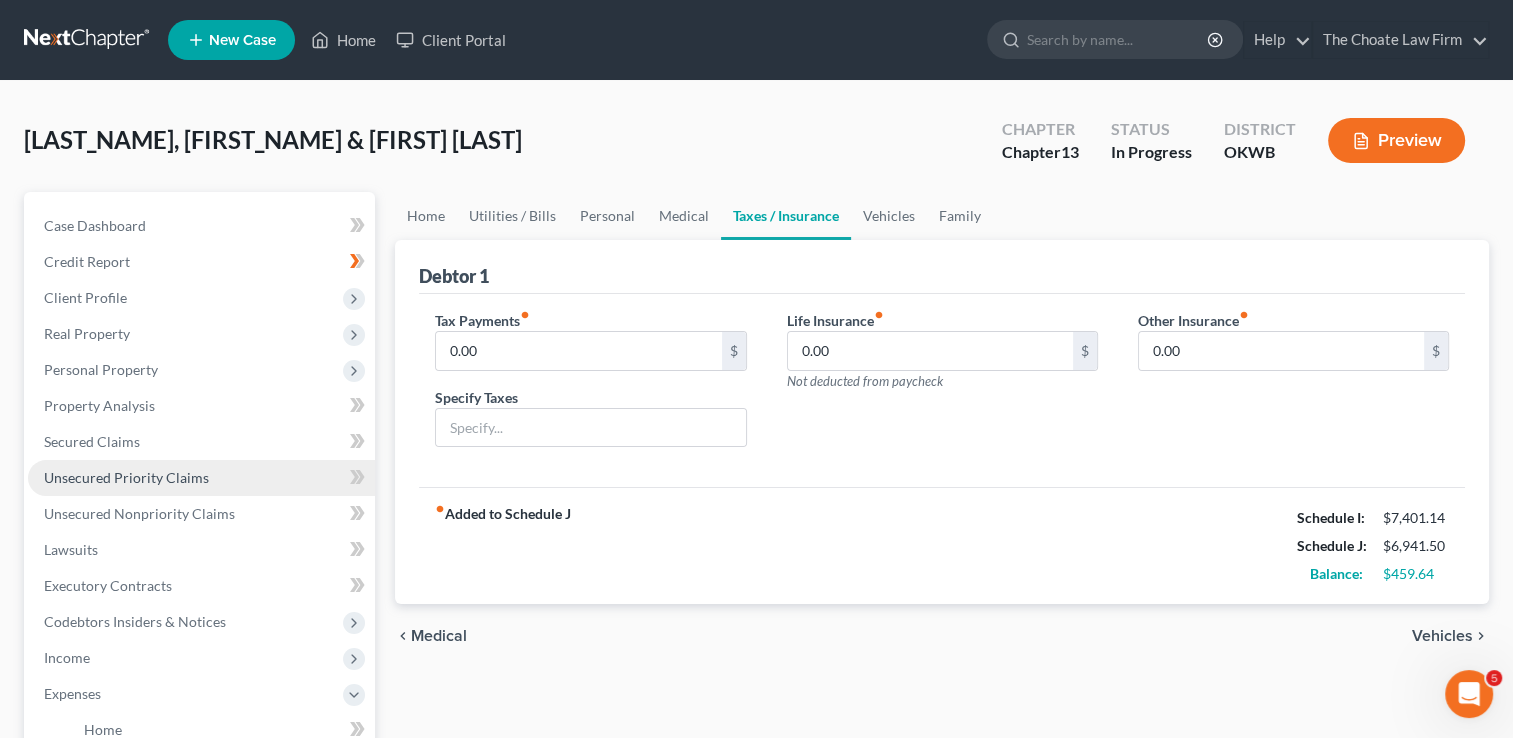 click on "Unsecured Priority Claims" at bounding box center [126, 477] 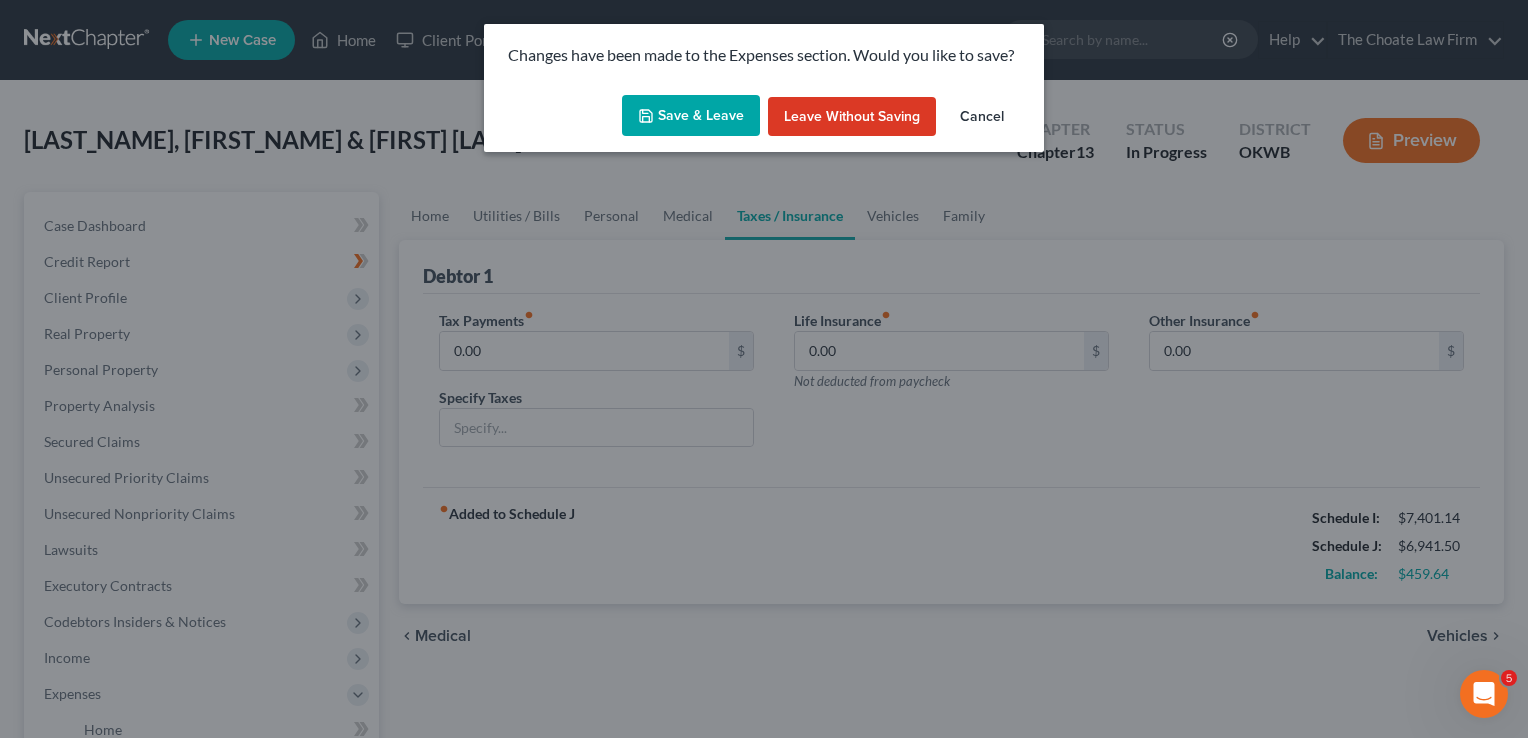 click on "Cancel" at bounding box center [982, 117] 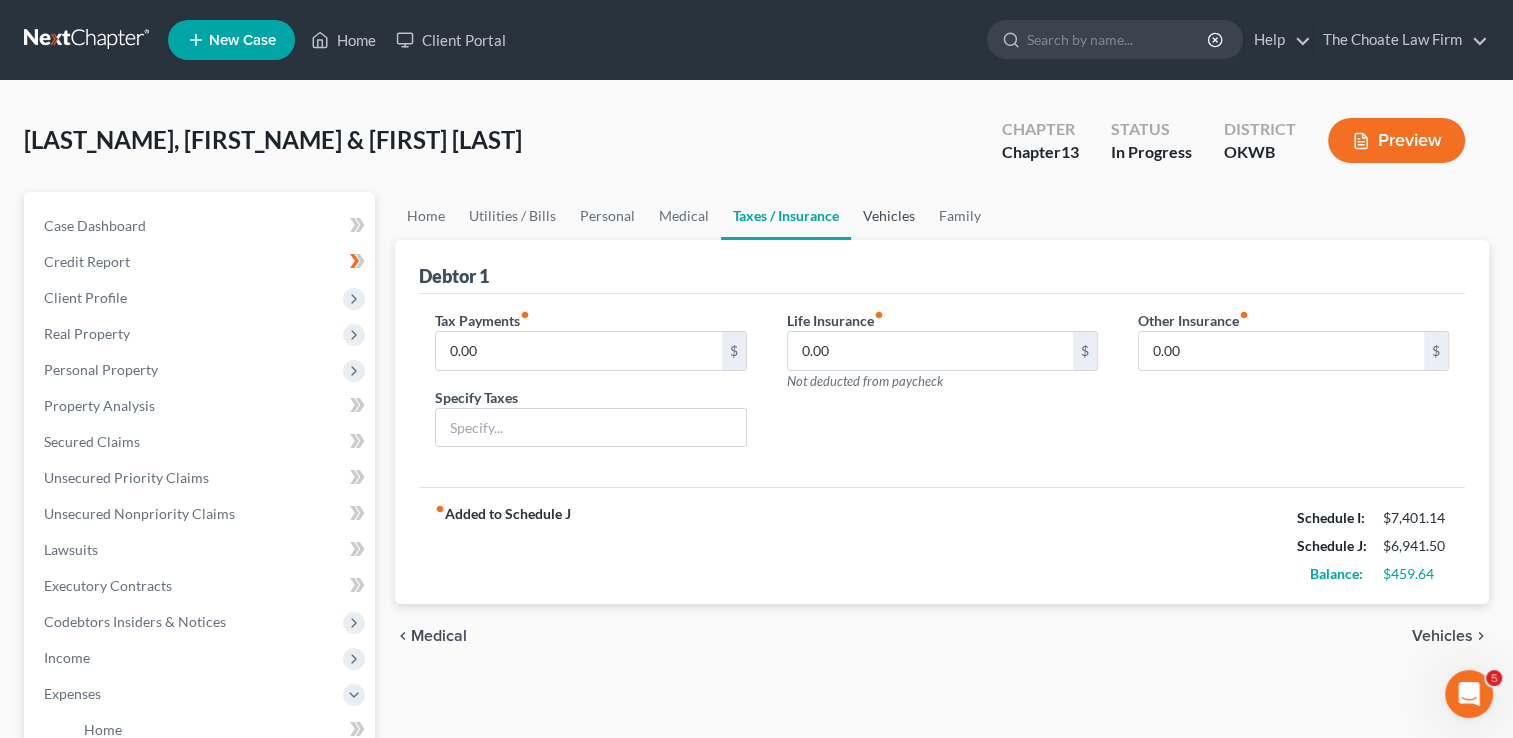 click on "Vehicles" at bounding box center [889, 216] 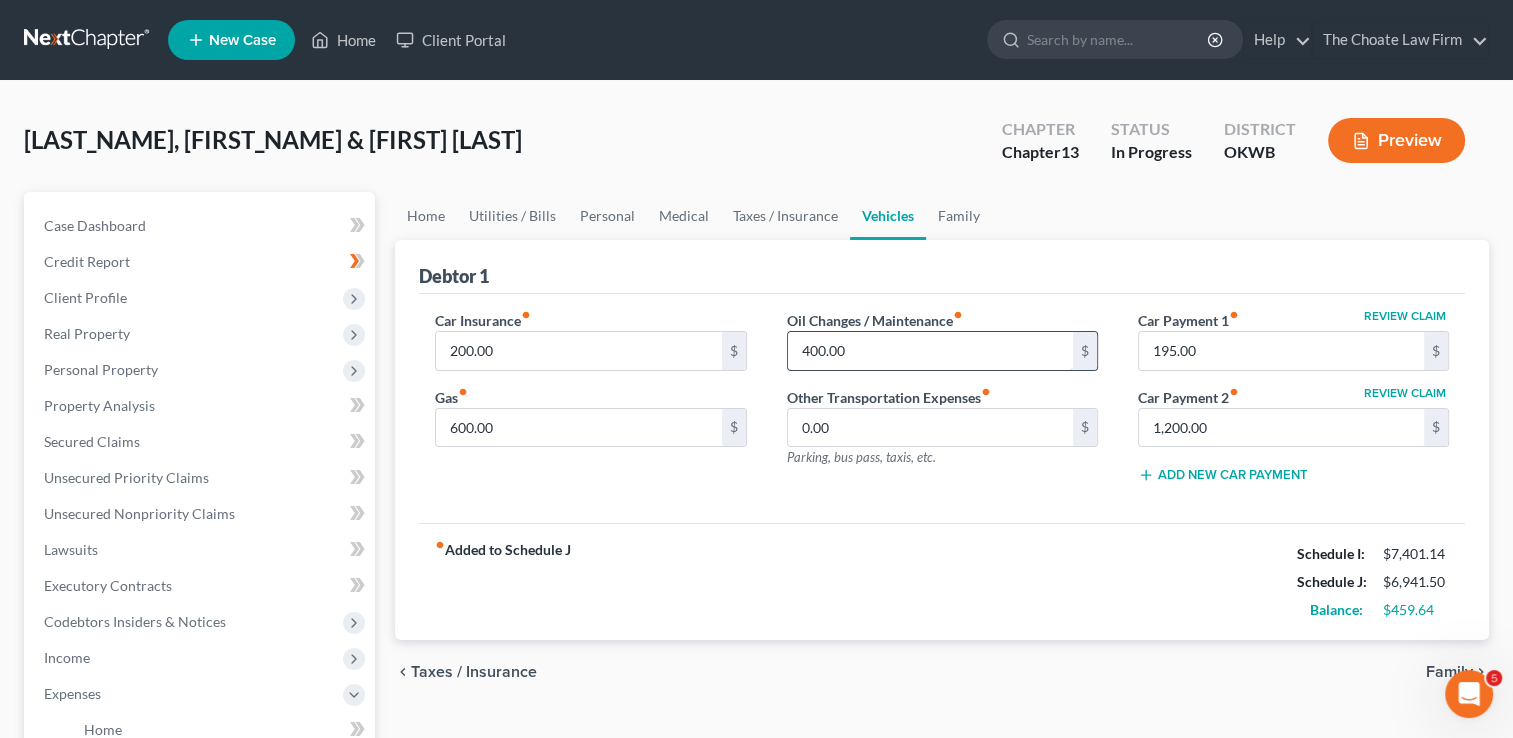 click on "400.00" at bounding box center (930, 351) 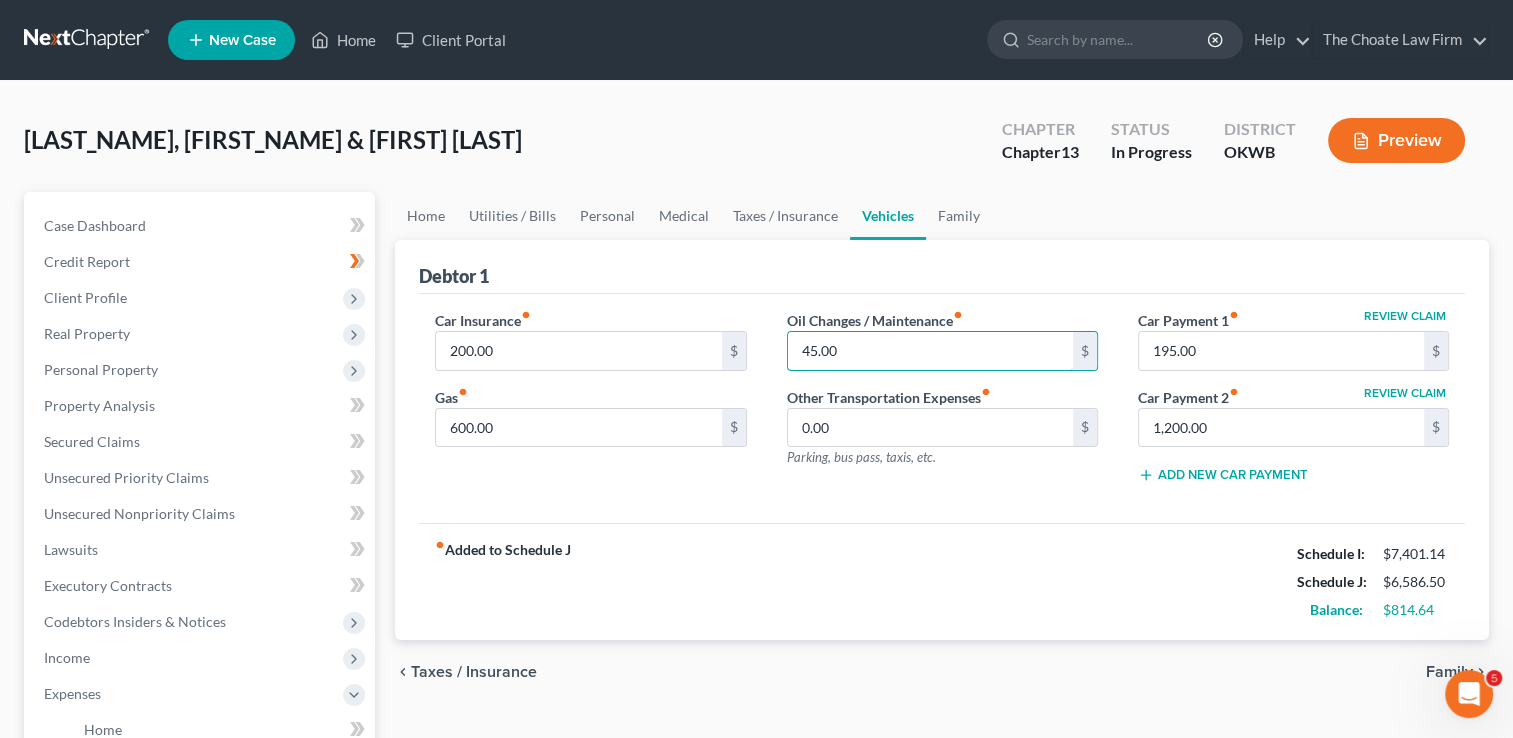 type on "45.00" 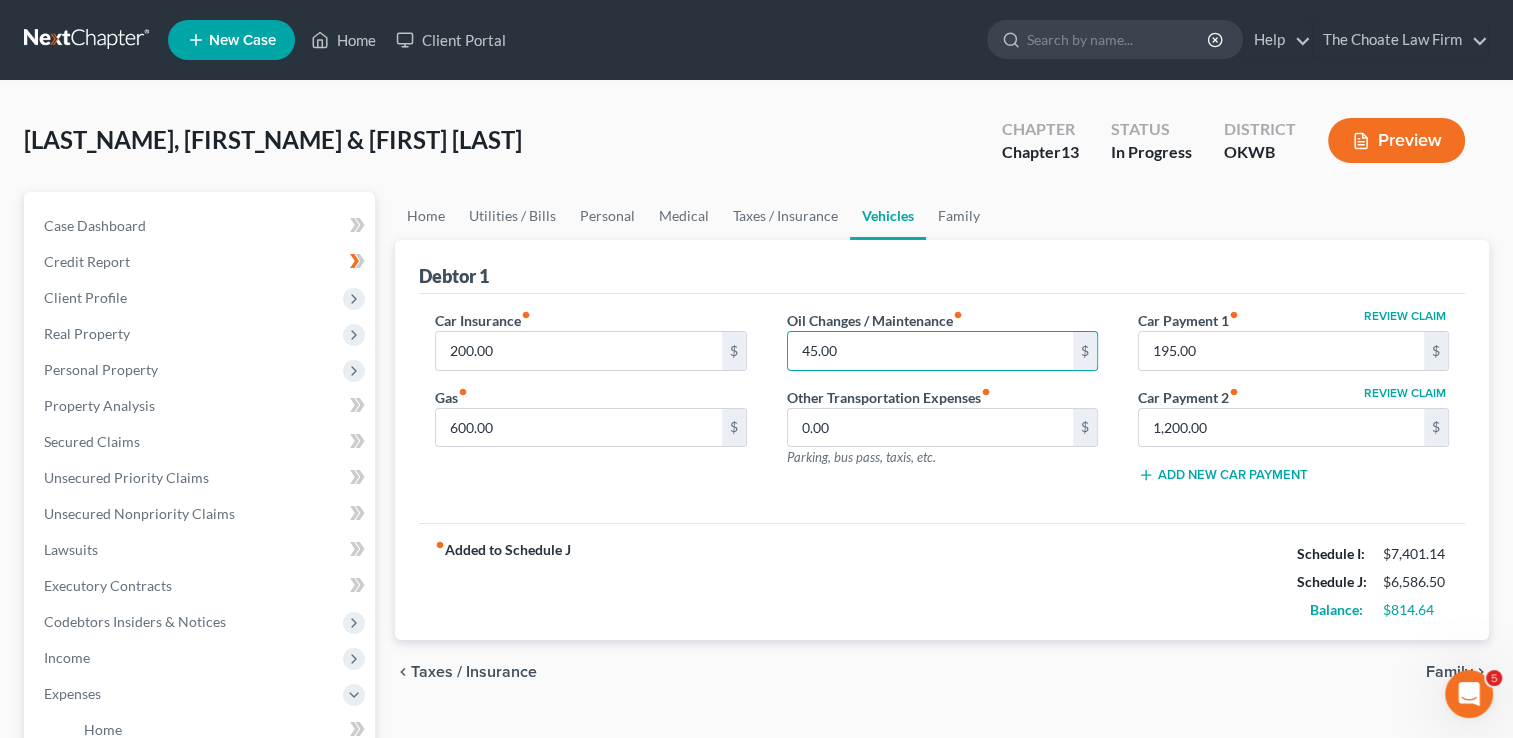 drag, startPoint x: 1145, startPoint y: 251, endPoint x: 997, endPoint y: 287, distance: 152.31546 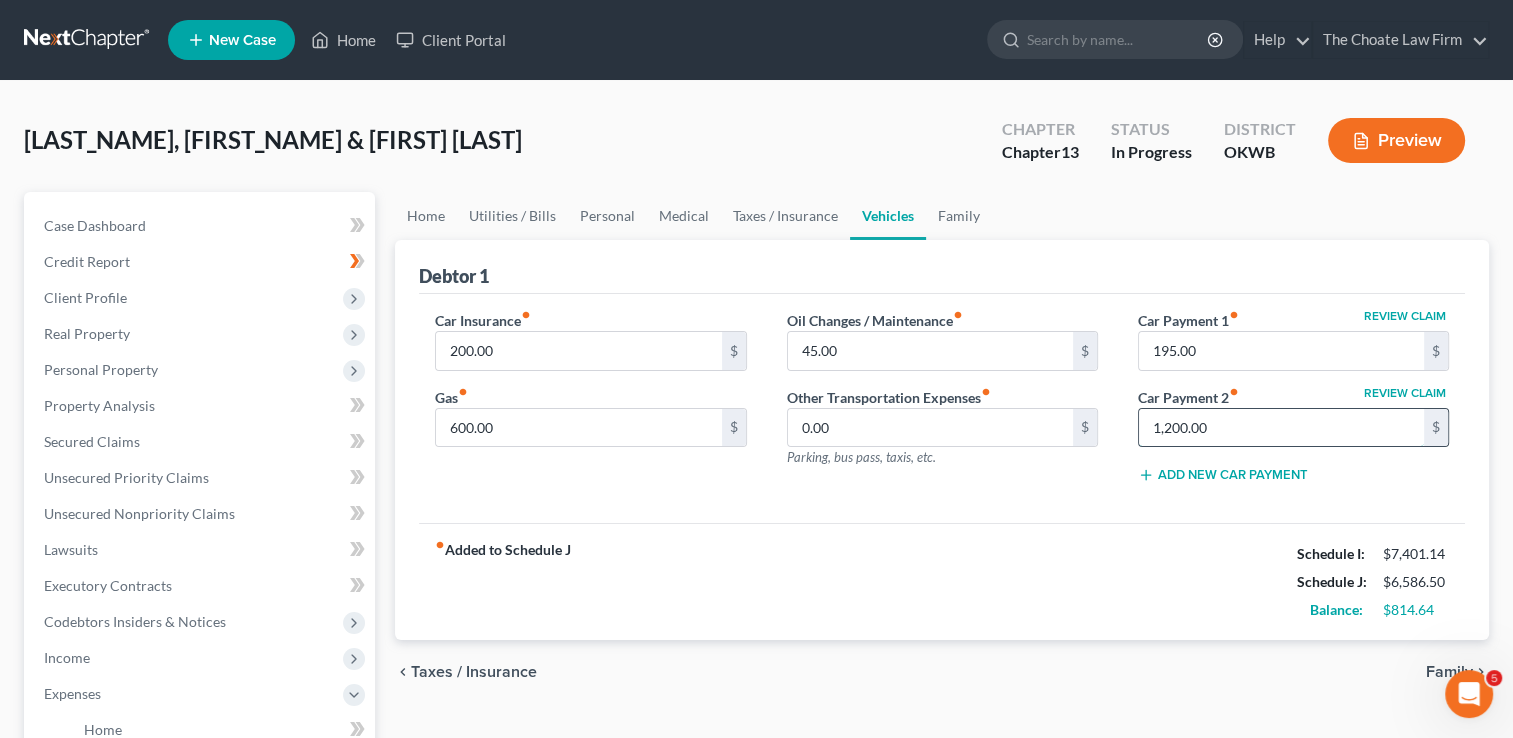 click on "1,200.00" at bounding box center (1281, 428) 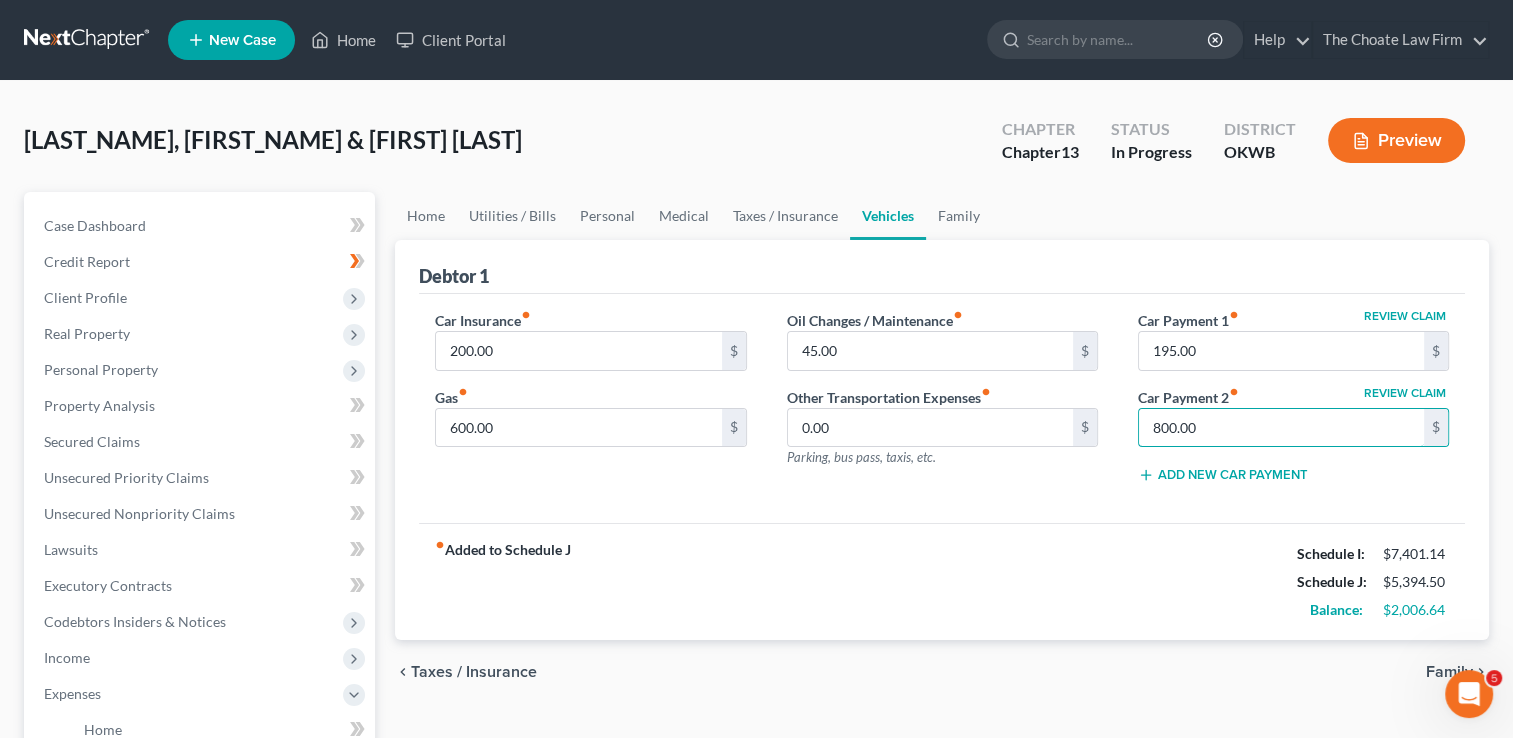 type on "800.00" 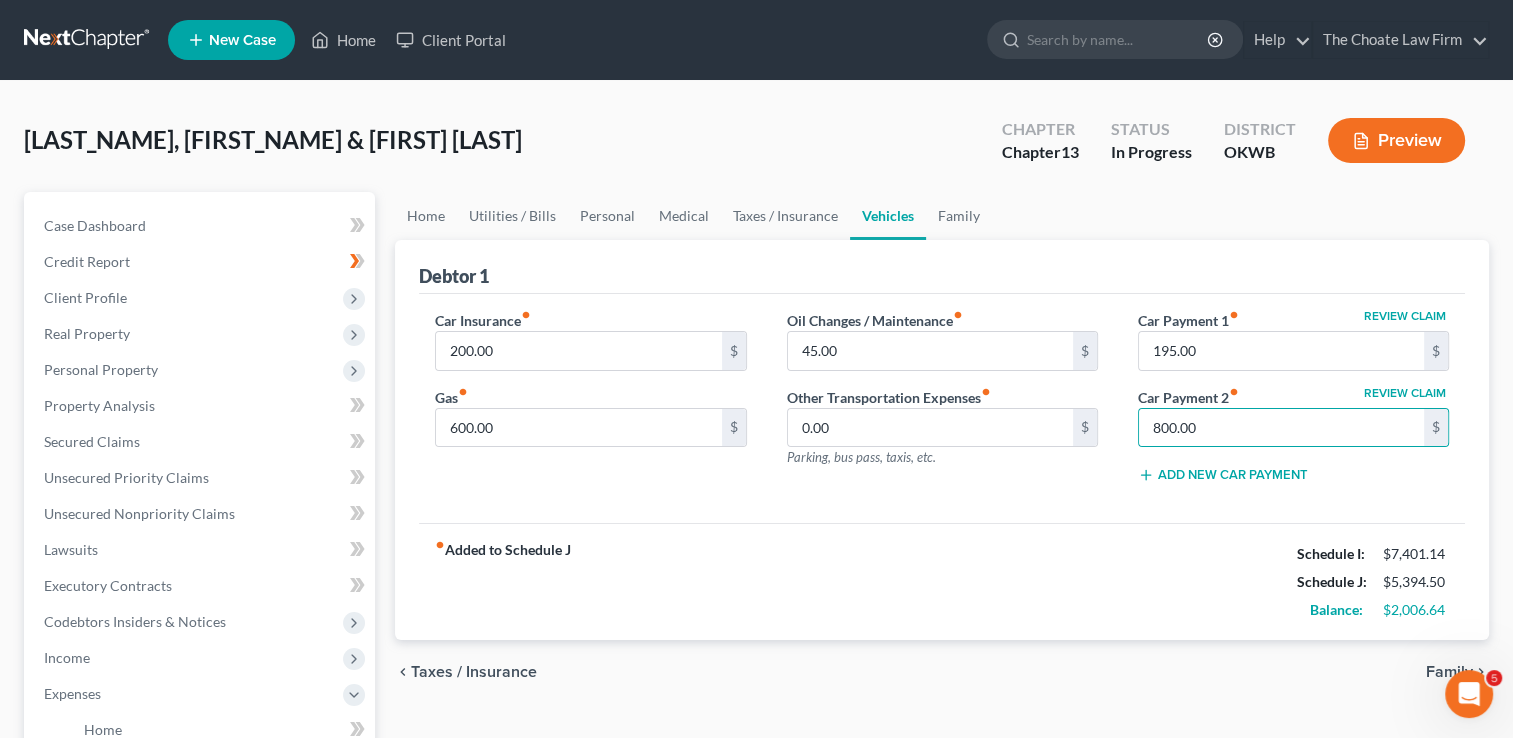 click on "fiber_manual_record  Added to Schedule J Schedule I: $7,401.14 Schedule J: $5,394.50 Balance: $2,006.64" at bounding box center [942, 581] 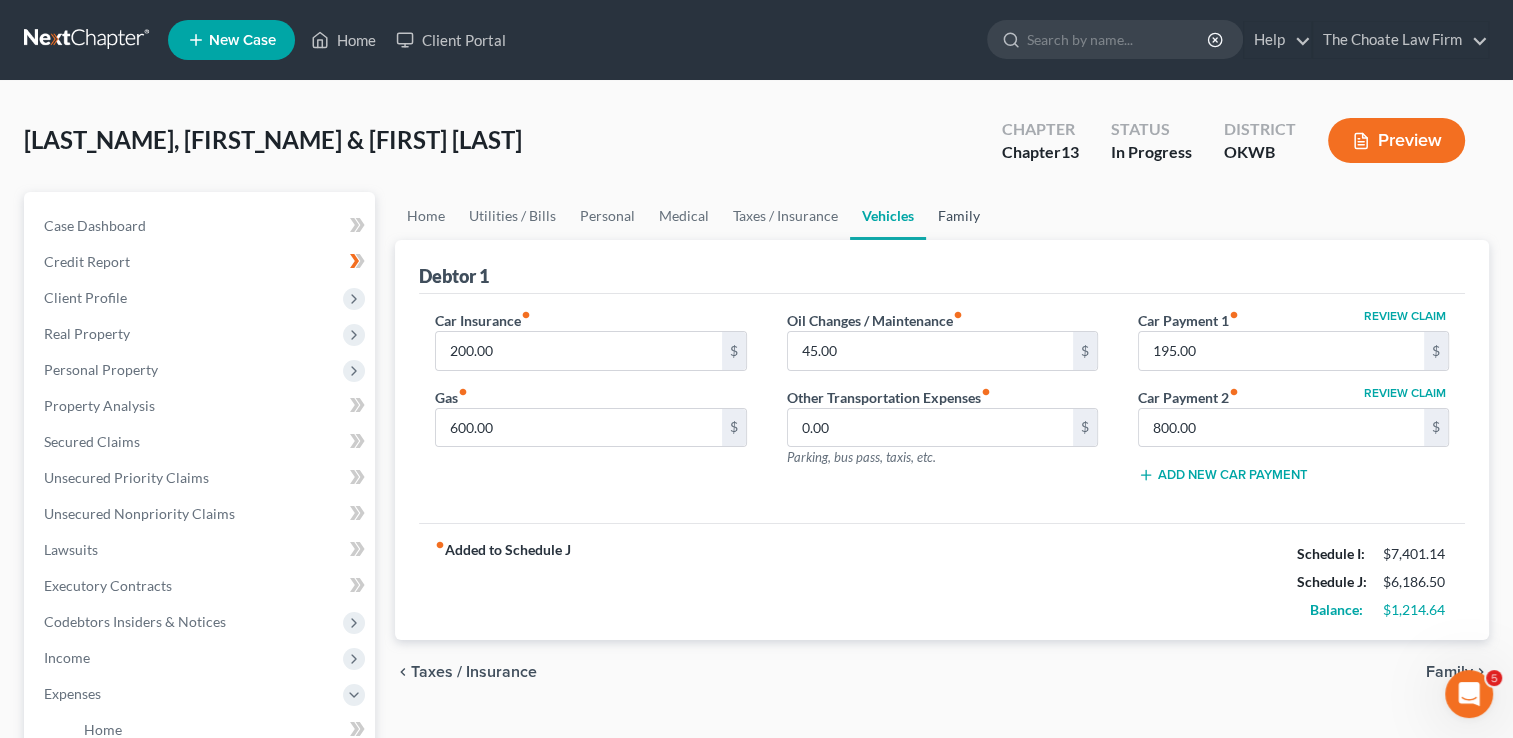 click on "Family" at bounding box center (959, 216) 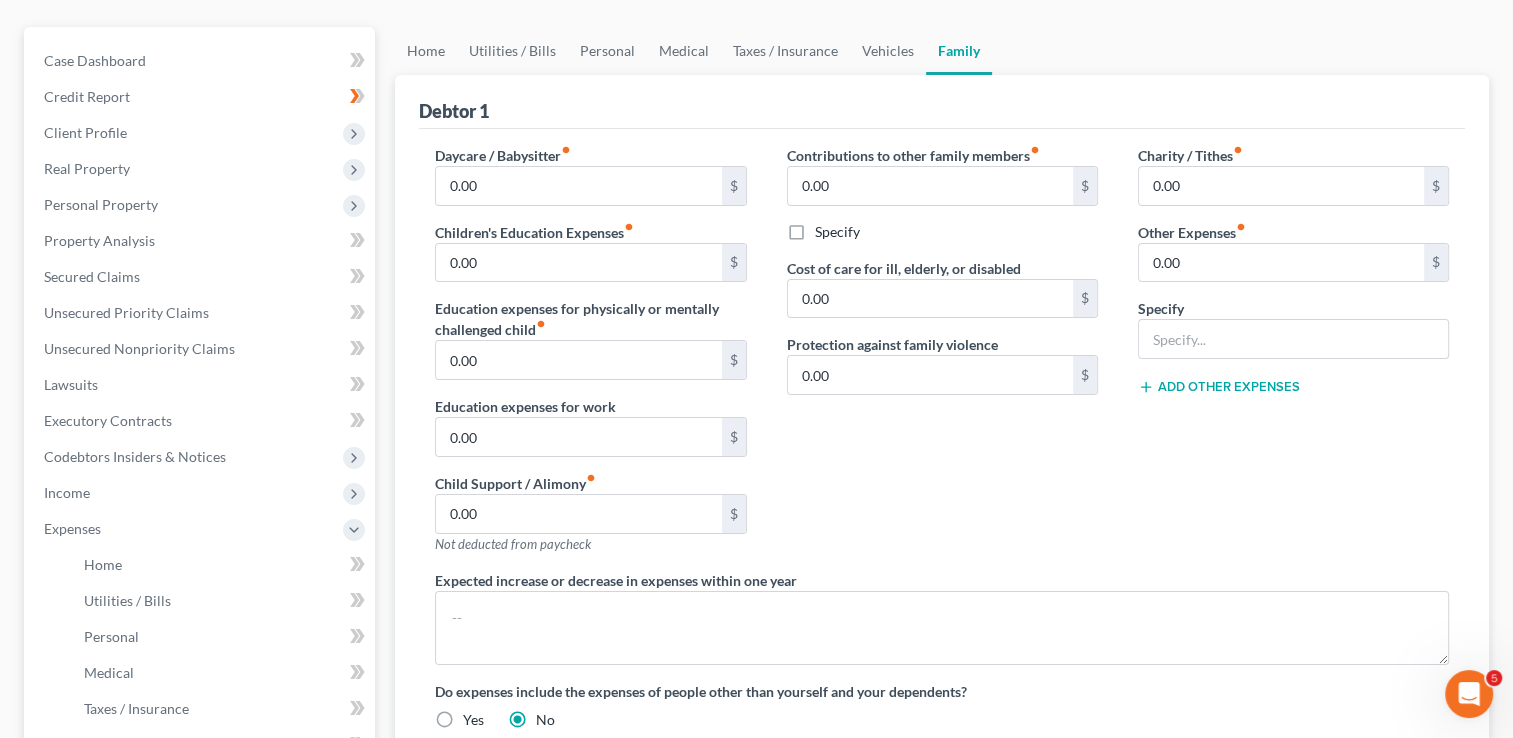 scroll, scrollTop: 200, scrollLeft: 0, axis: vertical 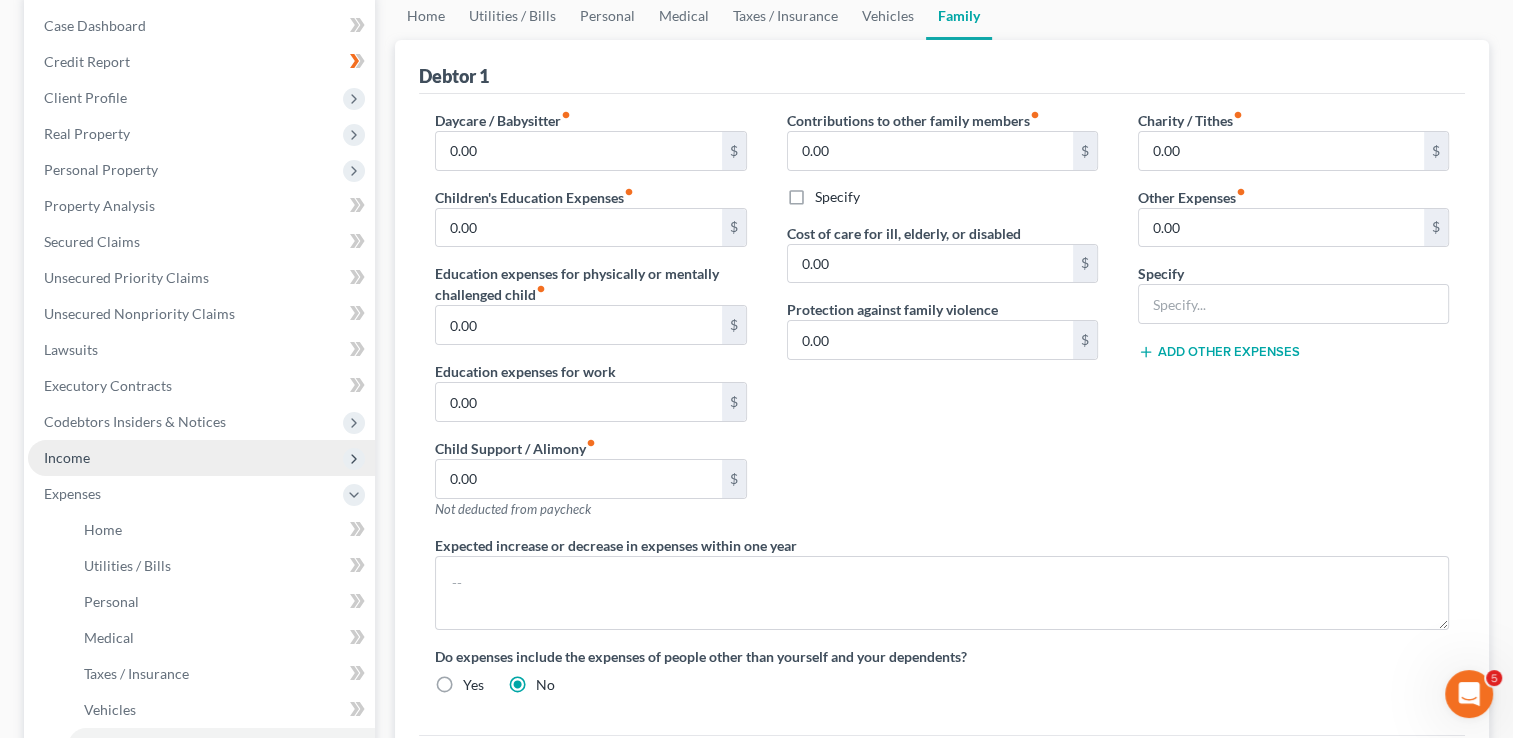 click on "Income" at bounding box center [67, 457] 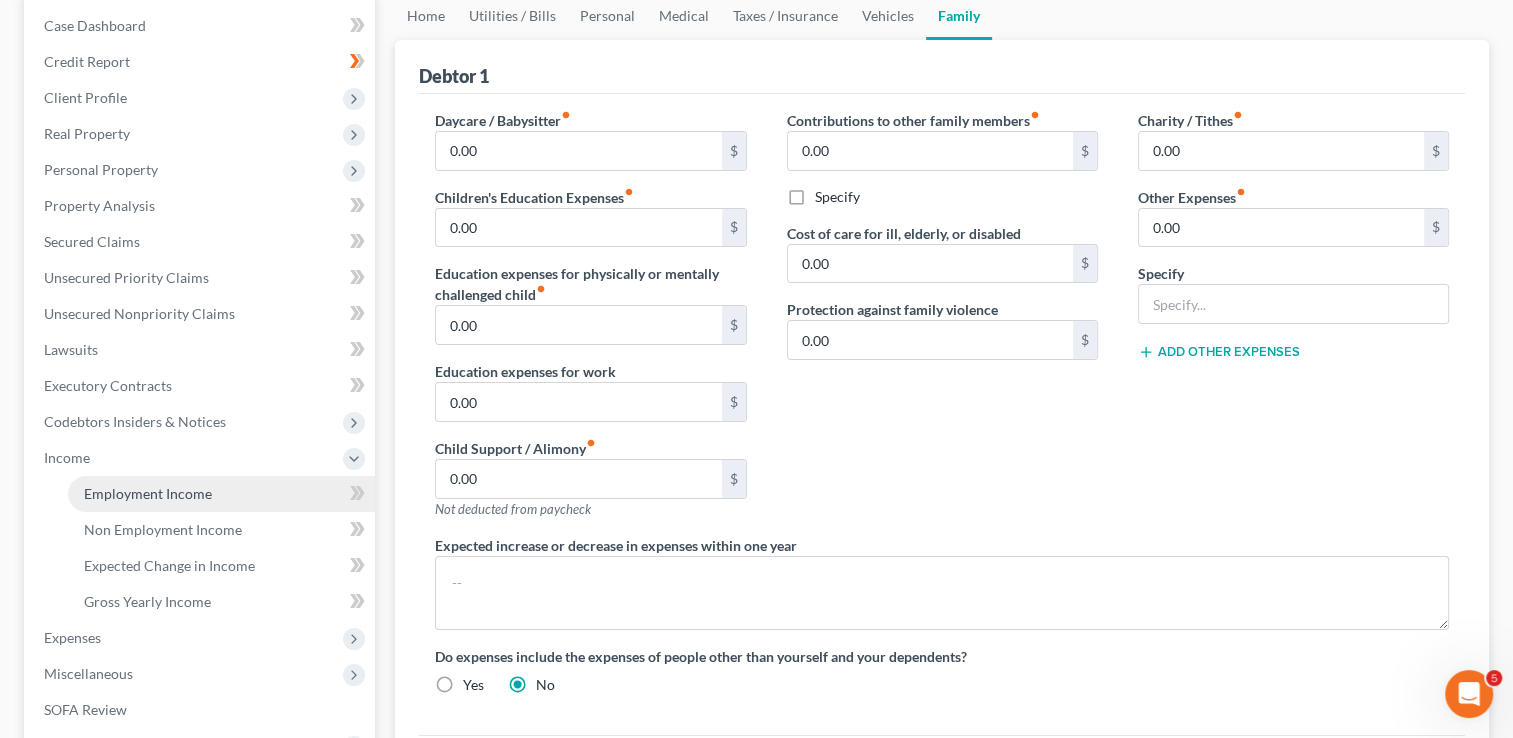 click on "Employment Income" at bounding box center [148, 493] 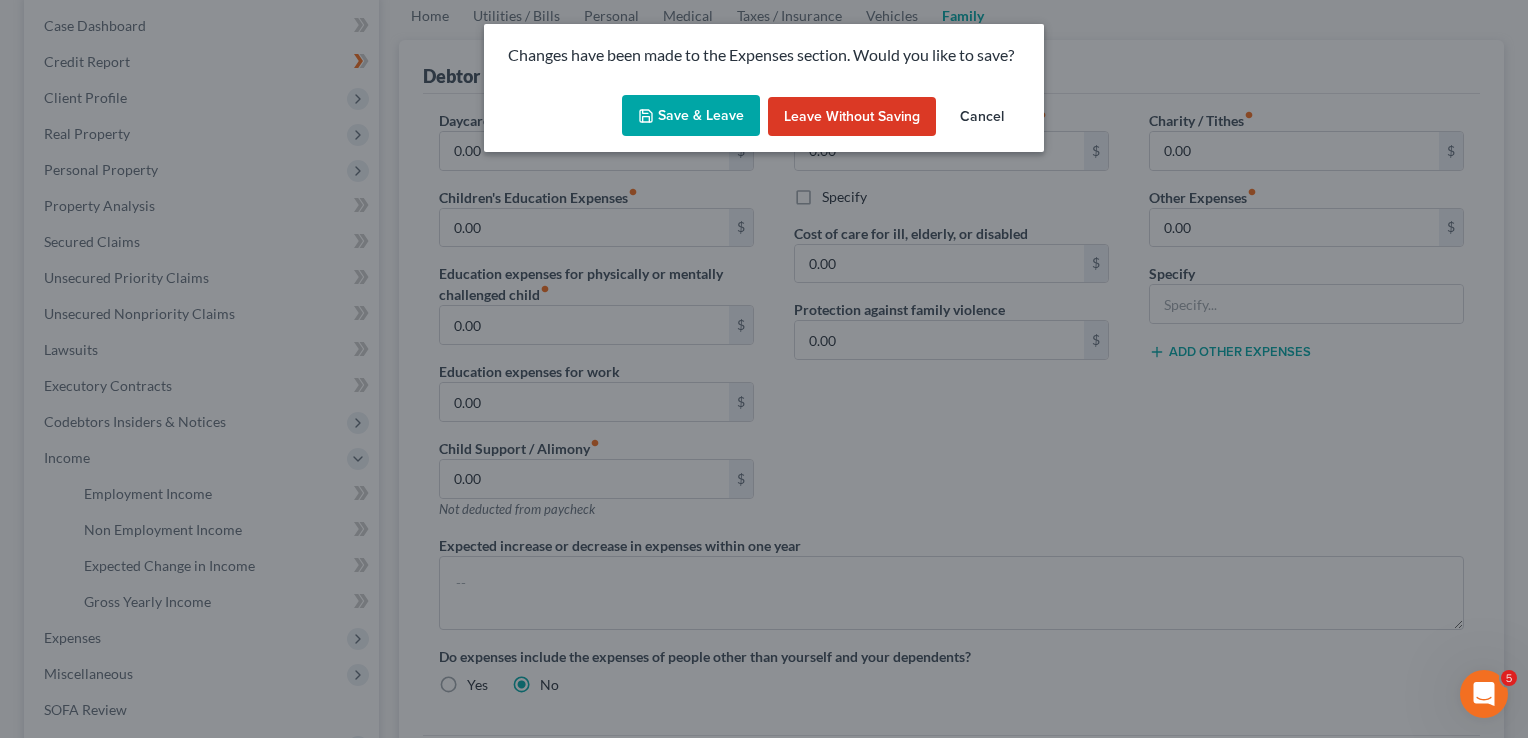 click on "Save & Leave" at bounding box center (691, 116) 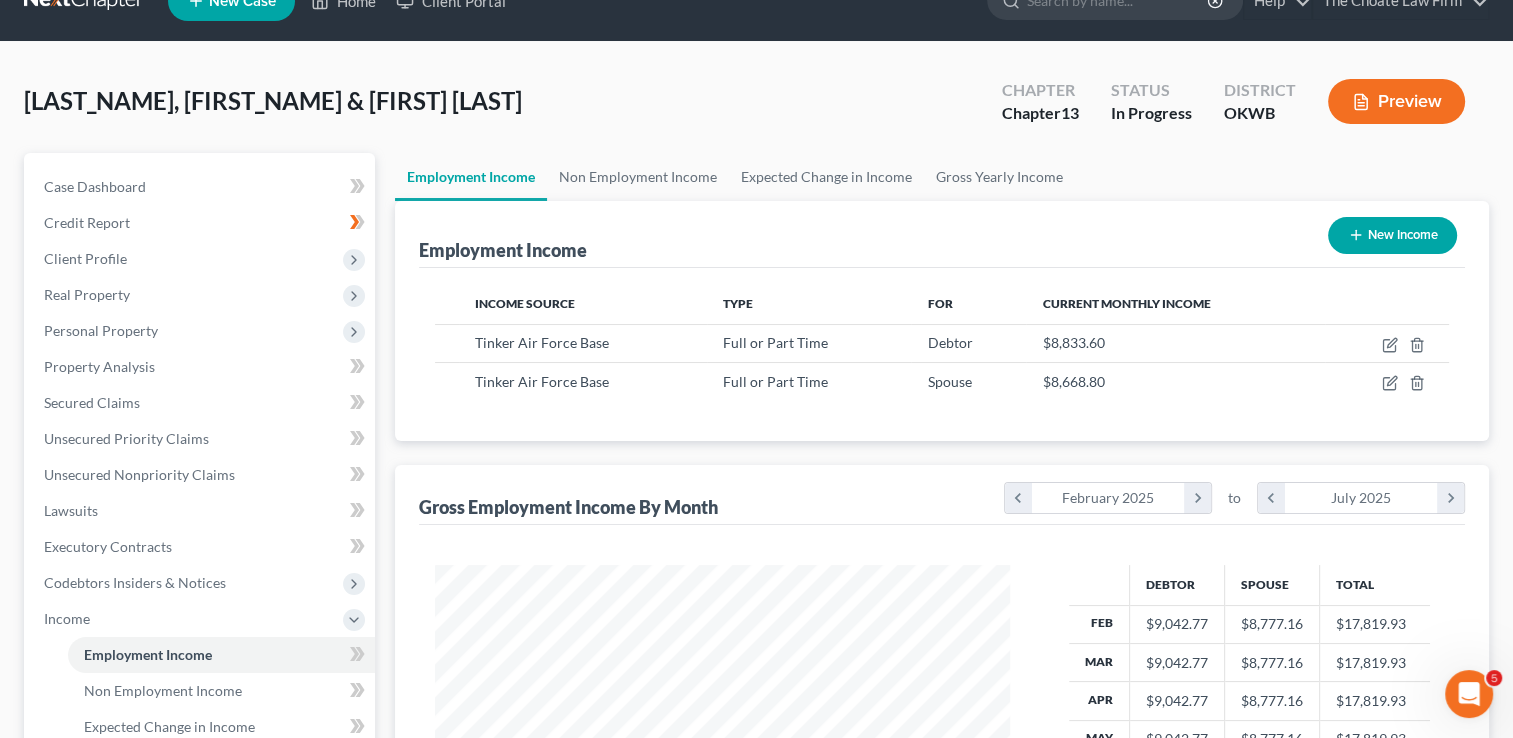 scroll, scrollTop: 0, scrollLeft: 0, axis: both 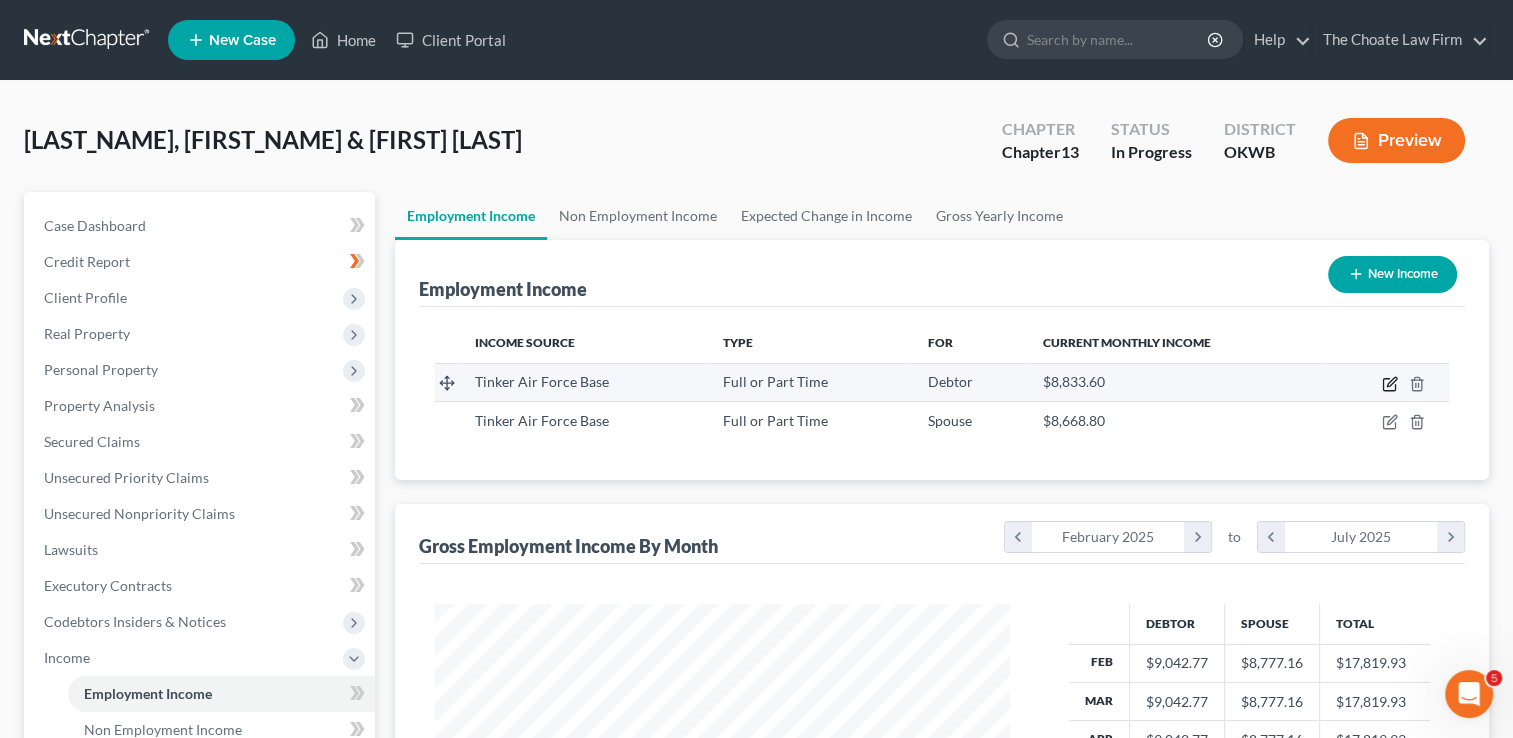 click 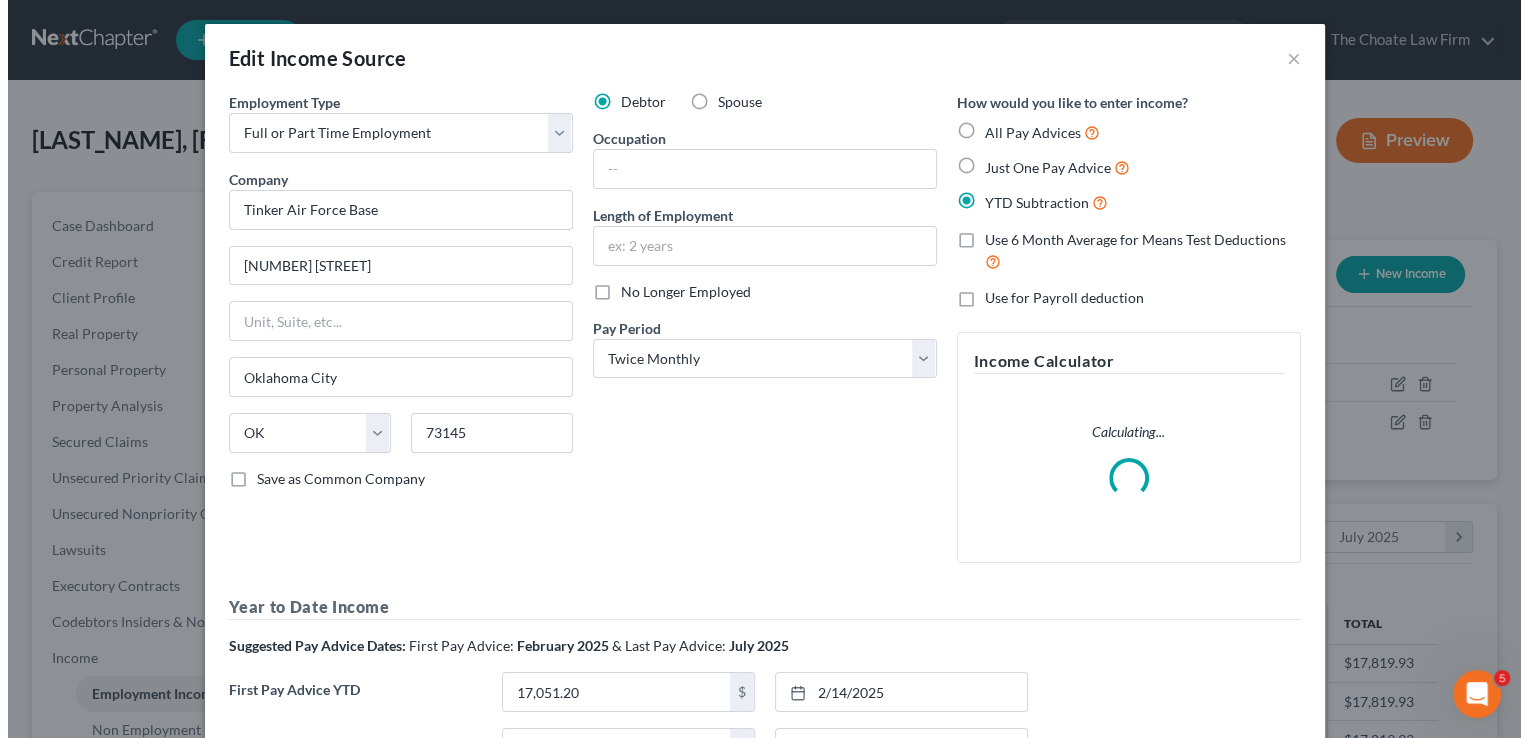 scroll, scrollTop: 999643, scrollLeft: 999378, axis: both 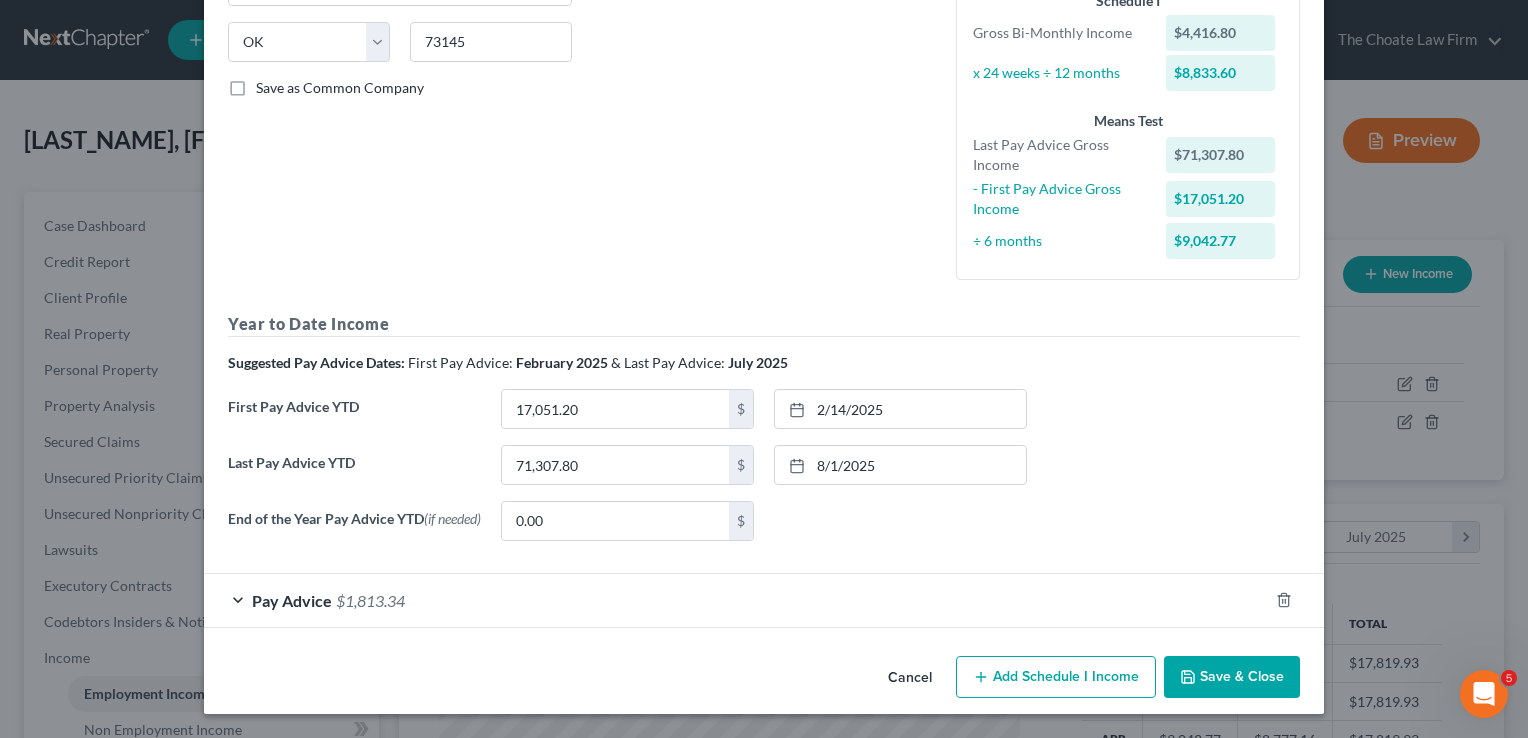 click on "Pay Advice $1,813.34" at bounding box center (736, 600) 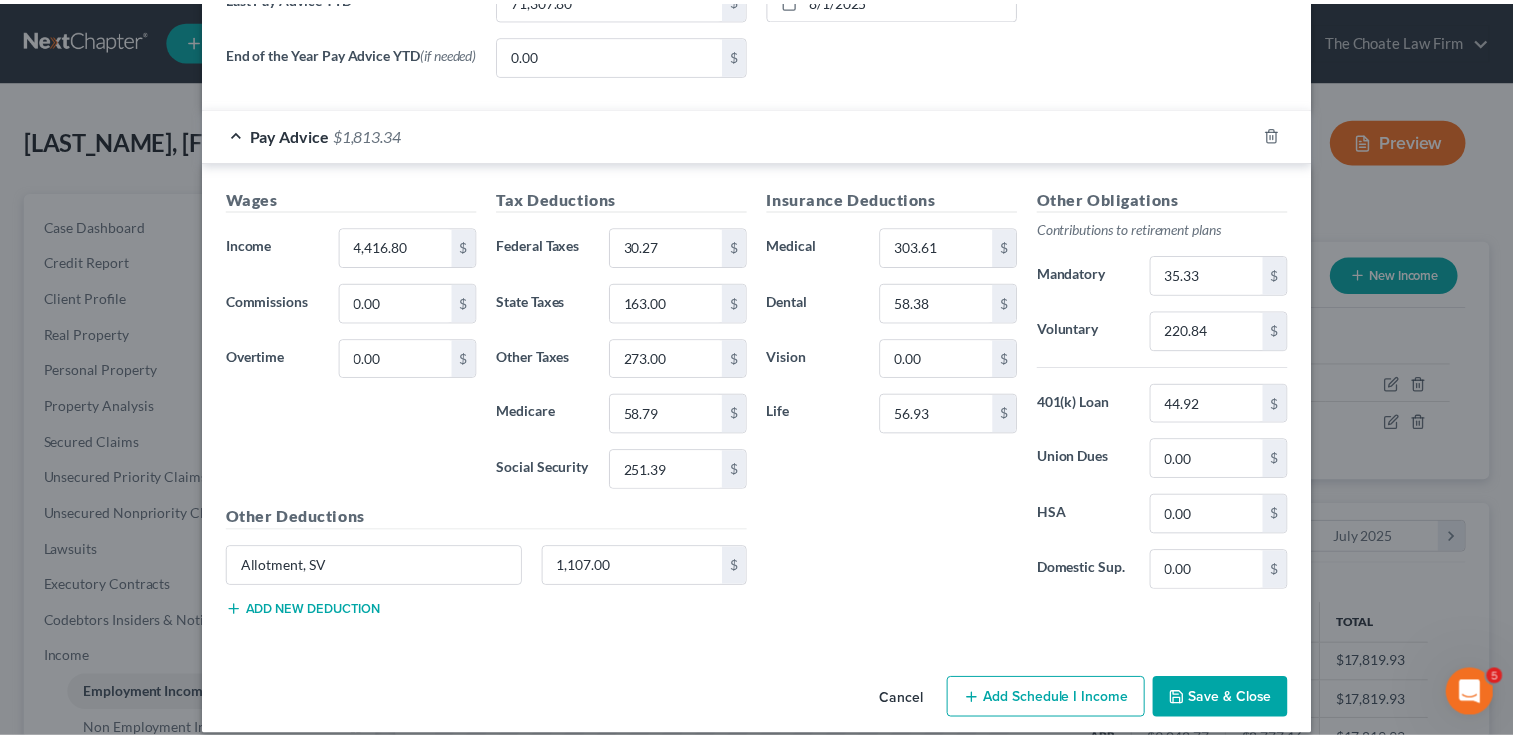 scroll, scrollTop: 878, scrollLeft: 0, axis: vertical 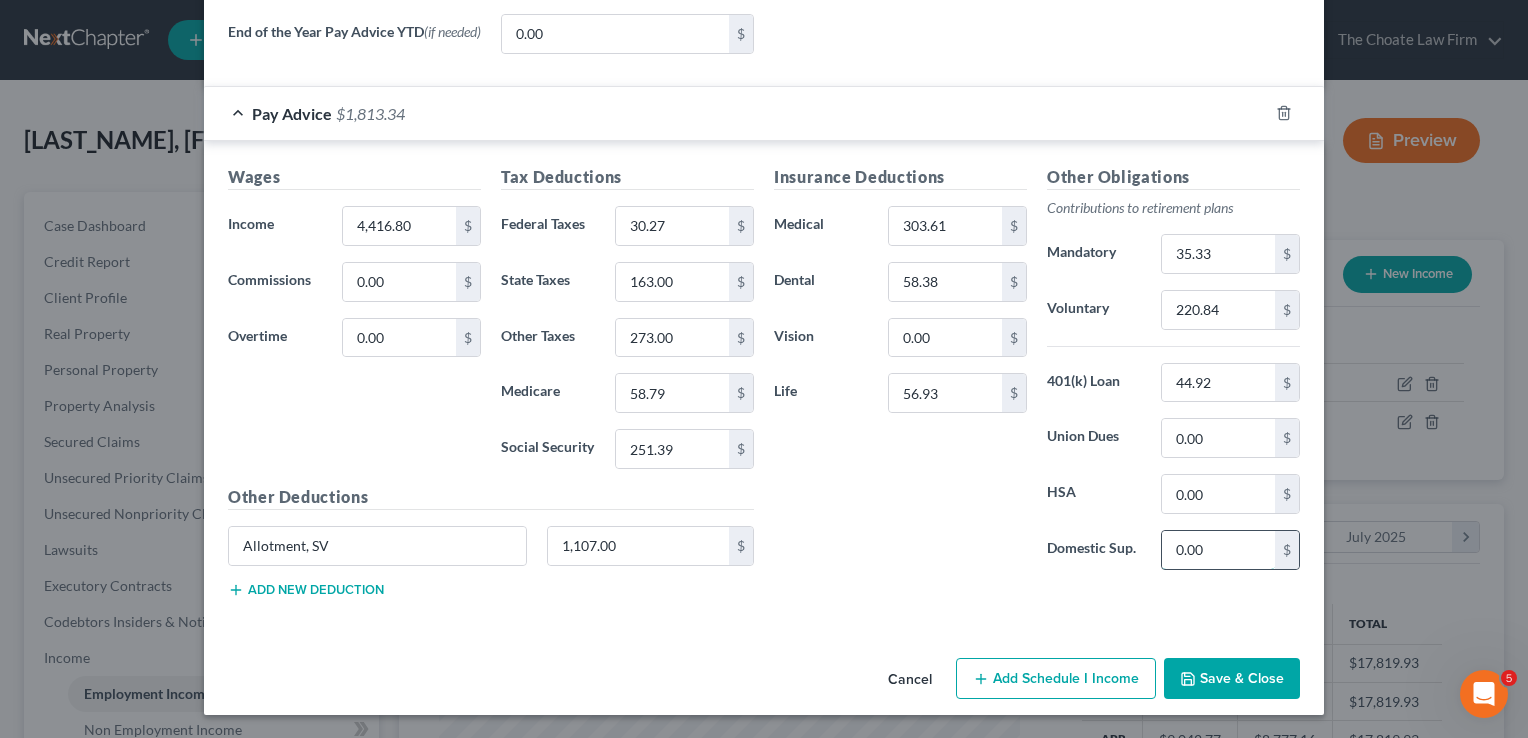 click on "0.00" at bounding box center [1218, 550] 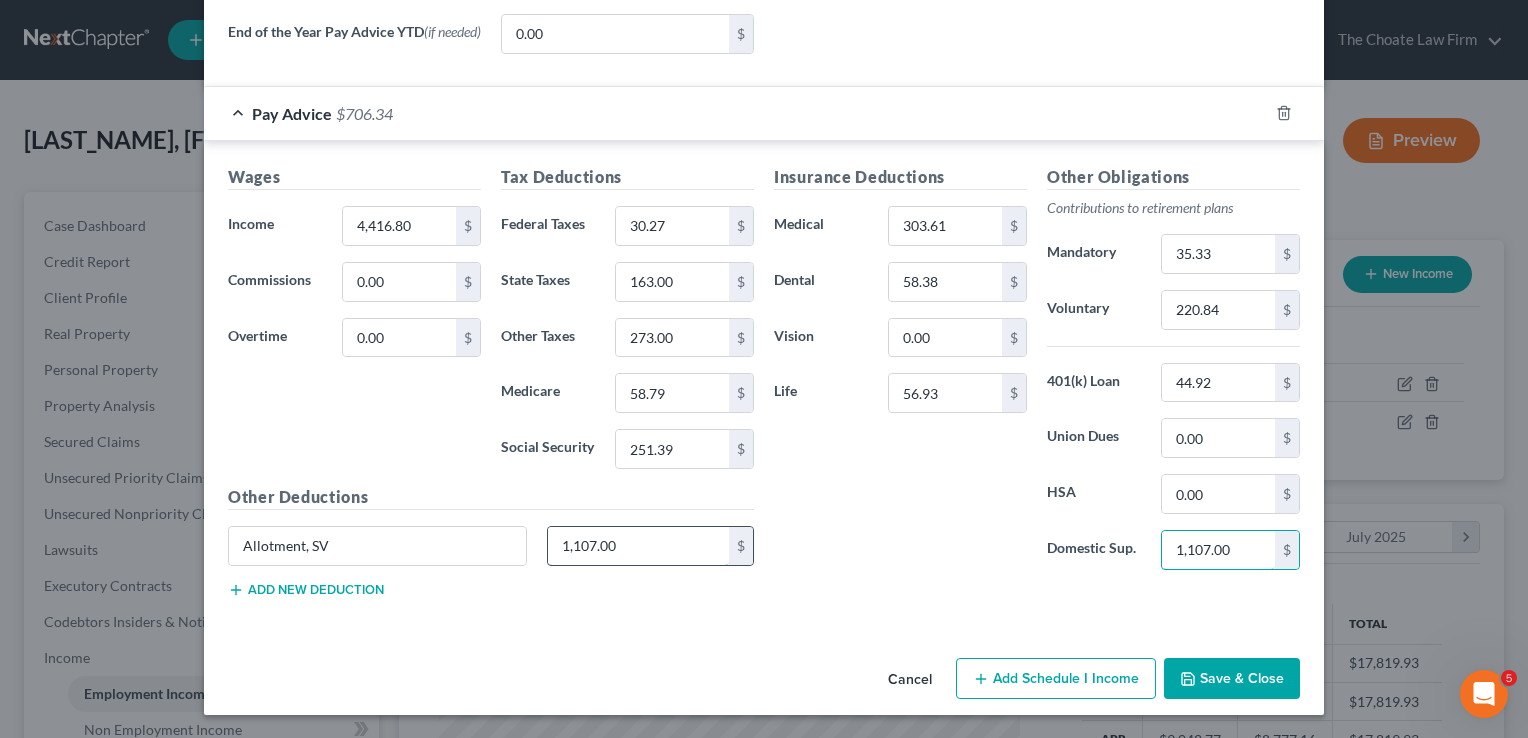 type on "1,107.00" 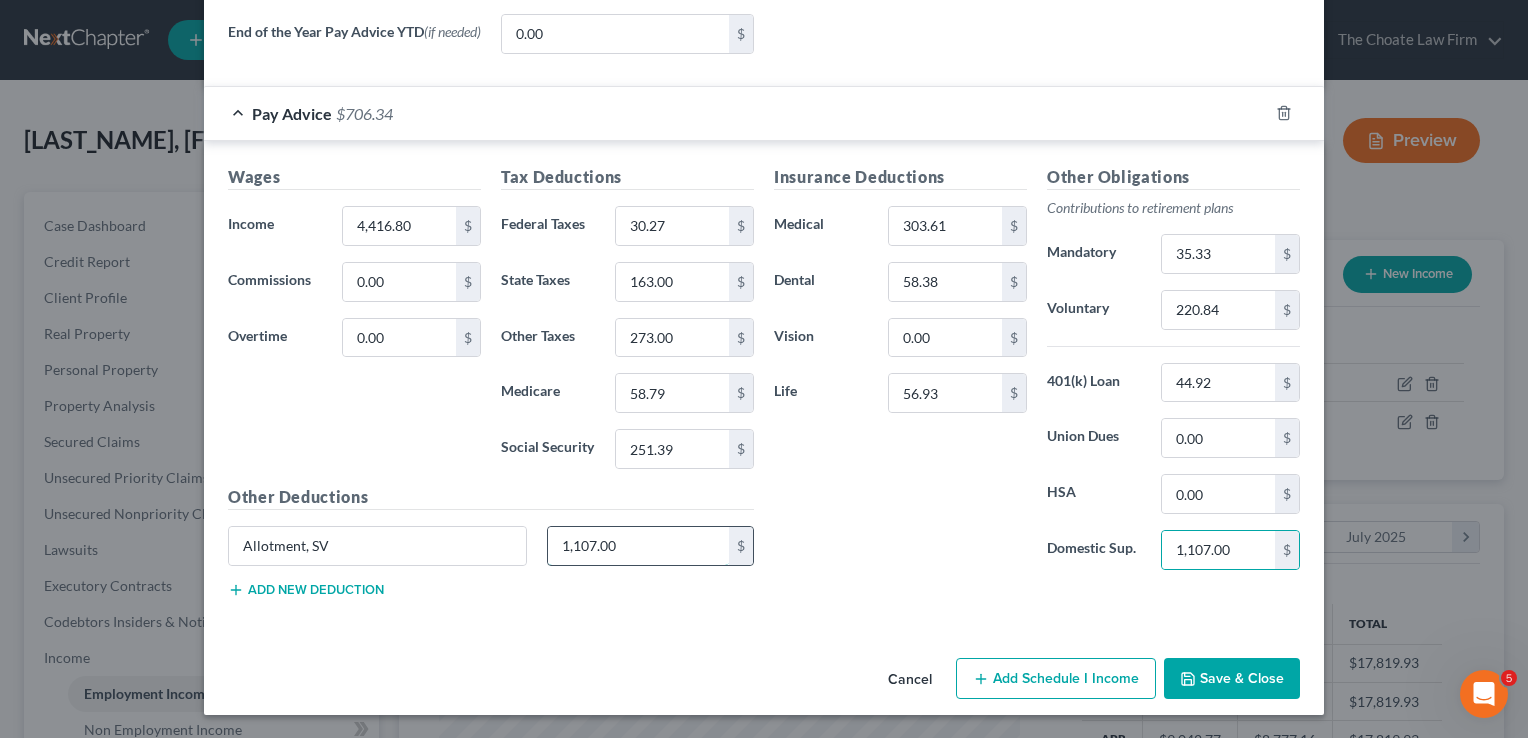 click on "1,107.00" at bounding box center (639, 546) 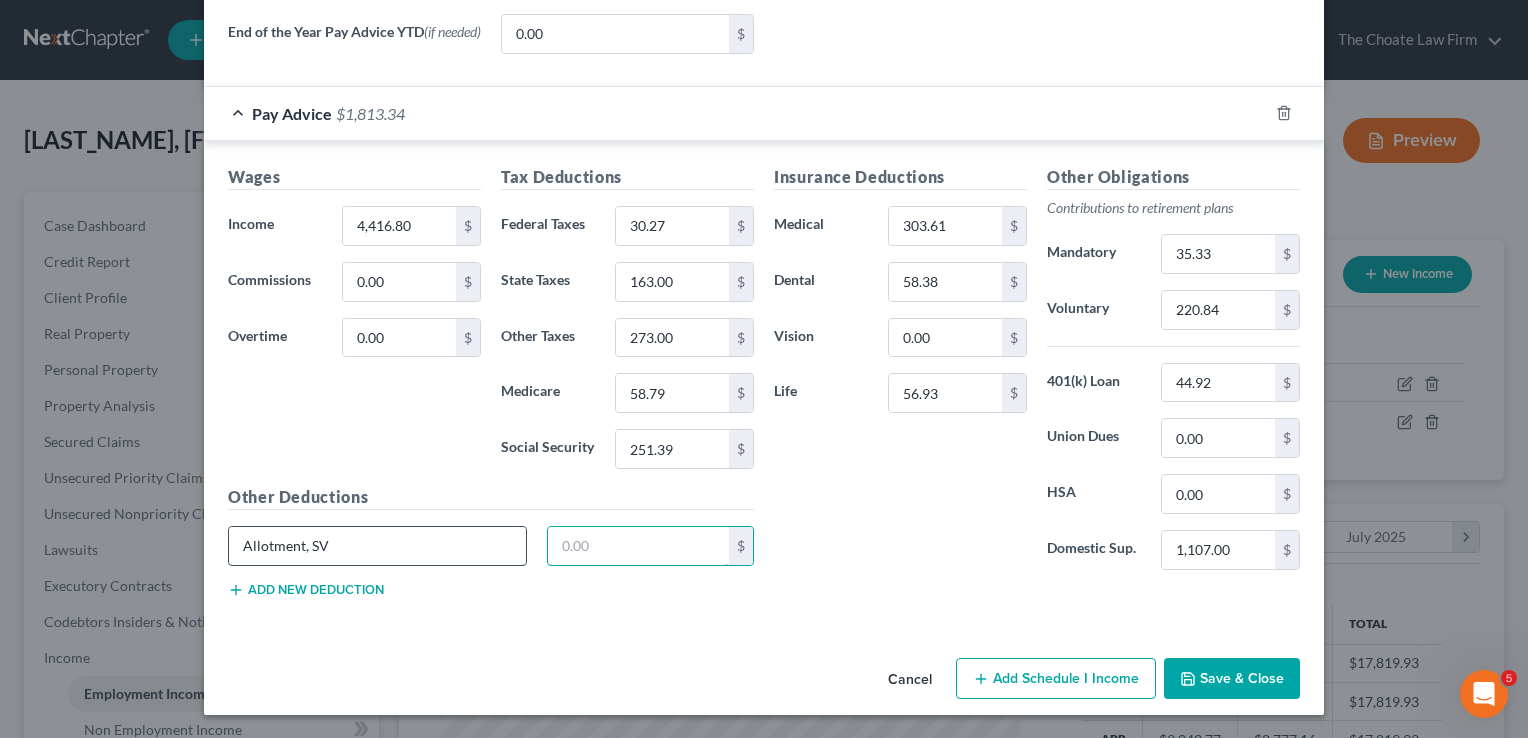 type 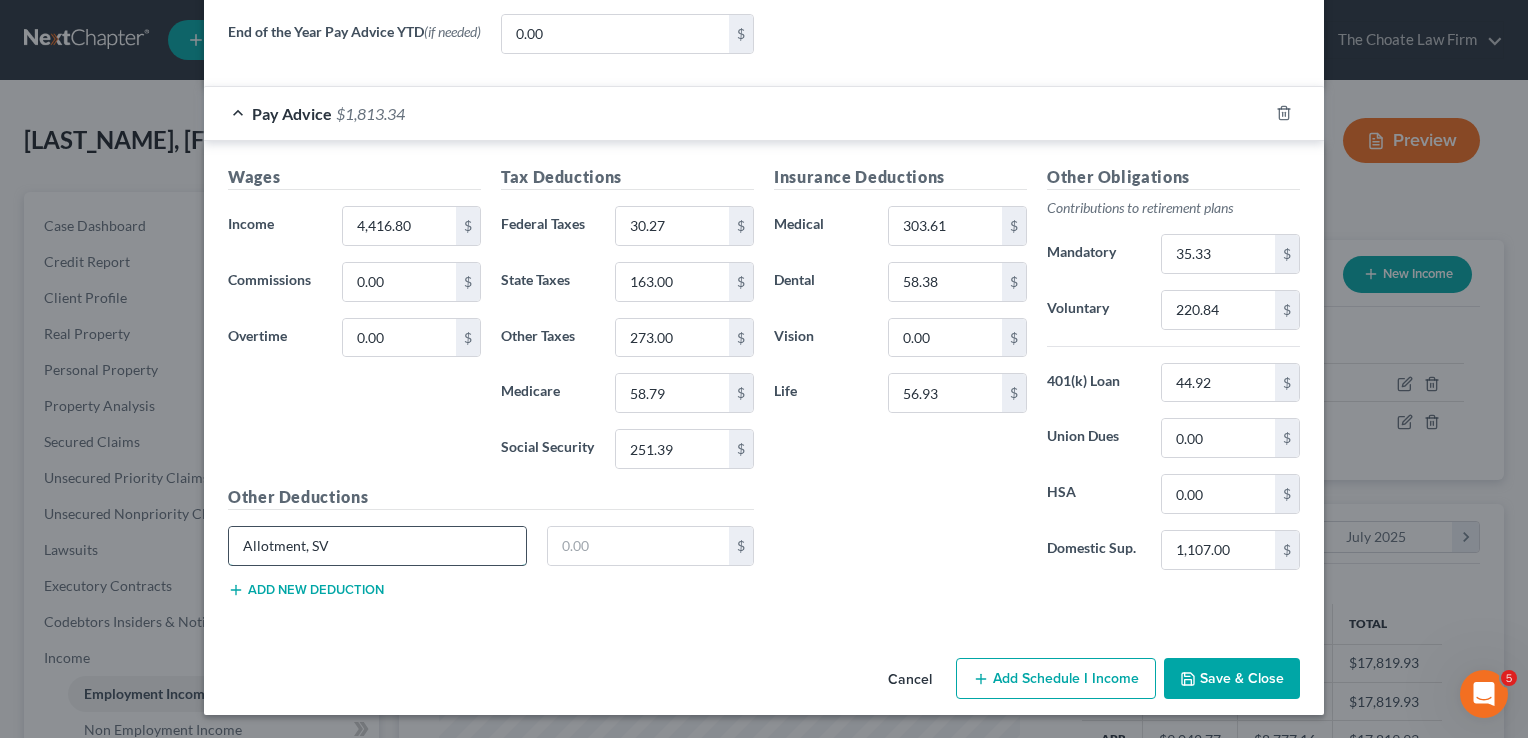 click on "Allotment, SV" at bounding box center [377, 546] 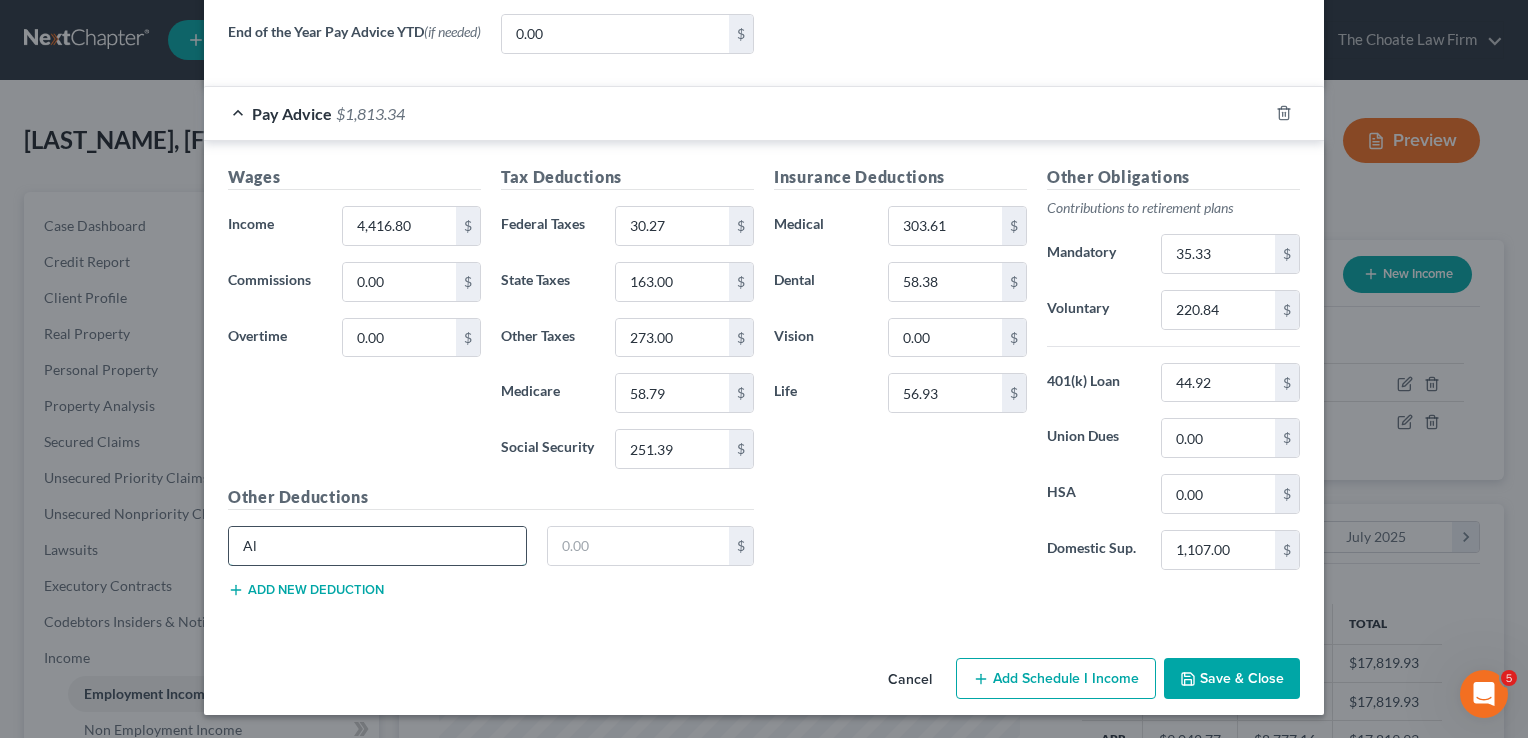 type on "A" 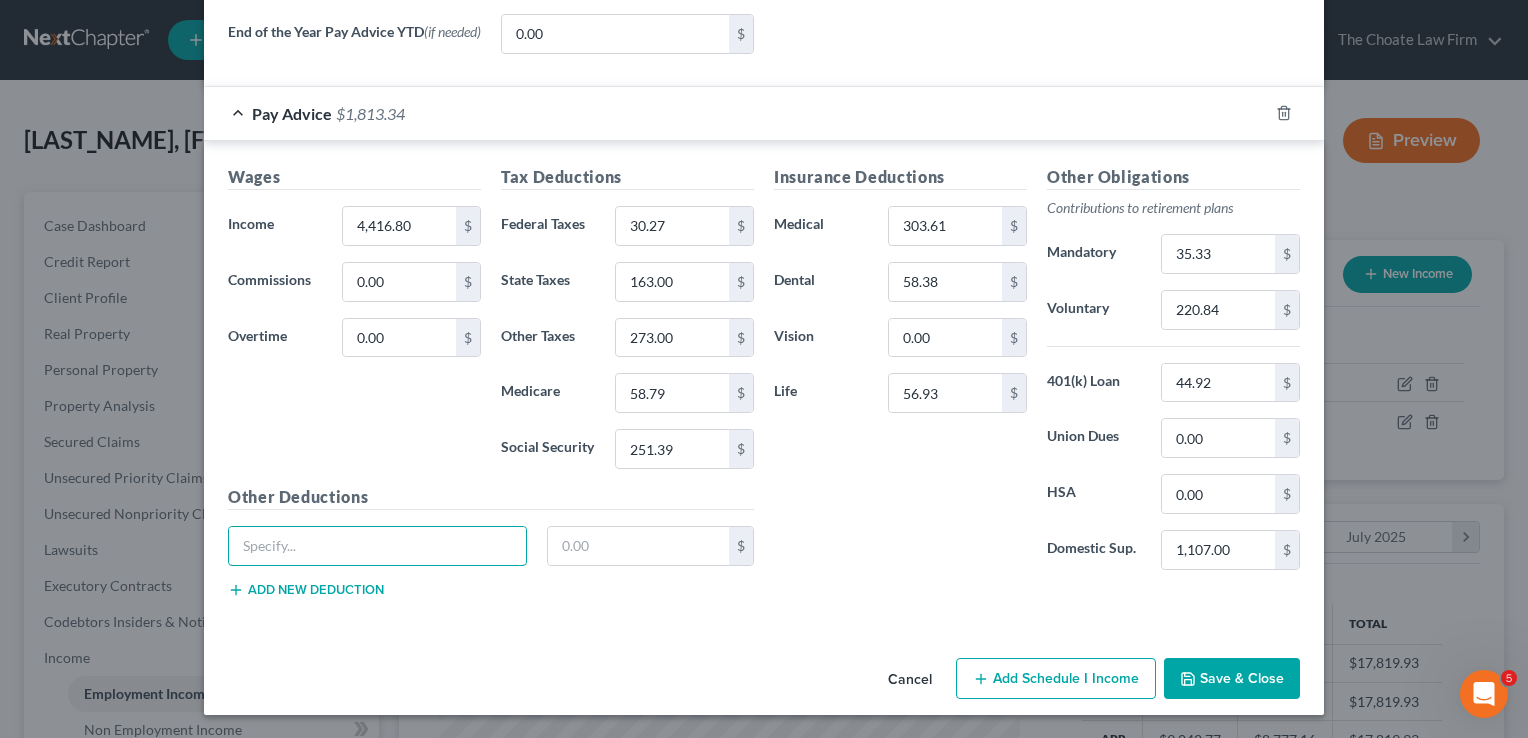 type 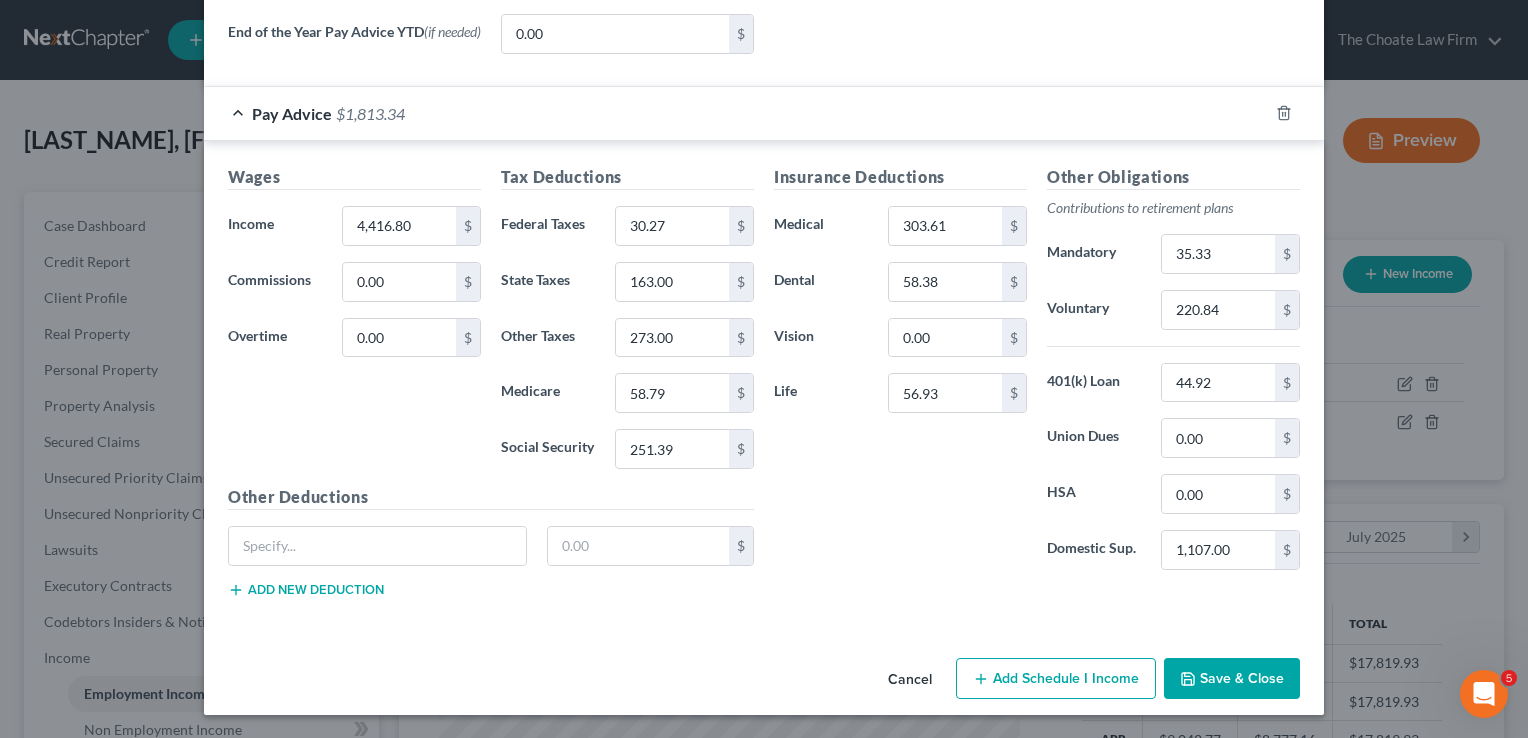 click on "Save & Close" at bounding box center [1232, 679] 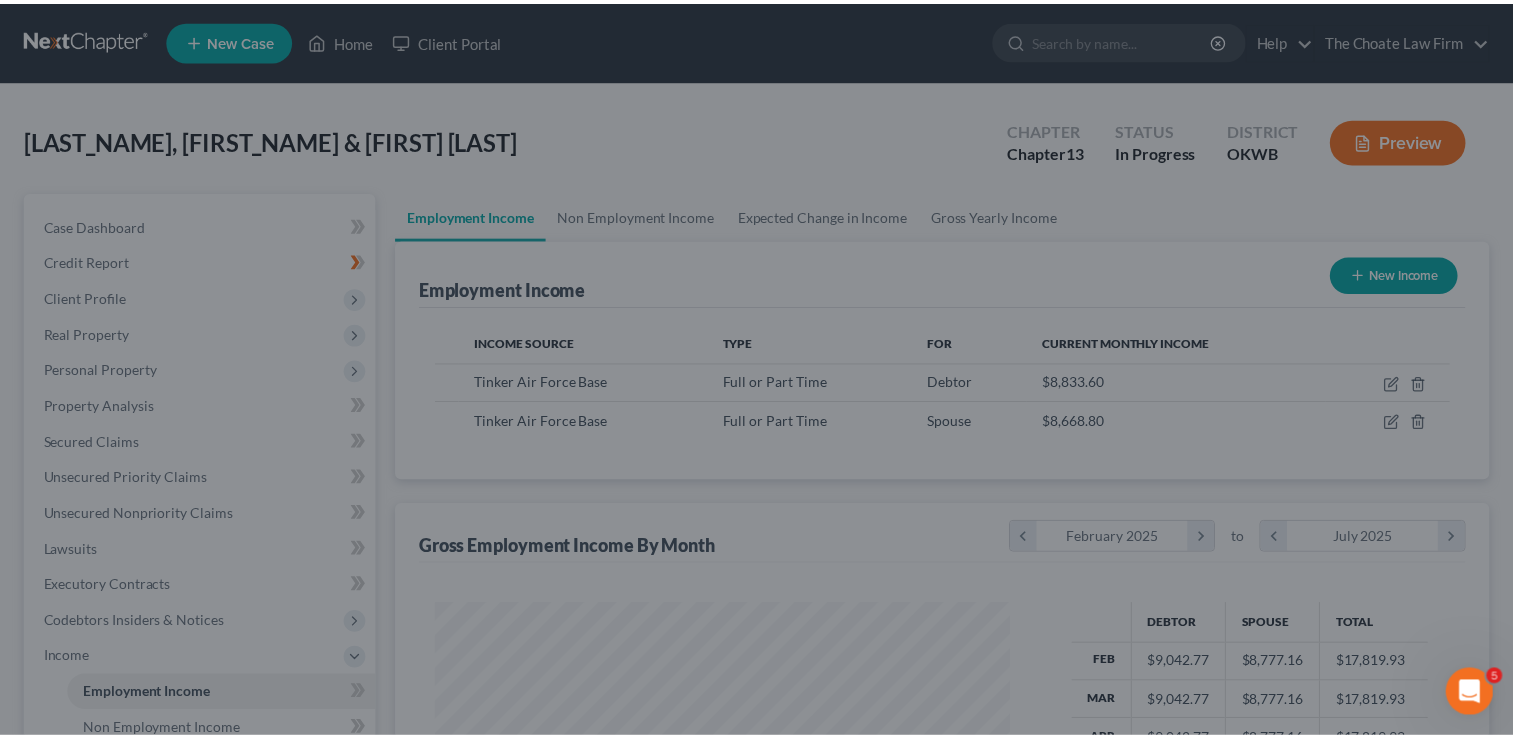 scroll, scrollTop: 356, scrollLeft: 615, axis: both 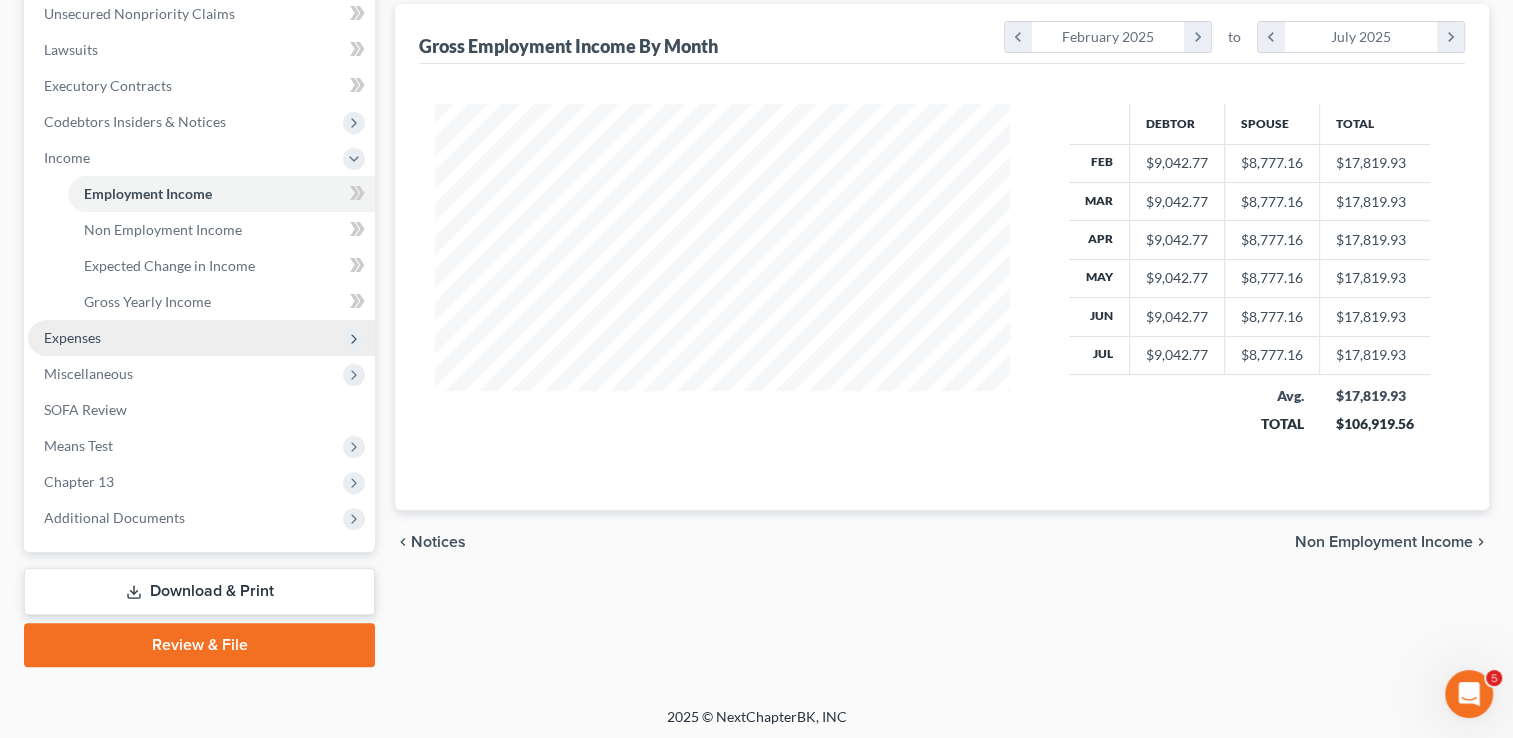 click on "Expenses" at bounding box center (201, 338) 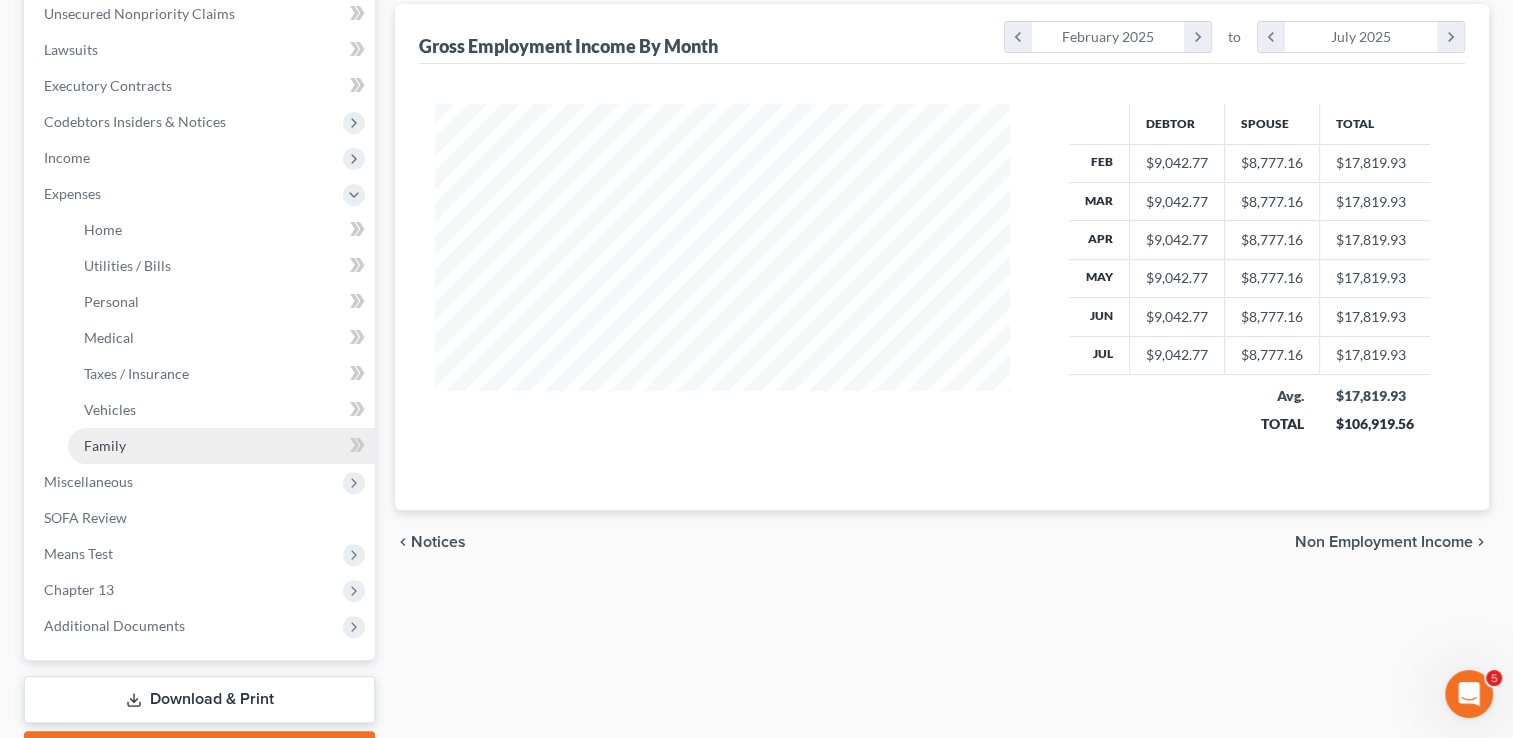 click on "Family" at bounding box center [105, 445] 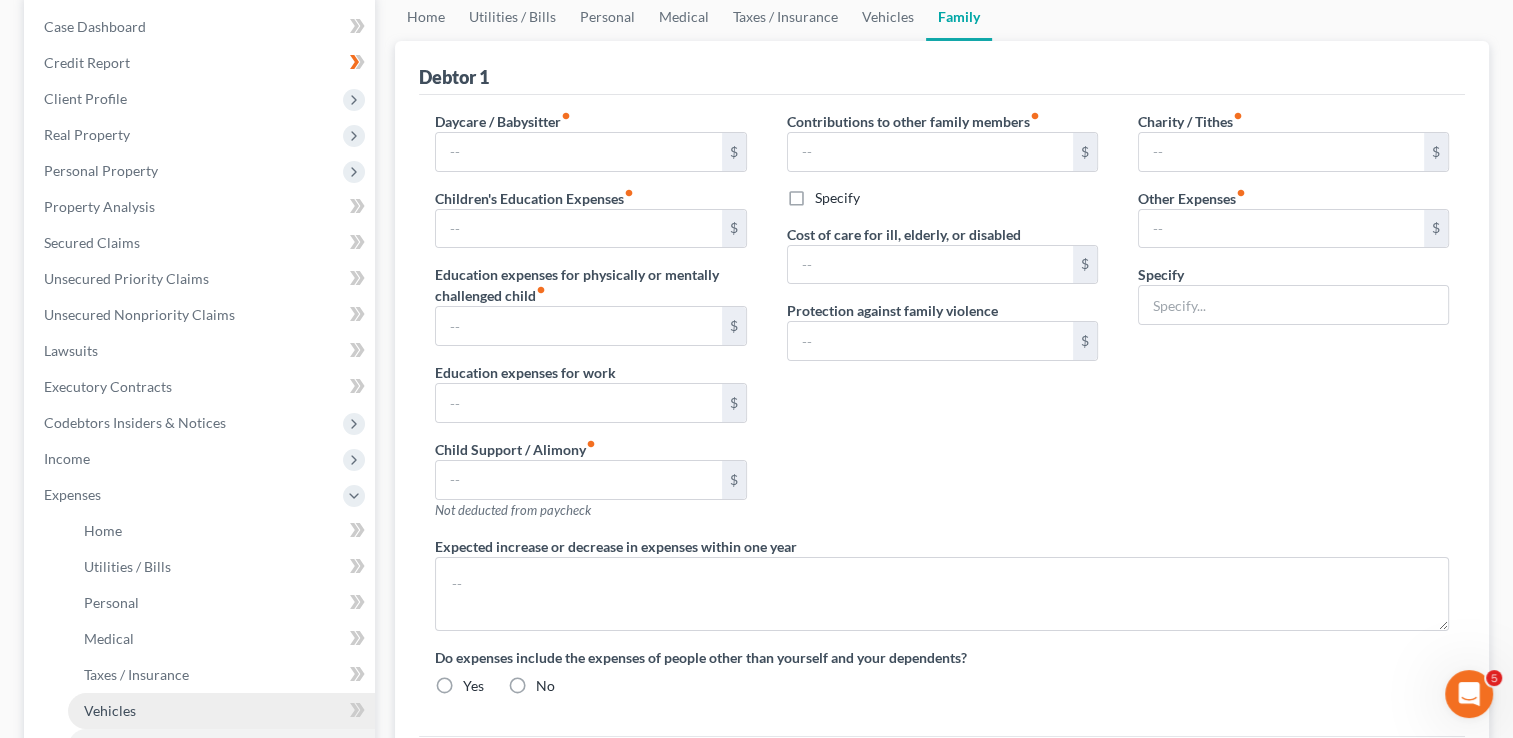scroll, scrollTop: 26, scrollLeft: 0, axis: vertical 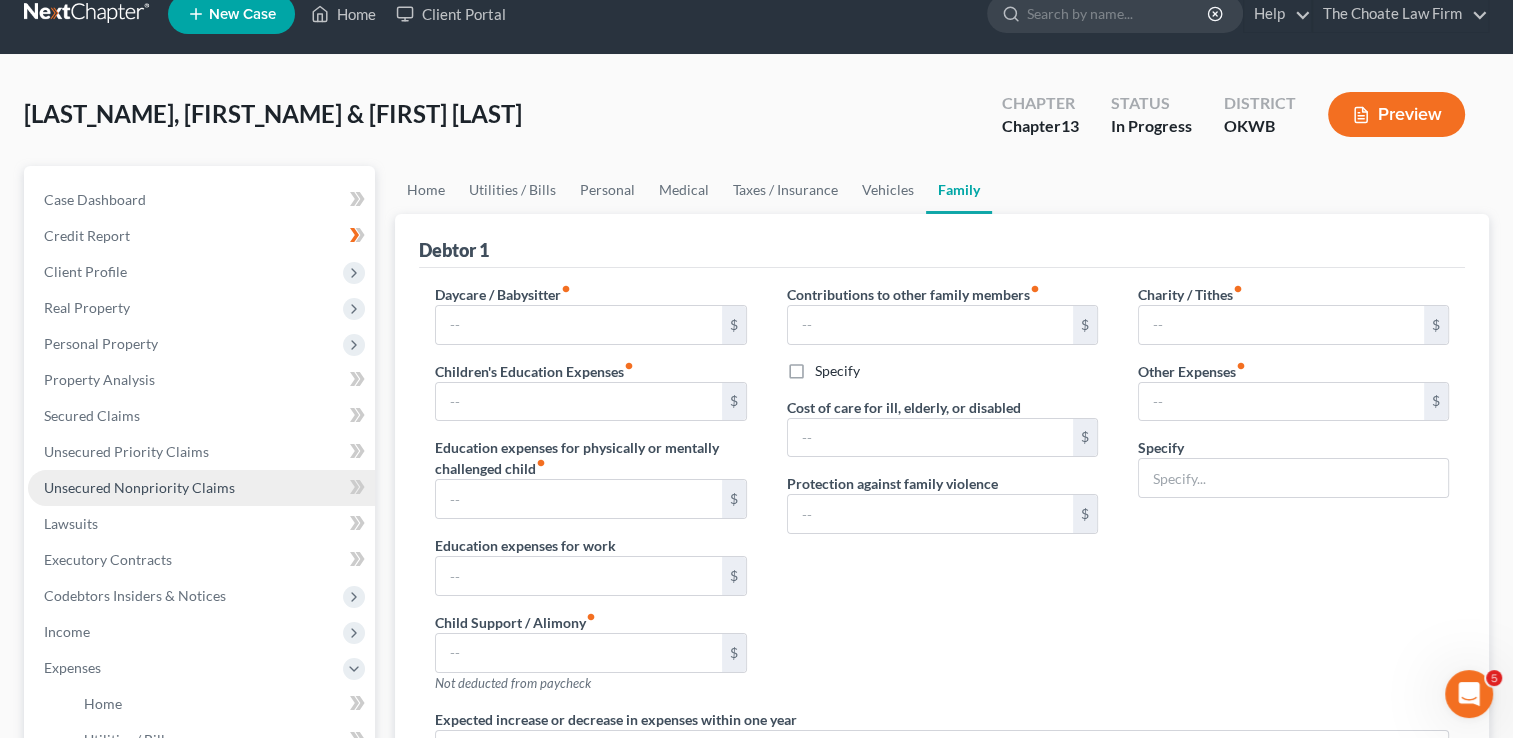 type on "0.00" 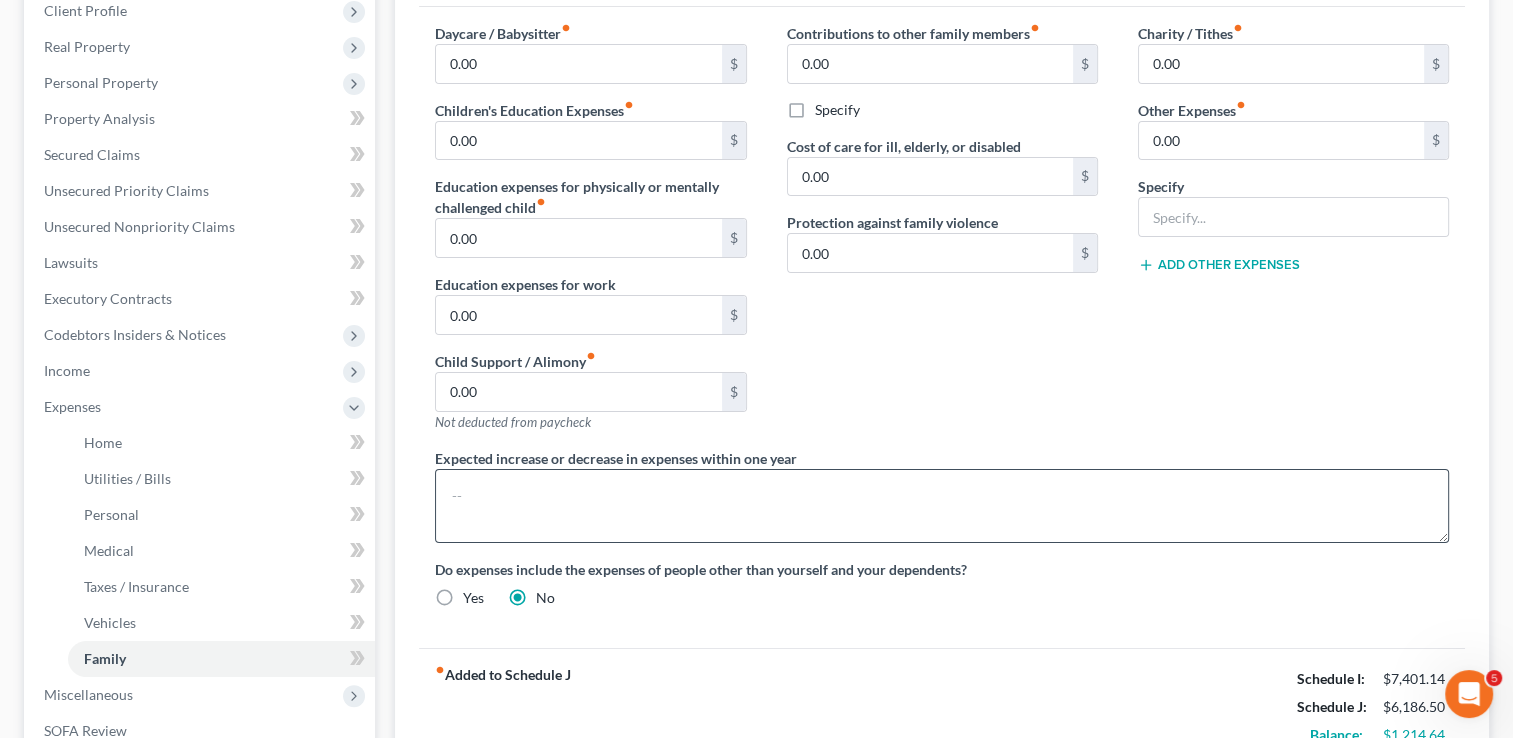 scroll, scrollTop: 300, scrollLeft: 0, axis: vertical 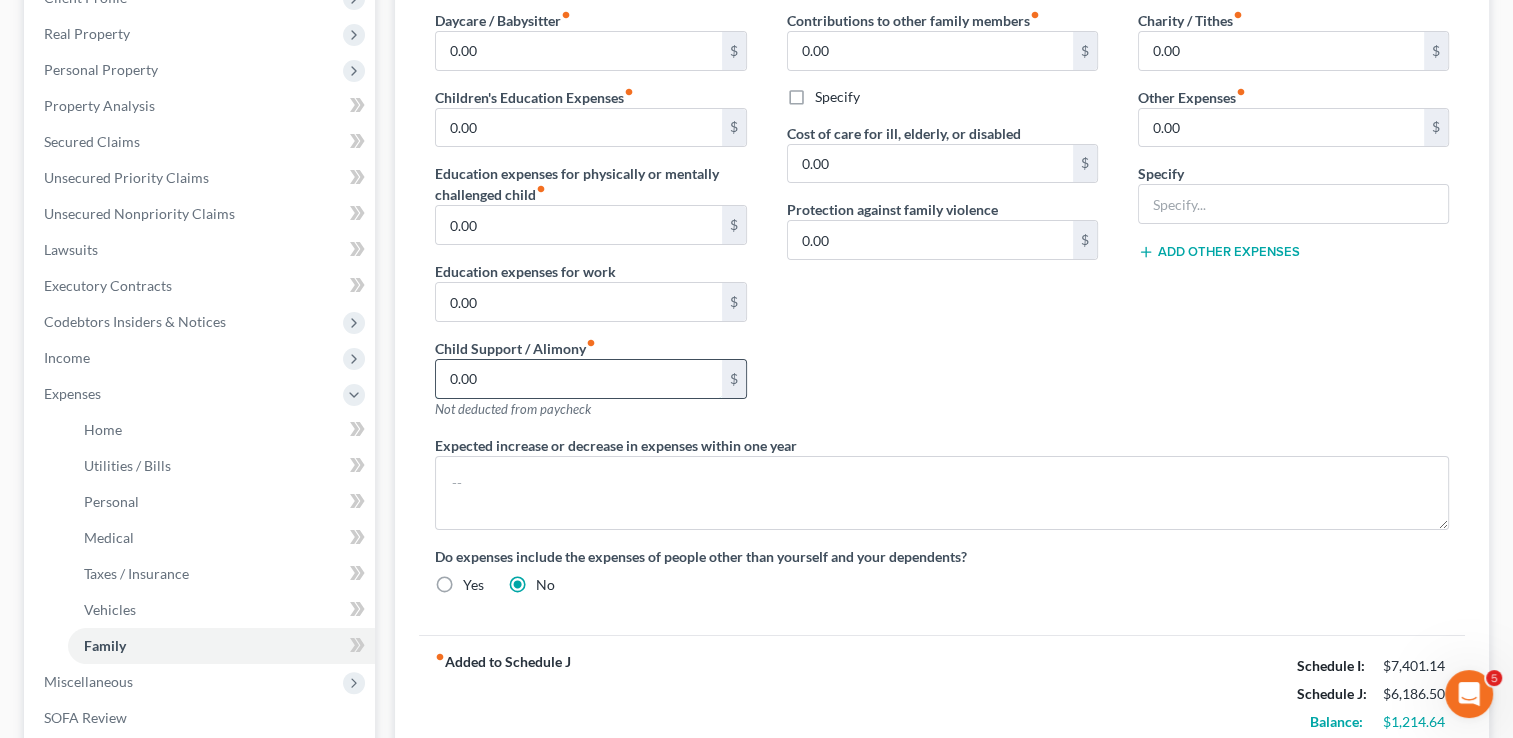 click on "0.00" at bounding box center (578, 379) 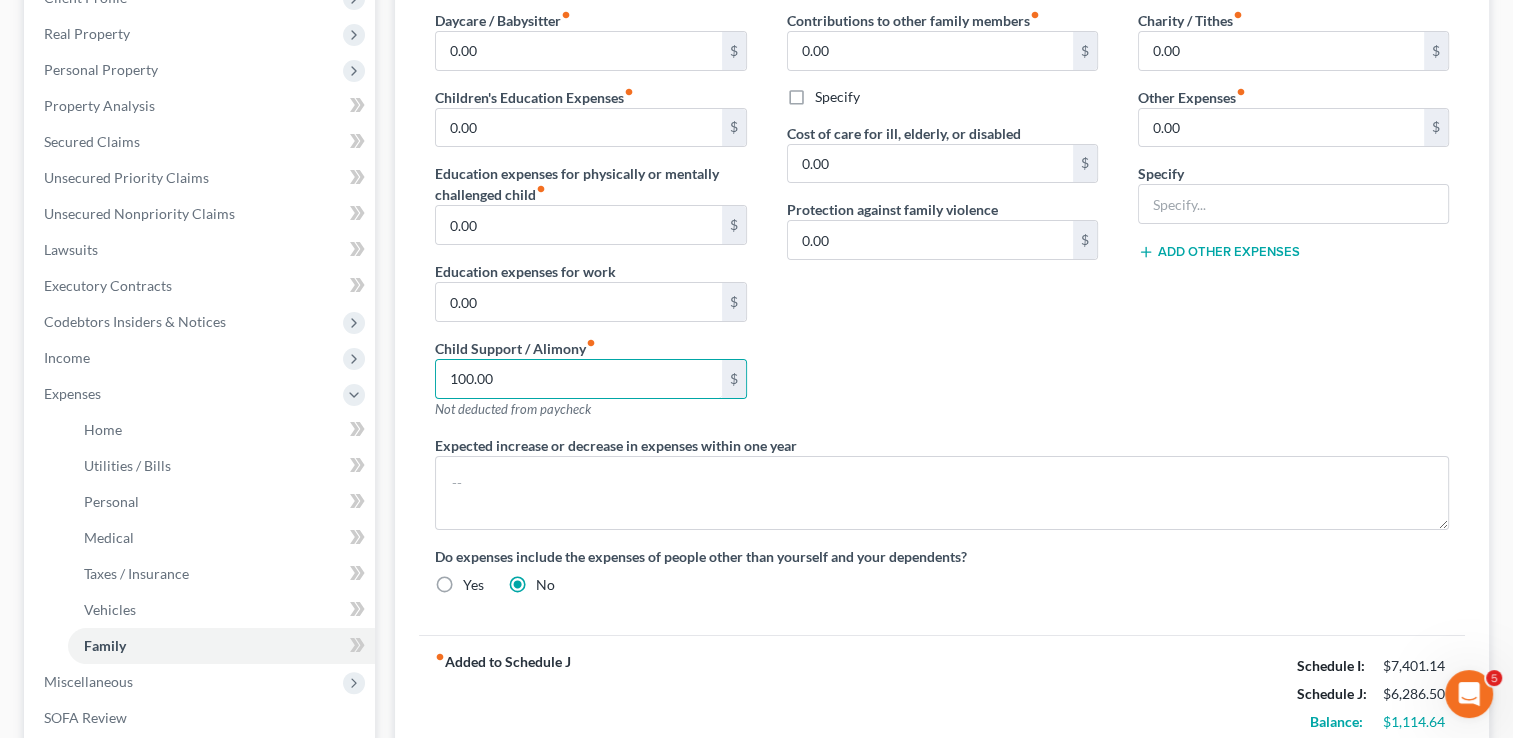 type on "100.00" 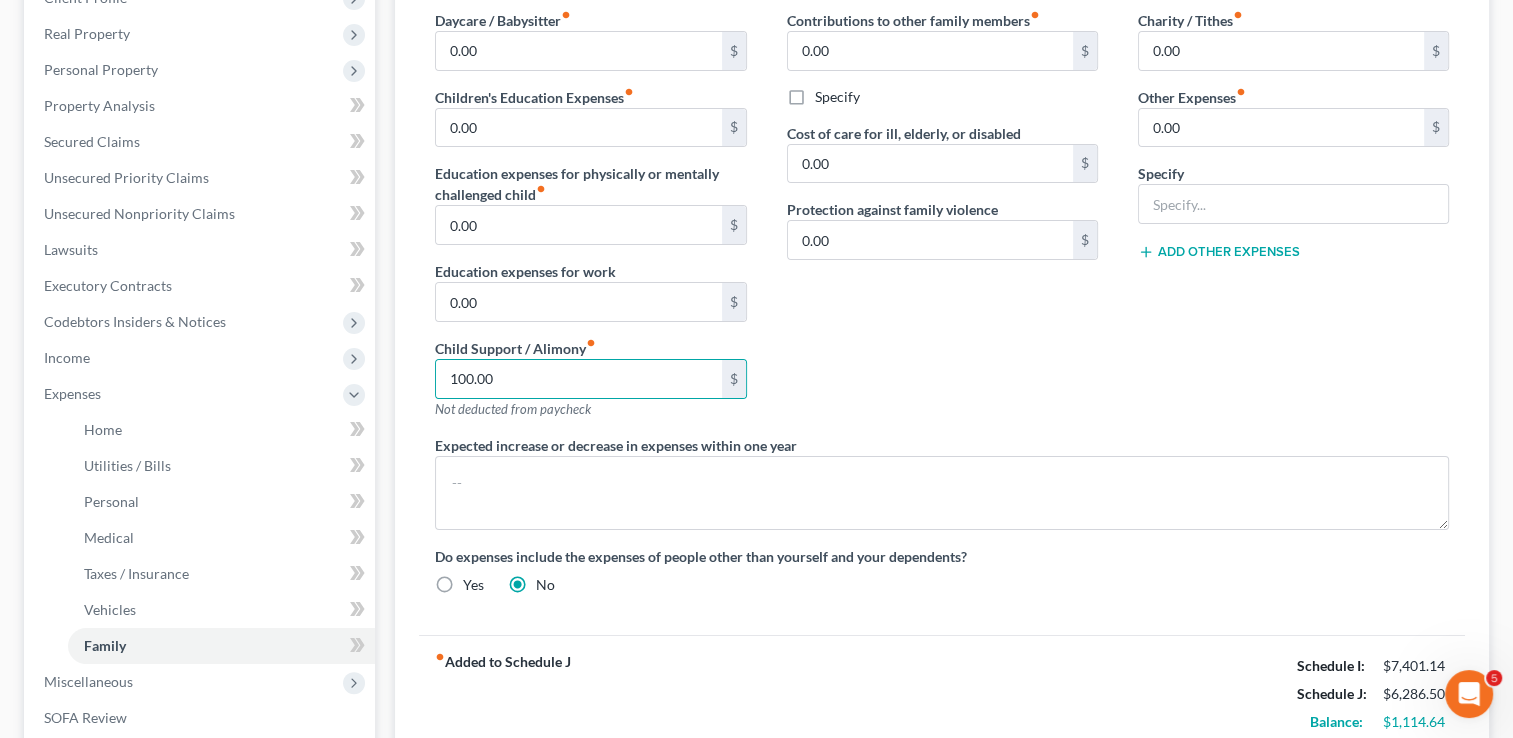 click on "Contributions to other family members  fiber_manual_record 0.00 $ Specify Cost of care for ill, elderly, or disabled 0.00 $ Protection against family violence 0.00 $" at bounding box center (942, 222) 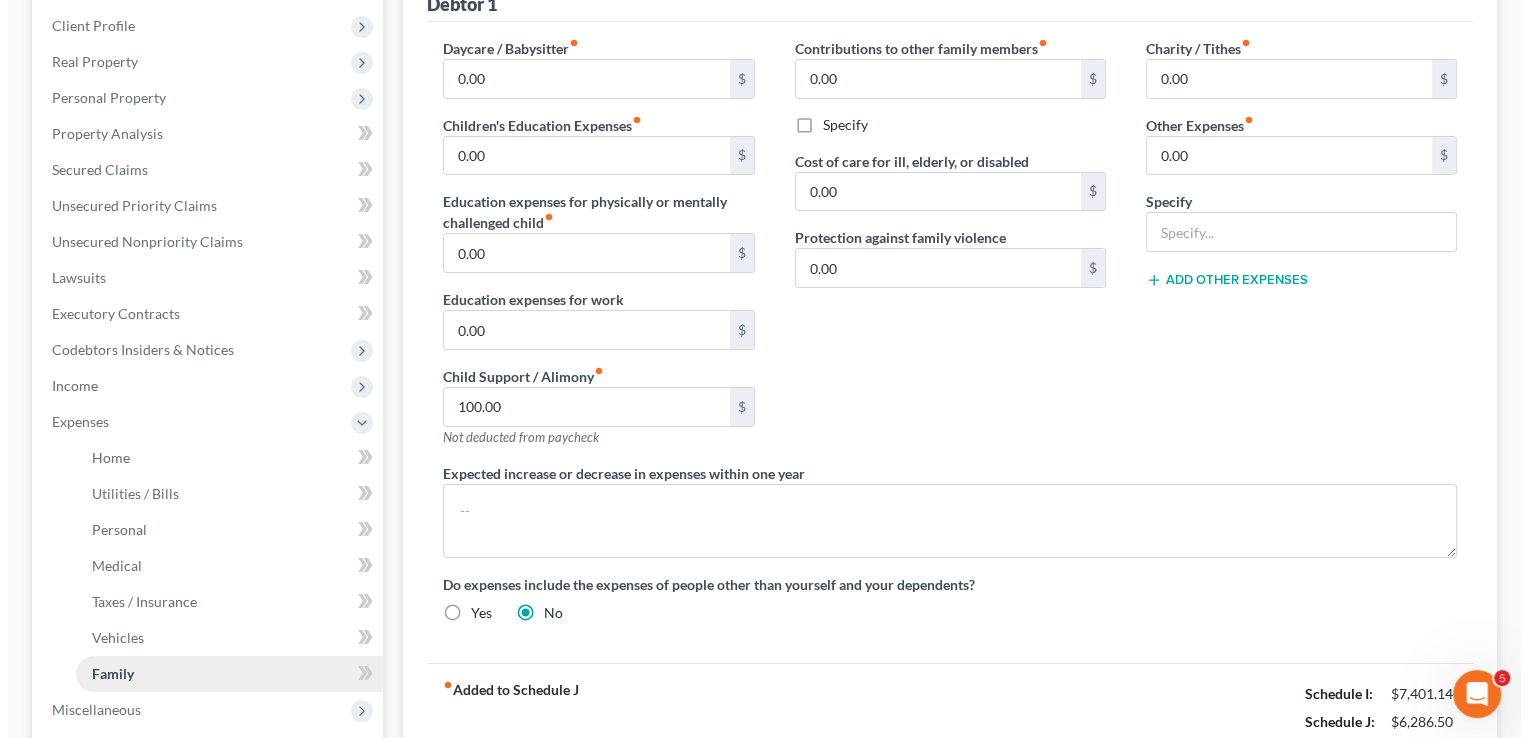 scroll, scrollTop: 400, scrollLeft: 0, axis: vertical 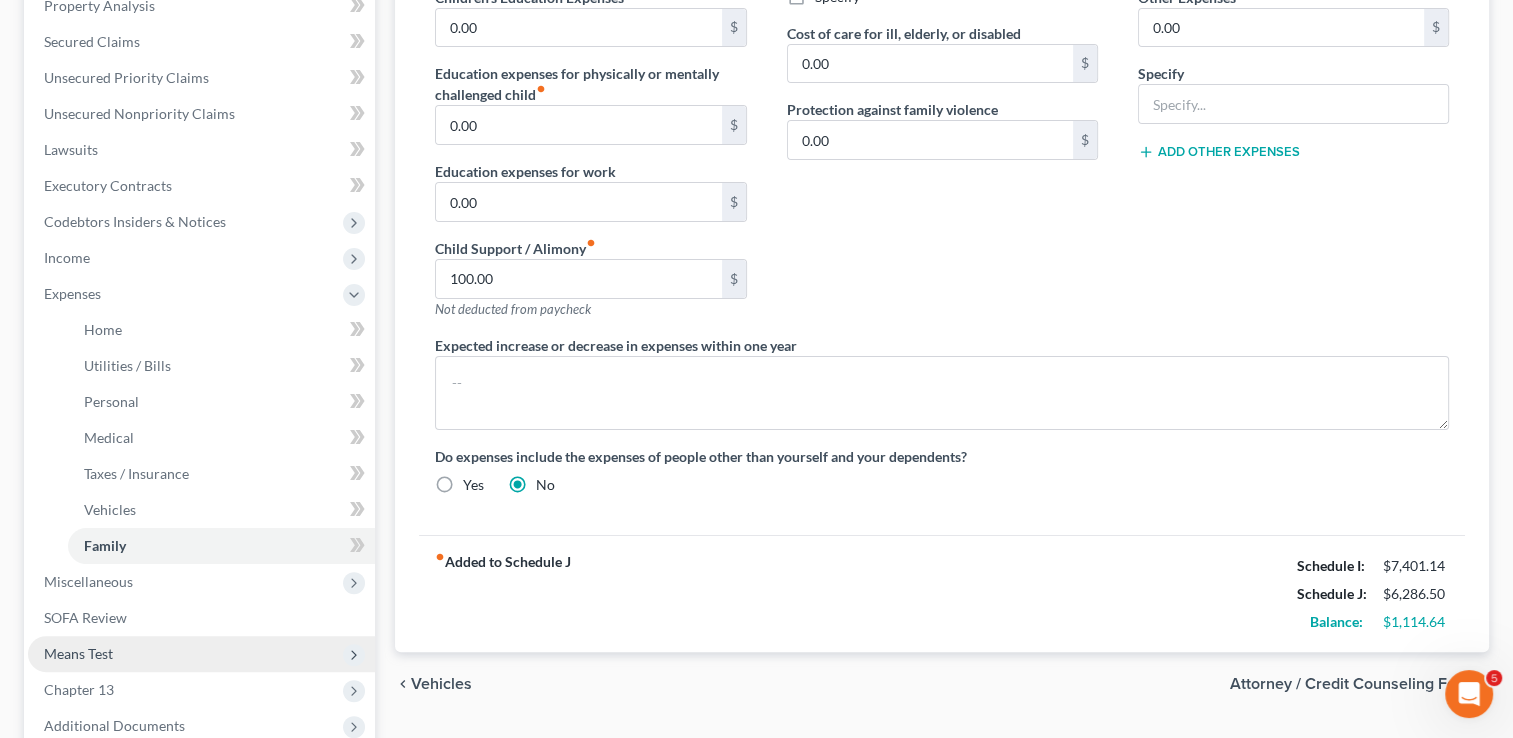 click on "Means Test" at bounding box center [78, 653] 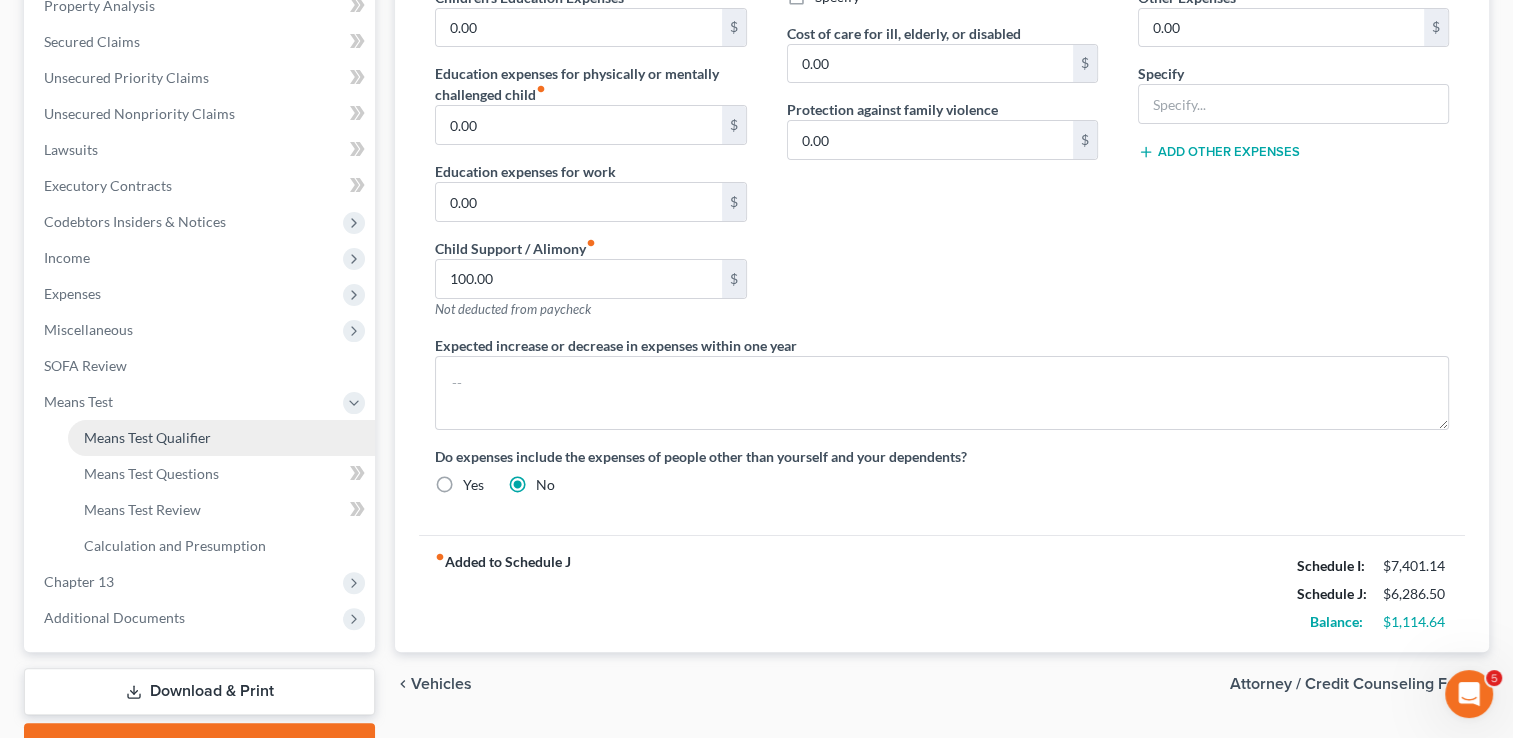 click on "Means Test Qualifier" at bounding box center [147, 437] 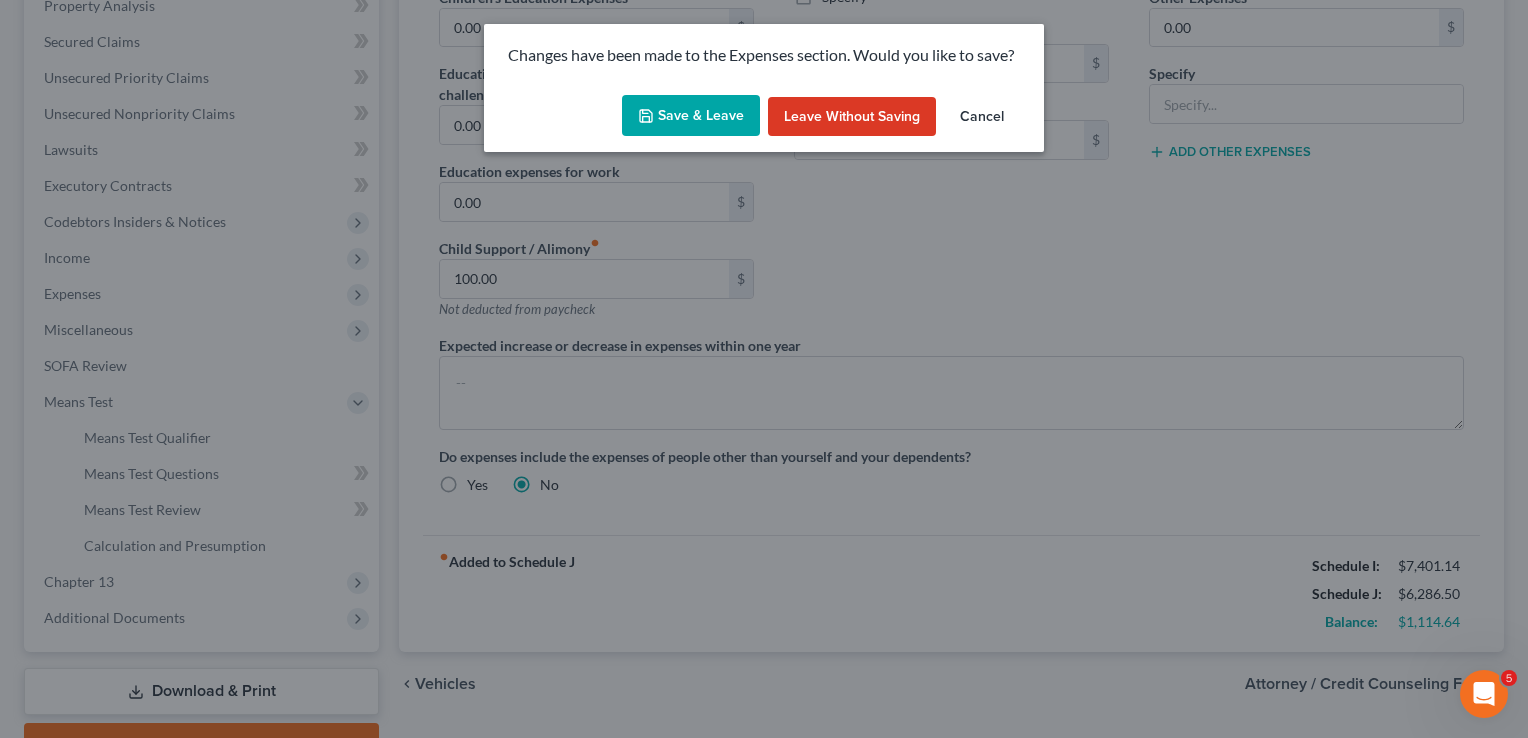 click on "Save & Leave" at bounding box center (691, 116) 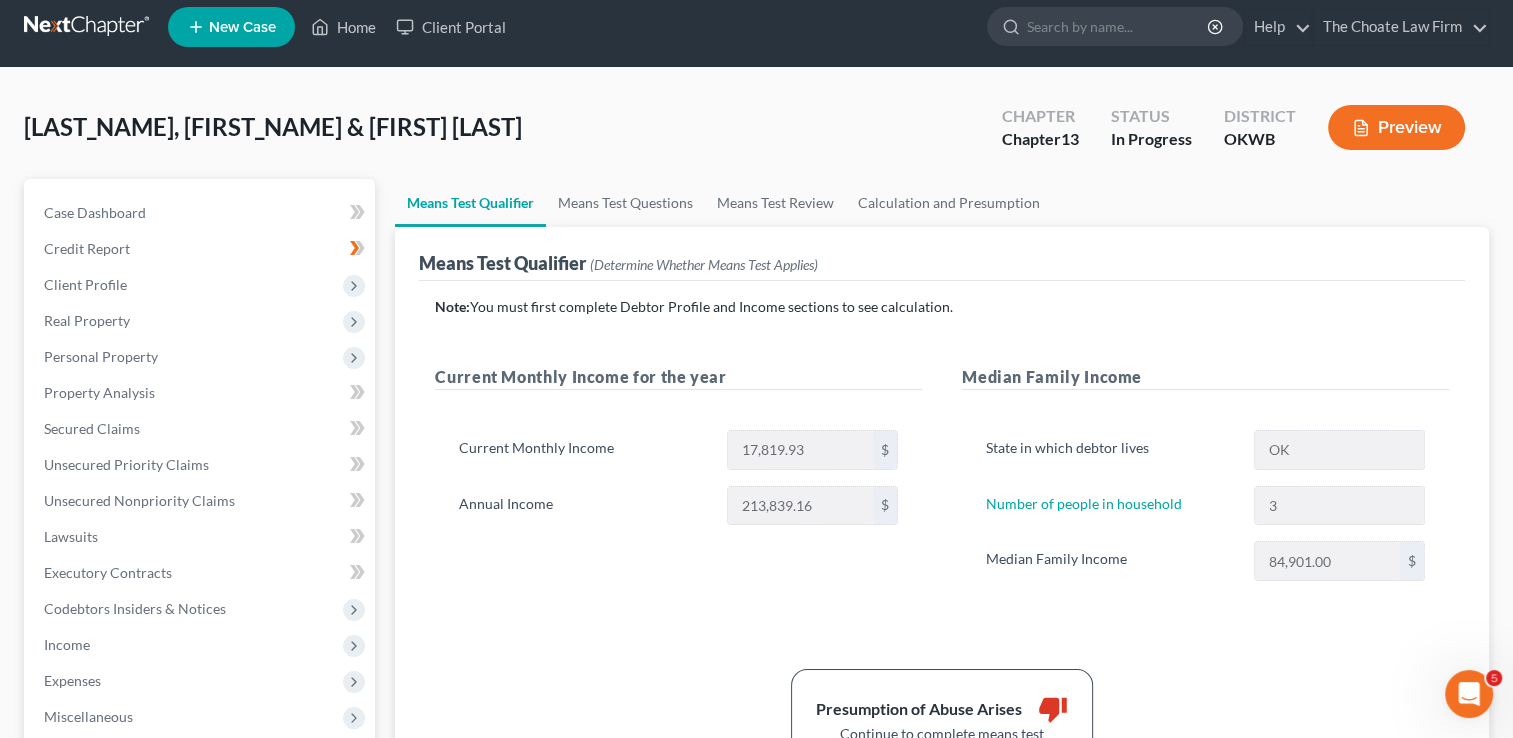 scroll, scrollTop: 100, scrollLeft: 0, axis: vertical 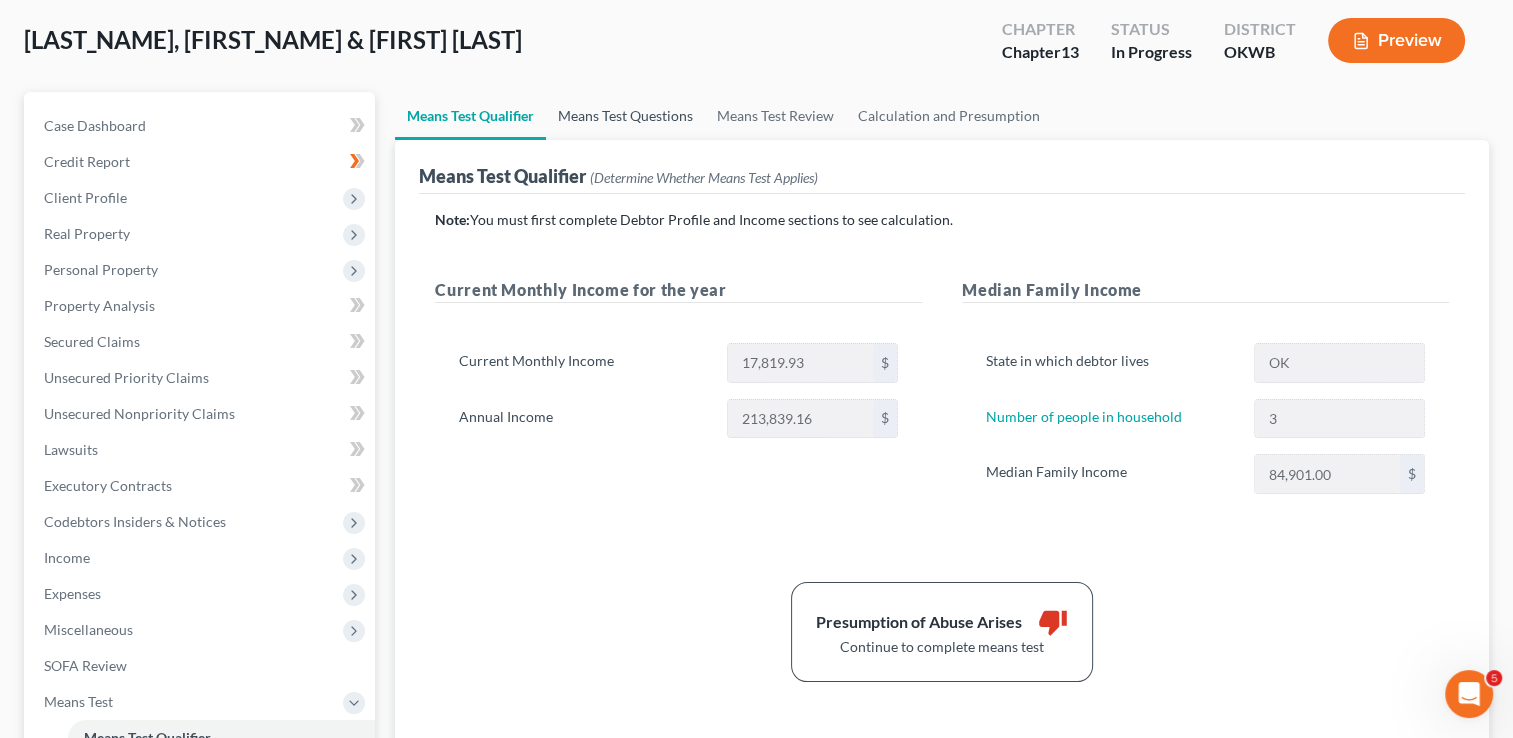 click on "Means Test Questions" at bounding box center (625, 116) 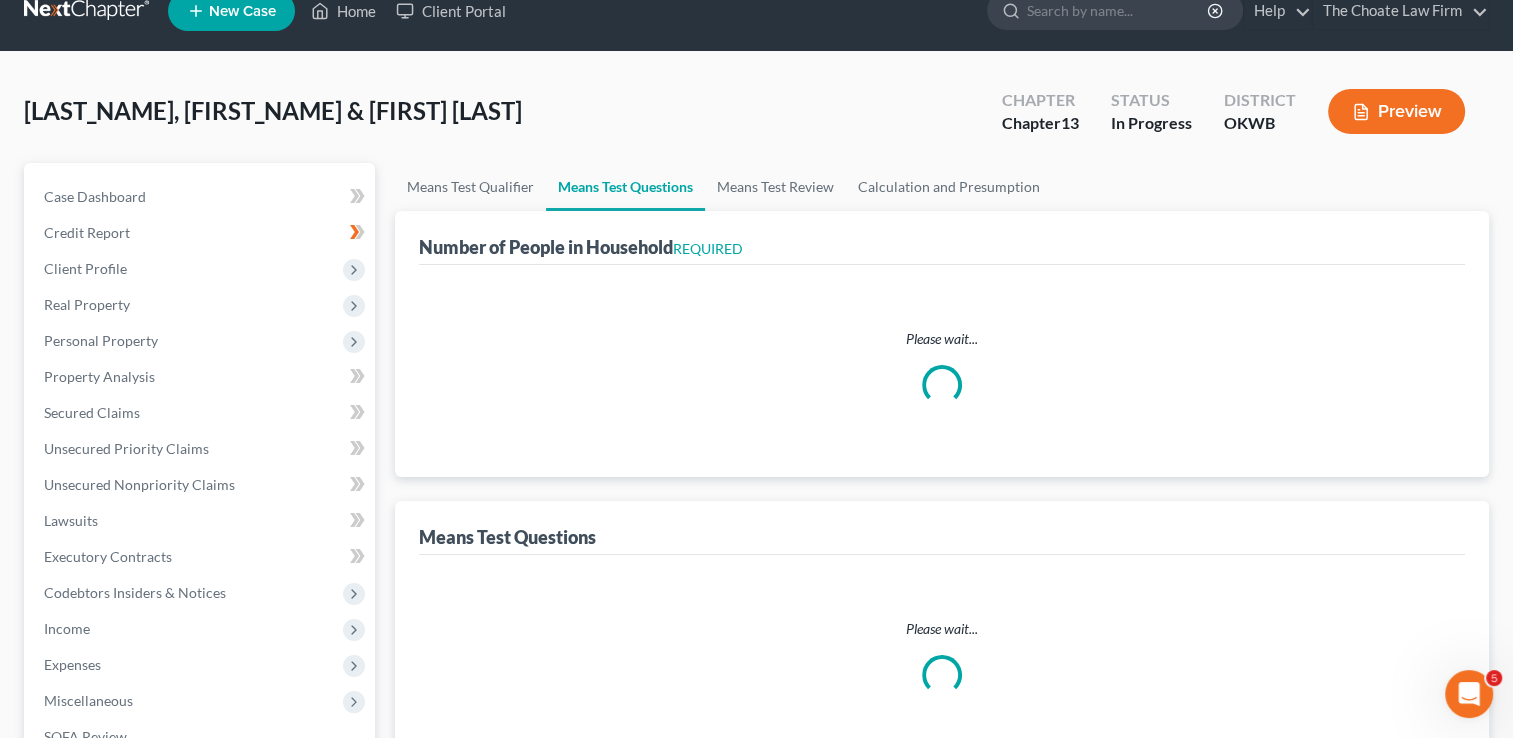 scroll, scrollTop: 0, scrollLeft: 0, axis: both 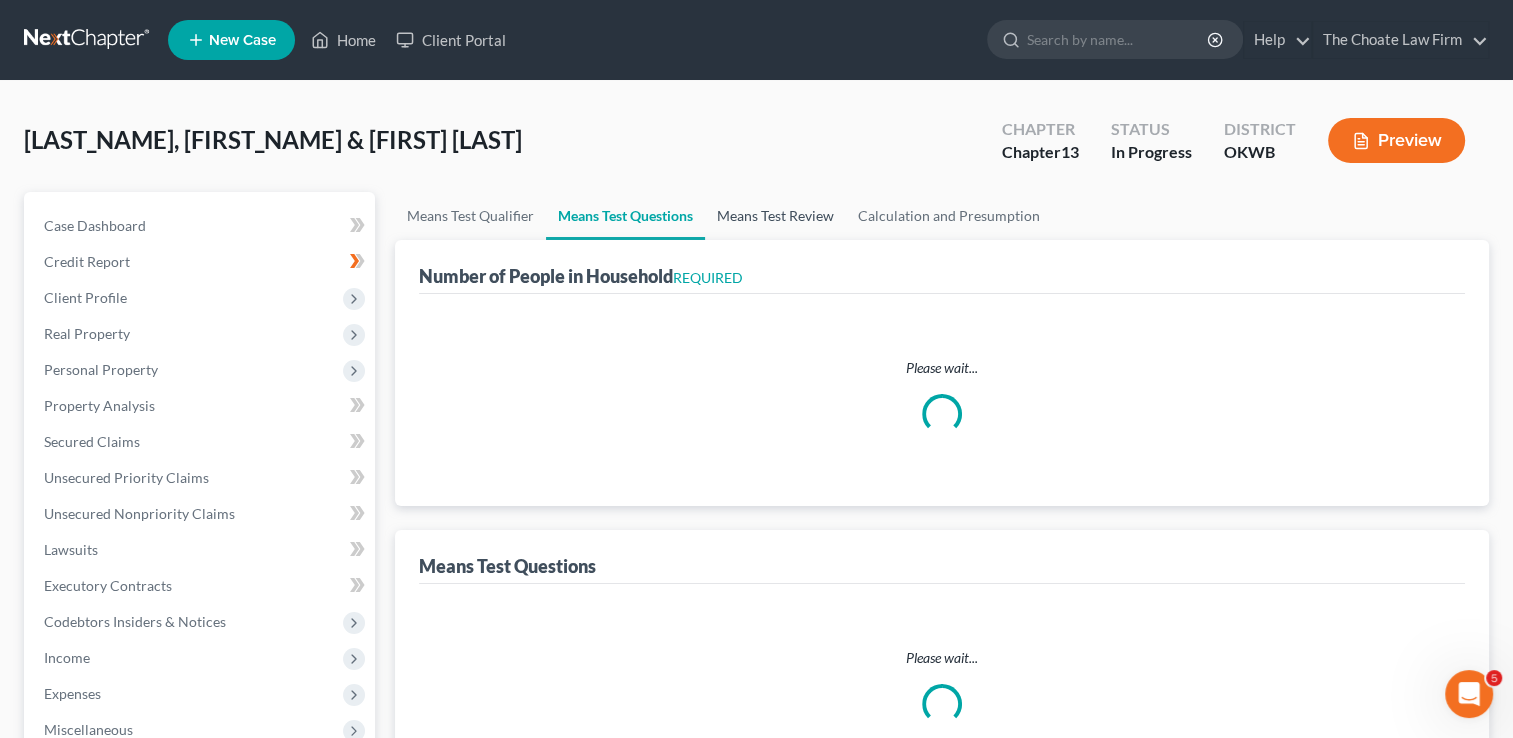 select on "1" 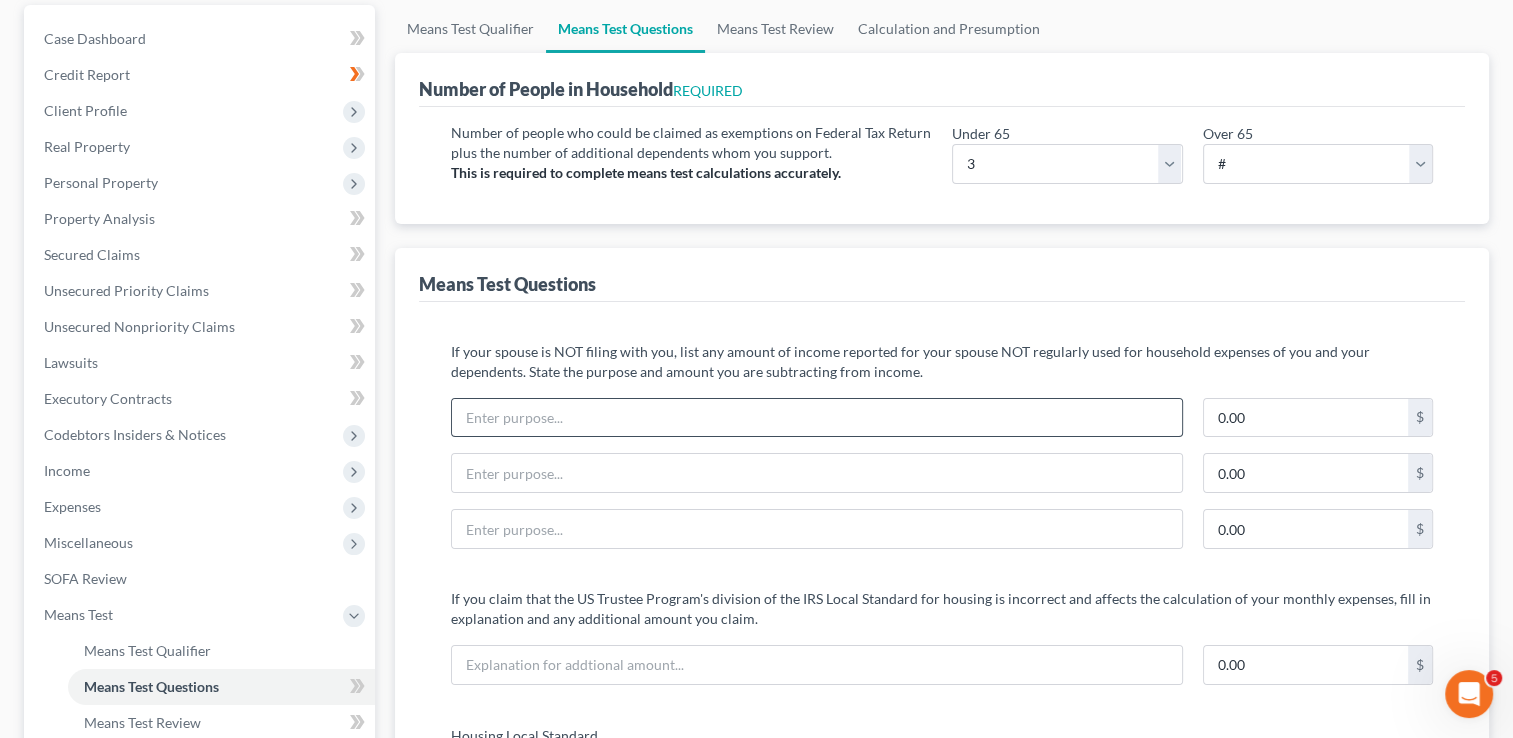 scroll, scrollTop: 0, scrollLeft: 0, axis: both 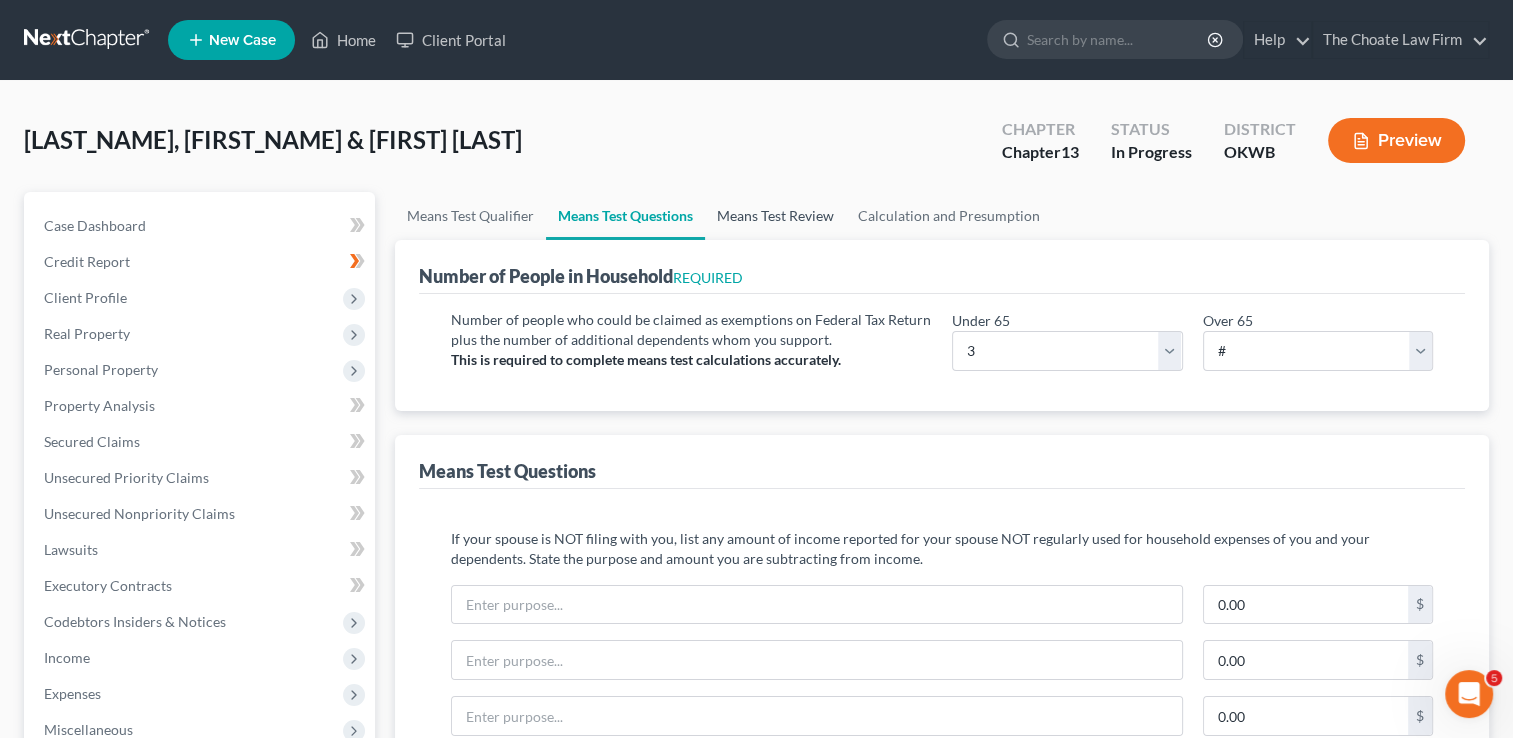 click on "Means Test Review" at bounding box center [775, 216] 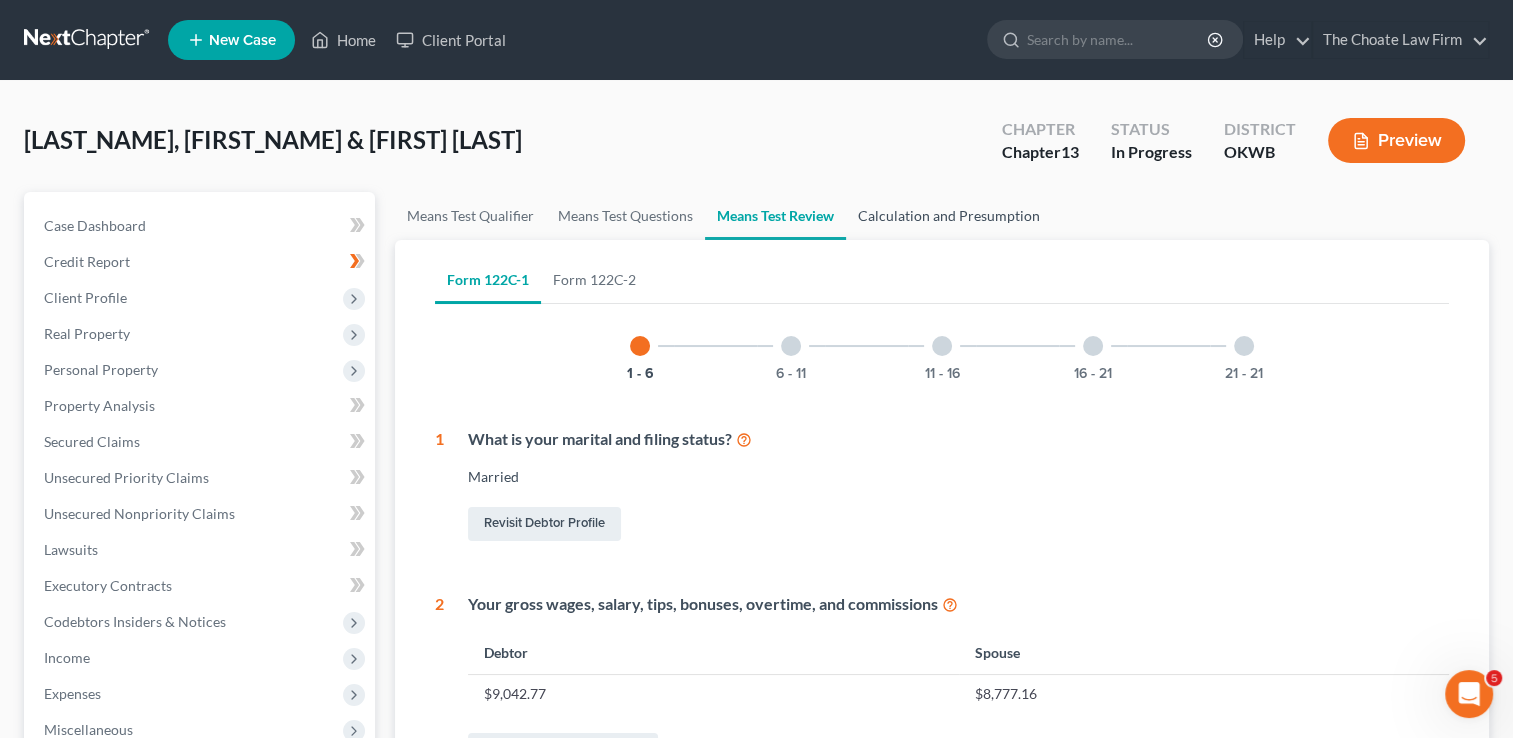 click on "Calculation and Presumption" at bounding box center (949, 216) 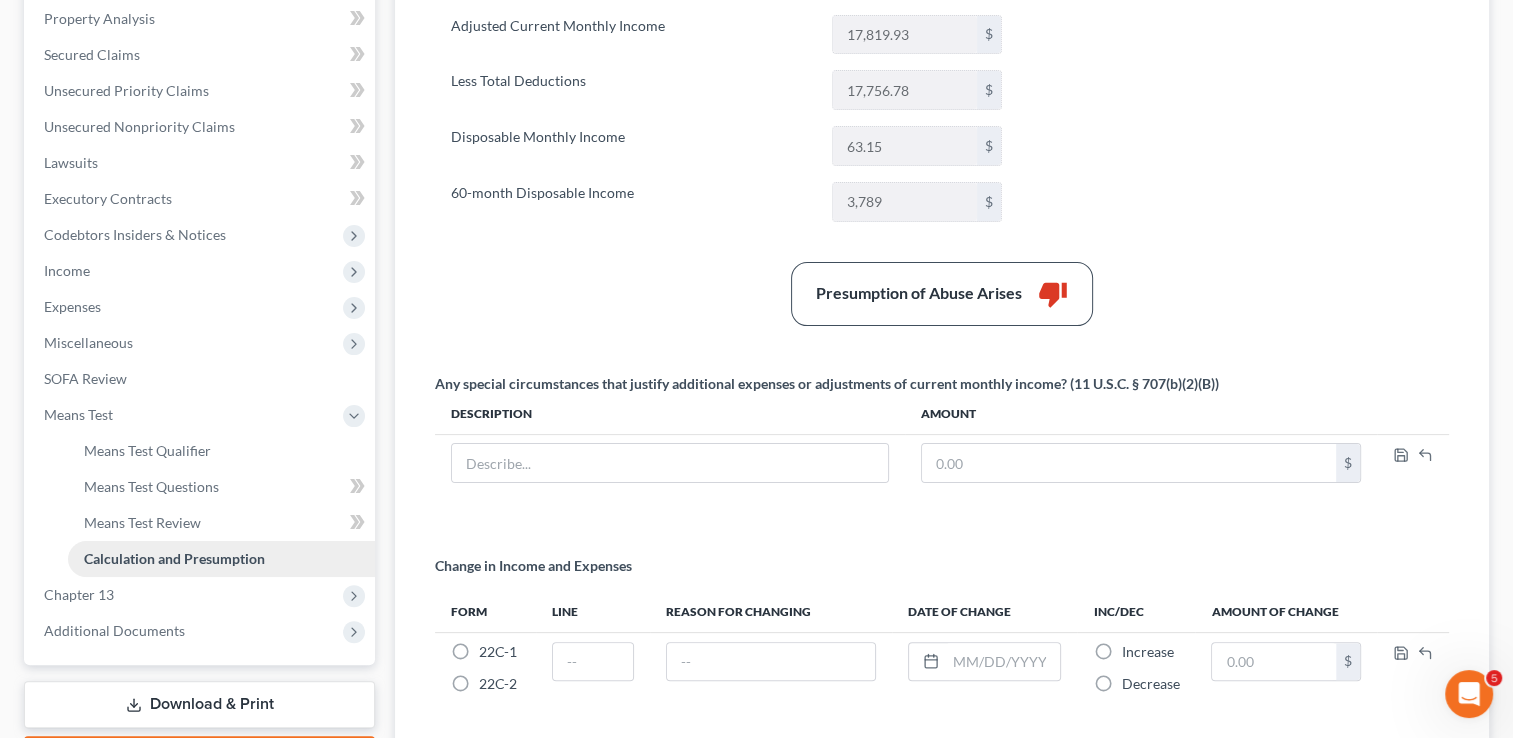 scroll, scrollTop: 400, scrollLeft: 0, axis: vertical 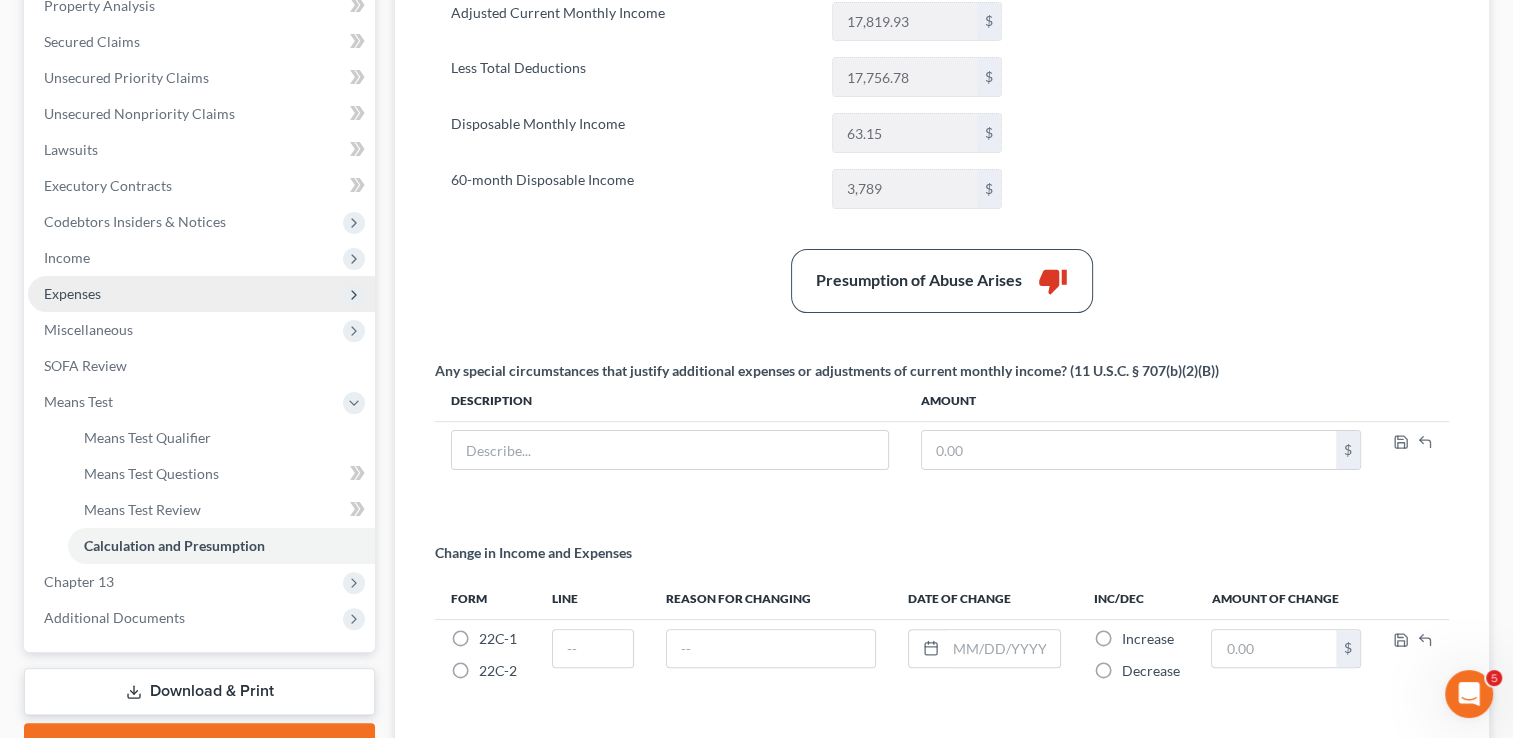 click on "Expenses" at bounding box center [201, 294] 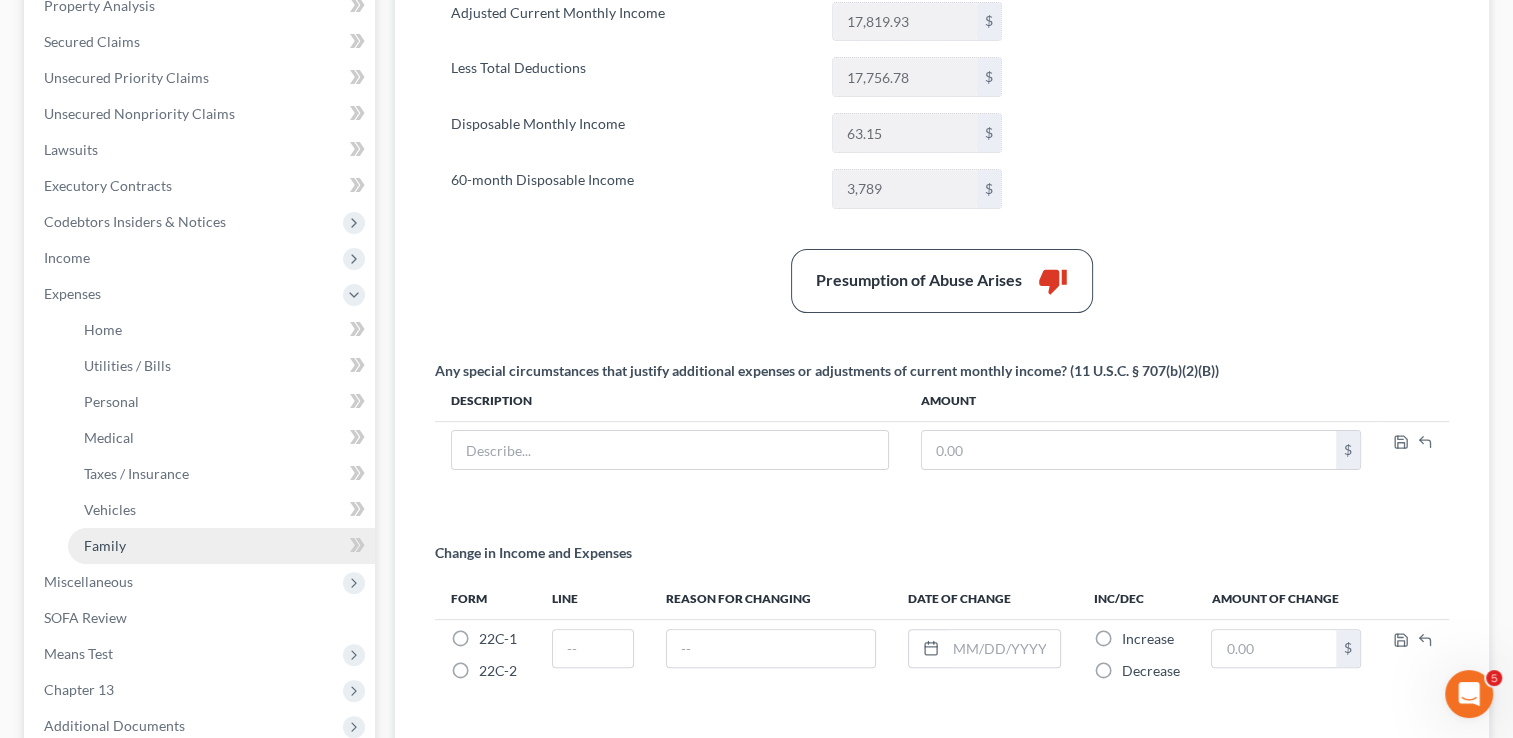 click on "Family" at bounding box center (221, 546) 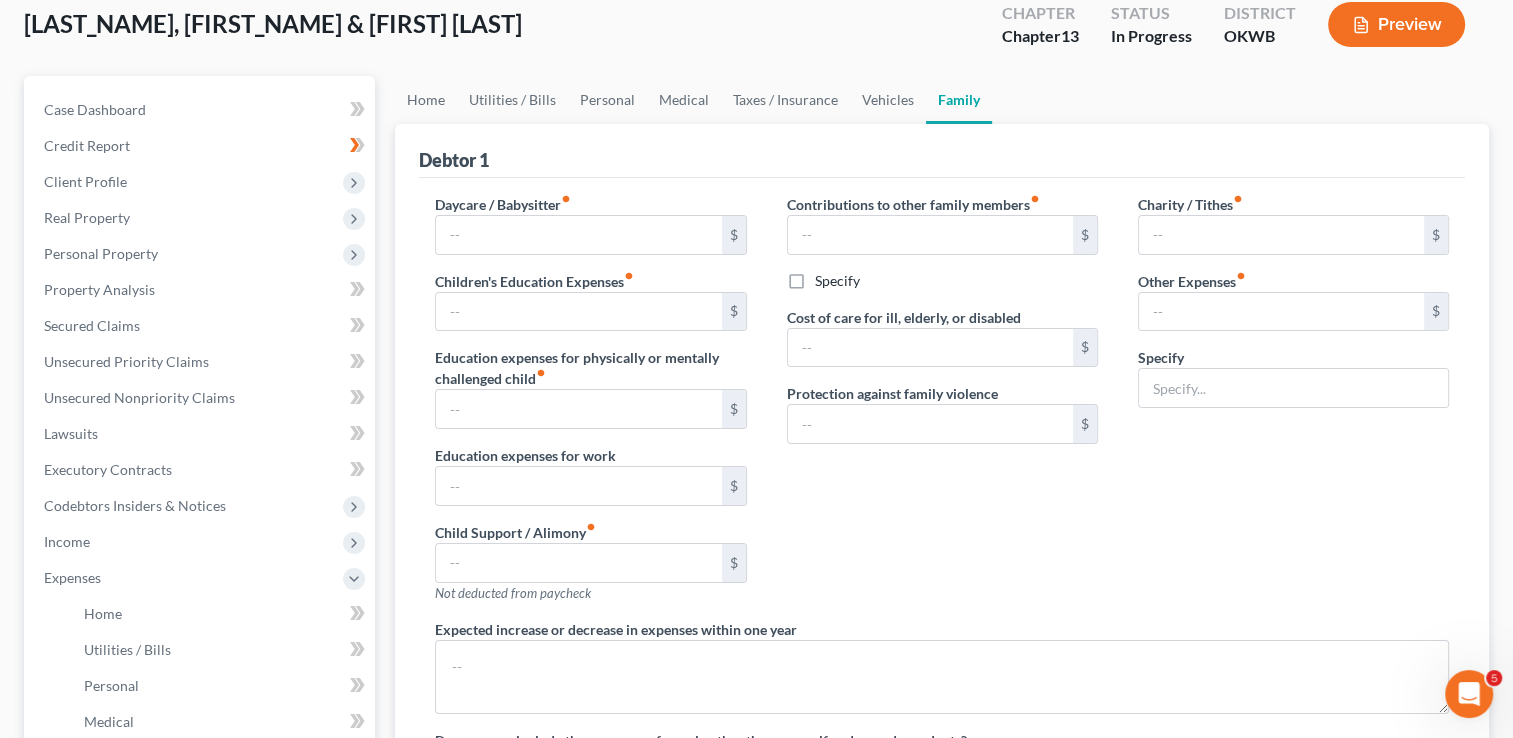 scroll, scrollTop: 8, scrollLeft: 0, axis: vertical 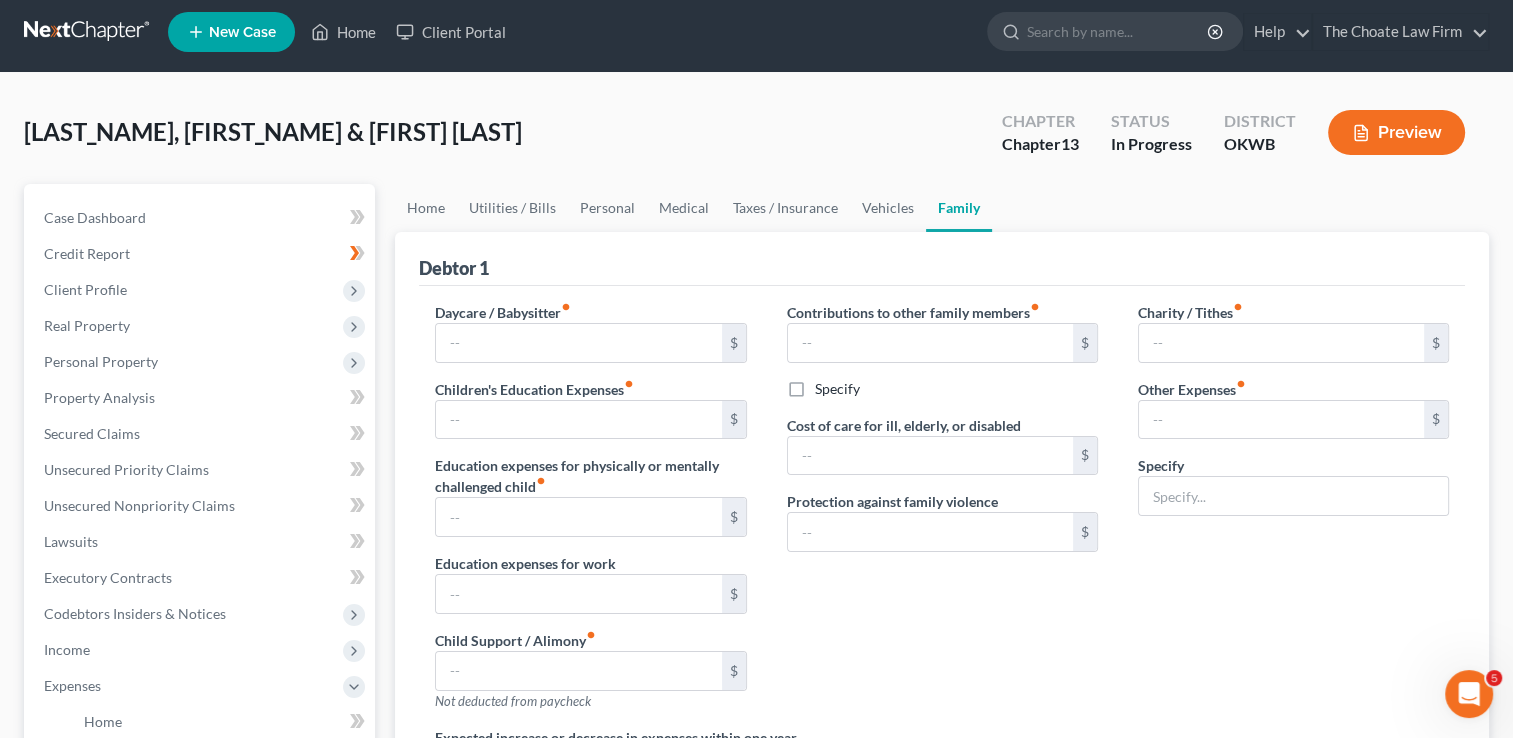 type on "0.00" 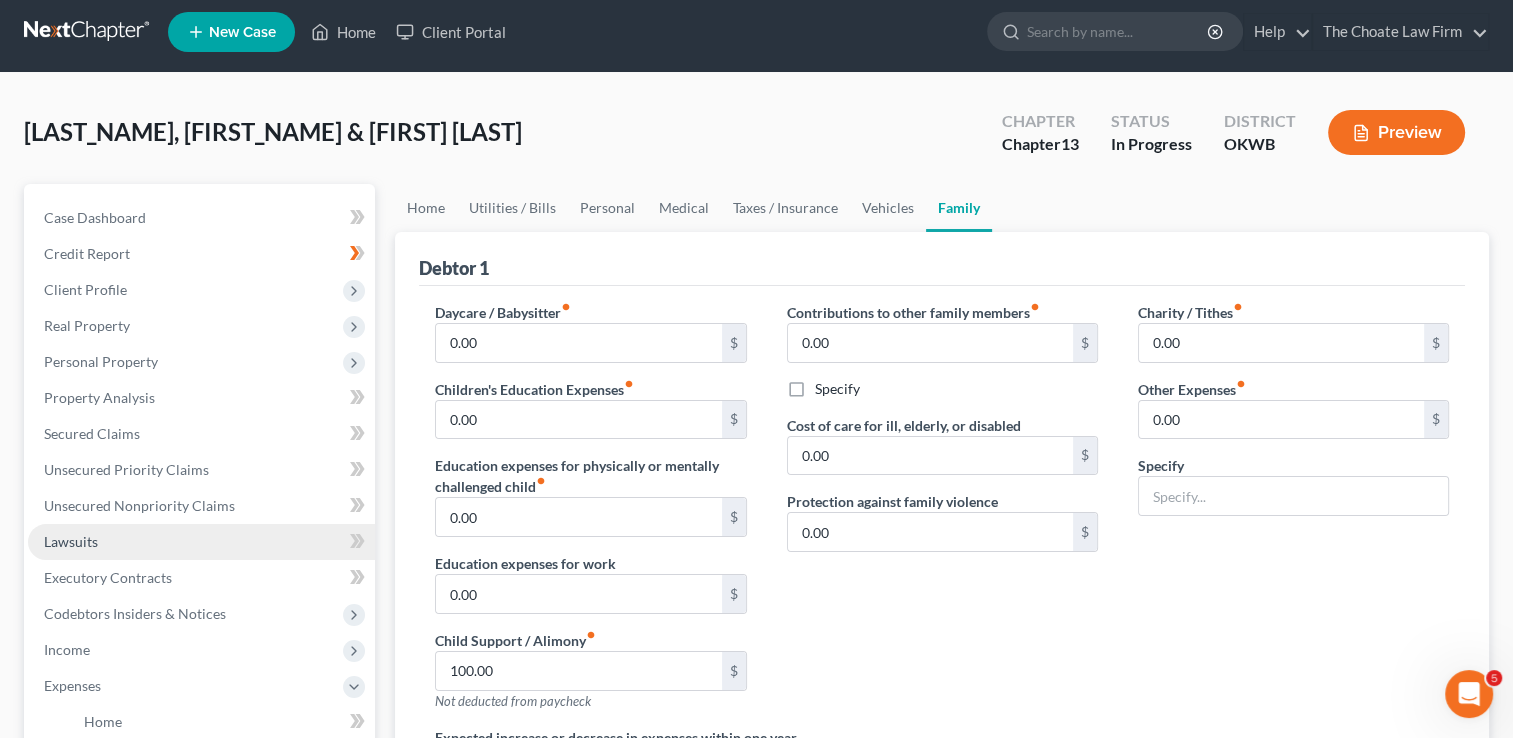 scroll, scrollTop: 0, scrollLeft: 0, axis: both 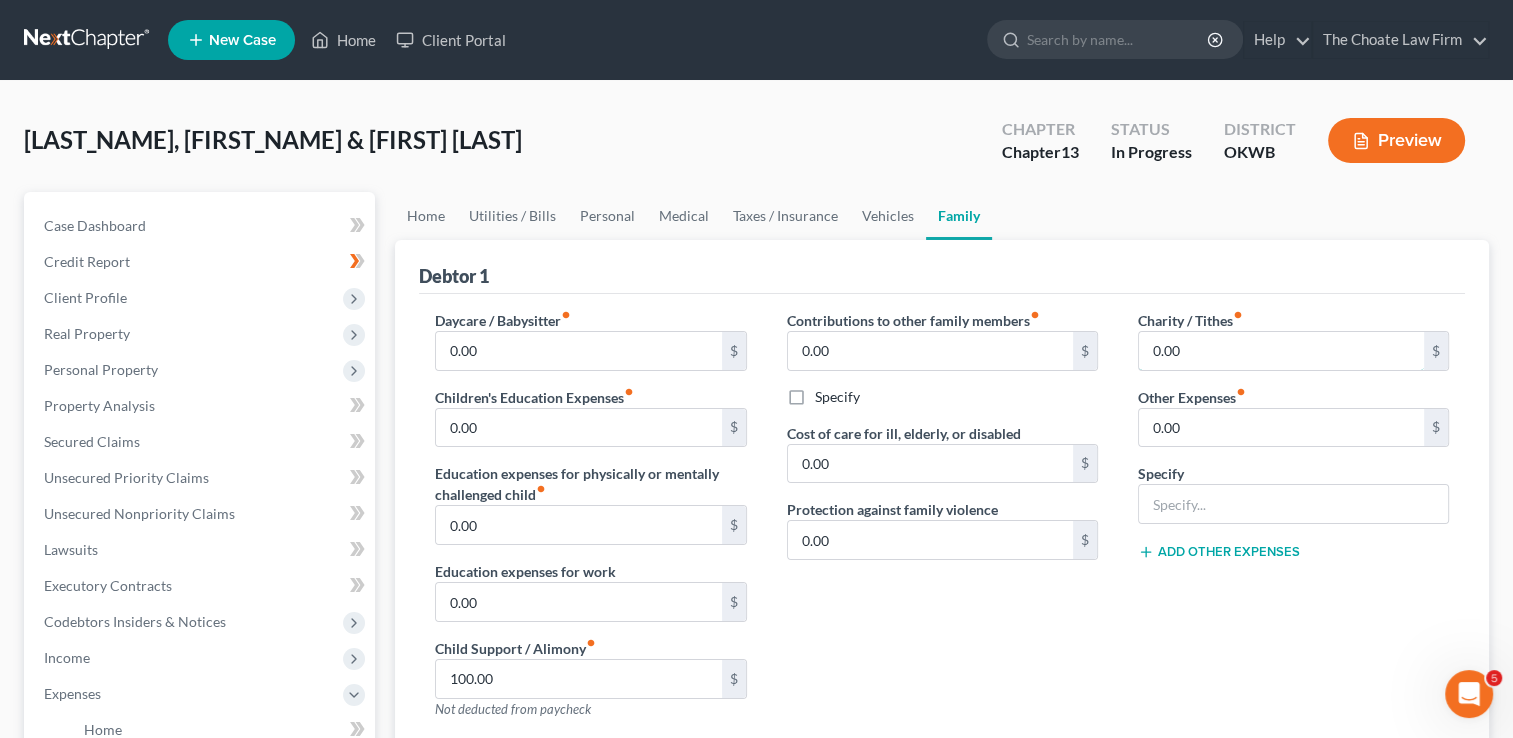 click on "0.00" at bounding box center [1281, 351] 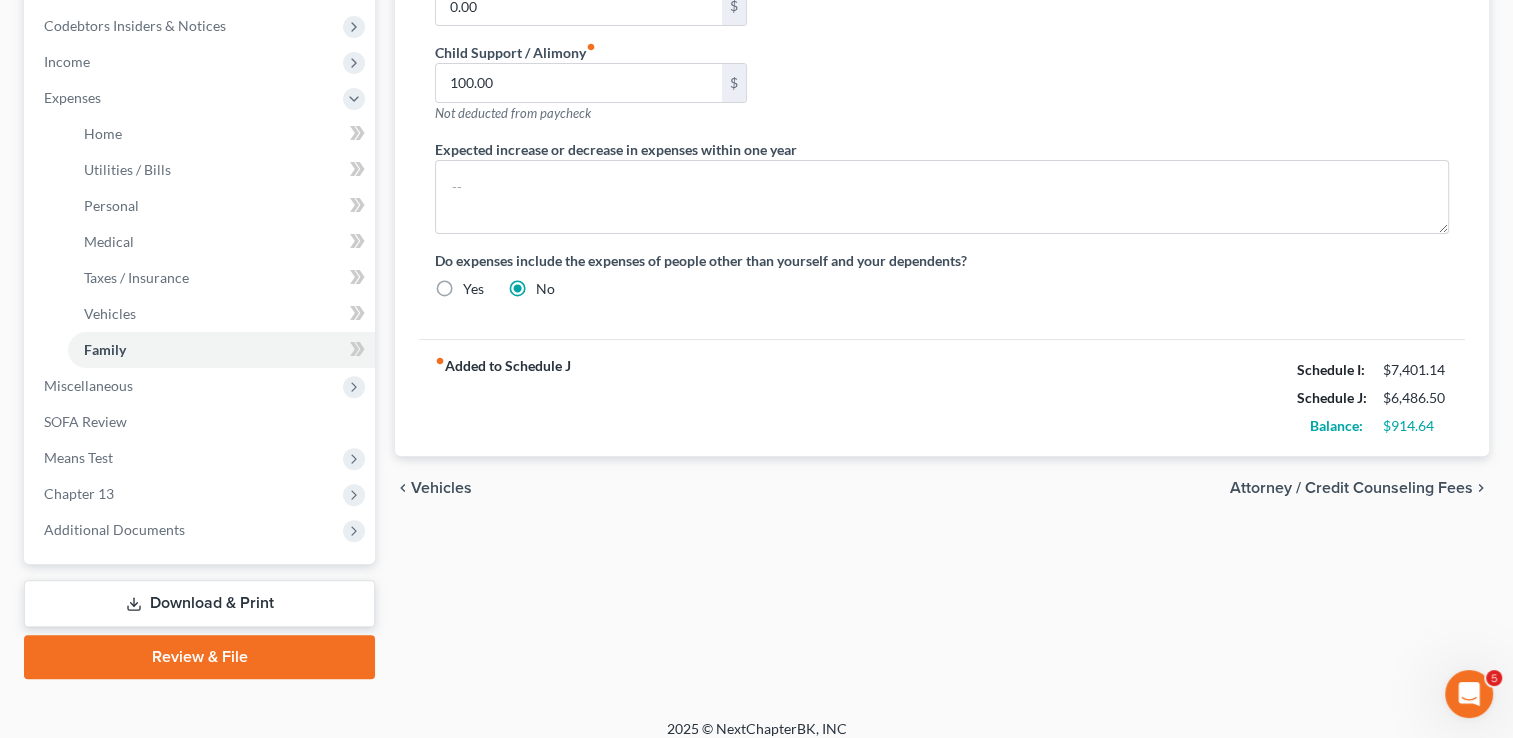 scroll, scrollTop: 600, scrollLeft: 0, axis: vertical 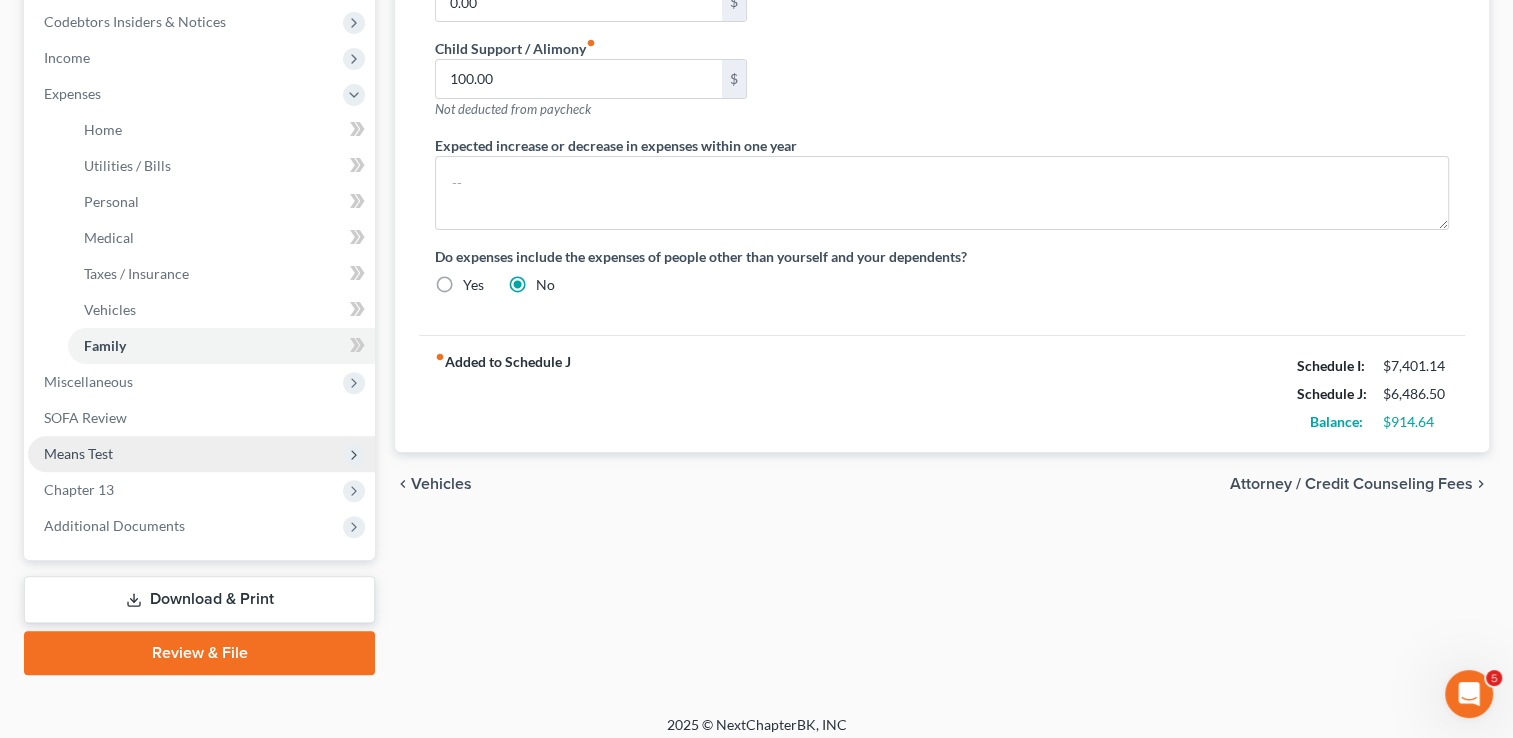 click on "Means Test" at bounding box center [201, 454] 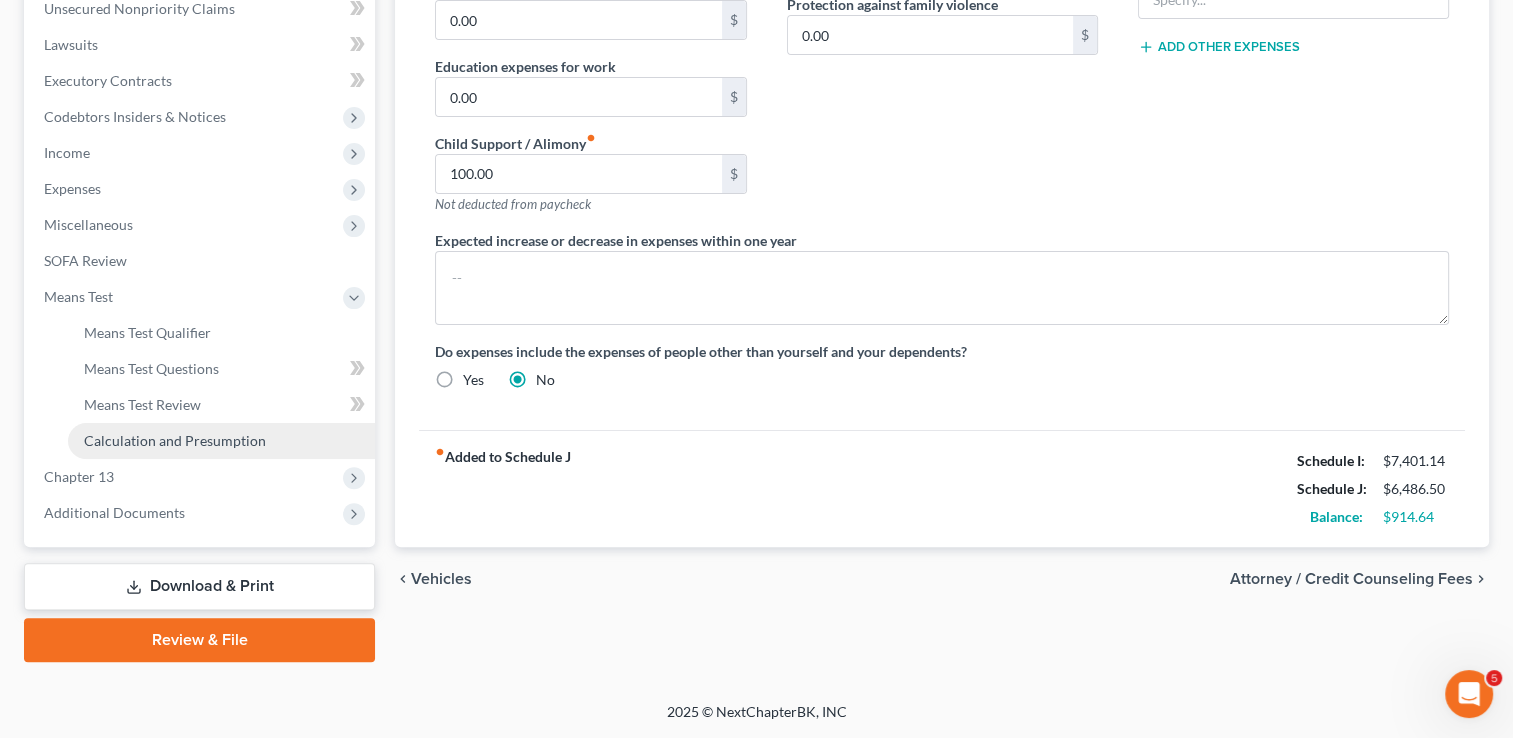 scroll, scrollTop: 503, scrollLeft: 0, axis: vertical 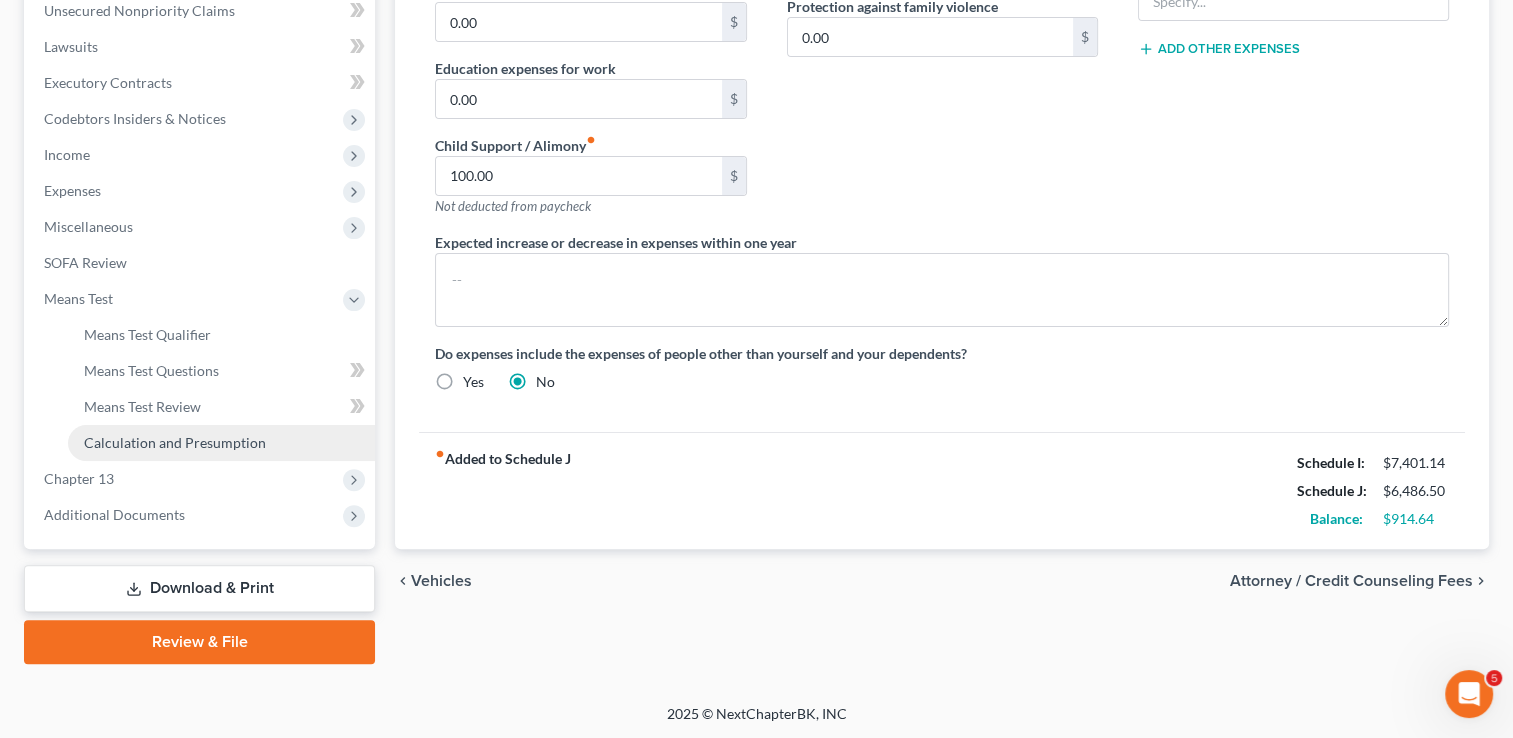 click on "Calculation and Presumption" at bounding box center [175, 442] 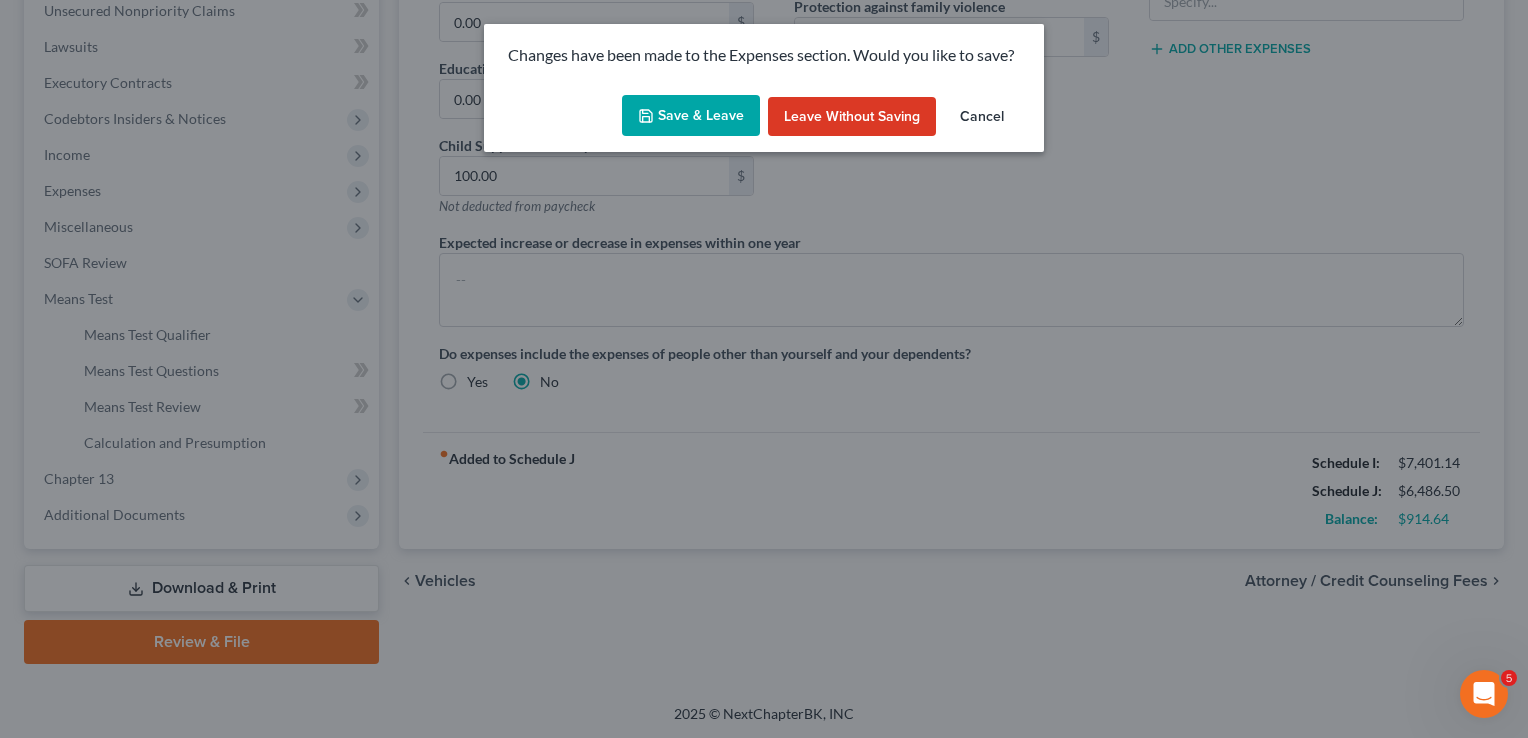 click on "Save & Leave" at bounding box center [691, 116] 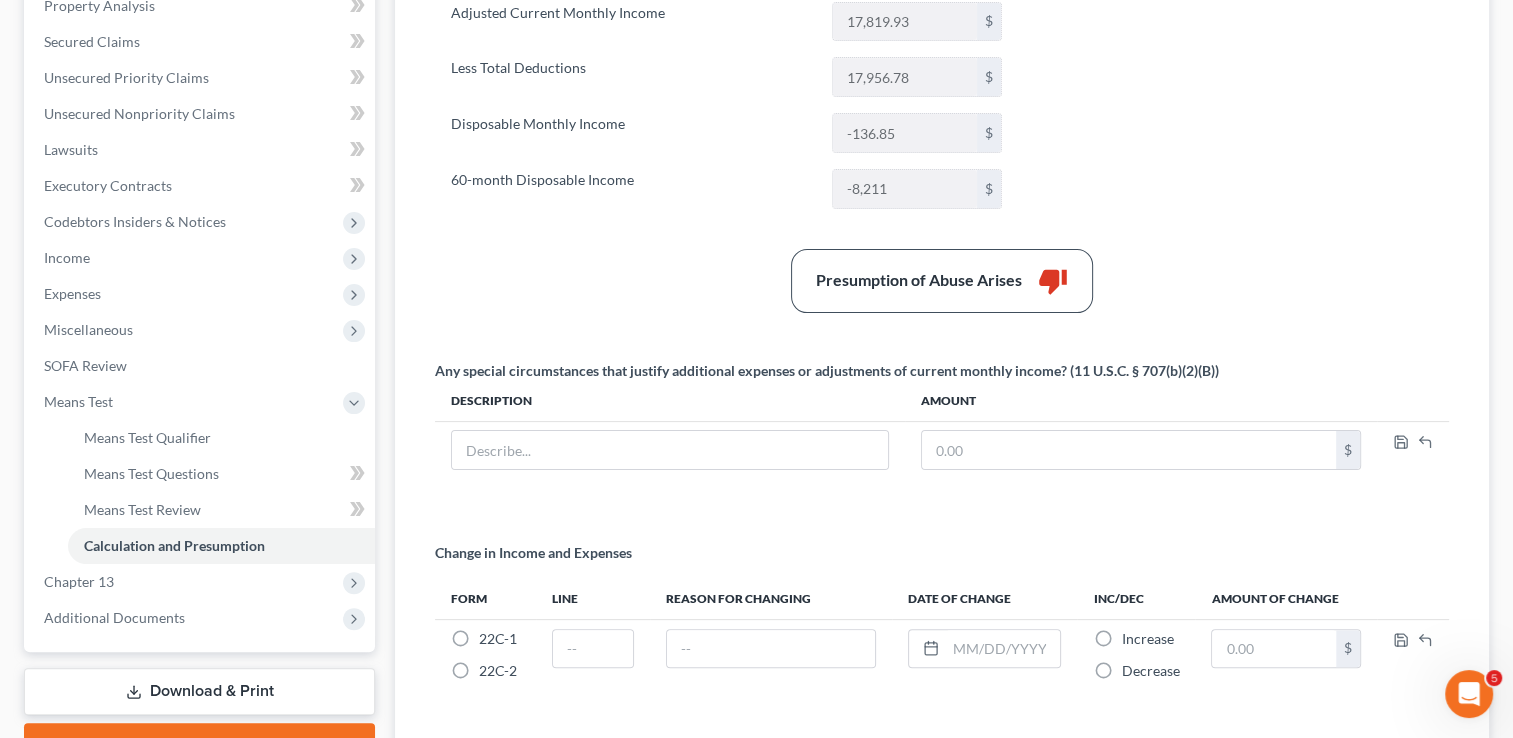 scroll, scrollTop: 400, scrollLeft: 0, axis: vertical 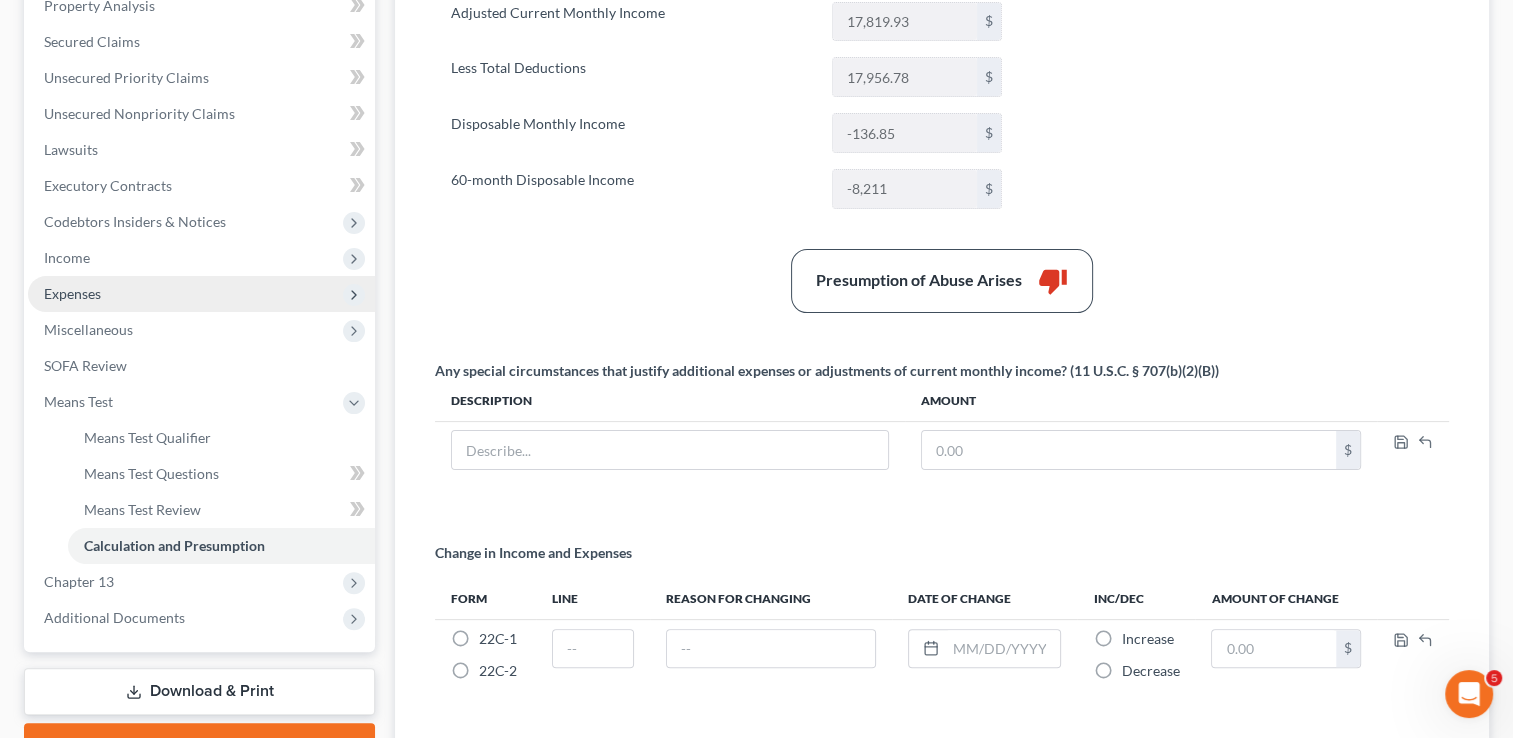 click on "Expenses" at bounding box center [72, 293] 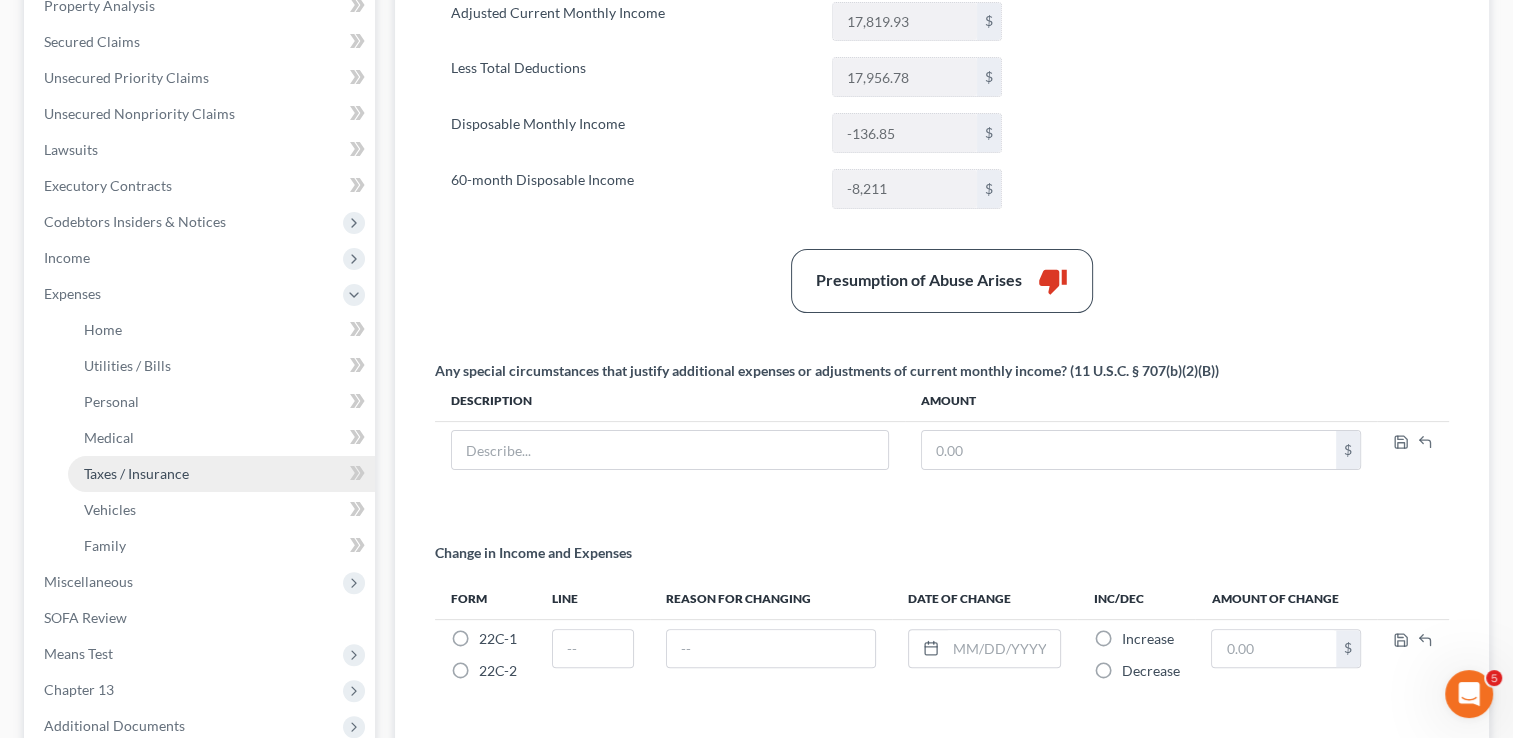 click on "Taxes / Insurance" at bounding box center [136, 473] 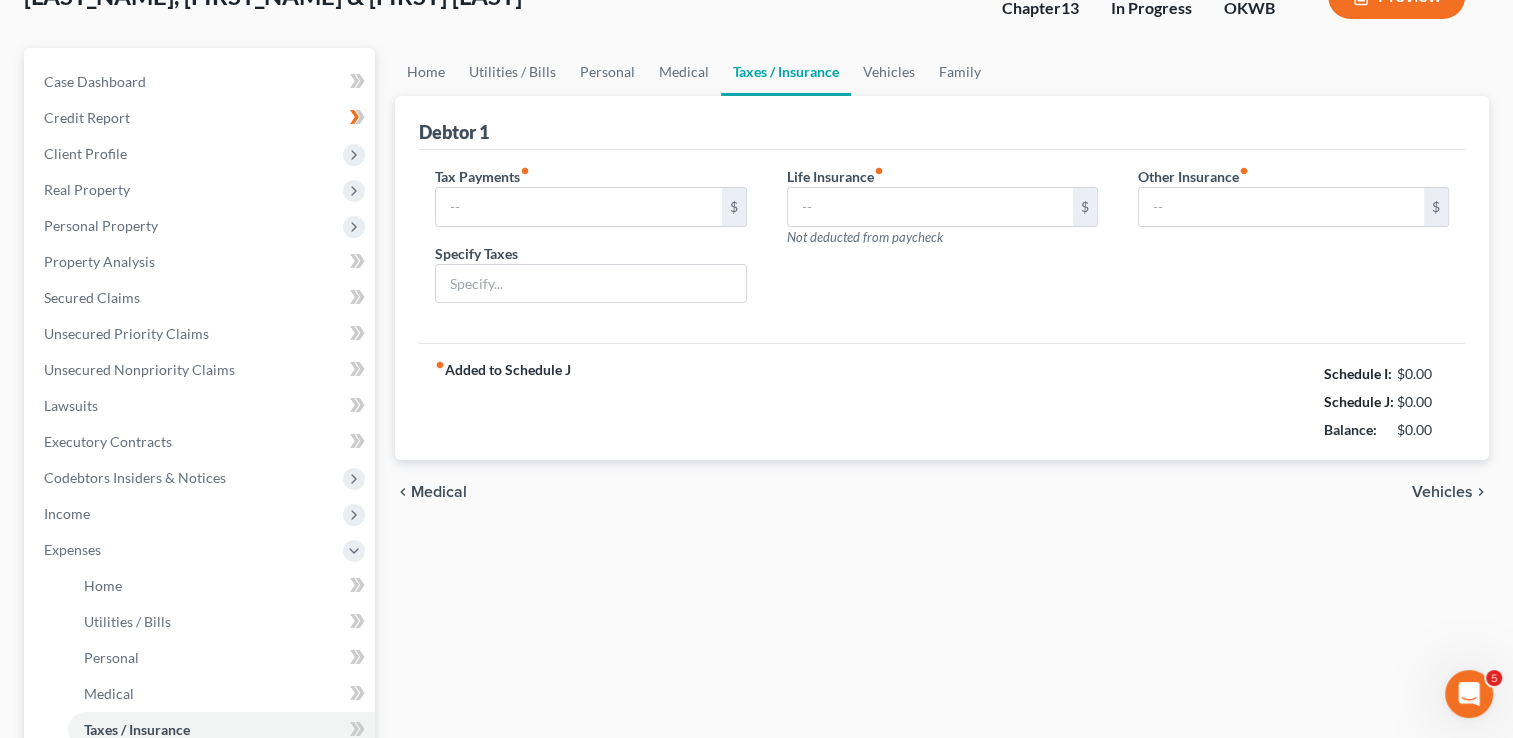 scroll, scrollTop: 0, scrollLeft: 0, axis: both 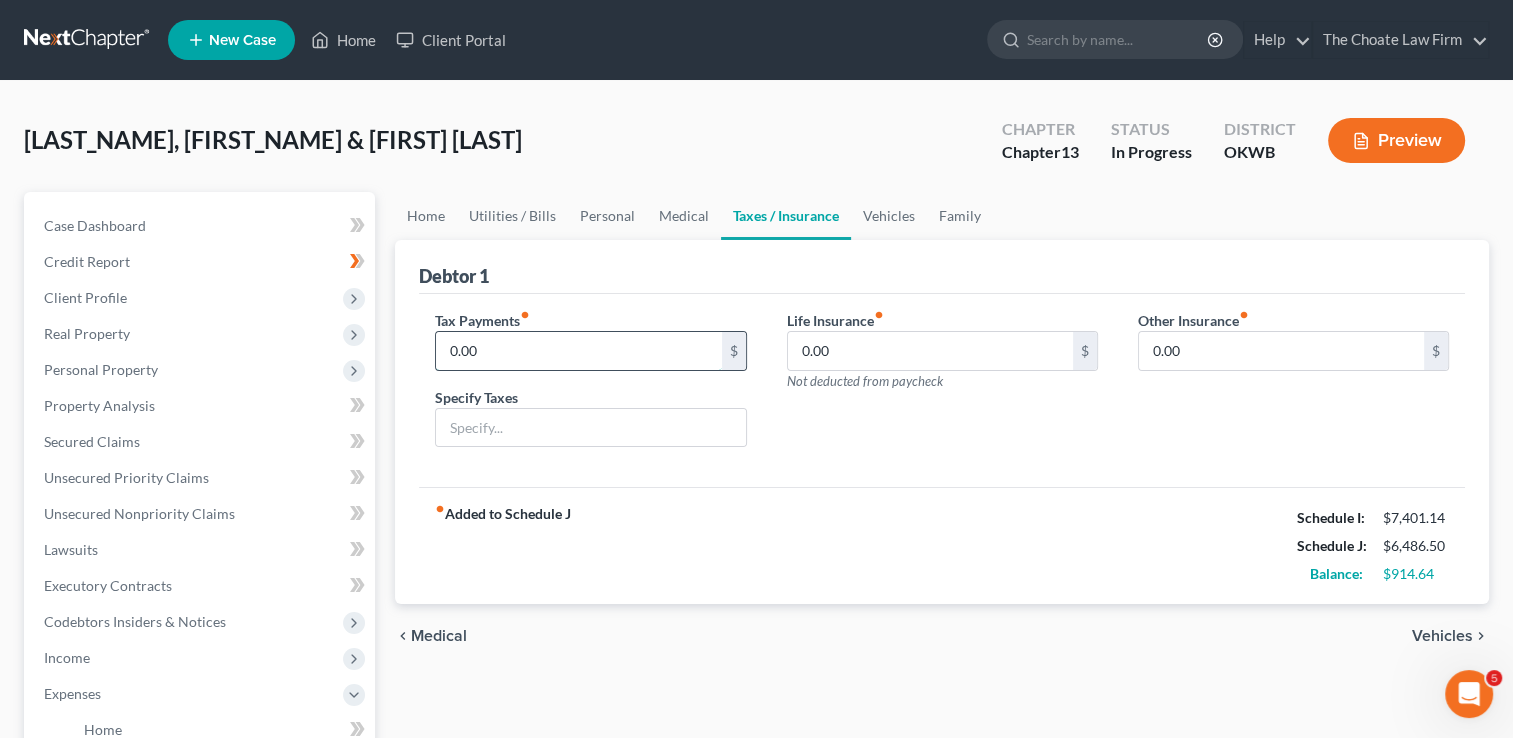 click on "0.00" at bounding box center (578, 351) 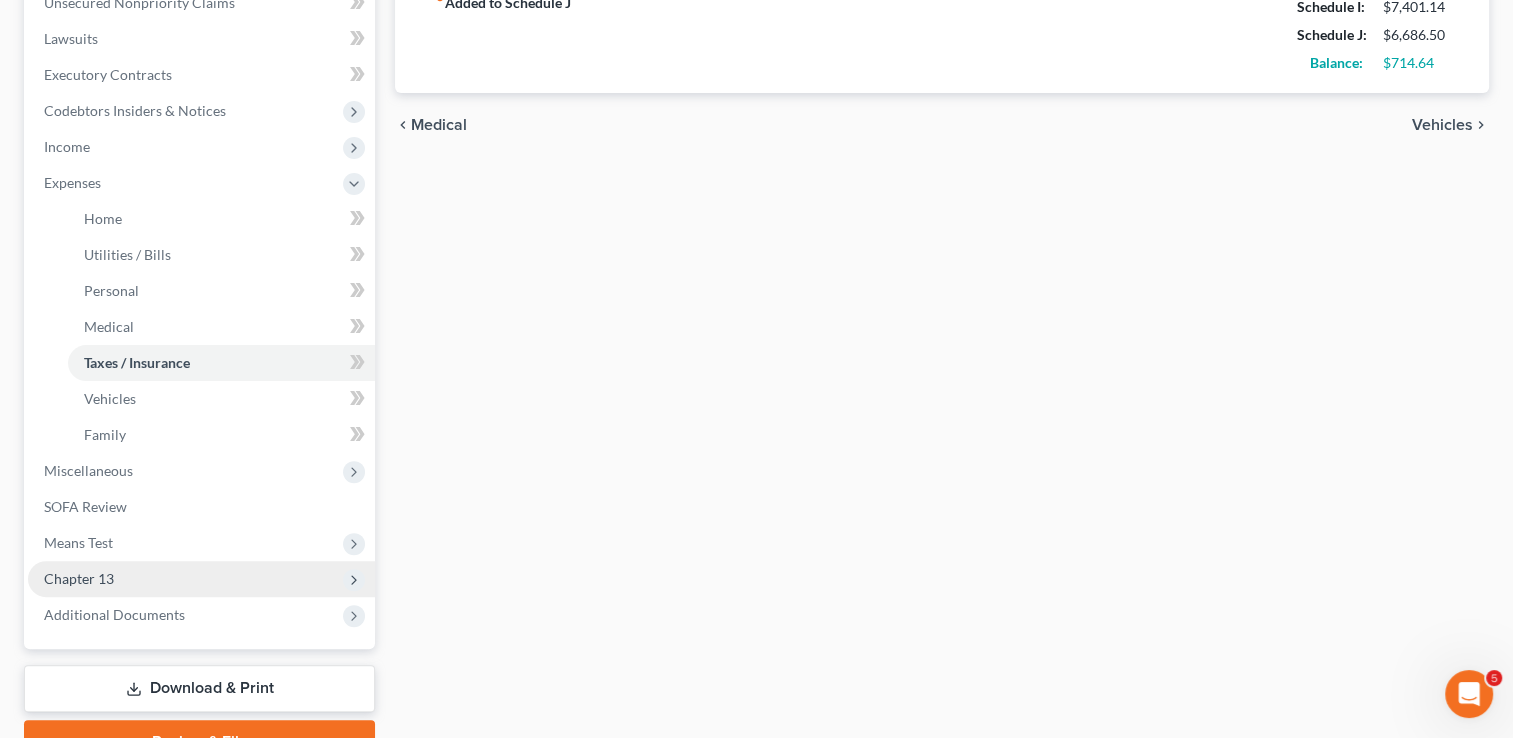 click on "Chapter 13" at bounding box center [79, 578] 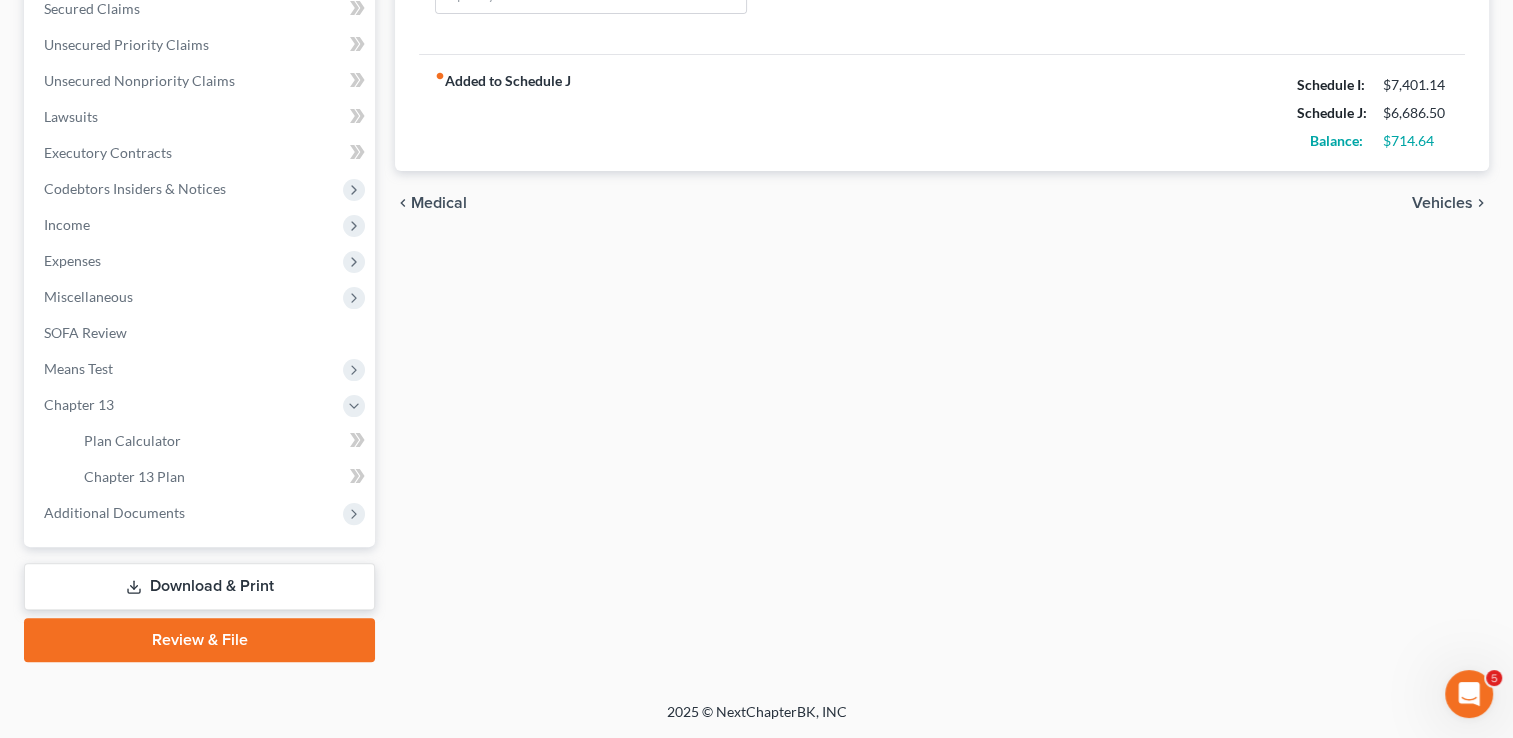 scroll, scrollTop: 431, scrollLeft: 0, axis: vertical 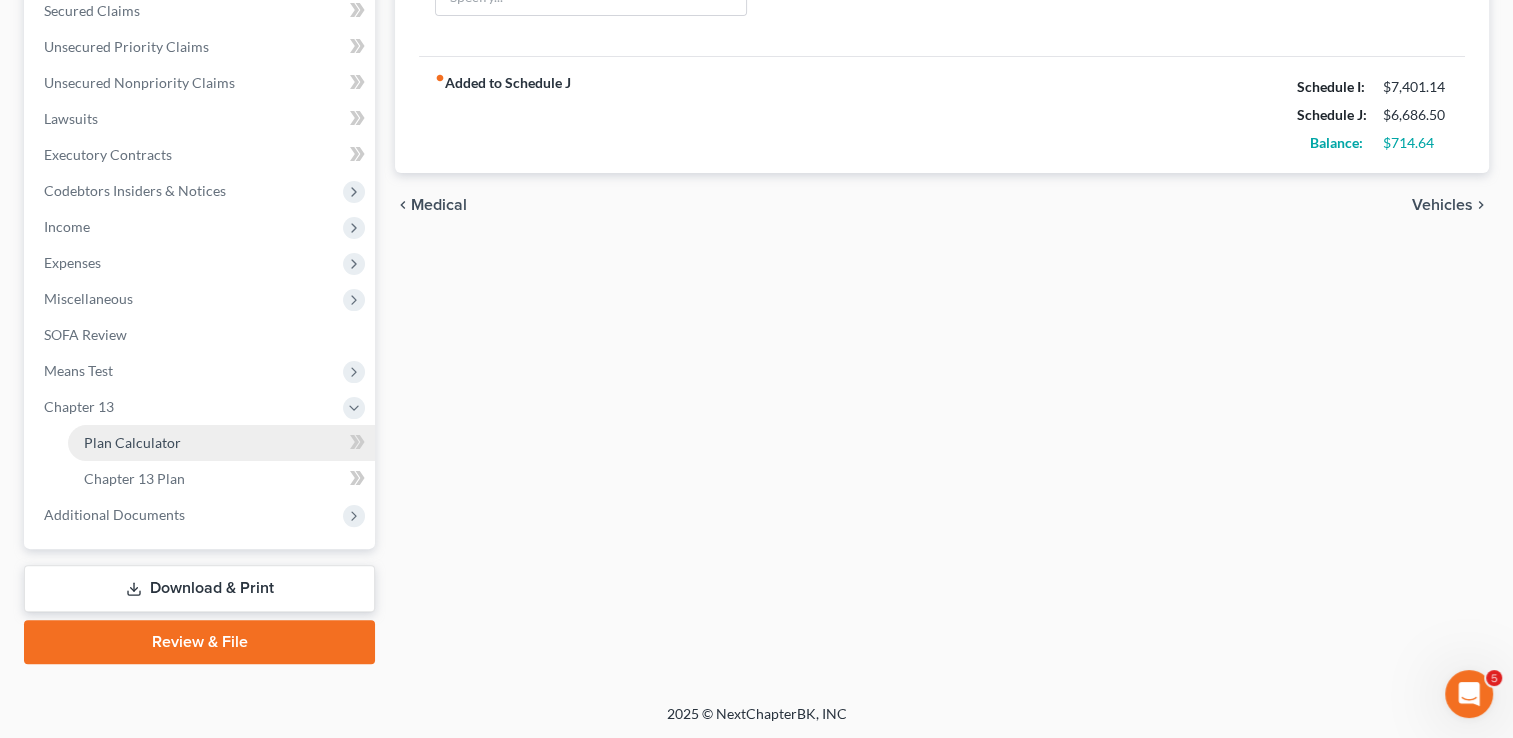 click on "Plan Calculator" at bounding box center [132, 442] 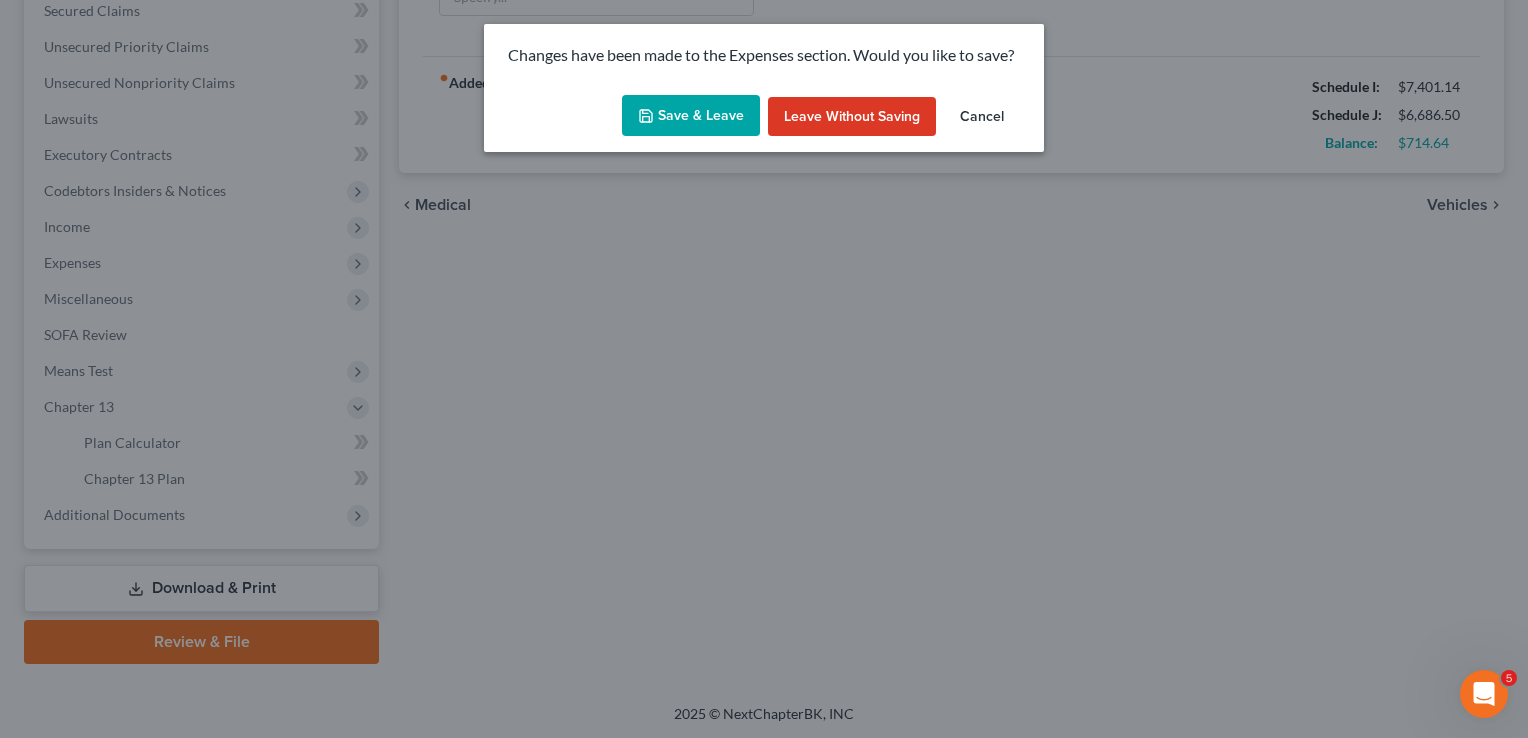 click on "Save & Leave" at bounding box center [691, 116] 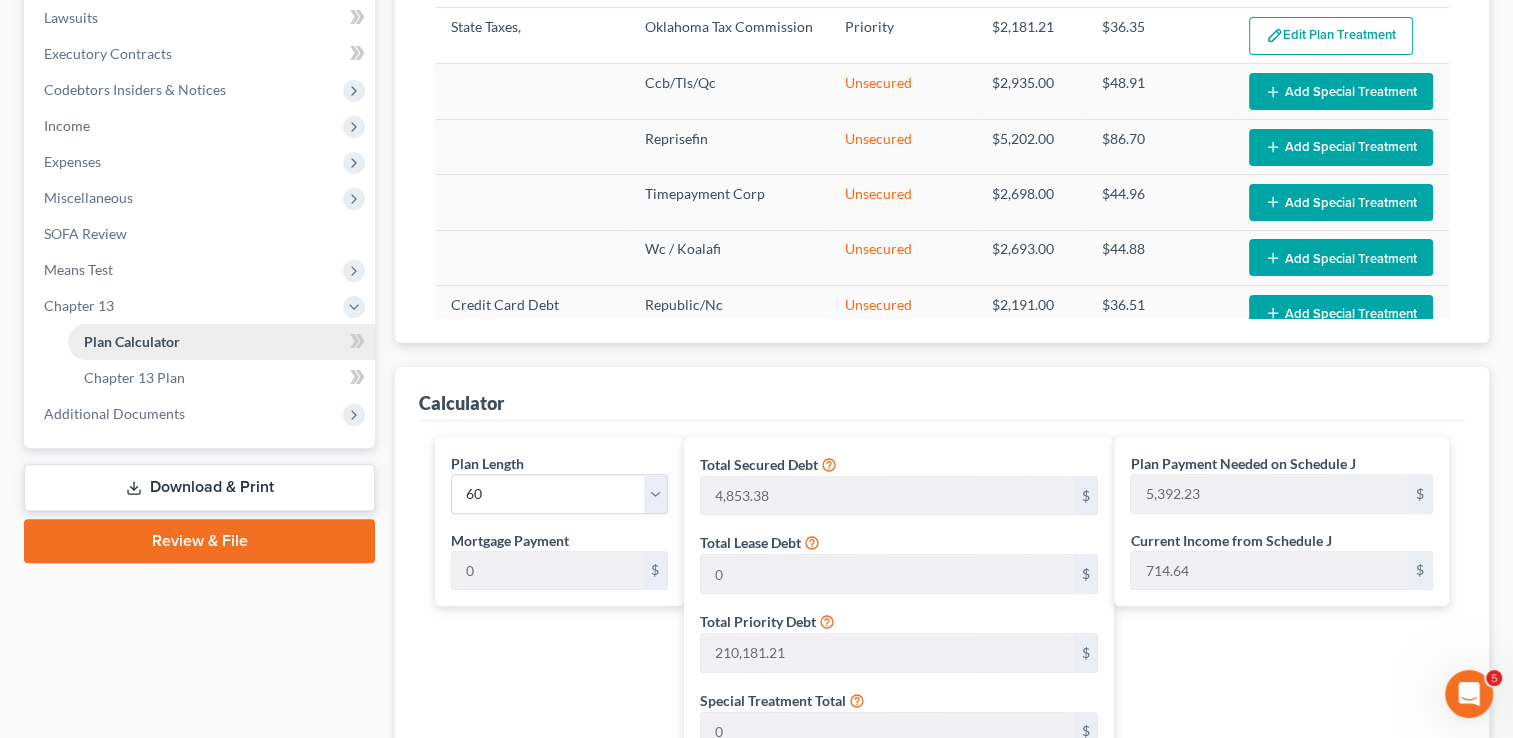 scroll, scrollTop: 500, scrollLeft: 0, axis: vertical 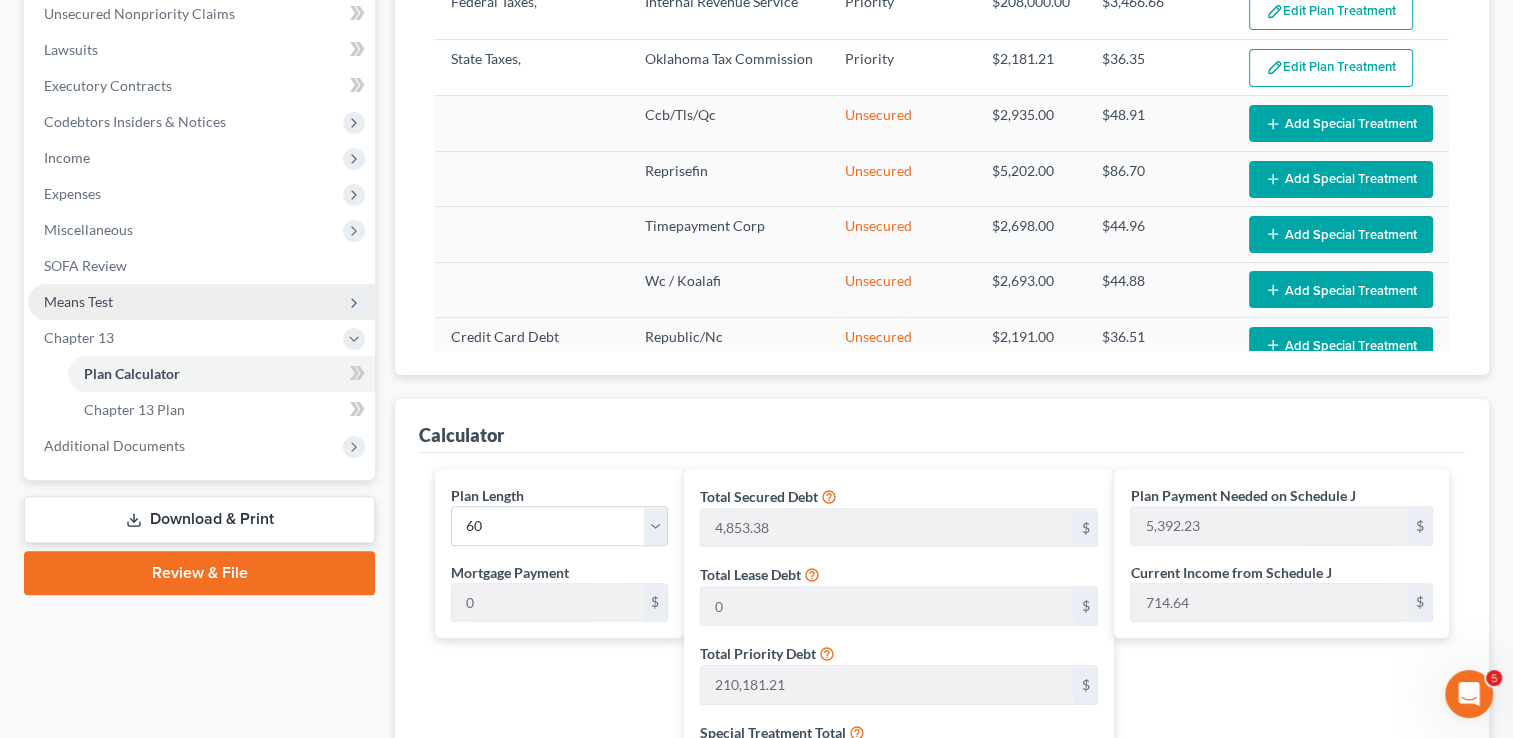 click on "Means Test" at bounding box center [78, 301] 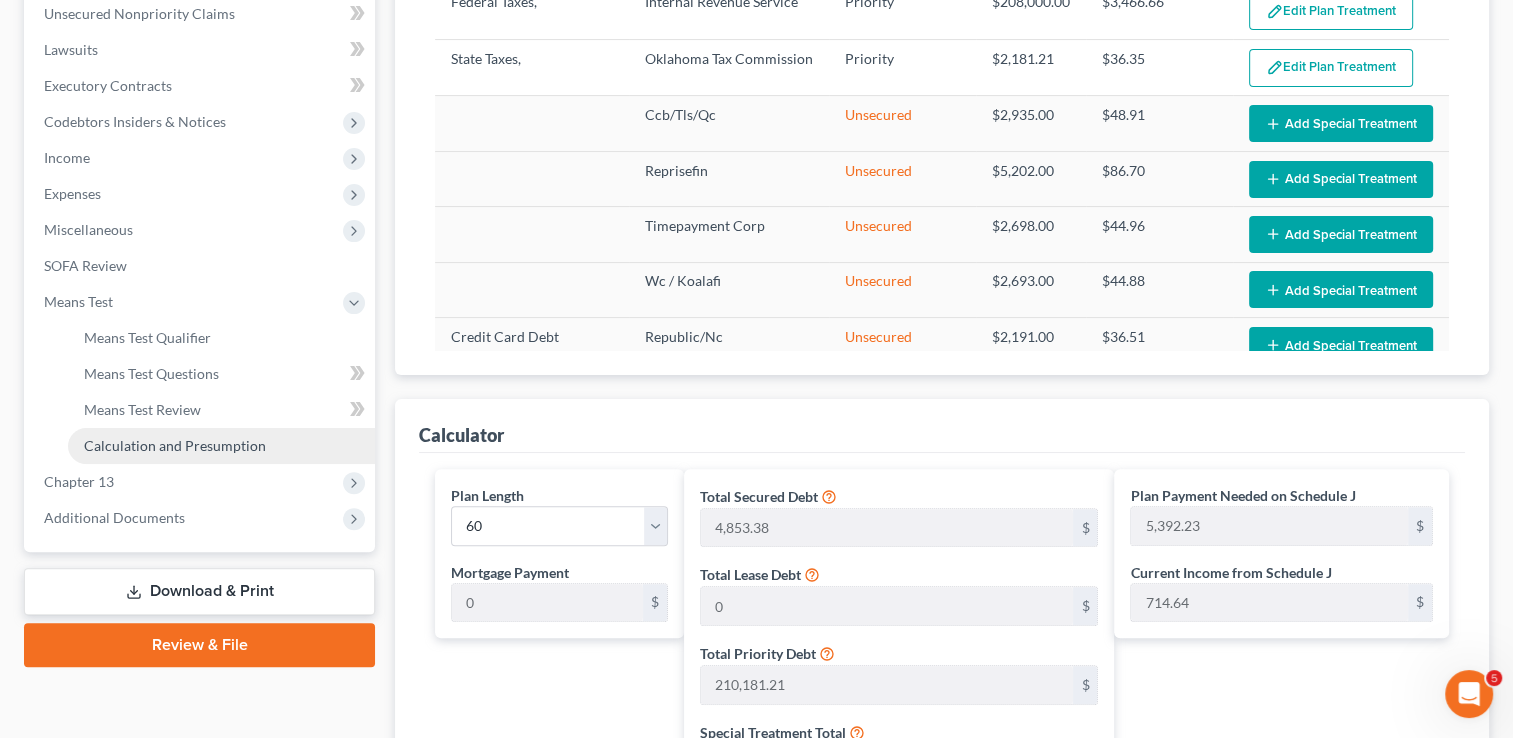 click on "Calculation and Presumption" at bounding box center [175, 445] 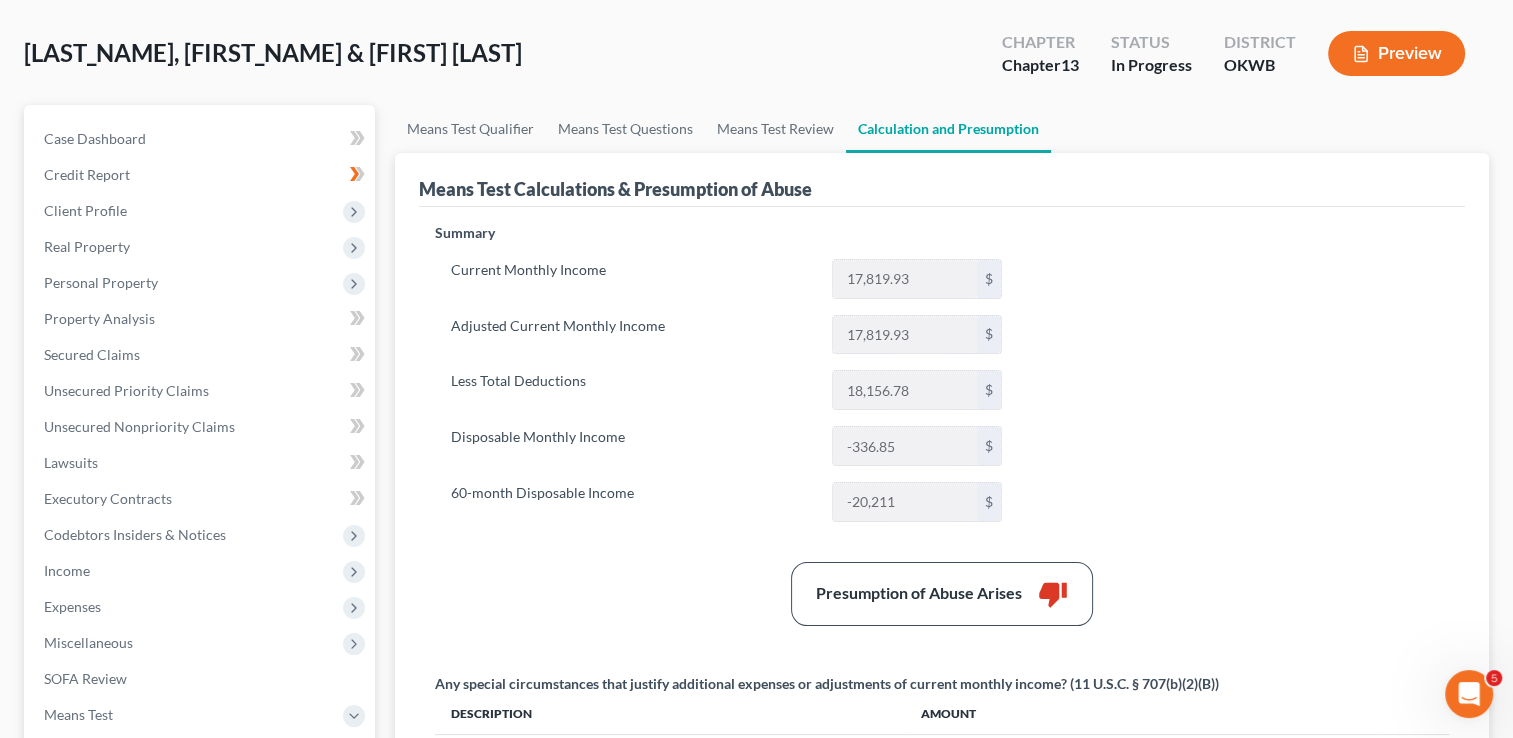 scroll, scrollTop: 200, scrollLeft: 0, axis: vertical 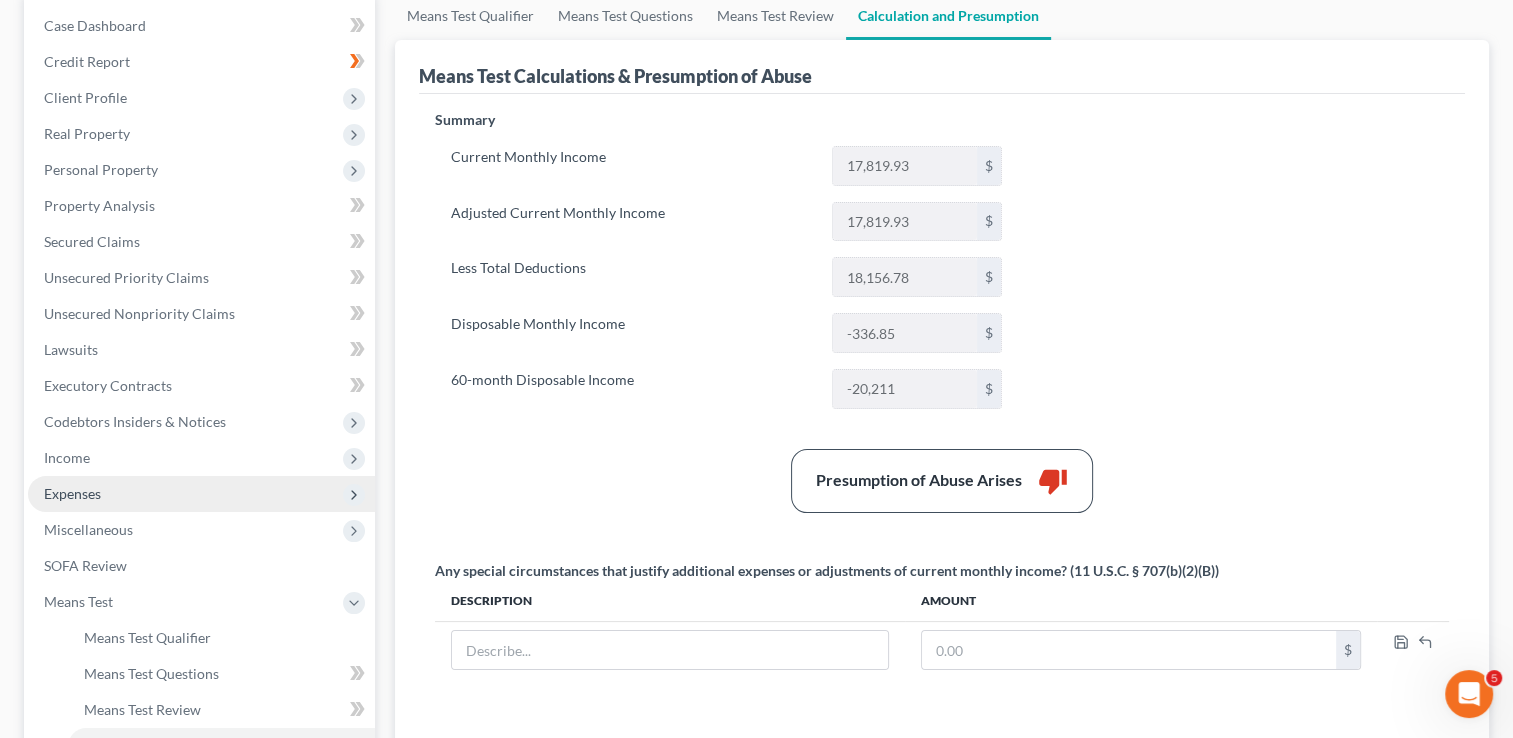 click on "Expenses" at bounding box center [201, 494] 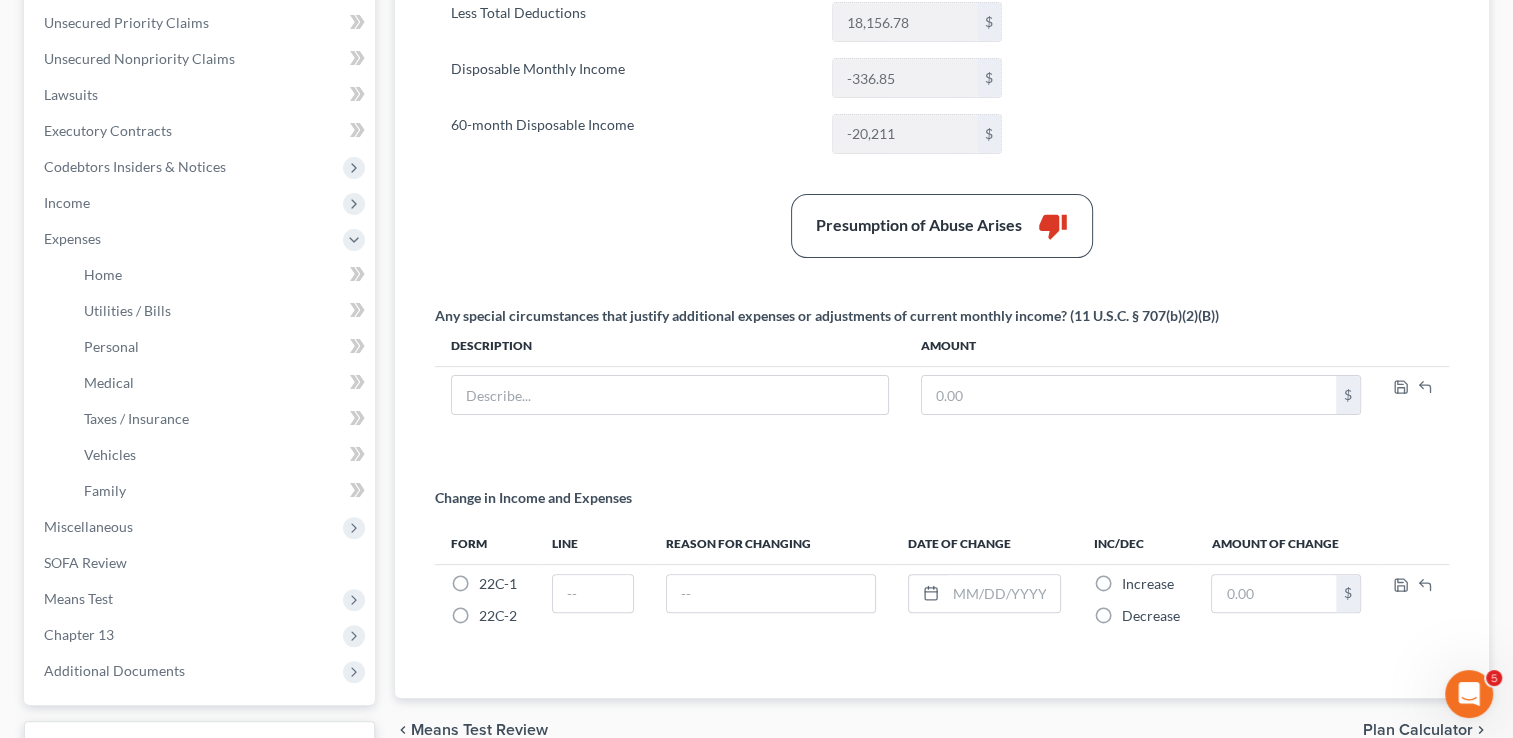 scroll, scrollTop: 500, scrollLeft: 0, axis: vertical 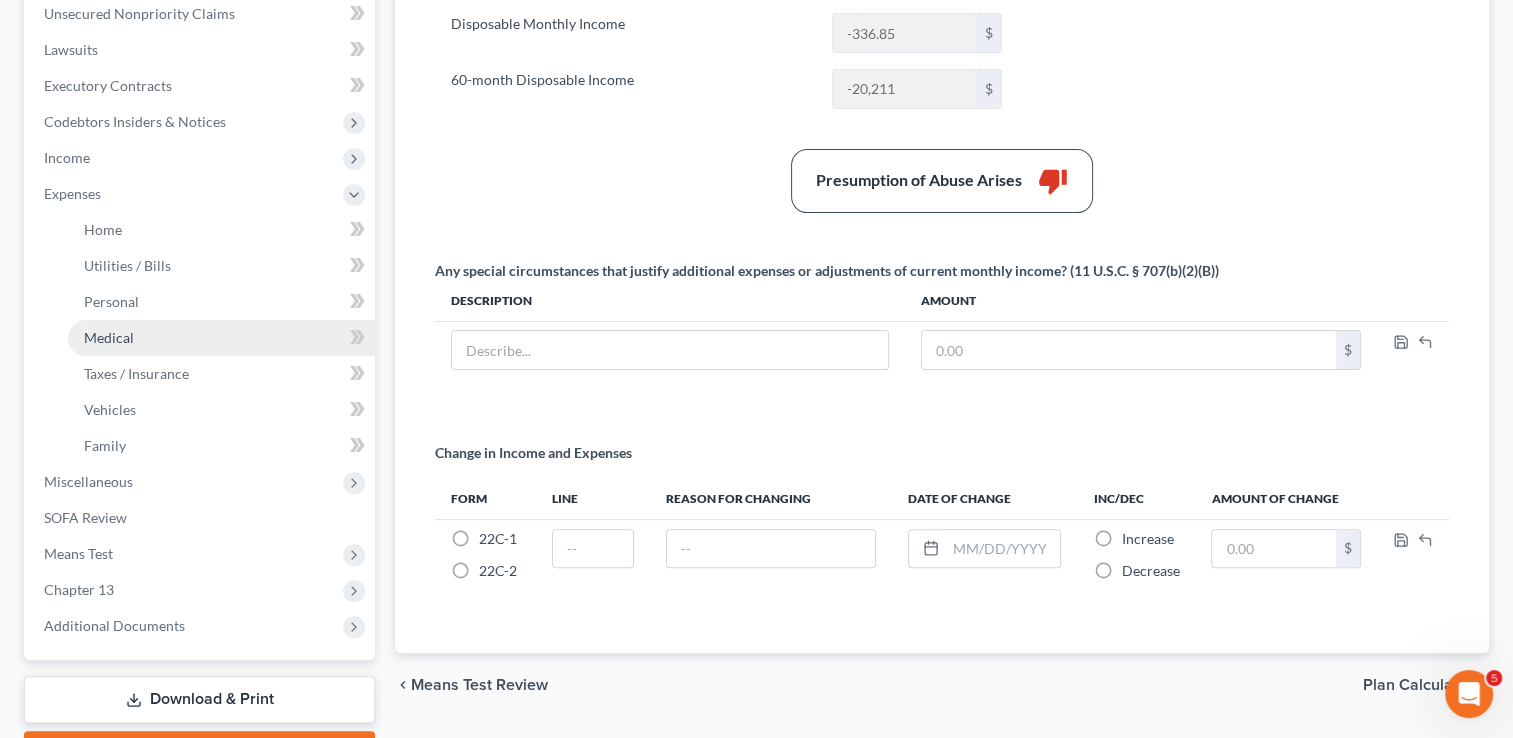 click on "Medical" at bounding box center (221, 338) 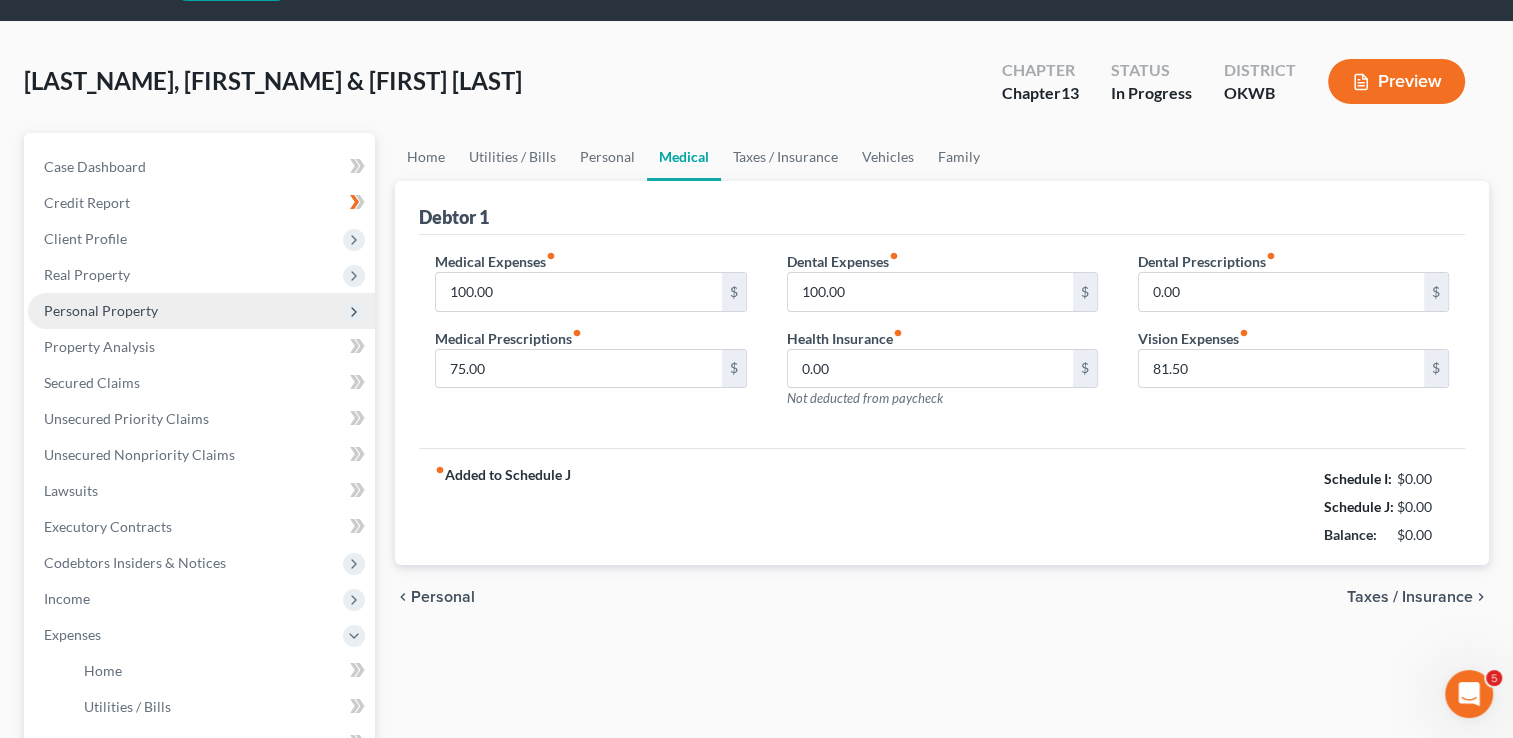 scroll, scrollTop: 0, scrollLeft: 0, axis: both 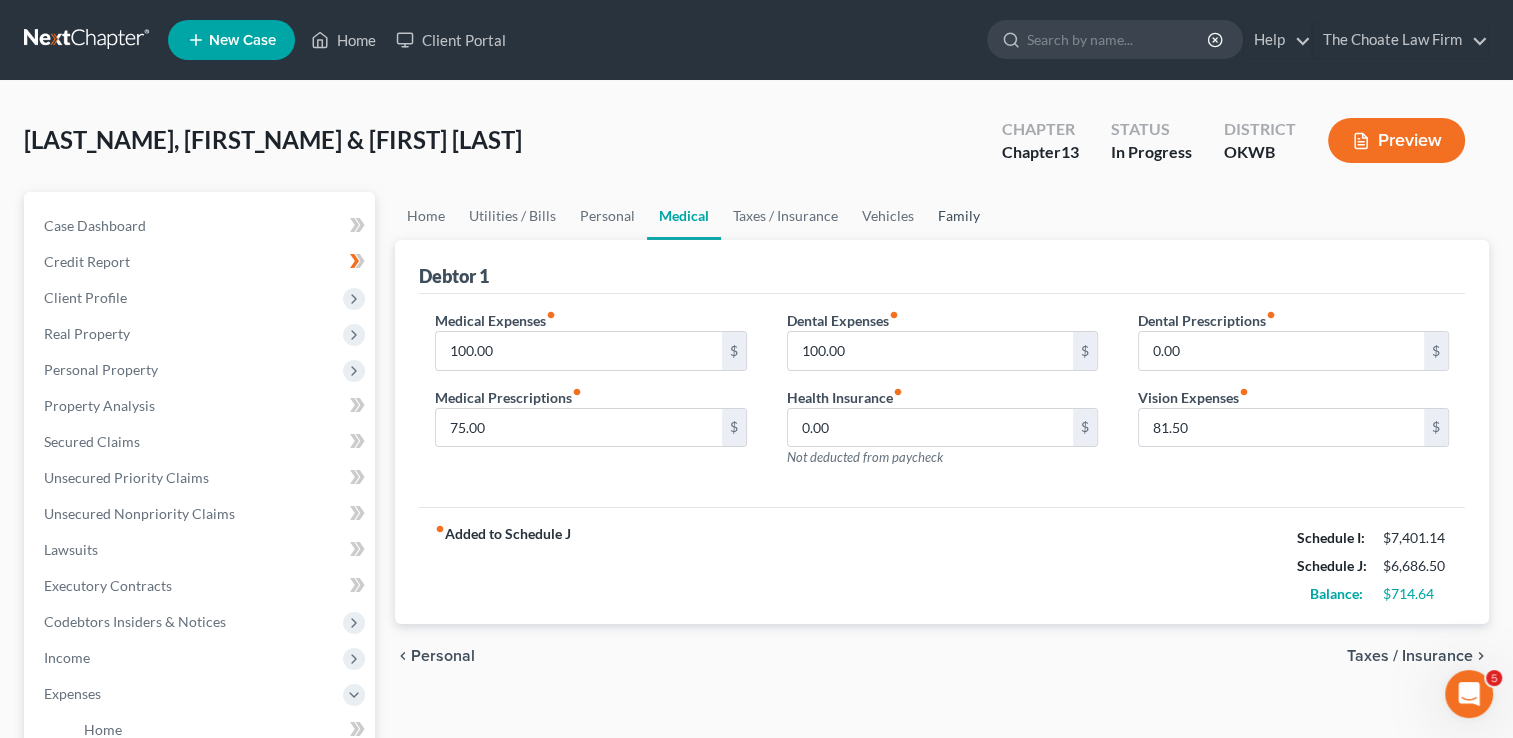 click on "Family" at bounding box center [959, 216] 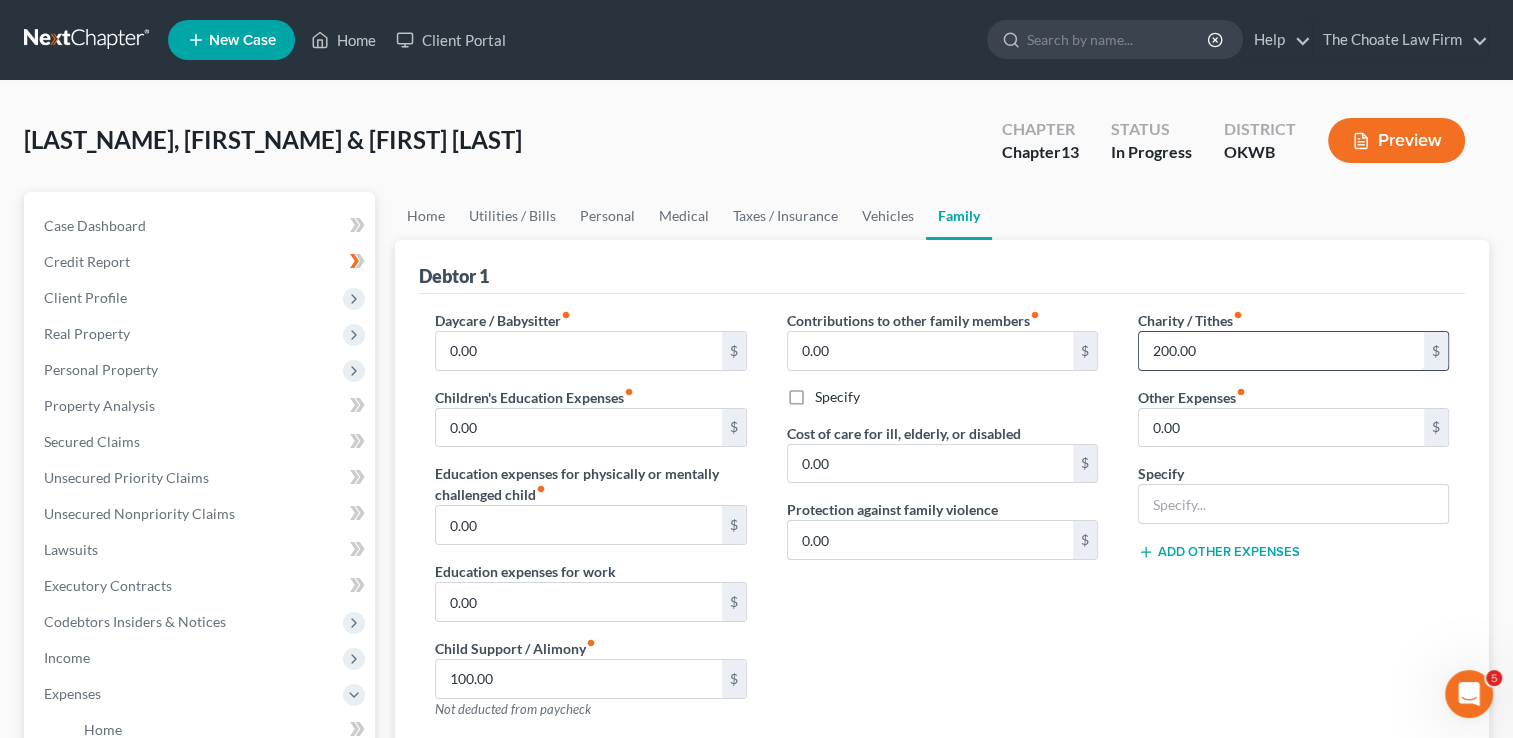 click on "200.00" at bounding box center [1281, 351] 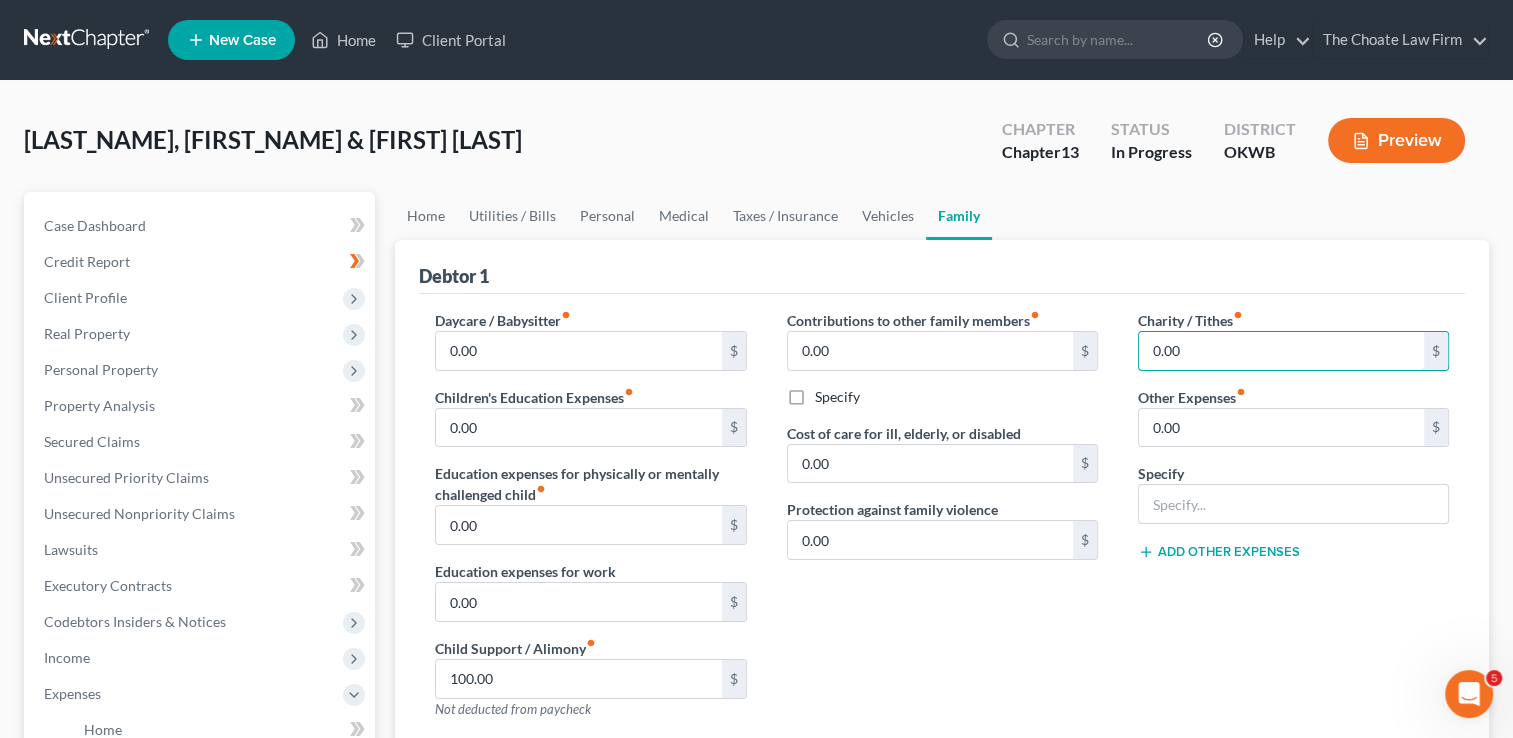 scroll, scrollTop: 100, scrollLeft: 0, axis: vertical 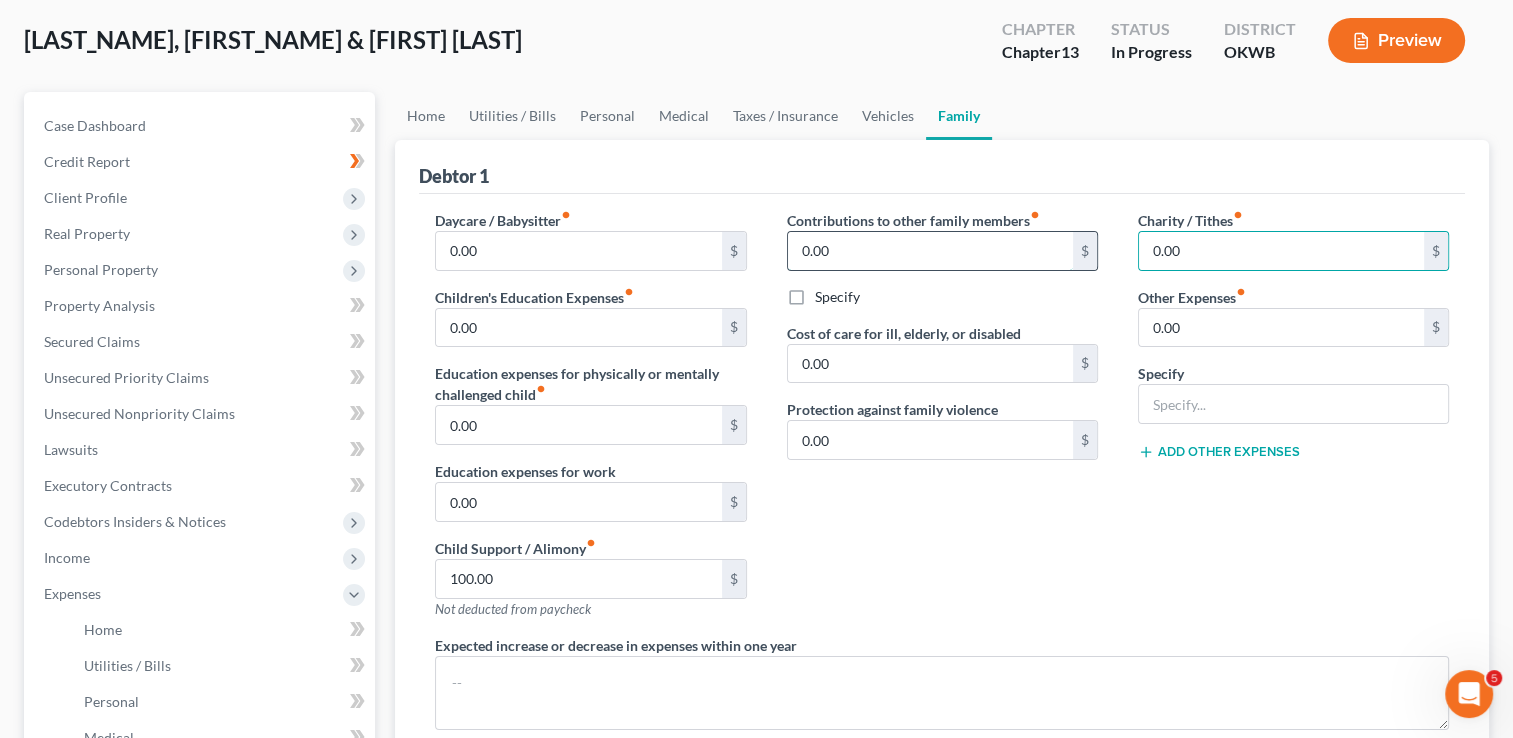 click on "0.00" at bounding box center (930, 251) 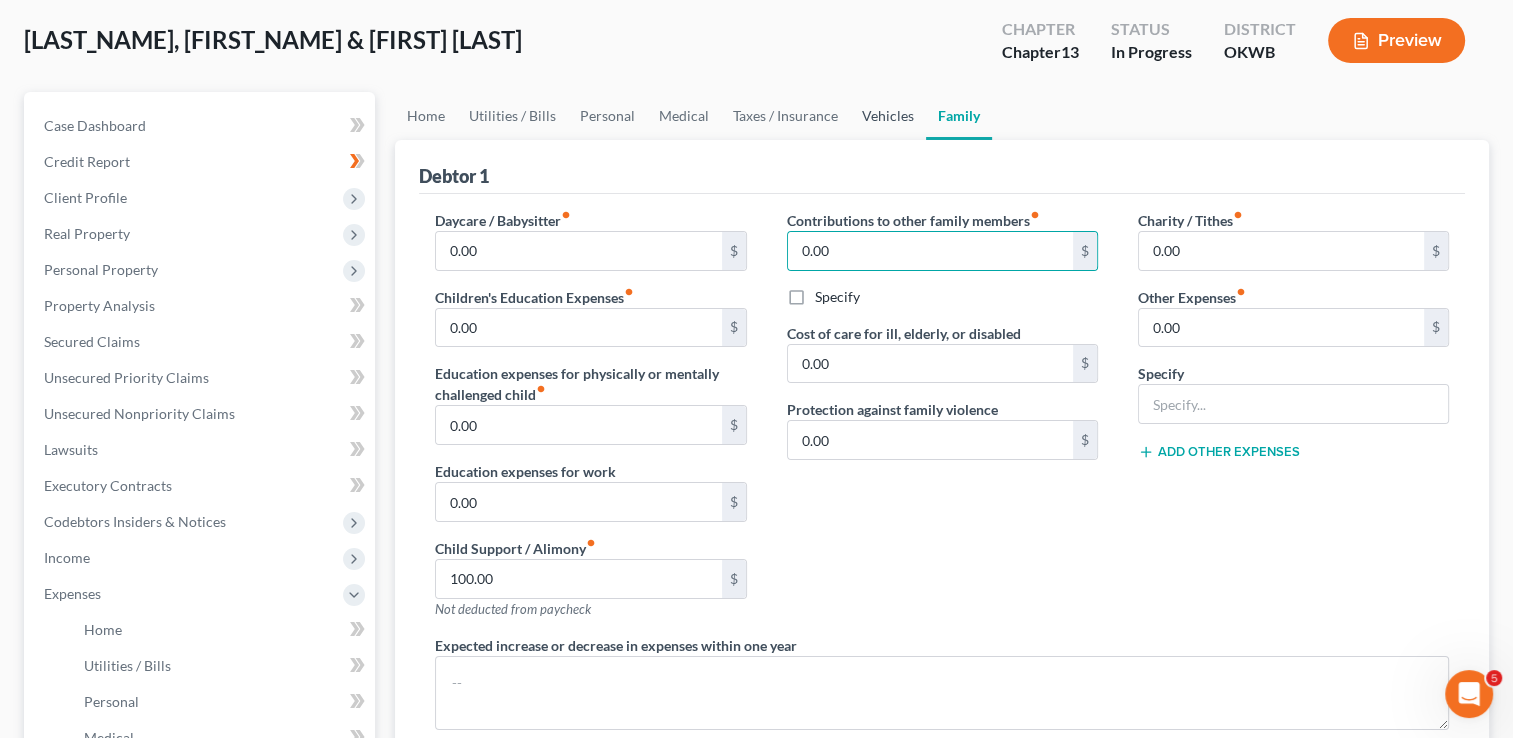 click on "Vehicles" at bounding box center [888, 116] 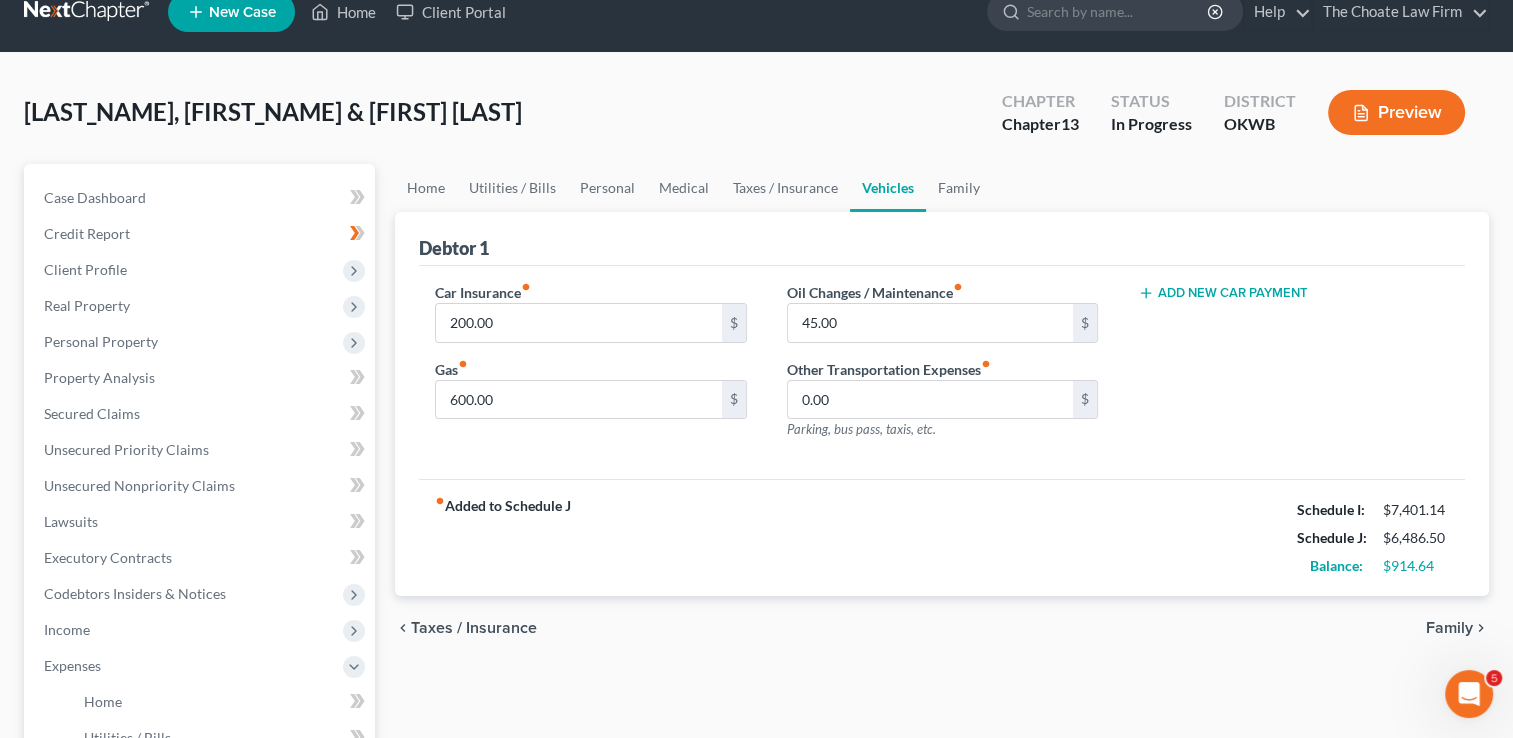 scroll, scrollTop: 0, scrollLeft: 0, axis: both 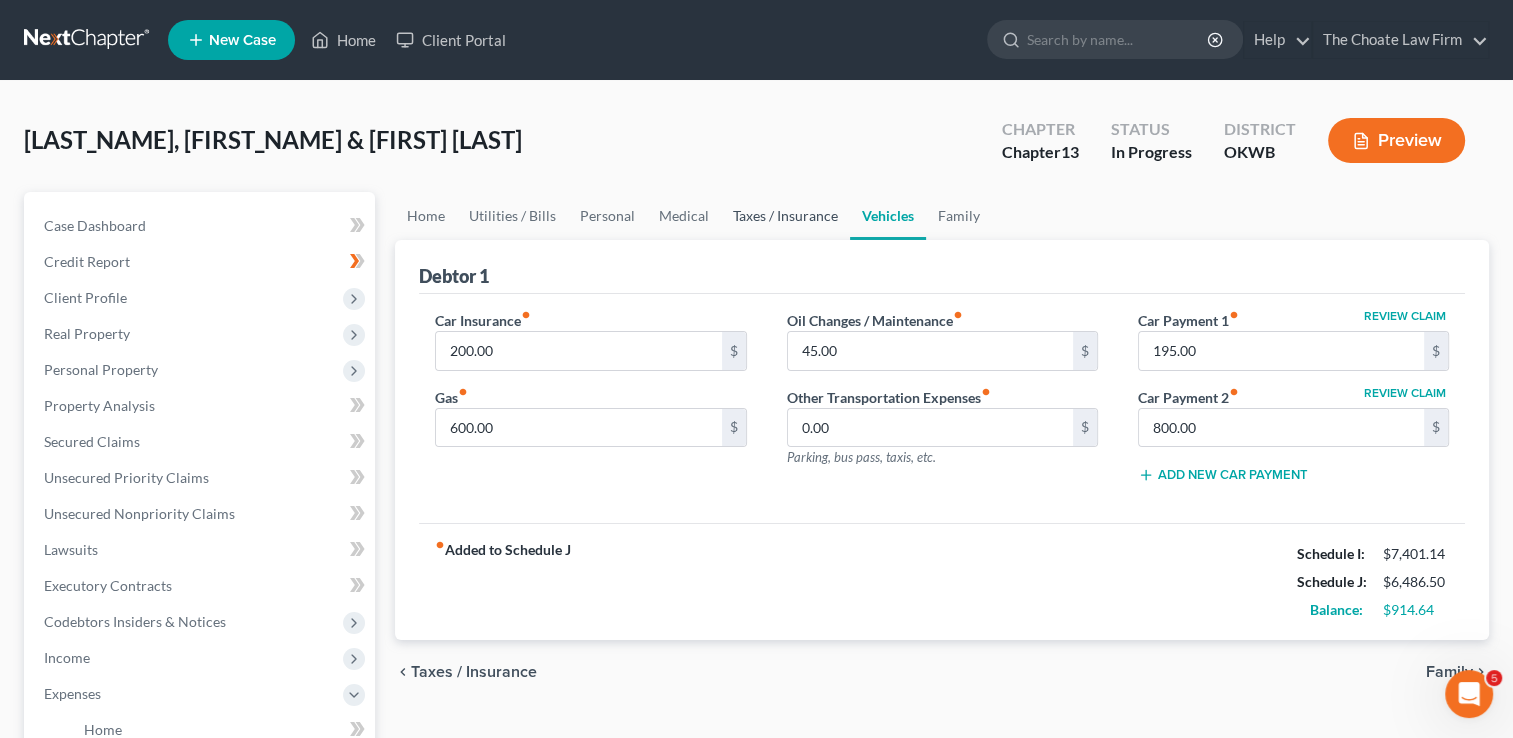 click on "Taxes / Insurance" at bounding box center (785, 216) 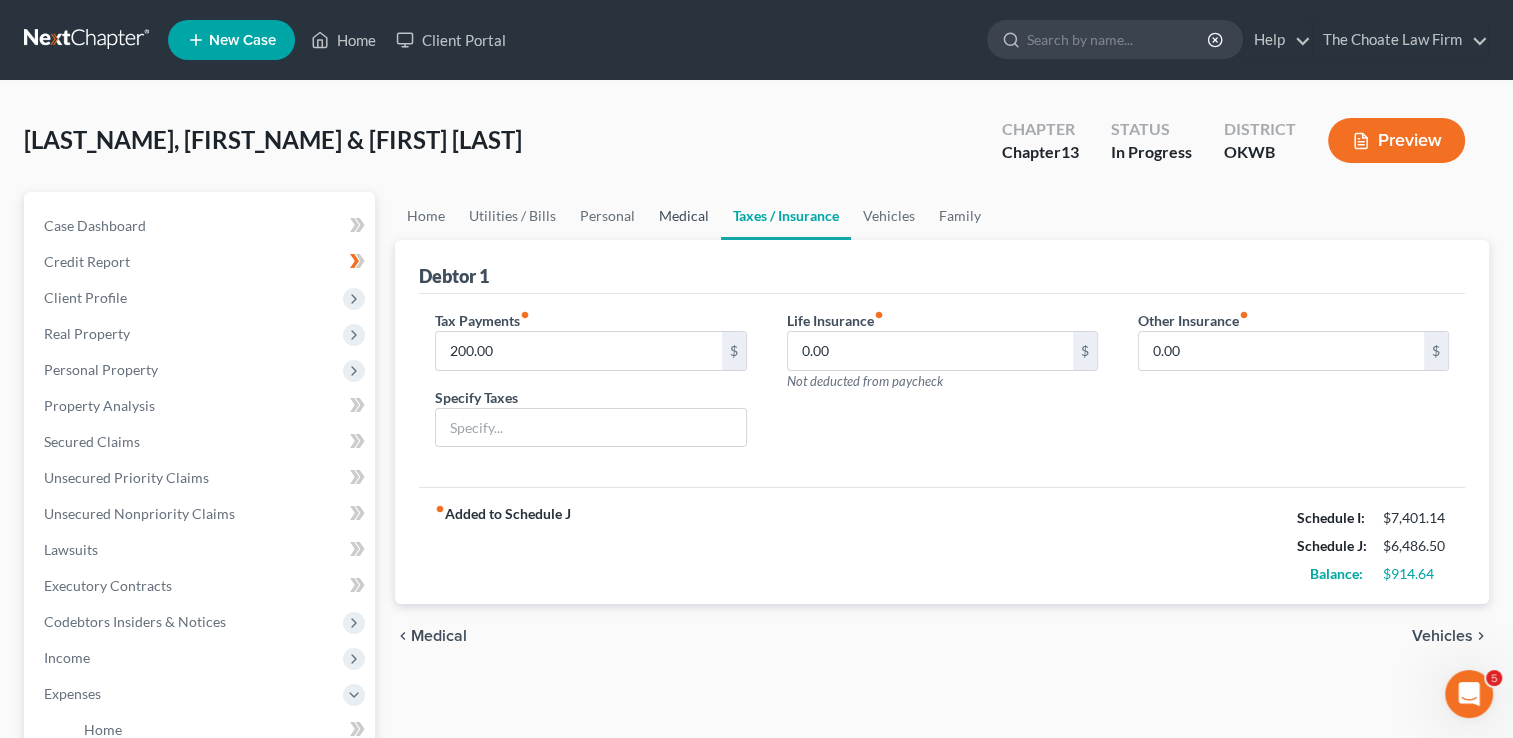 click on "Medical" at bounding box center (684, 216) 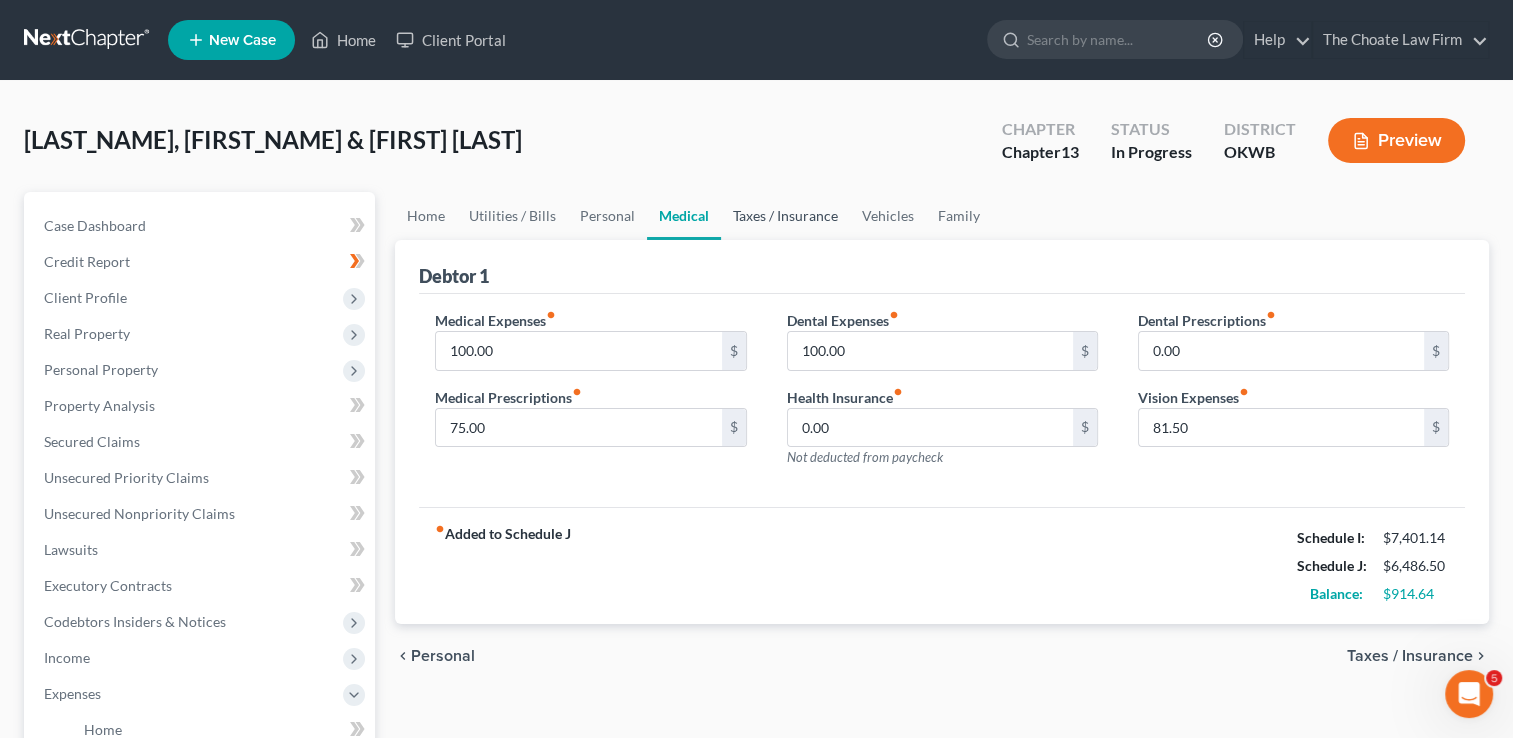 click on "Taxes / Insurance" at bounding box center (785, 216) 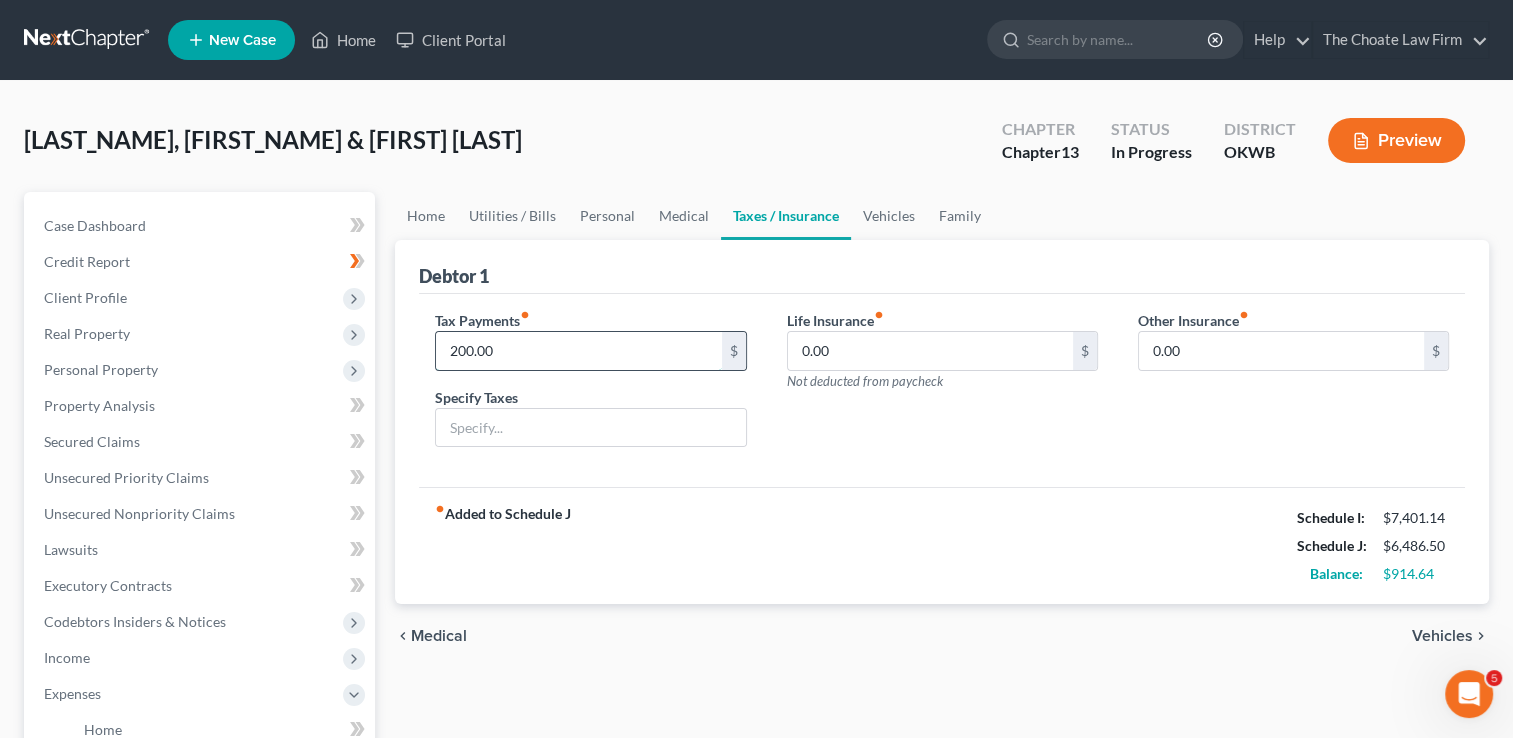 click on "200.00" at bounding box center (578, 351) 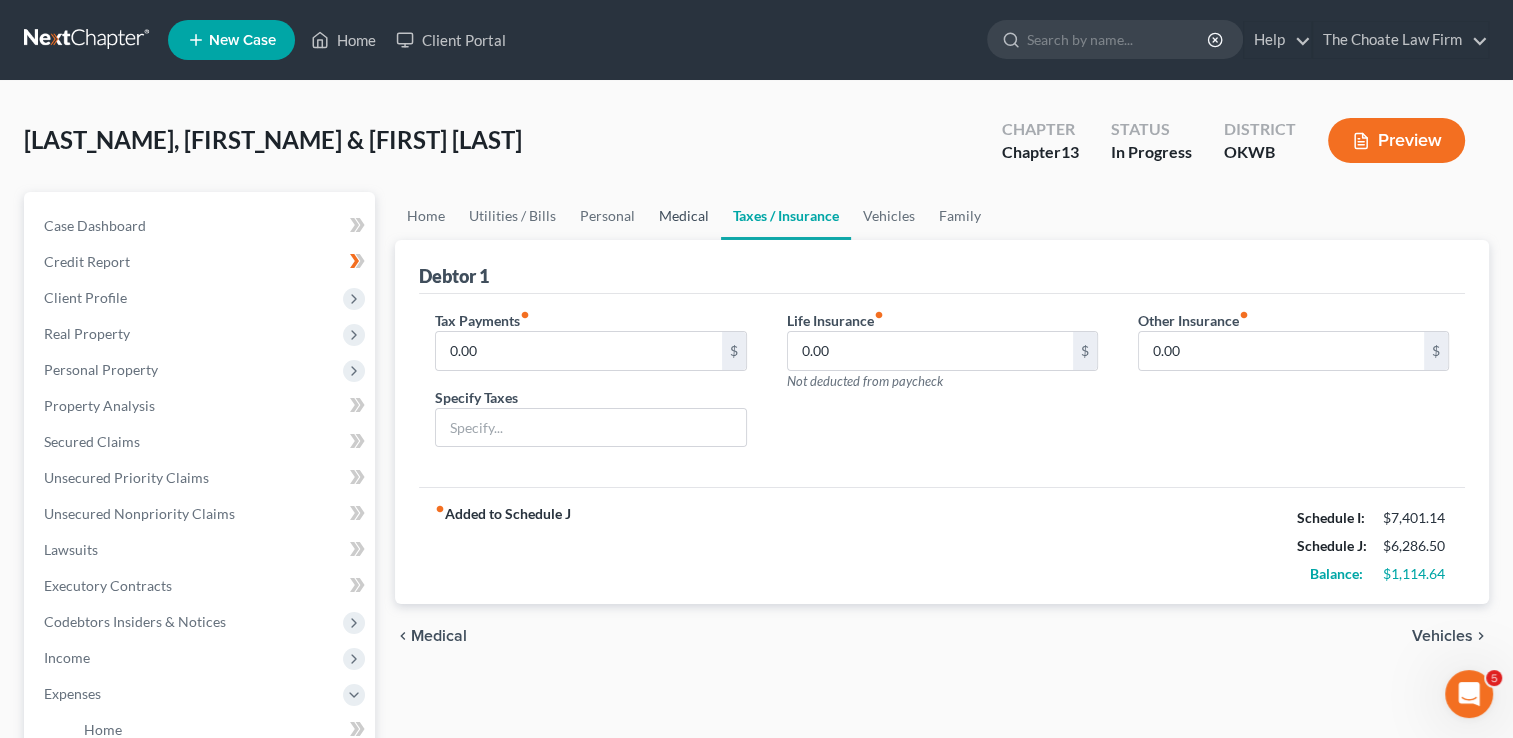 click on "Medical" at bounding box center (684, 216) 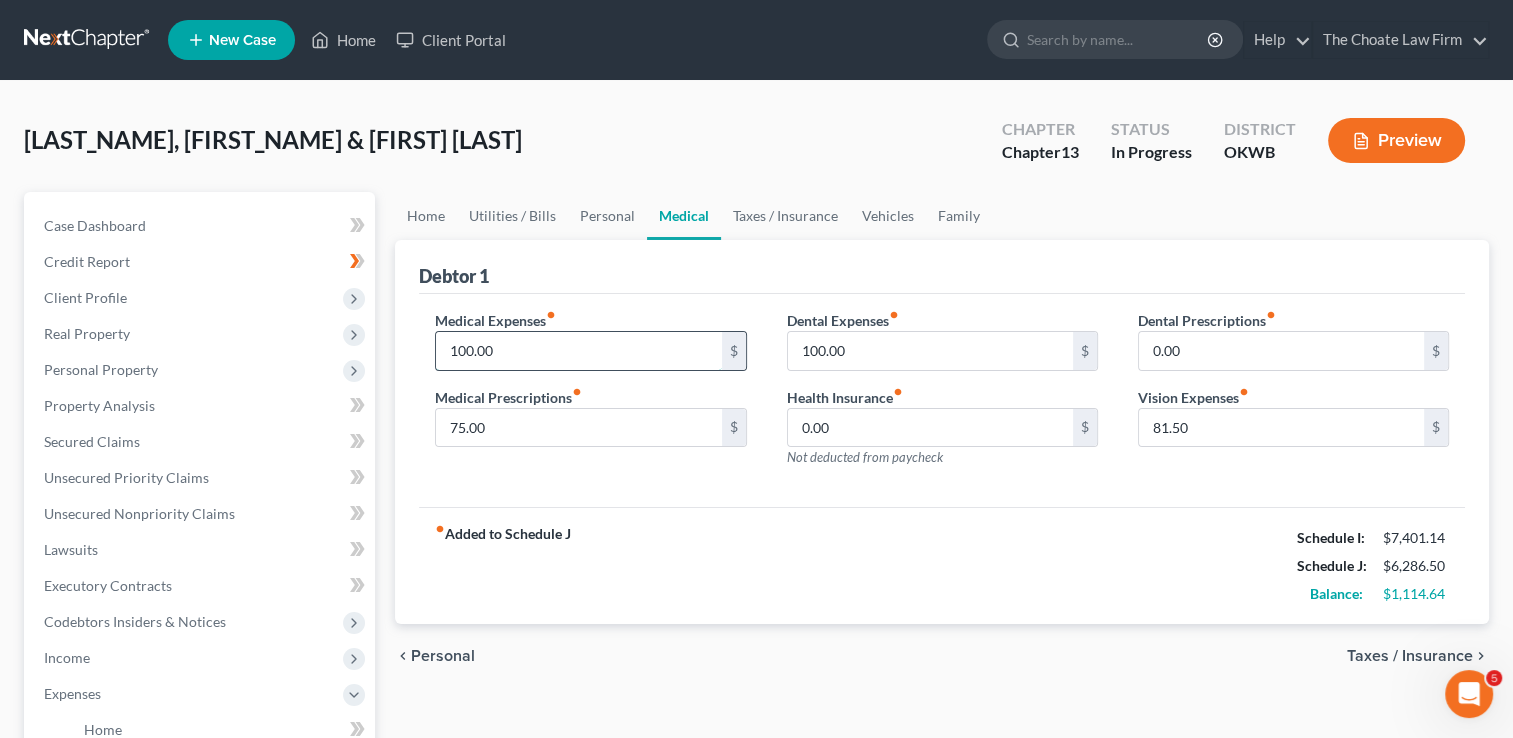 click on "100.00" at bounding box center (578, 351) 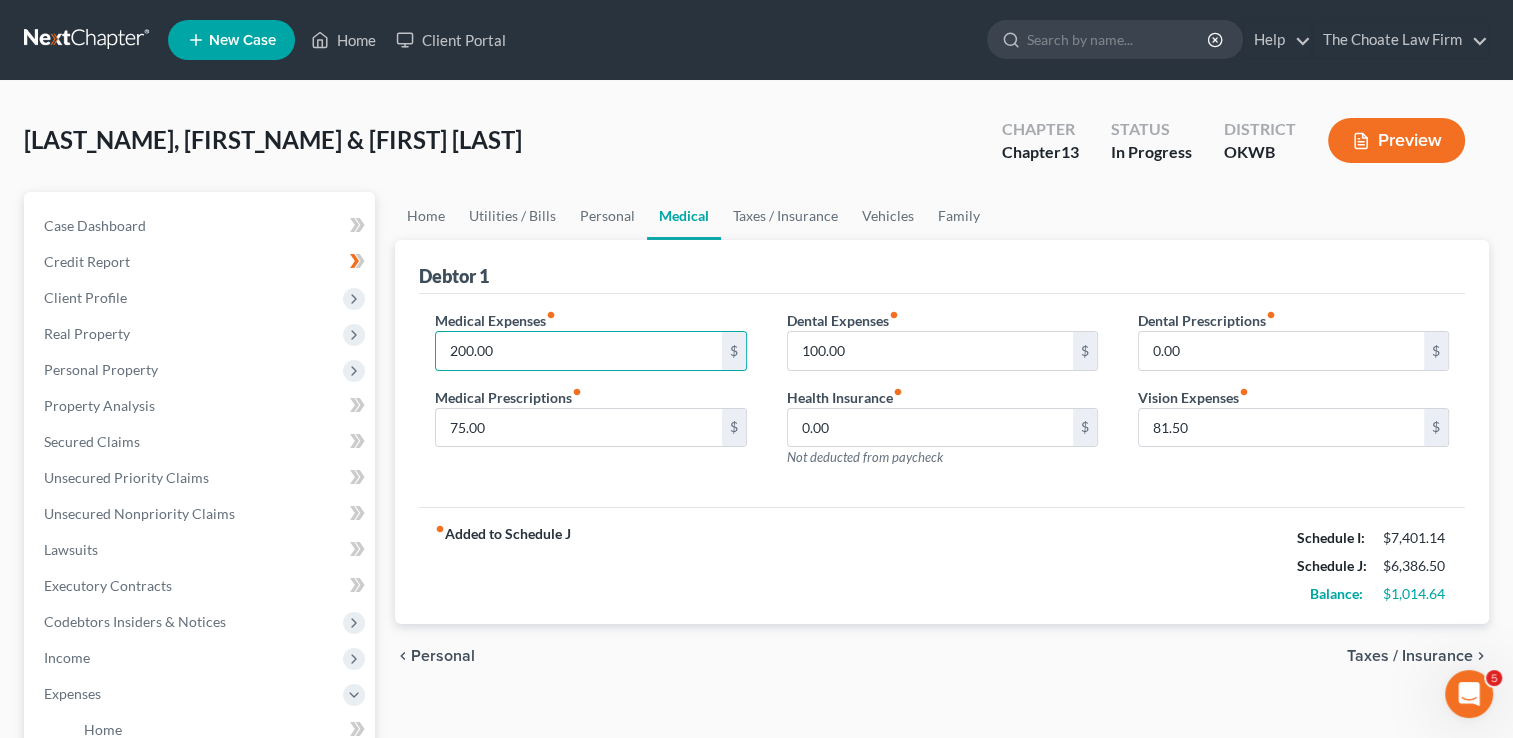click on "fiber_manual_record  Added to Schedule J Schedule I: $7,401.14 Schedule J: $6,386.50 Balance: $1,014.64" at bounding box center (942, 565) 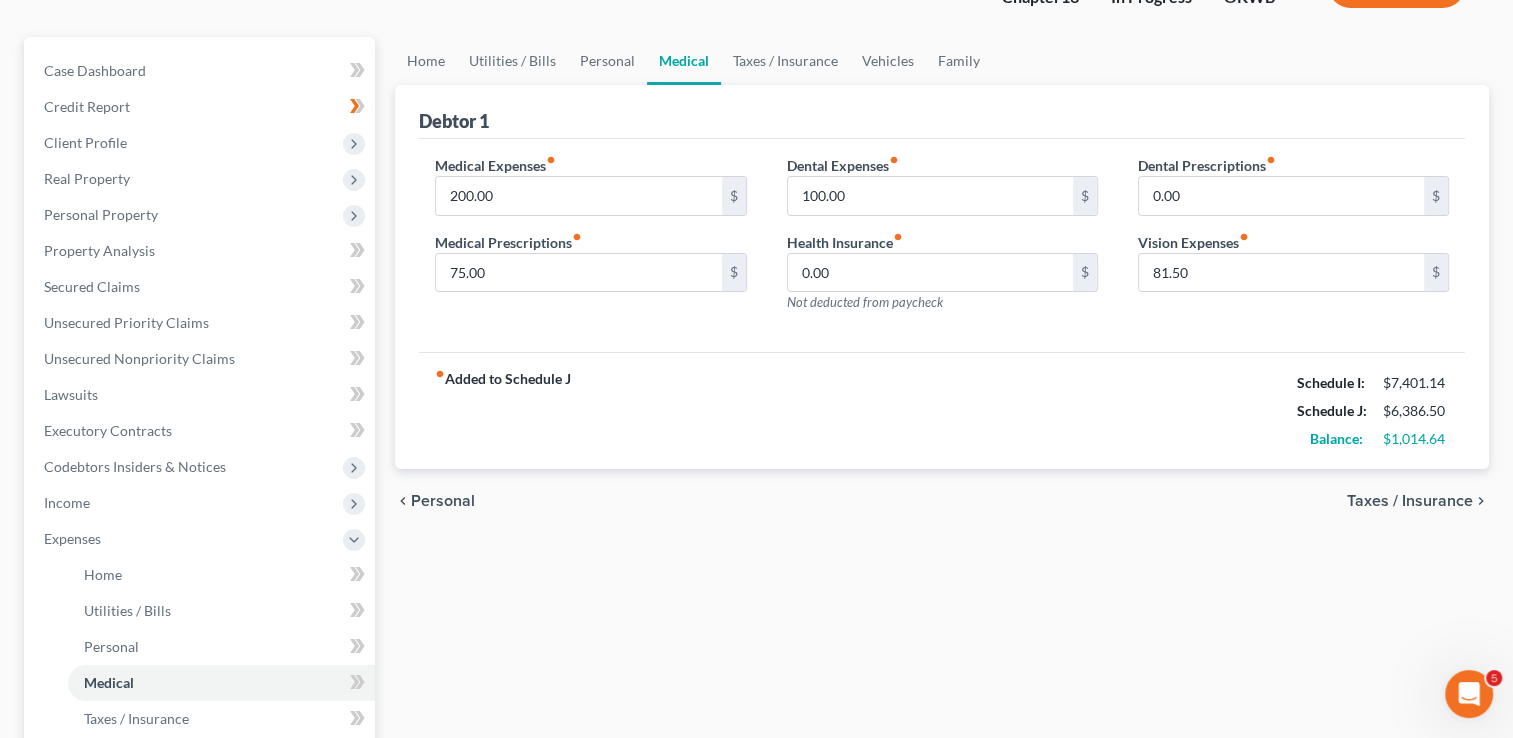 scroll, scrollTop: 200, scrollLeft: 0, axis: vertical 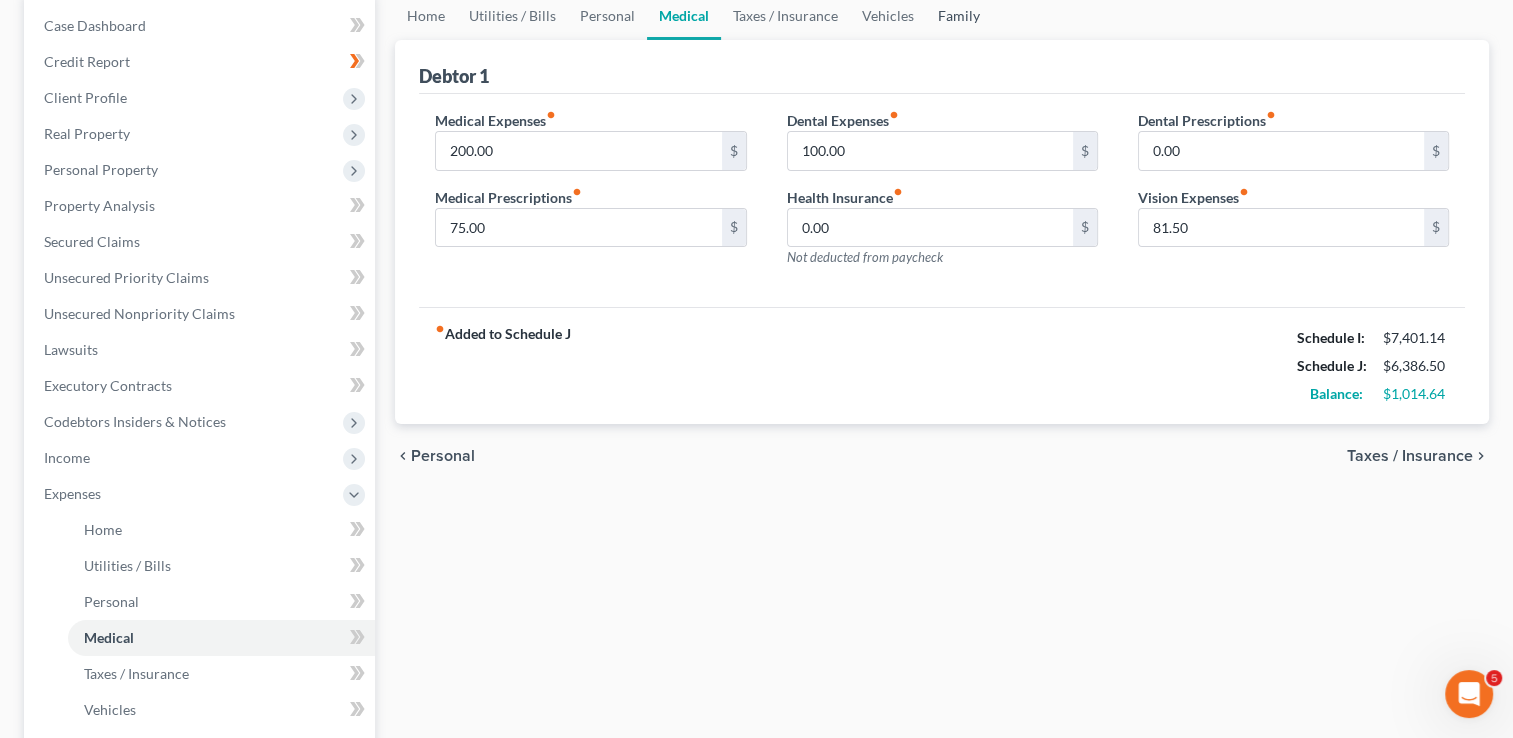 click on "Family" at bounding box center (959, 16) 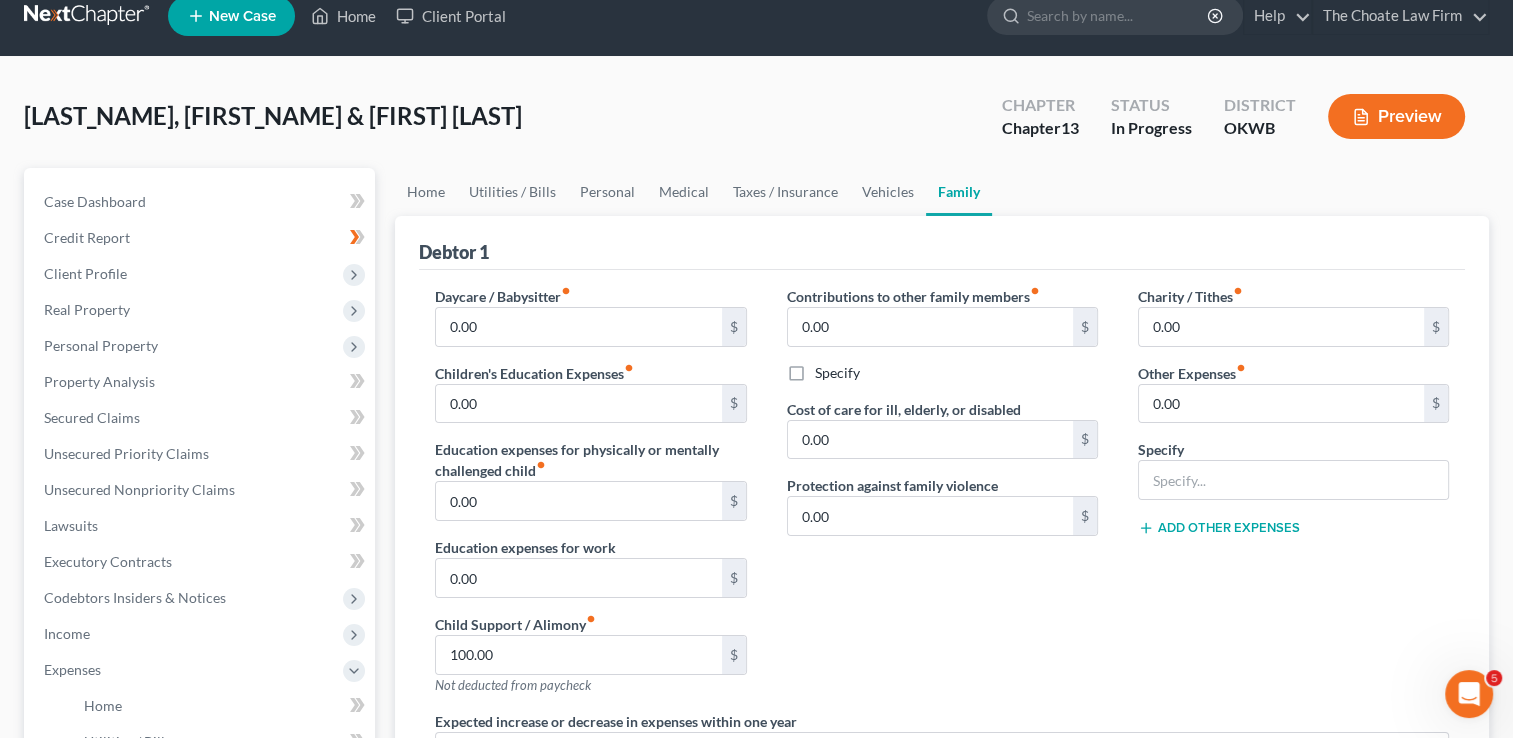 scroll, scrollTop: 0, scrollLeft: 0, axis: both 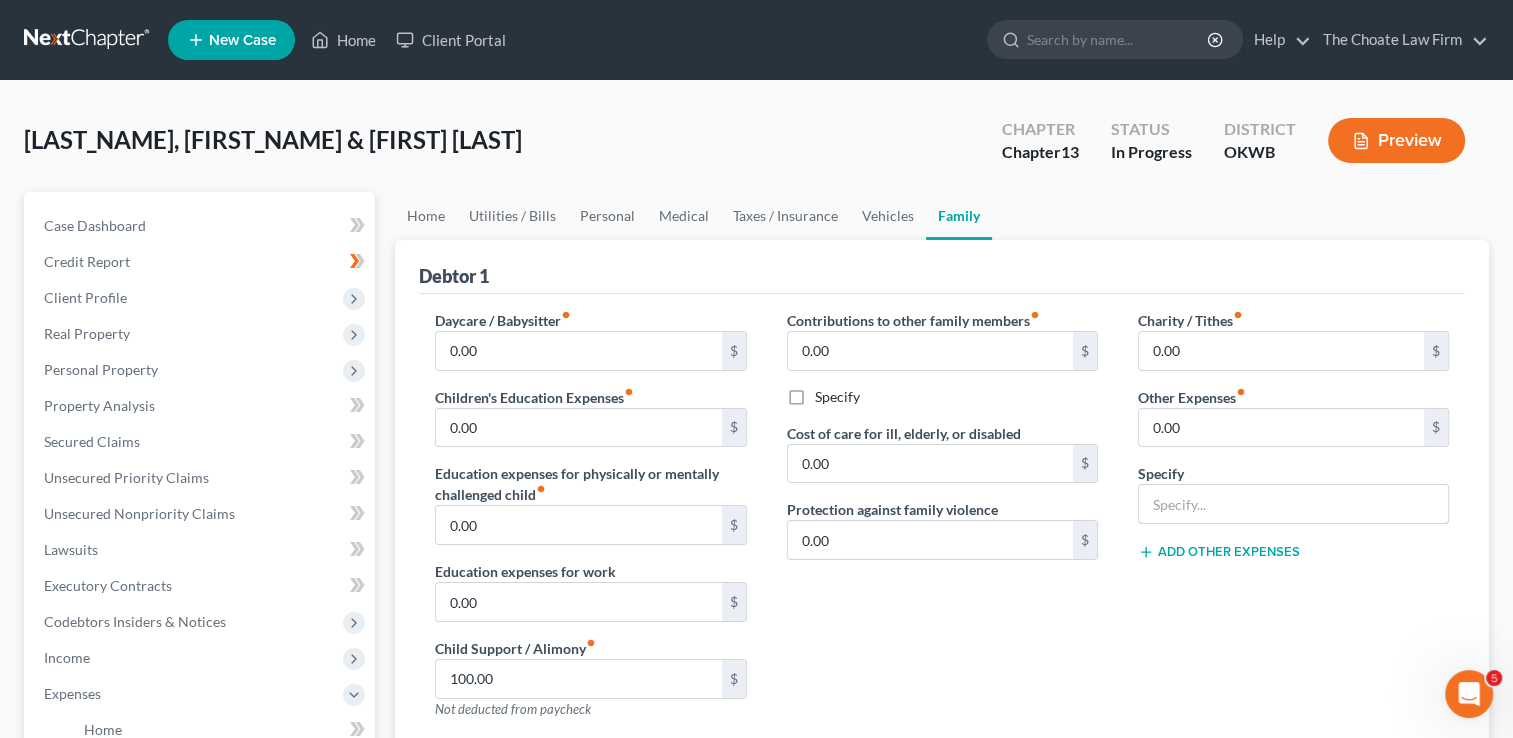 click at bounding box center (1293, 504) 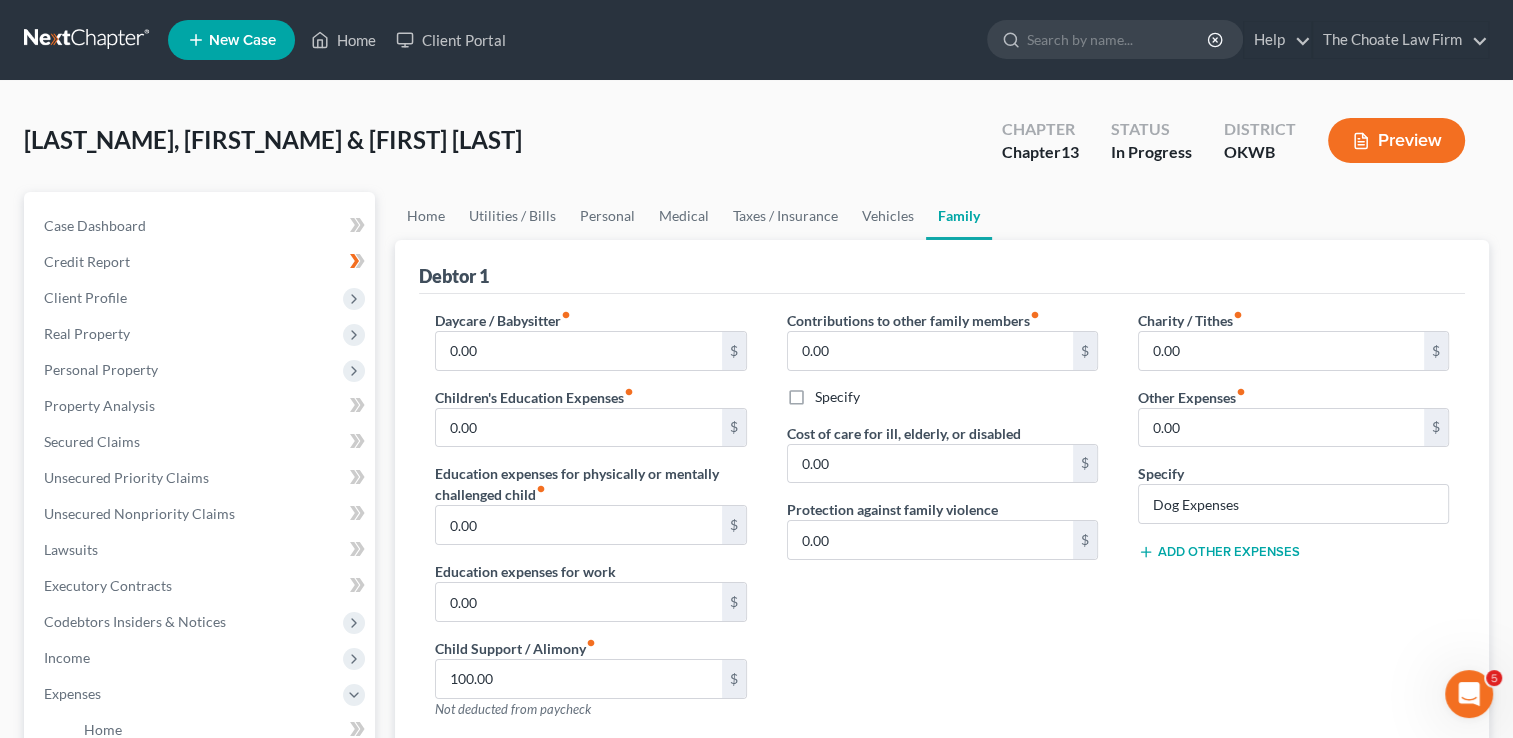 click on "Add Other Expenses" at bounding box center (1219, 552) 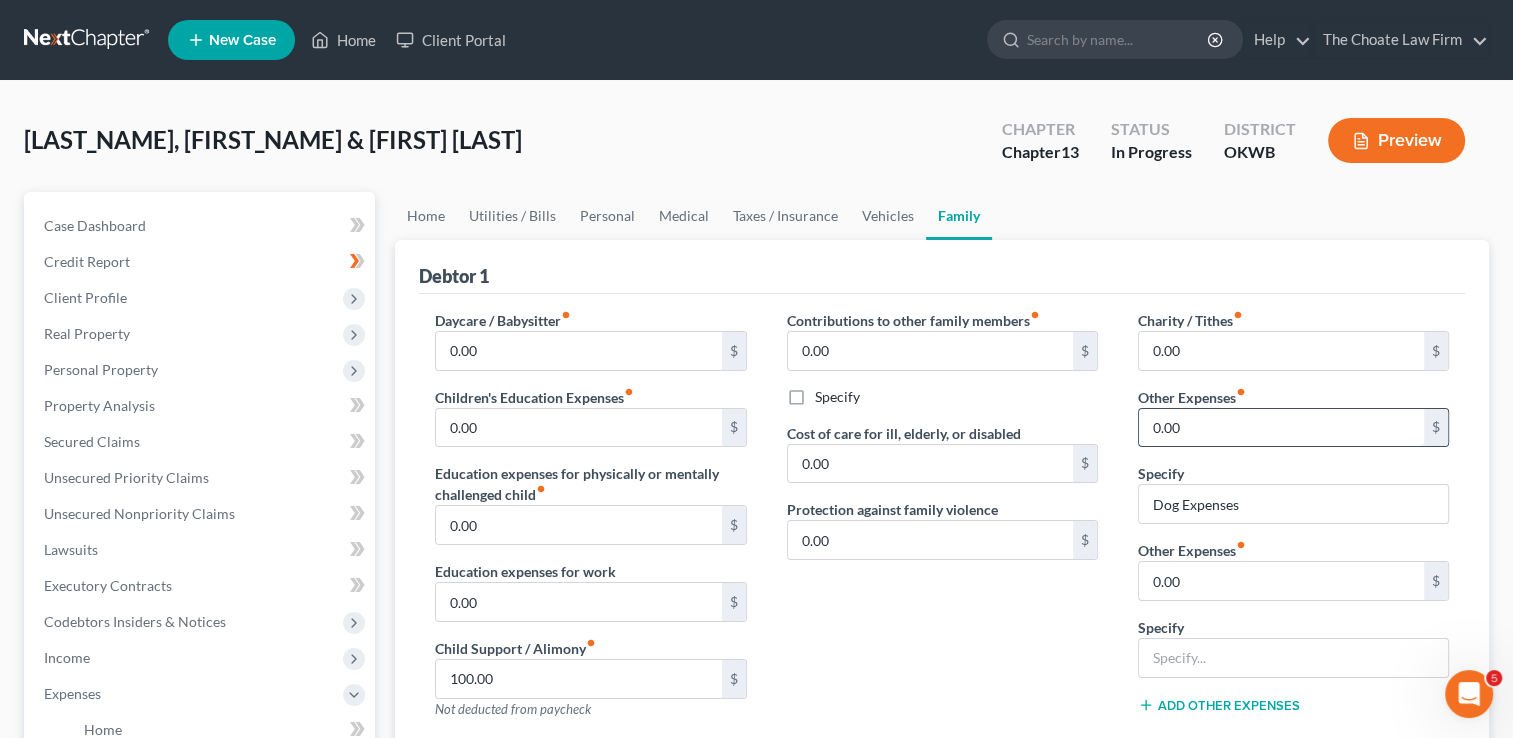 click on "0.00" at bounding box center [1281, 428] 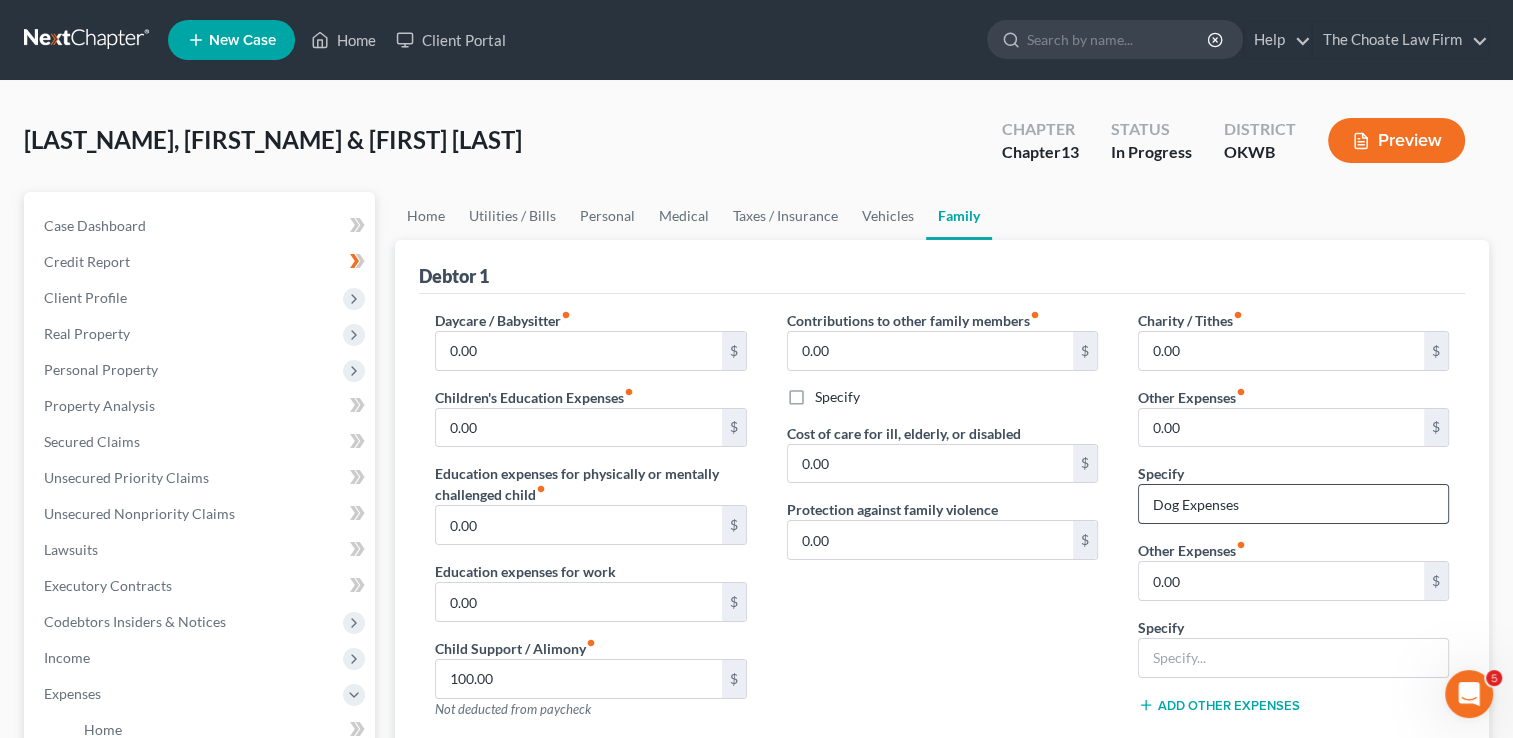 click on "Dog Expenses" at bounding box center [1293, 504] 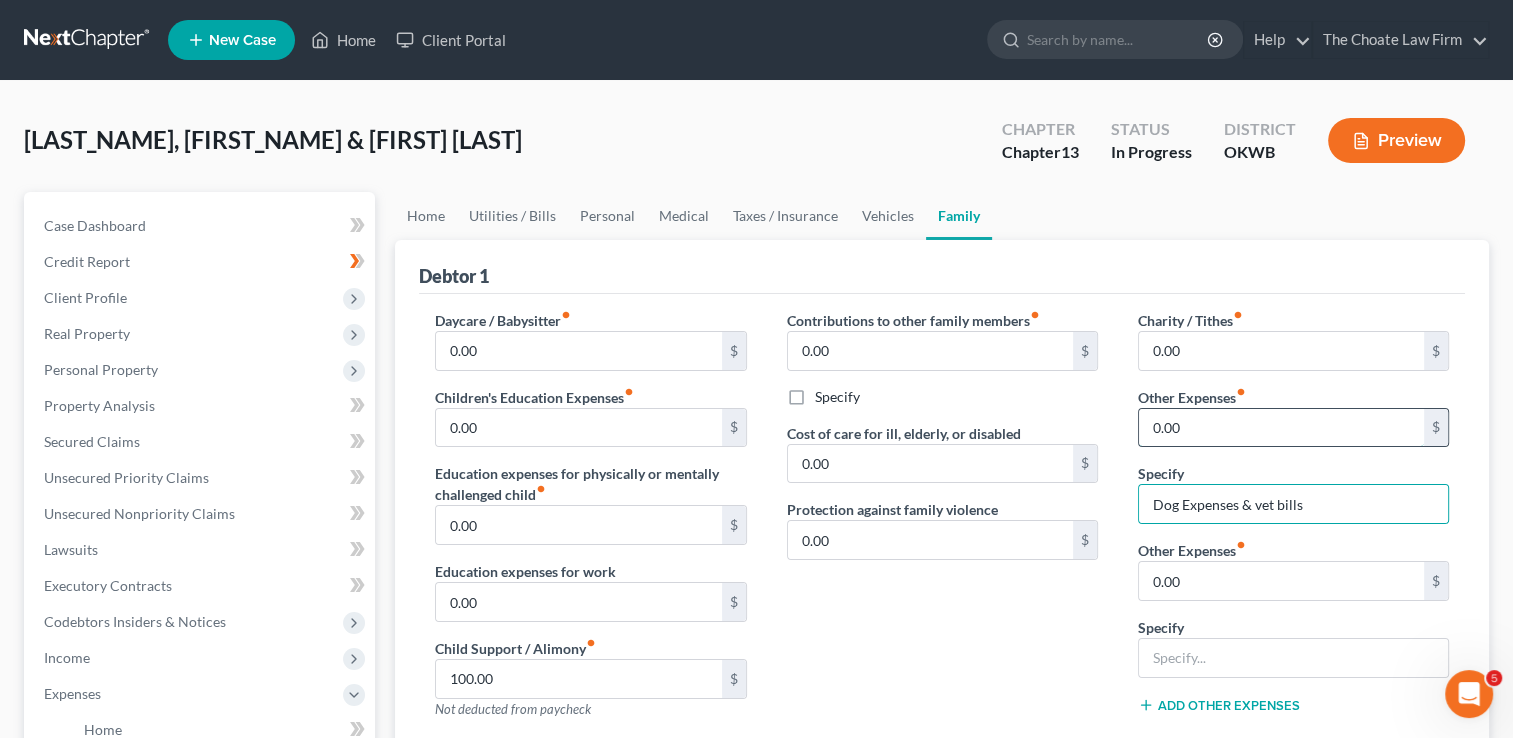 click on "0.00" at bounding box center [1281, 428] 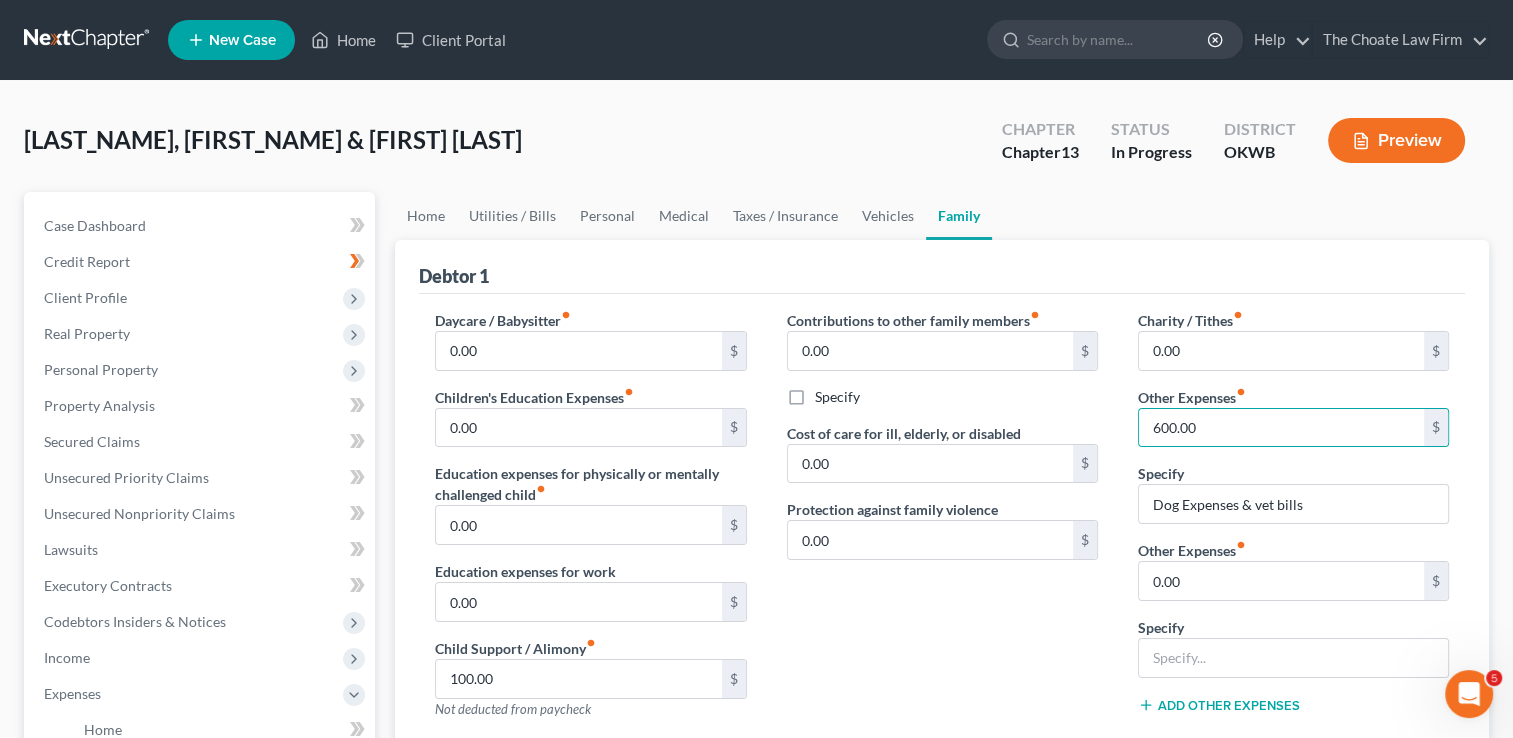 click on "Contributions to other family members  fiber_manual_record 0.00 $ Specify Cost of care for ill, elderly, or disabled 0.00 $ Protection against family violence 0.00 $" at bounding box center [942, 522] 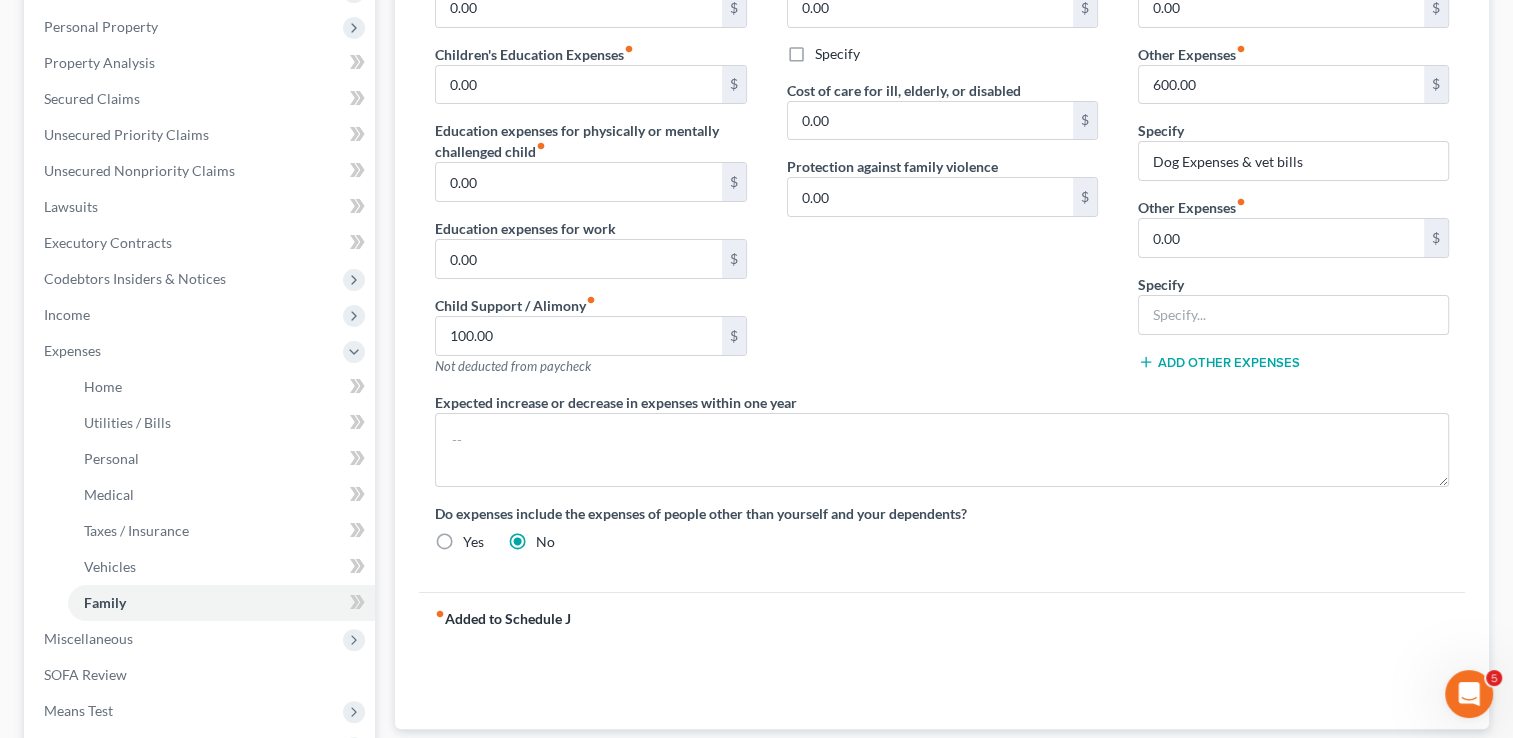 scroll, scrollTop: 311, scrollLeft: 0, axis: vertical 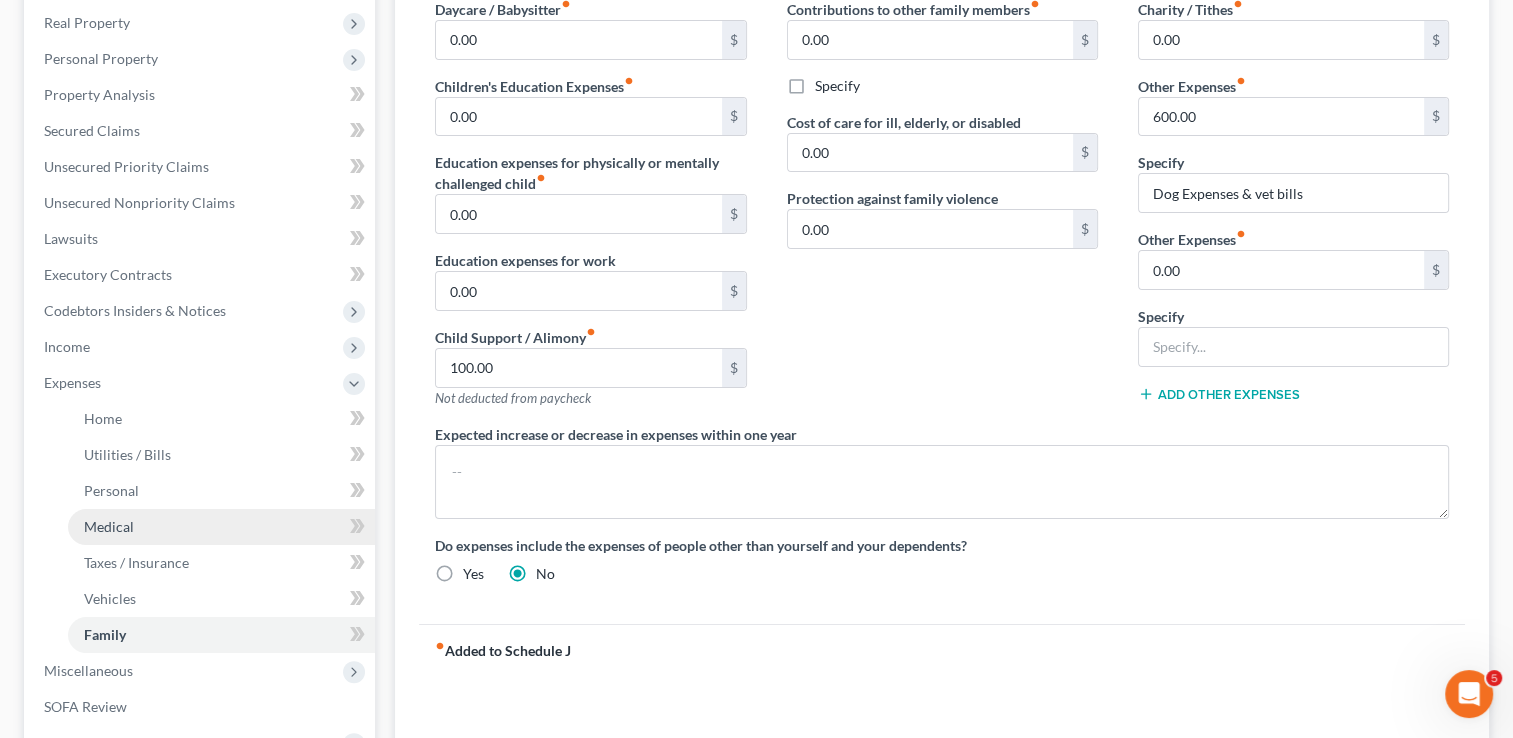 click on "Medical" at bounding box center (109, 526) 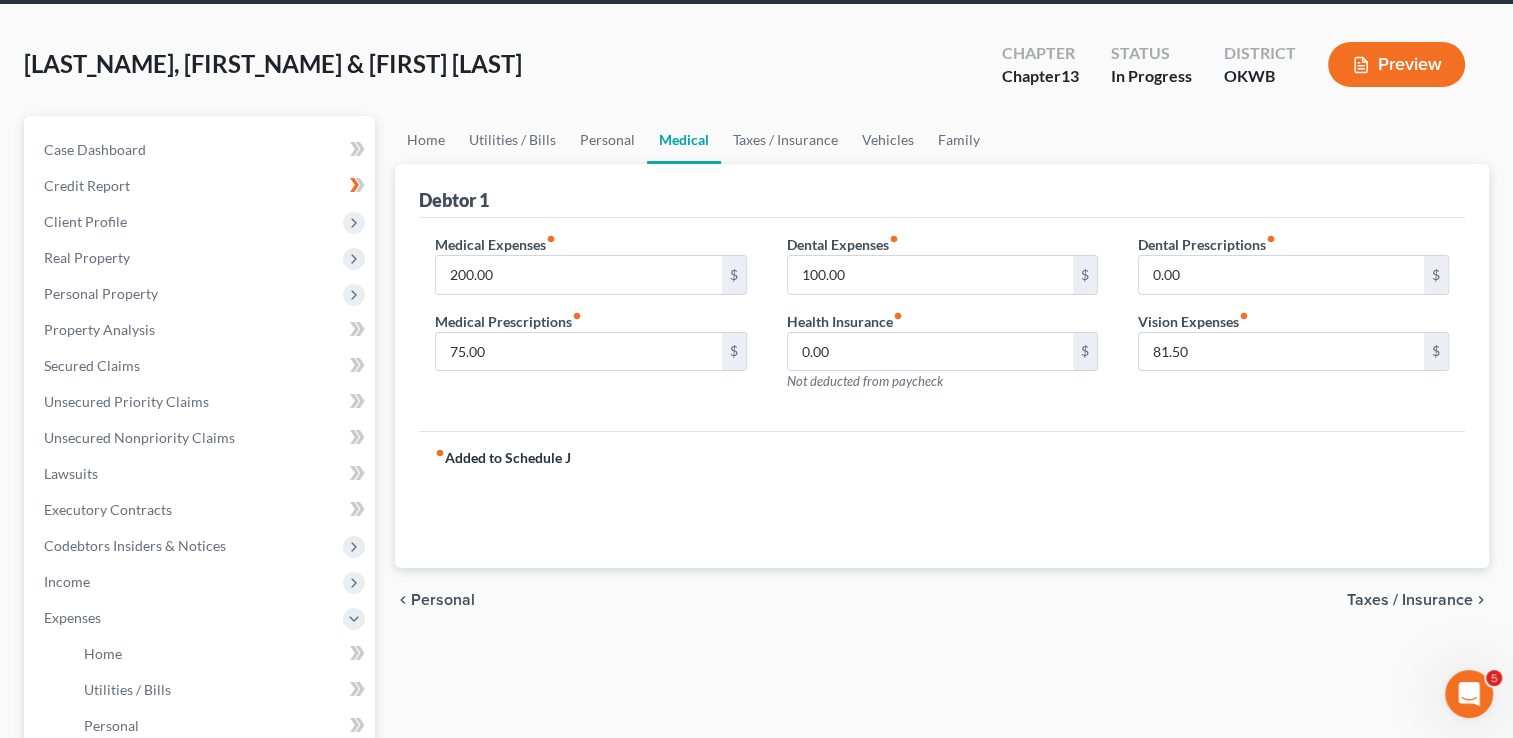 scroll, scrollTop: 0, scrollLeft: 0, axis: both 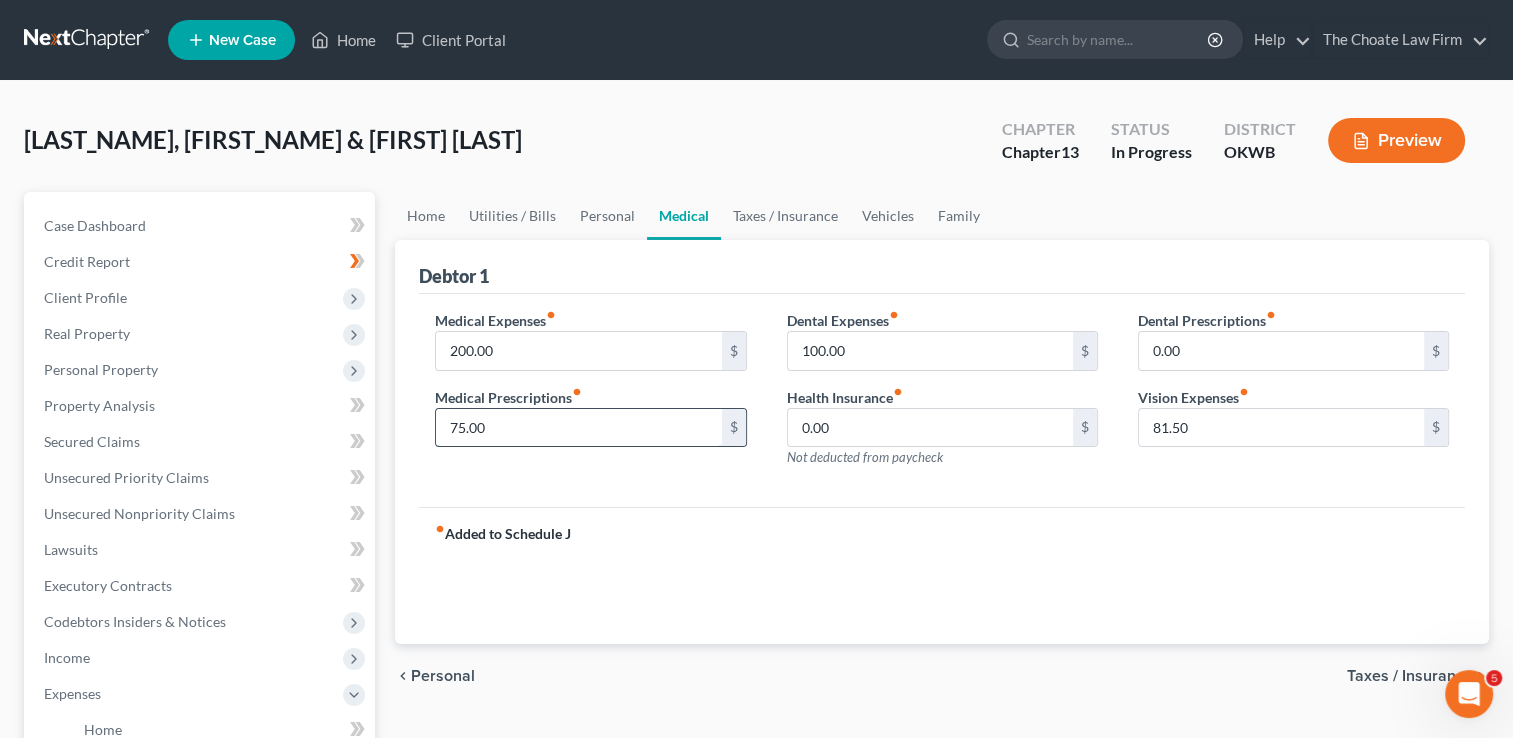 click on "75.00" at bounding box center (578, 428) 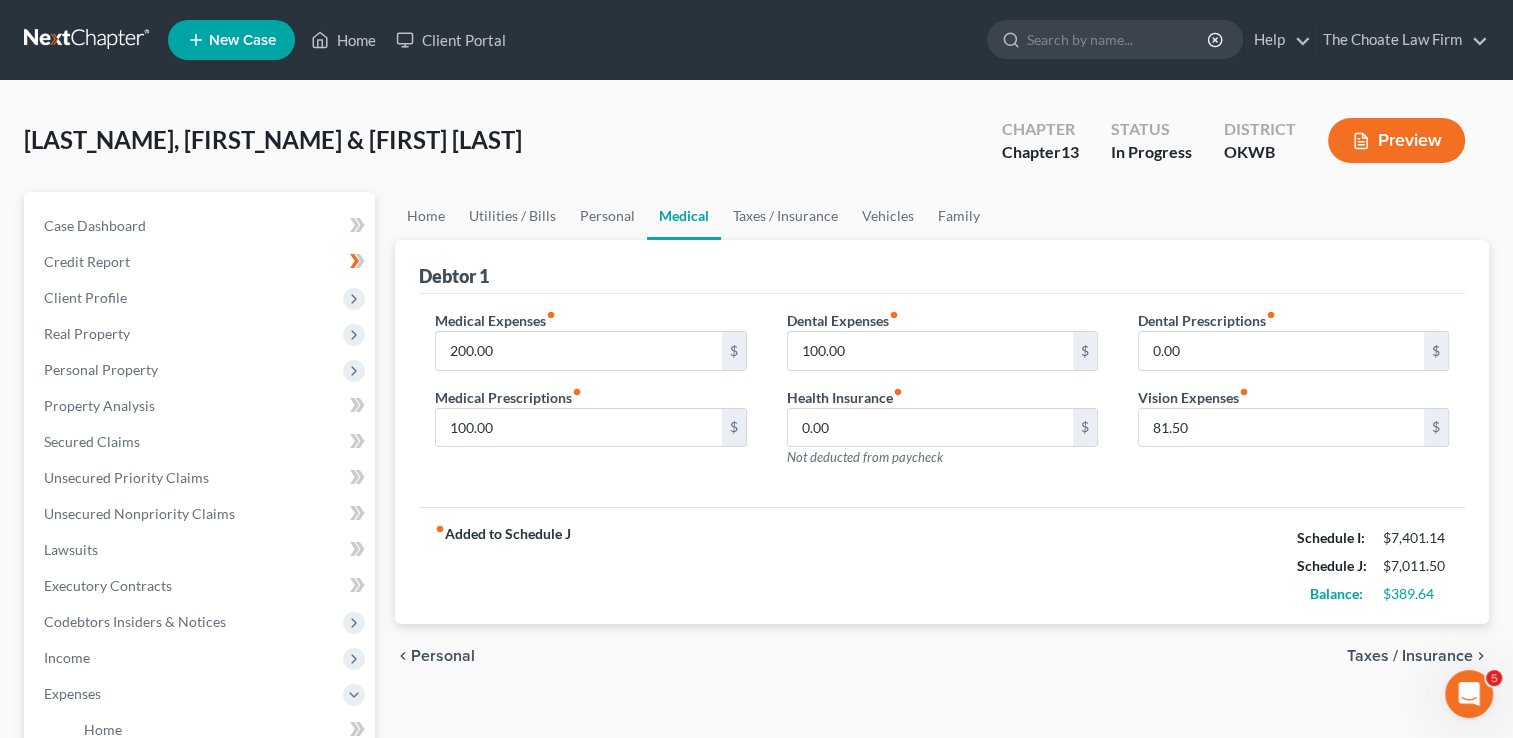 click on "Medical Expenses  fiber_manual_record 200.00 $ Medical Prescriptions  fiber_manual_record 100.00 $" at bounding box center (590, 397) 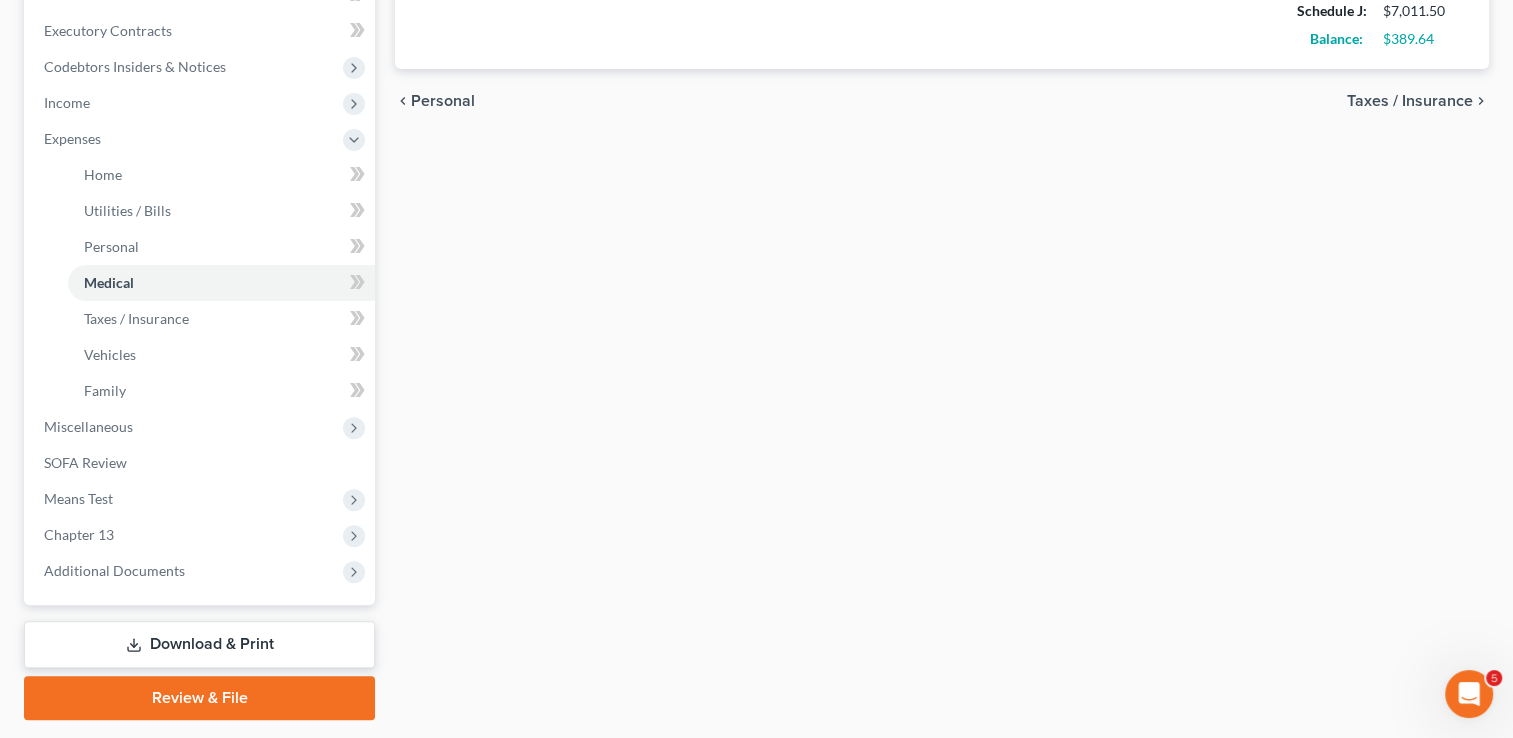scroll, scrollTop: 600, scrollLeft: 0, axis: vertical 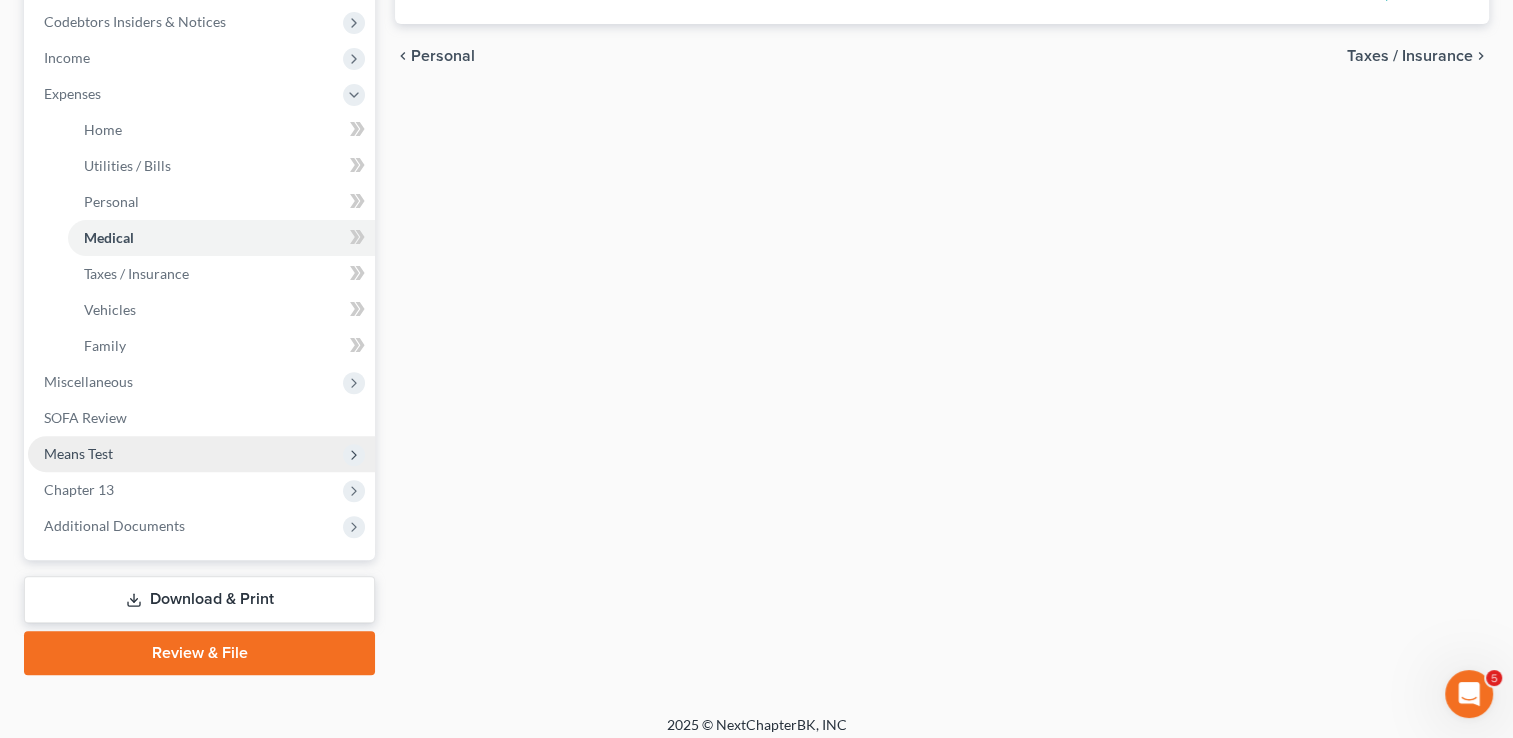click on "Means Test" at bounding box center [78, 453] 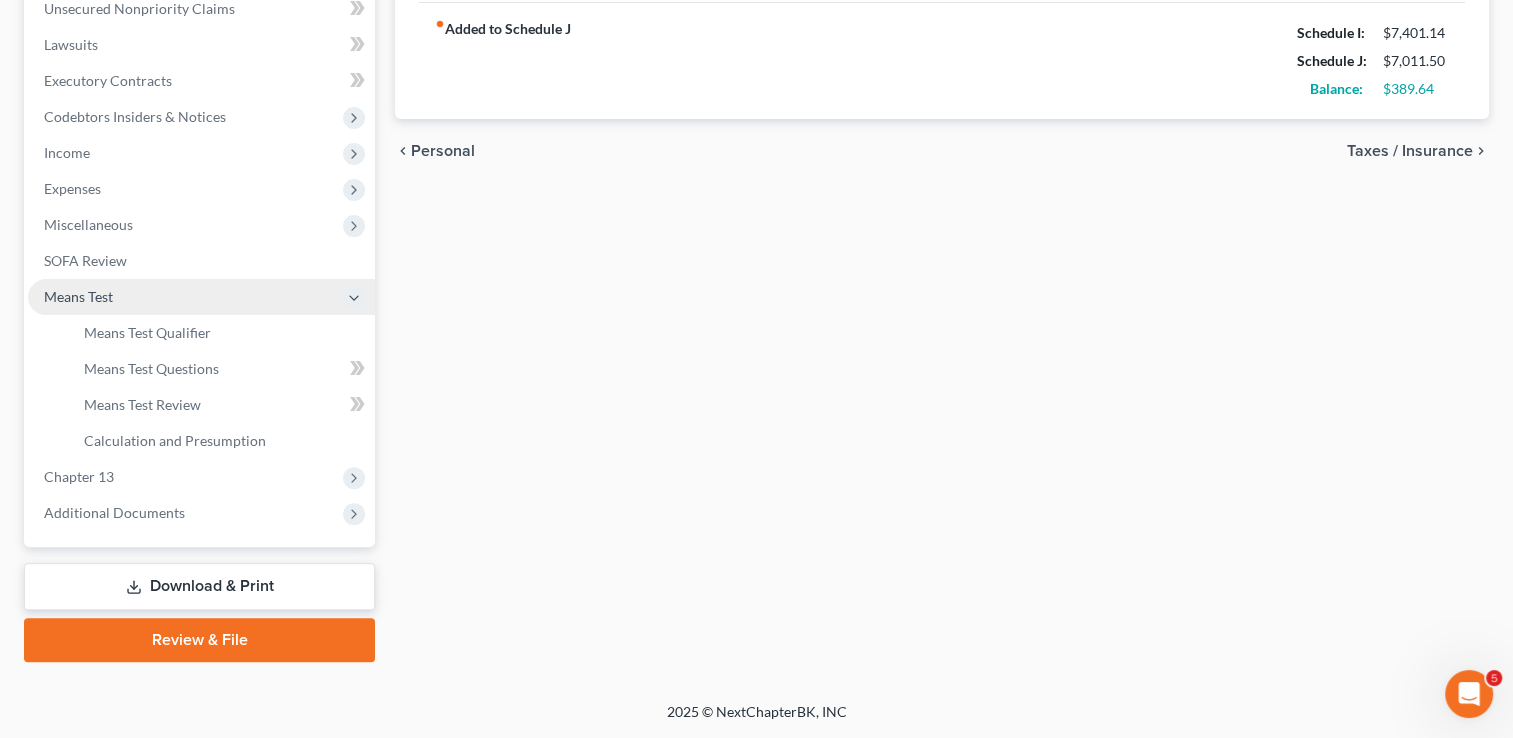 scroll, scrollTop: 503, scrollLeft: 0, axis: vertical 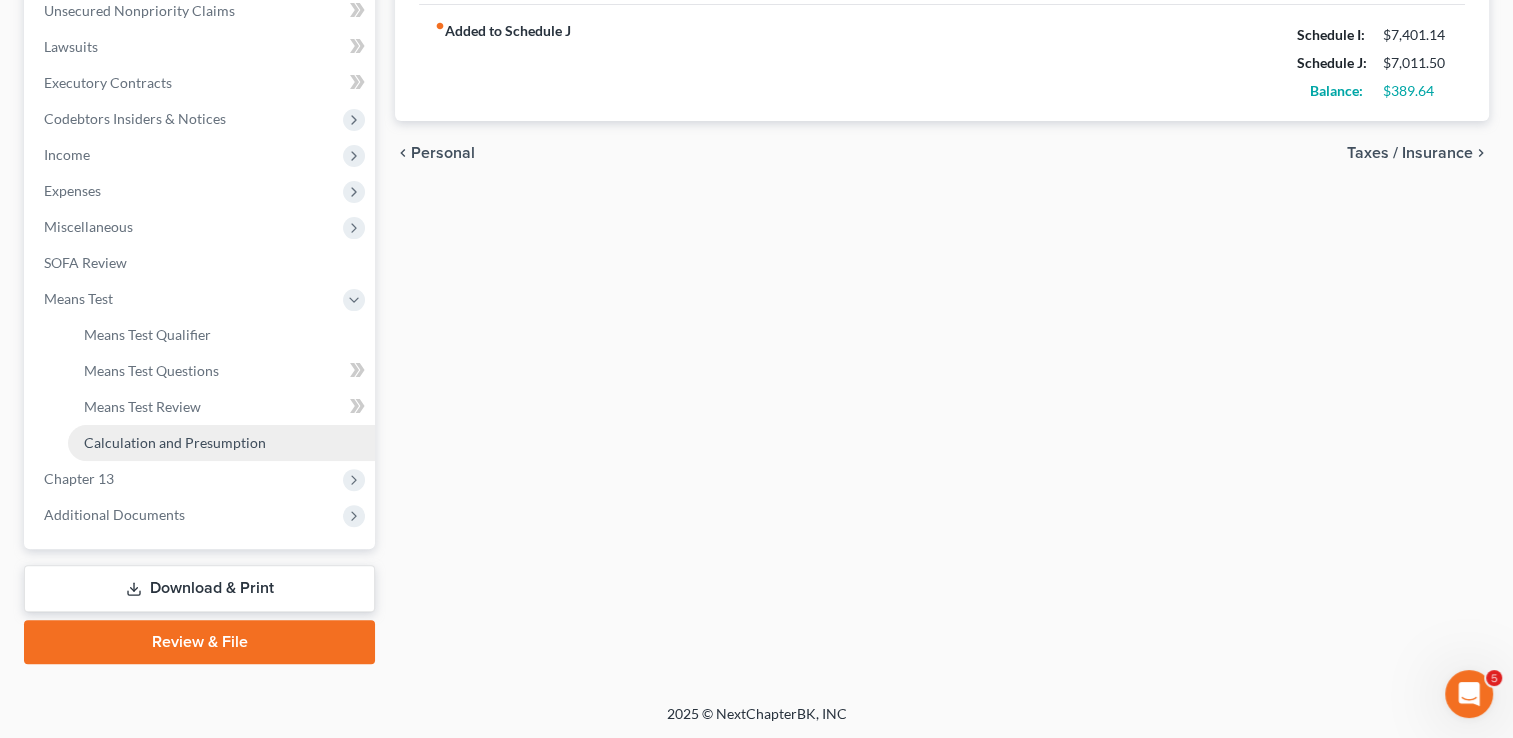 click on "Calculation and Presumption" at bounding box center [175, 442] 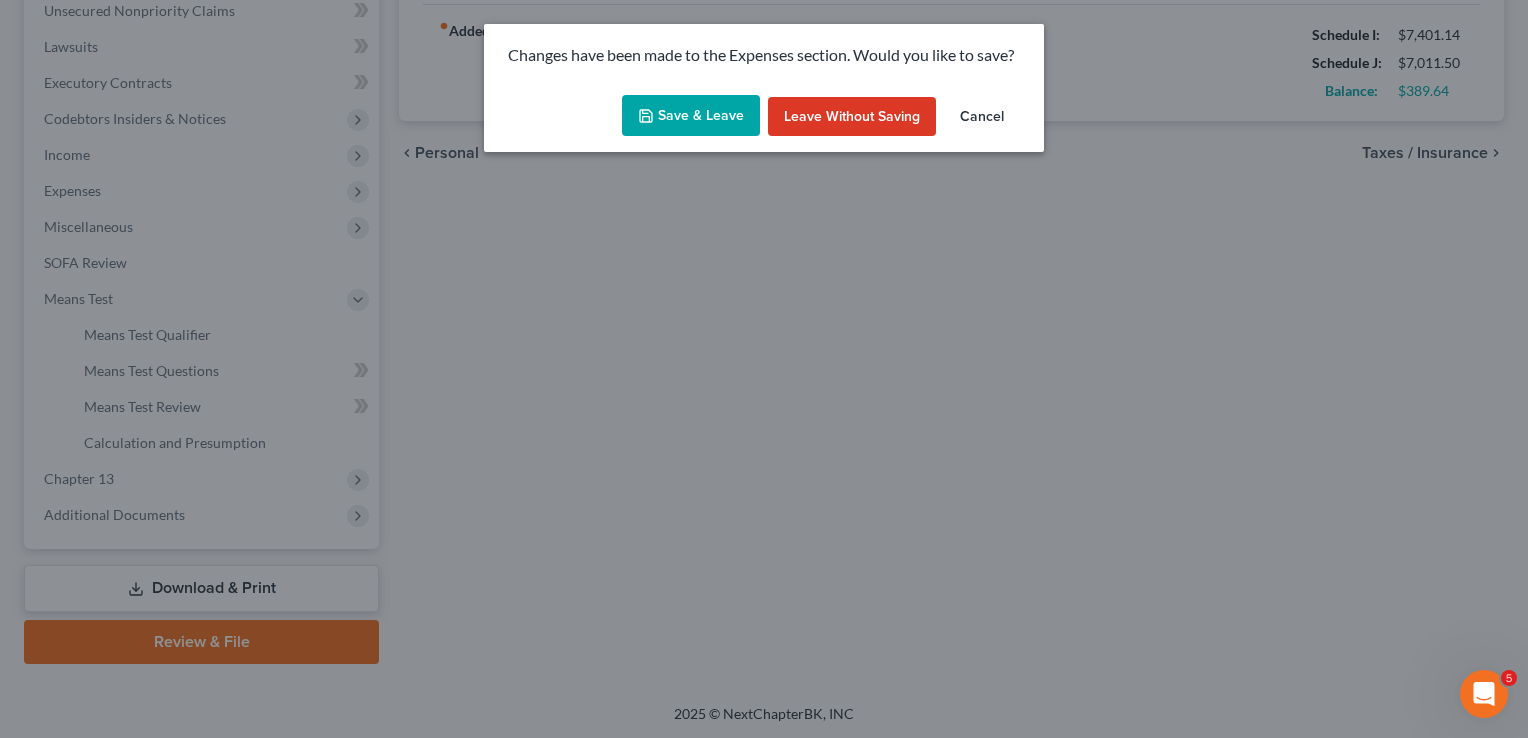 click on "Save & Leave" at bounding box center (691, 116) 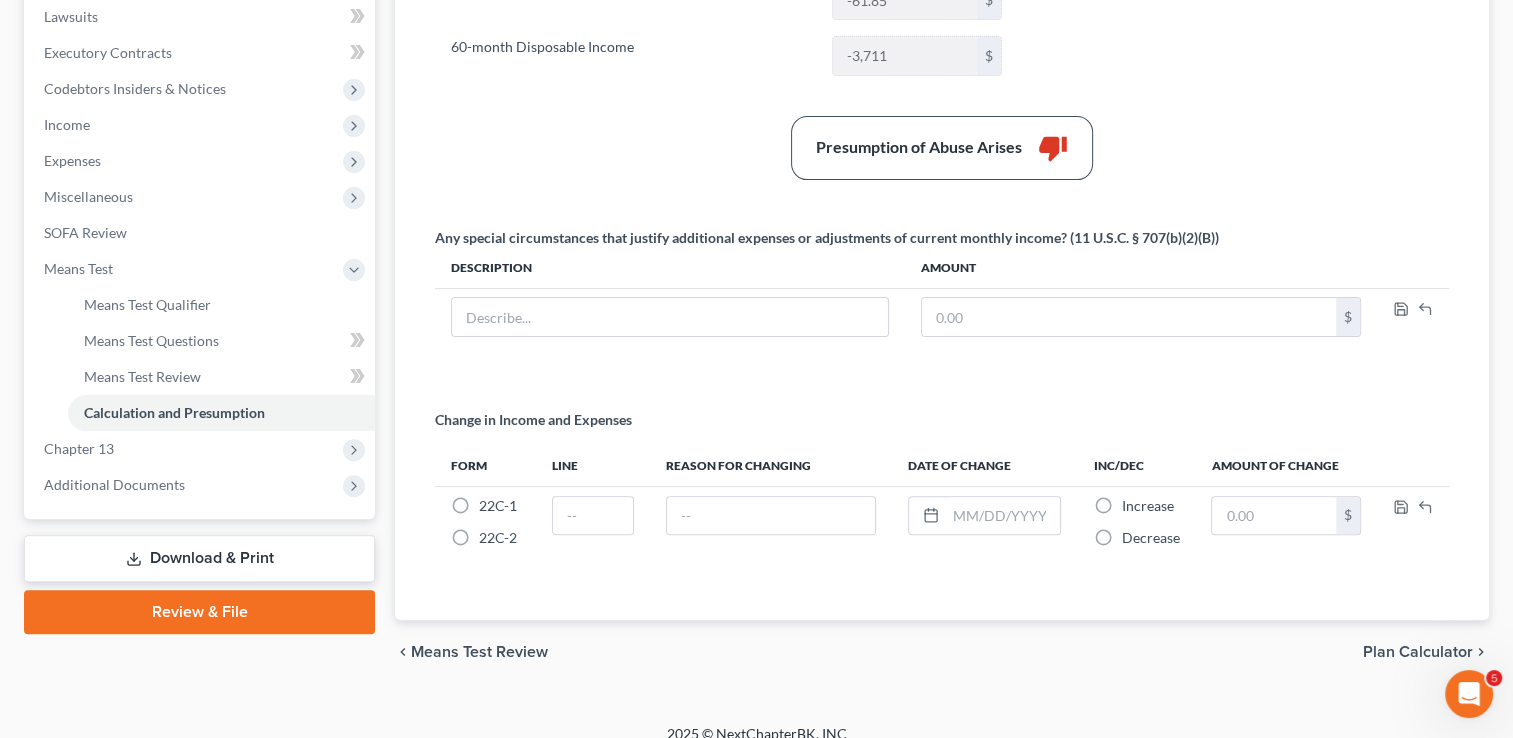 scroll, scrollTop: 551, scrollLeft: 0, axis: vertical 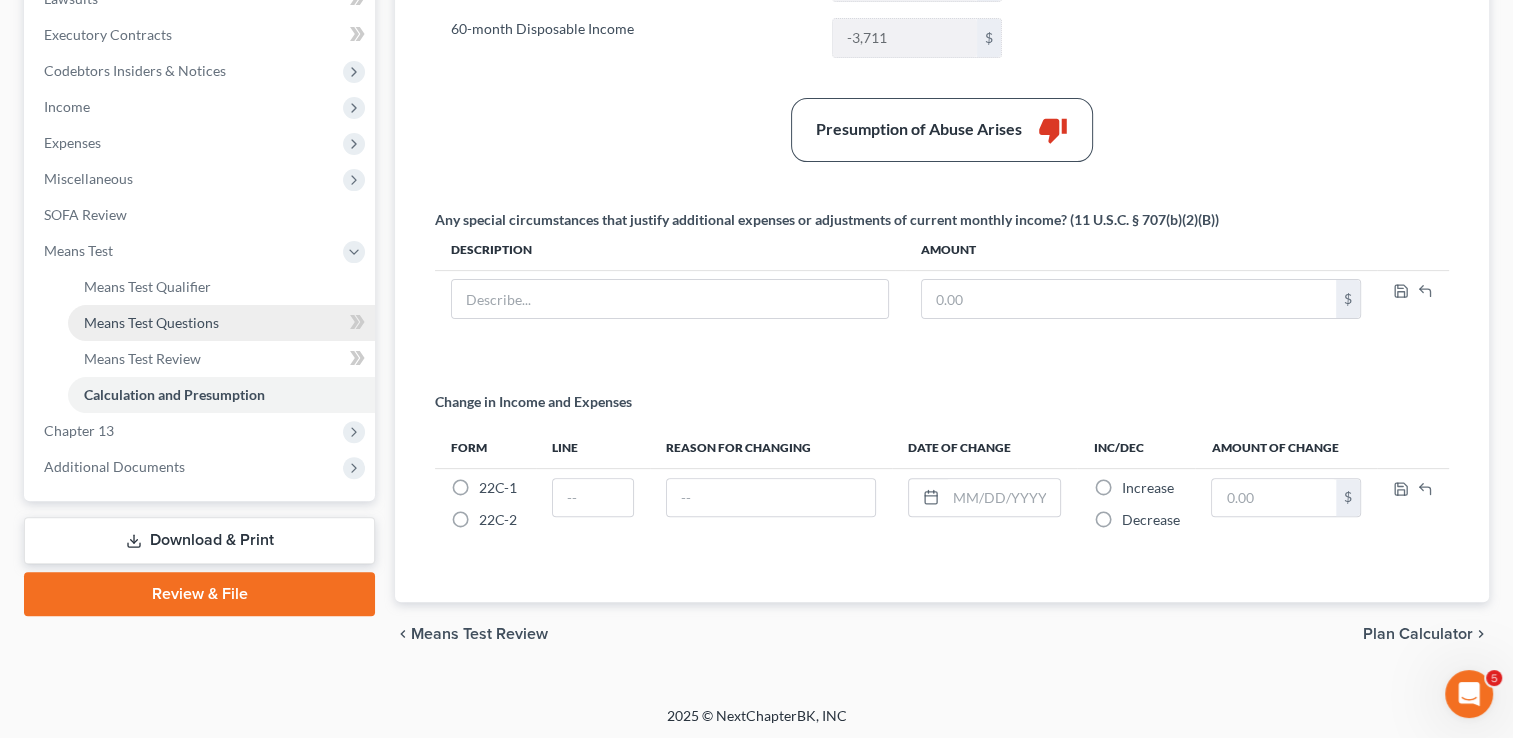 click on "Means Test Questions" at bounding box center [151, 322] 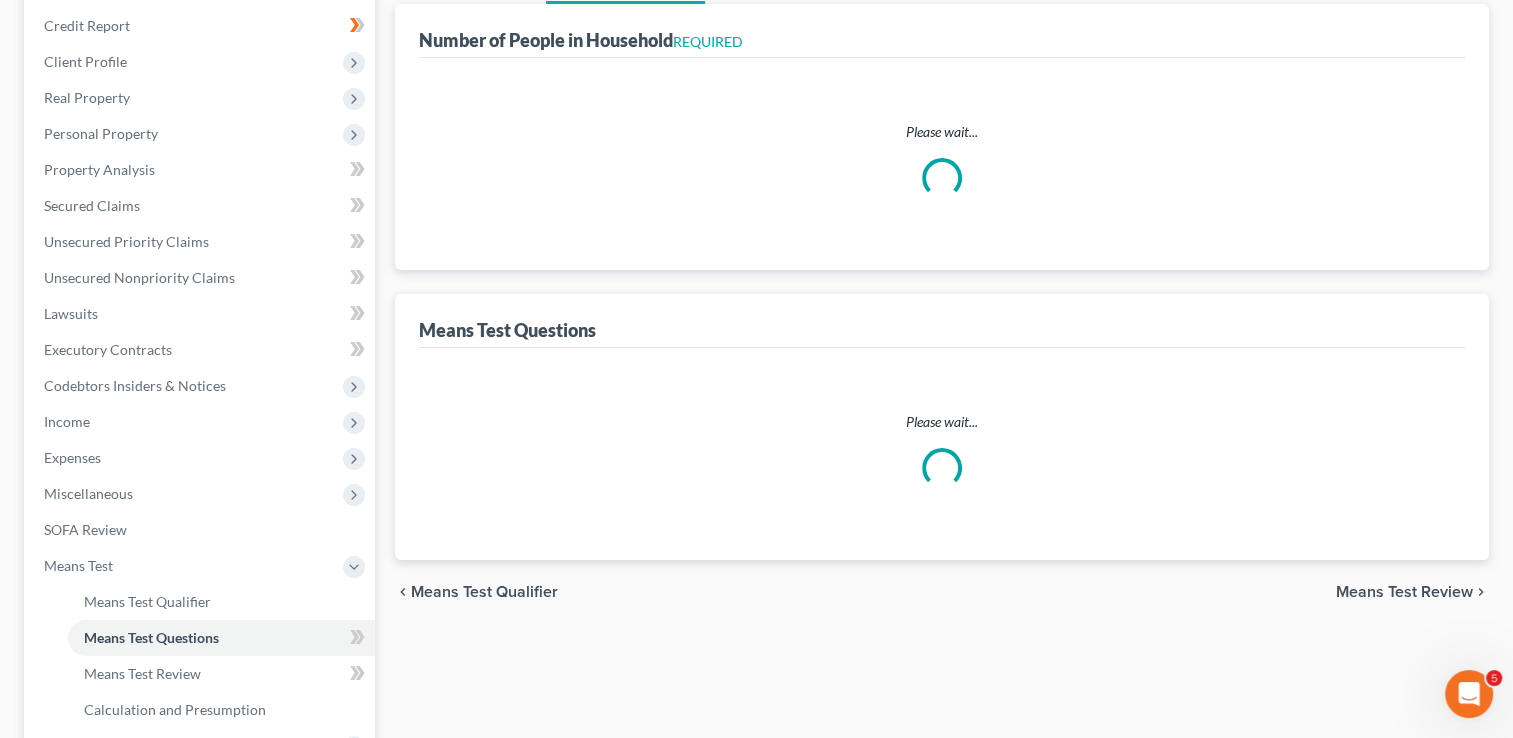 scroll, scrollTop: 0, scrollLeft: 0, axis: both 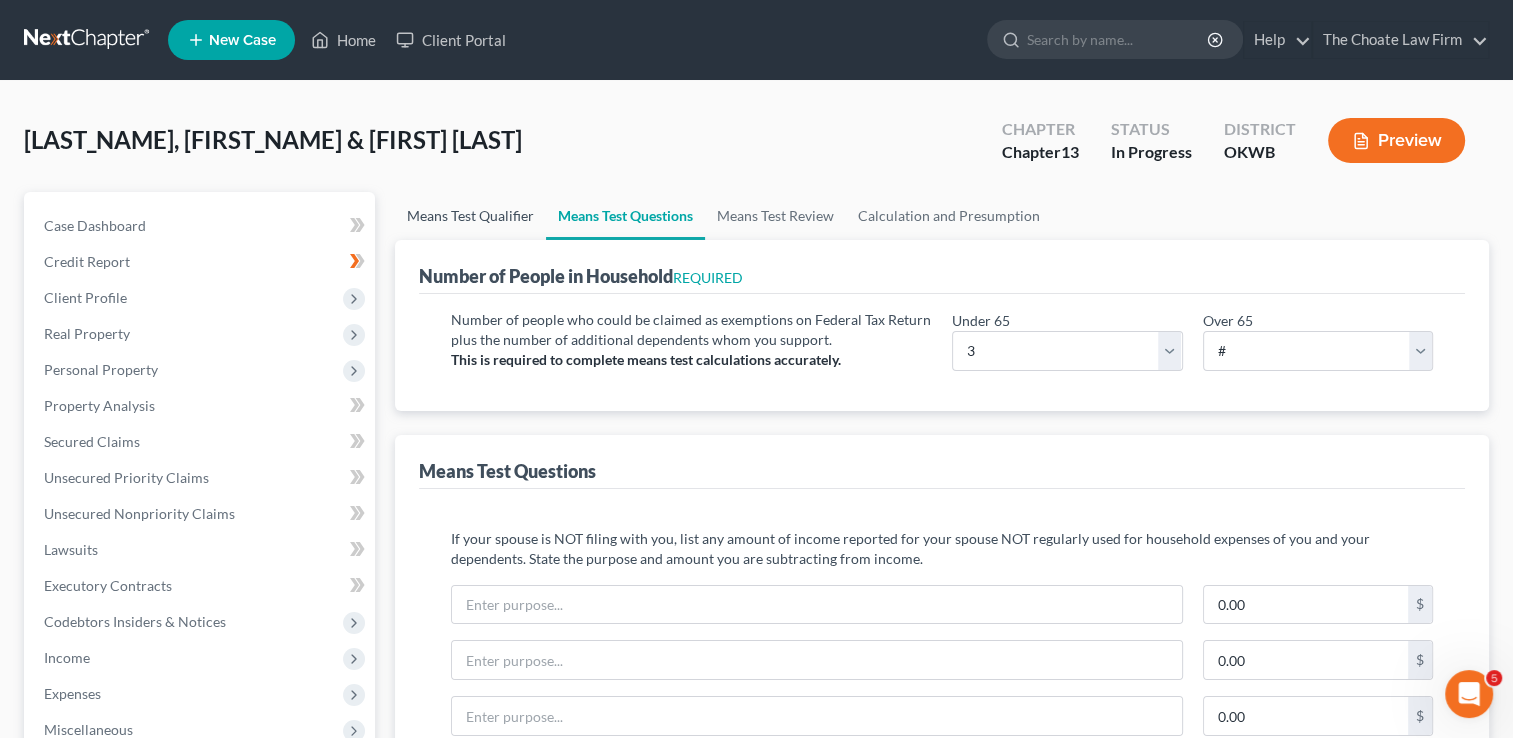 click on "Means Test Qualifier" at bounding box center [470, 216] 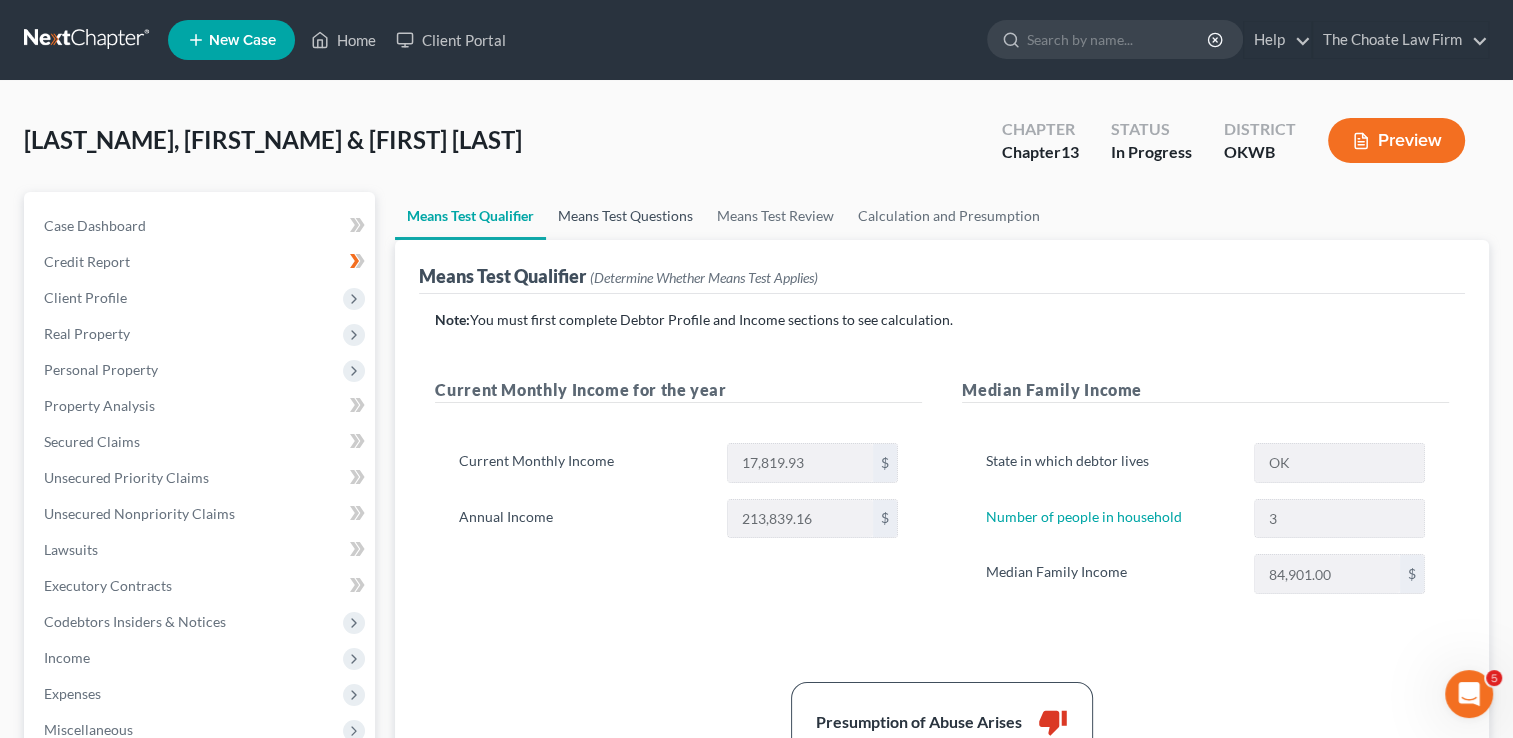 click on "Means Test Questions" at bounding box center (625, 216) 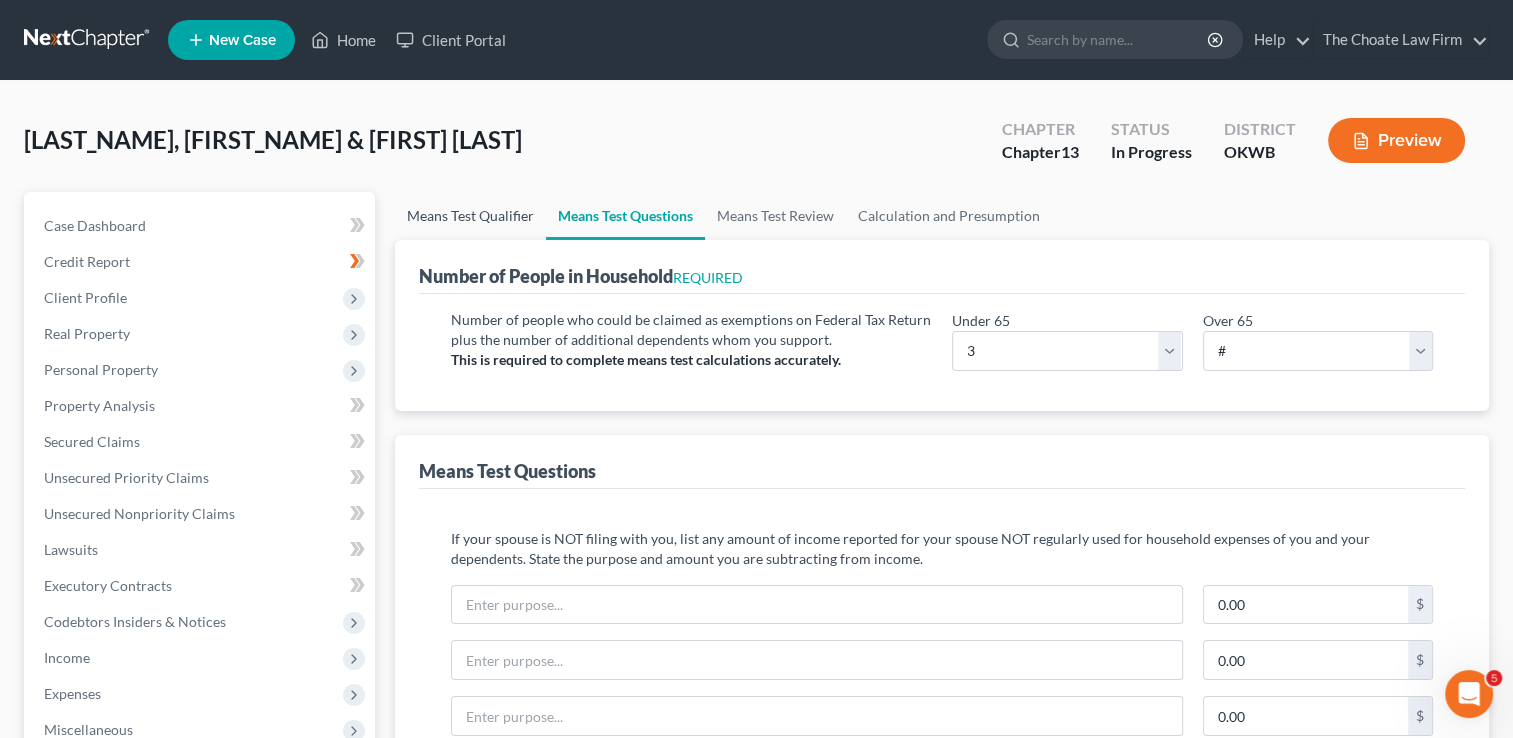 click on "Means Test Qualifier" at bounding box center (470, 216) 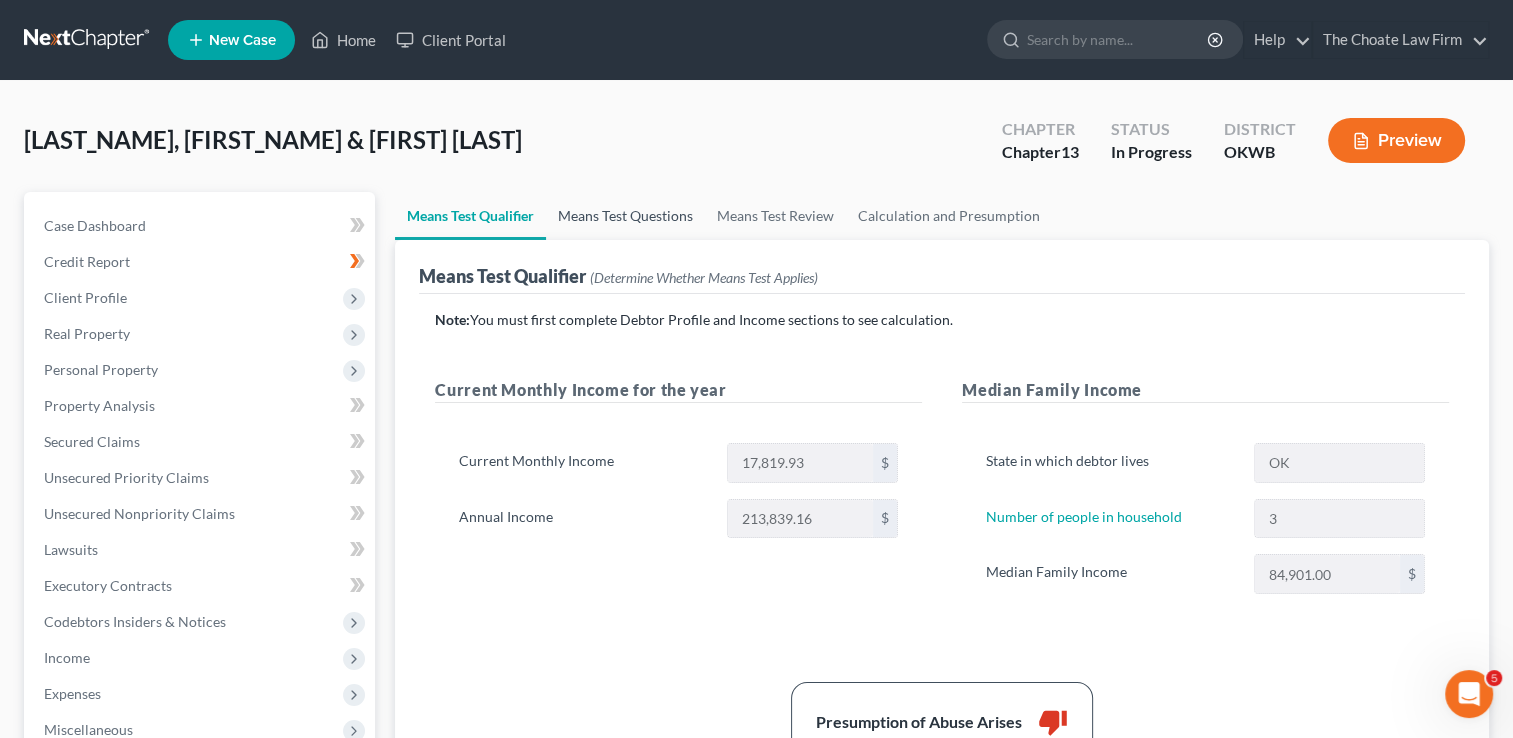 click on "Means Test Questions" at bounding box center [625, 216] 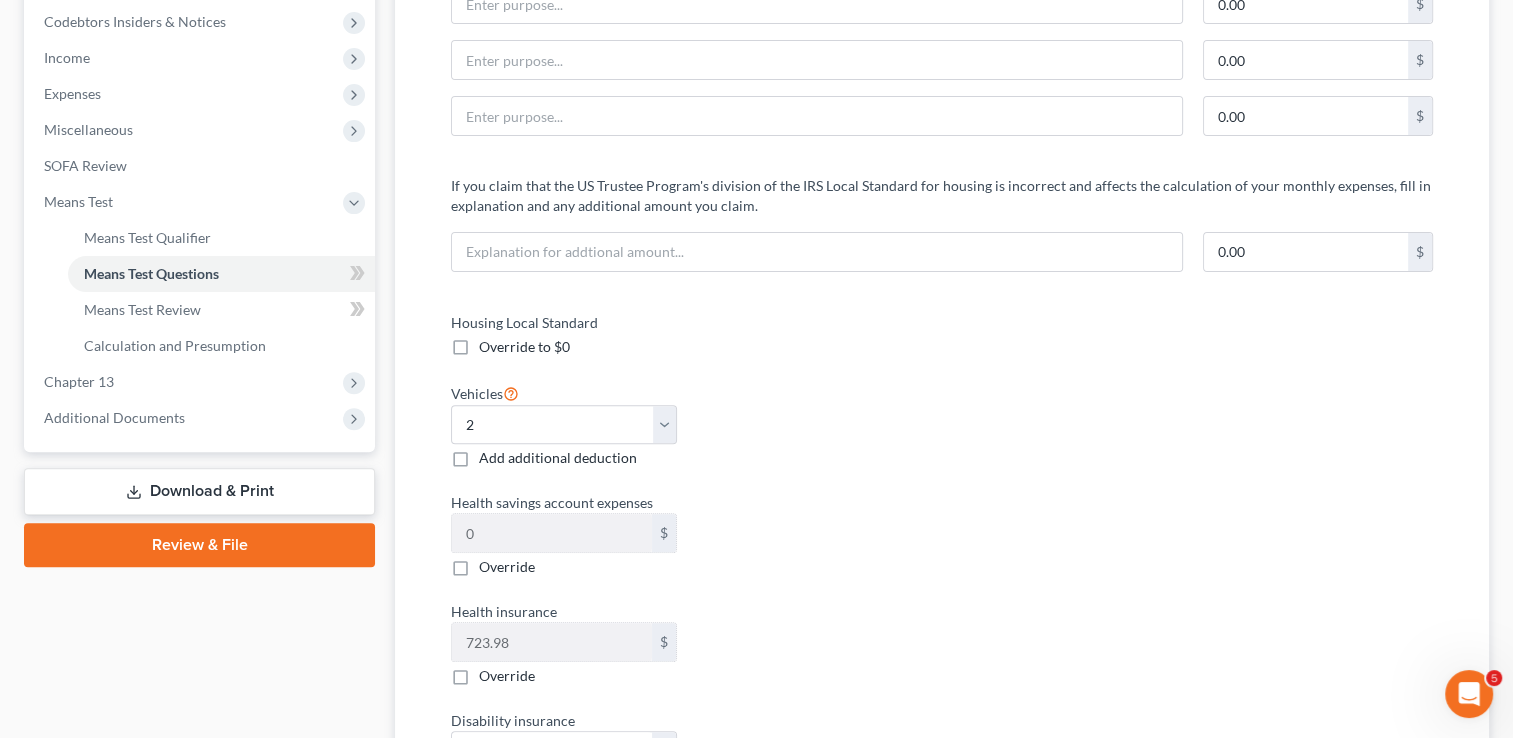 scroll, scrollTop: 400, scrollLeft: 0, axis: vertical 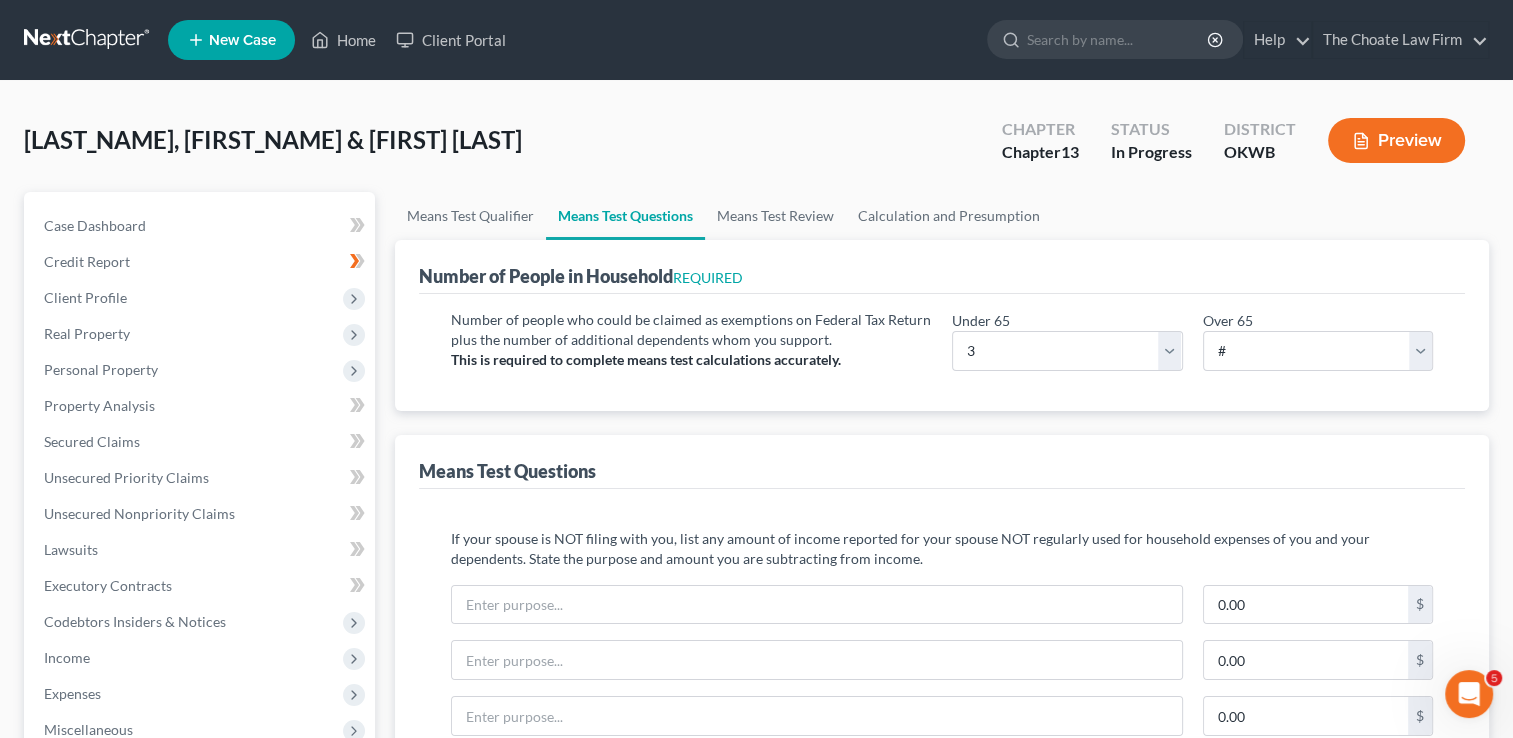 click at bounding box center [88, 40] 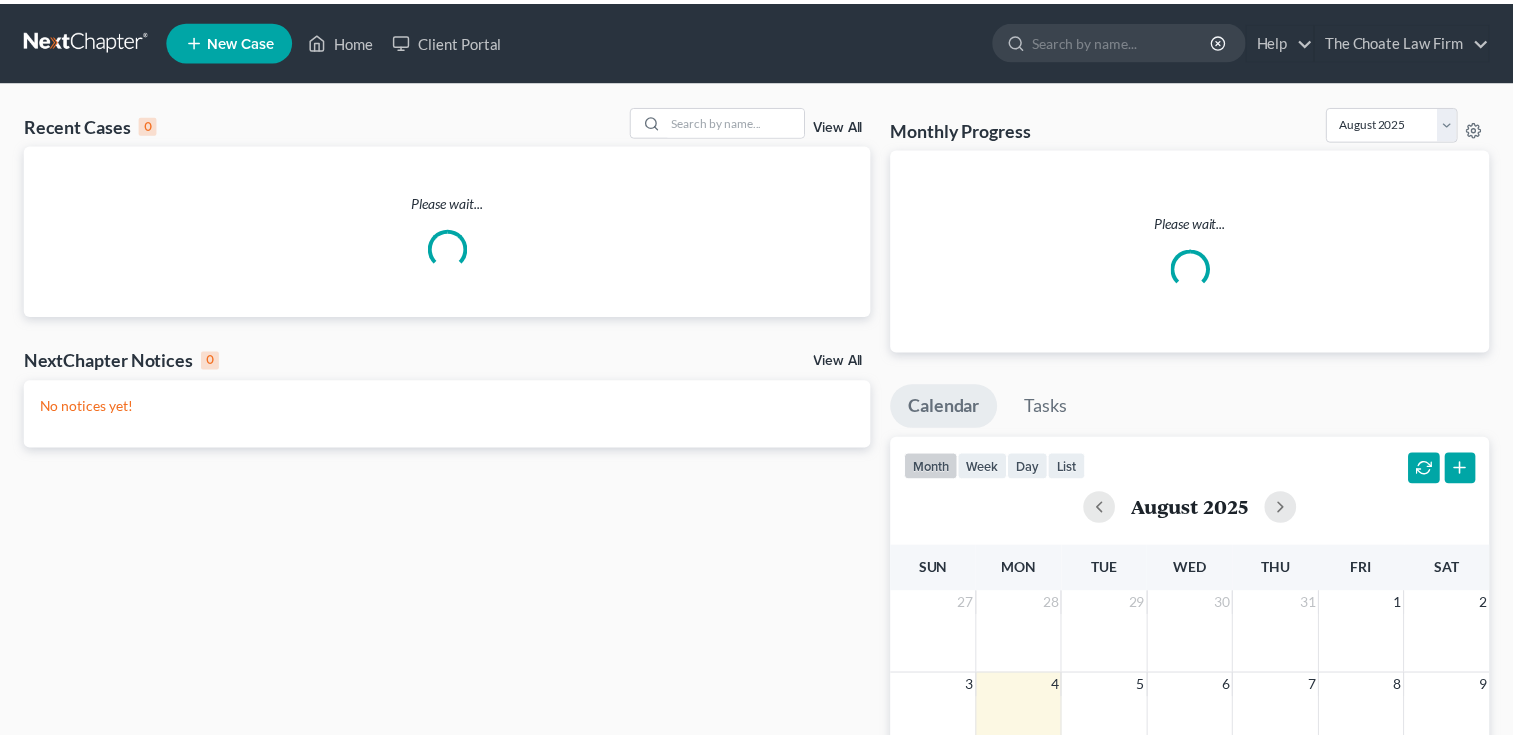 scroll, scrollTop: 0, scrollLeft: 0, axis: both 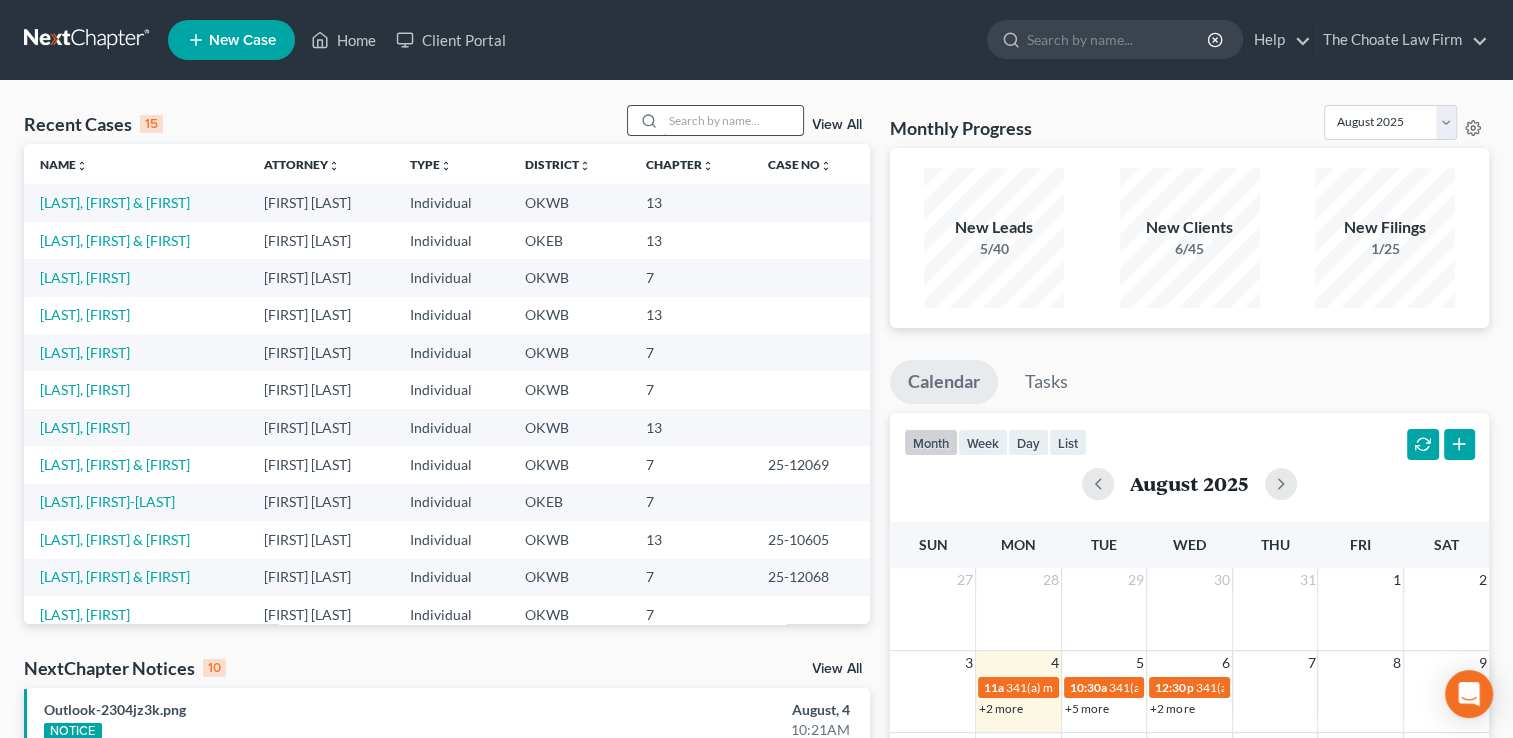 click at bounding box center [733, 120] 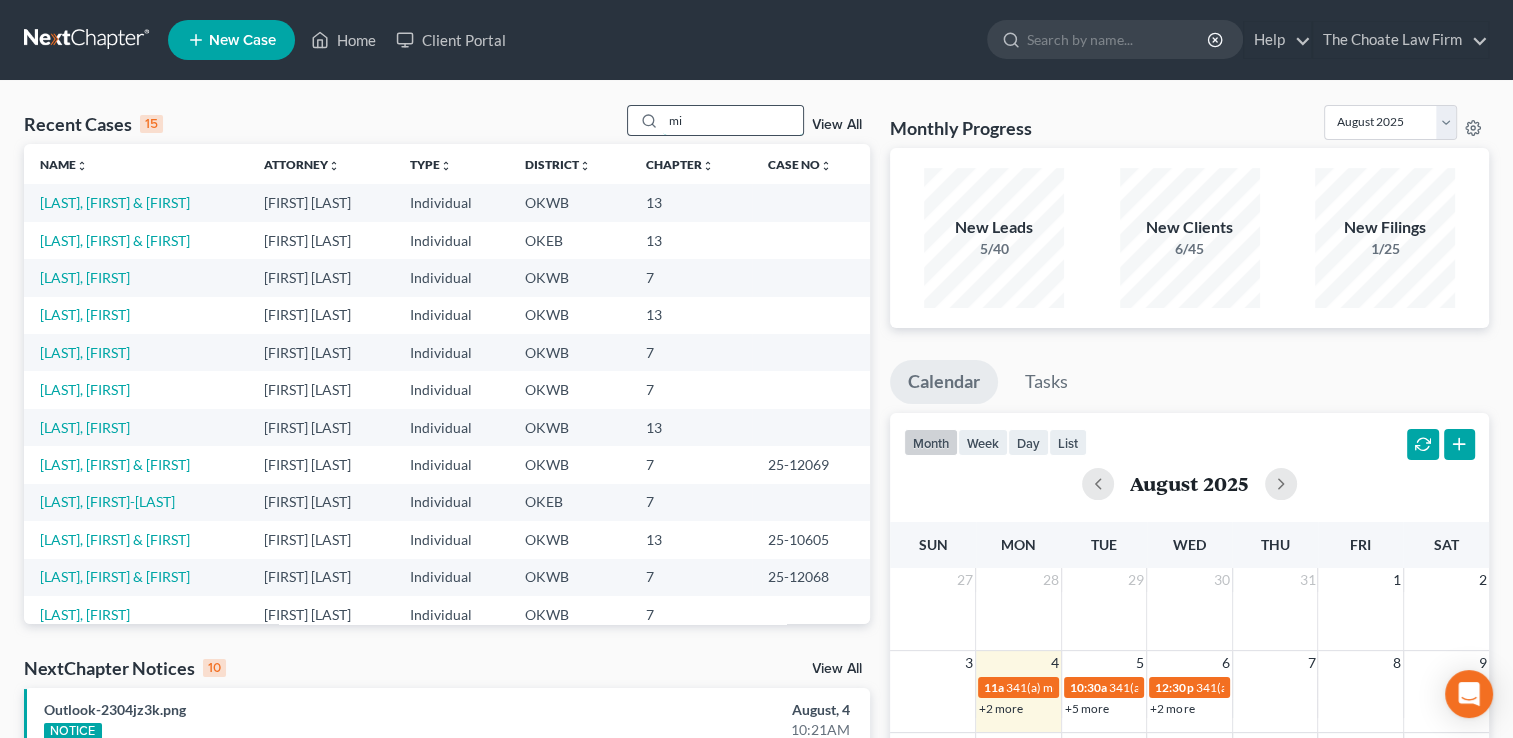 scroll, scrollTop: 0, scrollLeft: 0, axis: both 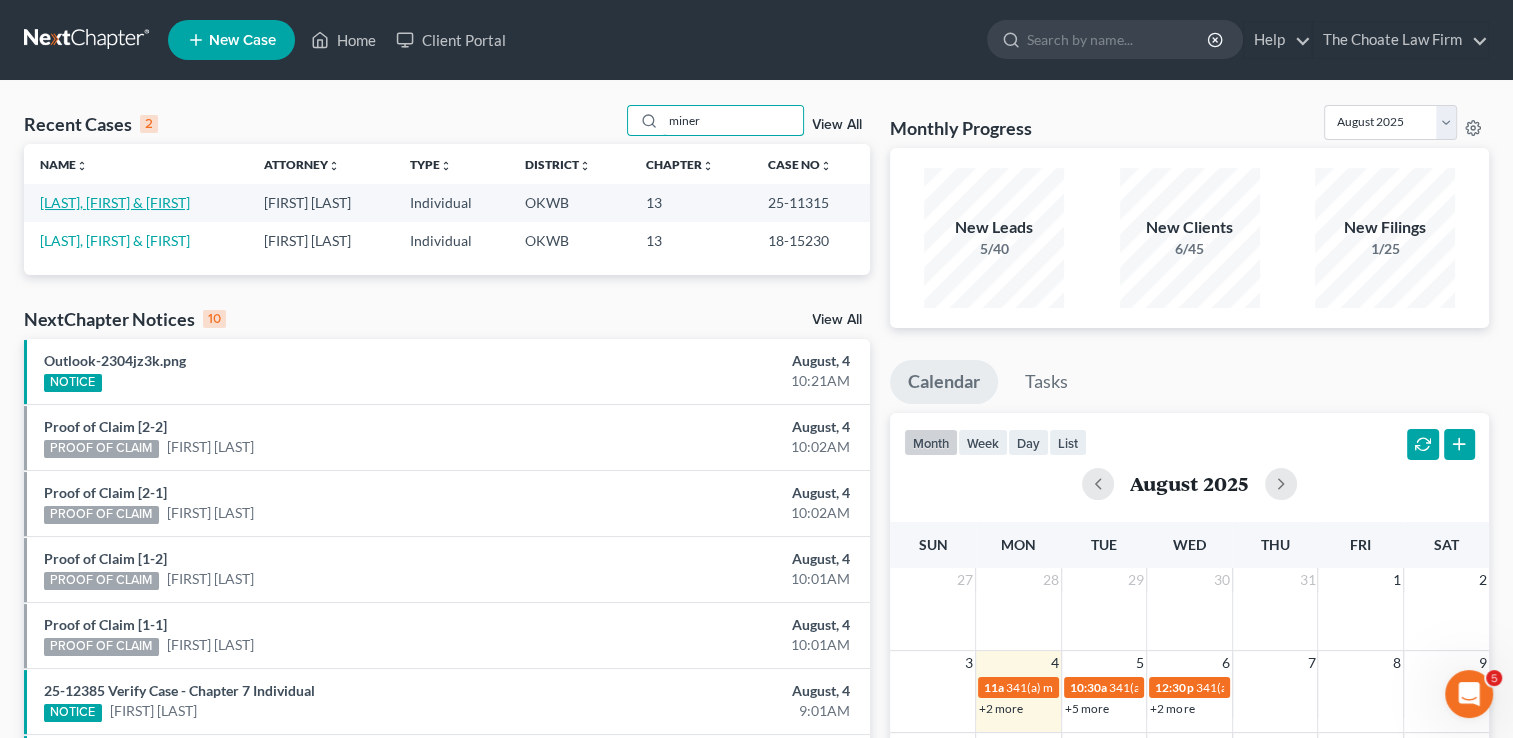type on "miner" 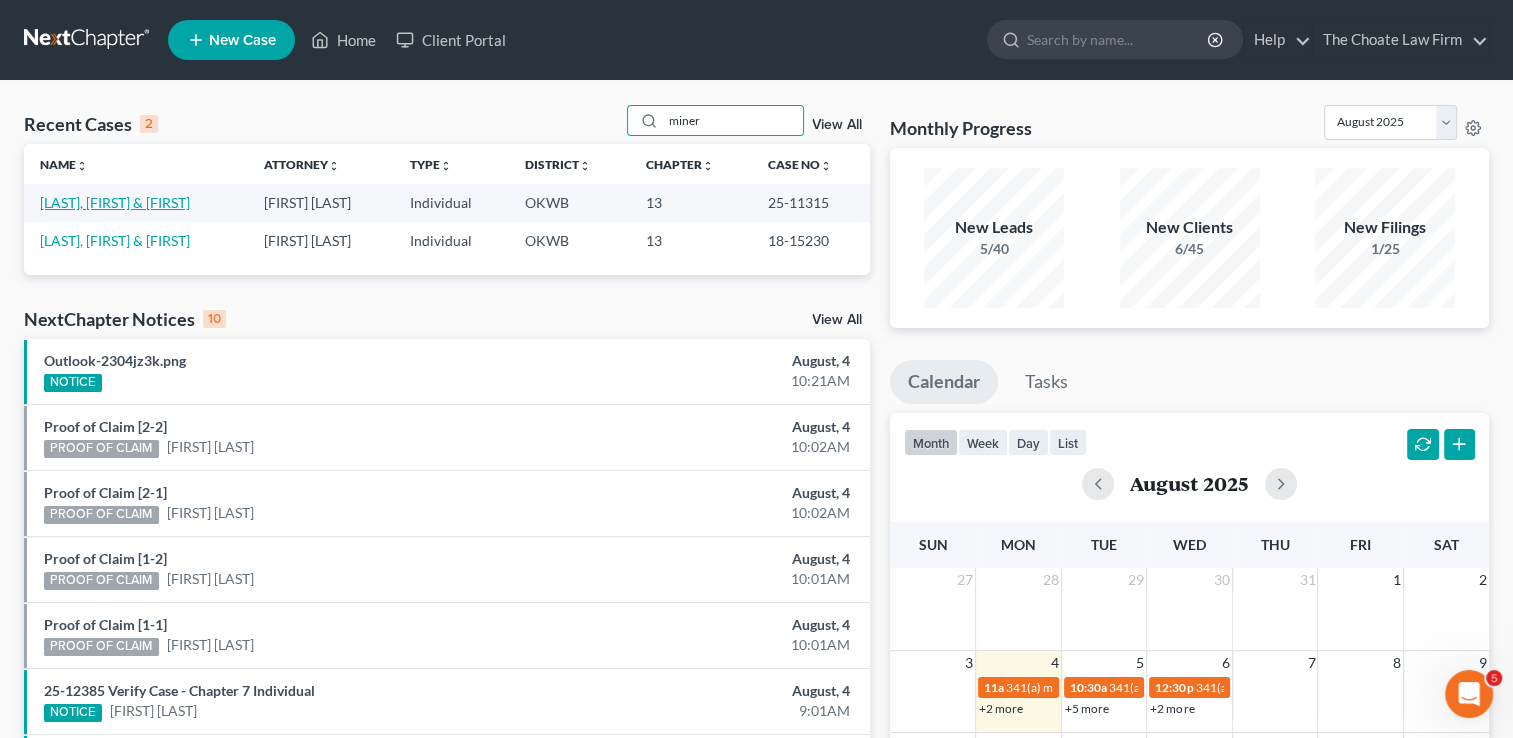 click on "Miner, Daril & Clara" at bounding box center (115, 202) 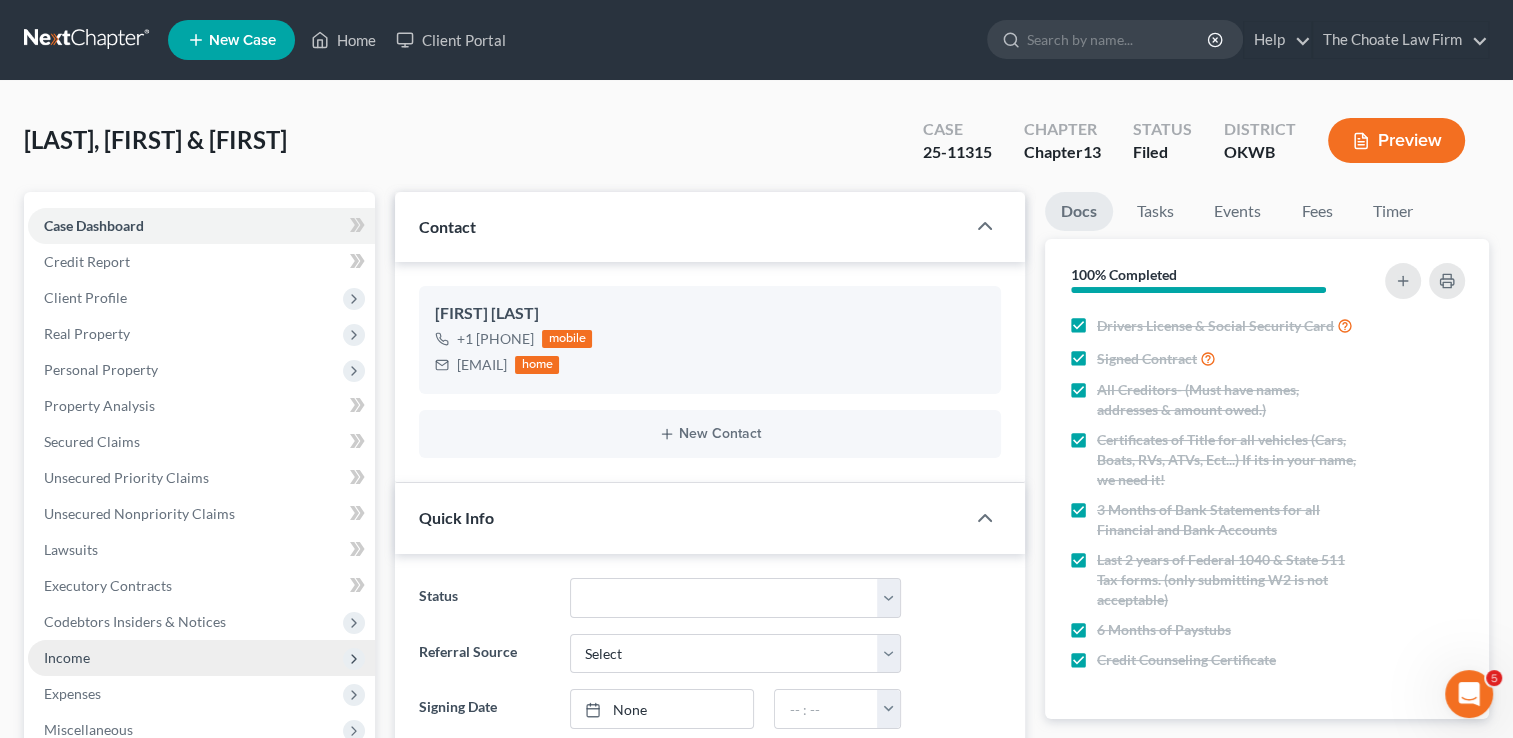 scroll, scrollTop: 306, scrollLeft: 0, axis: vertical 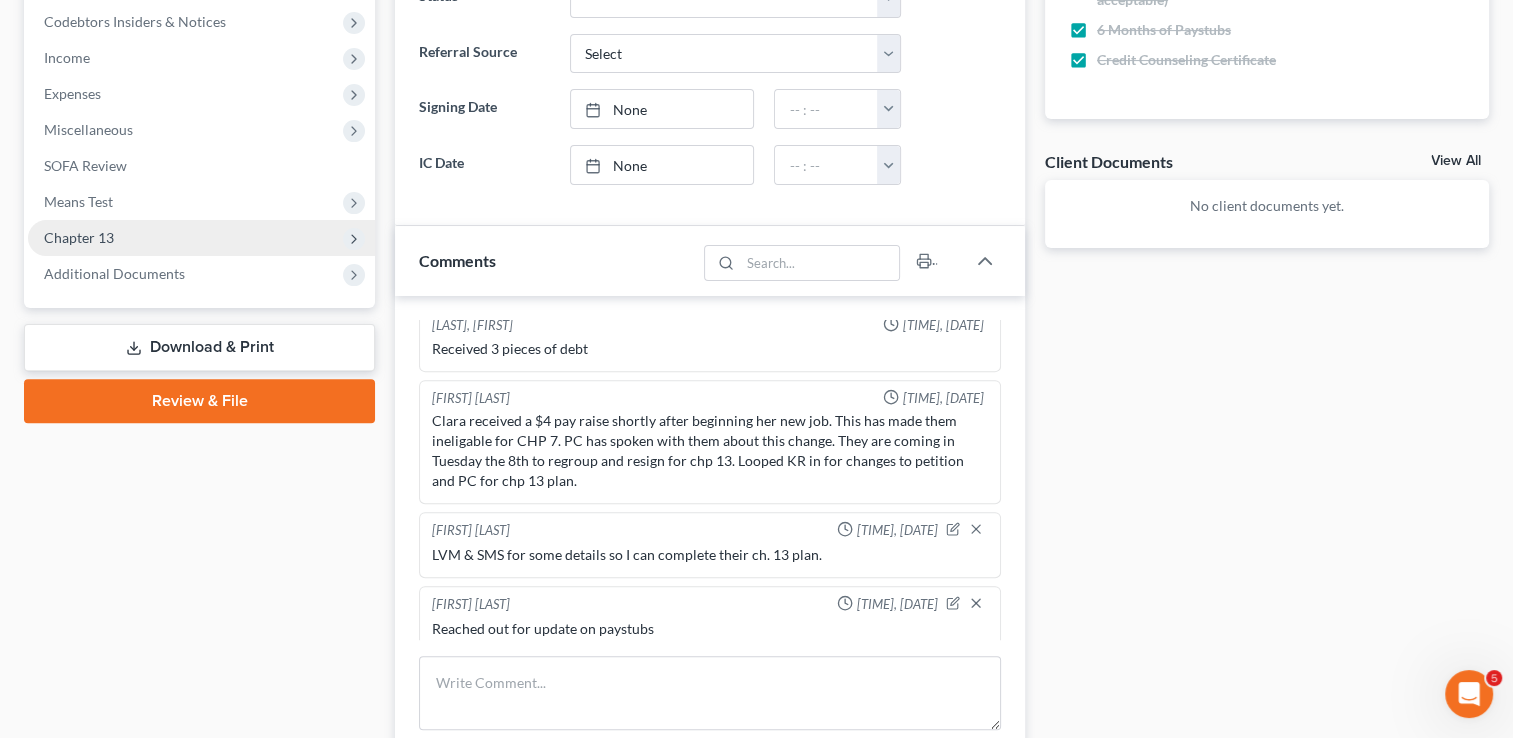 click on "Chapter 13" at bounding box center (79, 237) 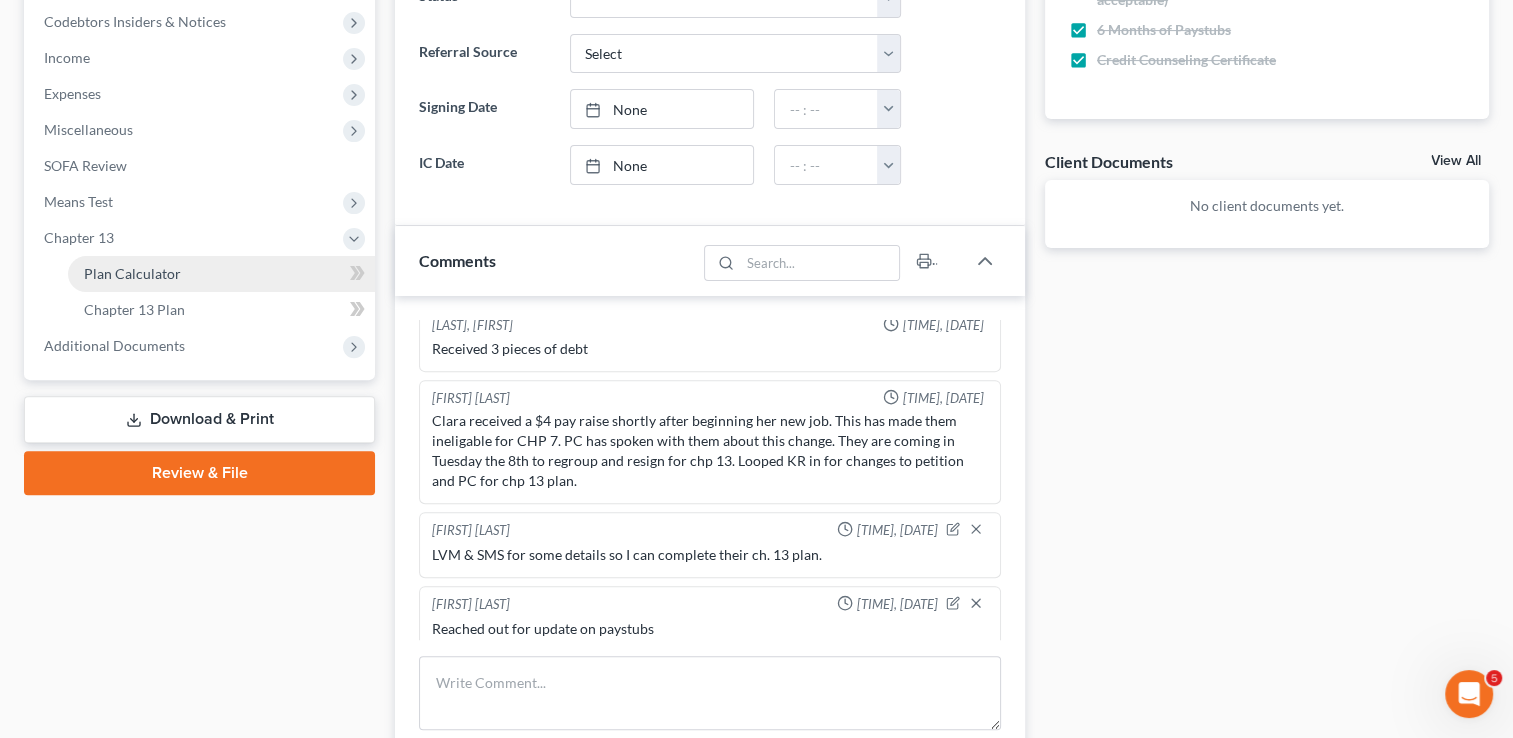 click on "Plan Calculator" at bounding box center [132, 273] 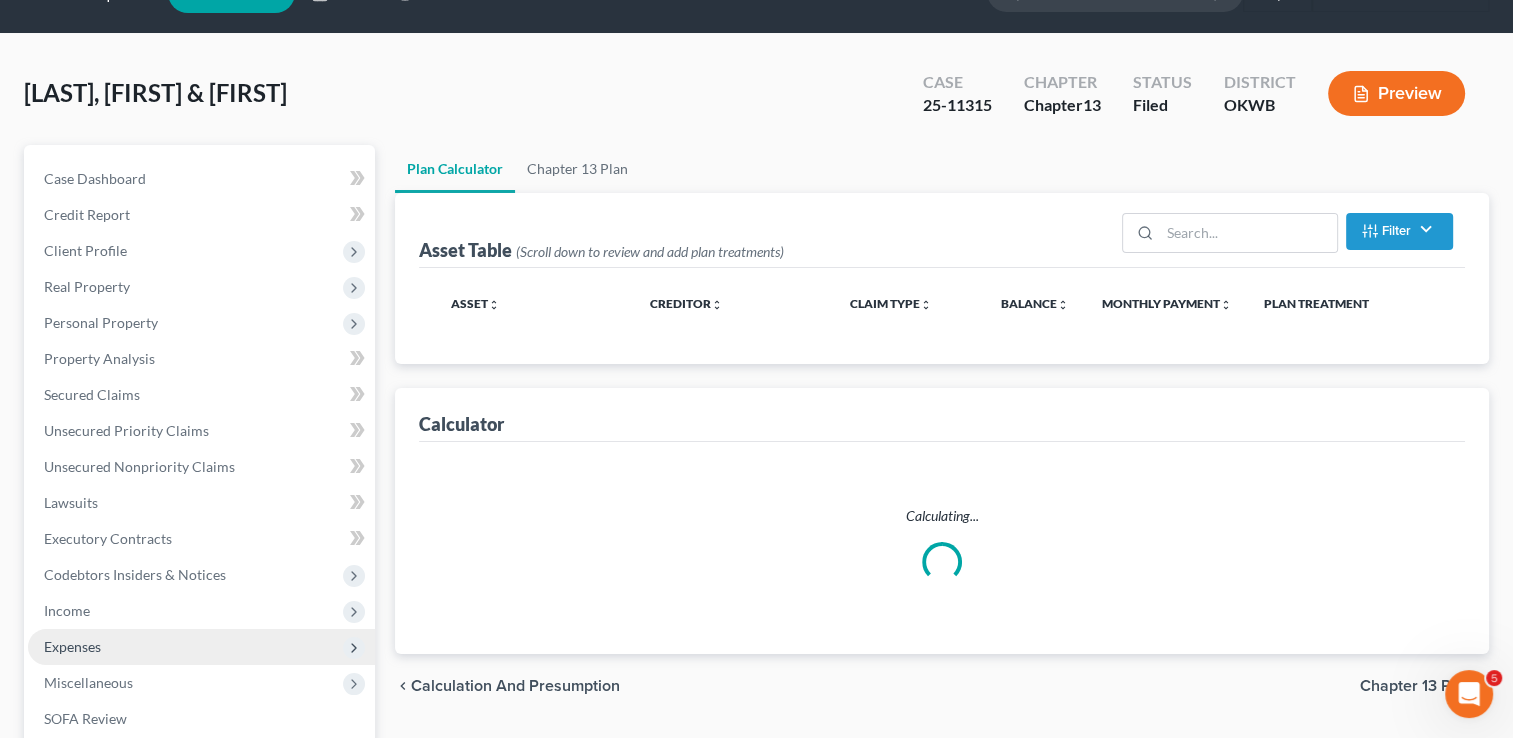 scroll, scrollTop: 0, scrollLeft: 0, axis: both 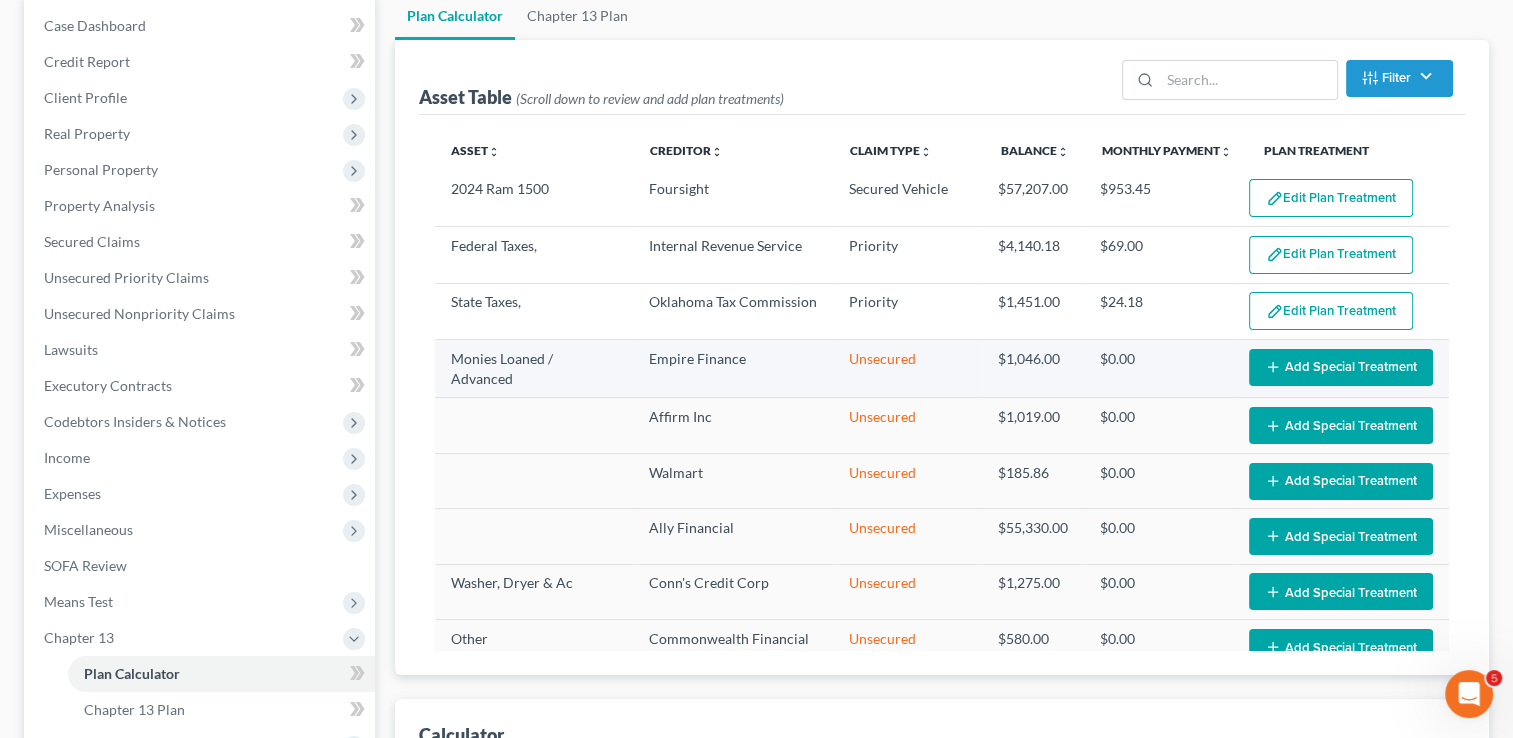 select on "59" 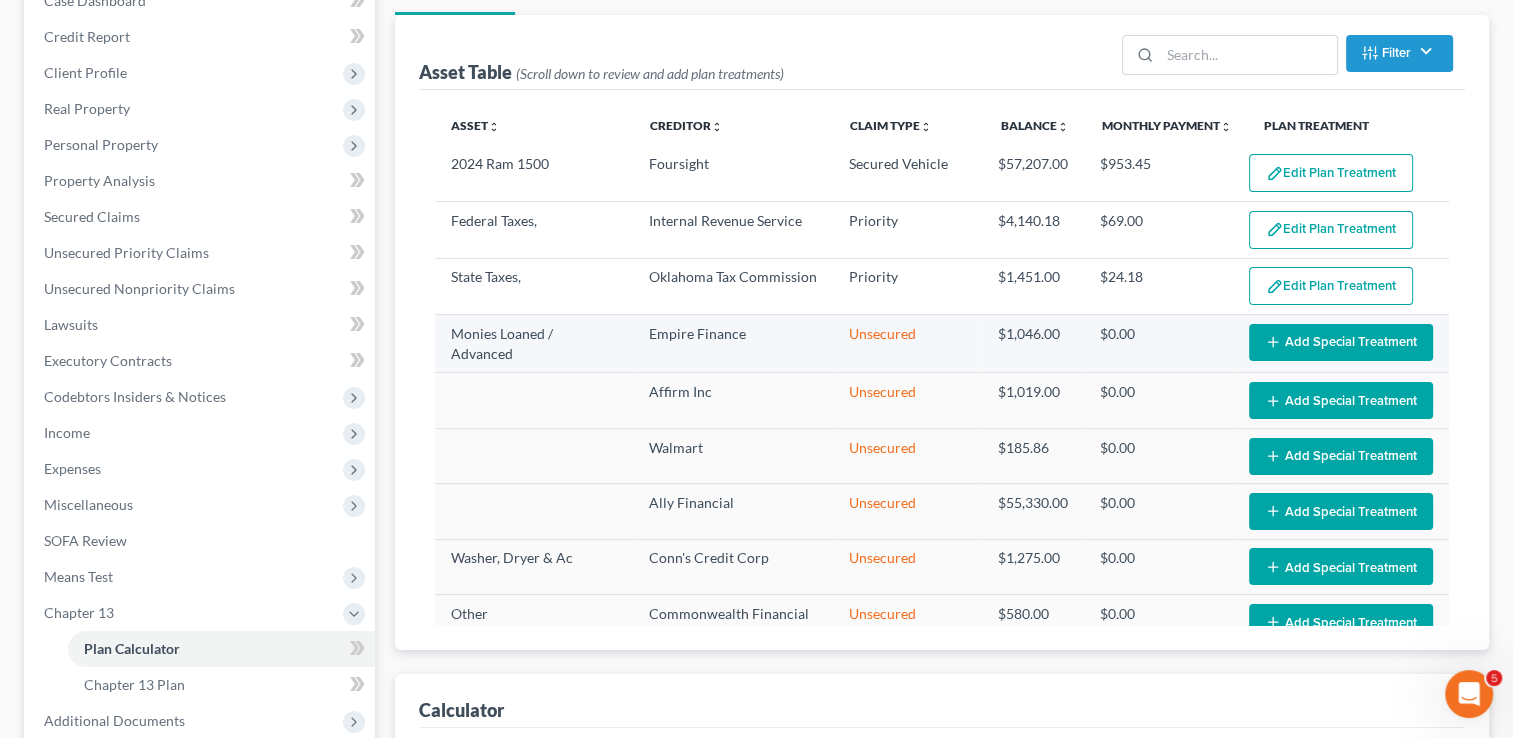 scroll, scrollTop: 300, scrollLeft: 0, axis: vertical 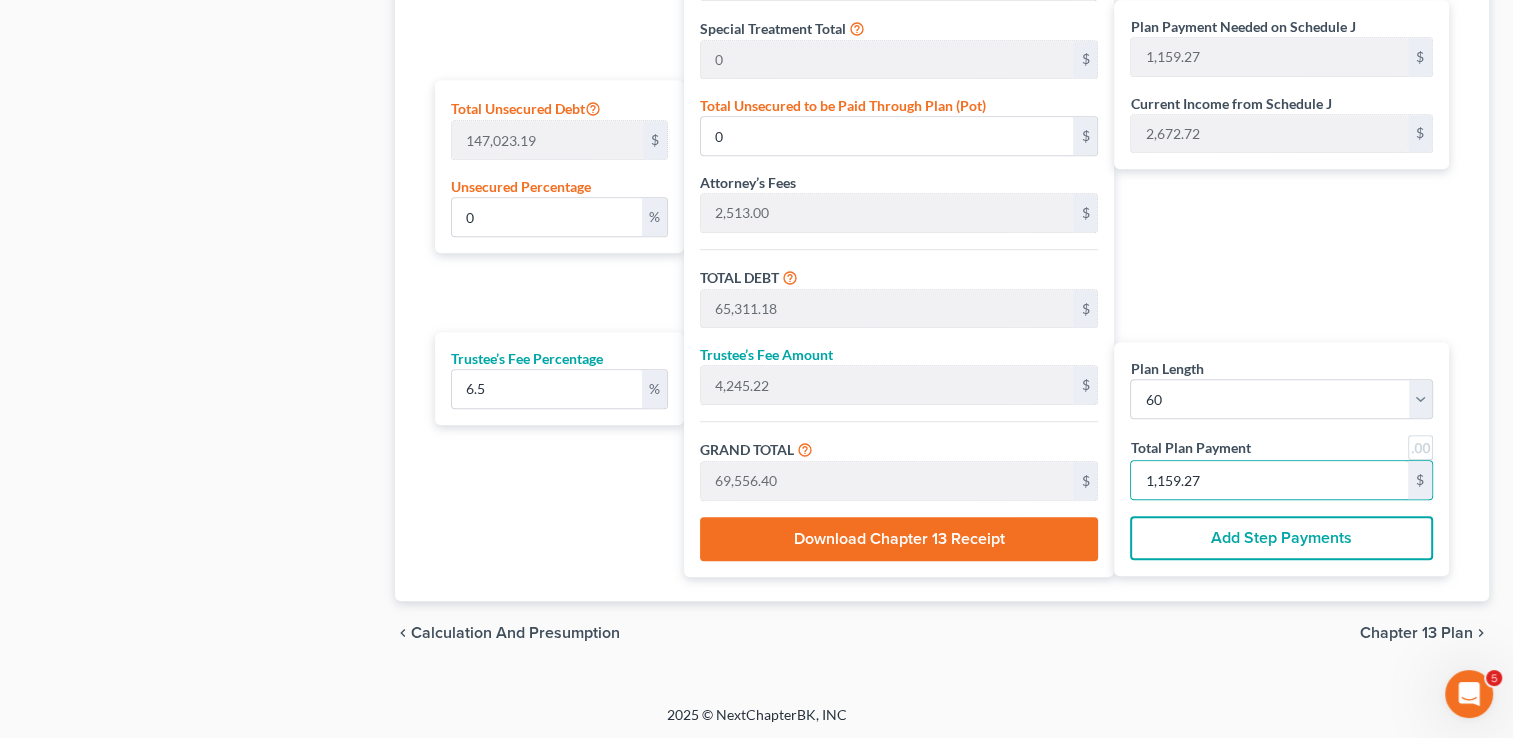 click on "Plan Payment Needed on Schedule J 1,159.27 $ Current Income from Schedule J 2,672.72 $ Plan Length  1 2 3 4 5 6 7 8 9 10 11 12 13 14 15 16 17 18 19 20 21 22 23 24 25 26 27 28 29 30 31 32 33 34 35 36 37 38 39 40 41 42 43 44 45 46 47 48 49 50 51 52 53 54 55 56 57 58 59 60 61 62 63 64 65 66 67 68 69 70 71 72 73 74 75 76 77 78 79 80 81 82 83 84 Total Plan Payment 1,159.27 $ Add Step Payments" at bounding box center [1286, 171] 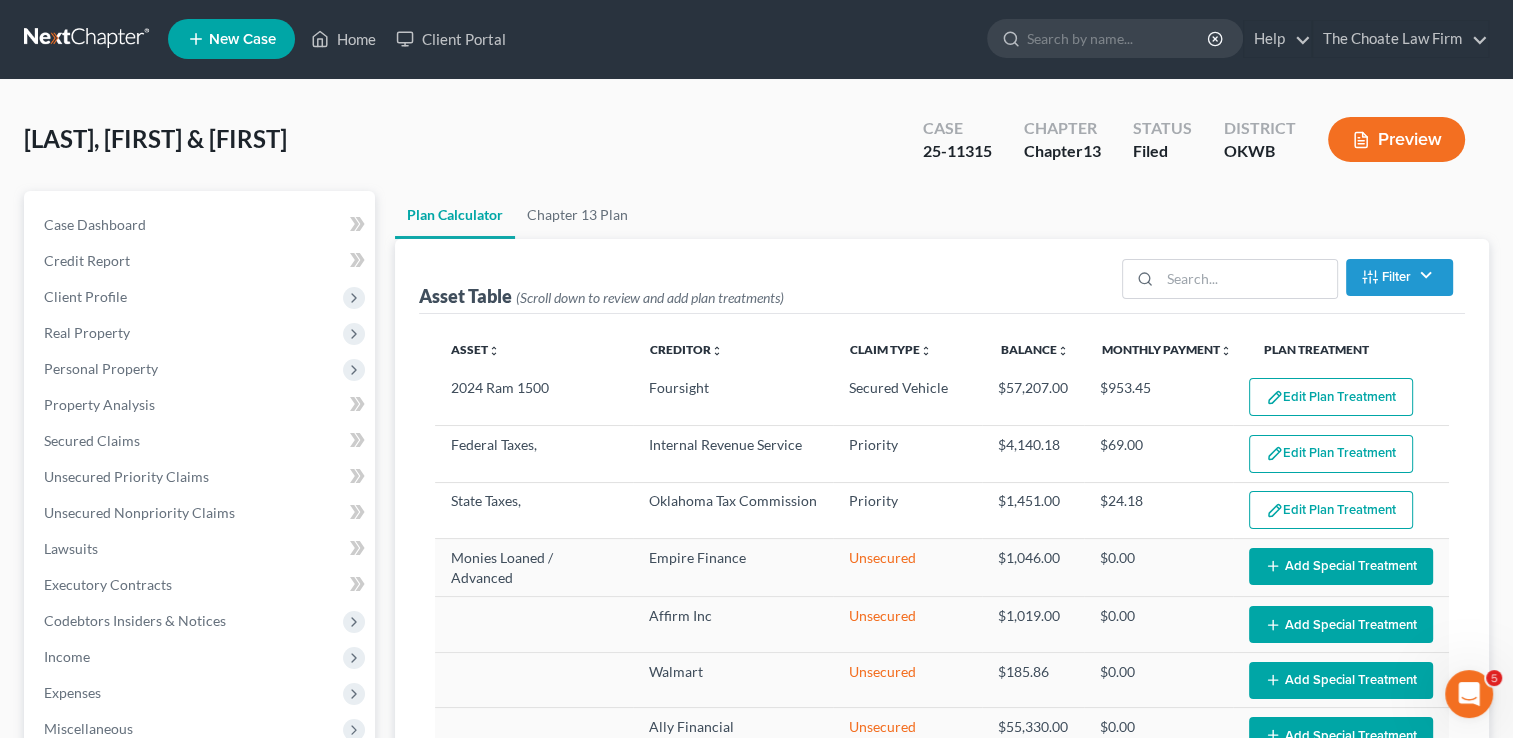 scroll, scrollTop: 0, scrollLeft: 0, axis: both 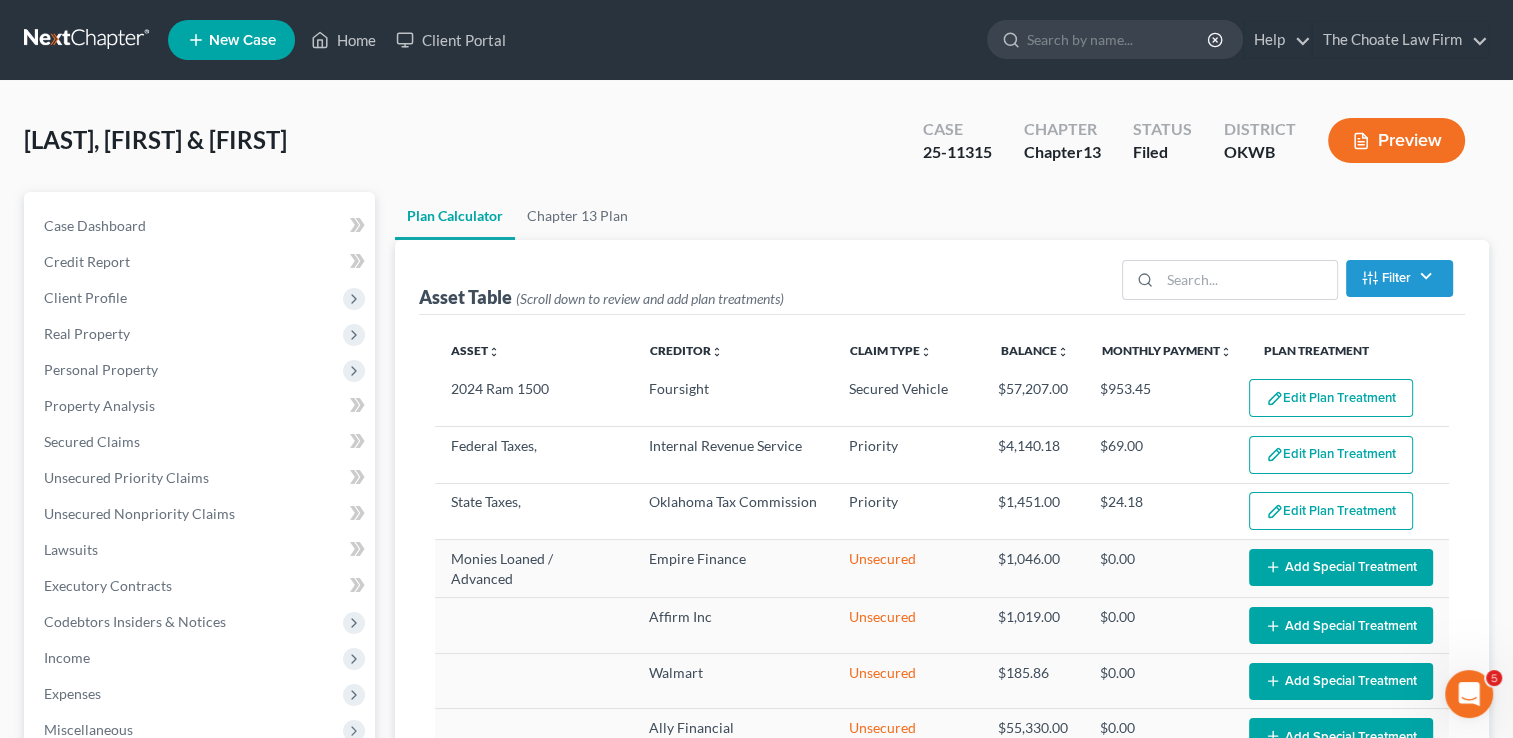 click at bounding box center [88, 40] 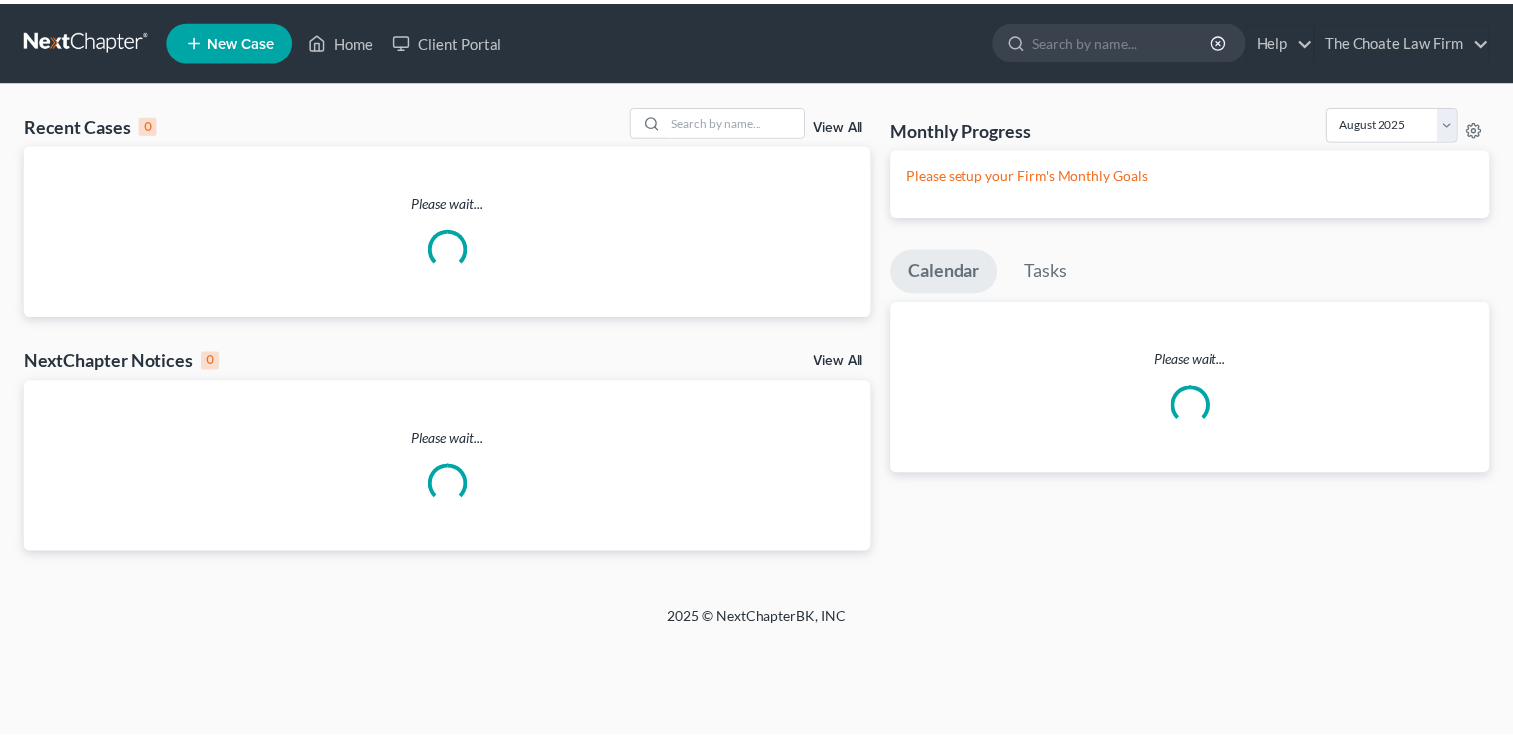 scroll, scrollTop: 0, scrollLeft: 0, axis: both 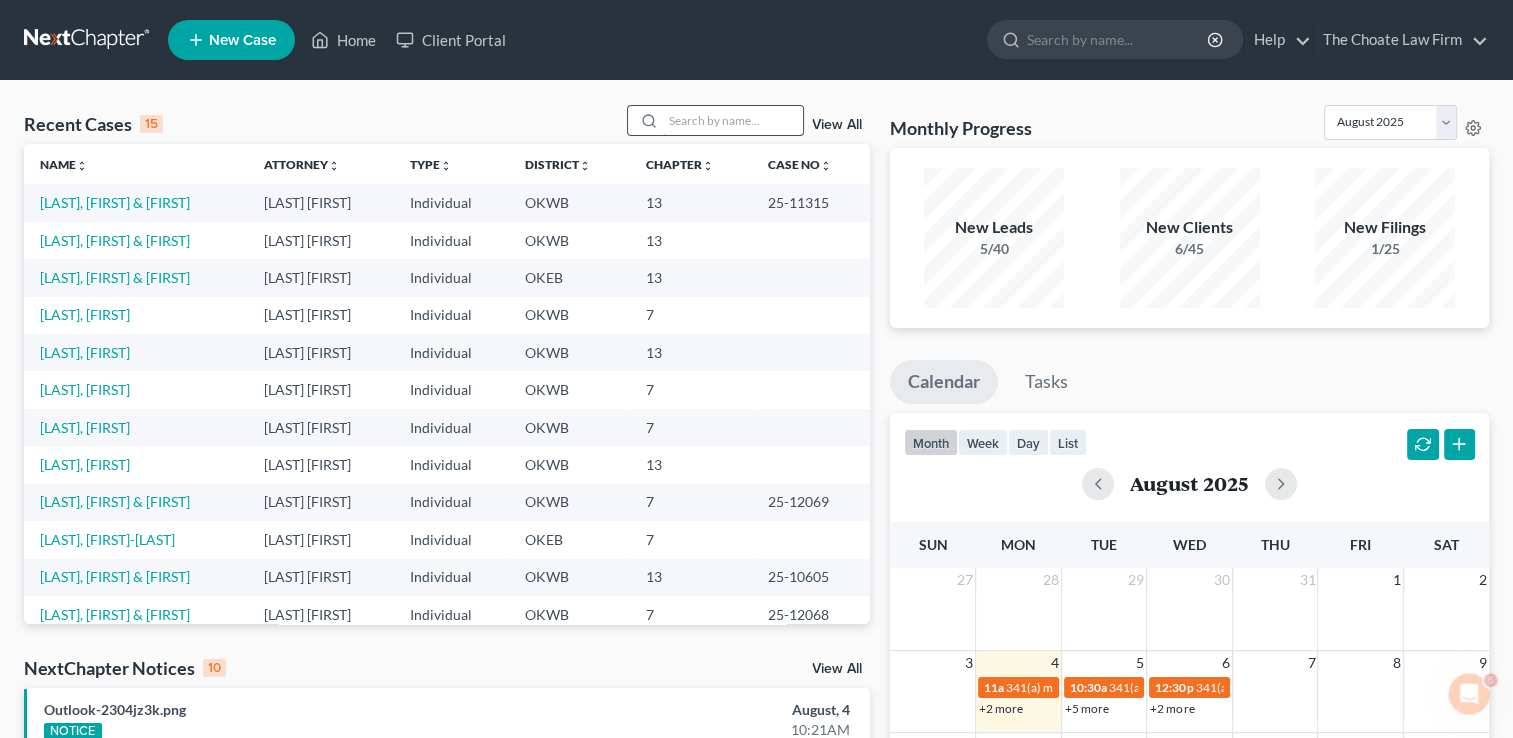 click at bounding box center (733, 120) 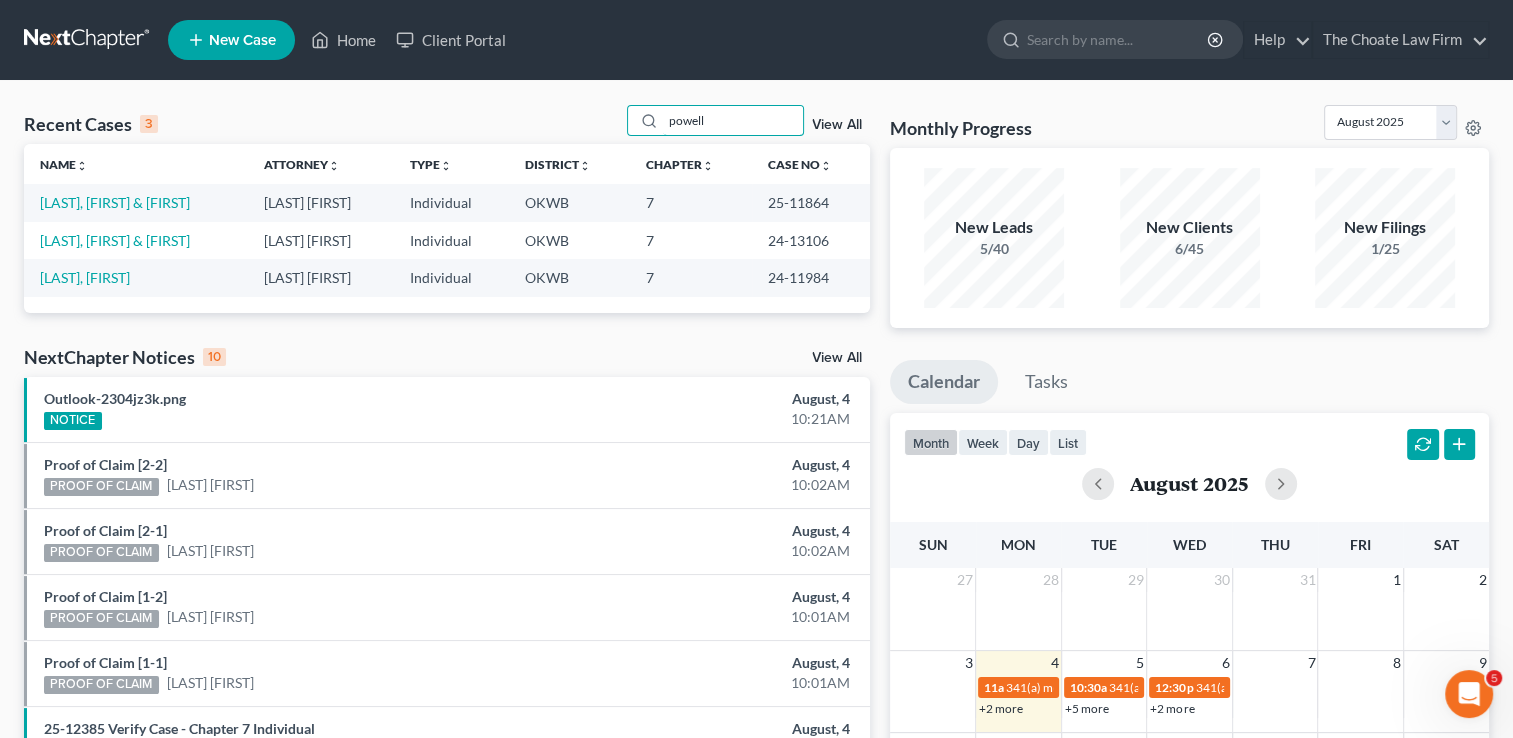 type on "powell" 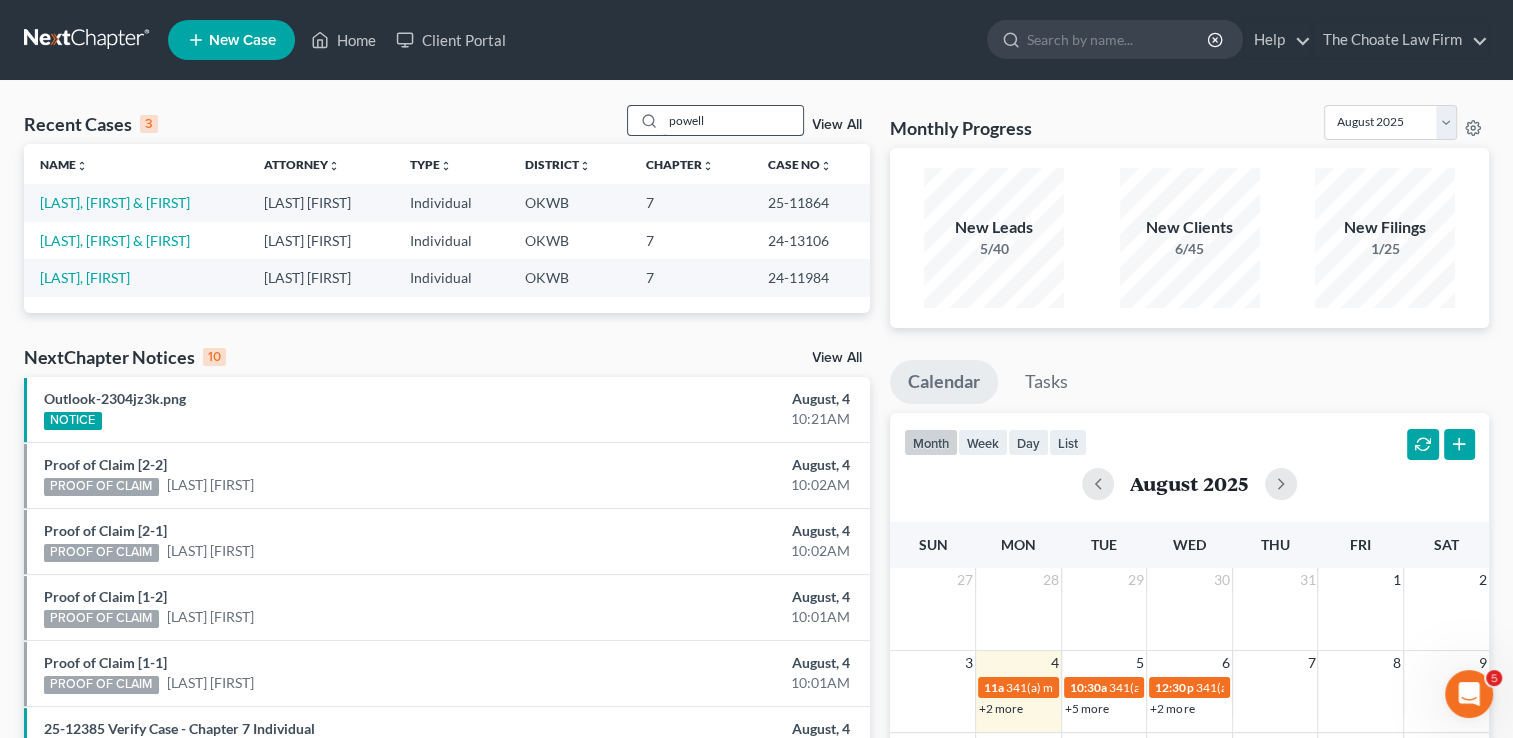 drag, startPoint x: 716, startPoint y: 118, endPoint x: 641, endPoint y: 122, distance: 75.10659 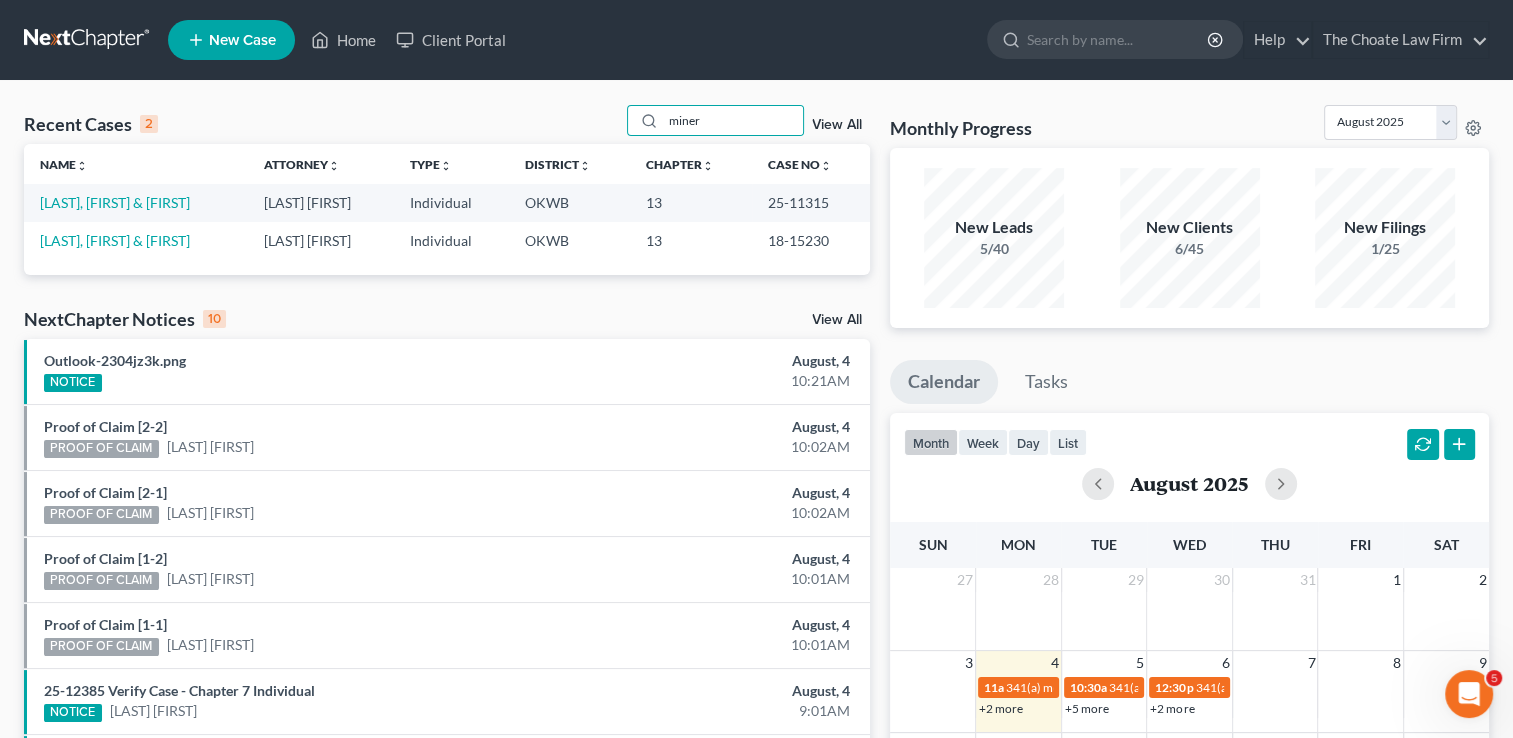 click on "25-11315" at bounding box center (811, 202) 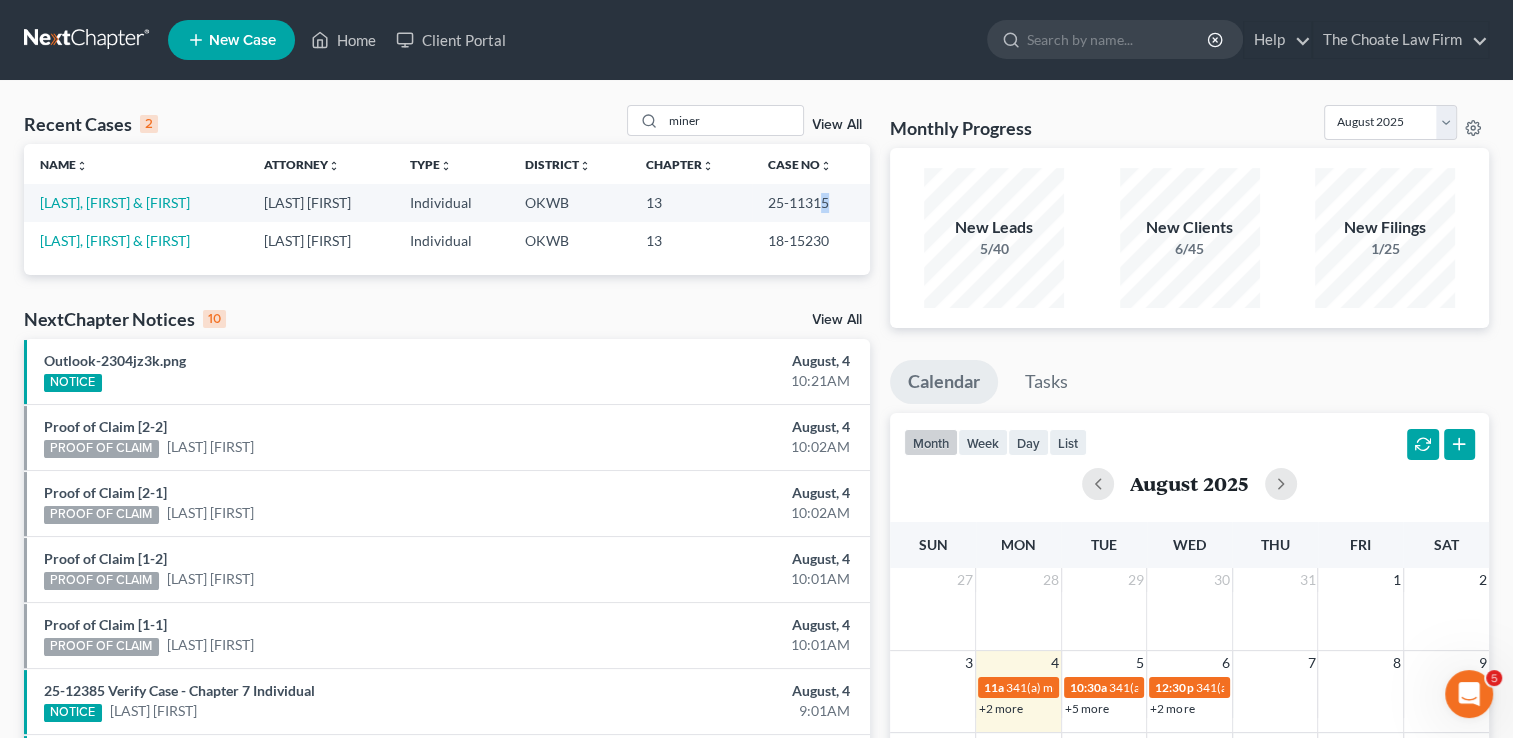 drag, startPoint x: 824, startPoint y: 202, endPoint x: 811, endPoint y: 202, distance: 13 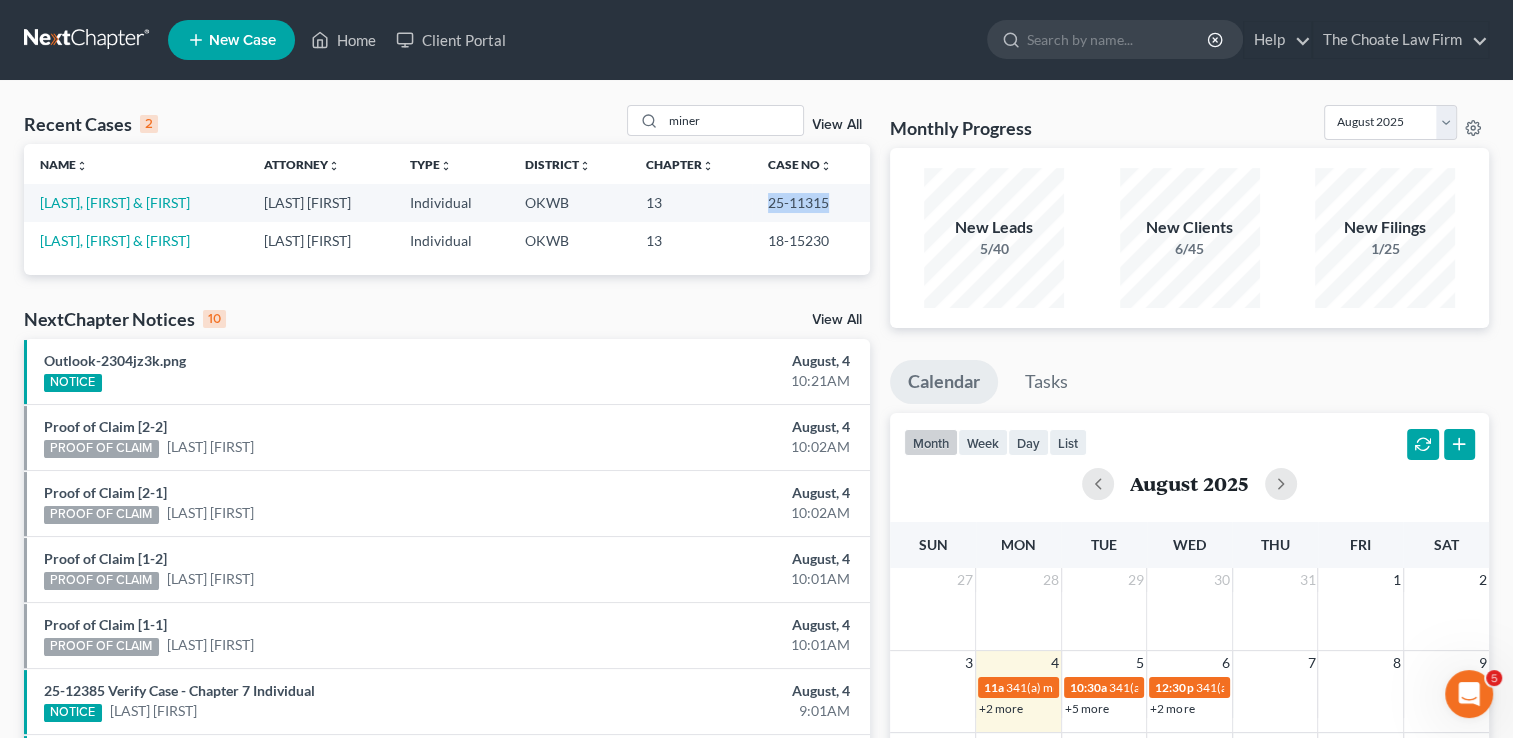 drag, startPoint x: 818, startPoint y: 201, endPoint x: 760, endPoint y: 206, distance: 58.21512 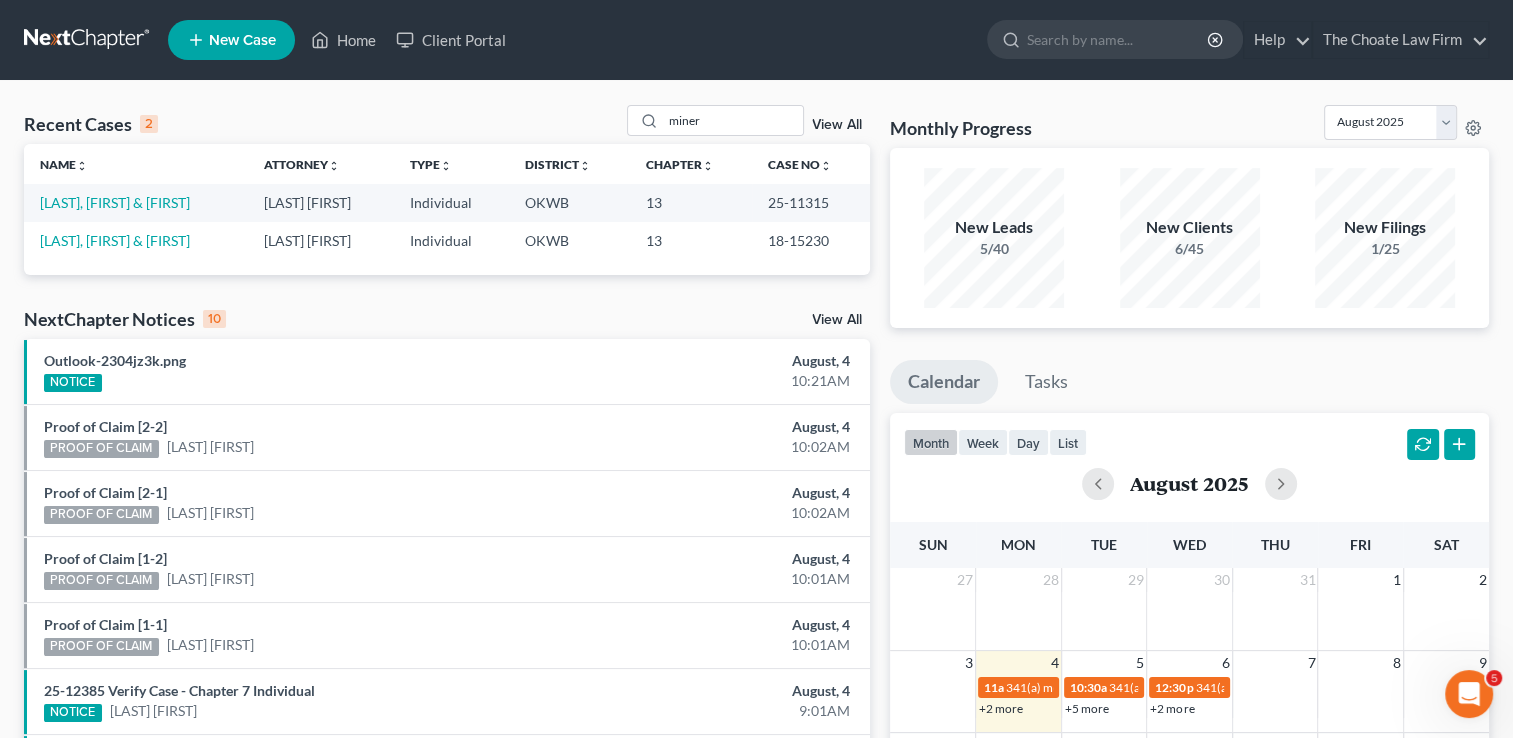 click on "New Case Home Client Portal         - No Result - See all results Or Press Enter... Help Help Center Webinars Training Videos What's new The Choate Law Firm The Choate Law Firm kristinr@chapter7ok.com My Account Settings Plan + Billing Account Add-Ons Upgrade to Whoa Log out" at bounding box center [828, 40] 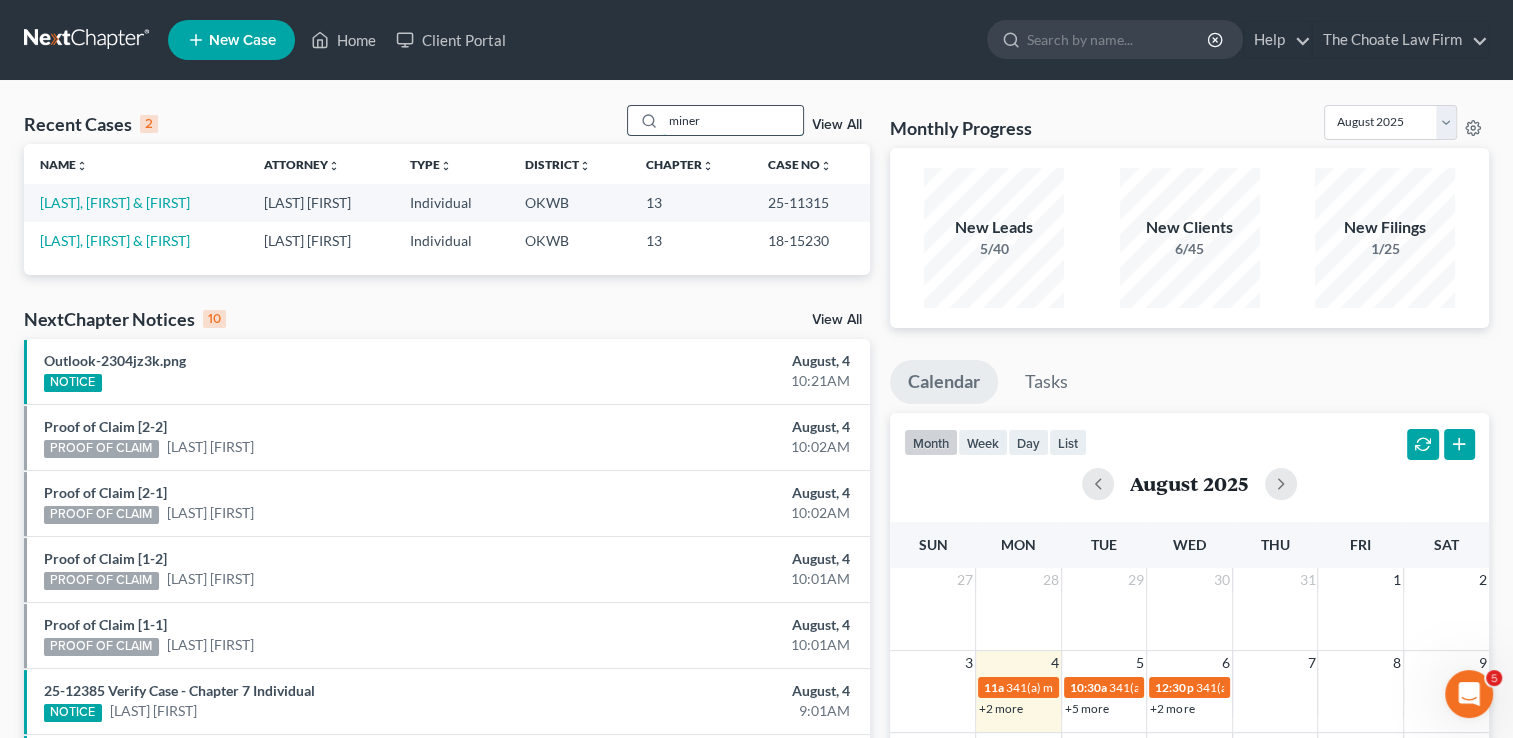 drag, startPoint x: 714, startPoint y: 122, endPoint x: 646, endPoint y: 120, distance: 68.0294 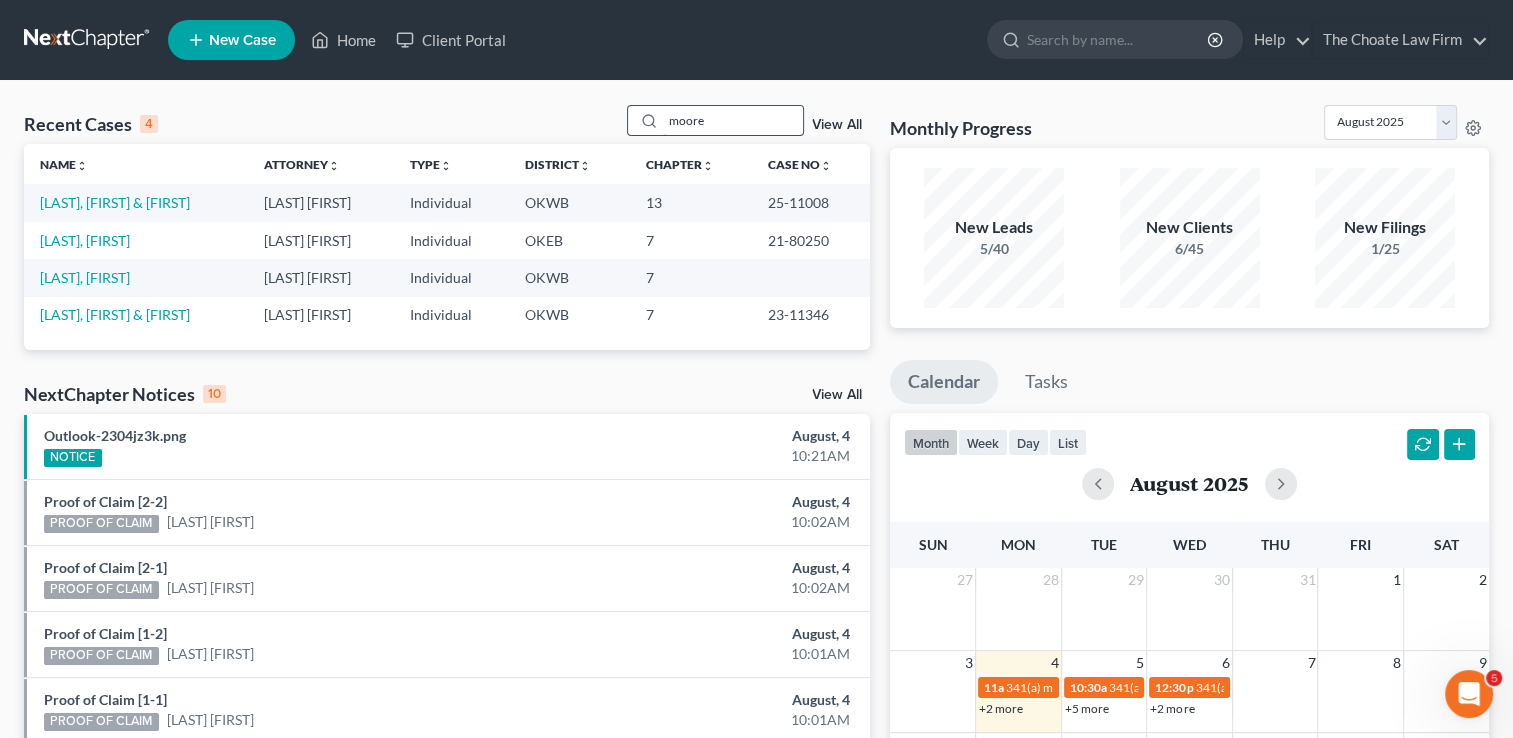drag, startPoint x: 717, startPoint y: 121, endPoint x: 650, endPoint y: 115, distance: 67.26812 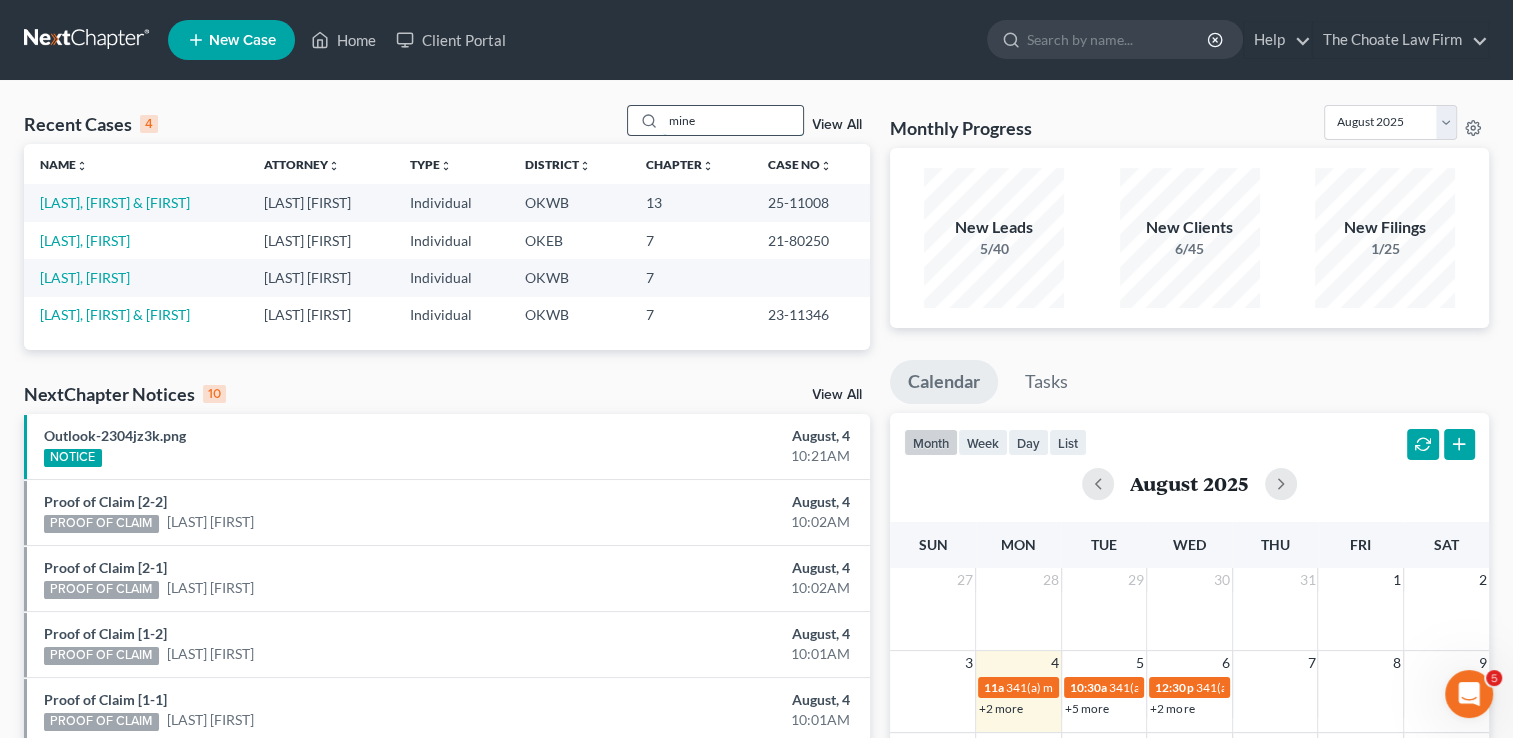 type on "miner" 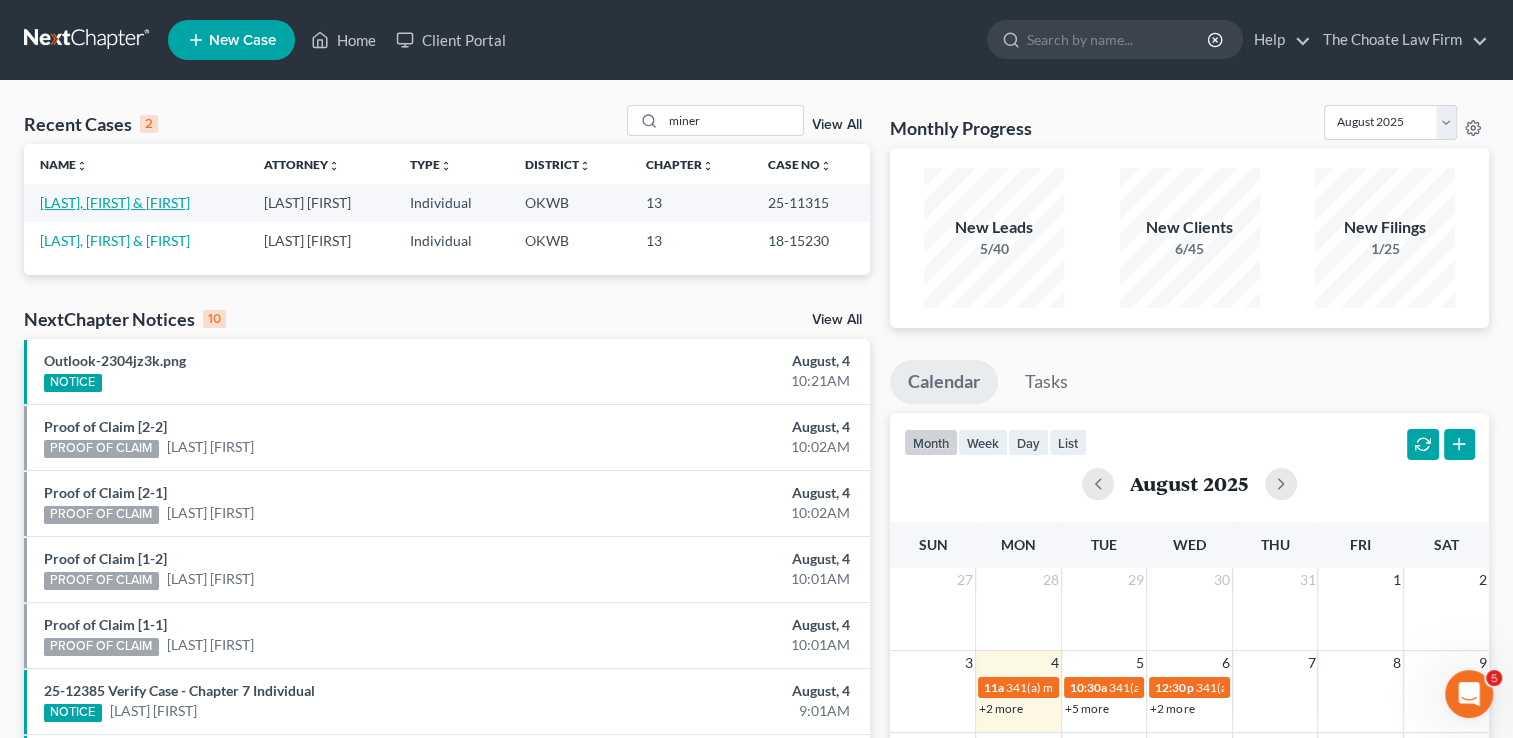 click on "Miner, Daril & Clara" at bounding box center (115, 202) 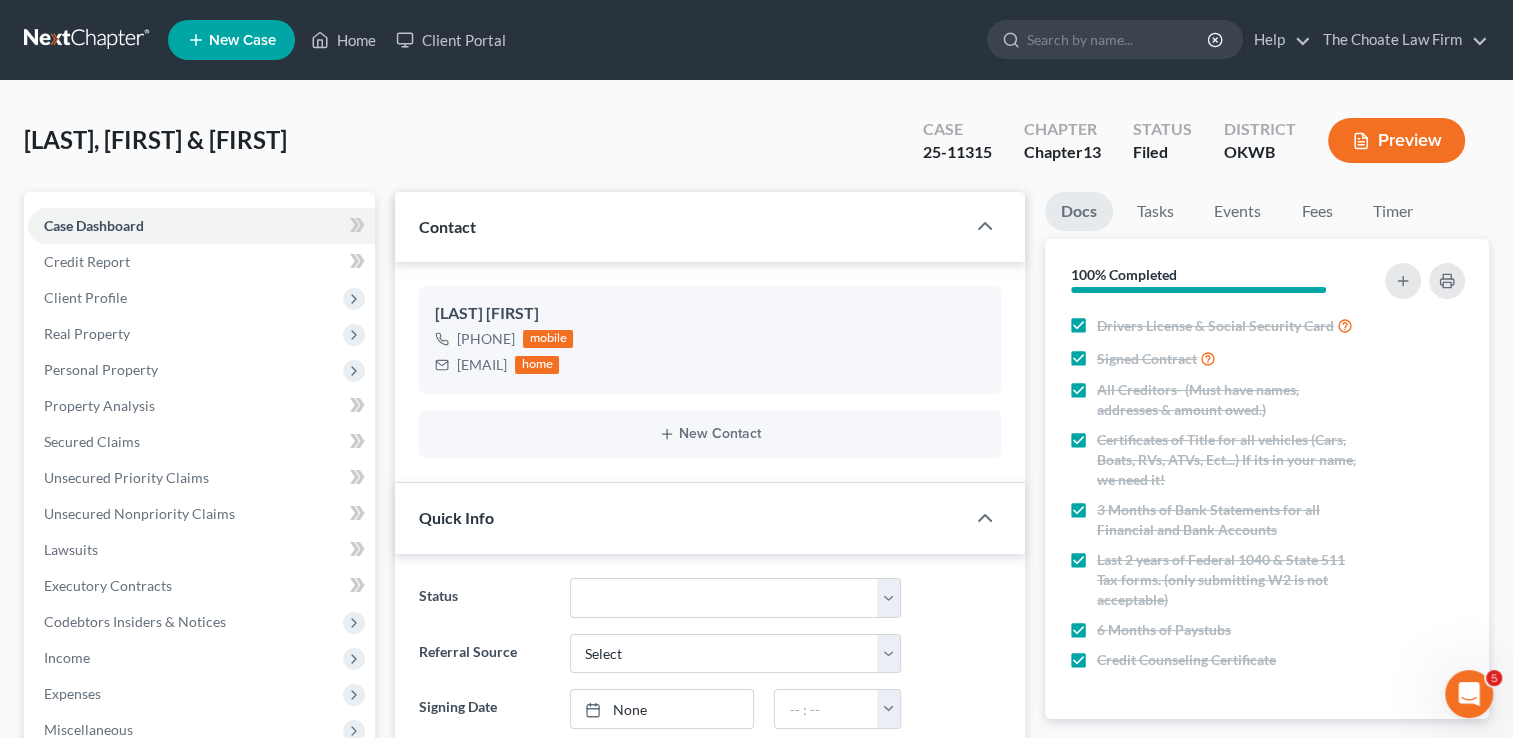 scroll, scrollTop: 2247, scrollLeft: 0, axis: vertical 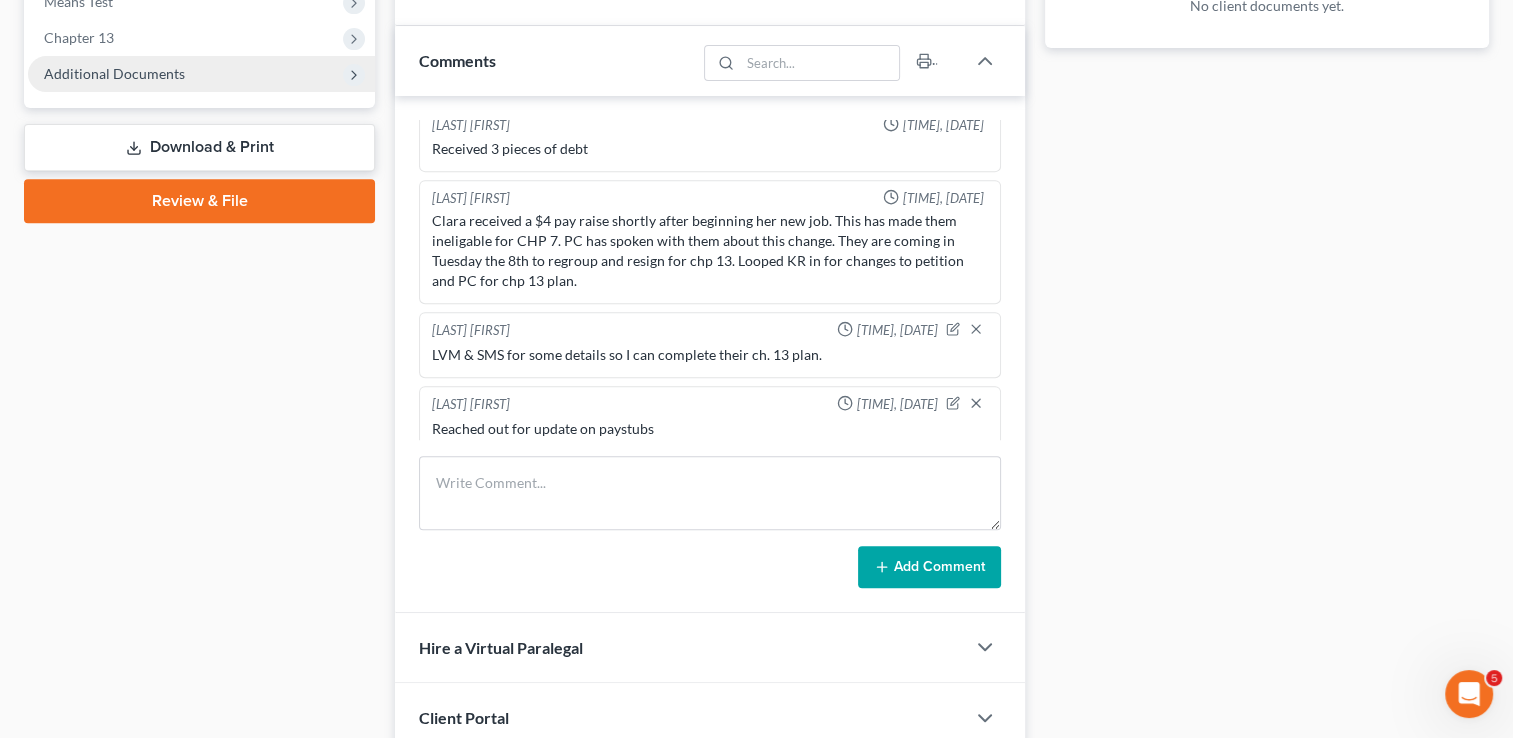 click on "Additional Documents" at bounding box center [114, 73] 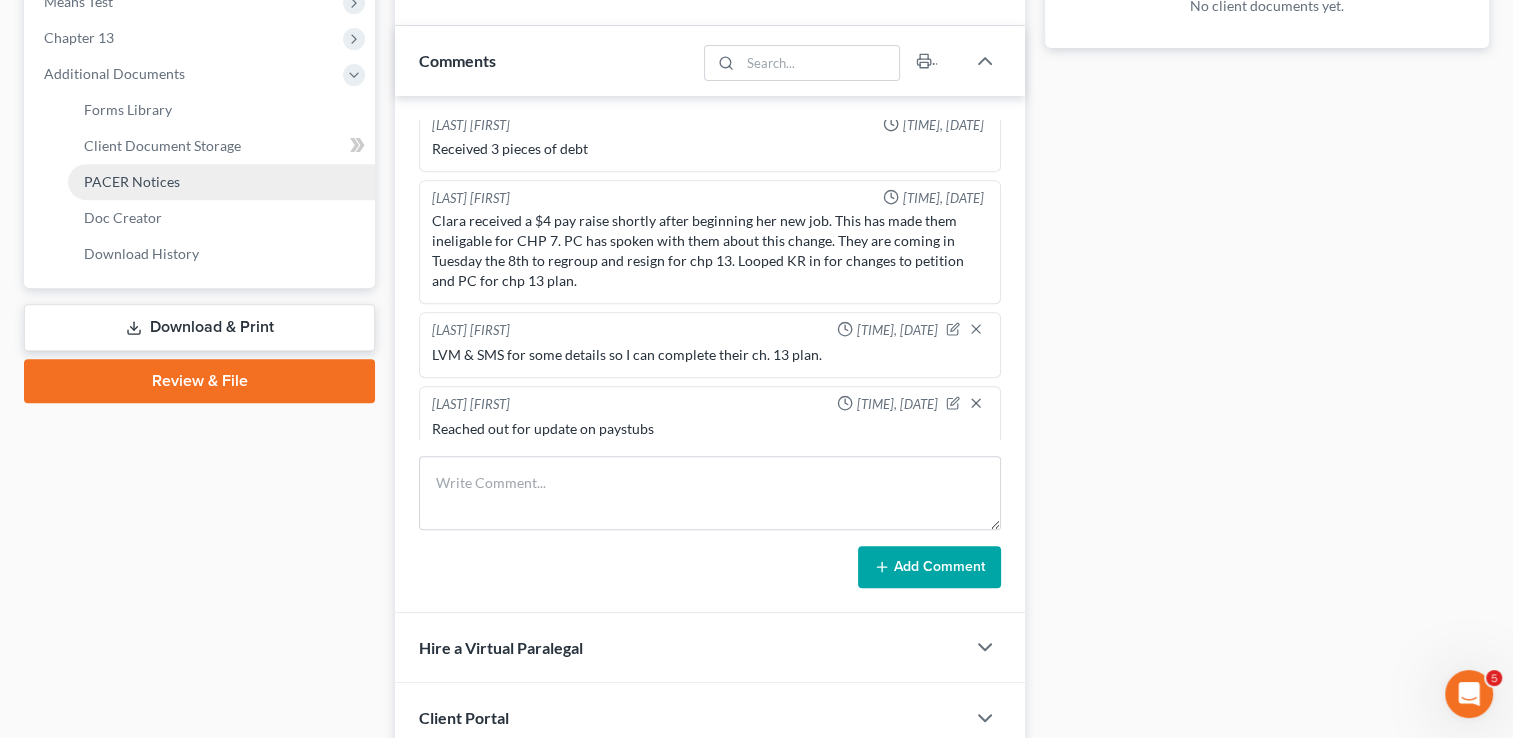 click on "PACER Notices" at bounding box center [132, 181] 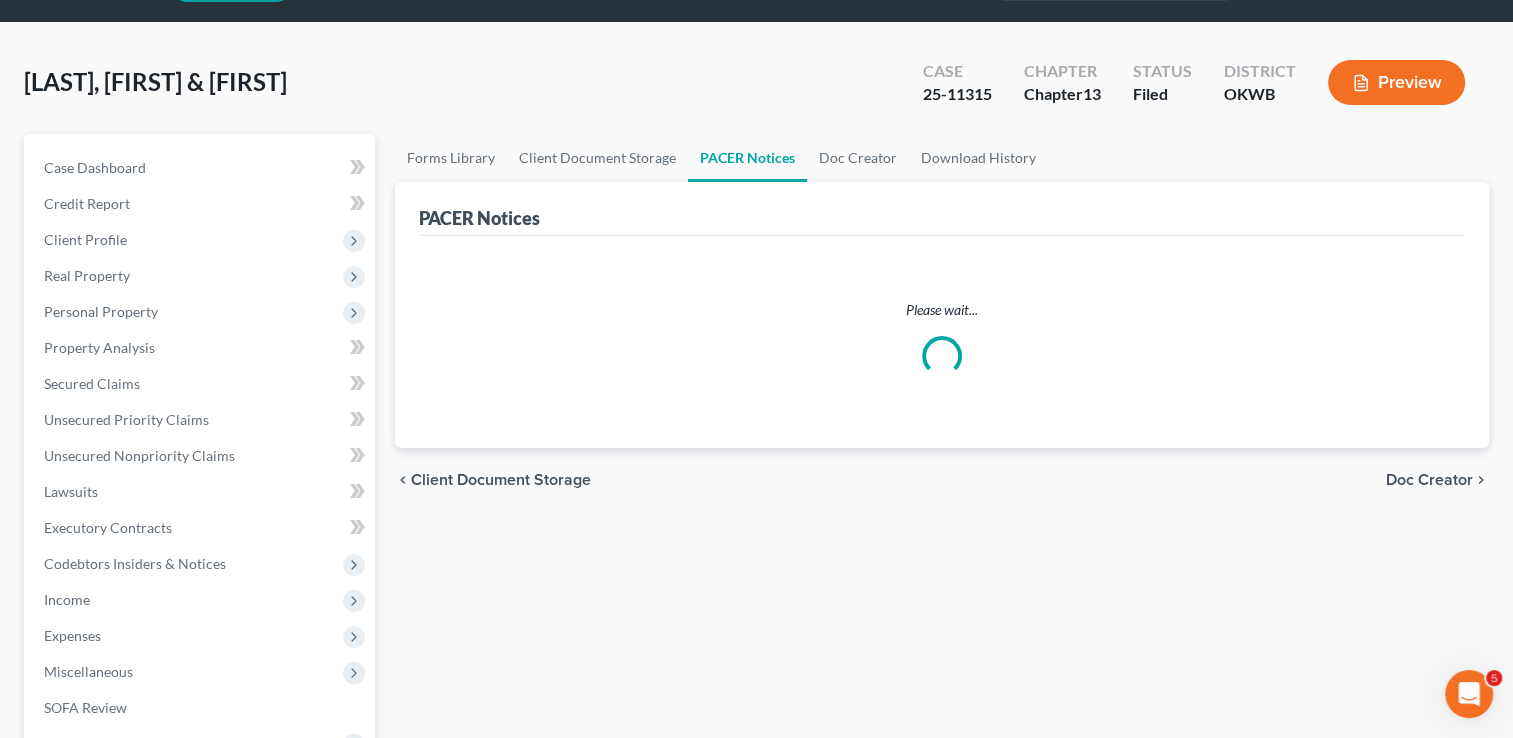 scroll, scrollTop: 0, scrollLeft: 0, axis: both 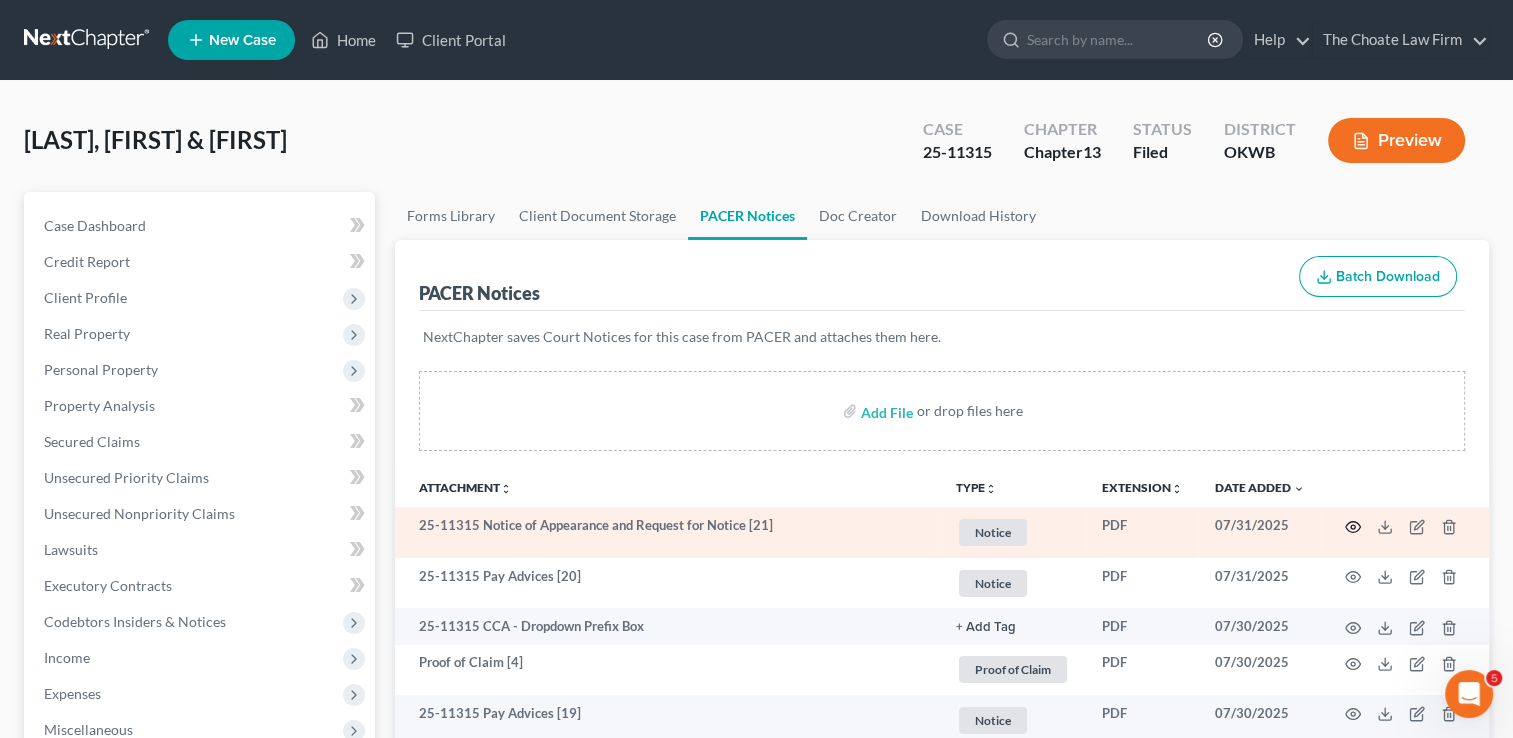 click 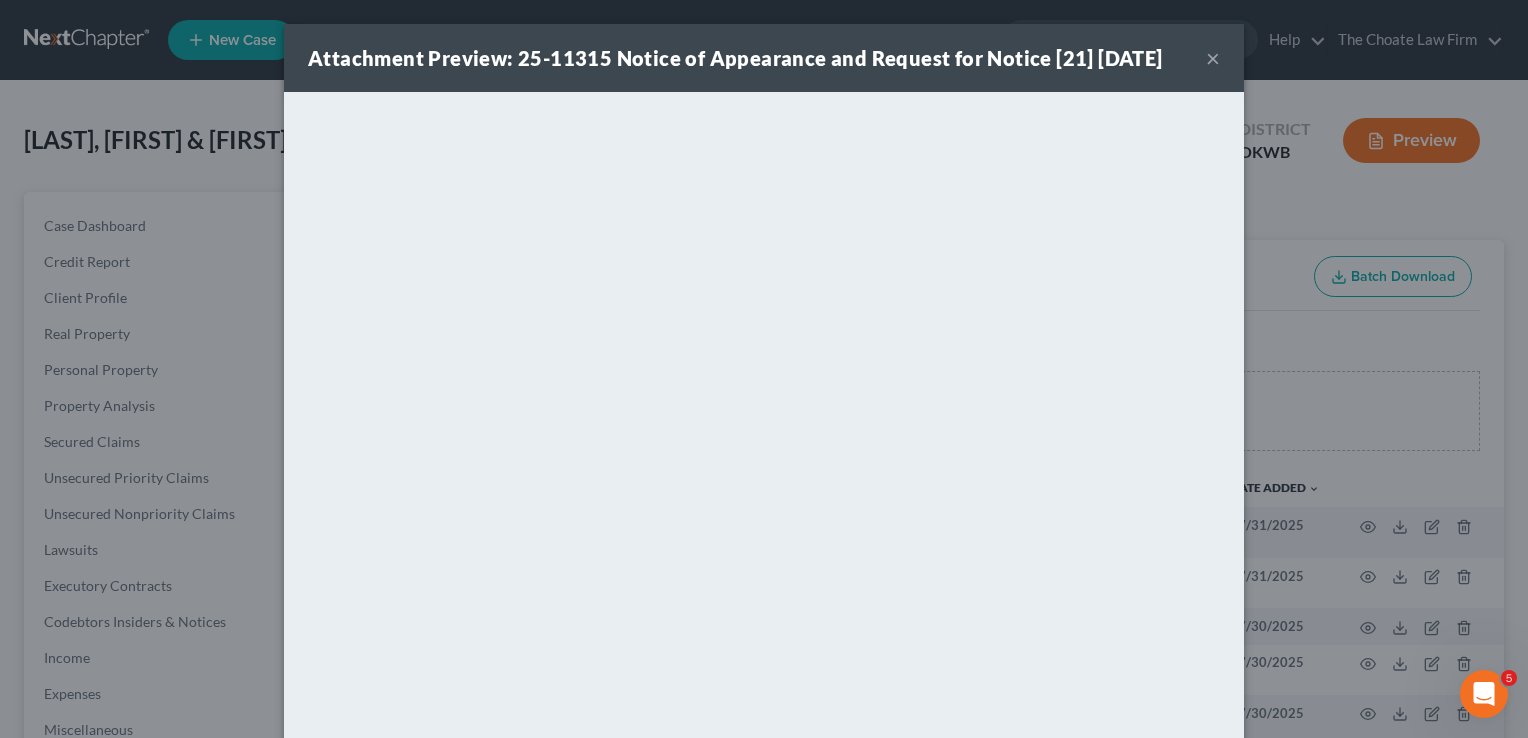 click on "×" at bounding box center [1213, 58] 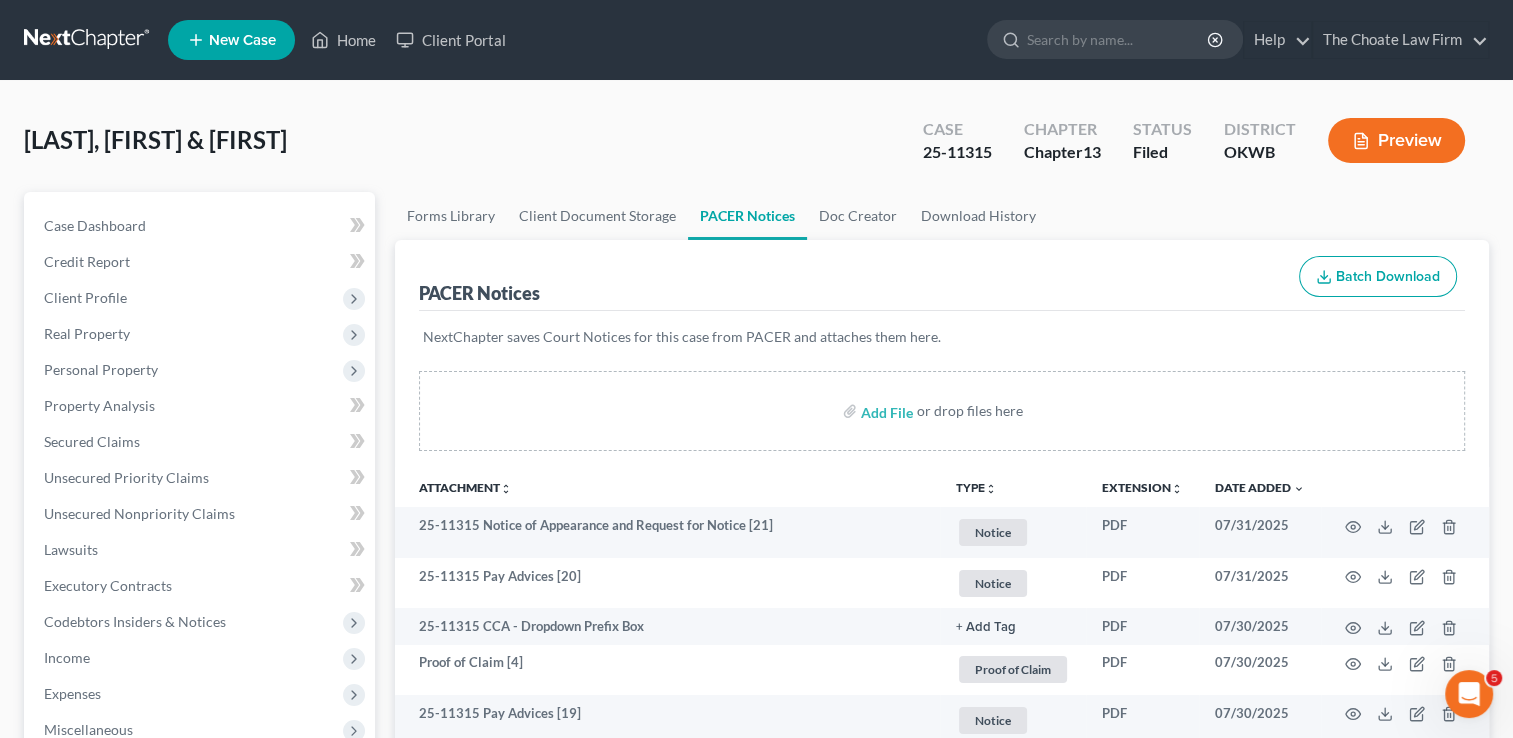 click at bounding box center [88, 40] 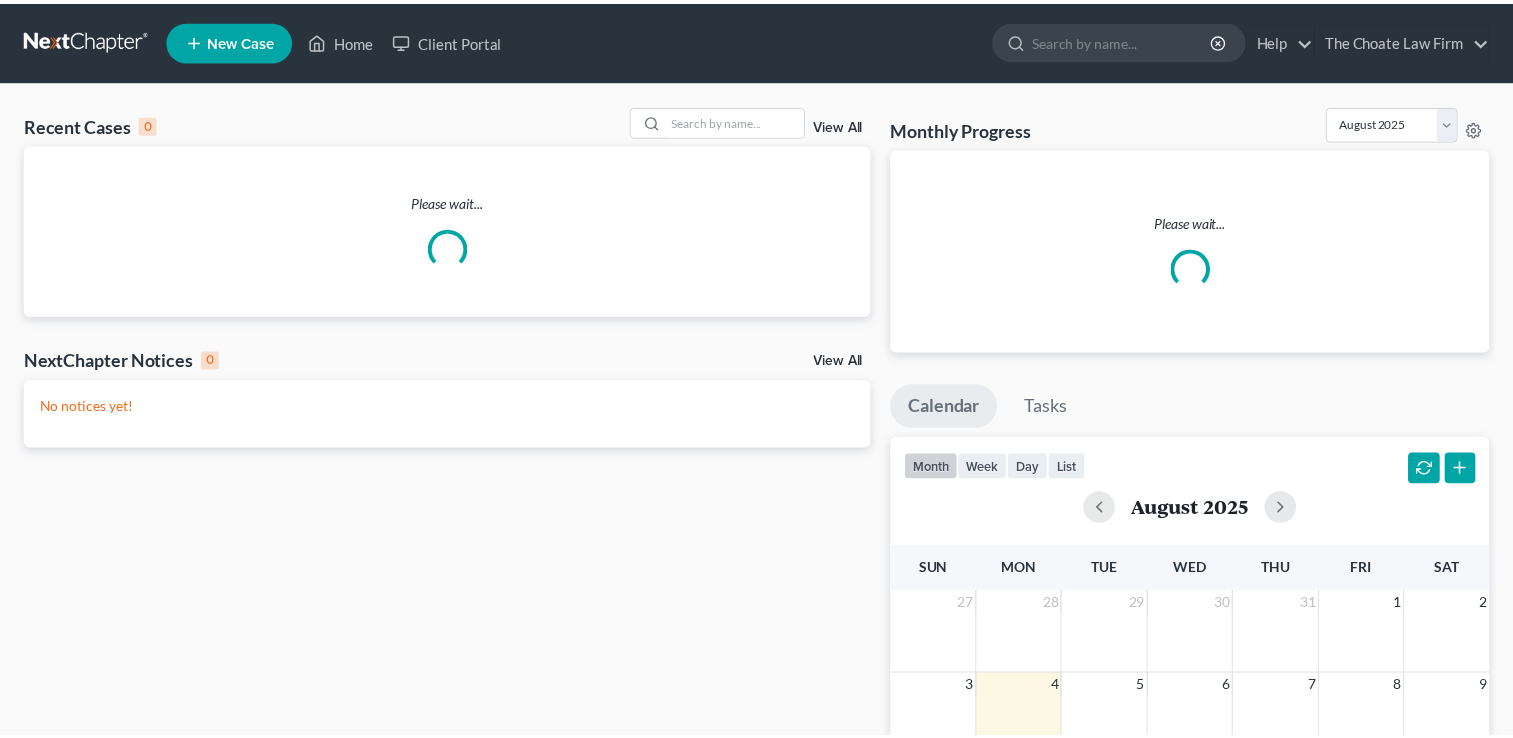 scroll, scrollTop: 0, scrollLeft: 0, axis: both 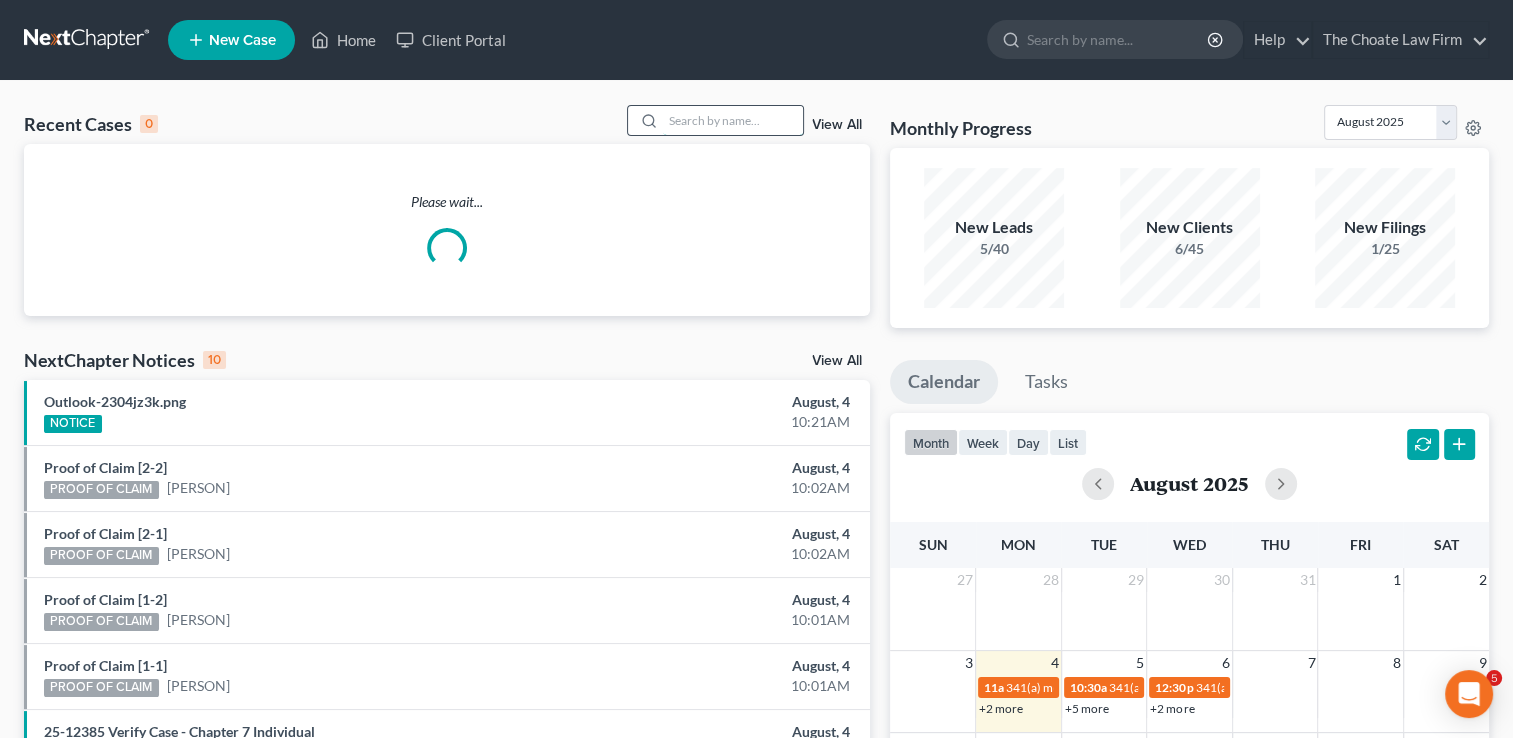 click at bounding box center (733, 120) 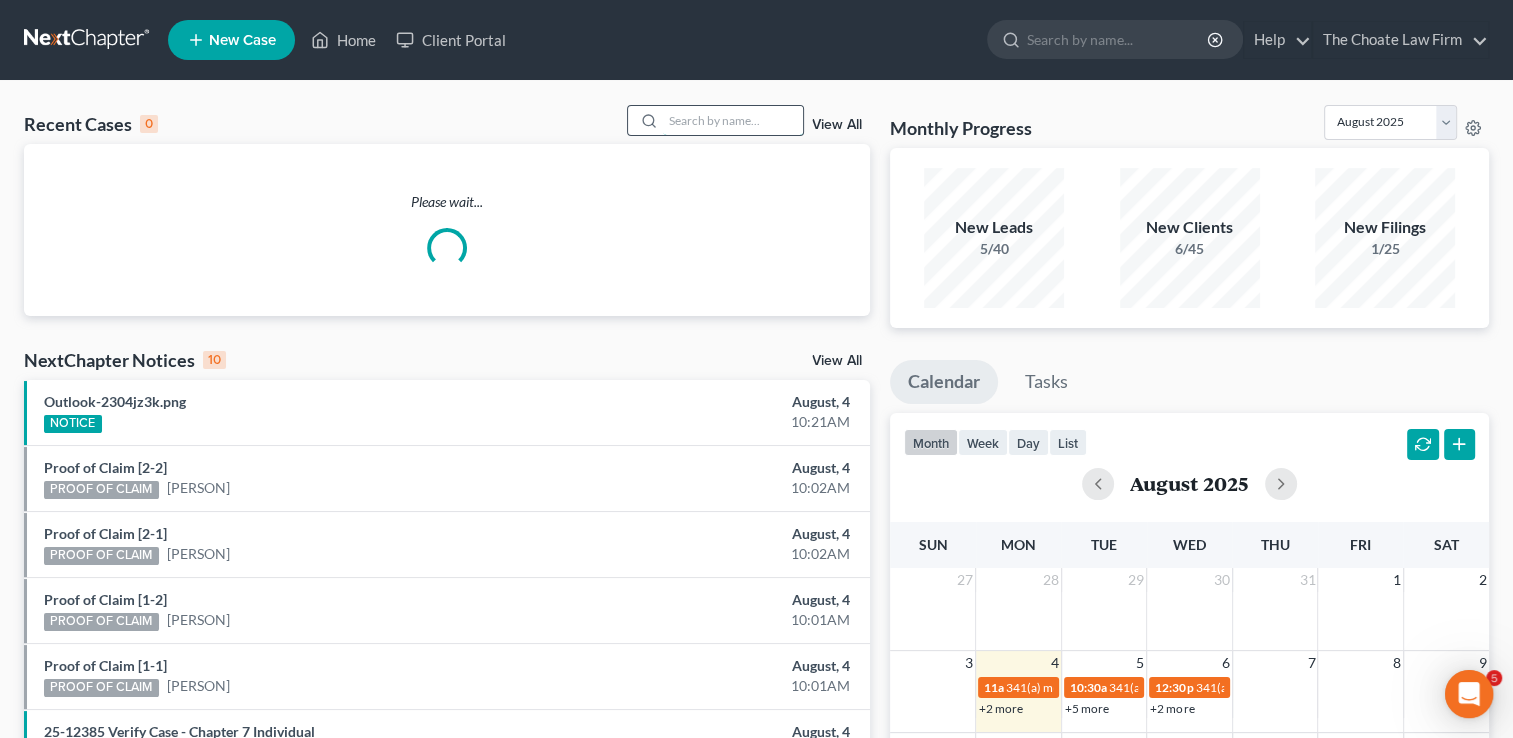 scroll, scrollTop: 0, scrollLeft: 0, axis: both 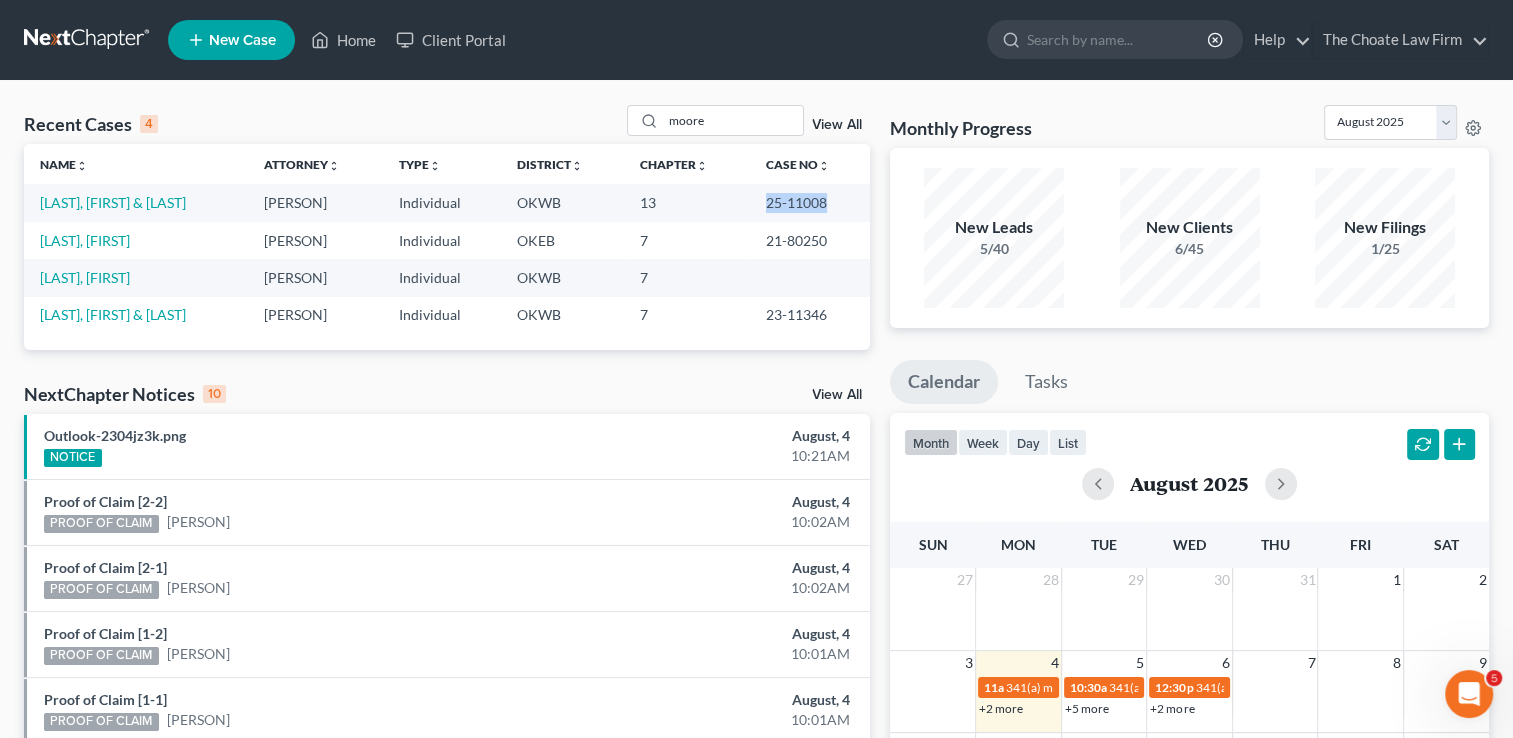 drag, startPoint x: 763, startPoint y: 204, endPoint x: 823, endPoint y: 206, distance: 60.033325 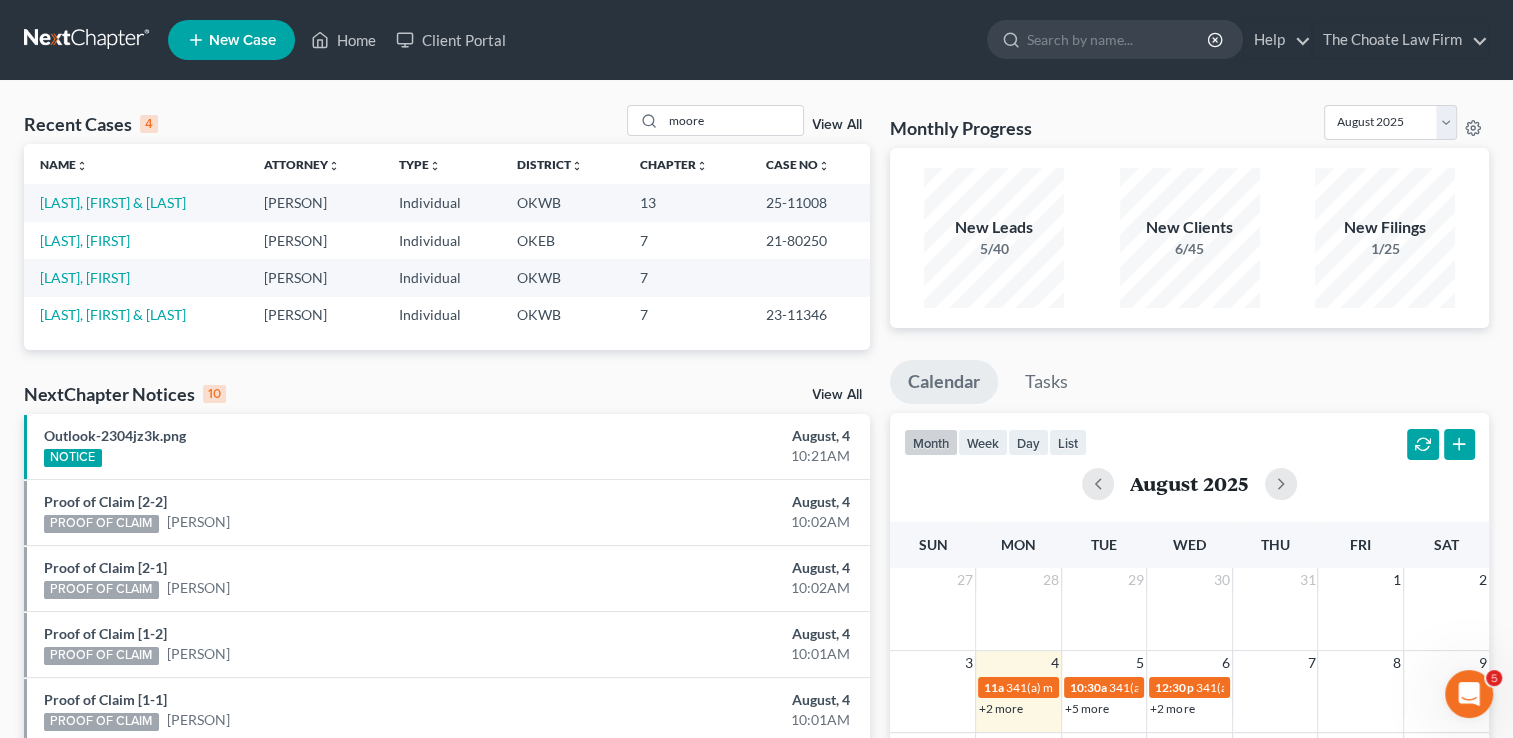 click on "New Case Home Client Portal         - No Result - See all results Or Press Enter... Help Help Center Webinars Training Videos What's new The [COMPANY] The [COMPANY] [EMAIL] My Account Settings Plan + Billing Account Add-Ons Upgrade to Whoa Log out" at bounding box center (828, 40) 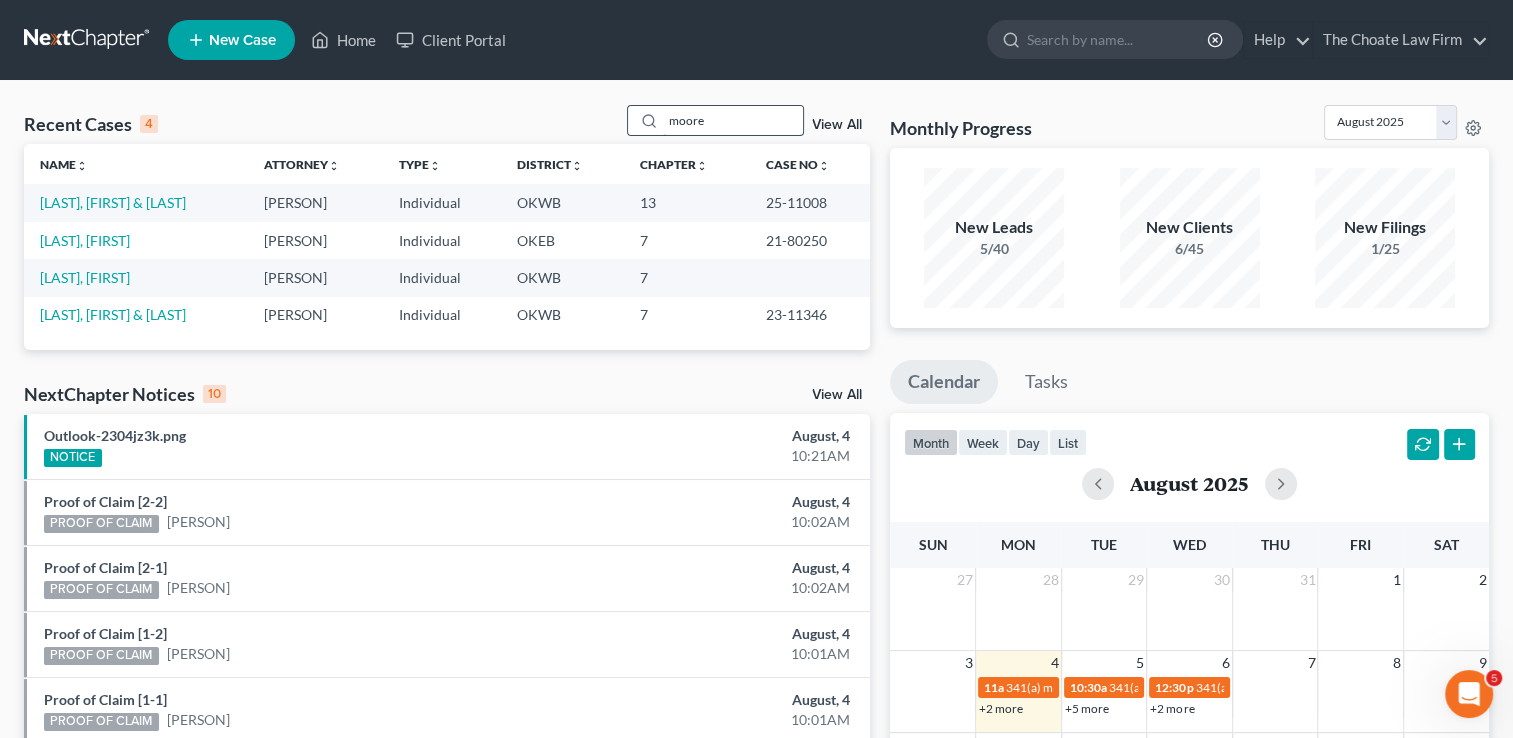 drag, startPoint x: 706, startPoint y: 120, endPoint x: 630, endPoint y: 122, distance: 76.02631 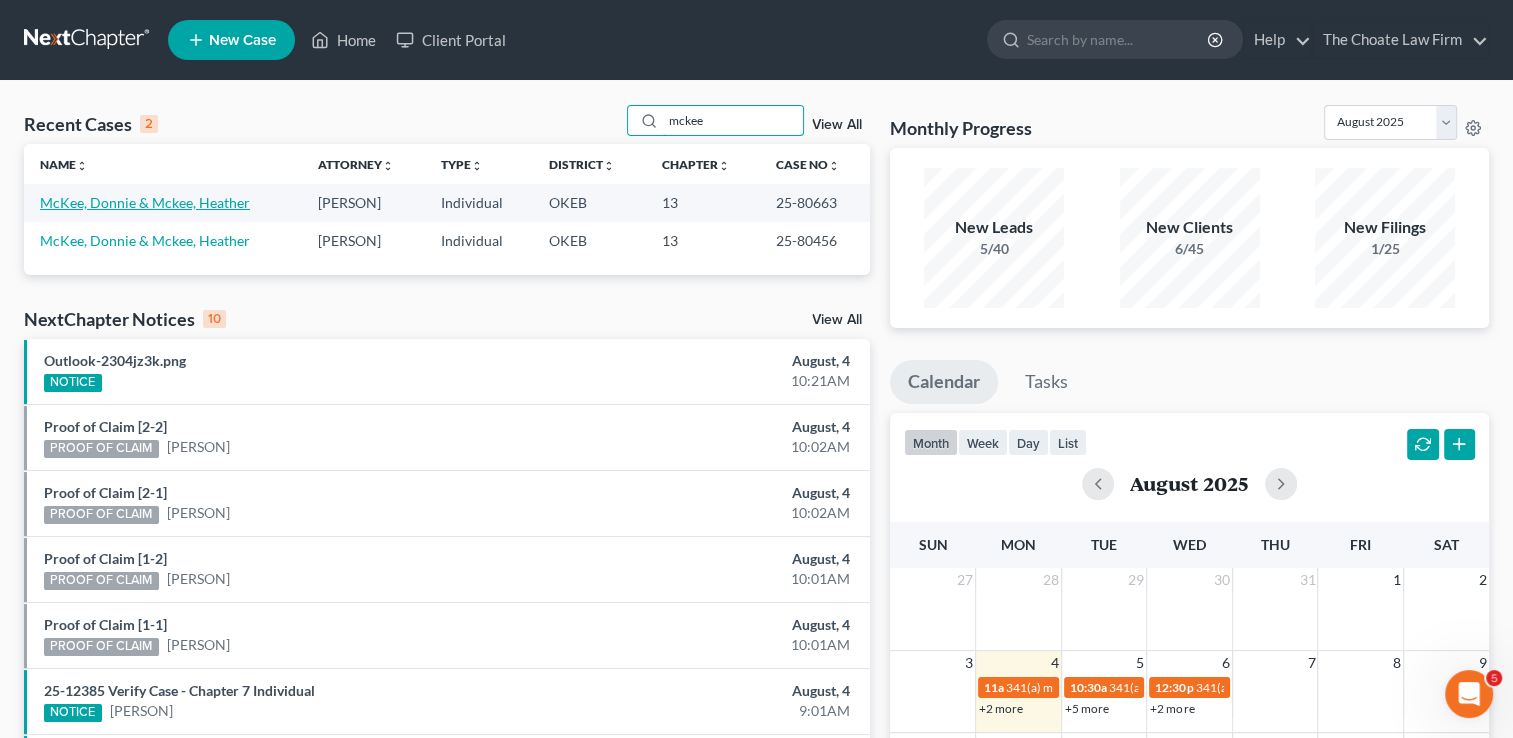 type on "mckee" 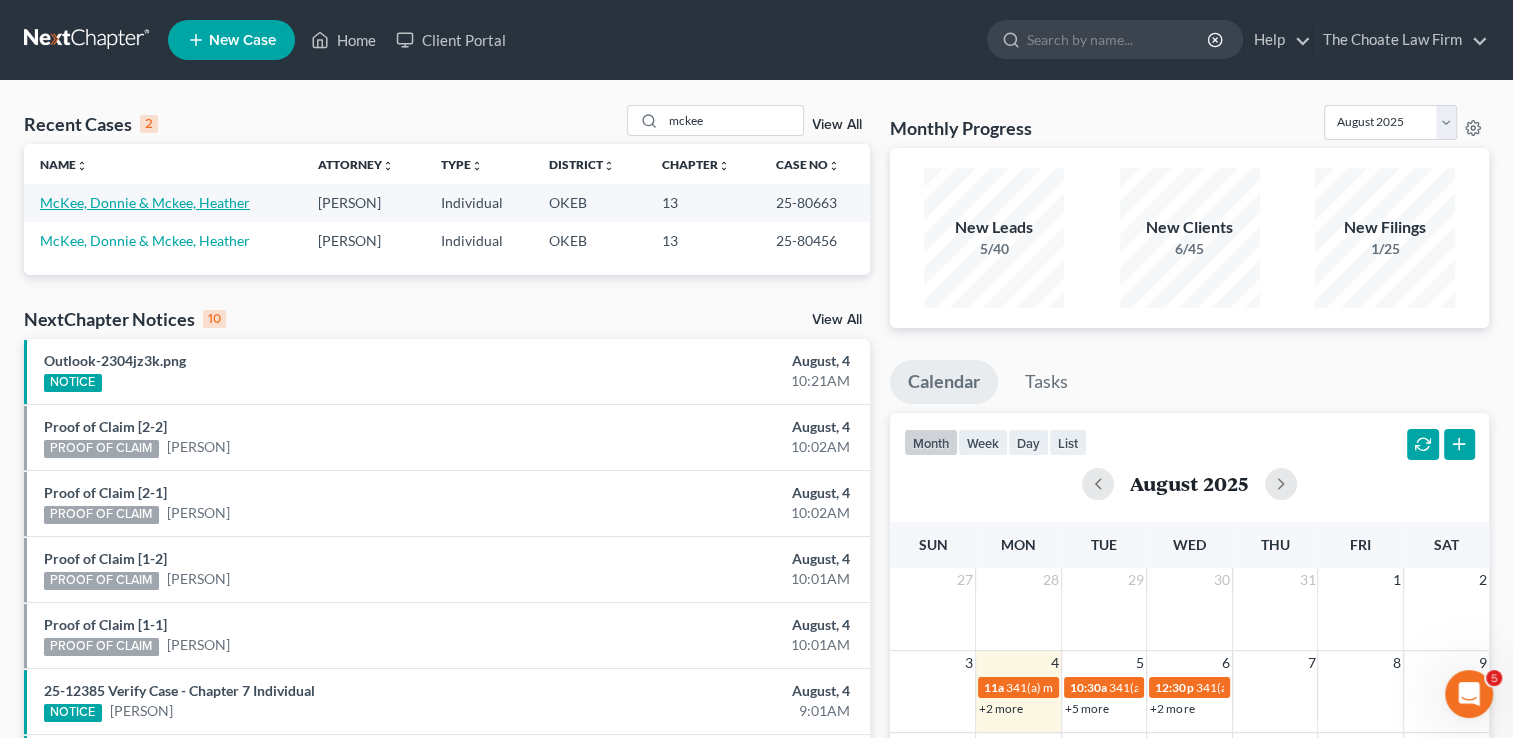 click on "McKee, Donnie & Mckee, Heather" at bounding box center [145, 202] 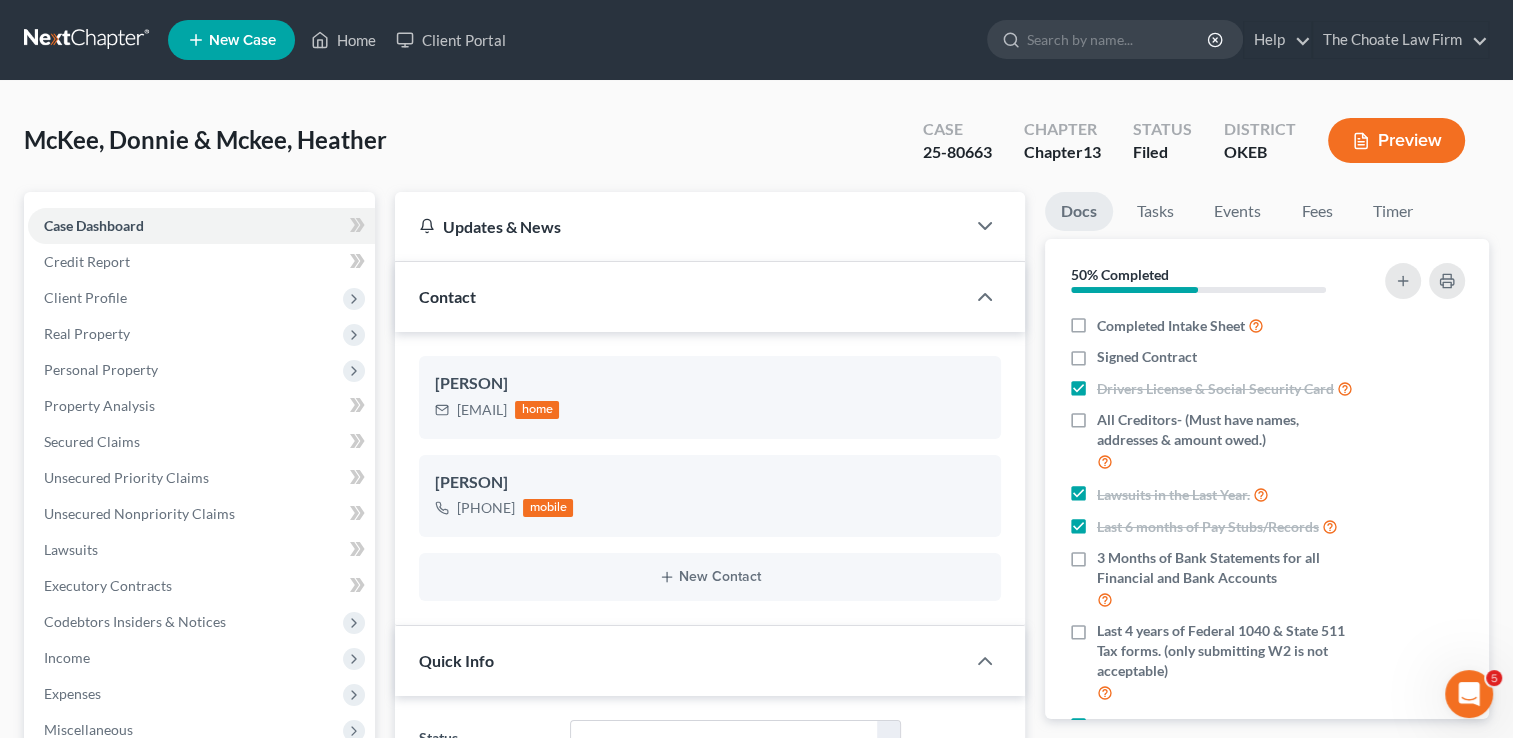 scroll, scrollTop: 1725, scrollLeft: 0, axis: vertical 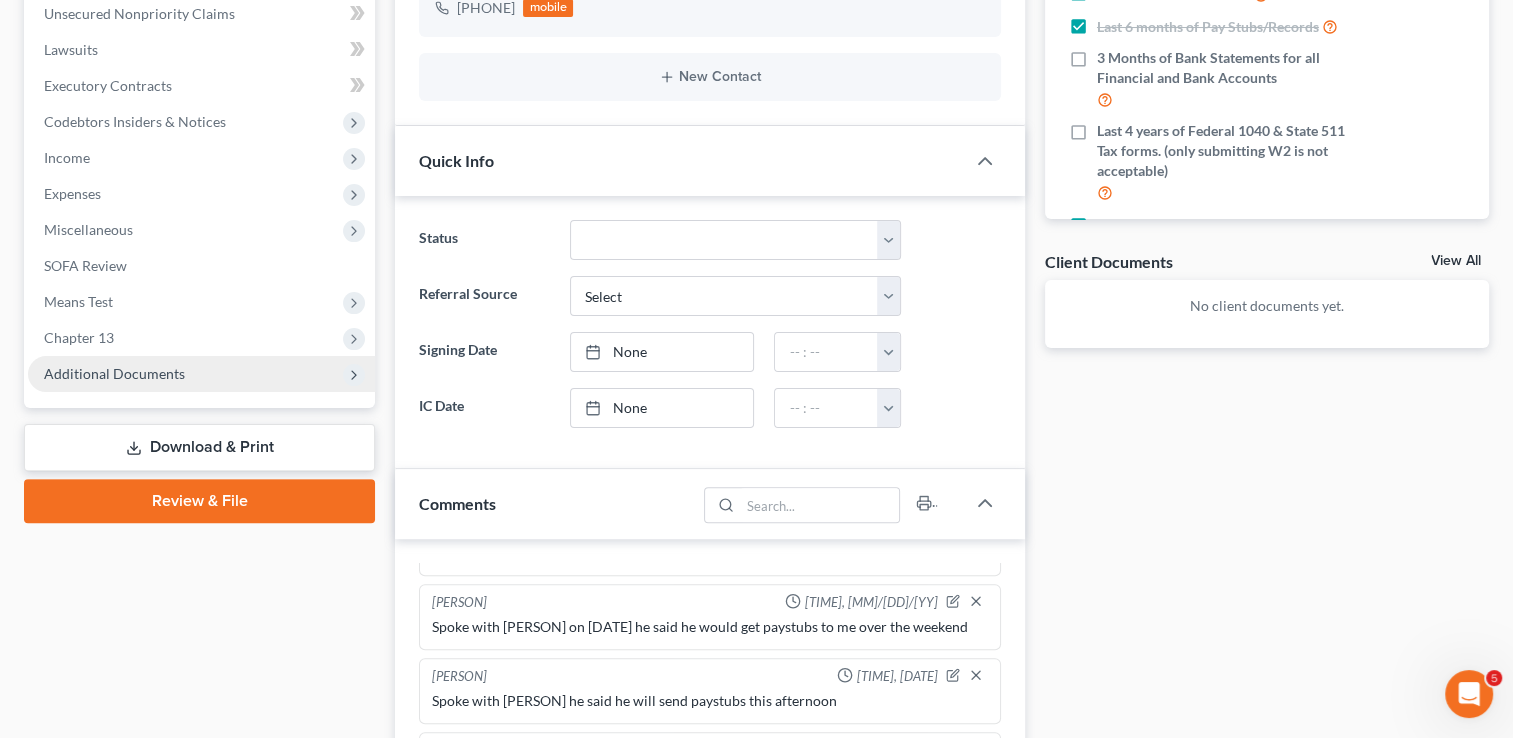 click on "Additional Documents" at bounding box center [114, 373] 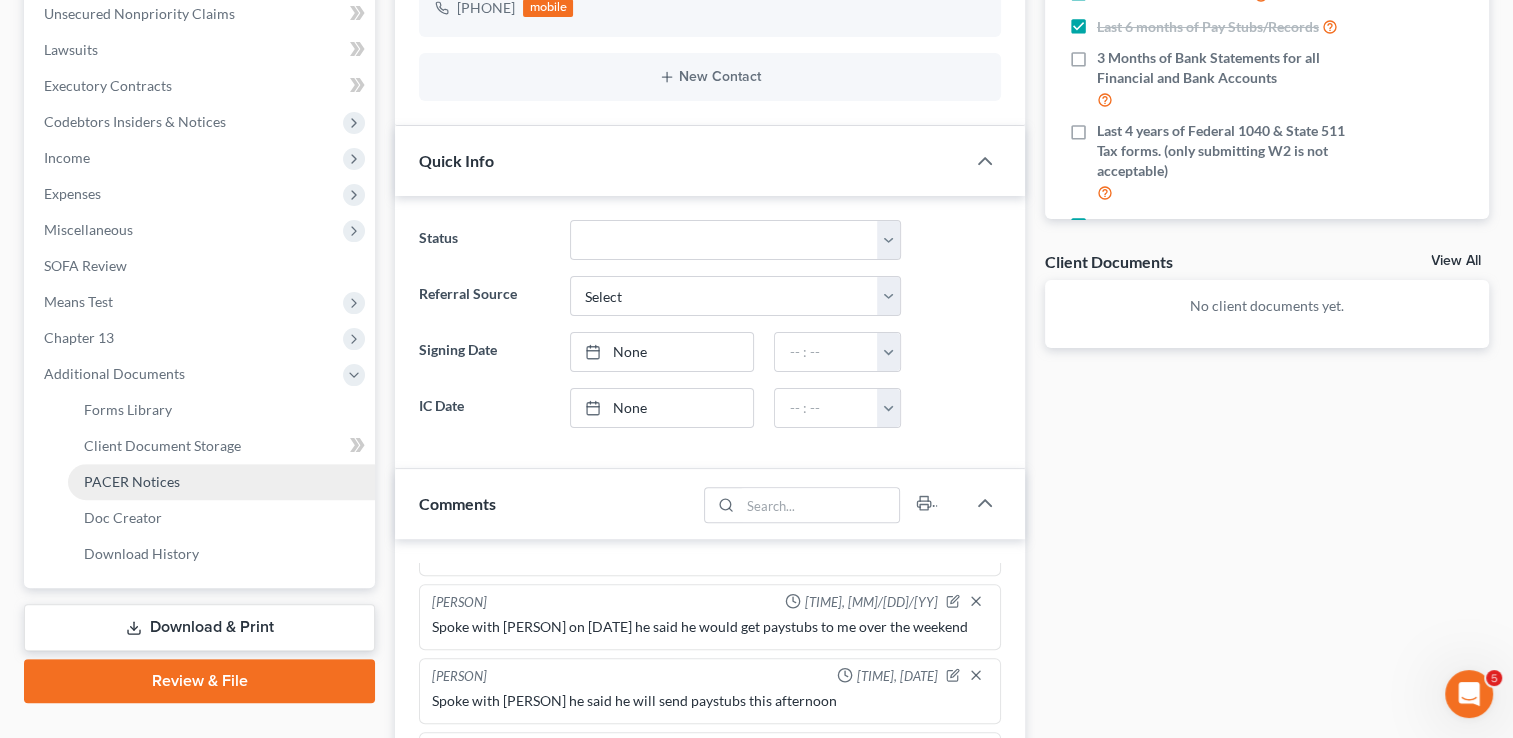 click on "PACER Notices" at bounding box center (132, 481) 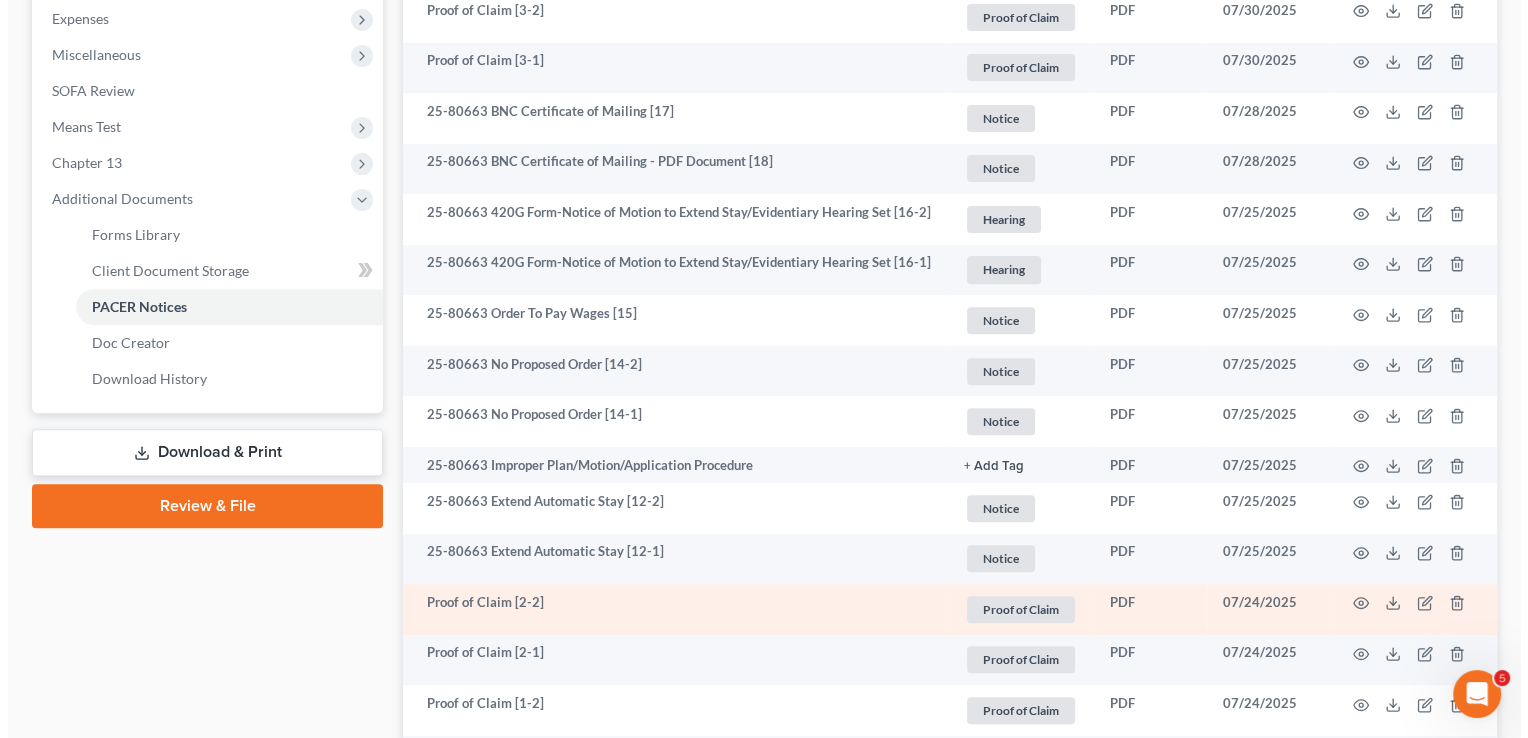 scroll, scrollTop: 700, scrollLeft: 0, axis: vertical 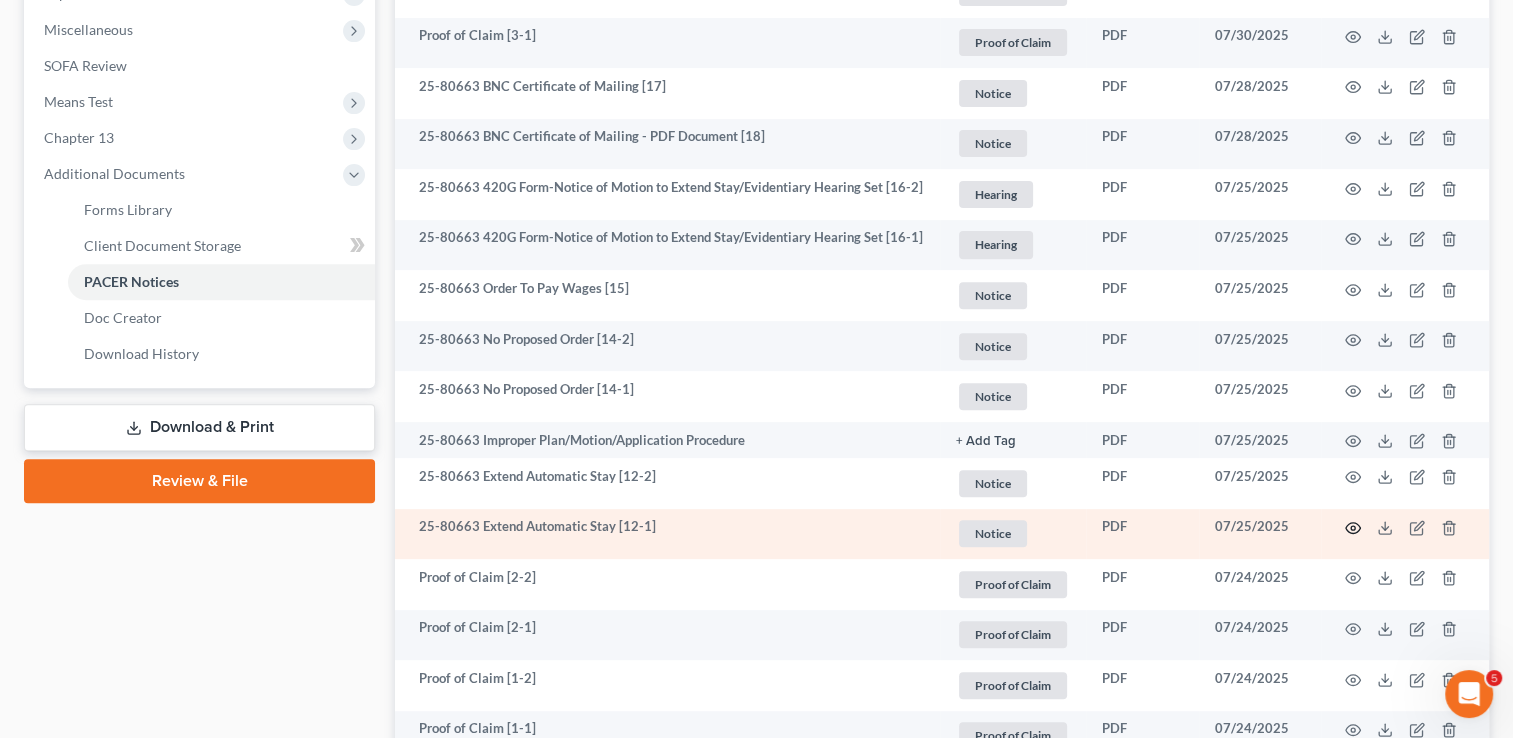 click 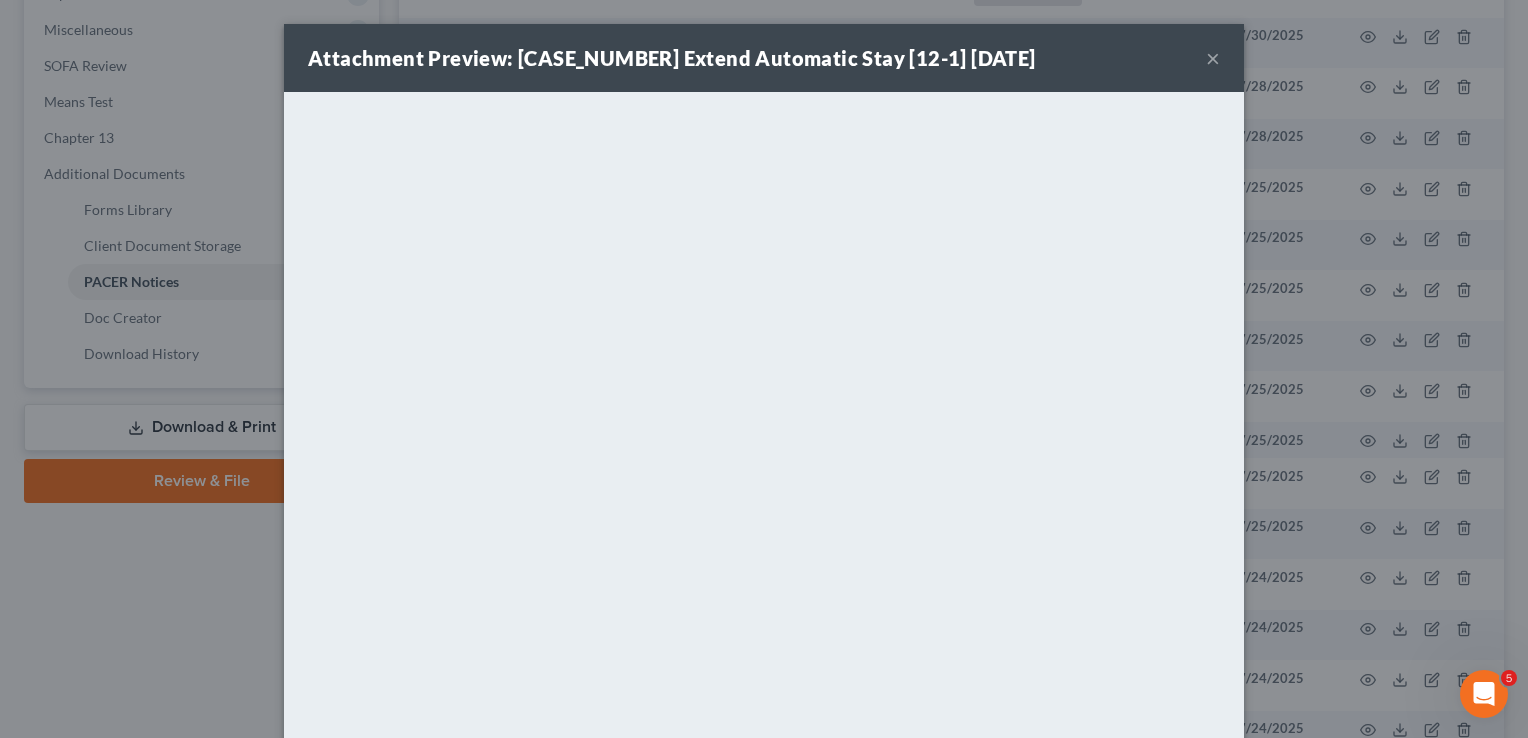 click on "×" at bounding box center (1213, 58) 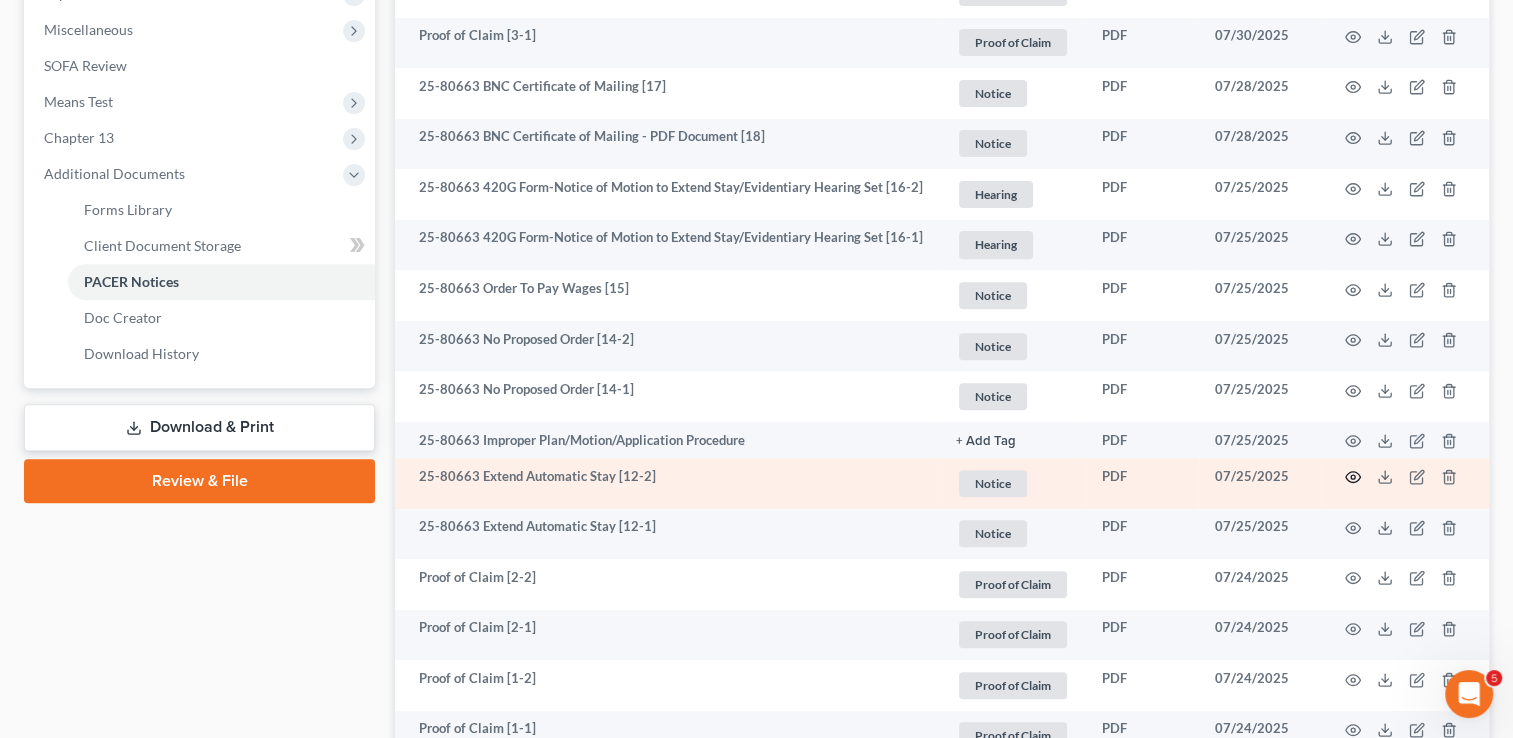 click 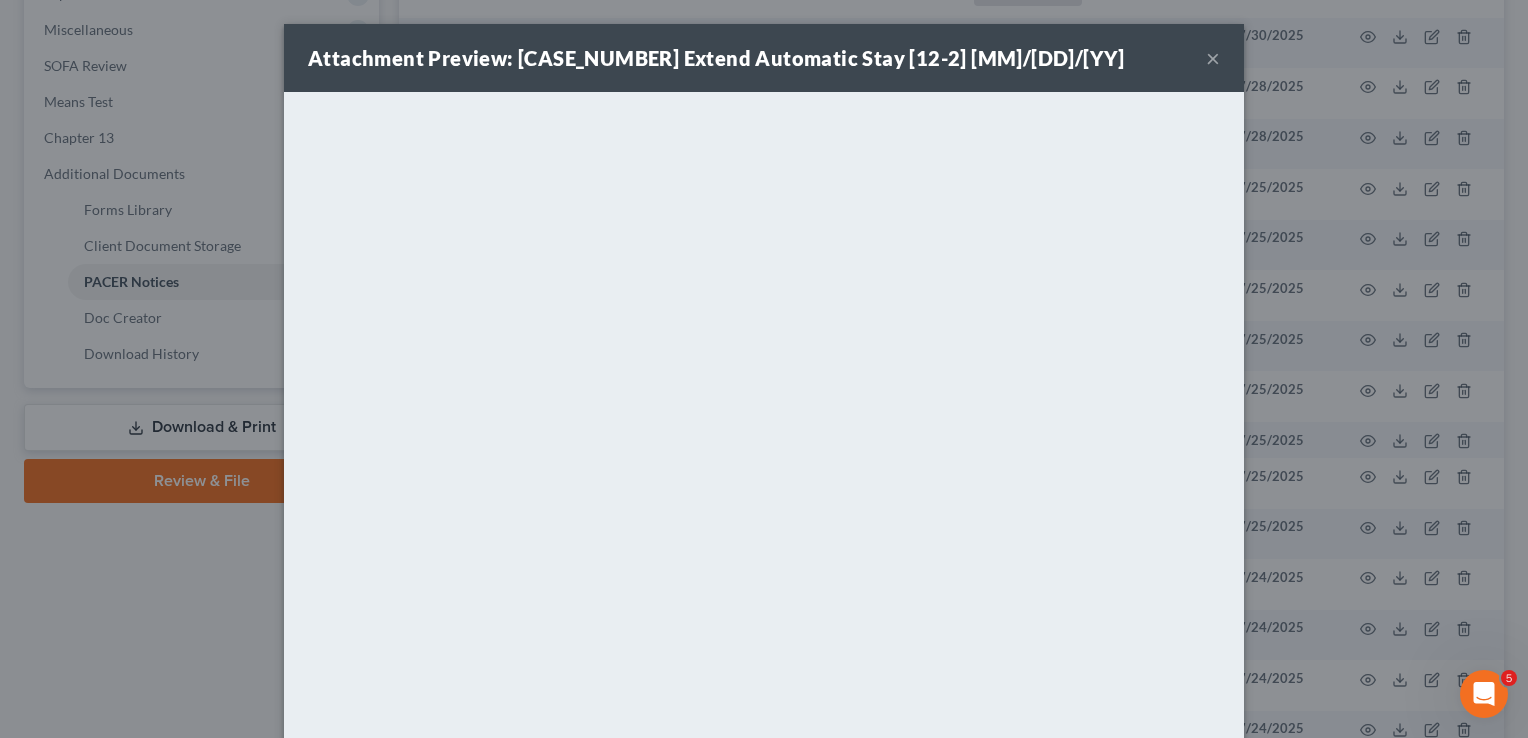 click on "×" at bounding box center (1213, 58) 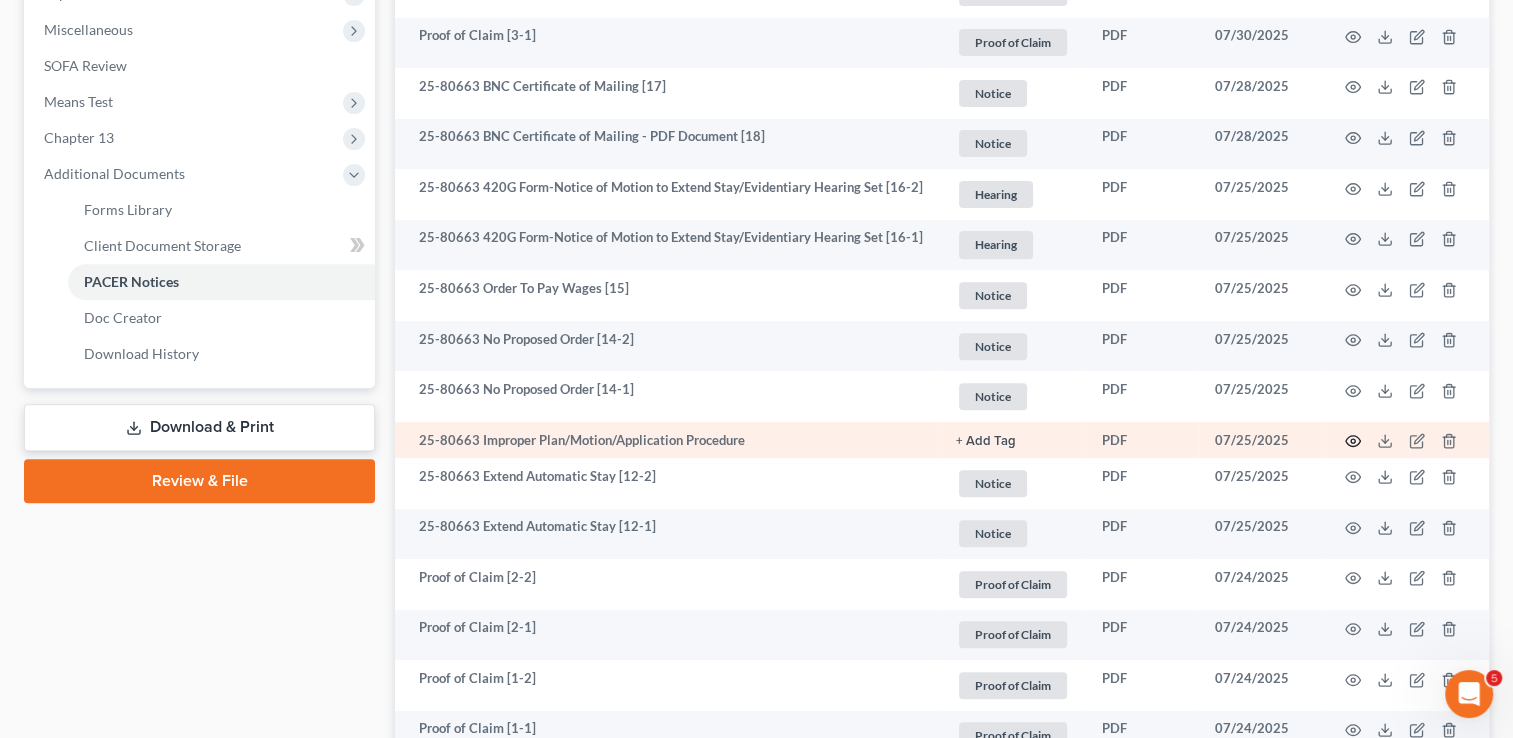 click 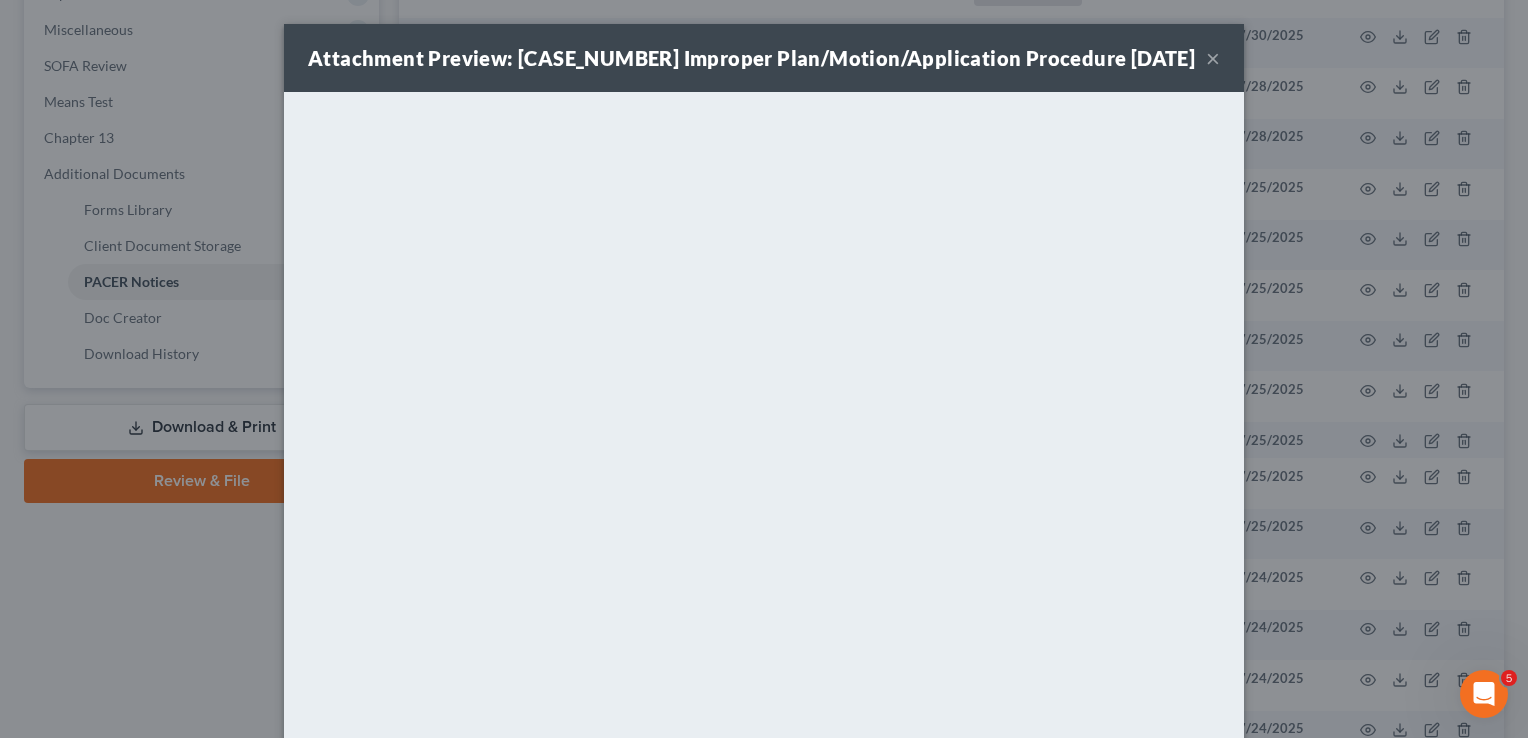 click on "×" at bounding box center (1213, 58) 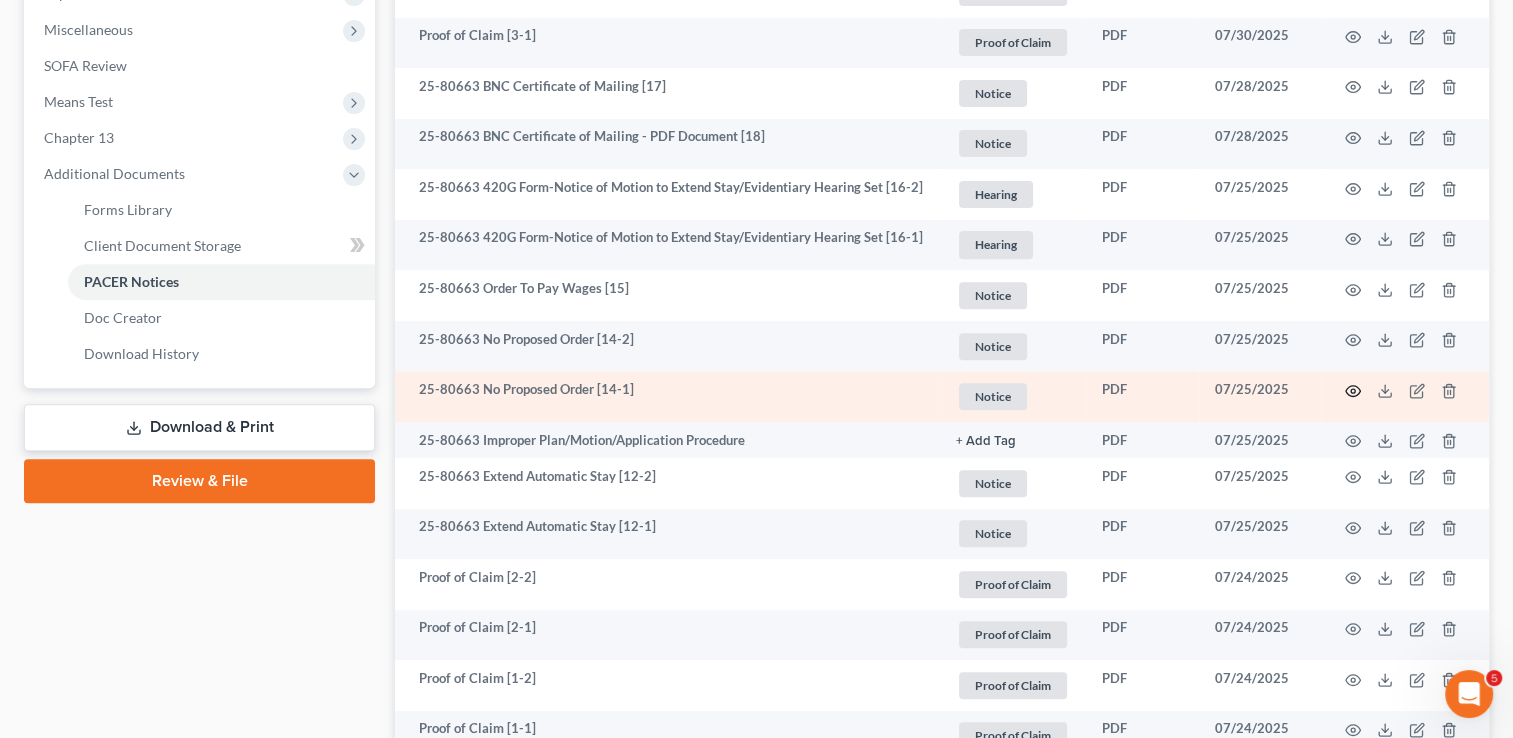 click 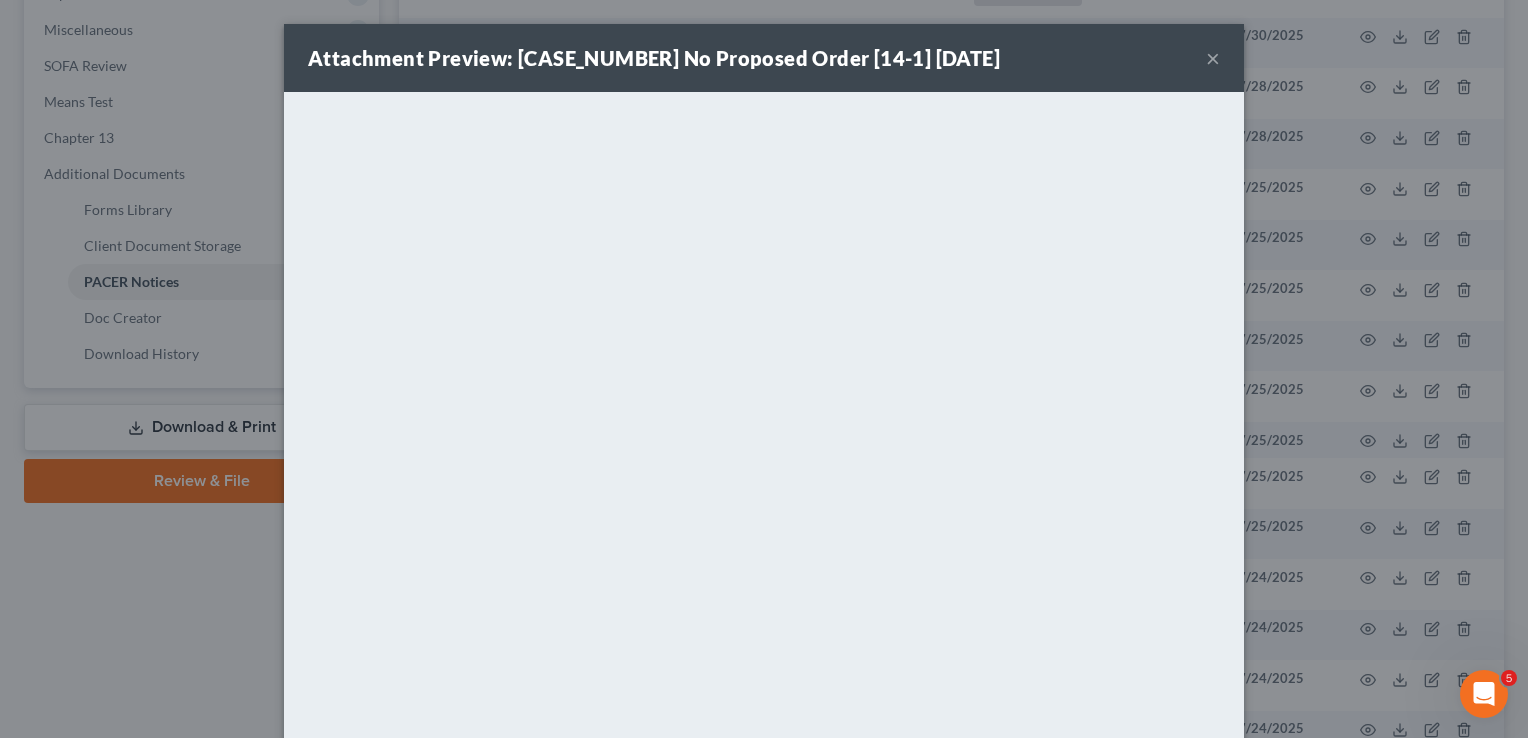click on "×" at bounding box center (1213, 58) 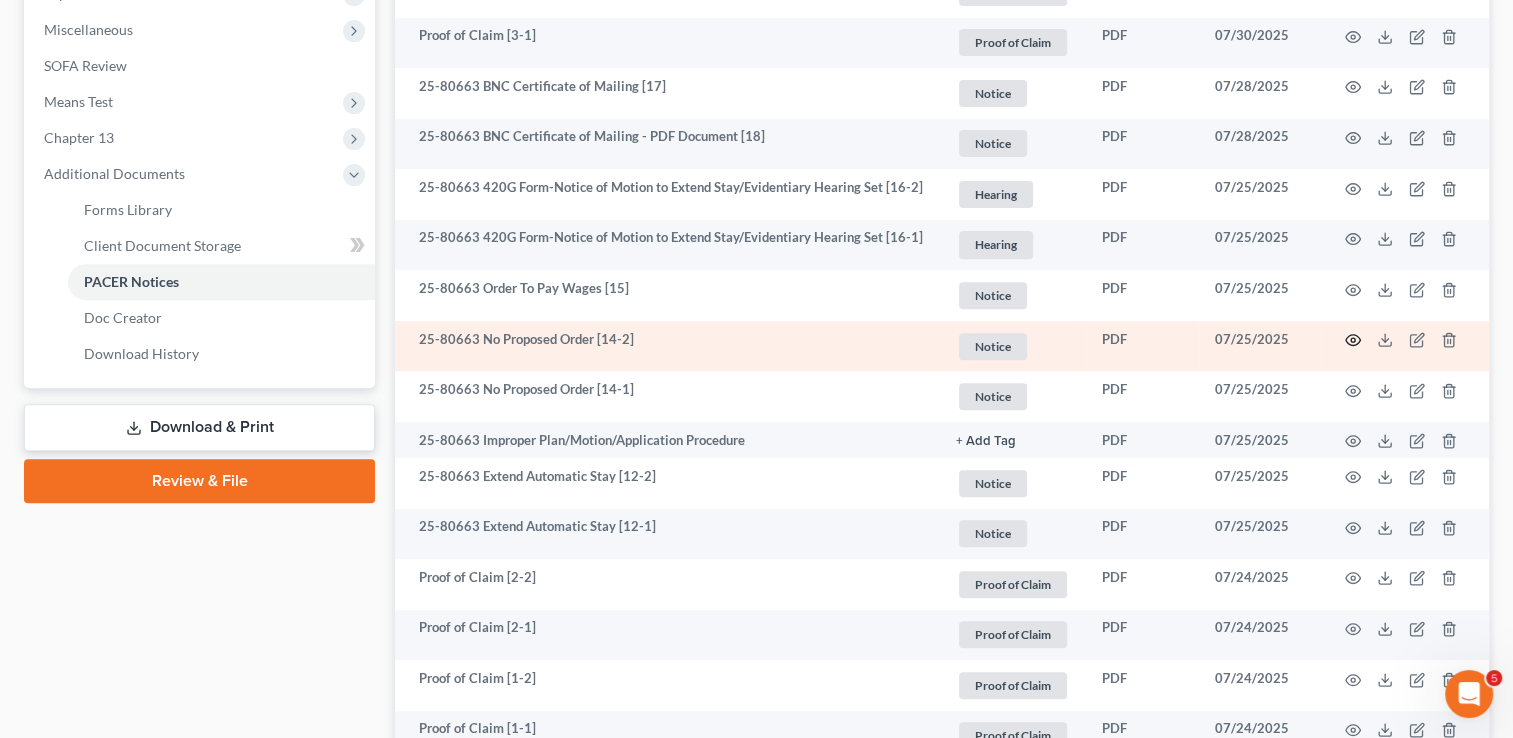 click 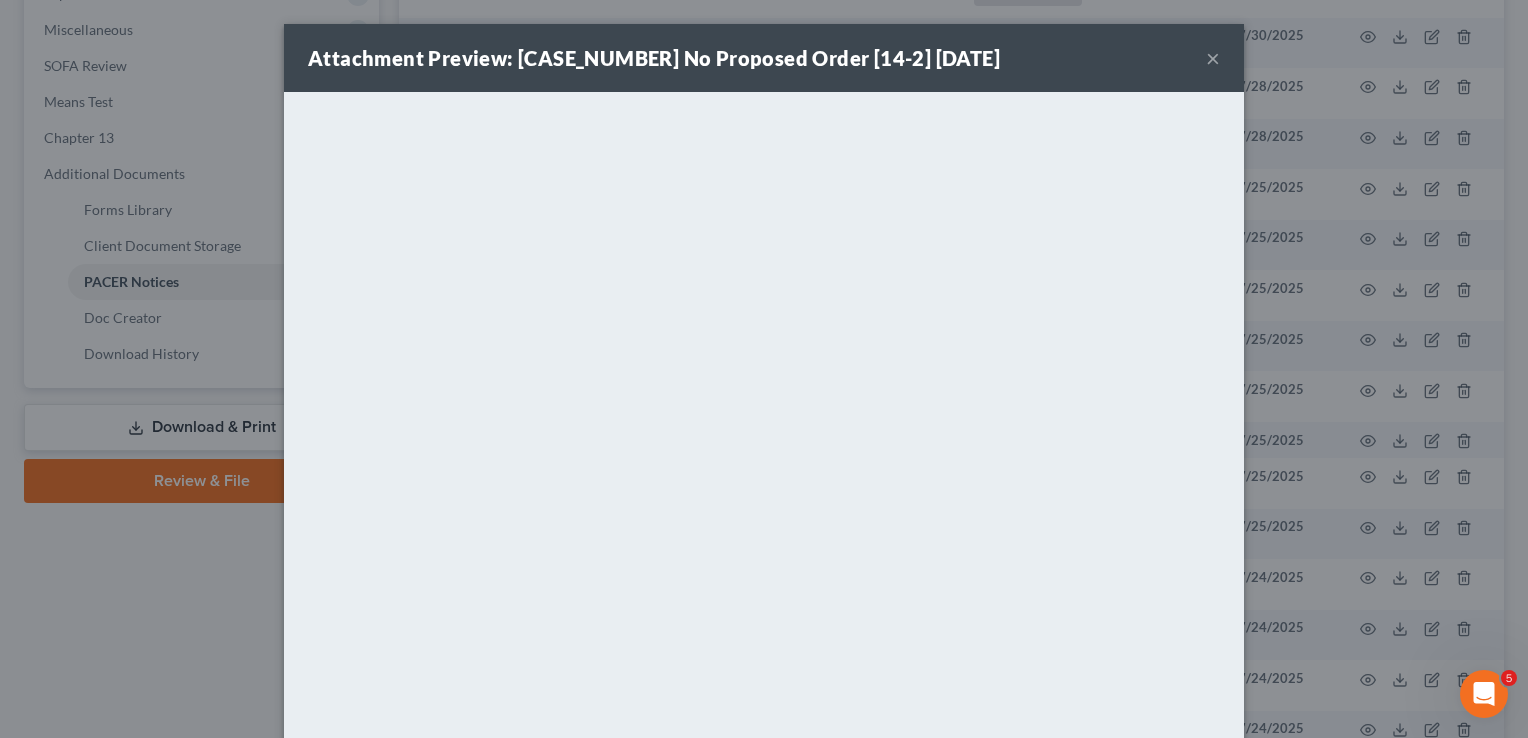 click on "×" at bounding box center [1213, 58] 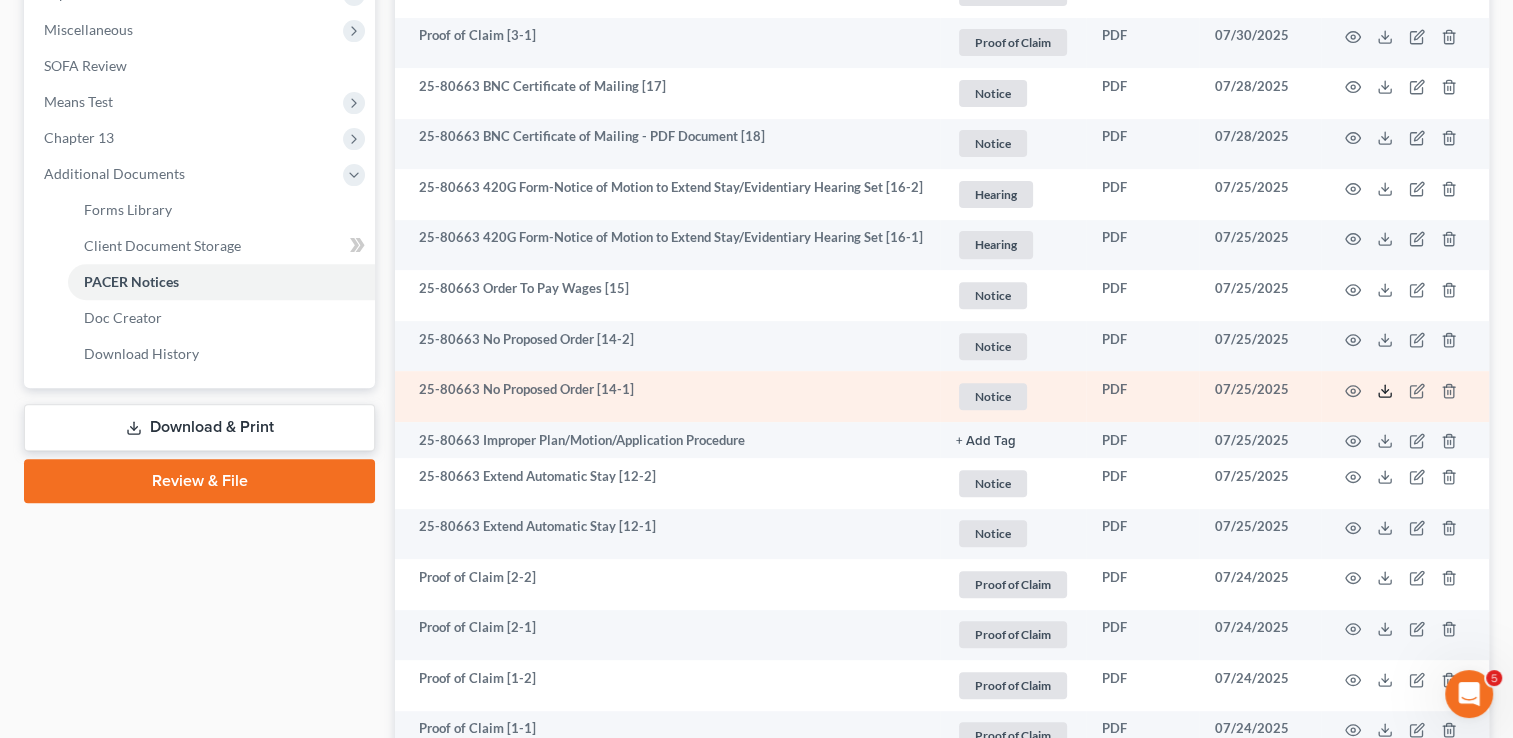 click 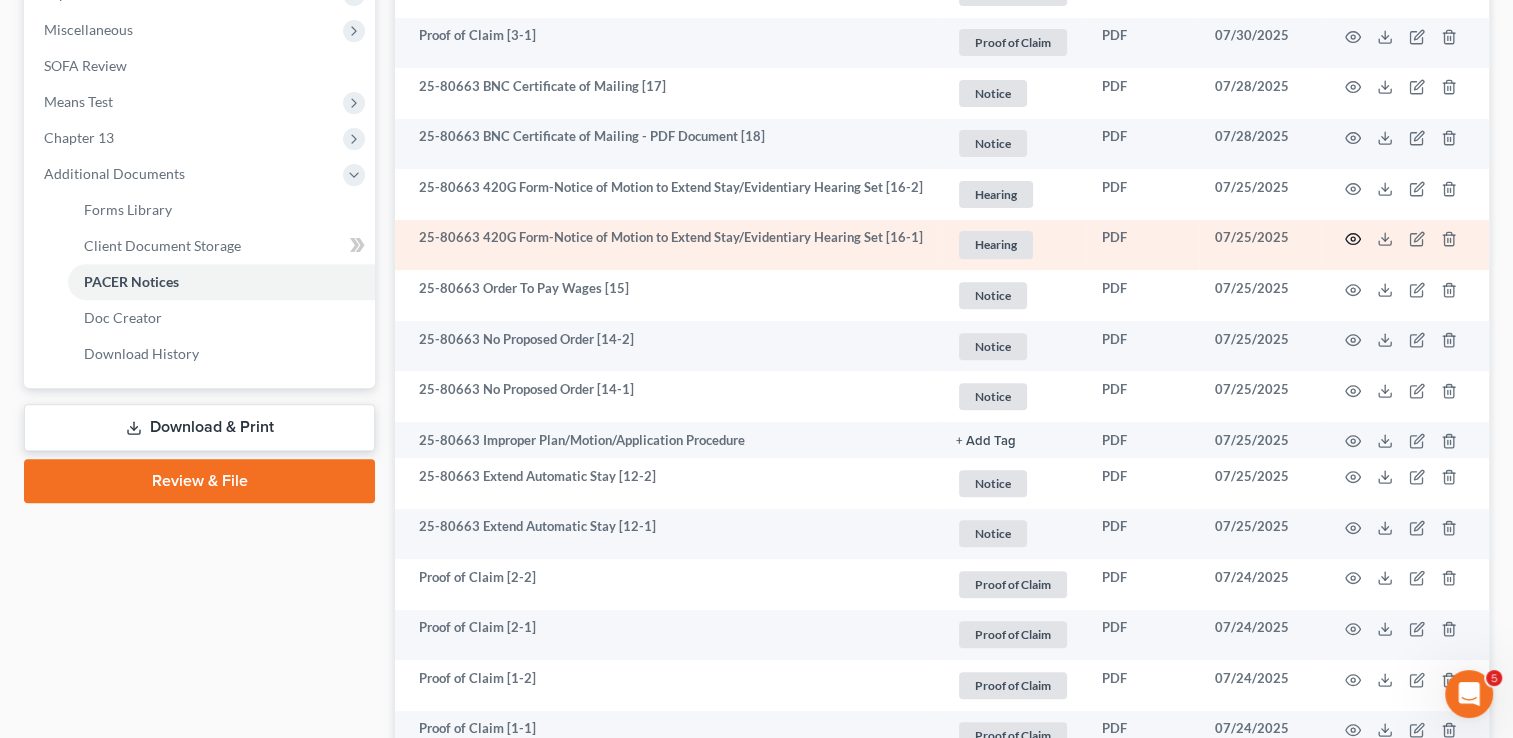 click 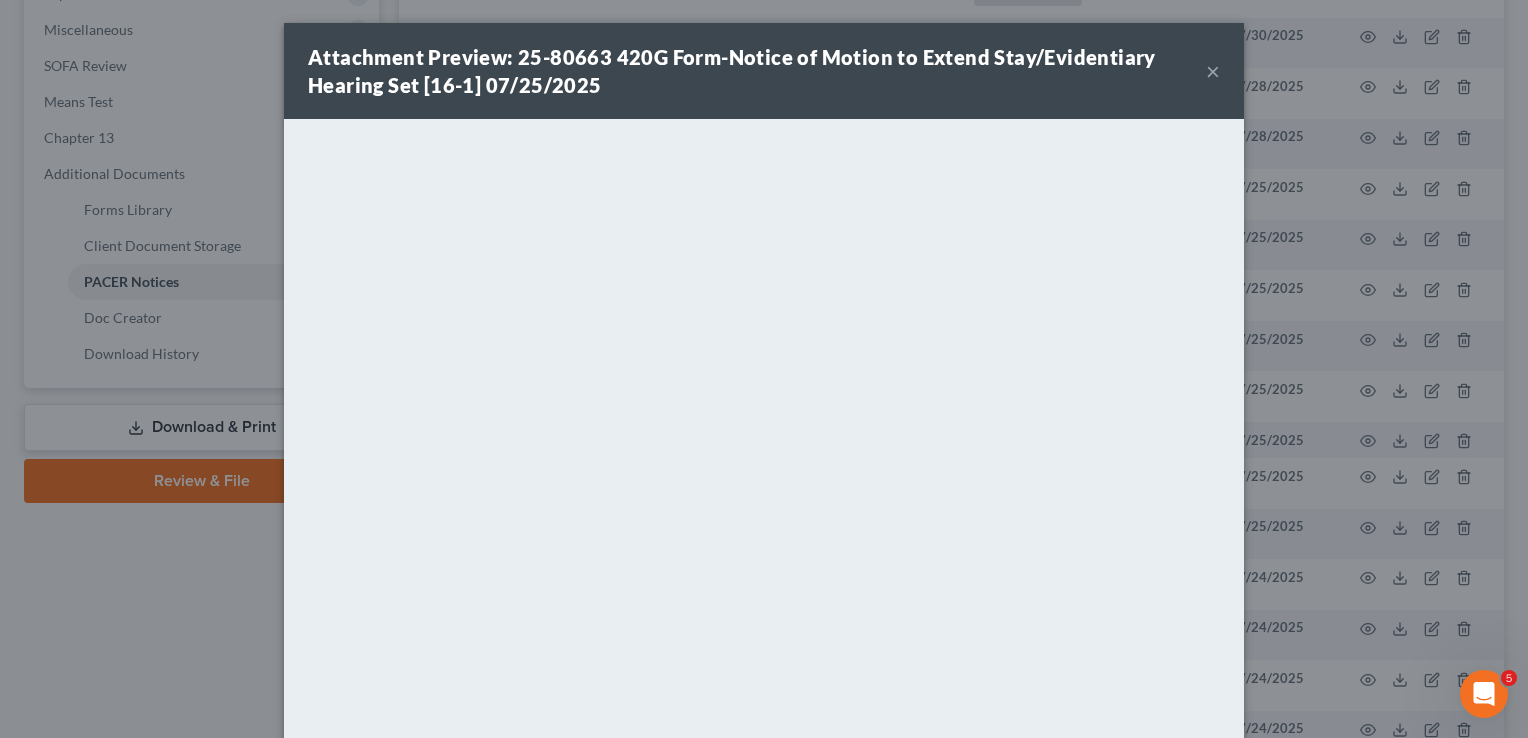 scroll, scrollTop: 0, scrollLeft: 0, axis: both 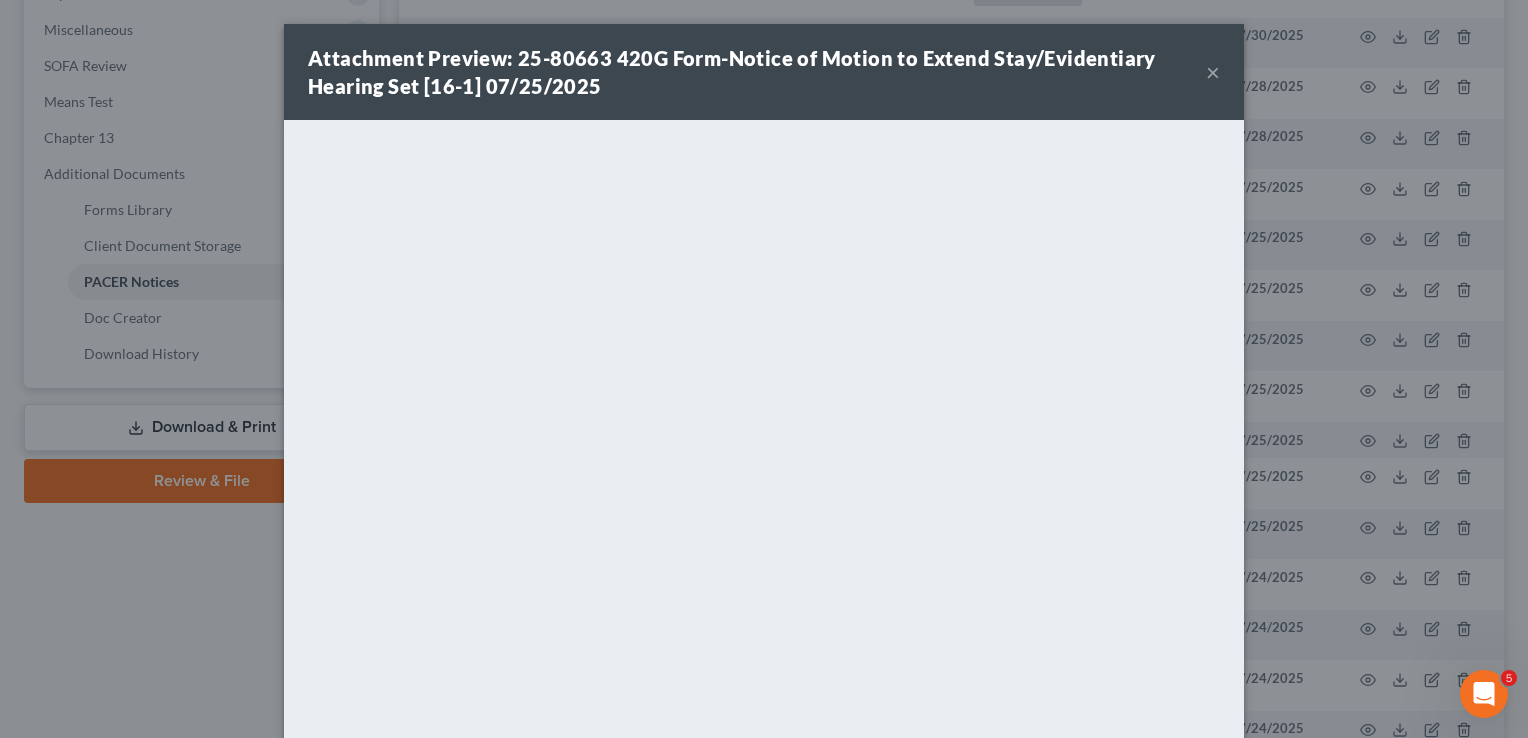 click on "×" at bounding box center (1213, 72) 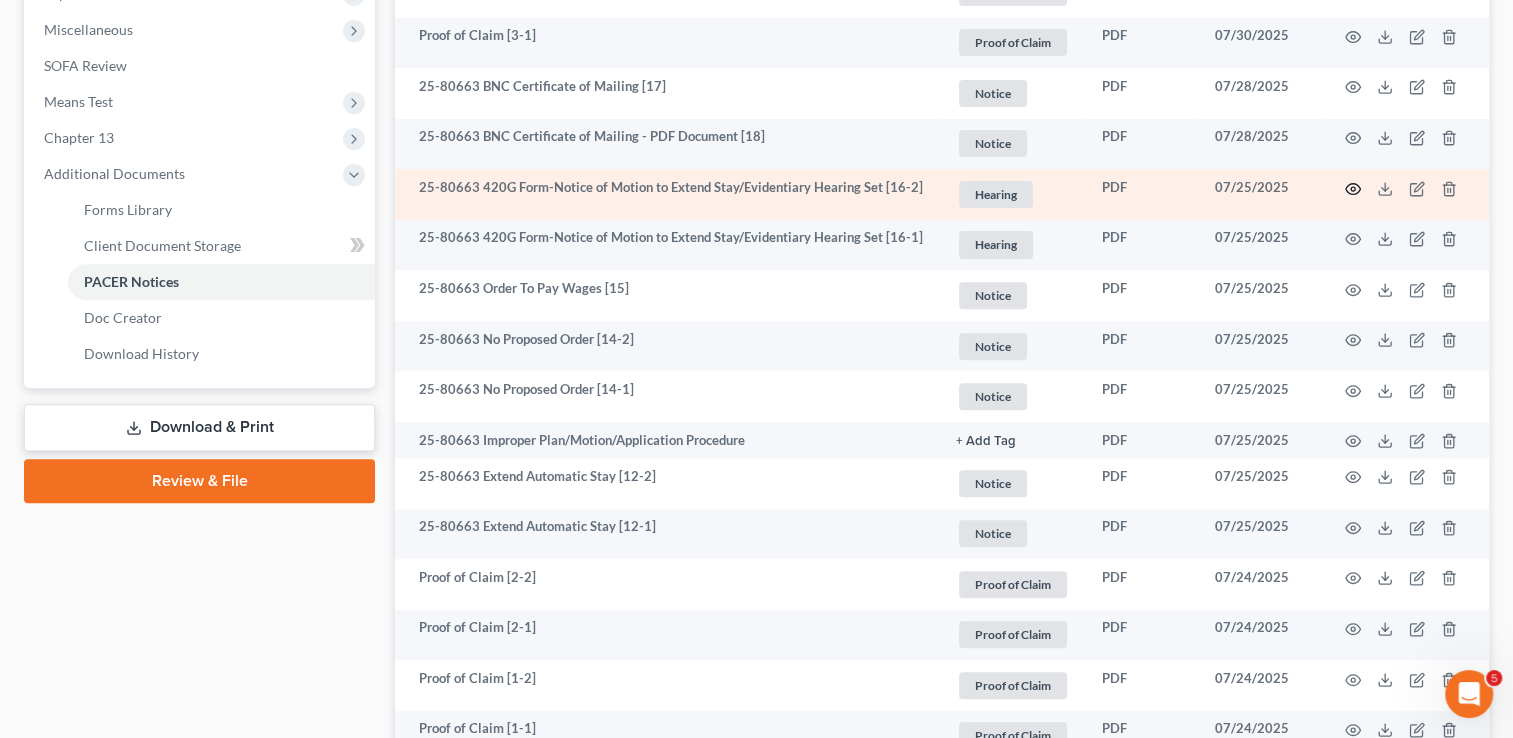 click 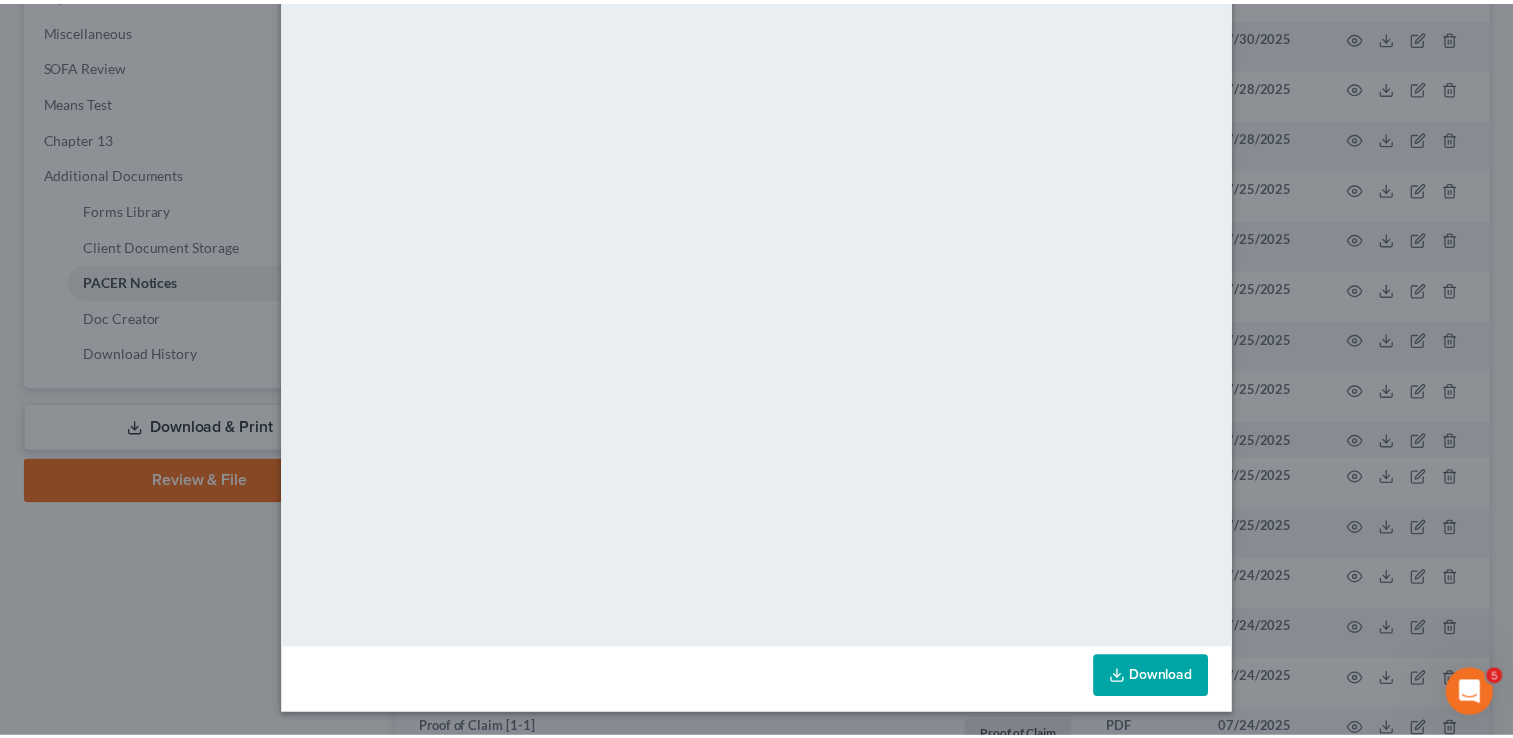 scroll, scrollTop: 0, scrollLeft: 0, axis: both 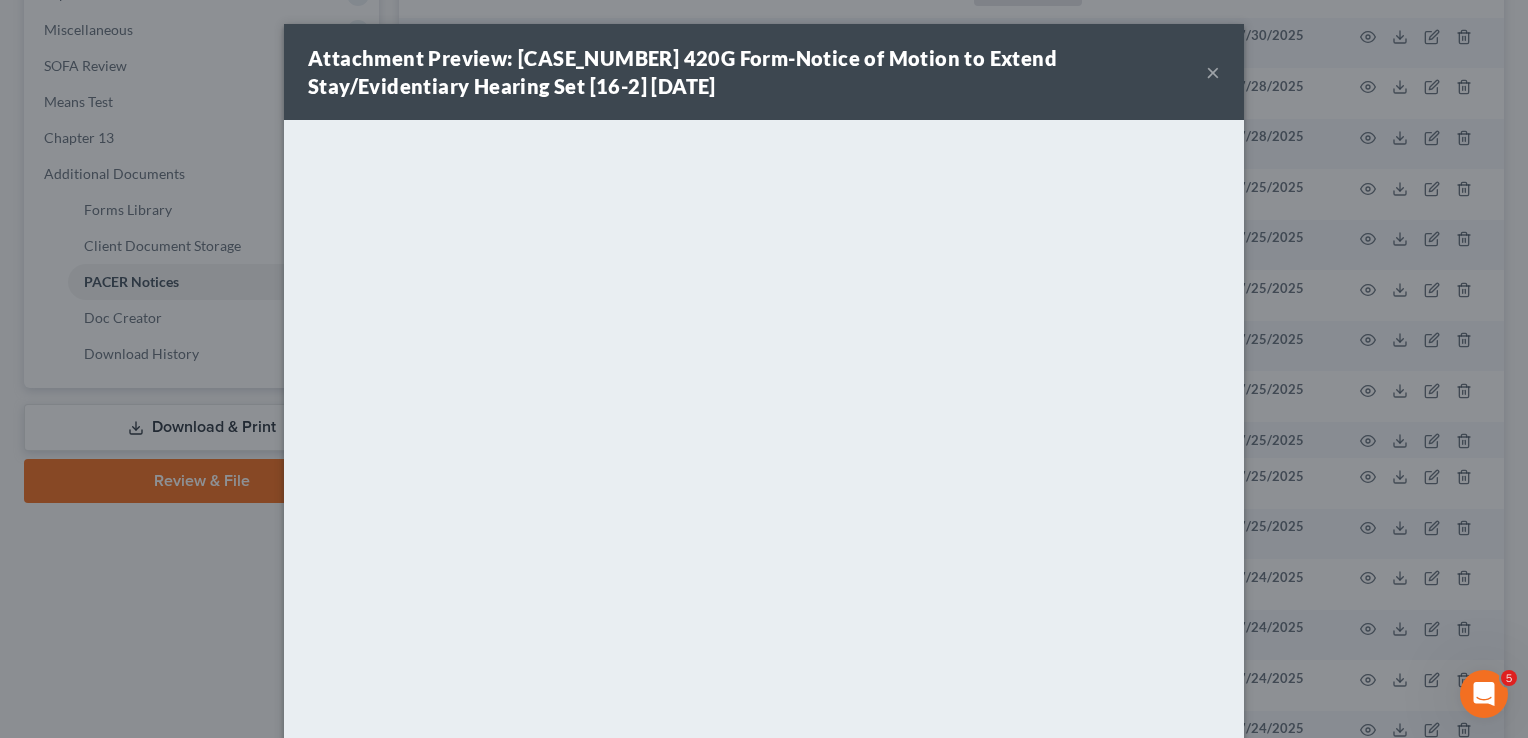 click on "×" at bounding box center [1213, 72] 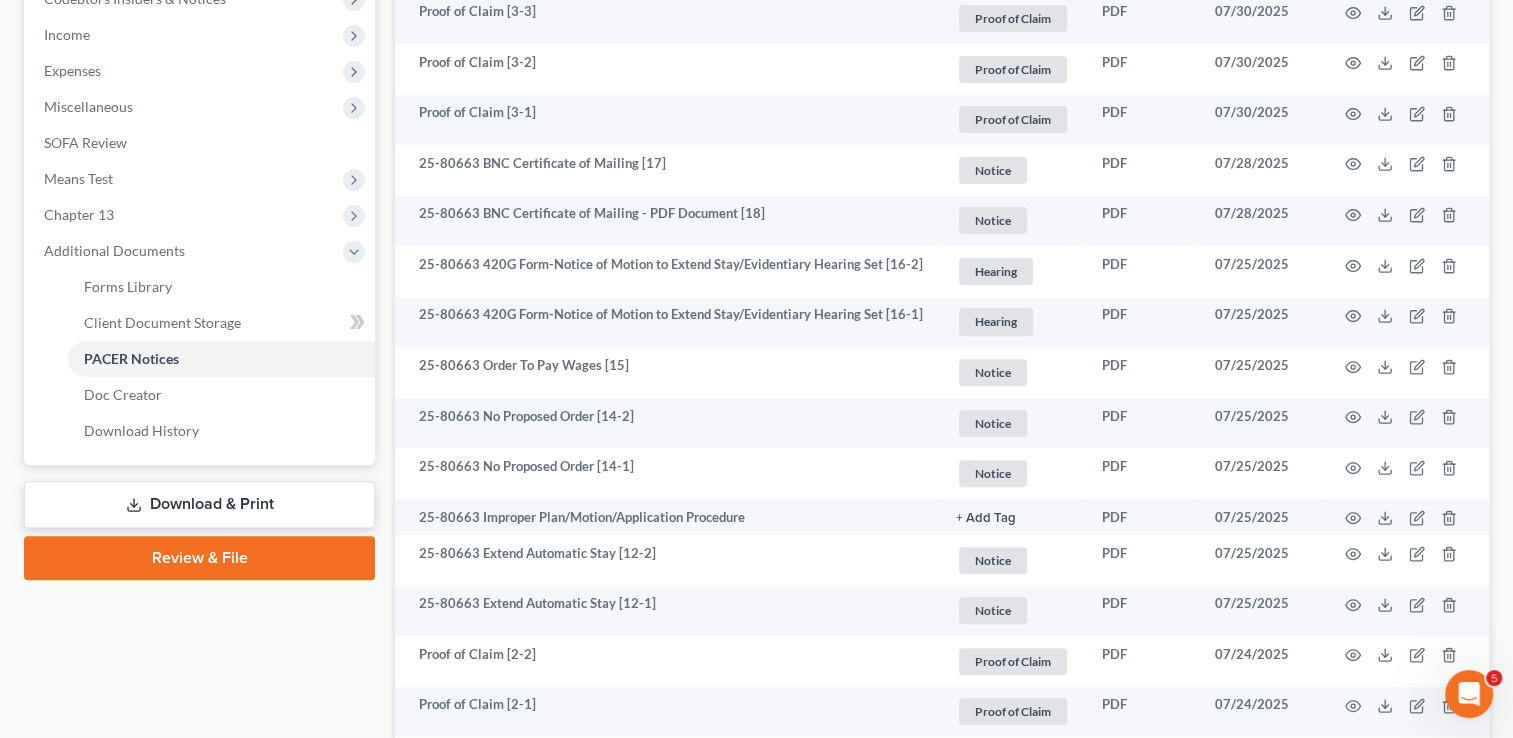 scroll, scrollTop: 0, scrollLeft: 0, axis: both 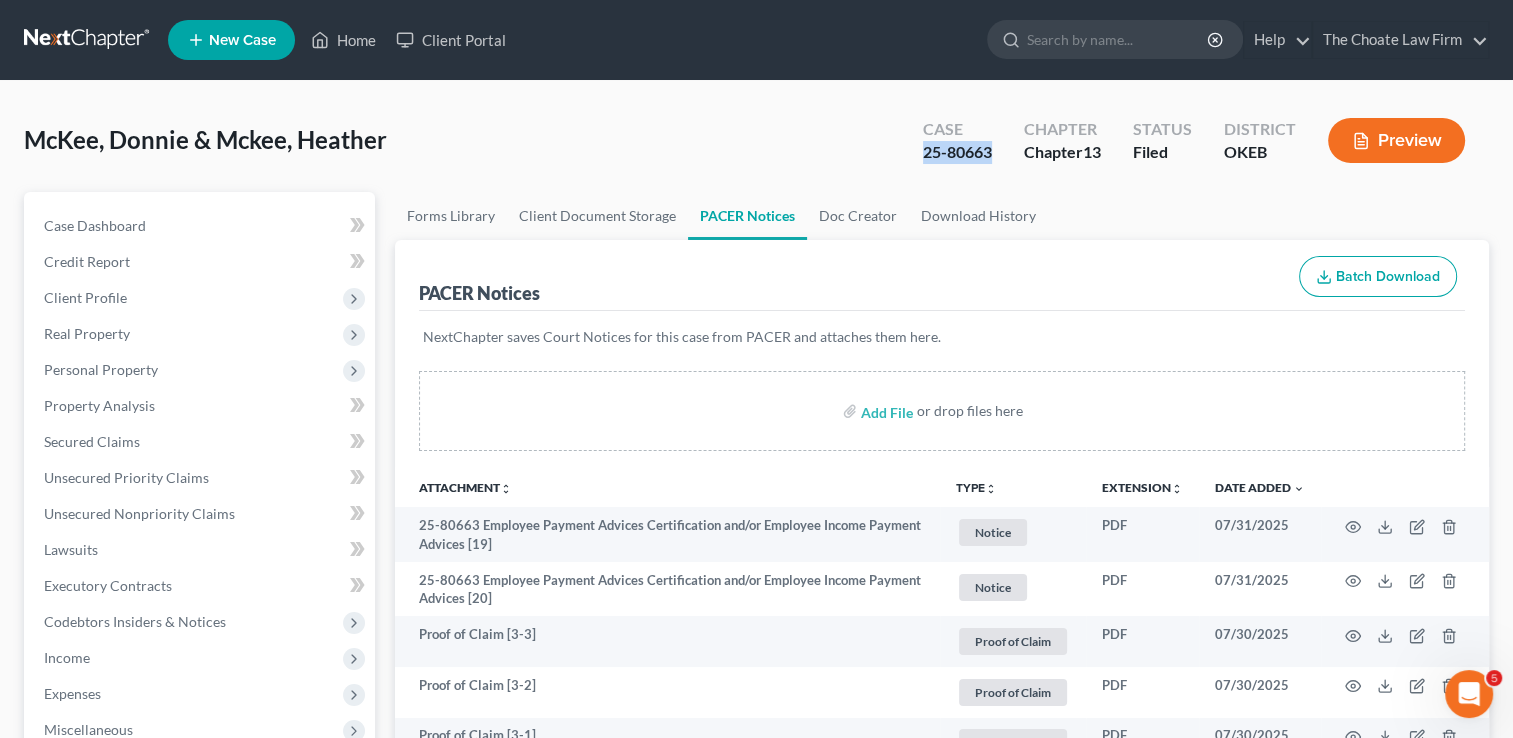 drag, startPoint x: 992, startPoint y: 153, endPoint x: 913, endPoint y: 151, distance: 79.025314 